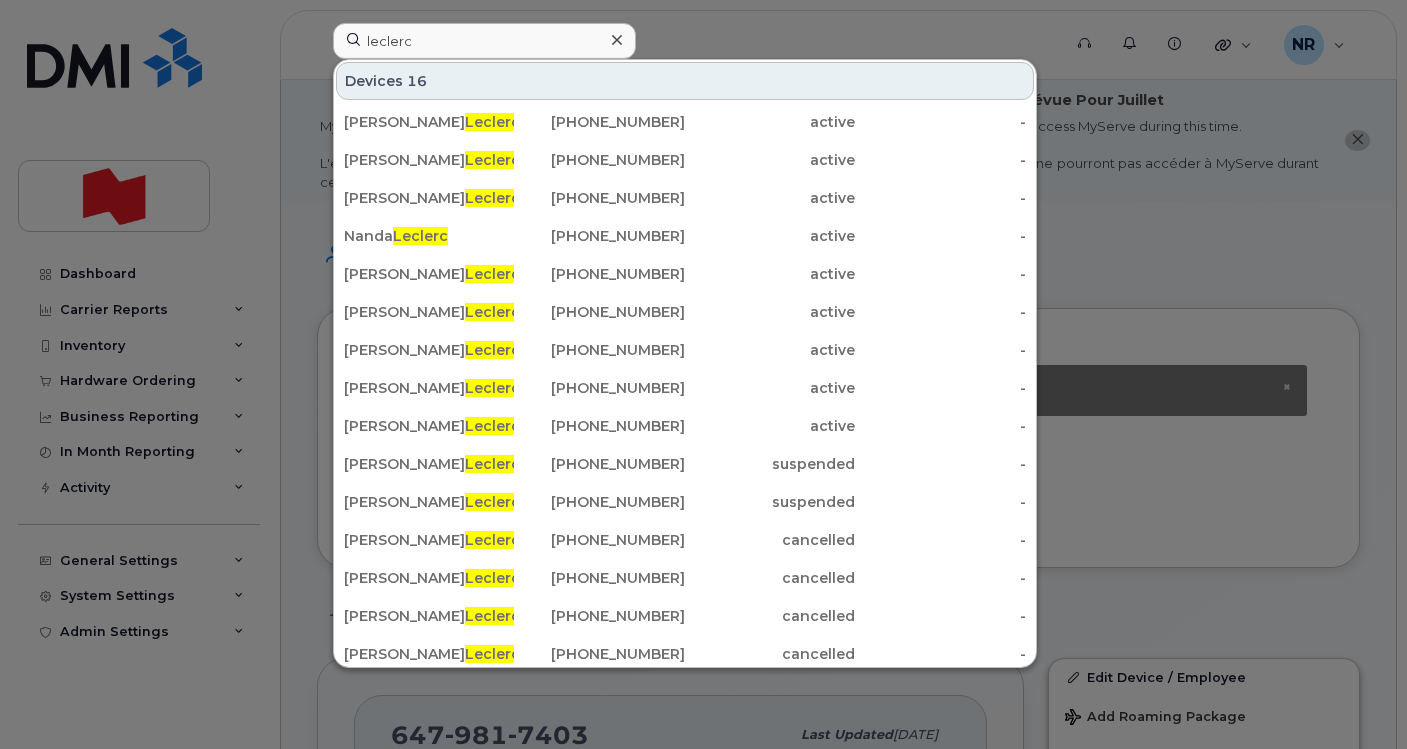 scroll, scrollTop: 0, scrollLeft: 0, axis: both 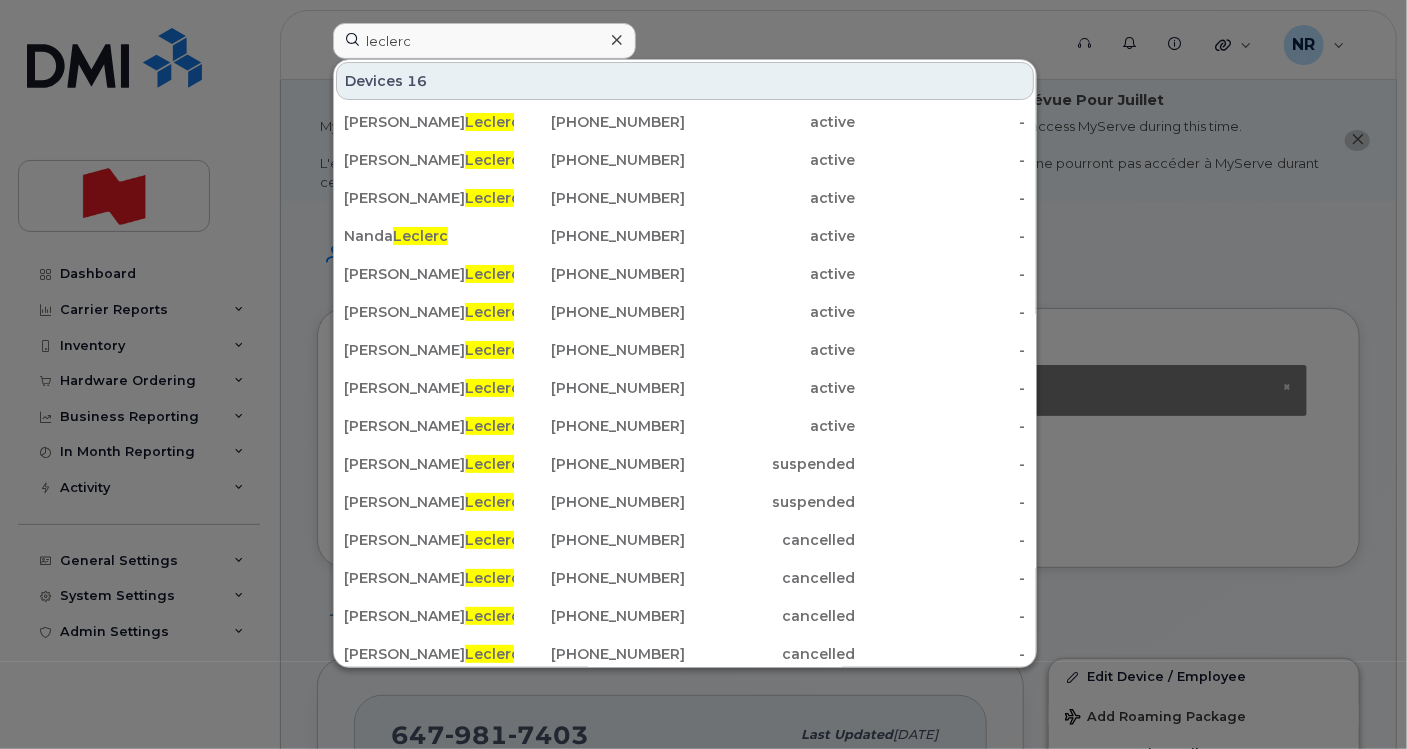 drag, startPoint x: 437, startPoint y: 40, endPoint x: 293, endPoint y: 24, distance: 144.88617 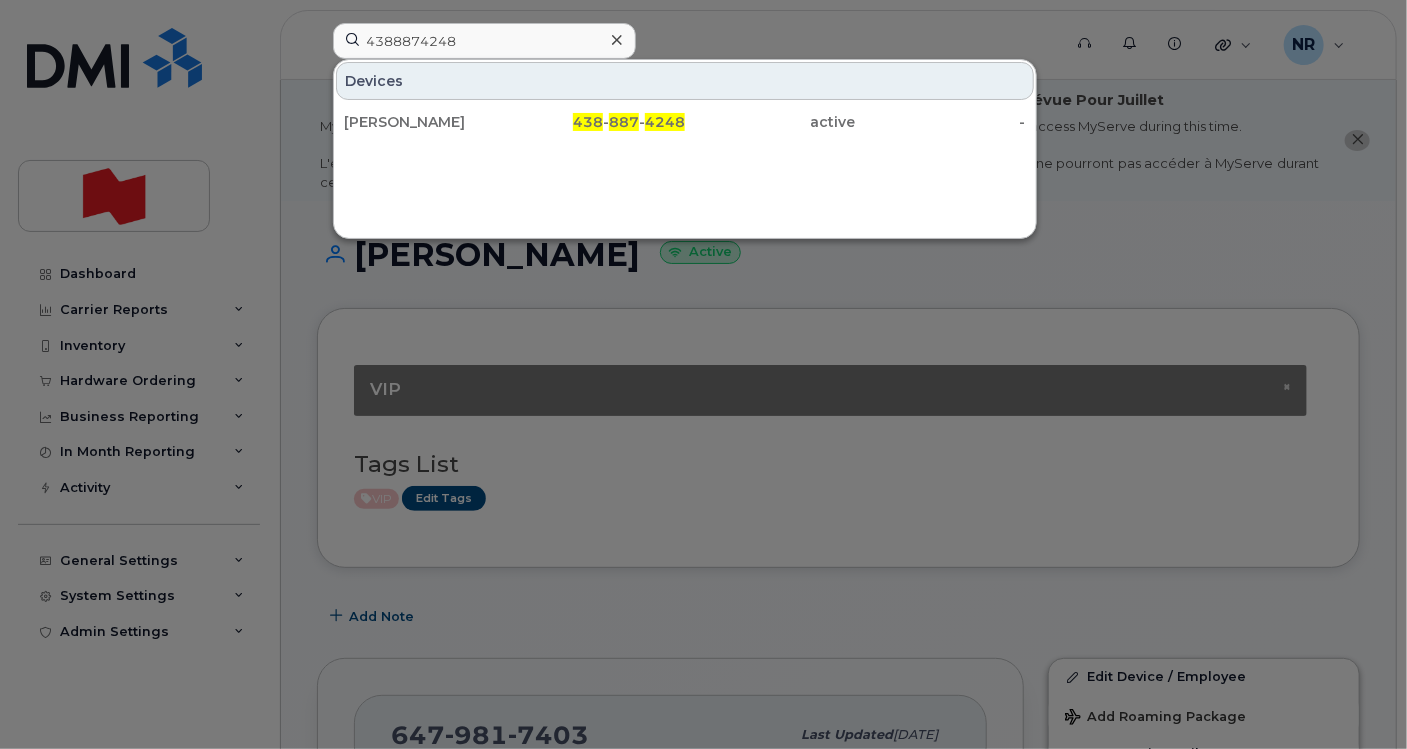 type on "4388874248" 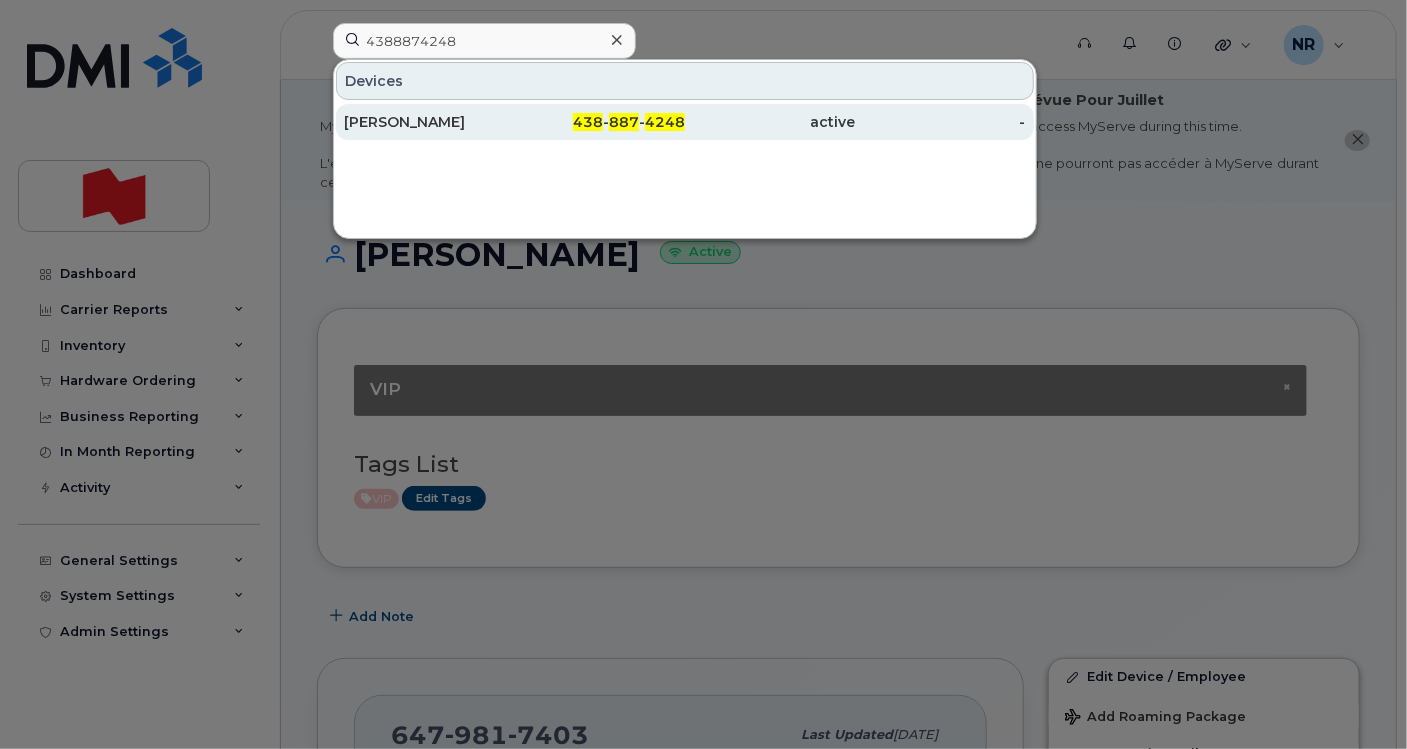 click on "[PERSON_NAME]" at bounding box center [429, 122] 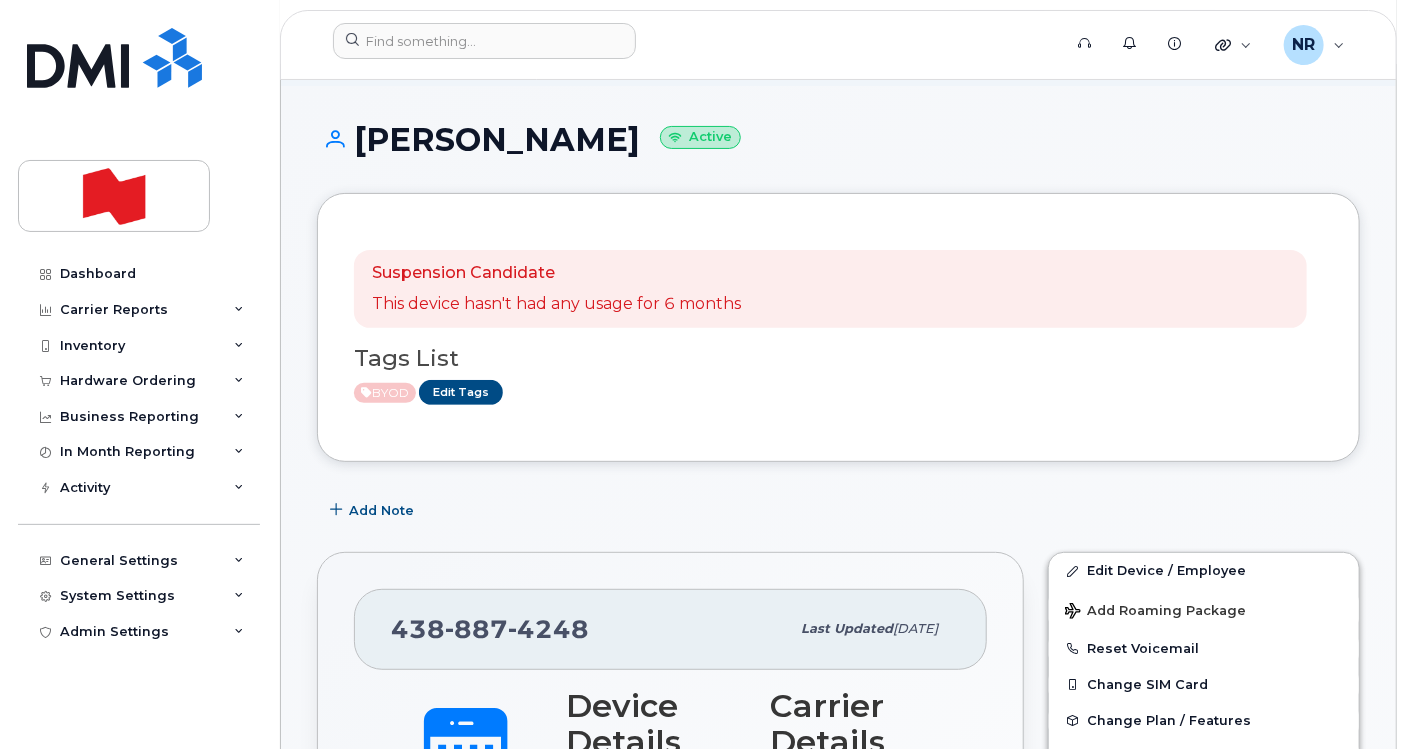 scroll, scrollTop: 111, scrollLeft: 0, axis: vertical 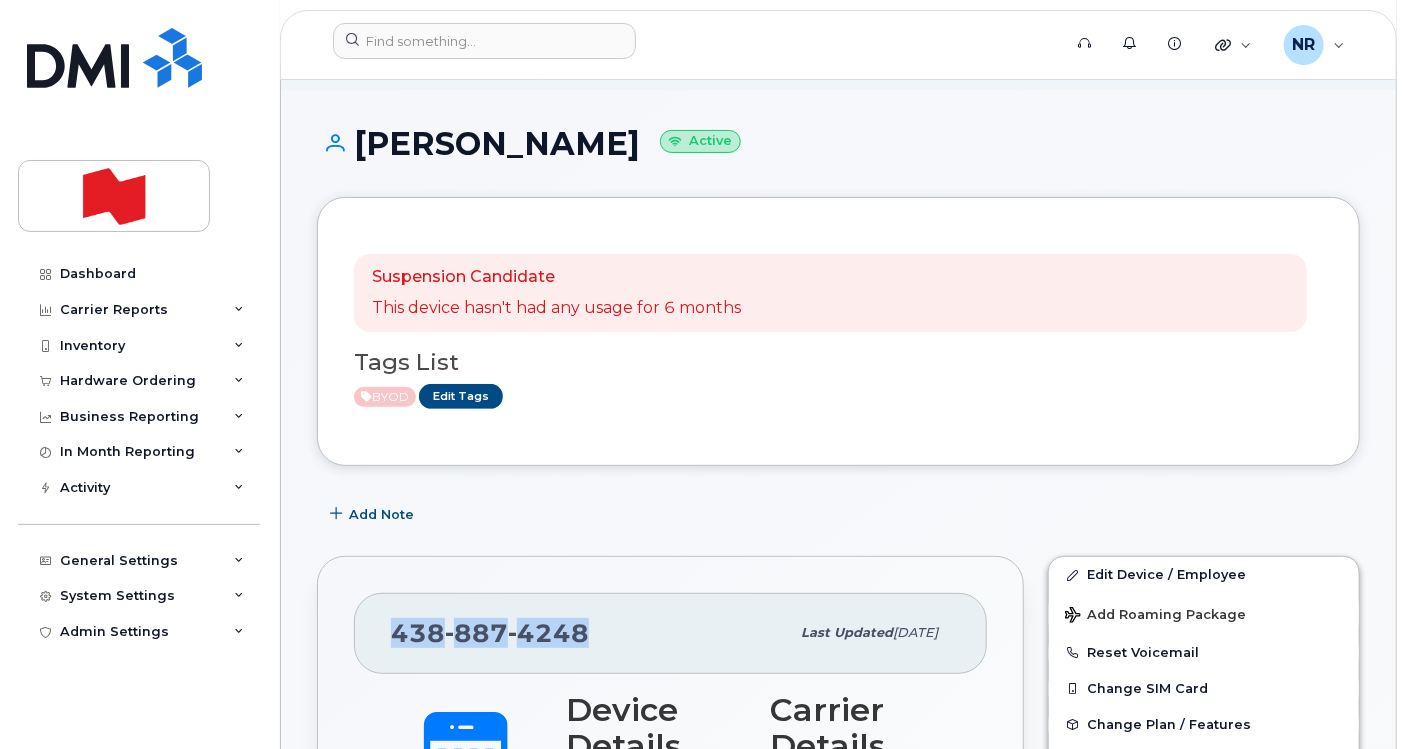 drag, startPoint x: 598, startPoint y: 631, endPoint x: 332, endPoint y: 637, distance: 266.06766 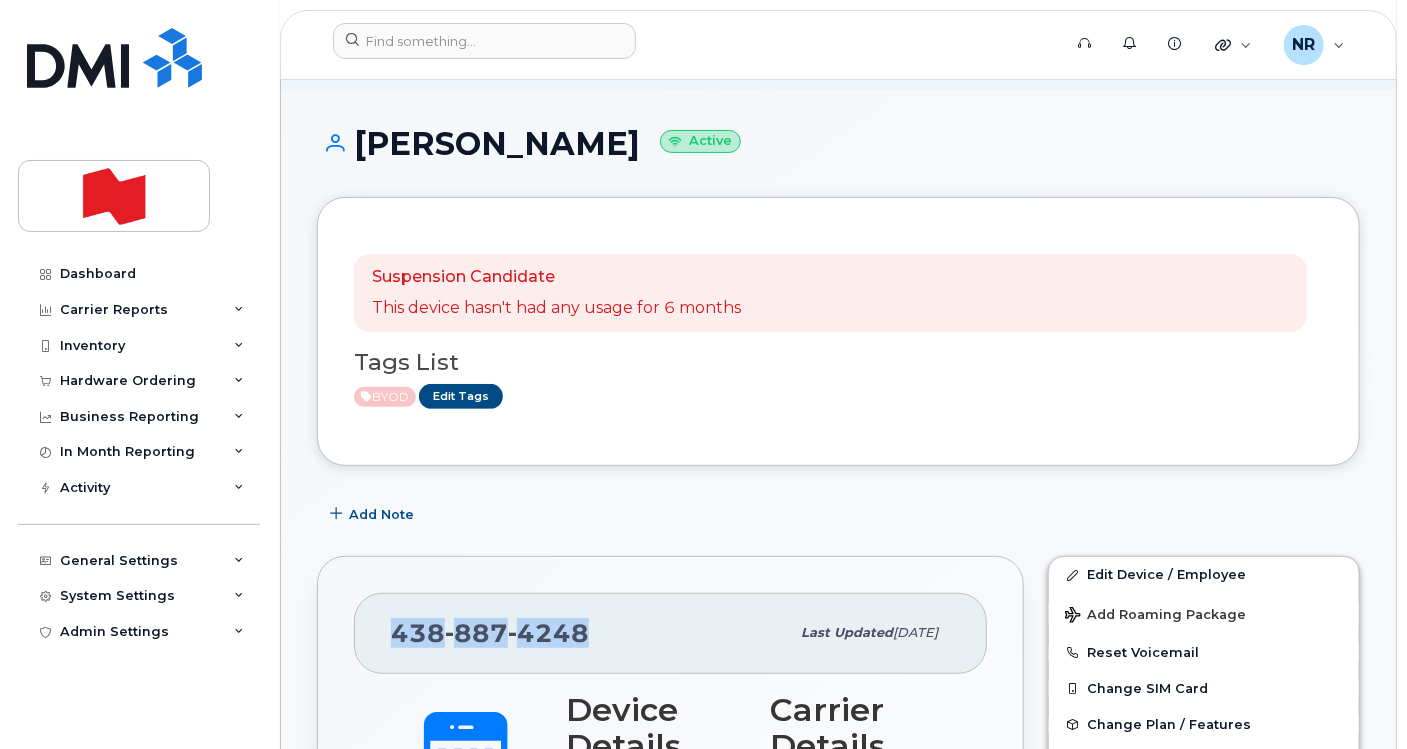 click on "438 887 4248" at bounding box center (590, 633) 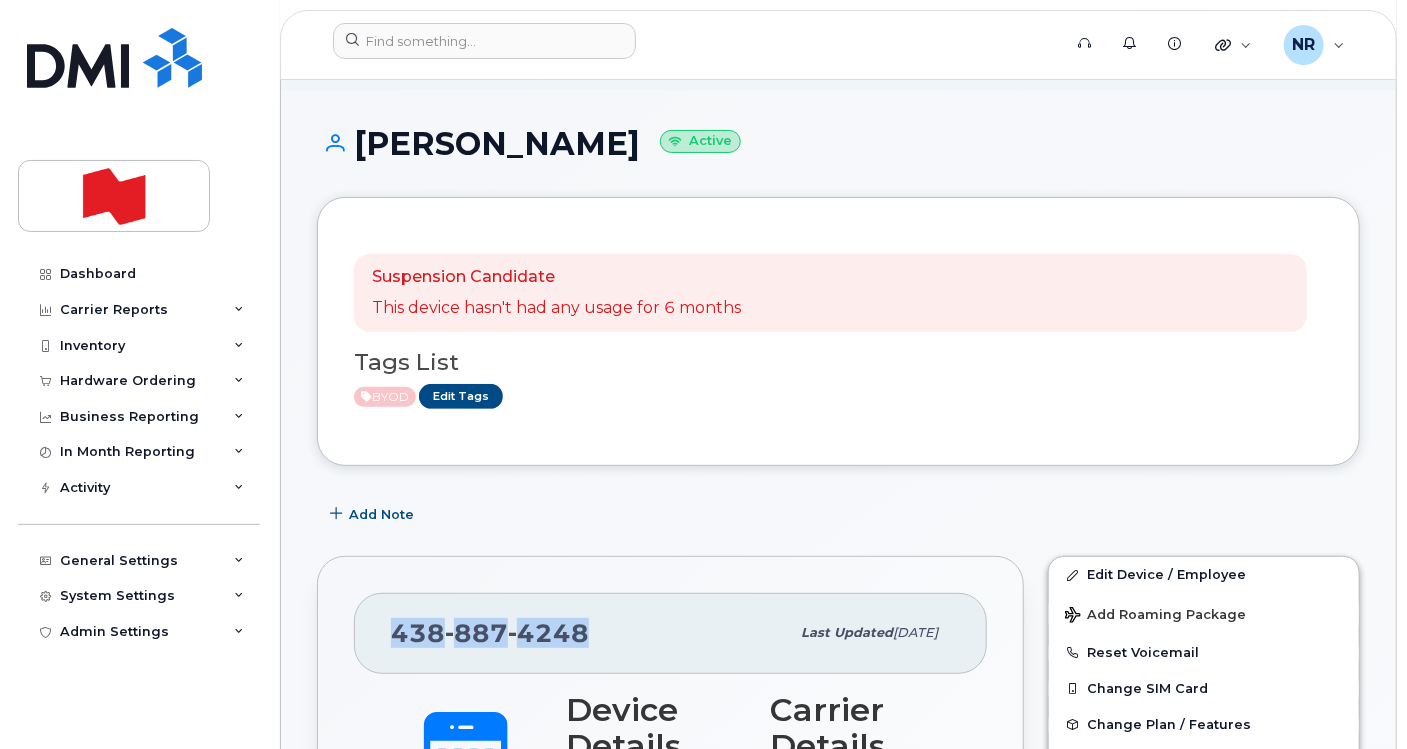 click on "438 887 4248" at bounding box center (590, 633) 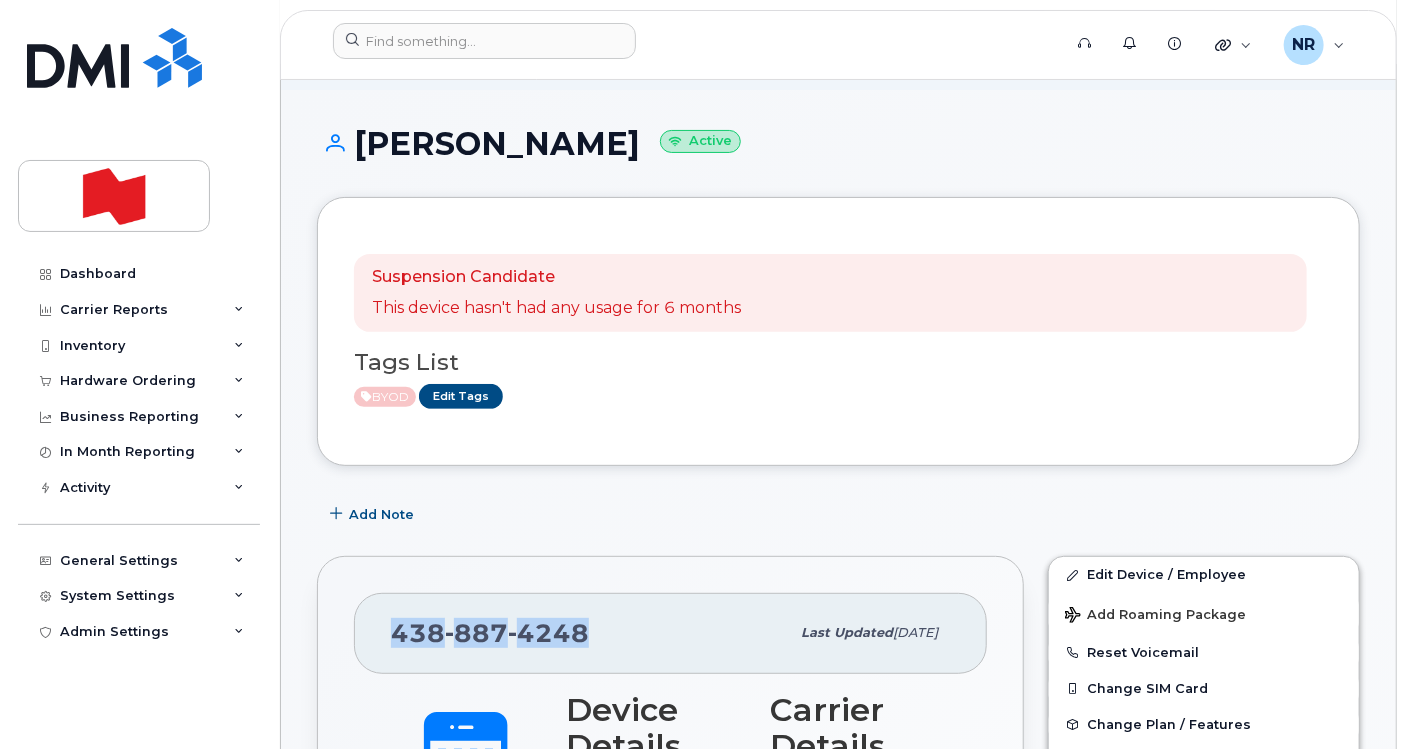 drag, startPoint x: 621, startPoint y: 636, endPoint x: 391, endPoint y: 622, distance: 230.42569 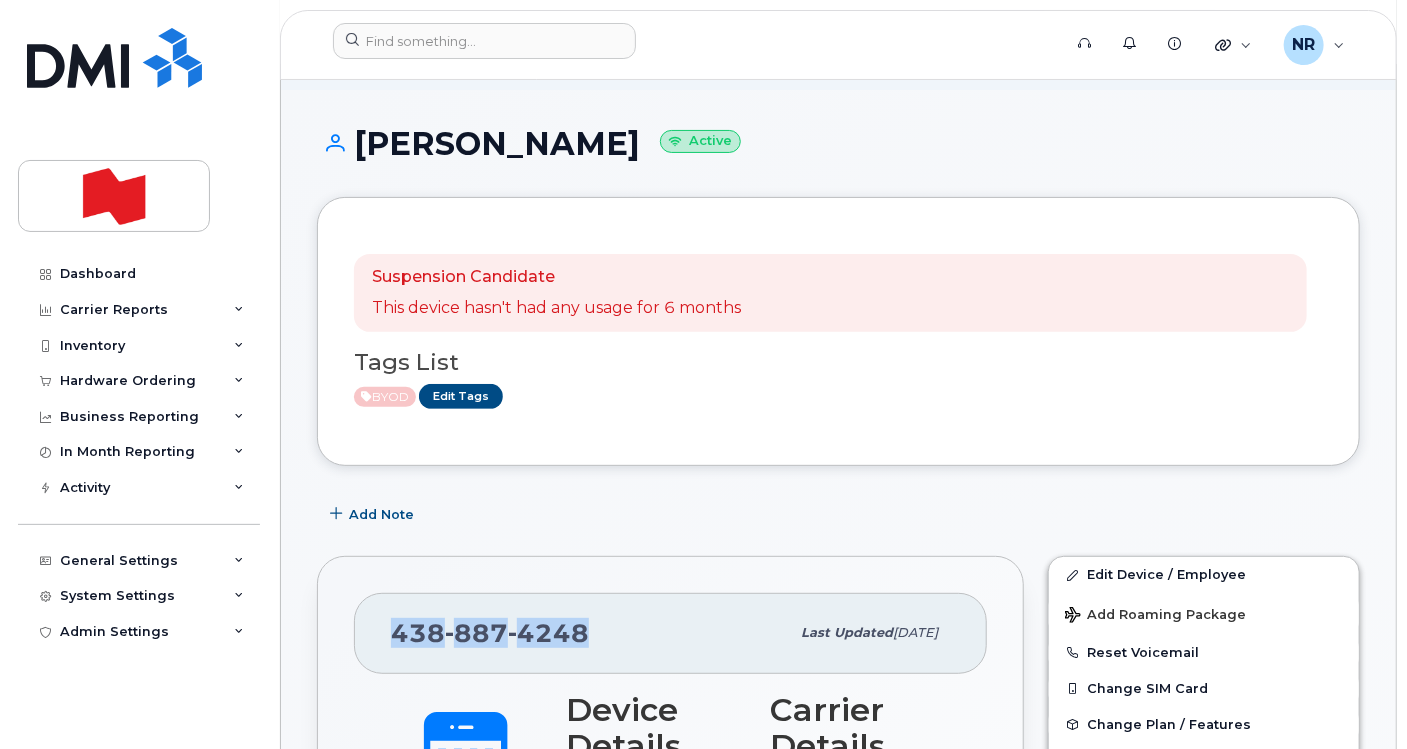 click on "438 887 4248" at bounding box center (590, 633) 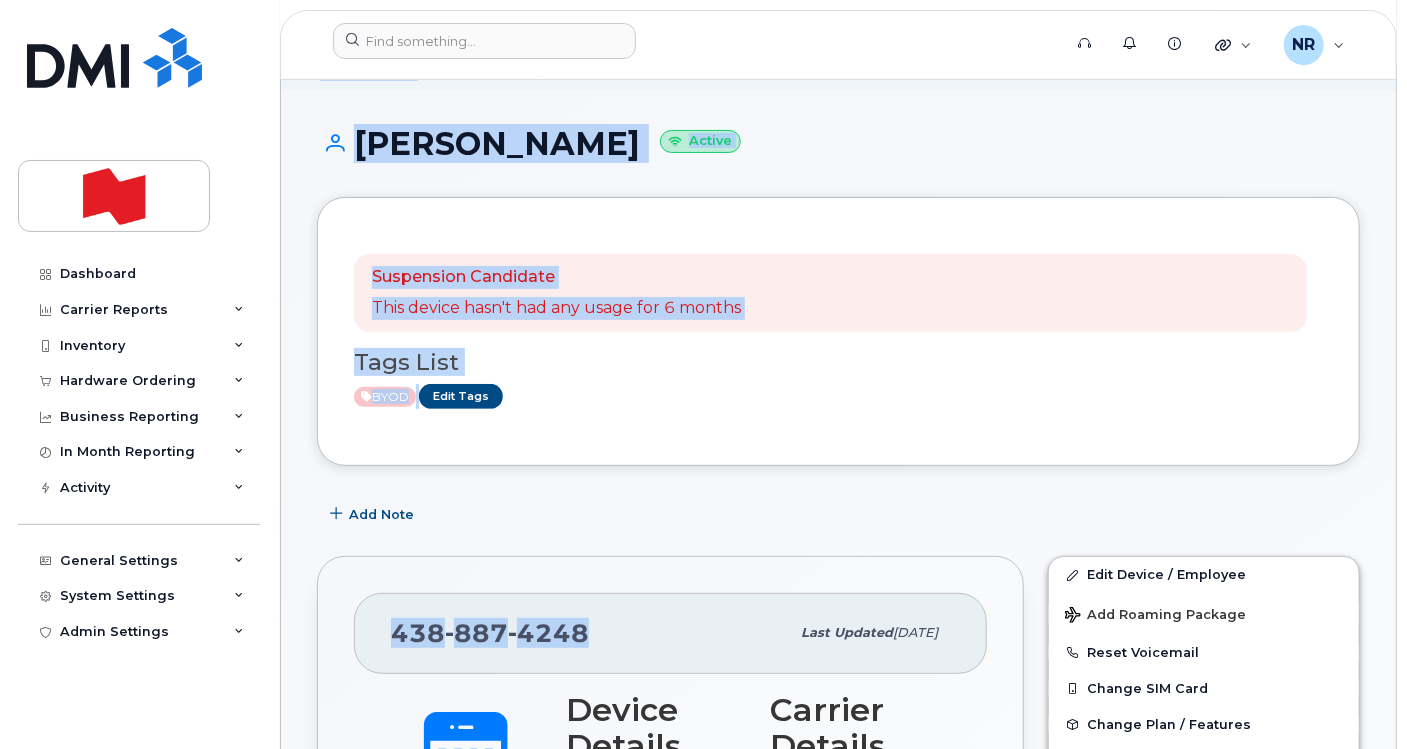 drag, startPoint x: 600, startPoint y: 640, endPoint x: 261, endPoint y: 653, distance: 339.24918 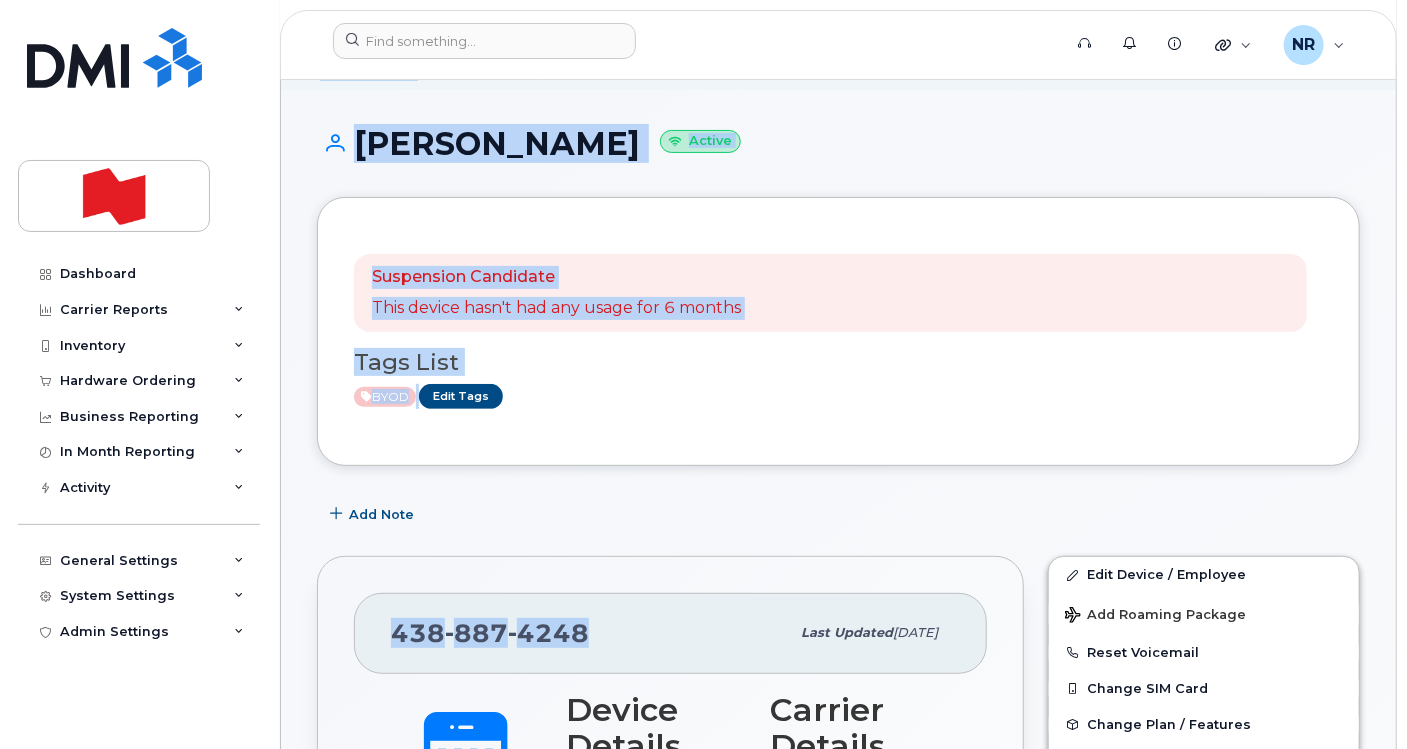 click on "438 887 4248" at bounding box center [590, 633] 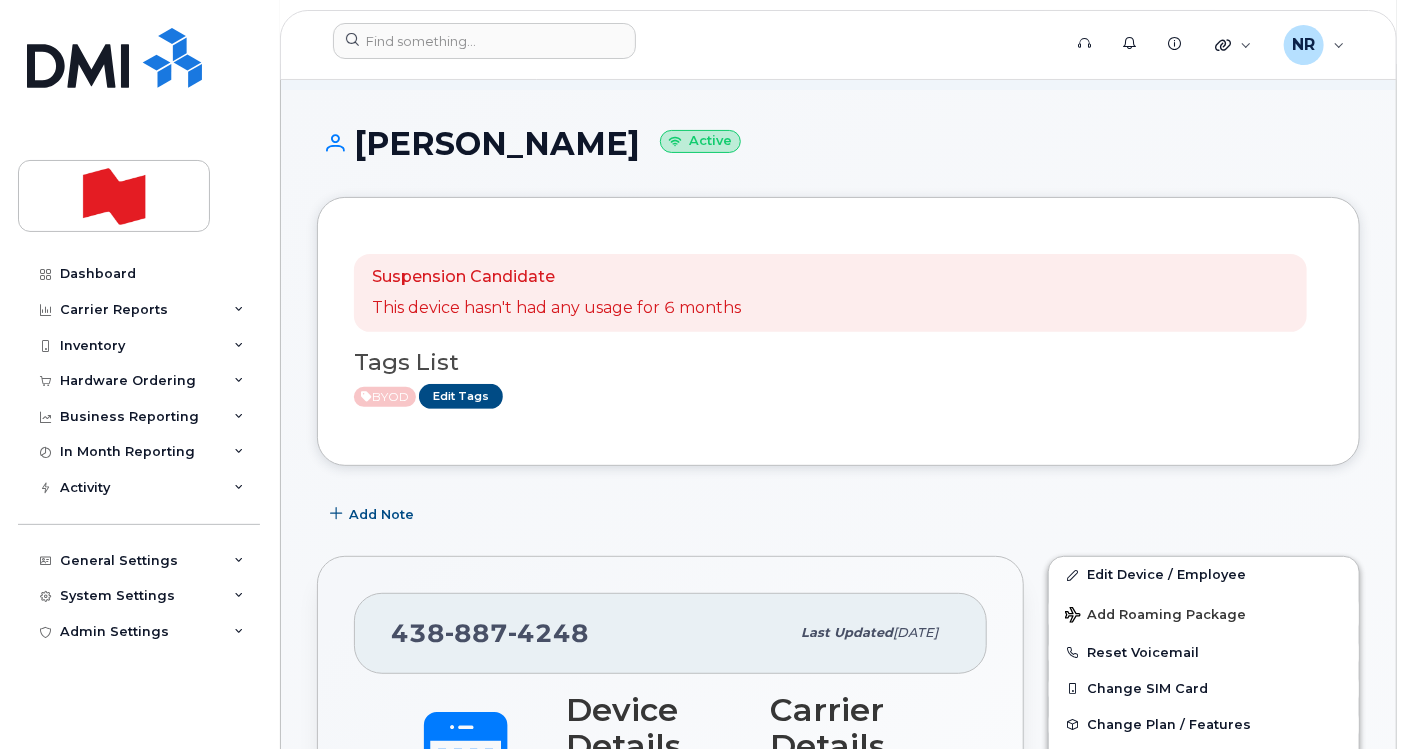 click on "438 887 4248" at bounding box center [590, 633] 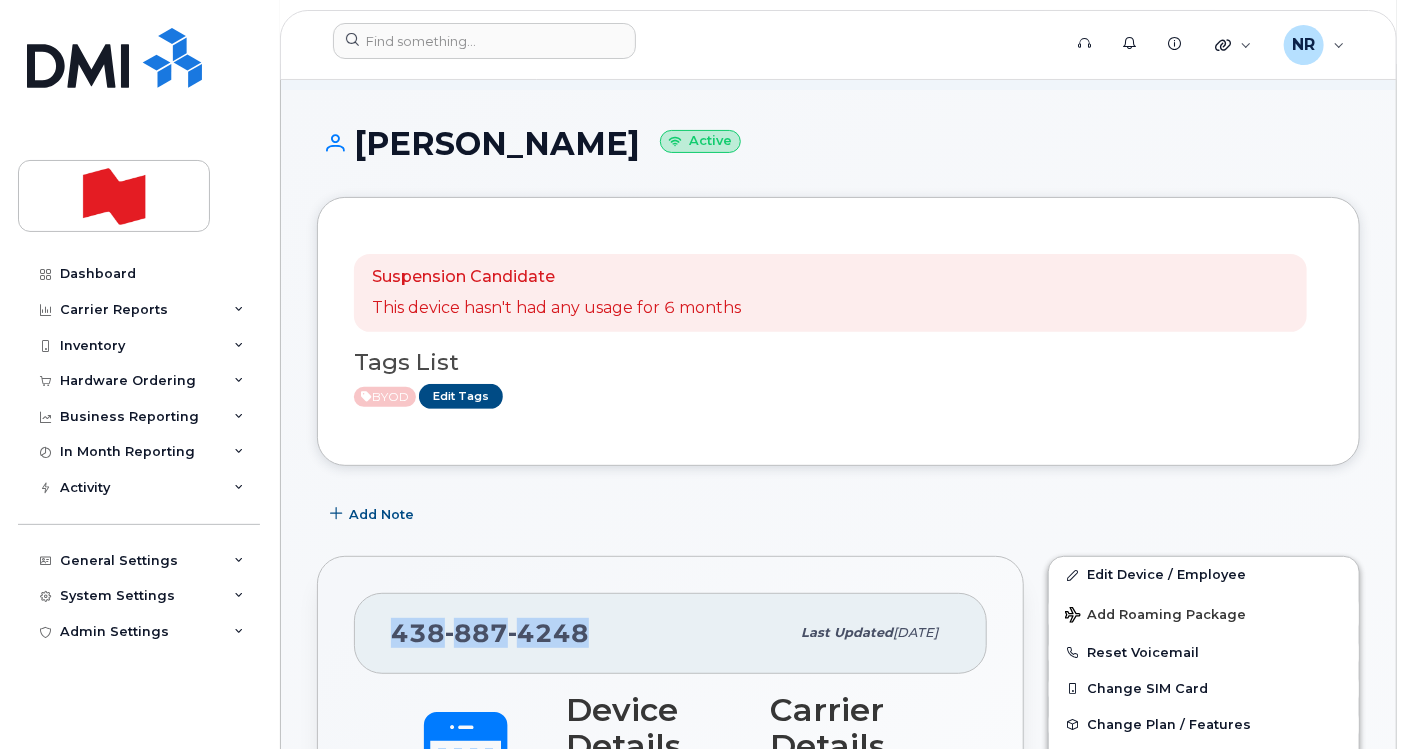 drag, startPoint x: 626, startPoint y: 629, endPoint x: 361, endPoint y: 640, distance: 265.2282 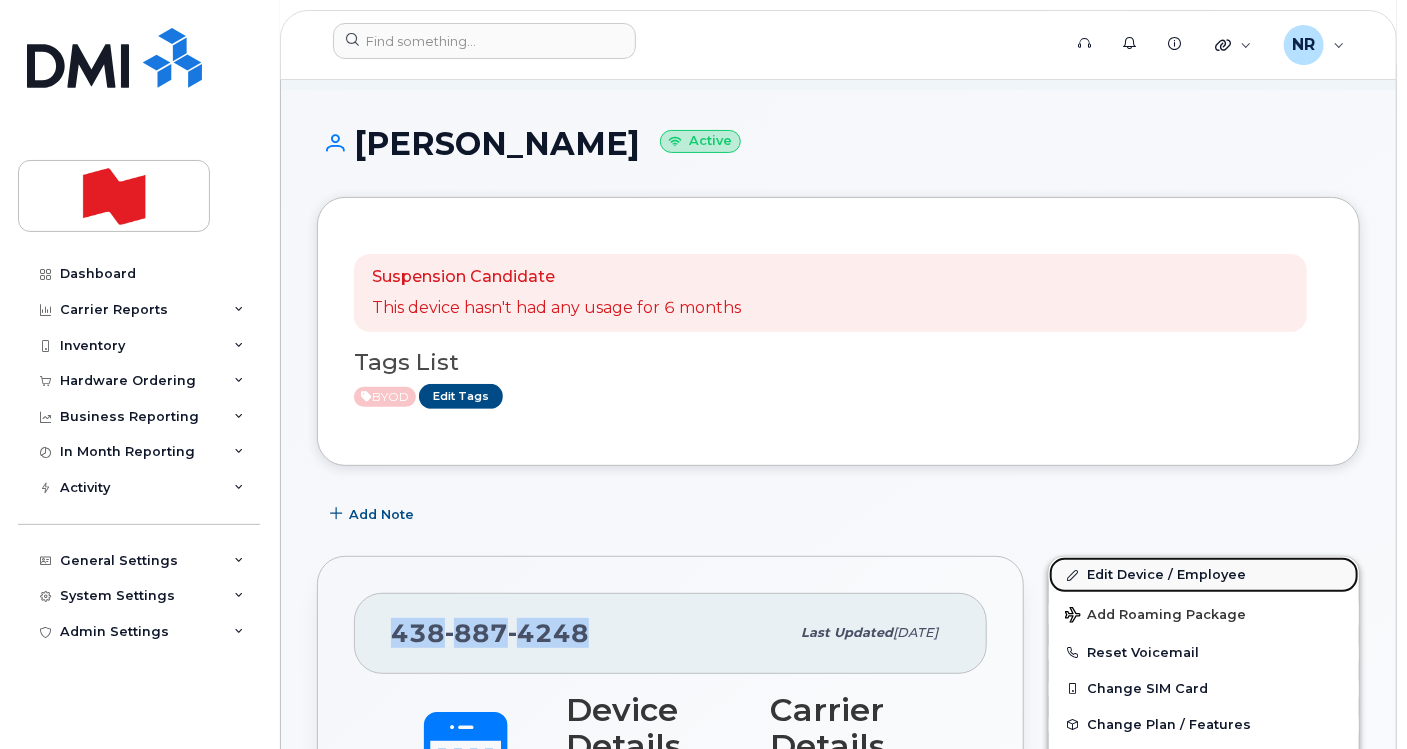 click on "Edit Device / Employee" at bounding box center (1204, 575) 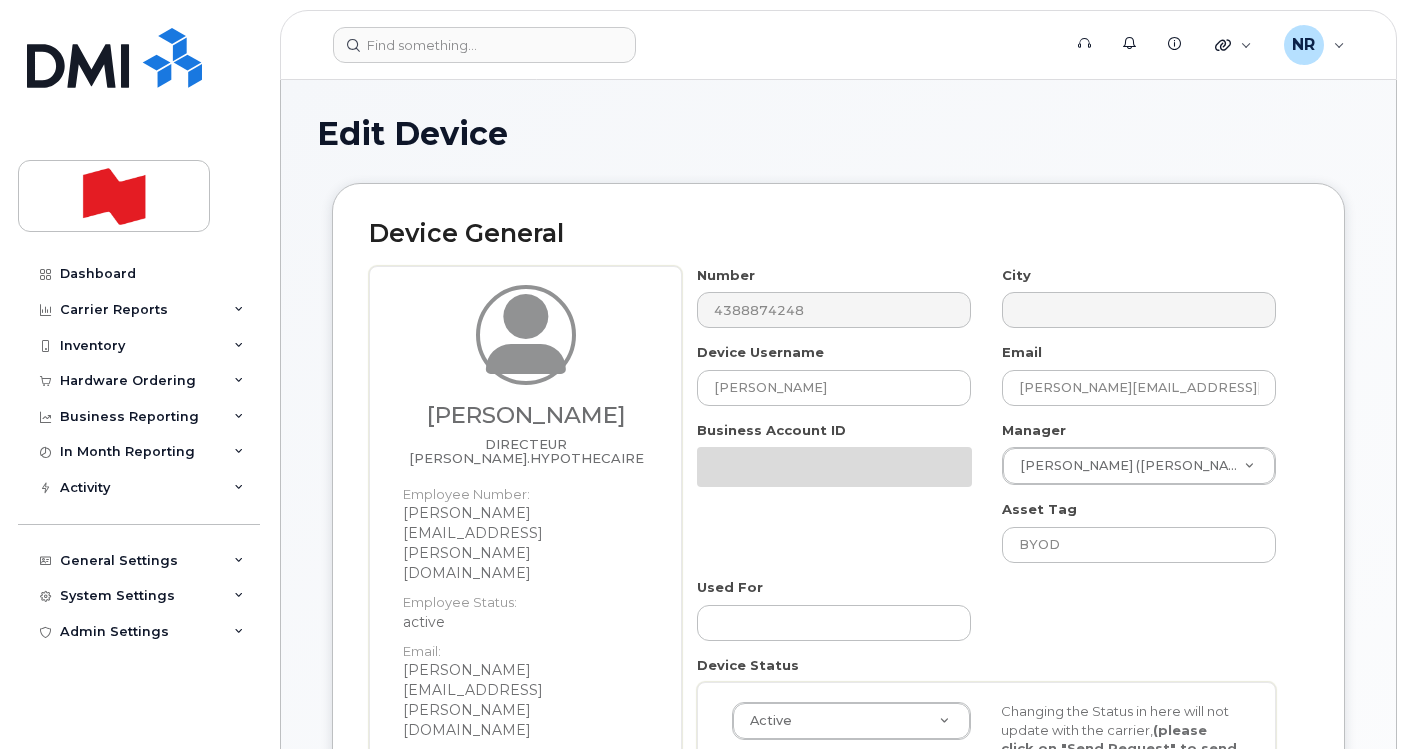 select on "22917077" 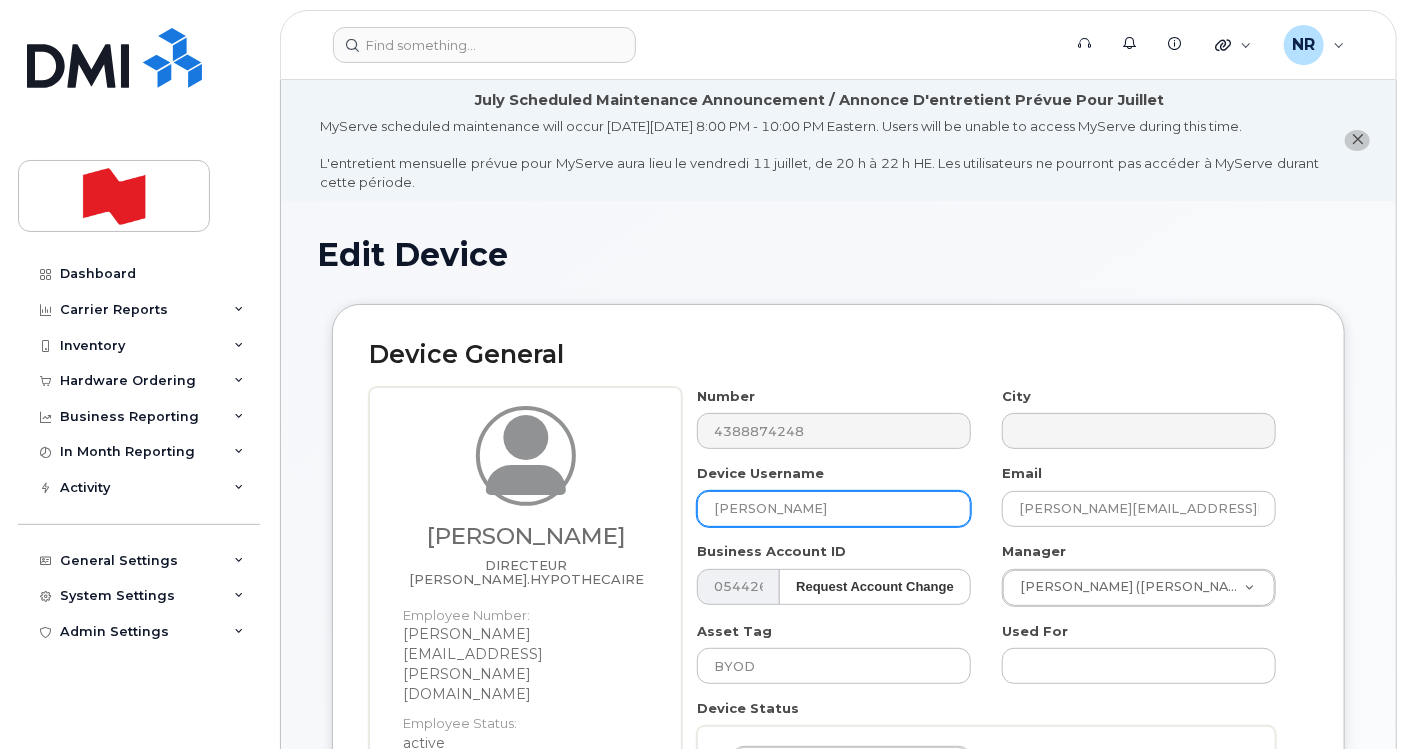 drag, startPoint x: 883, startPoint y: 502, endPoint x: 588, endPoint y: 503, distance: 295.0017 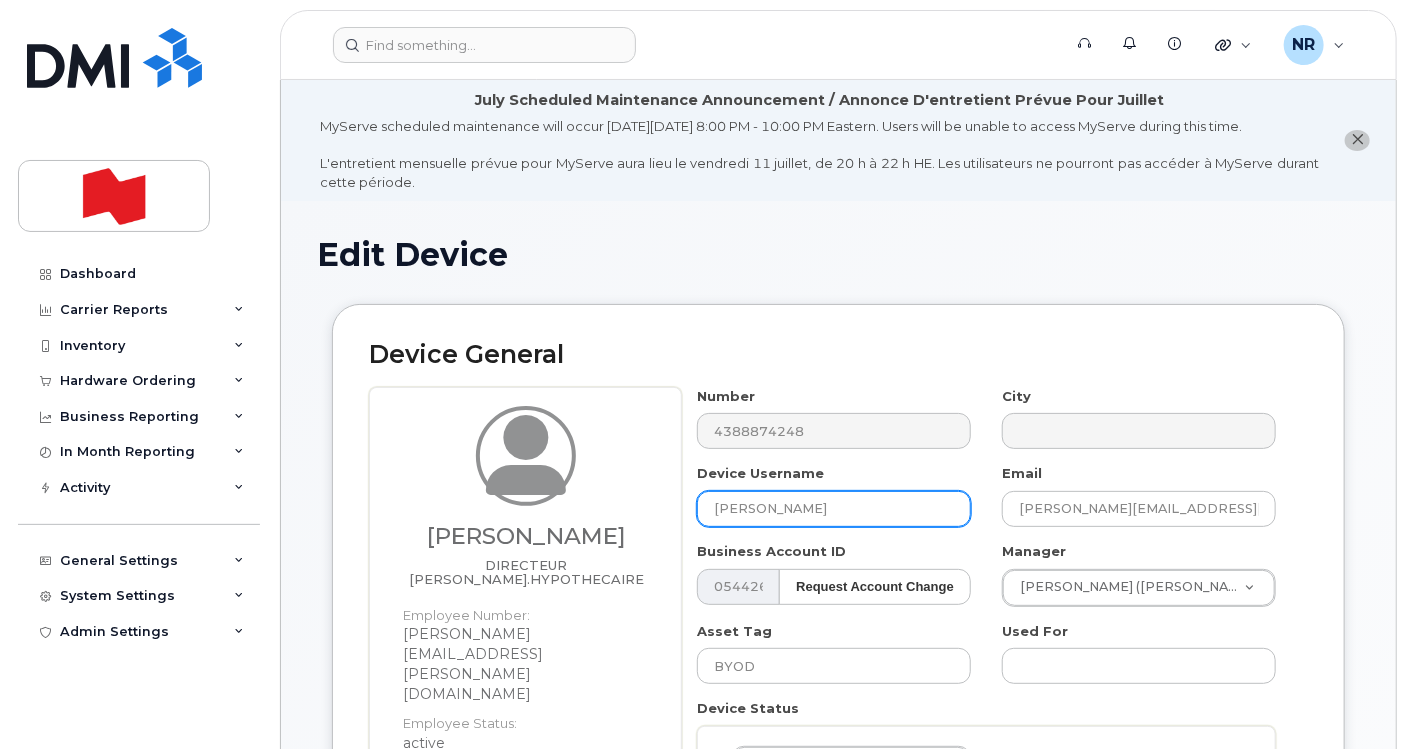 click on "[PERSON_NAME] DIRECTEUR DEVEL.HYPOTHECAIRE Employee Number: [PERSON_NAME][EMAIL_ADDRESS][PERSON_NAME][DOMAIN_NAME] Employee Status: active Email: [PERSON_NAME][EMAIL_ADDRESS][PERSON_NAME][DOMAIN_NAME] Address: [GEOGRAPHIC_DATA] Employee [PERSON_NAME] Type first three symbols or more [PERSON_NAME][EMAIL_ADDRESS][PERSON_NAME][DOMAIN_NAME] Edit New
Non-employee owned device
Number
4388874248
City
Device Username
[PERSON_NAME]
Email
[PERSON_NAME][EMAIL_ADDRESS][PERSON_NAME][DOMAIN_NAME]
Business Account ID
0544263846 (Bell) Request Account Change 12284
Manager
[PERSON_NAME] ([PERSON_NAME][EMAIL_ADDRESS][DOMAIN_NAME])                                     1921189
Asset Tag
BYOD
Used For
Device Status
Active                                     Active
Suspended
Cancelled
Send Request
Changing the Status in here will not update with the carrier,   (please click on "Send Request" to send to the carrier)  , please call or email carrier to ensure it's completed.
Carrier support contact:
Bell Support
(" at bounding box center [838, 756] 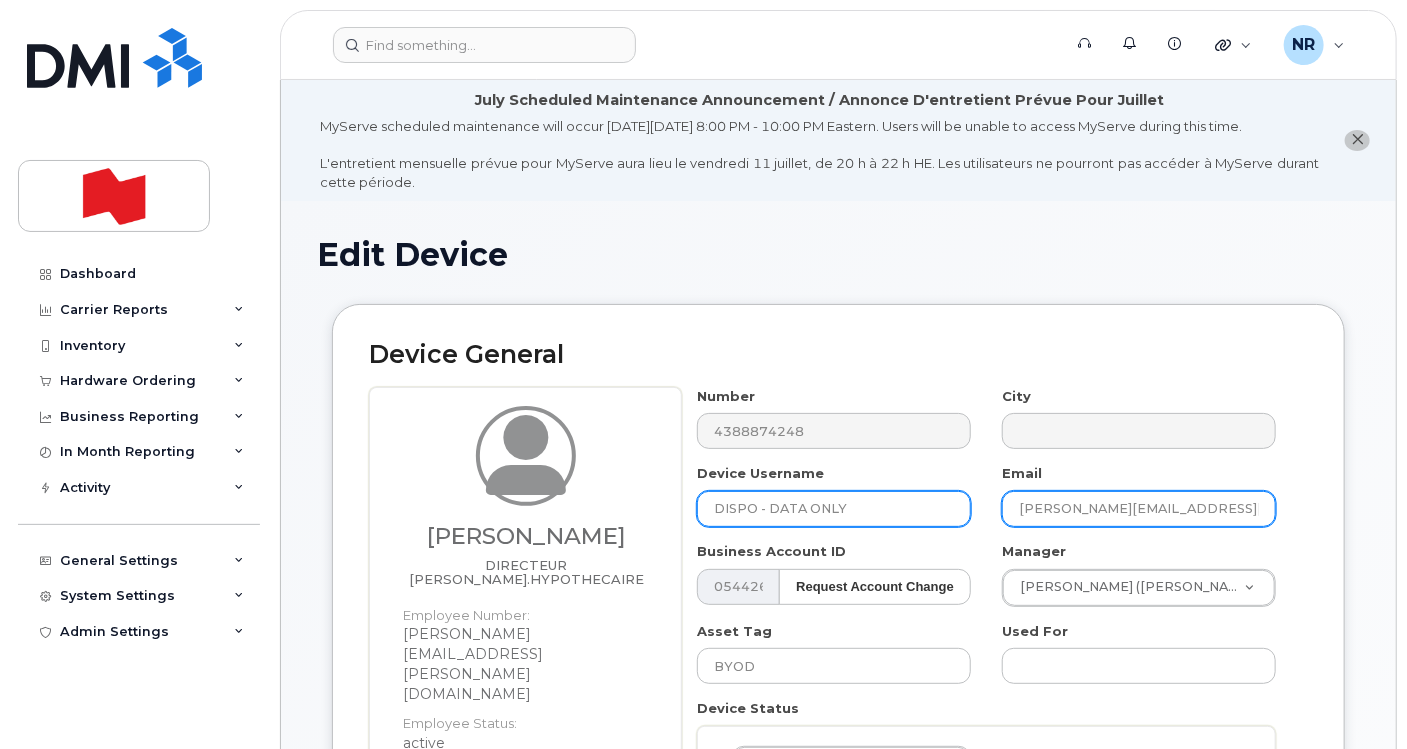 type on "DISPO - DATA ONLY" 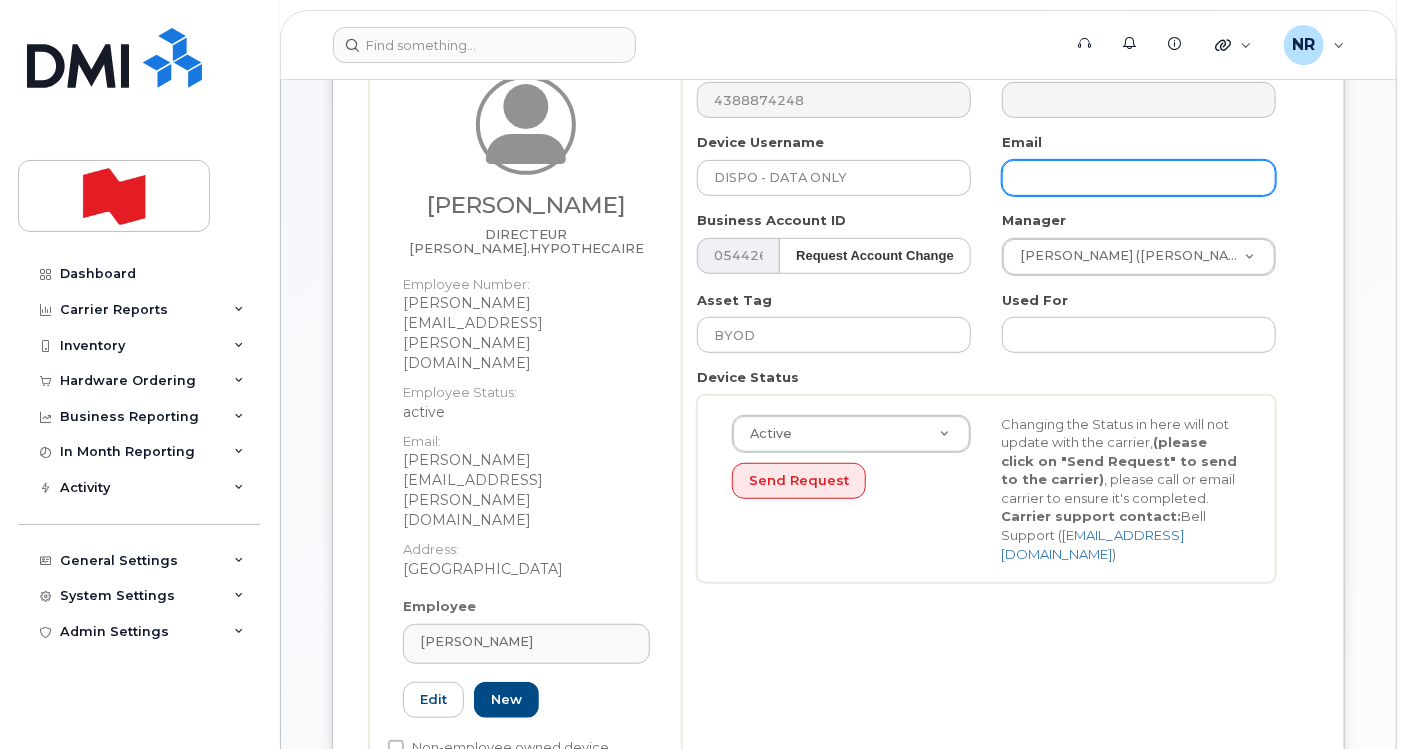 scroll, scrollTop: 333, scrollLeft: 0, axis: vertical 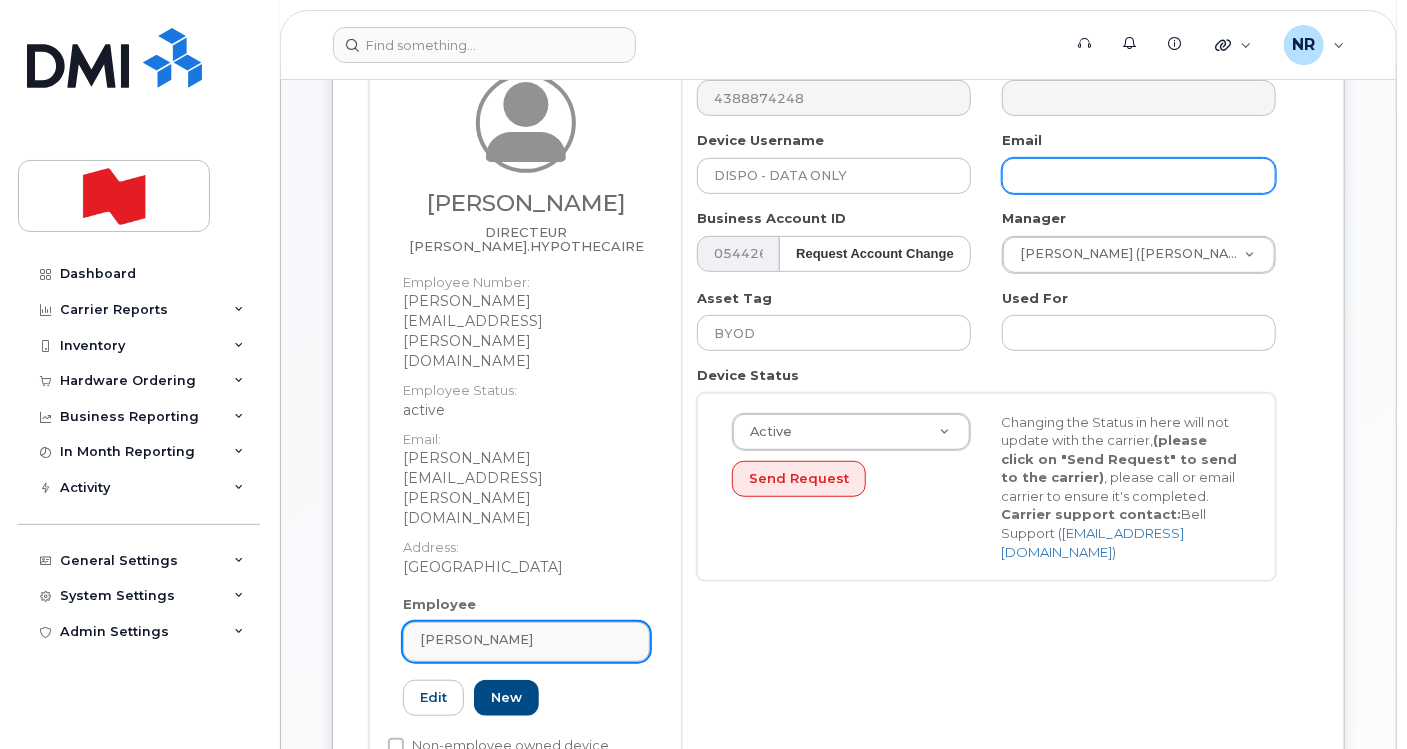 type 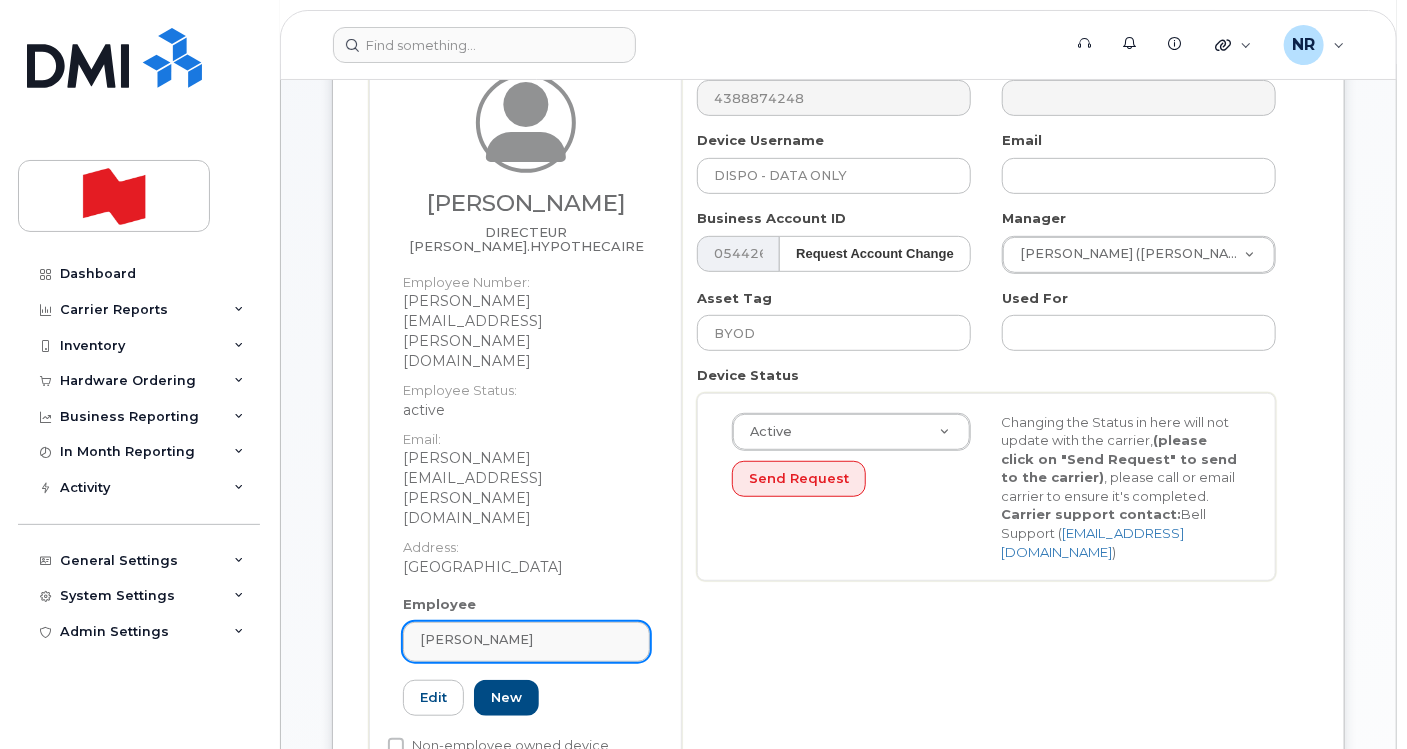 click on "GILBERTO VILLATORO" at bounding box center [526, 639] 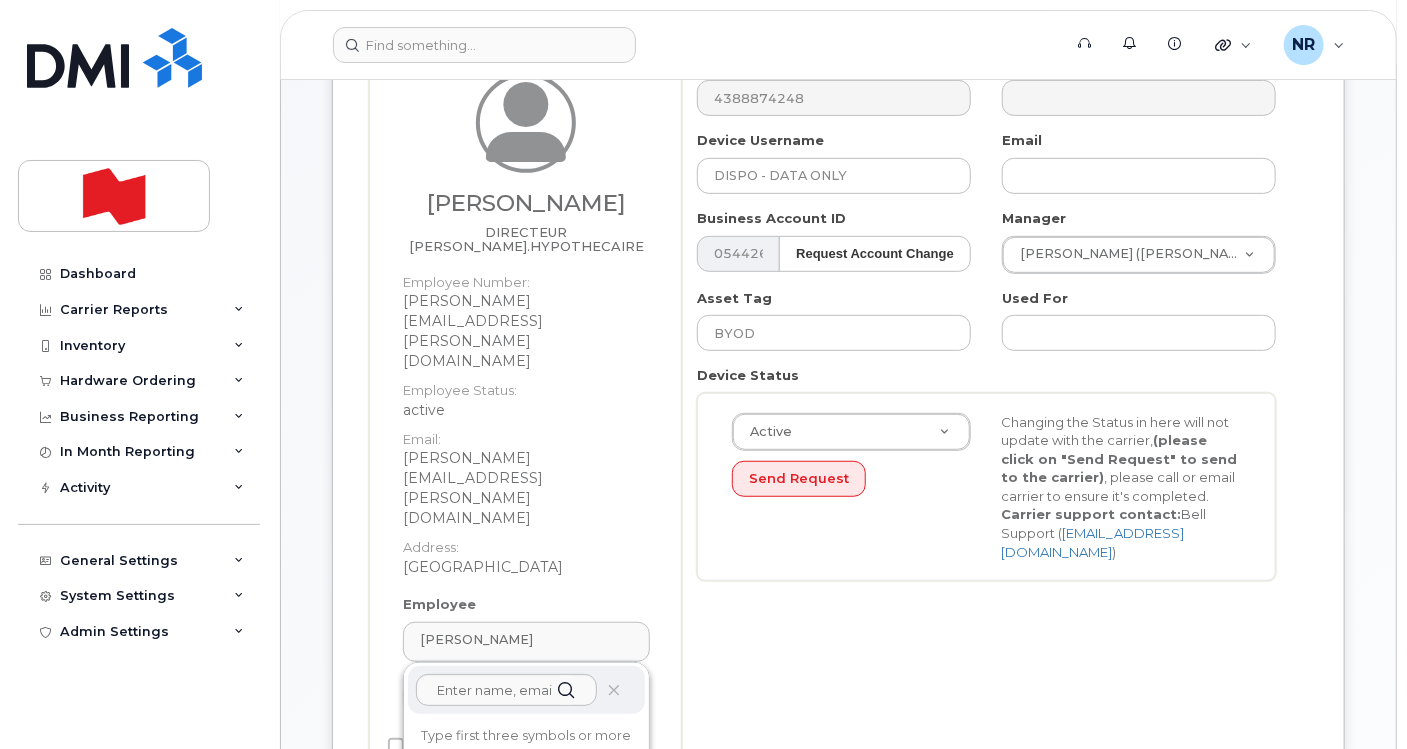 click at bounding box center [526, 691] 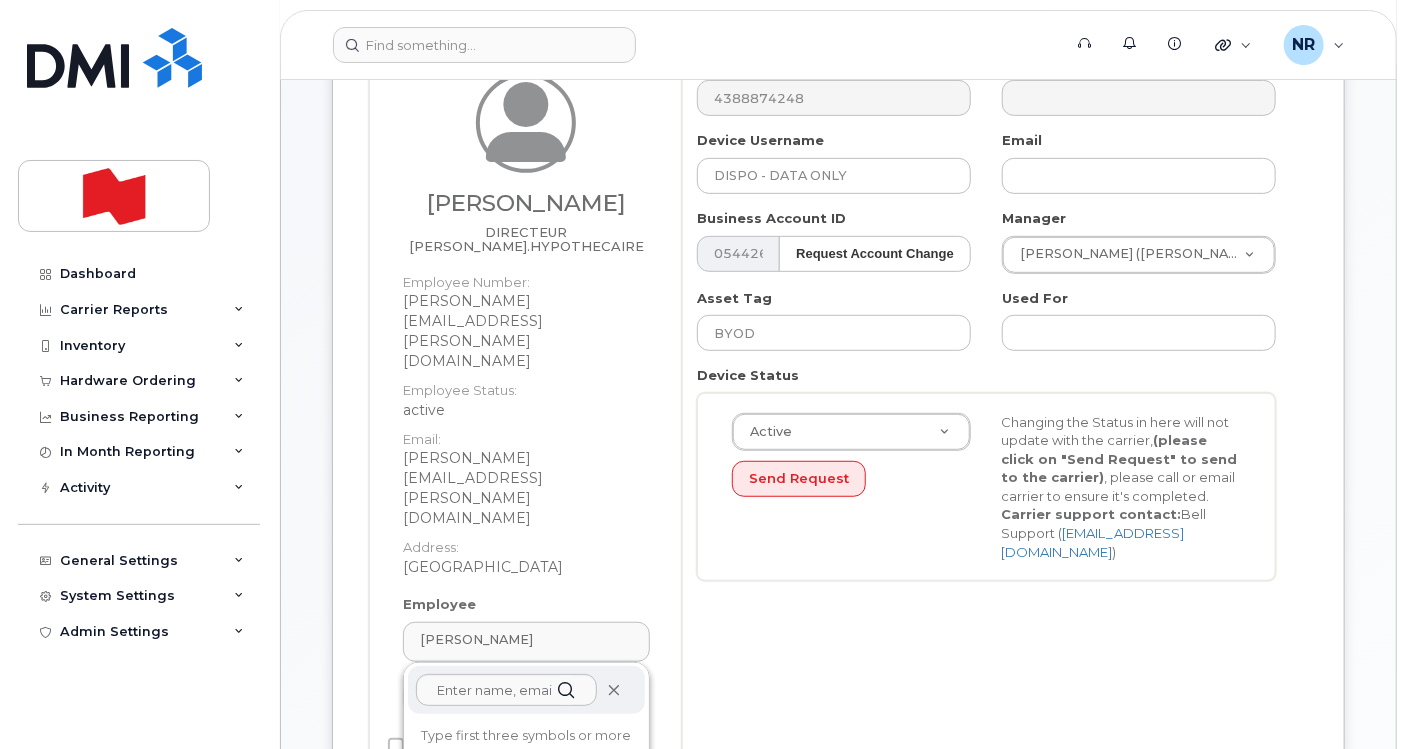 click at bounding box center [613, 691] 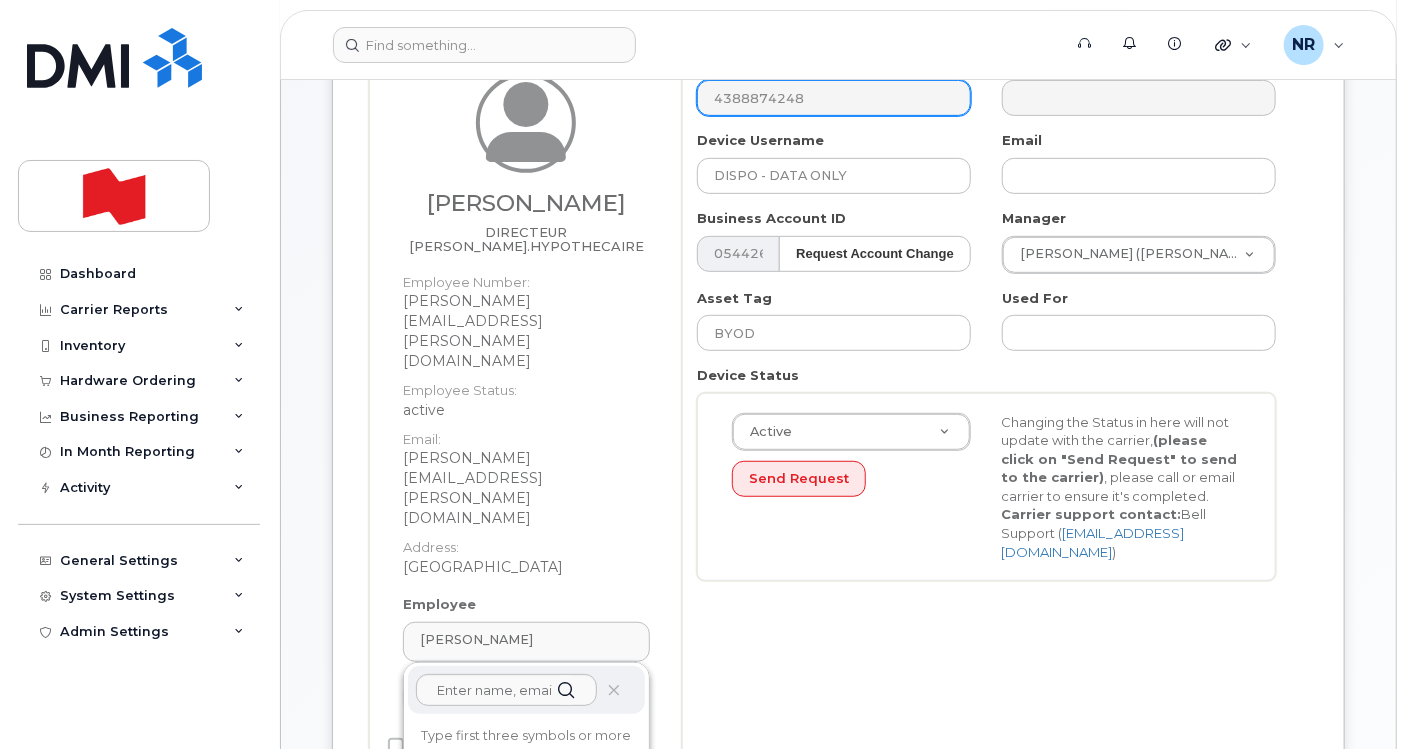 type 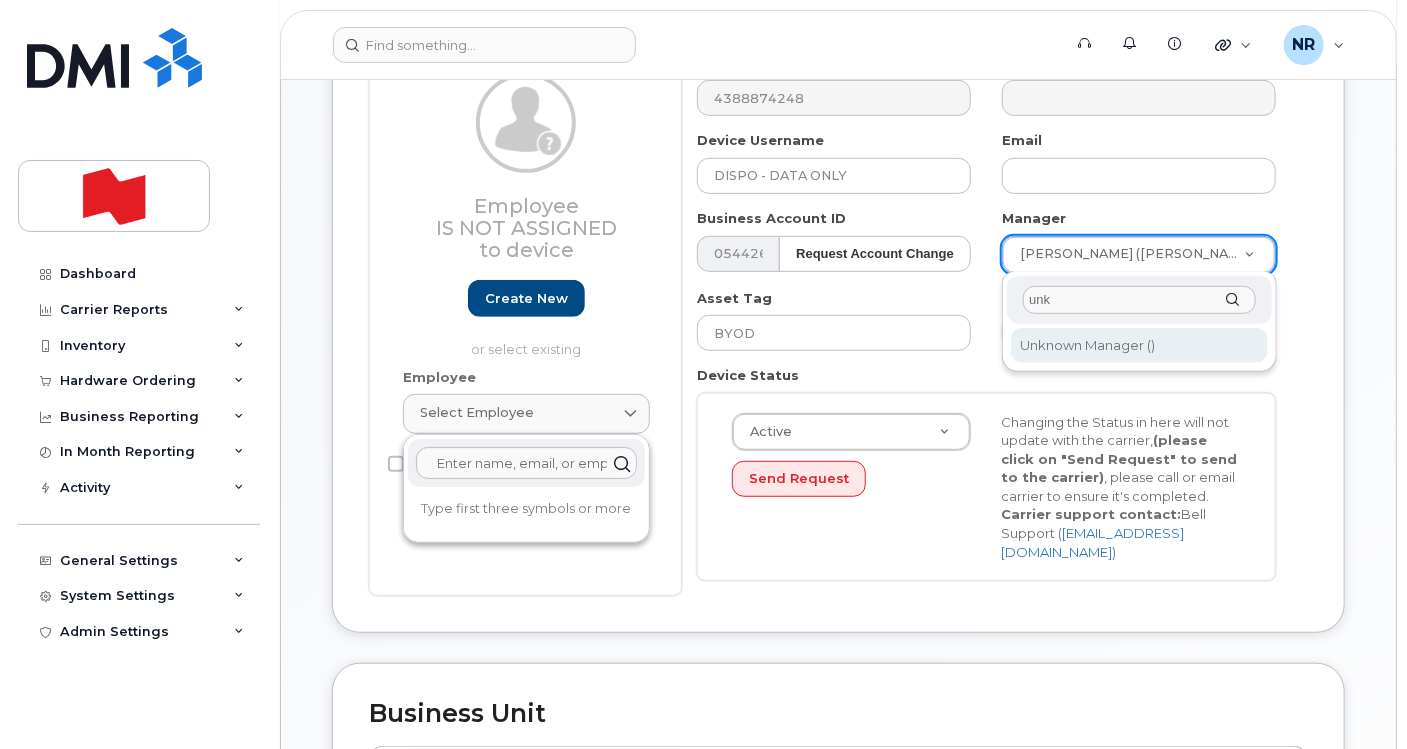 type on "unk" 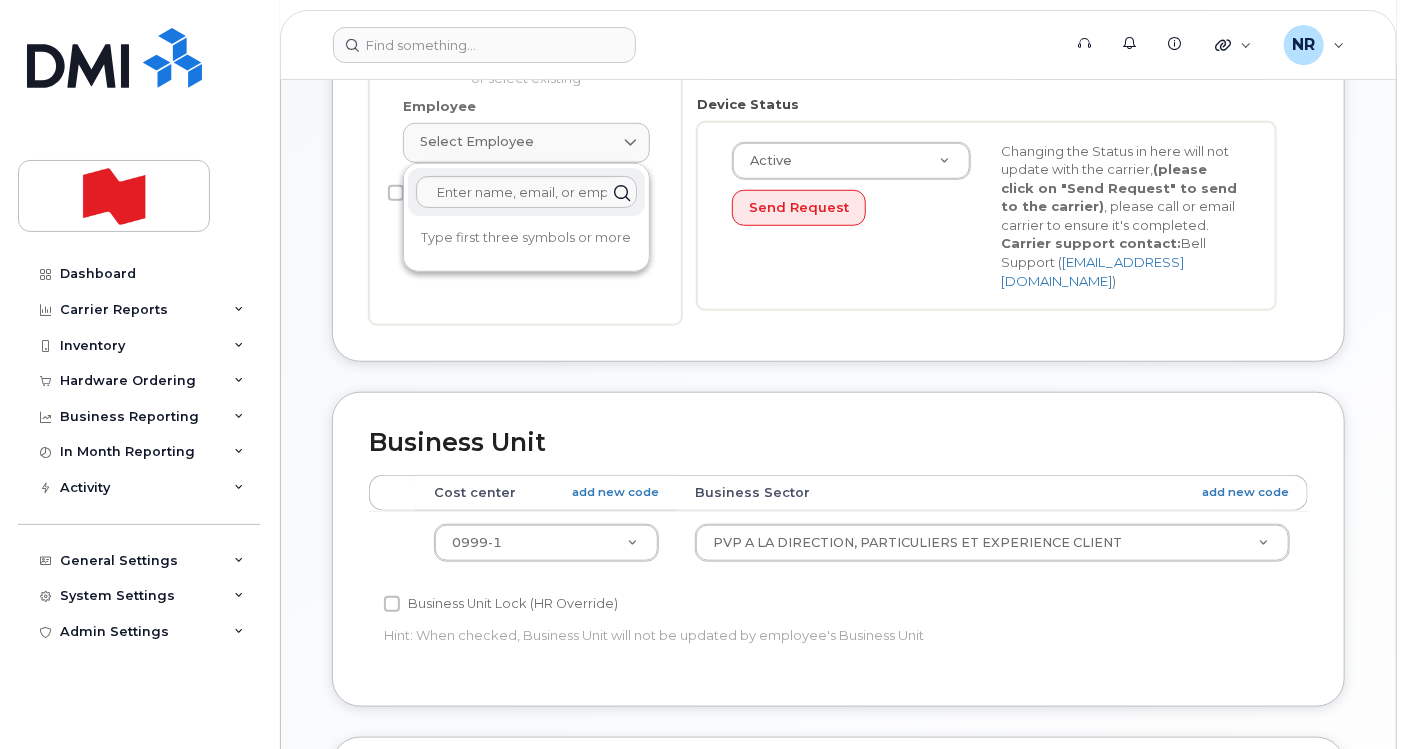 scroll, scrollTop: 666, scrollLeft: 0, axis: vertical 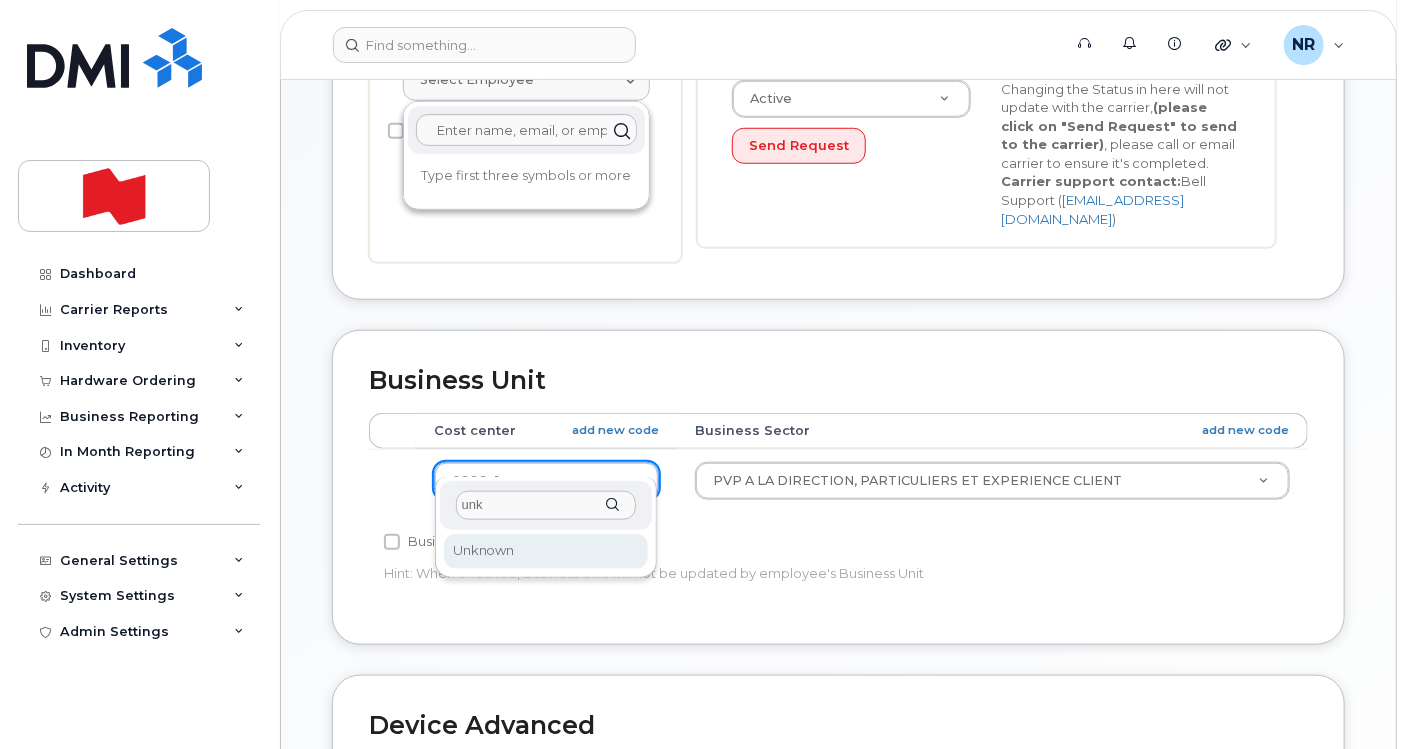 type on "unk" 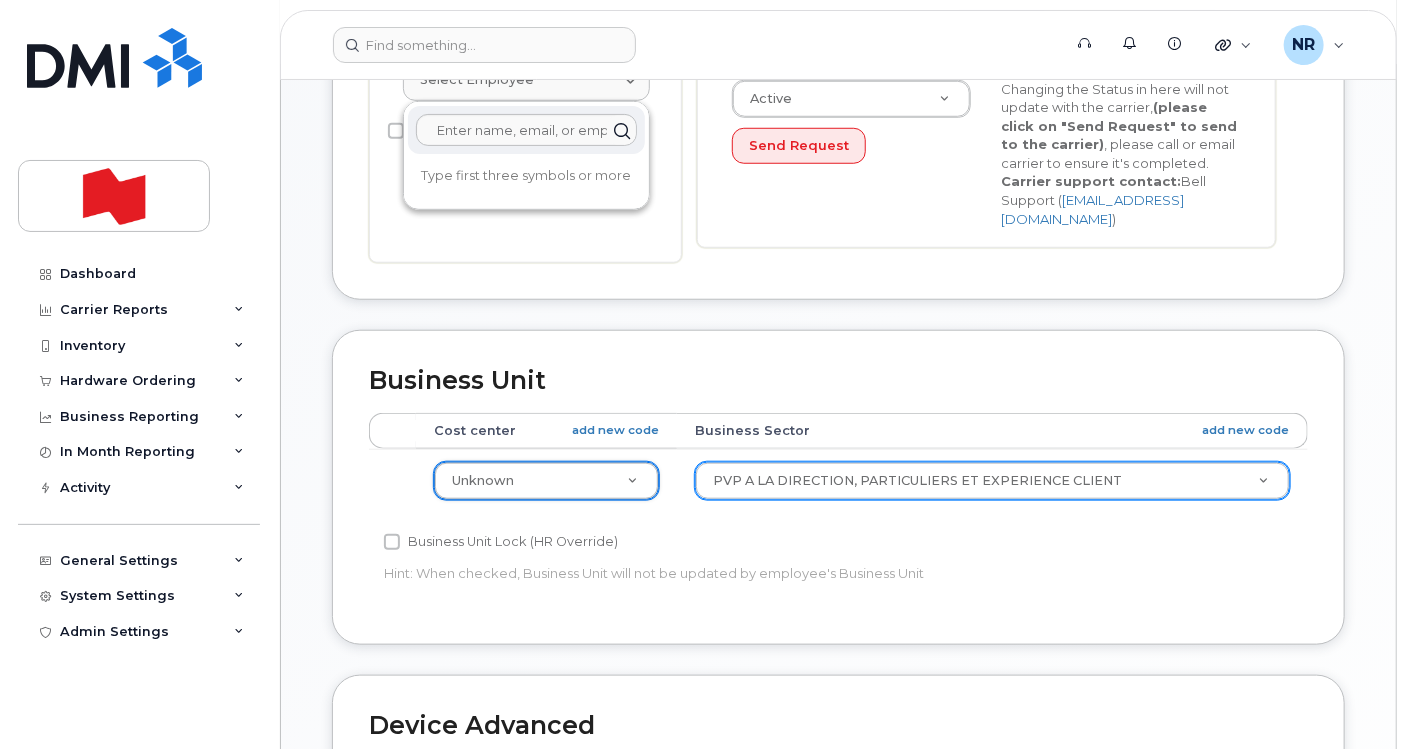 scroll, scrollTop: 514, scrollLeft: 0, axis: vertical 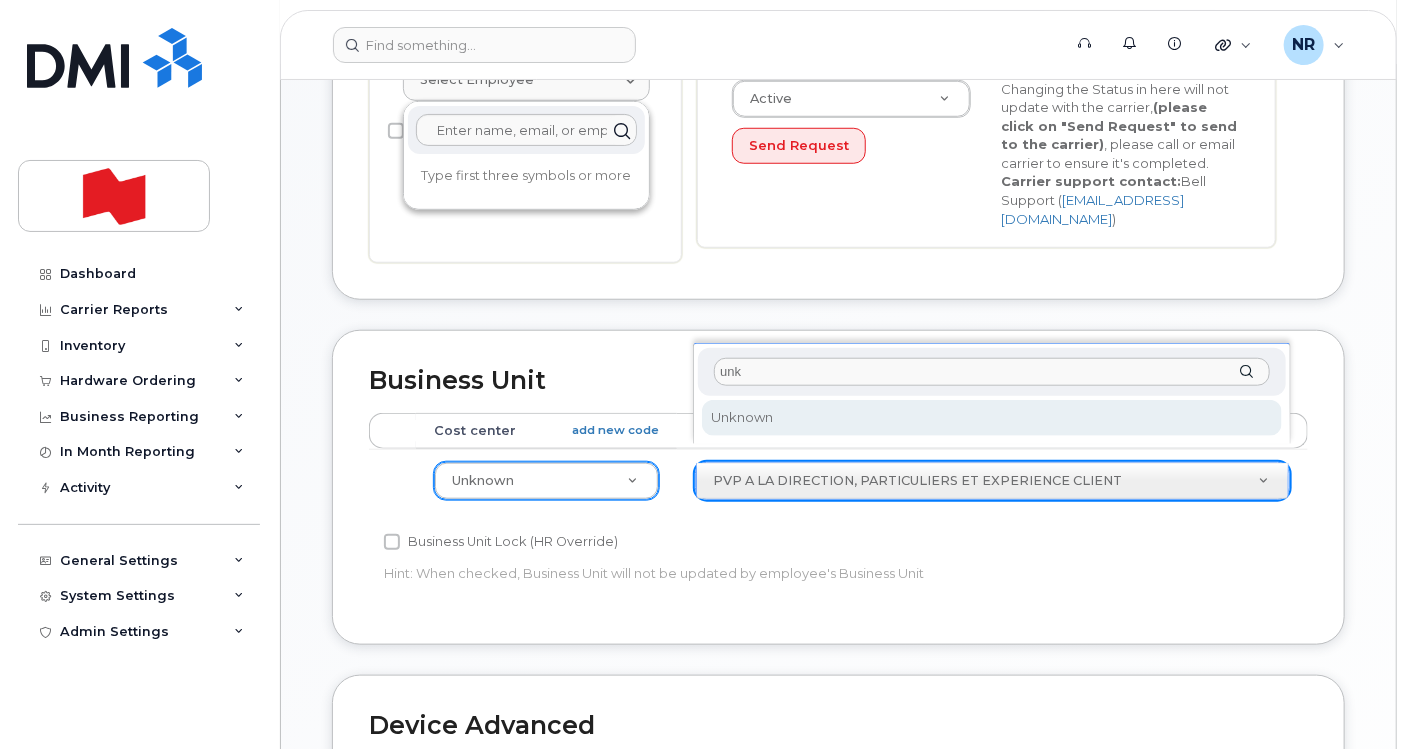 type on "unk" 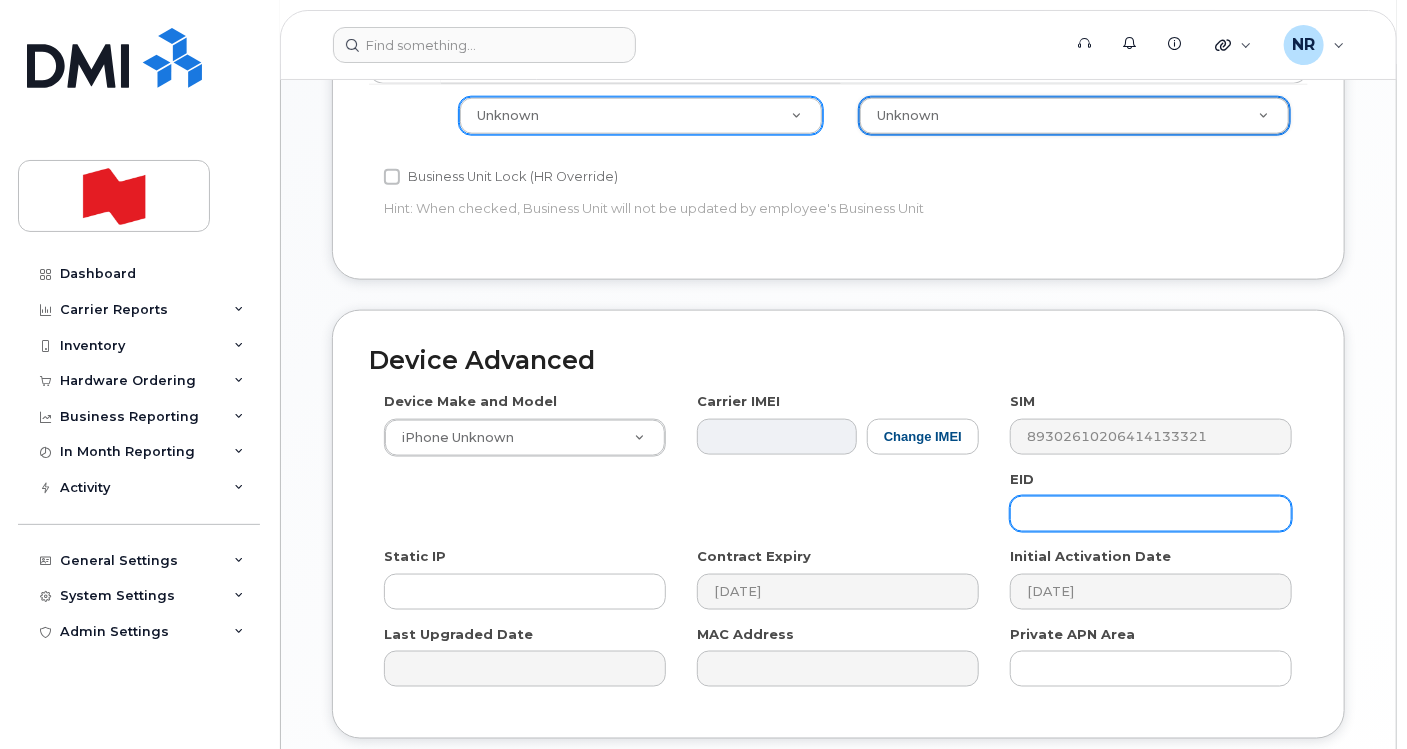 scroll, scrollTop: 1164, scrollLeft: 0, axis: vertical 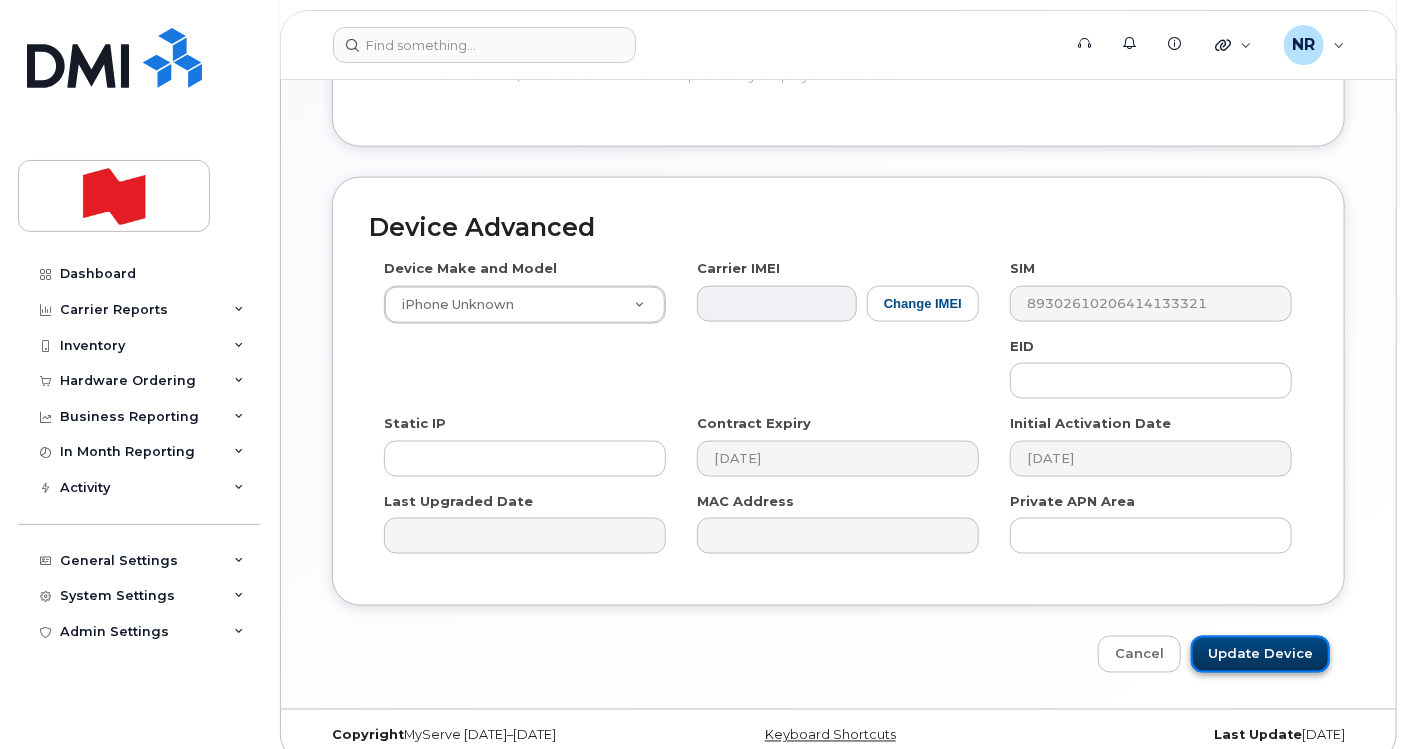 click on "Update Device" at bounding box center [1260, 654] 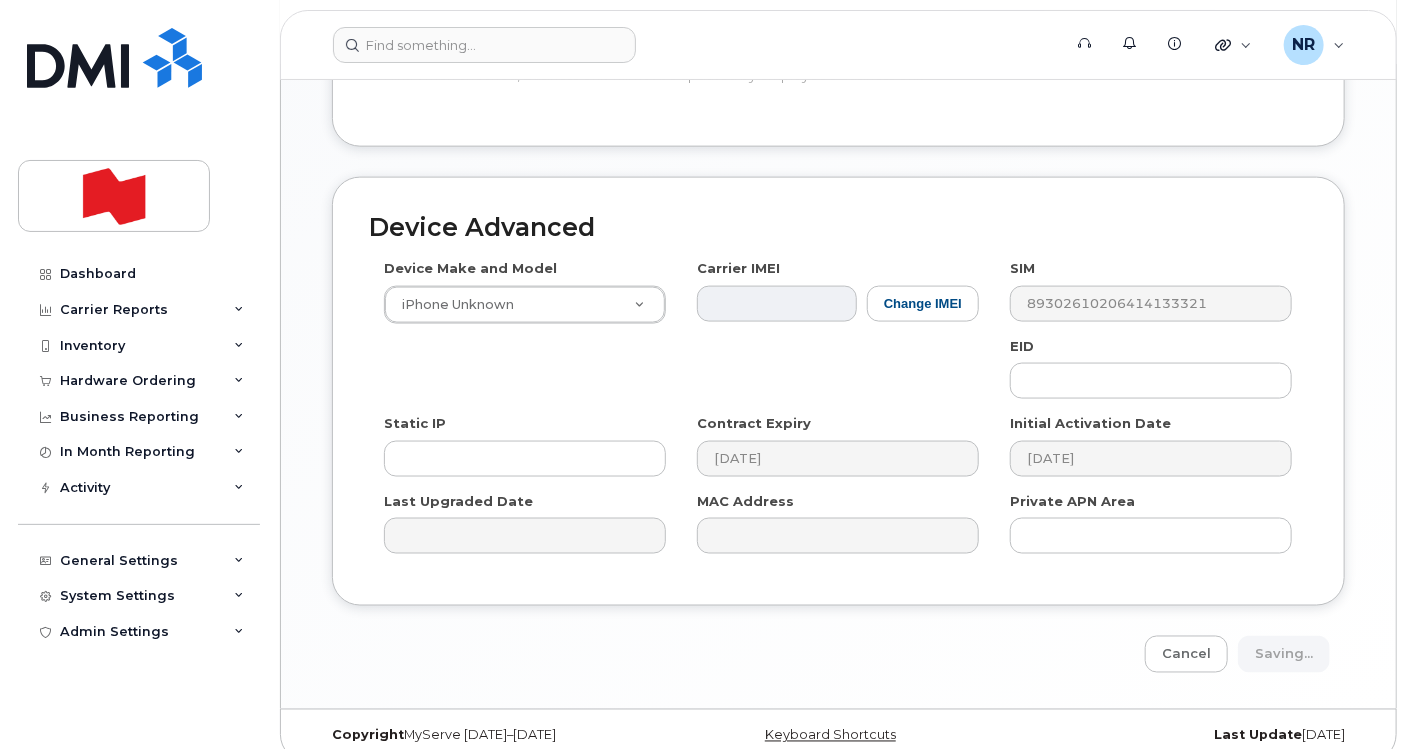 type on "Saving..." 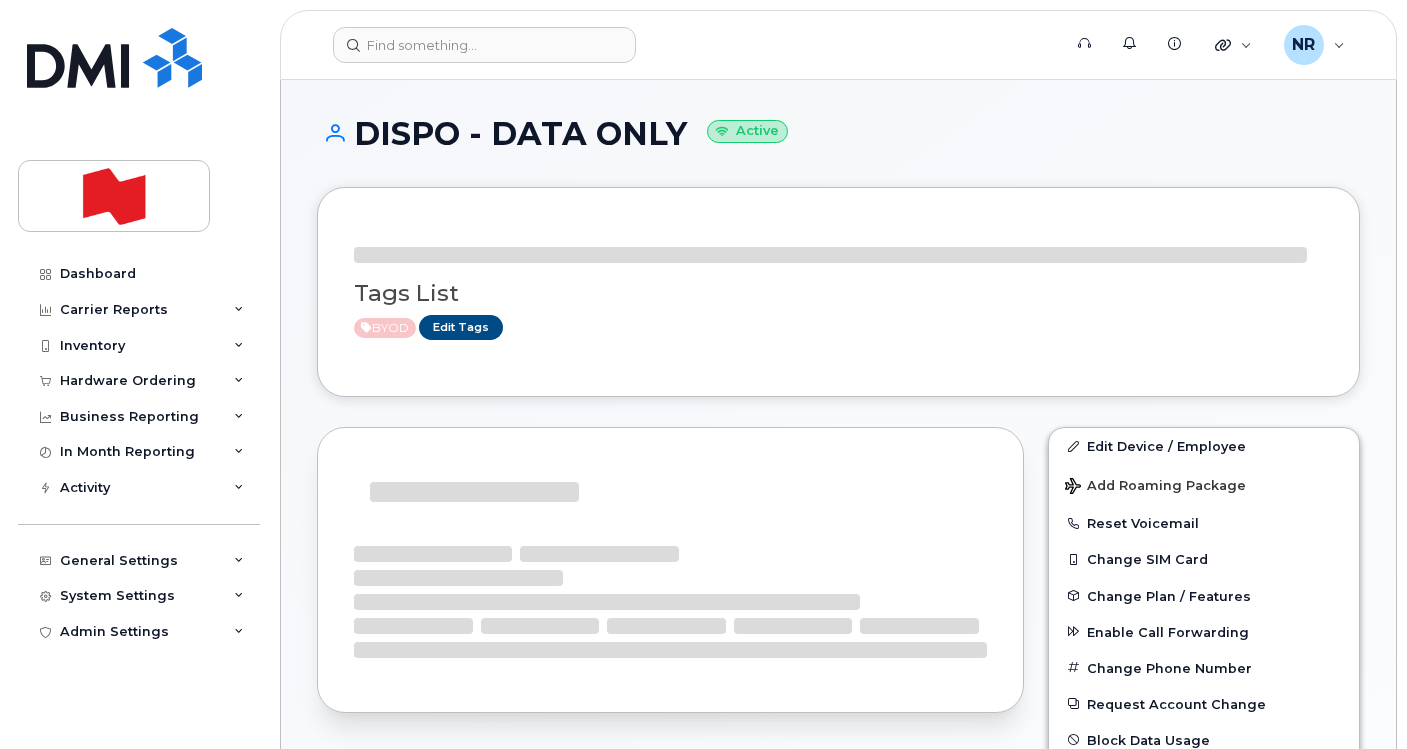 scroll, scrollTop: 0, scrollLeft: 0, axis: both 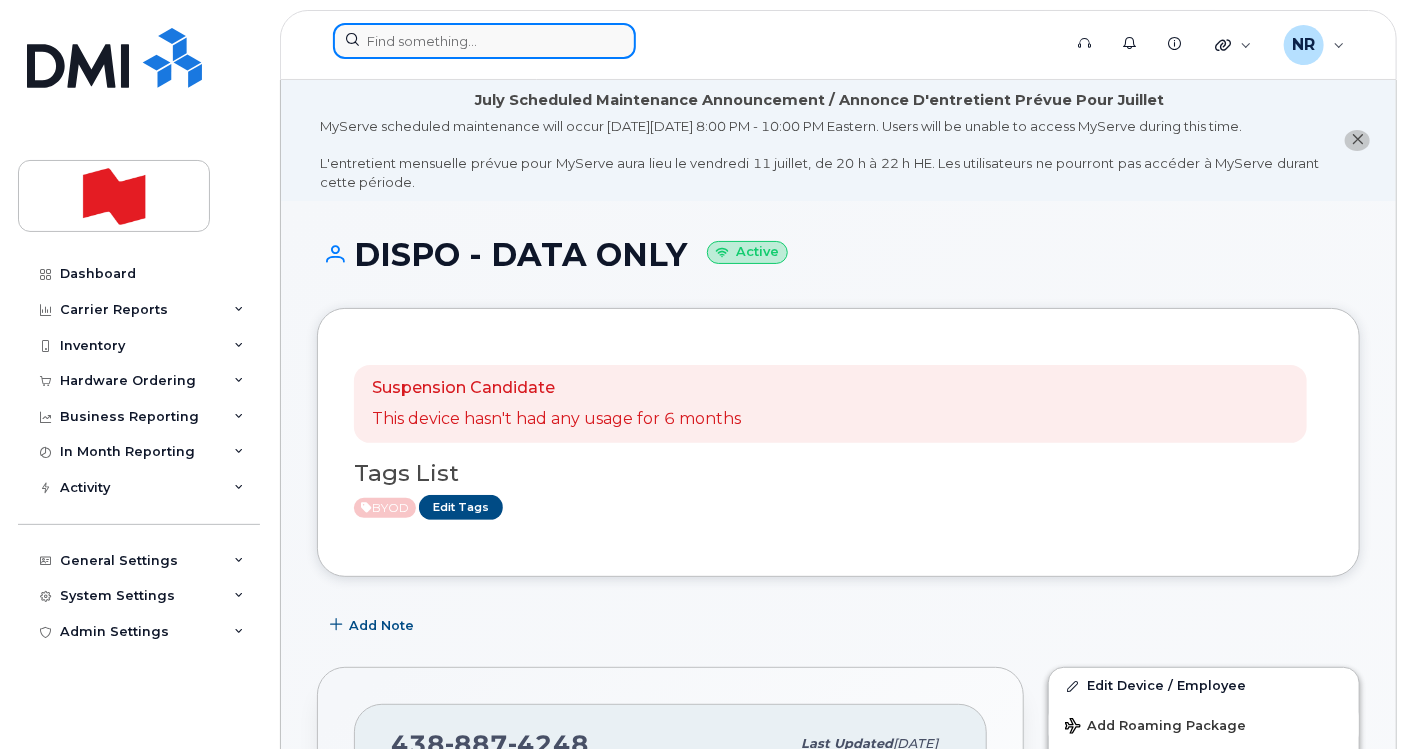 click at bounding box center (484, 41) 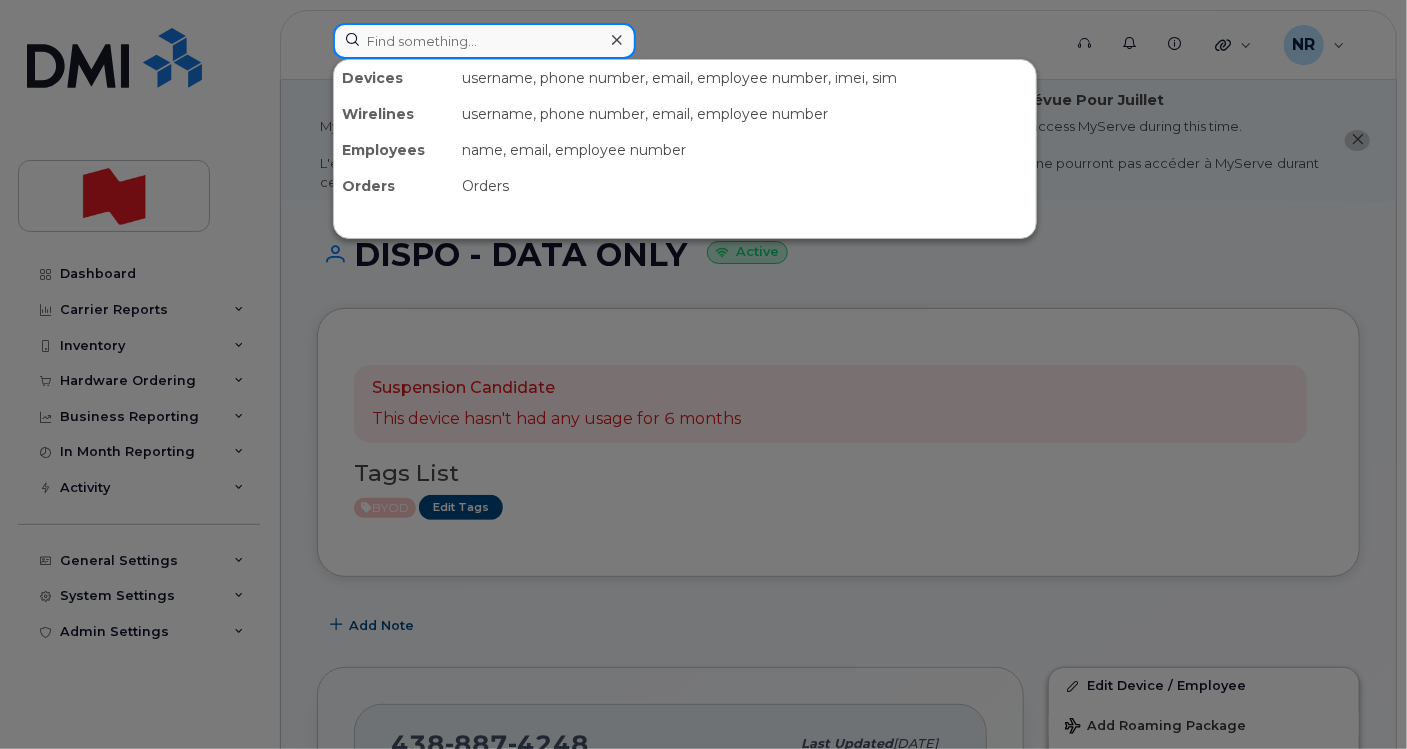 paste on "4388879705" 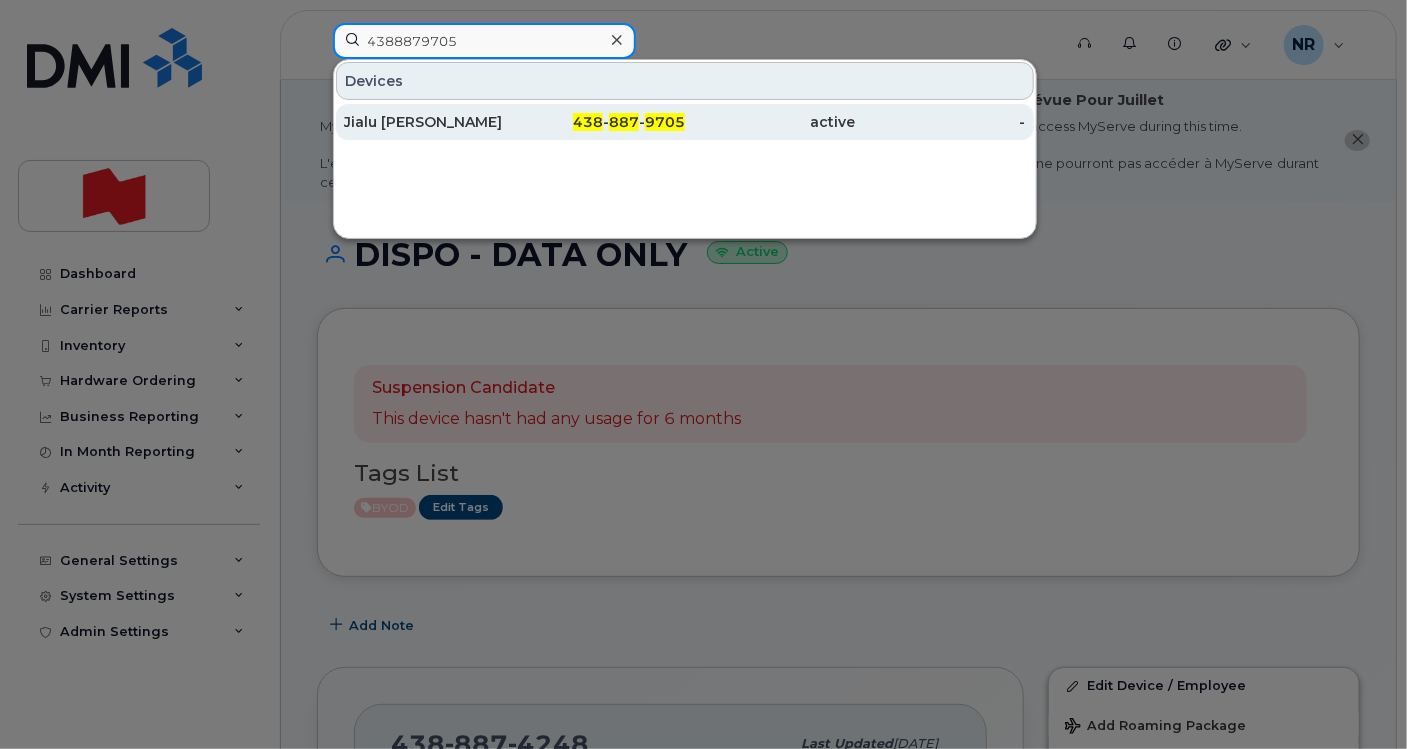 type on "4388879705" 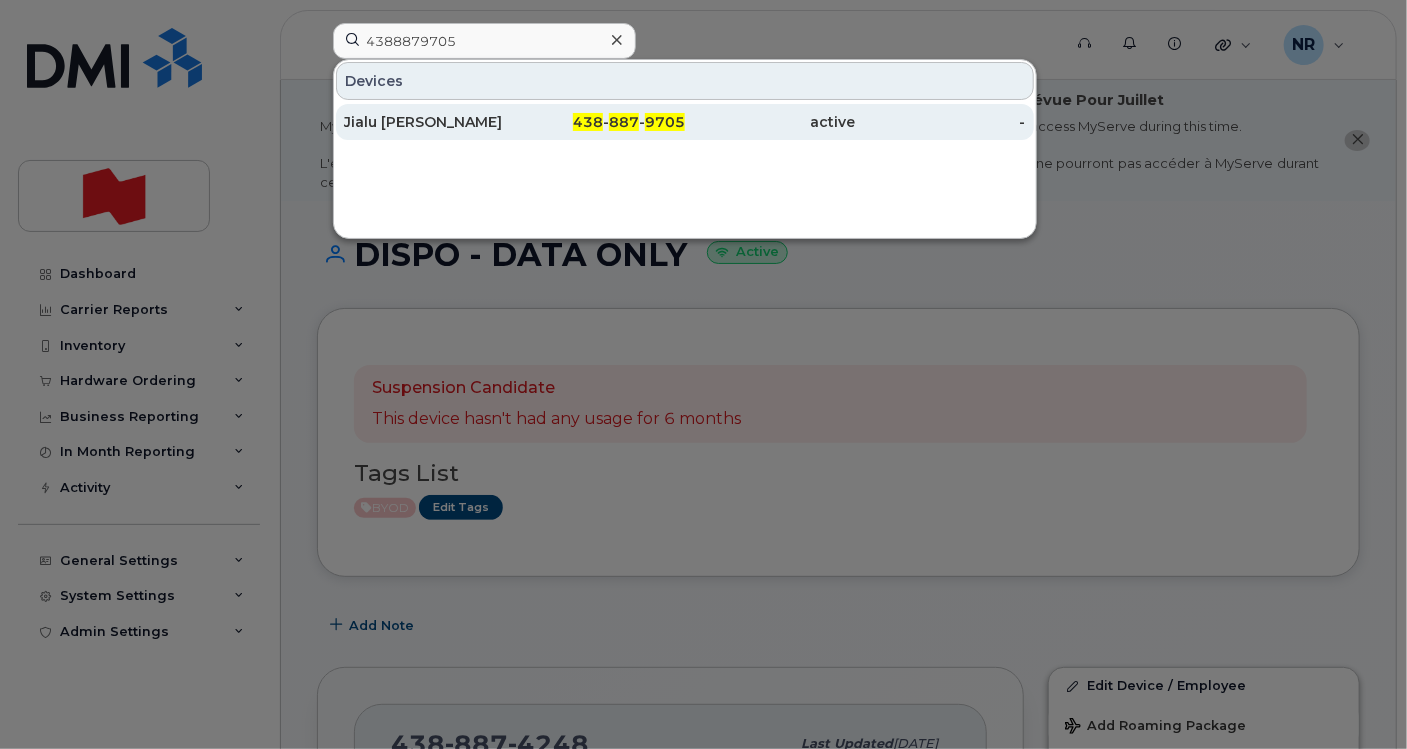 click on "Jialu Lulu Qiu" at bounding box center (429, 122) 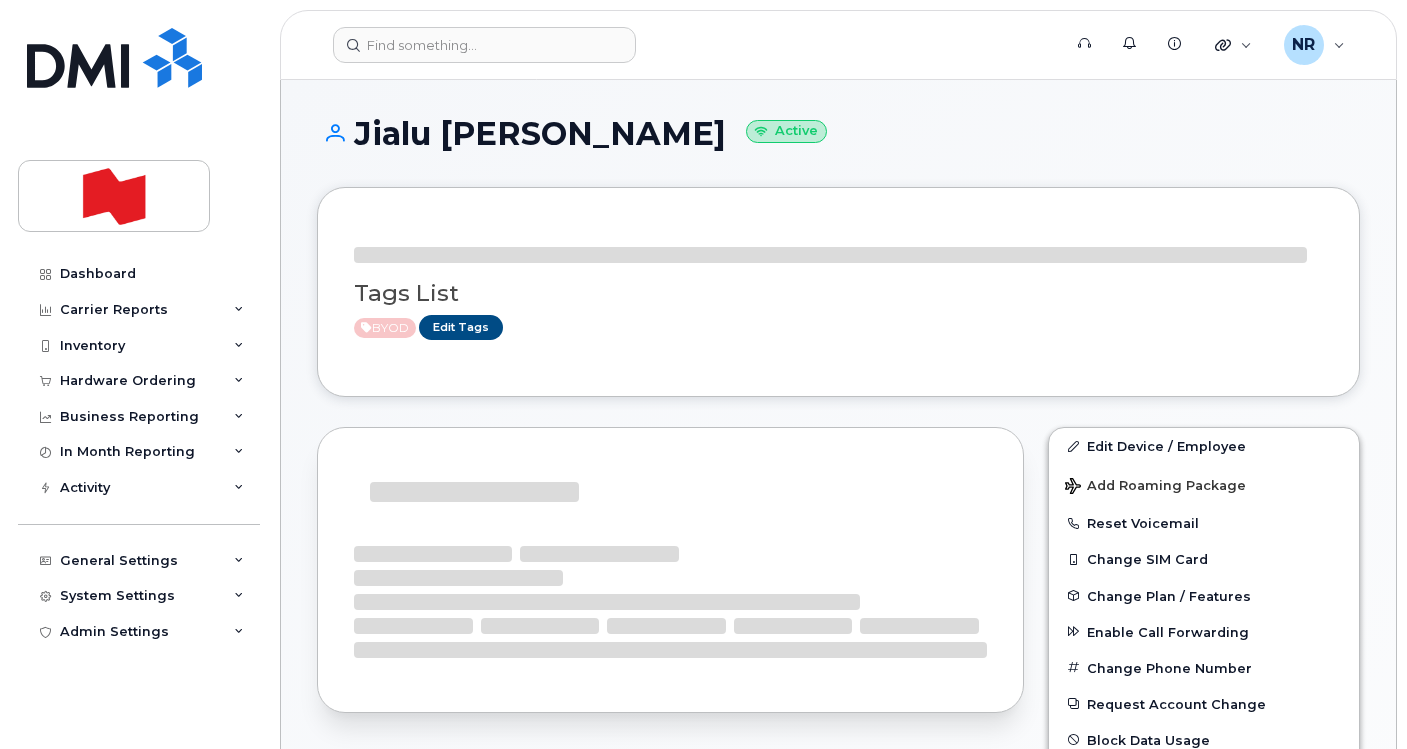 scroll, scrollTop: 0, scrollLeft: 0, axis: both 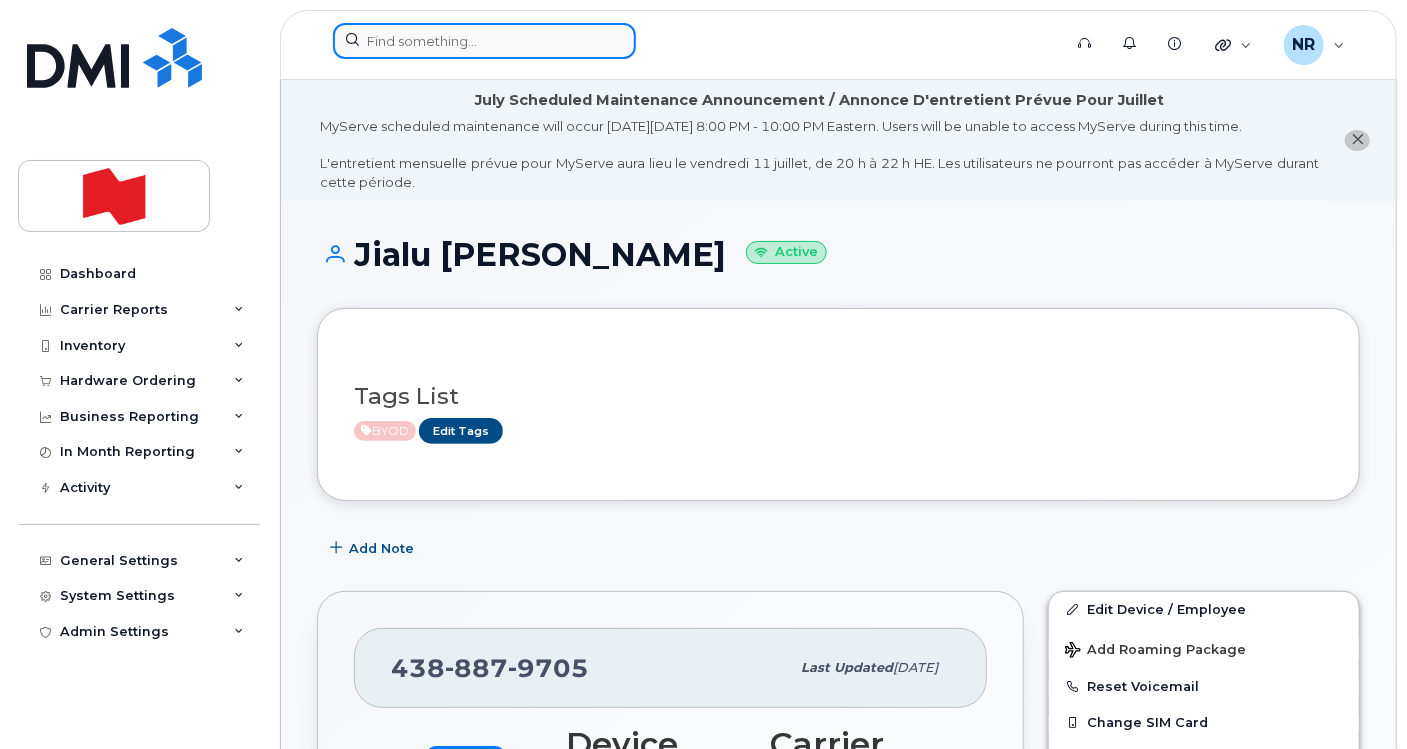 click at bounding box center (484, 41) 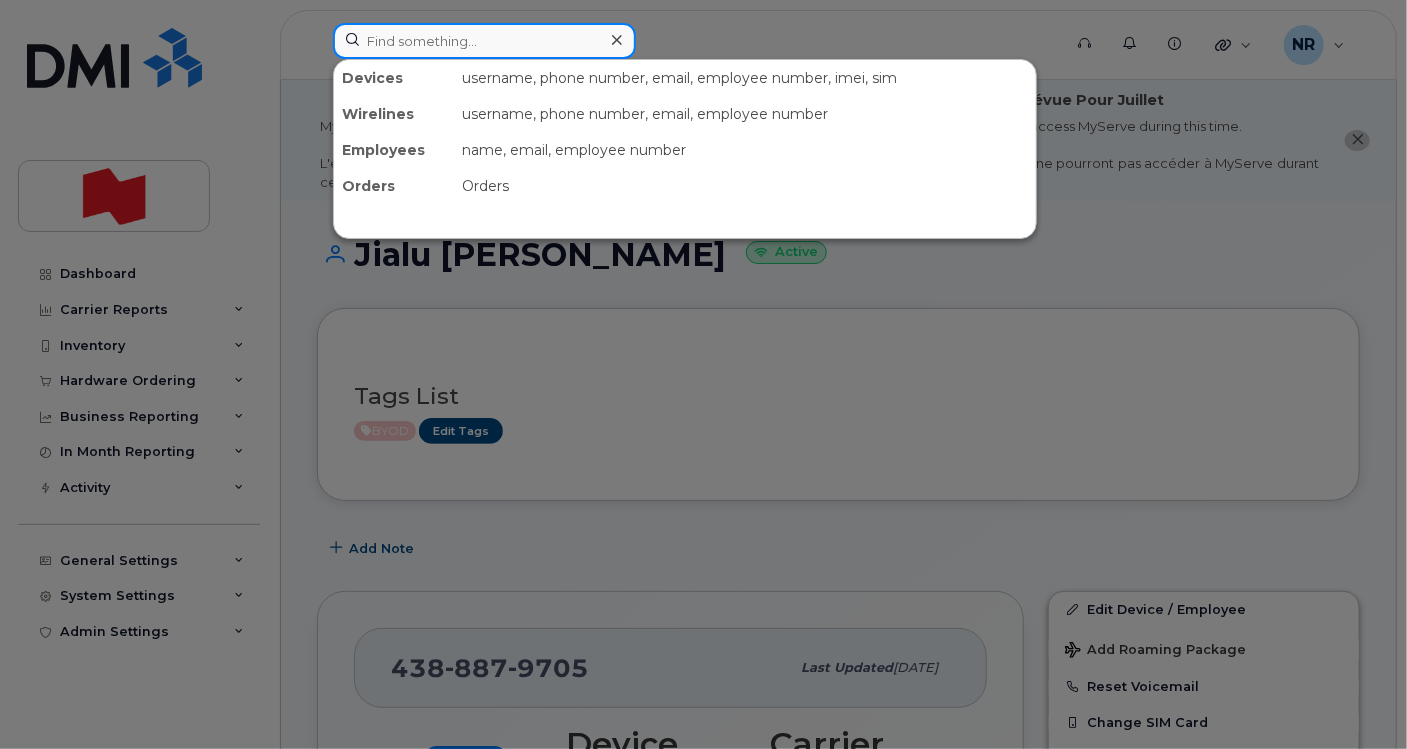 paste on "5143581170" 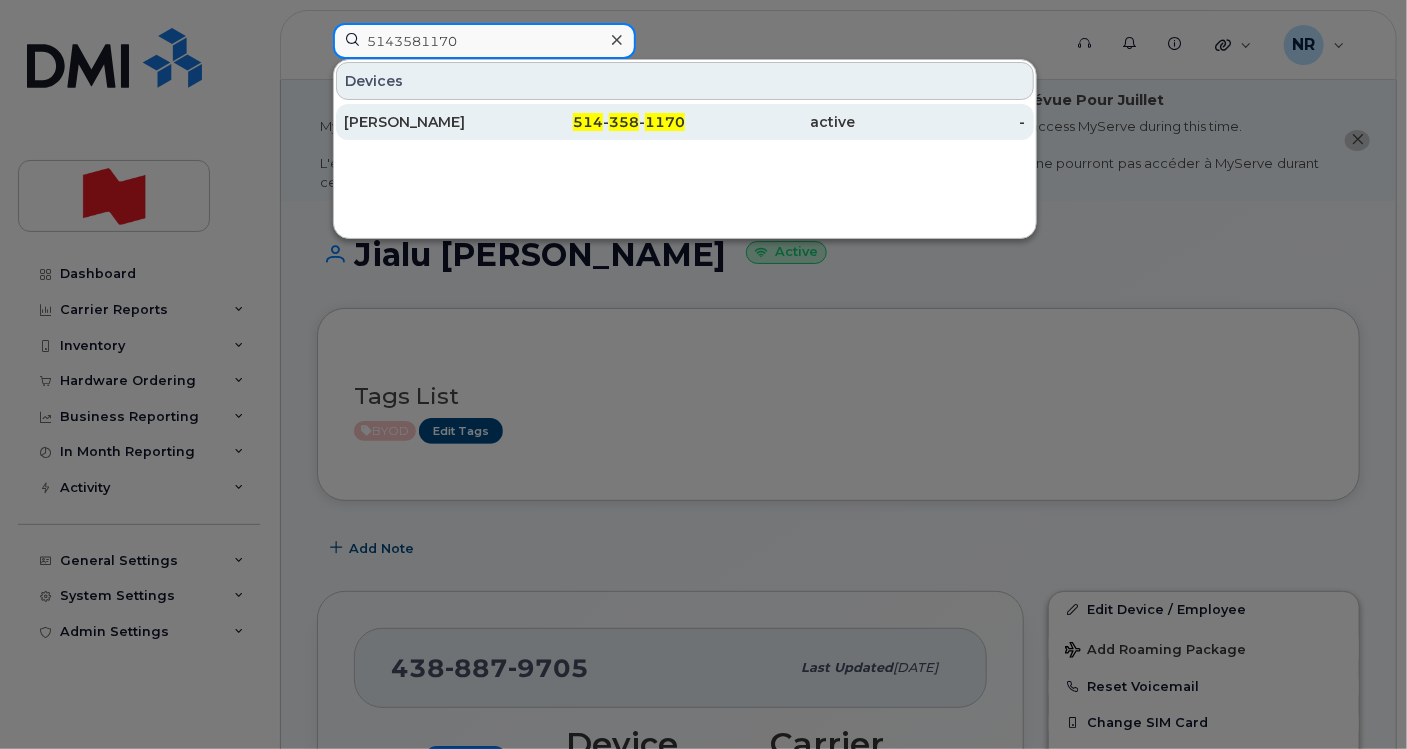 type on "5143581170" 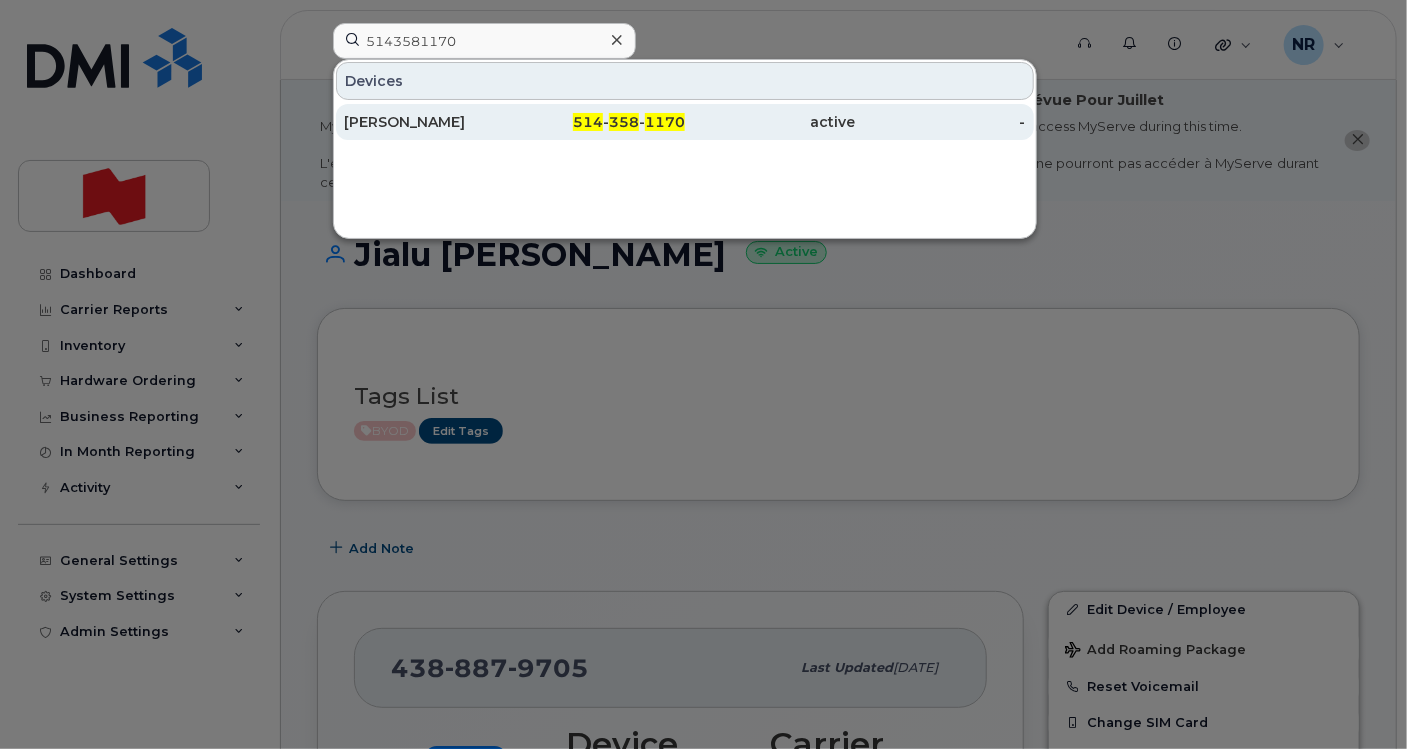 click on "[PERSON_NAME]" at bounding box center [429, 122] 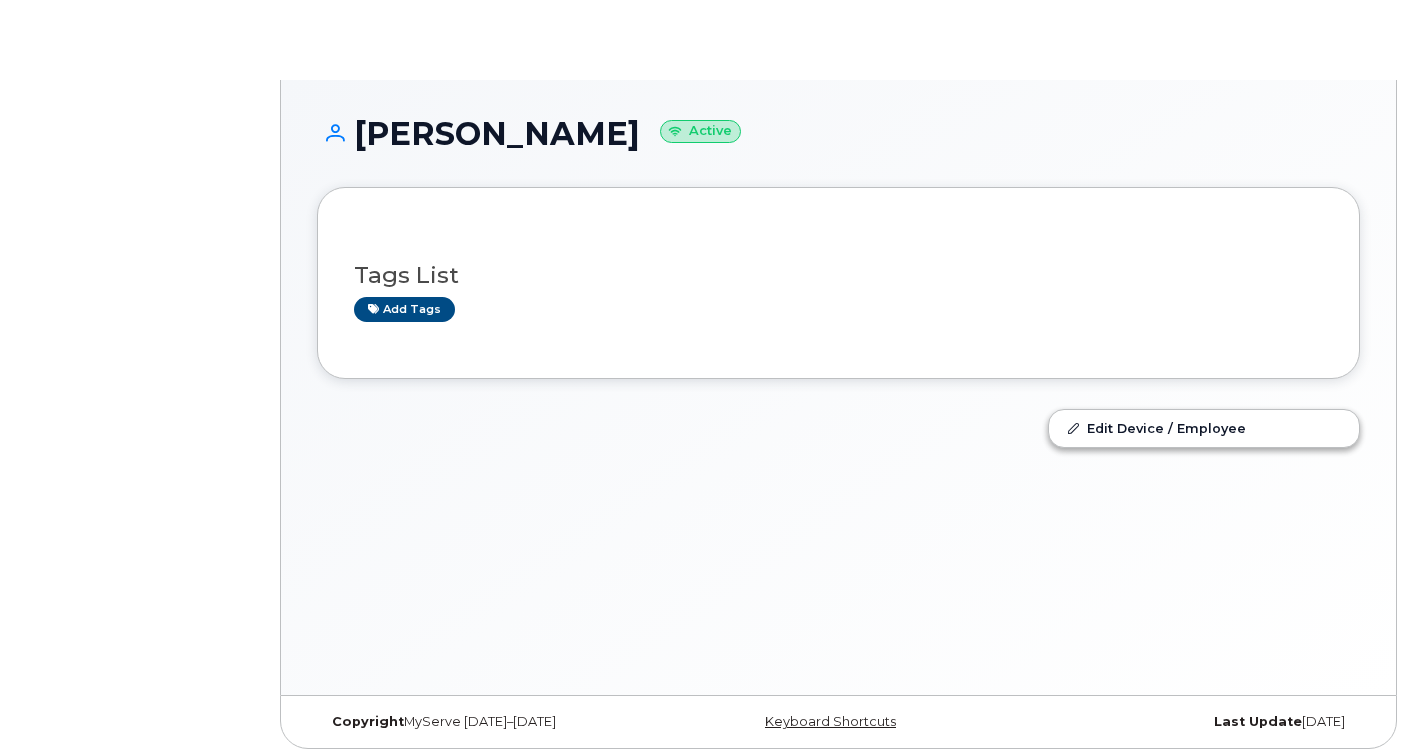 scroll, scrollTop: 0, scrollLeft: 0, axis: both 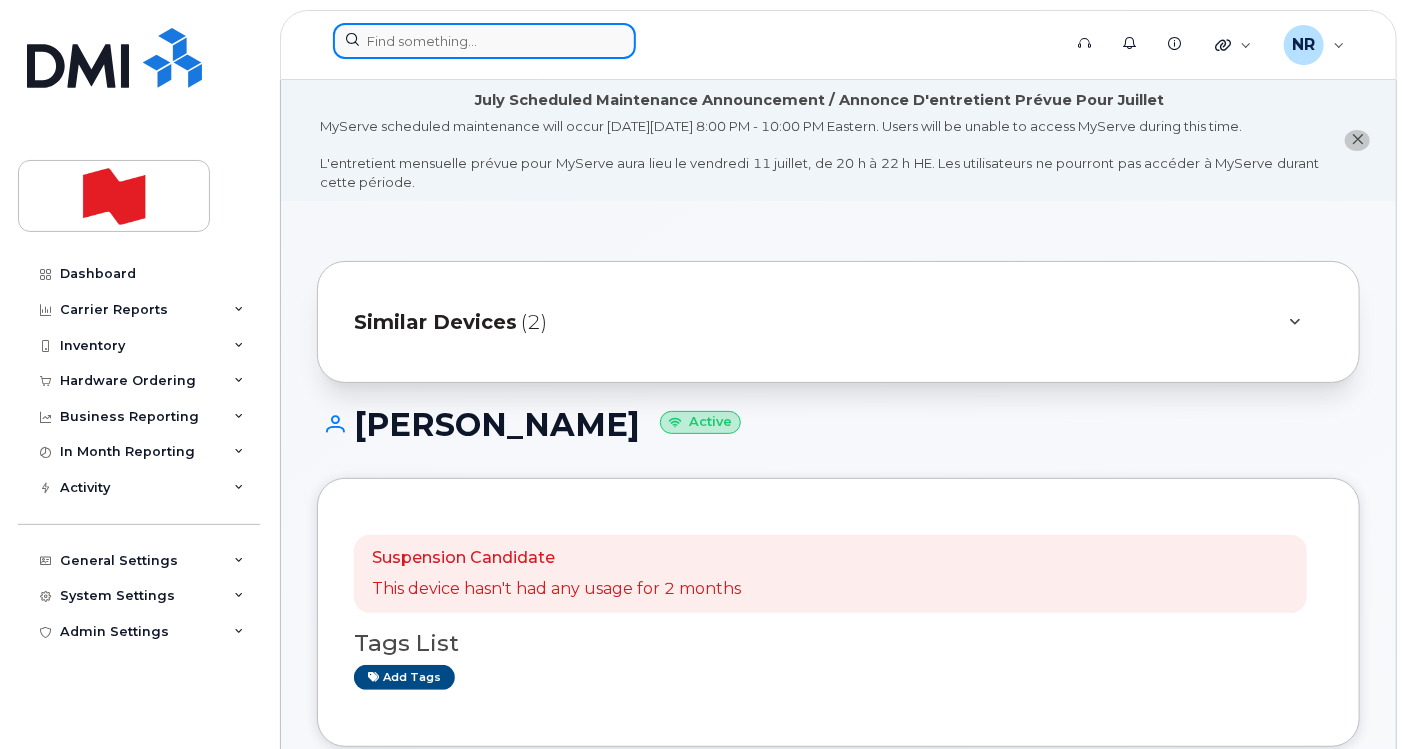 click at bounding box center (484, 41) 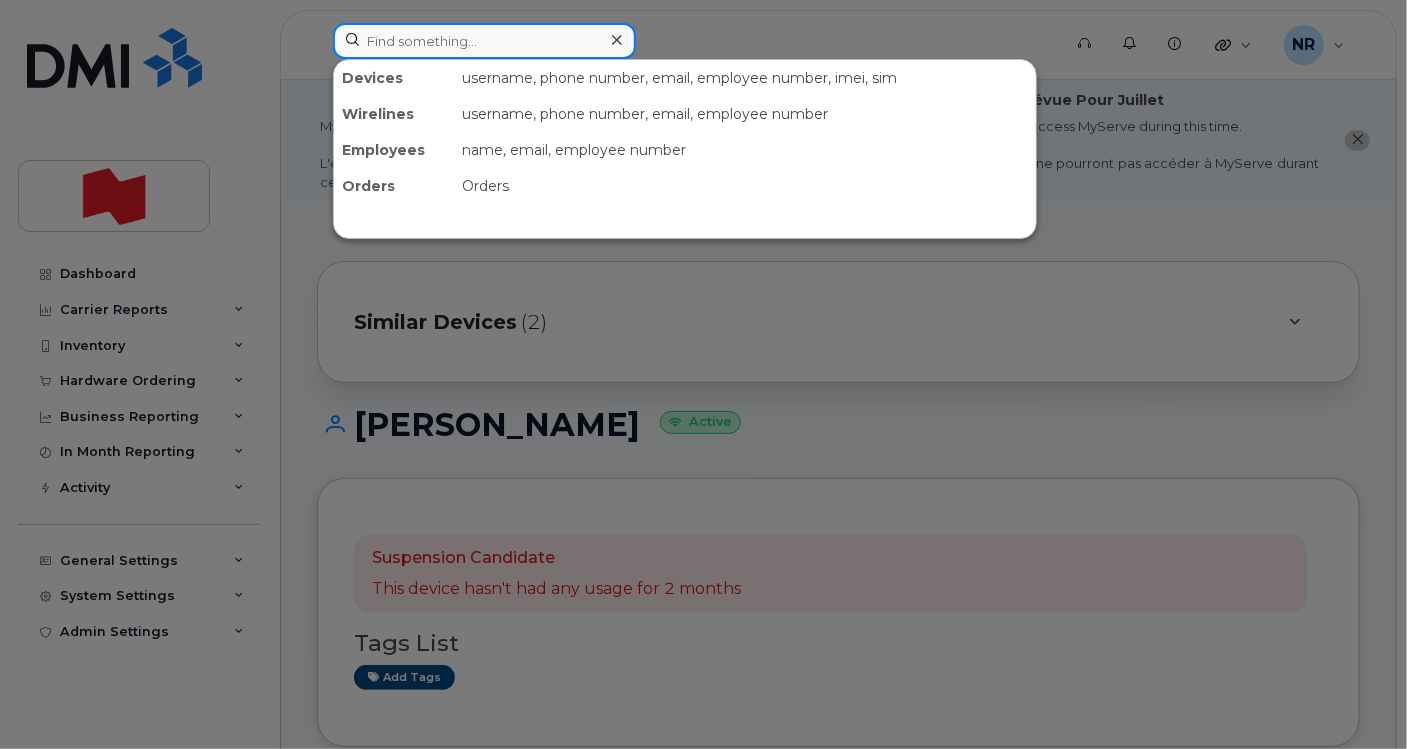 paste on "5143584266" 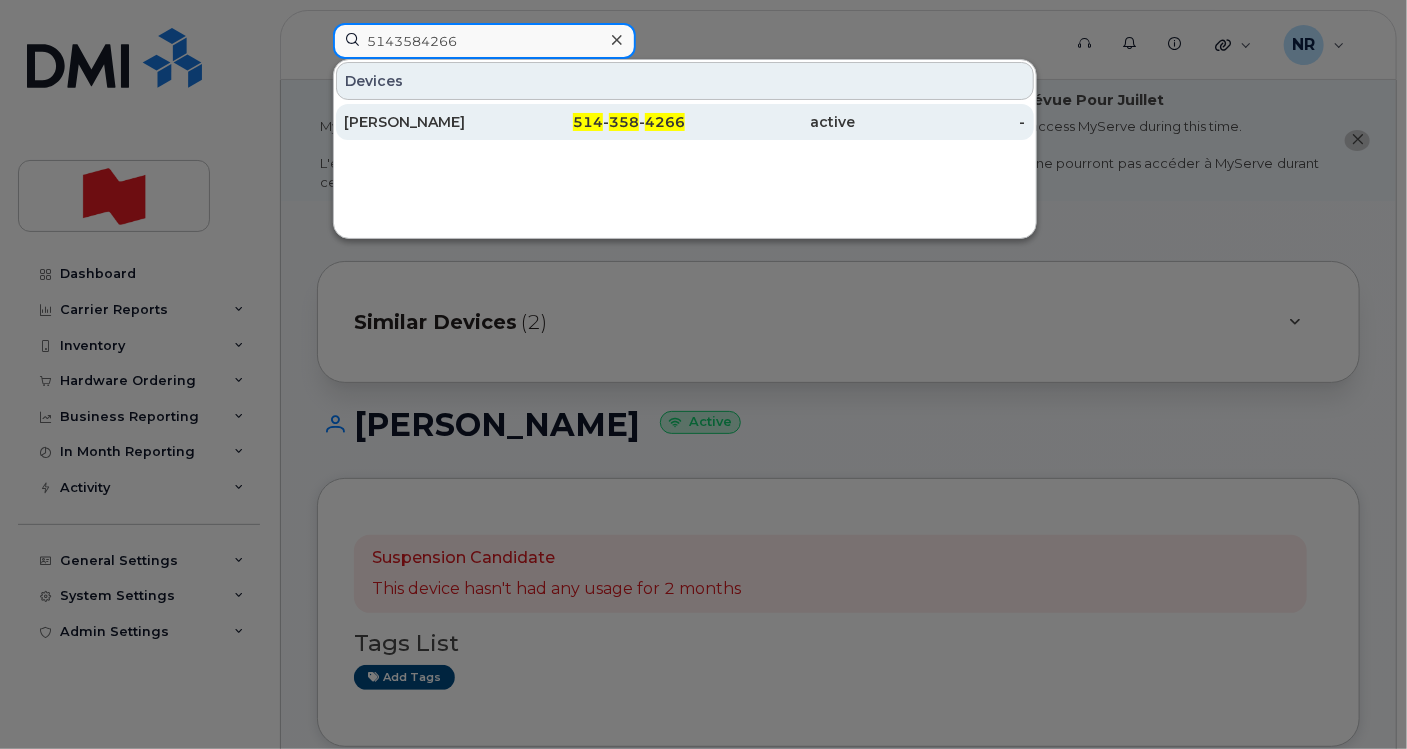 type on "5143584266" 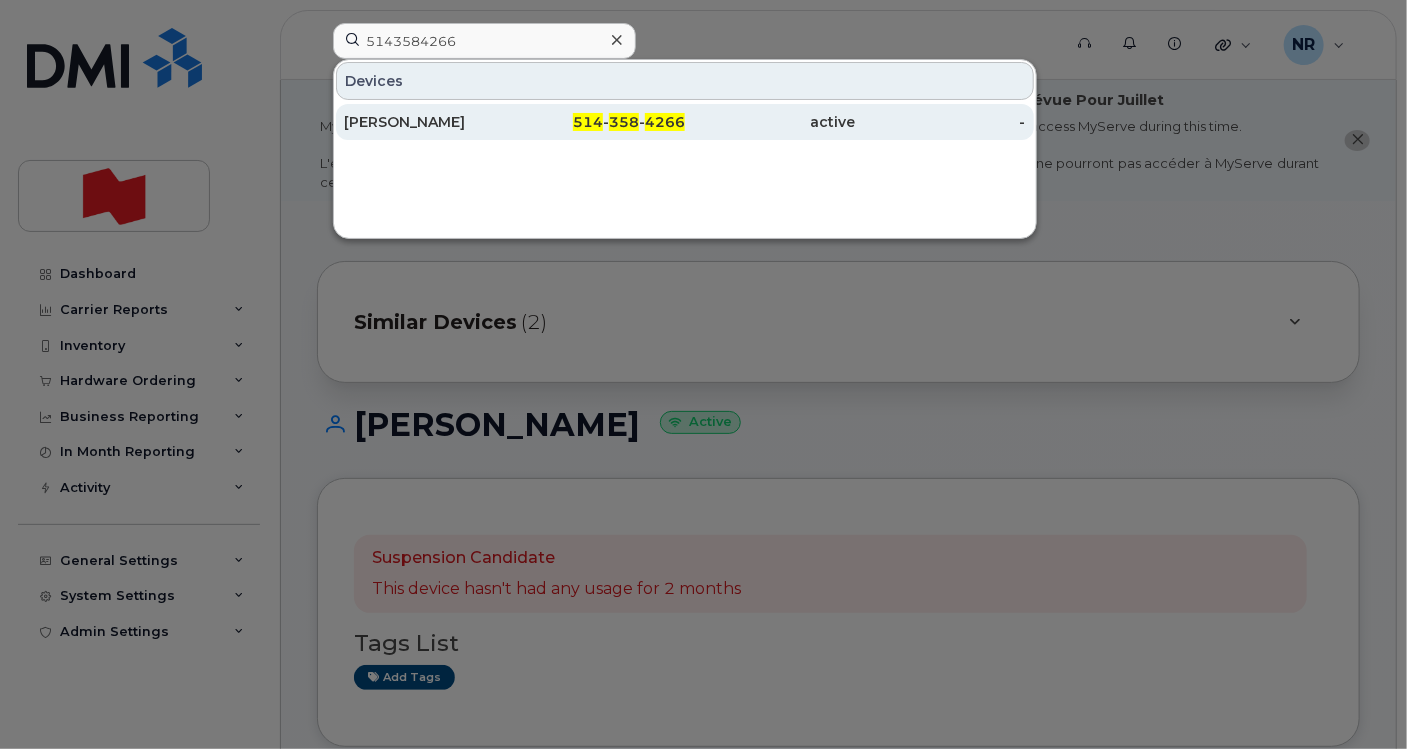 click on "[PERSON_NAME]" 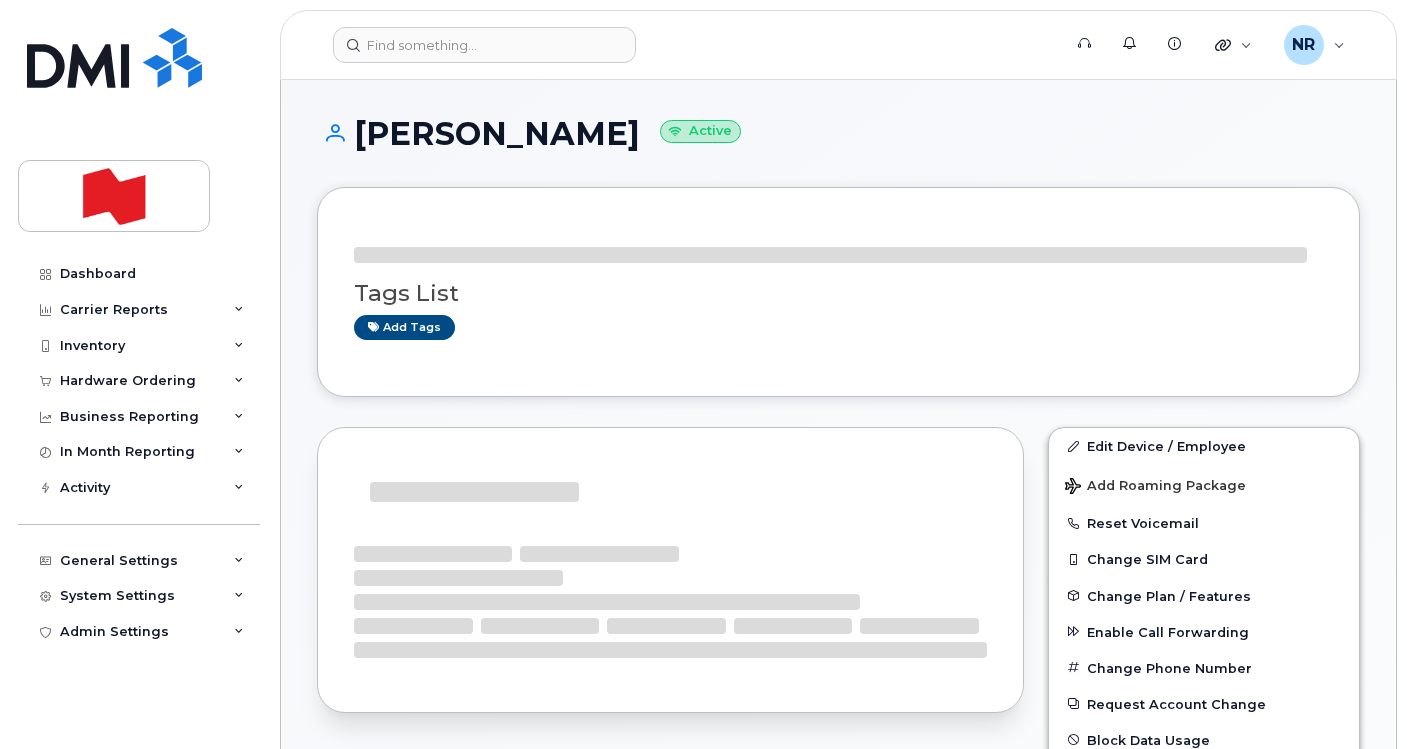scroll, scrollTop: 0, scrollLeft: 0, axis: both 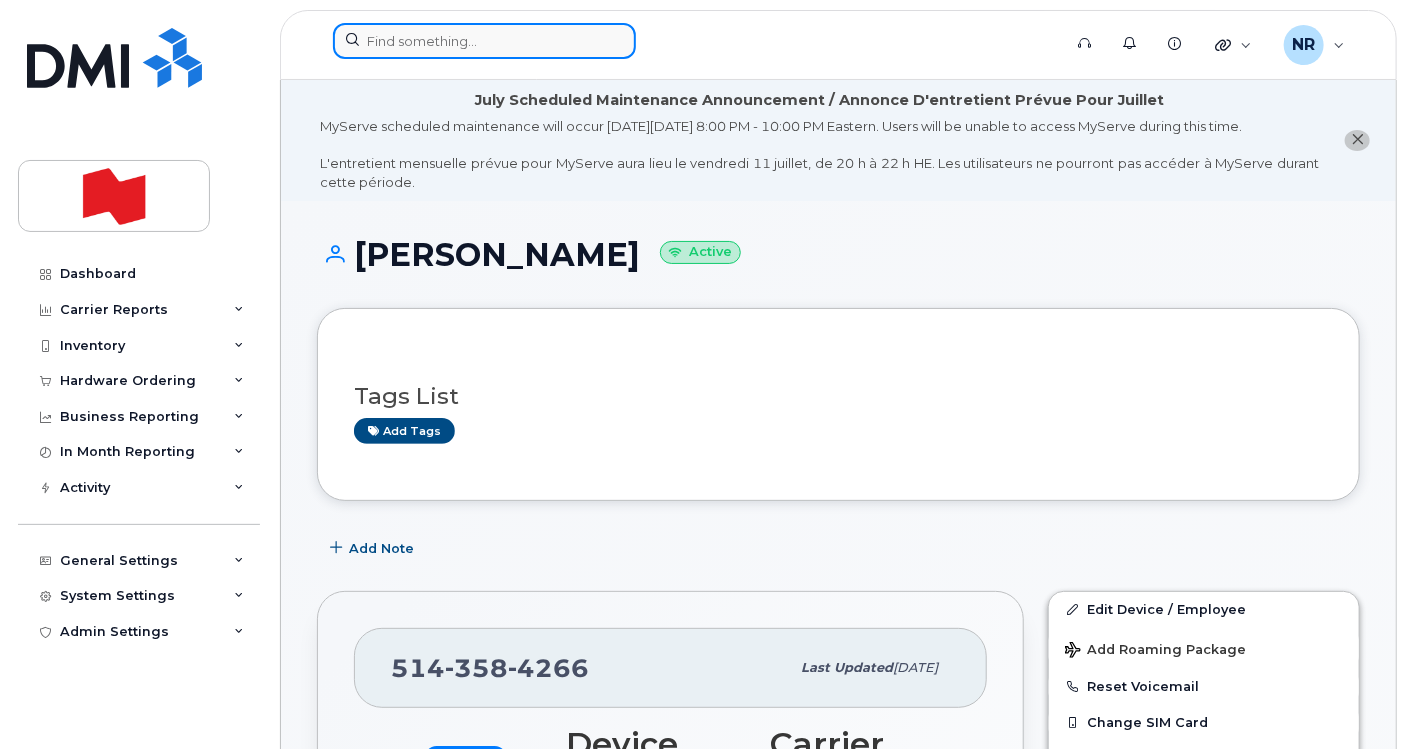 click at bounding box center [484, 41] 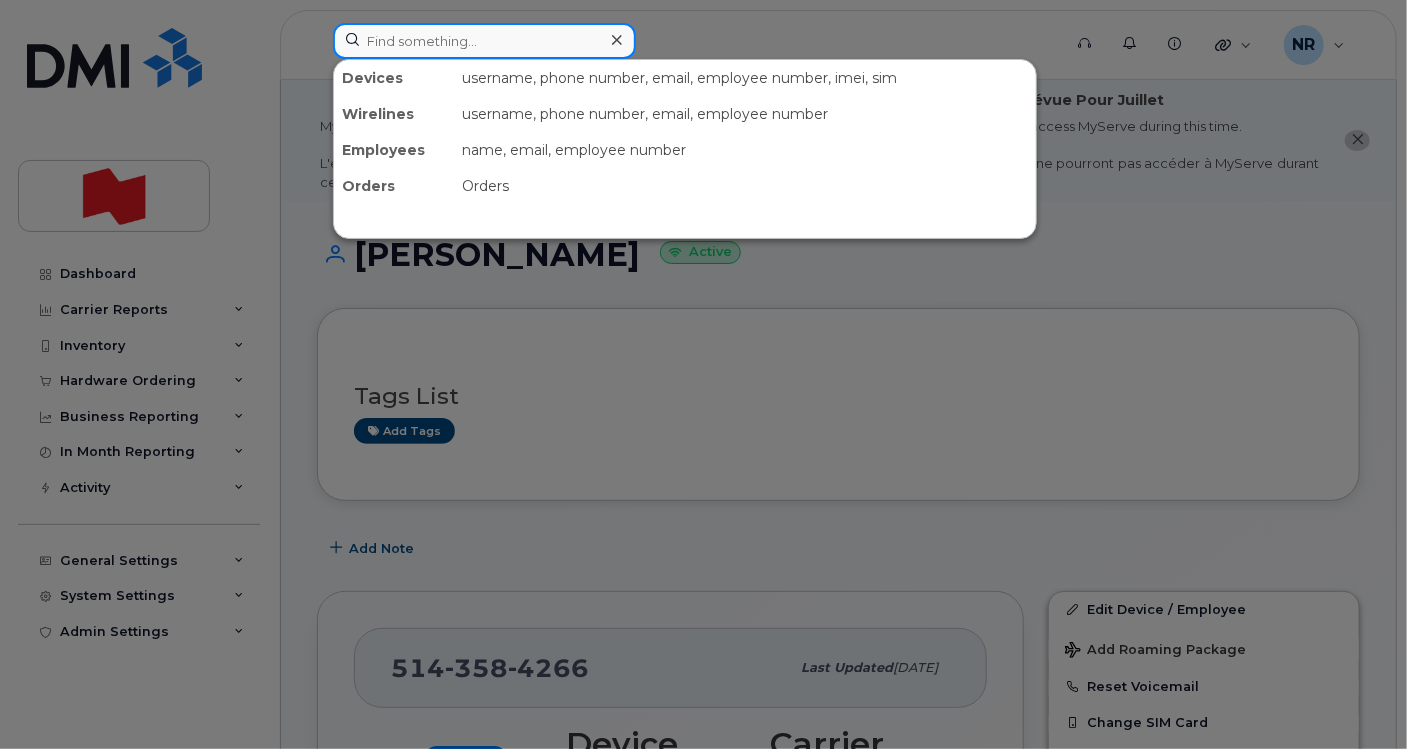 paste on "5146884708" 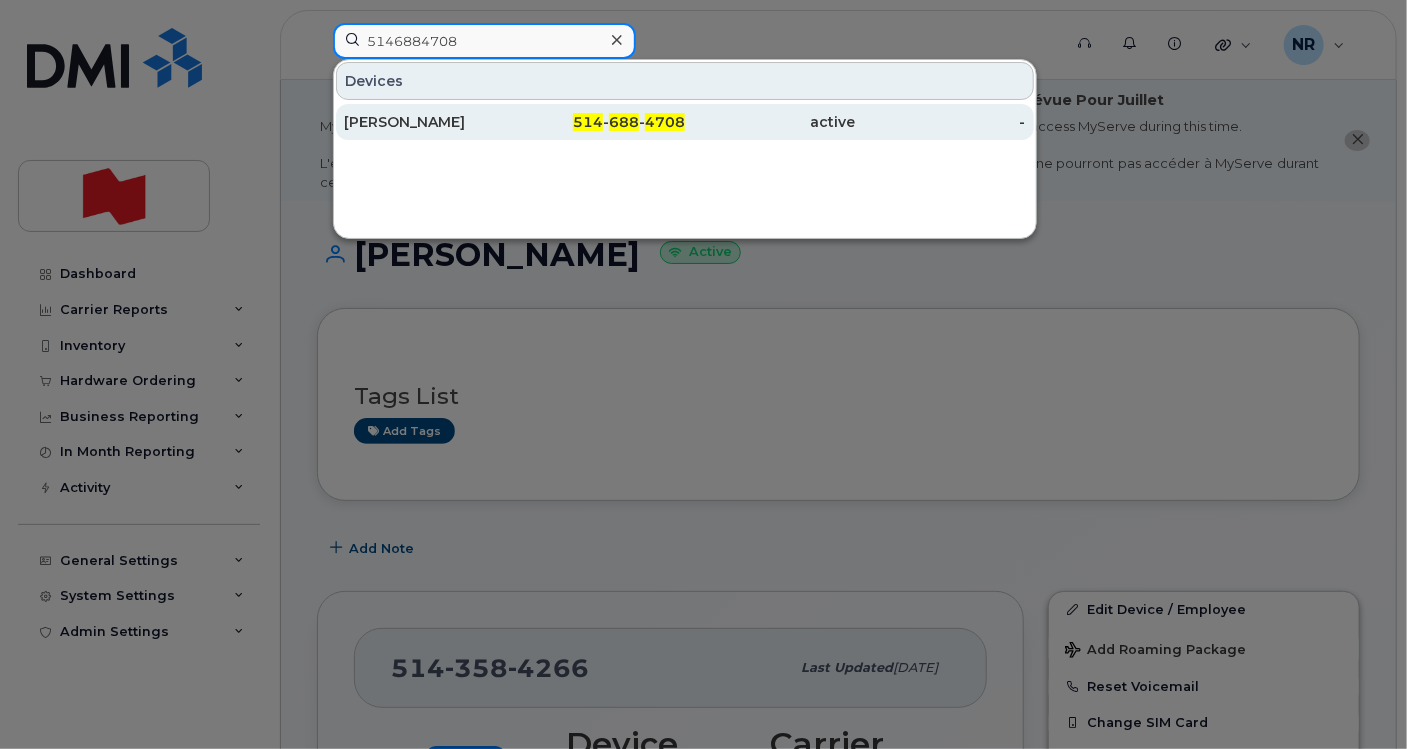 type on "5146884708" 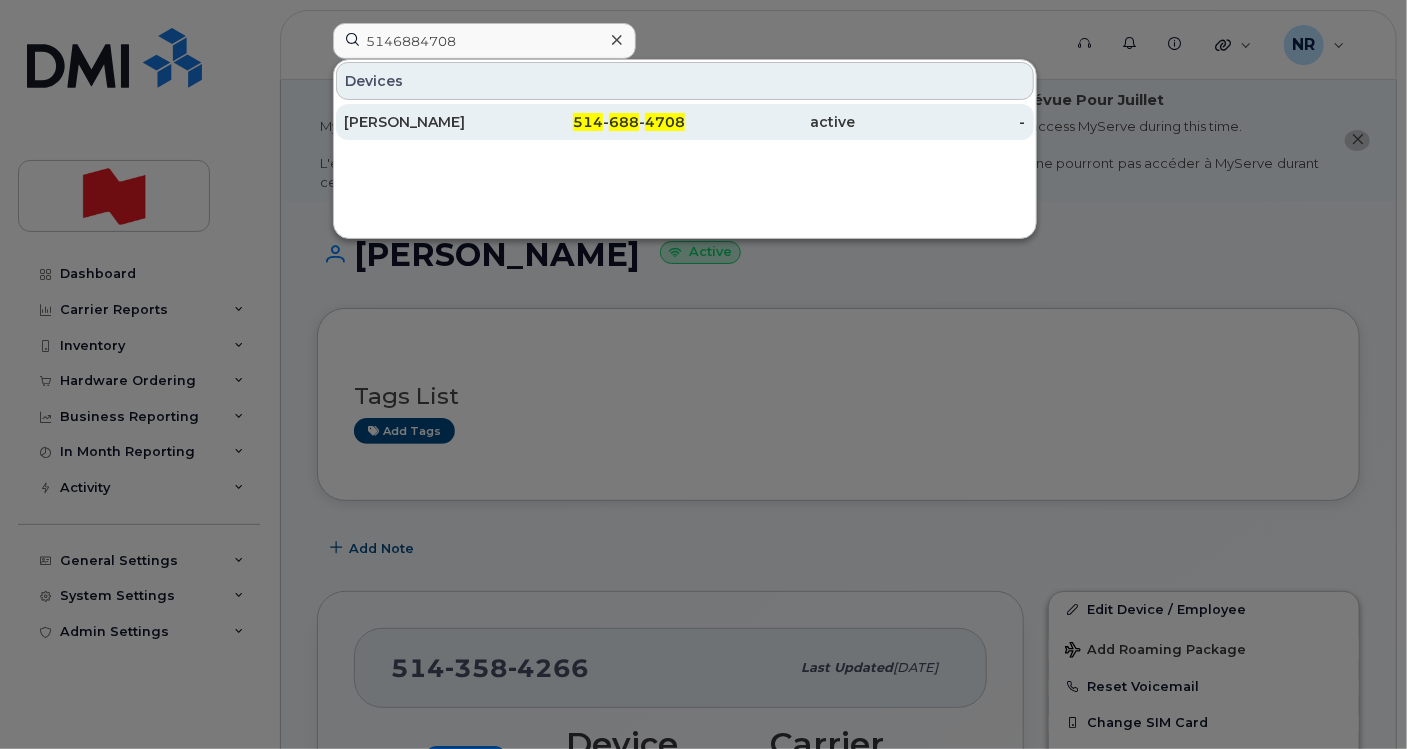 click on "[PERSON_NAME]" at bounding box center (429, 122) 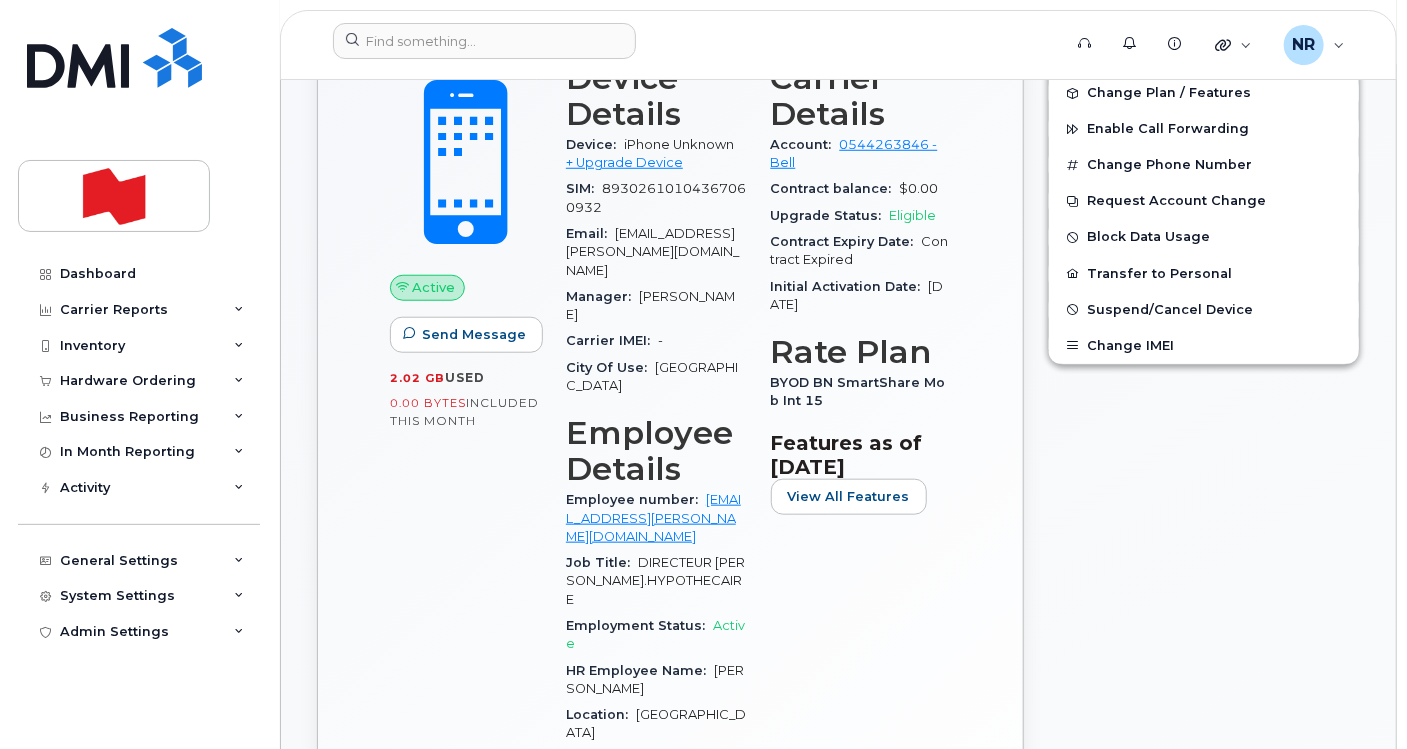 scroll, scrollTop: 0, scrollLeft: 0, axis: both 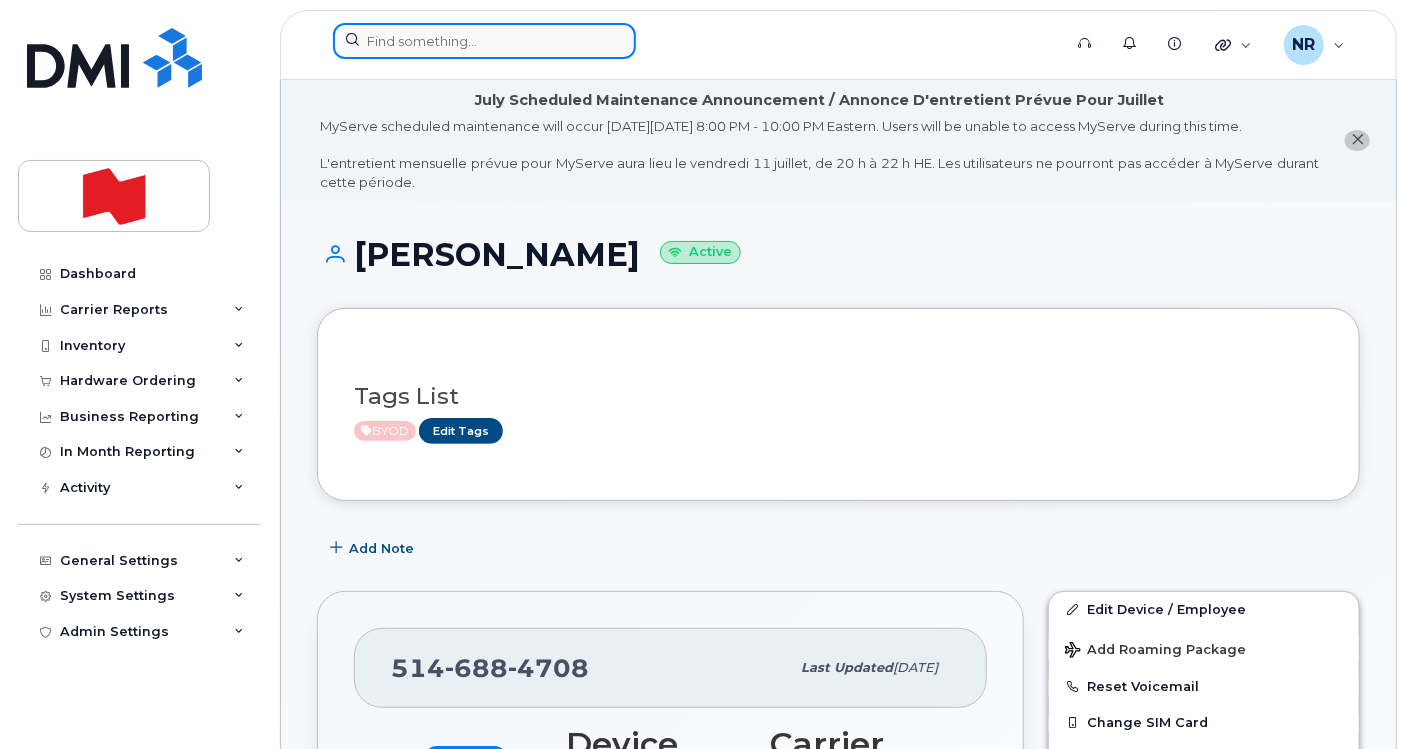 click at bounding box center (484, 41) 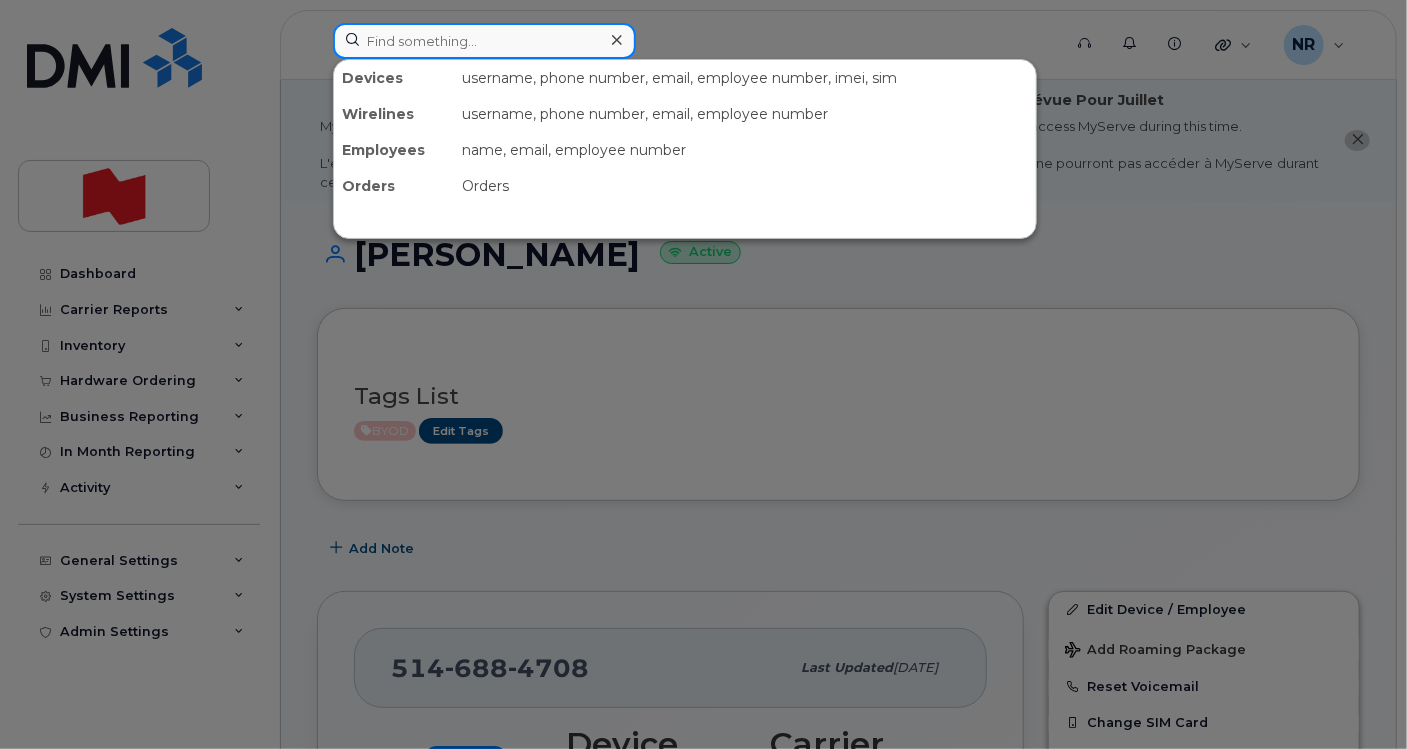 paste on "5146884721" 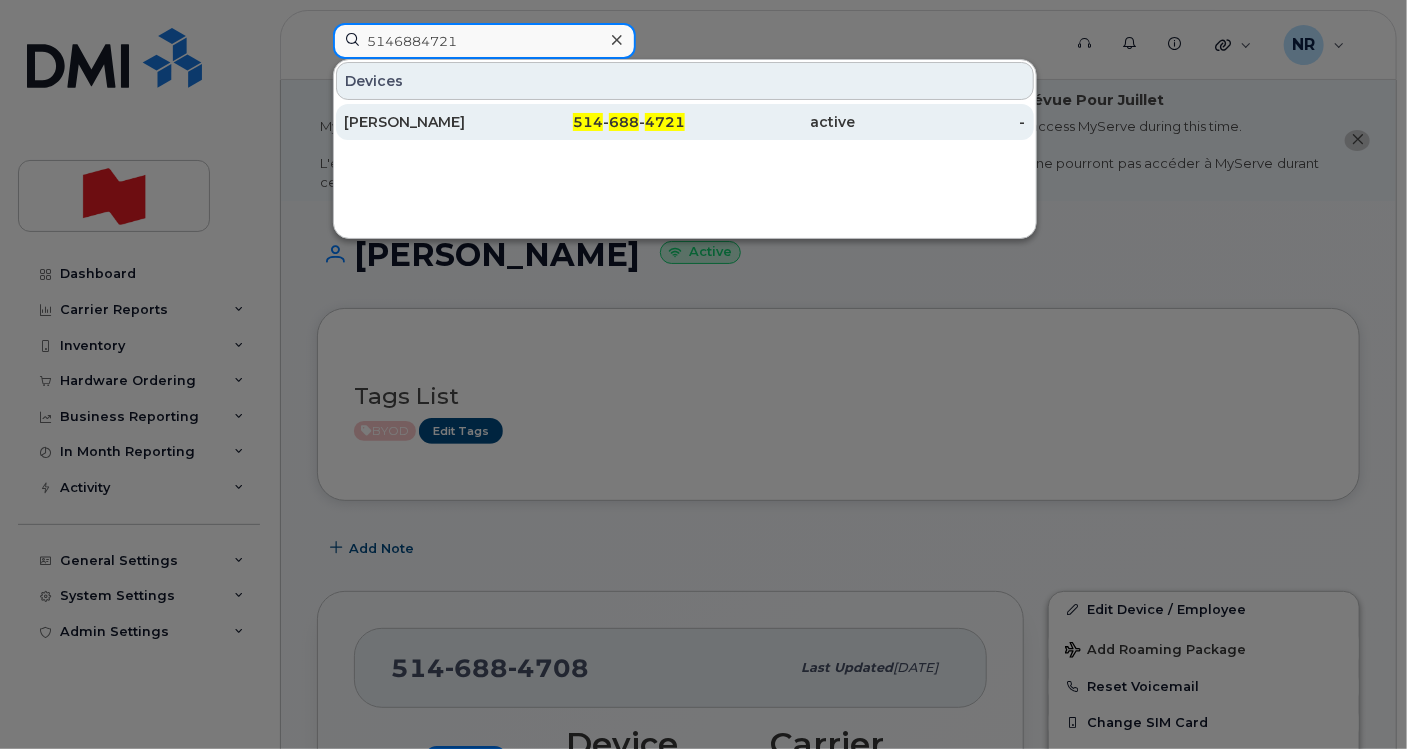 type on "5146884721" 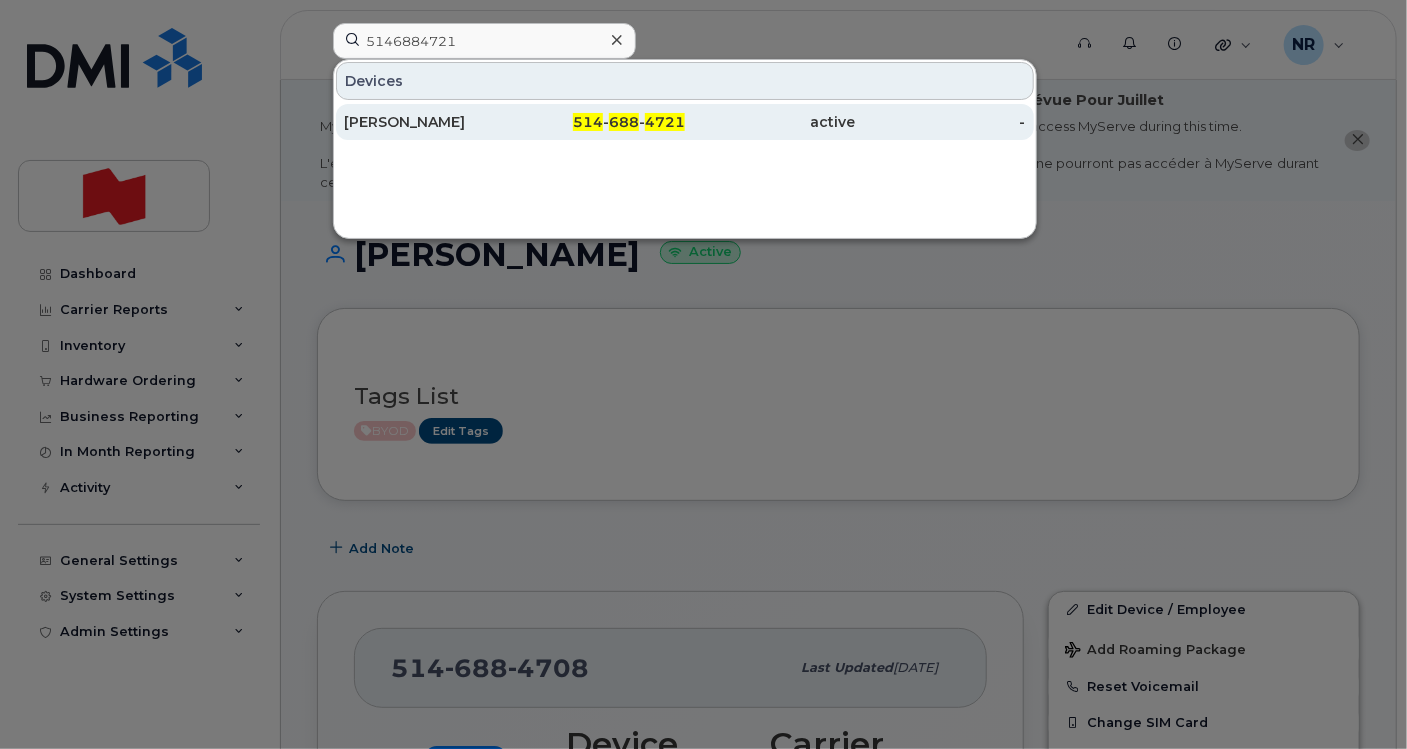 click on "Kartikaye Sharma" at bounding box center [429, 122] 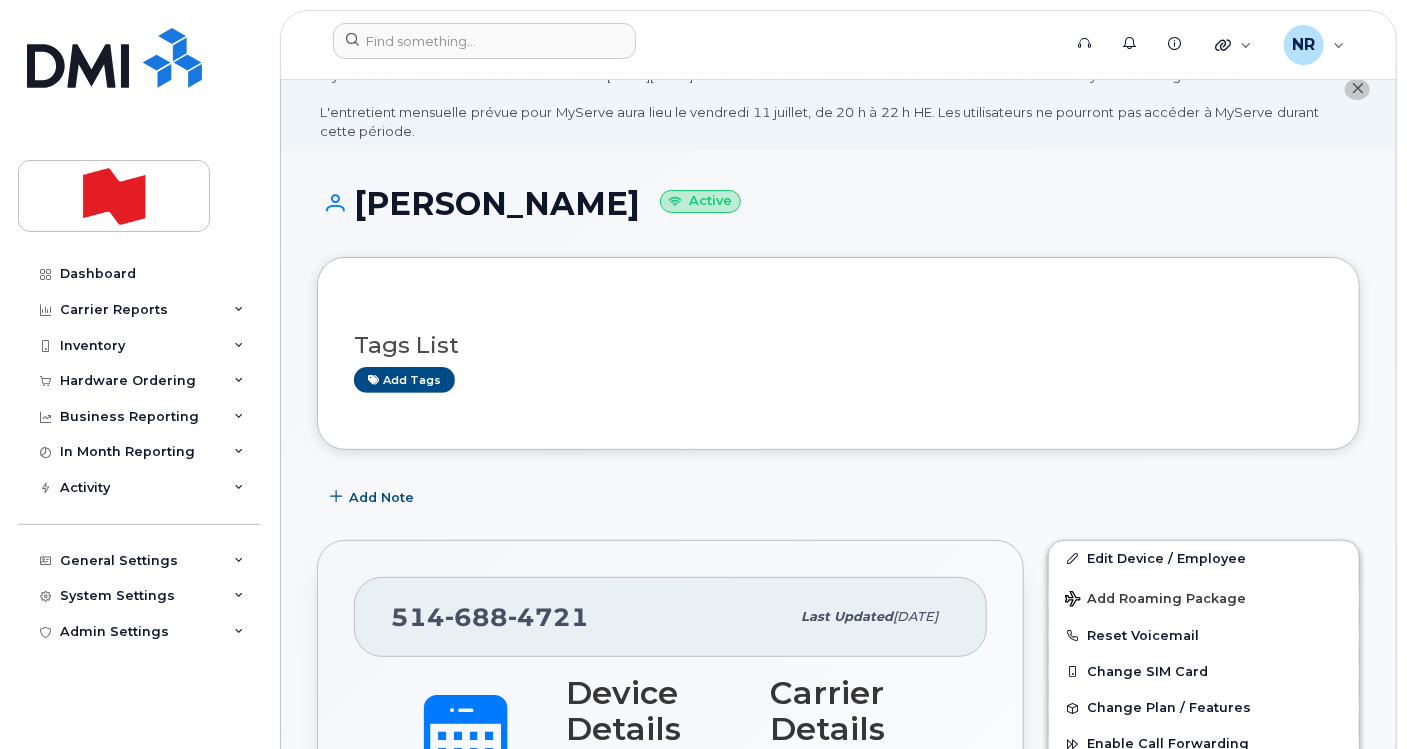 scroll, scrollTop: 0, scrollLeft: 0, axis: both 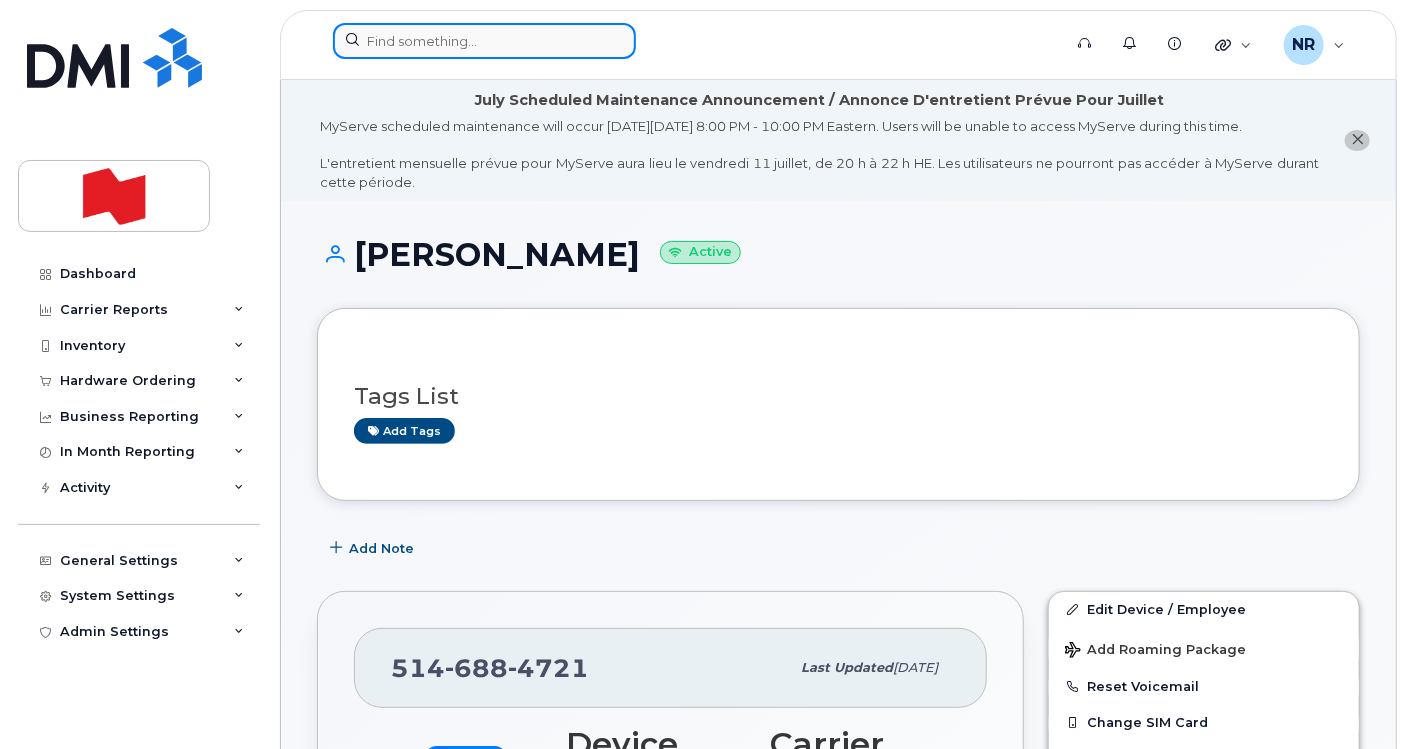click at bounding box center (484, 41) 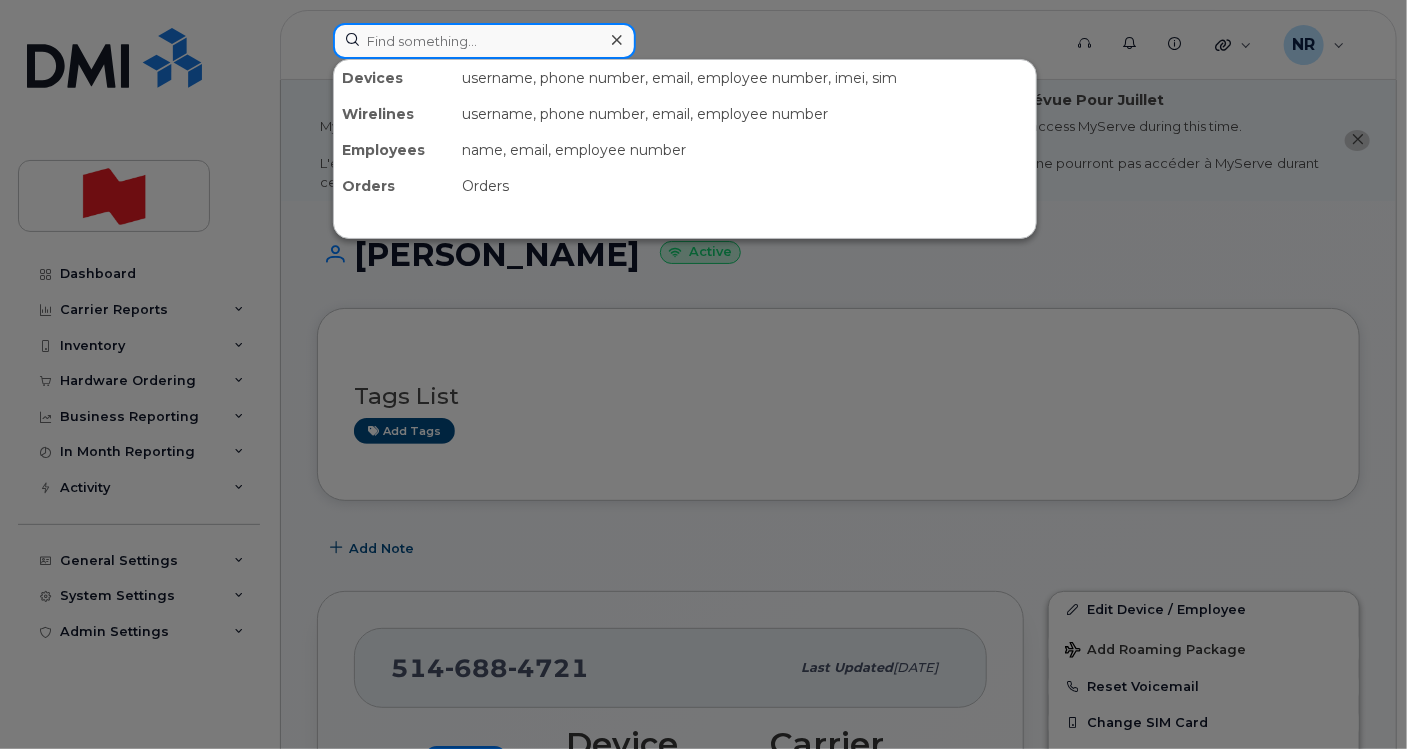 paste on "5147173476" 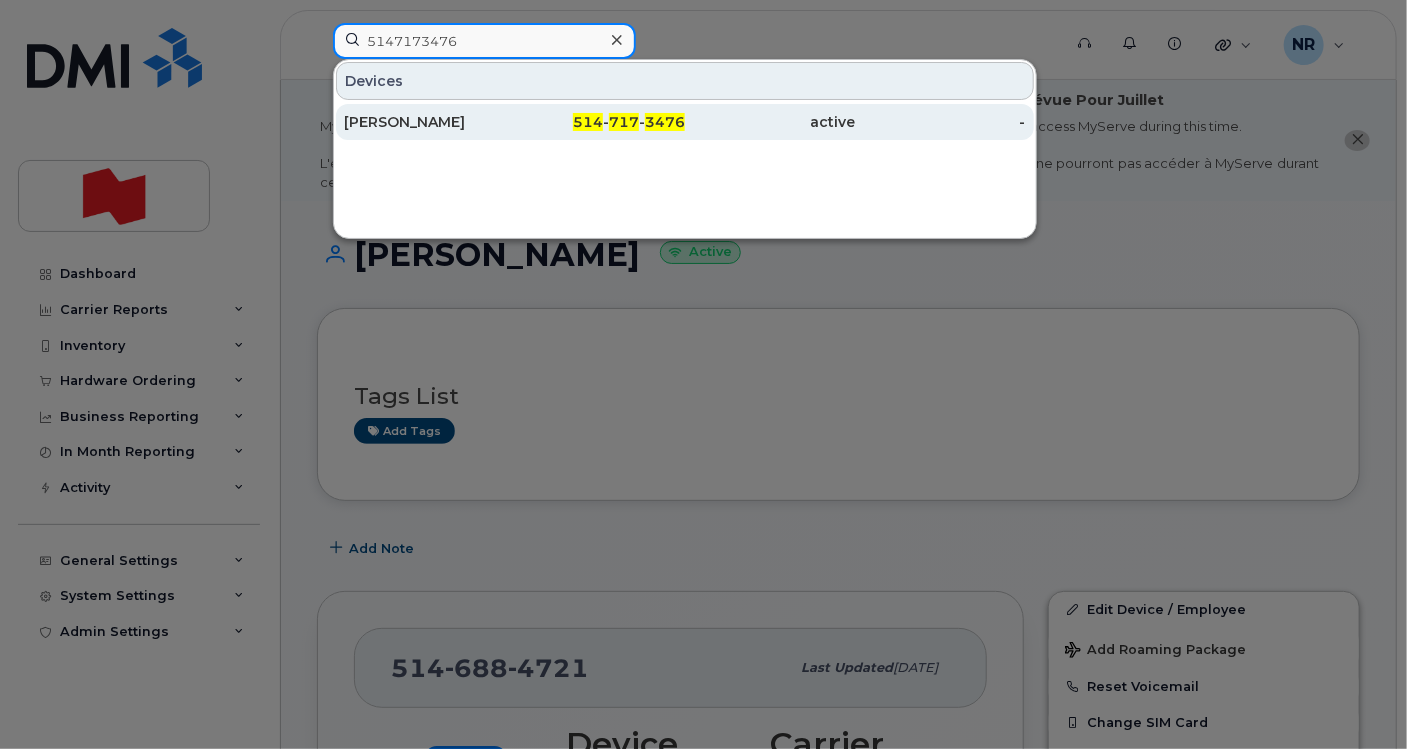 type on "5147173476" 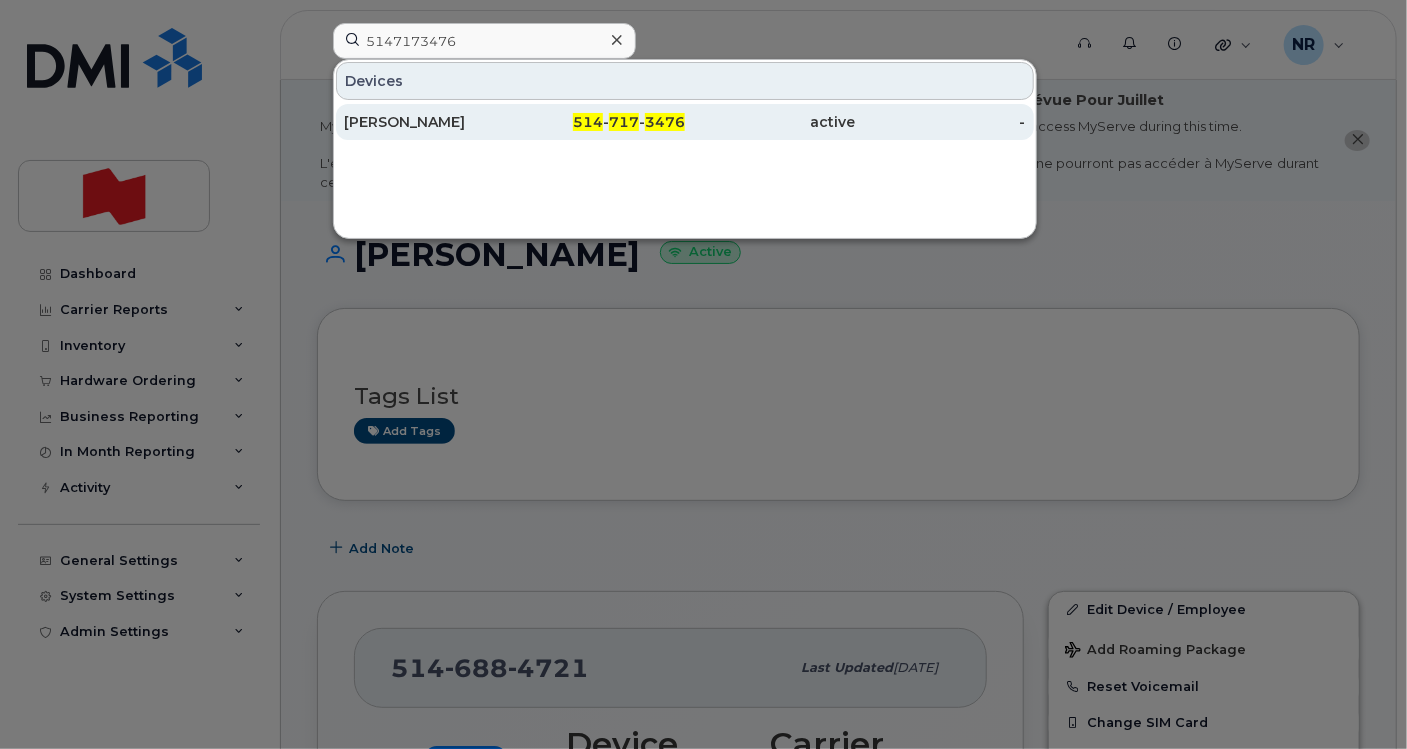 click on "Susan Francis" at bounding box center [429, 122] 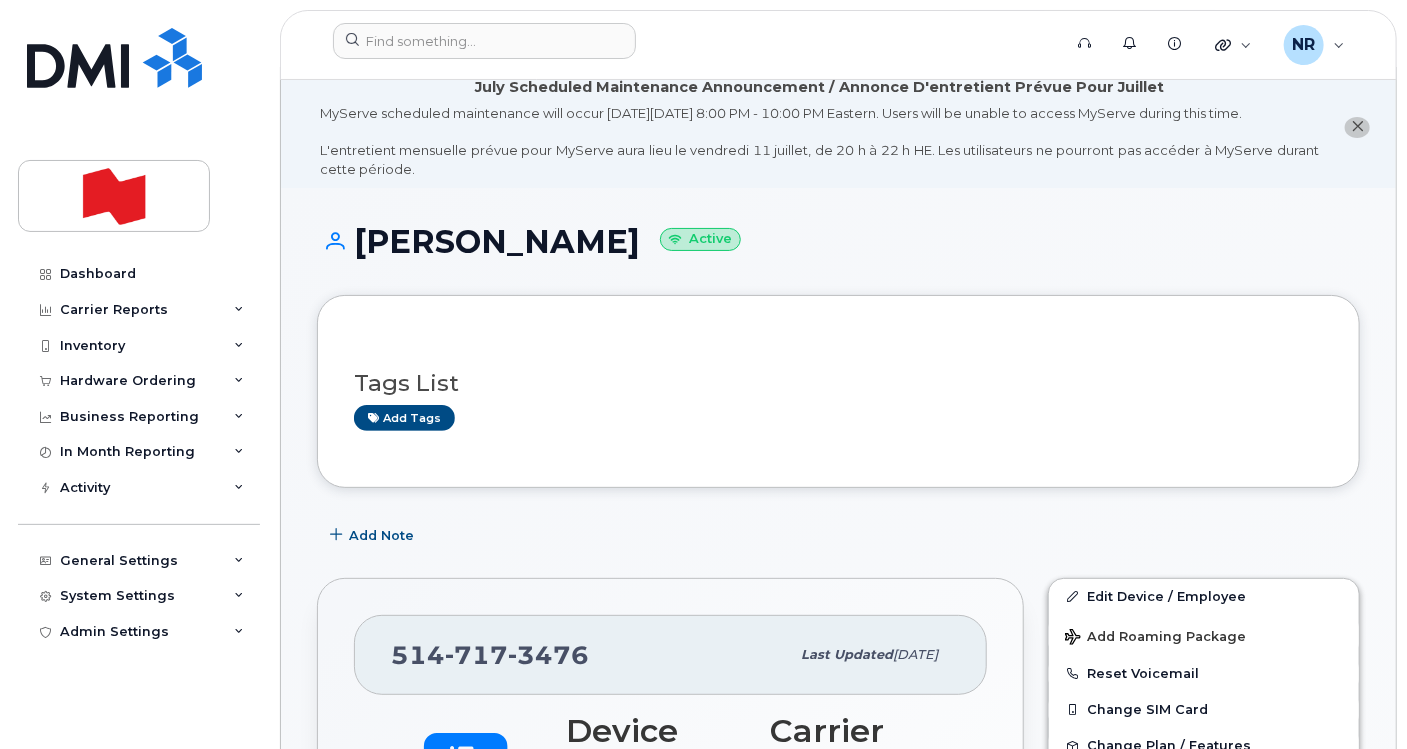 scroll, scrollTop: 0, scrollLeft: 0, axis: both 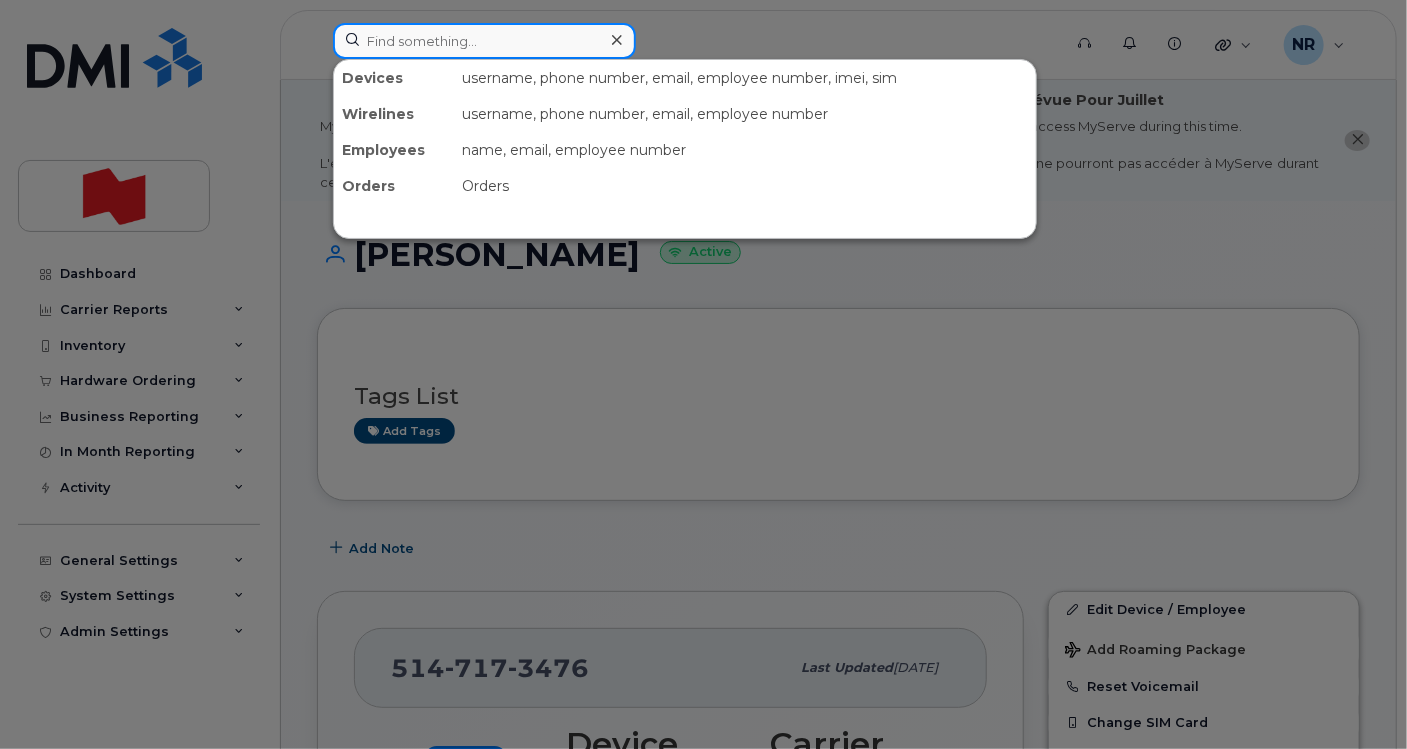 click at bounding box center (484, 41) 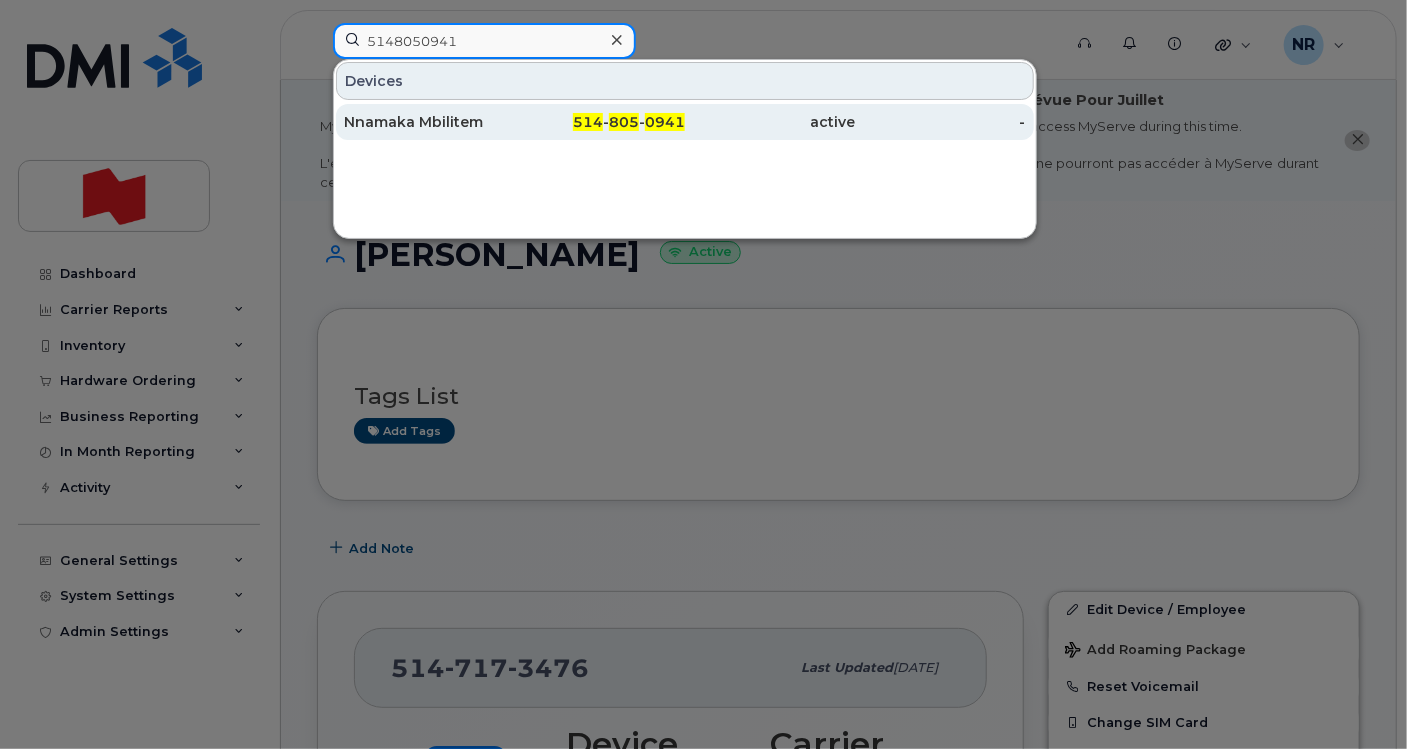 type on "5148050941" 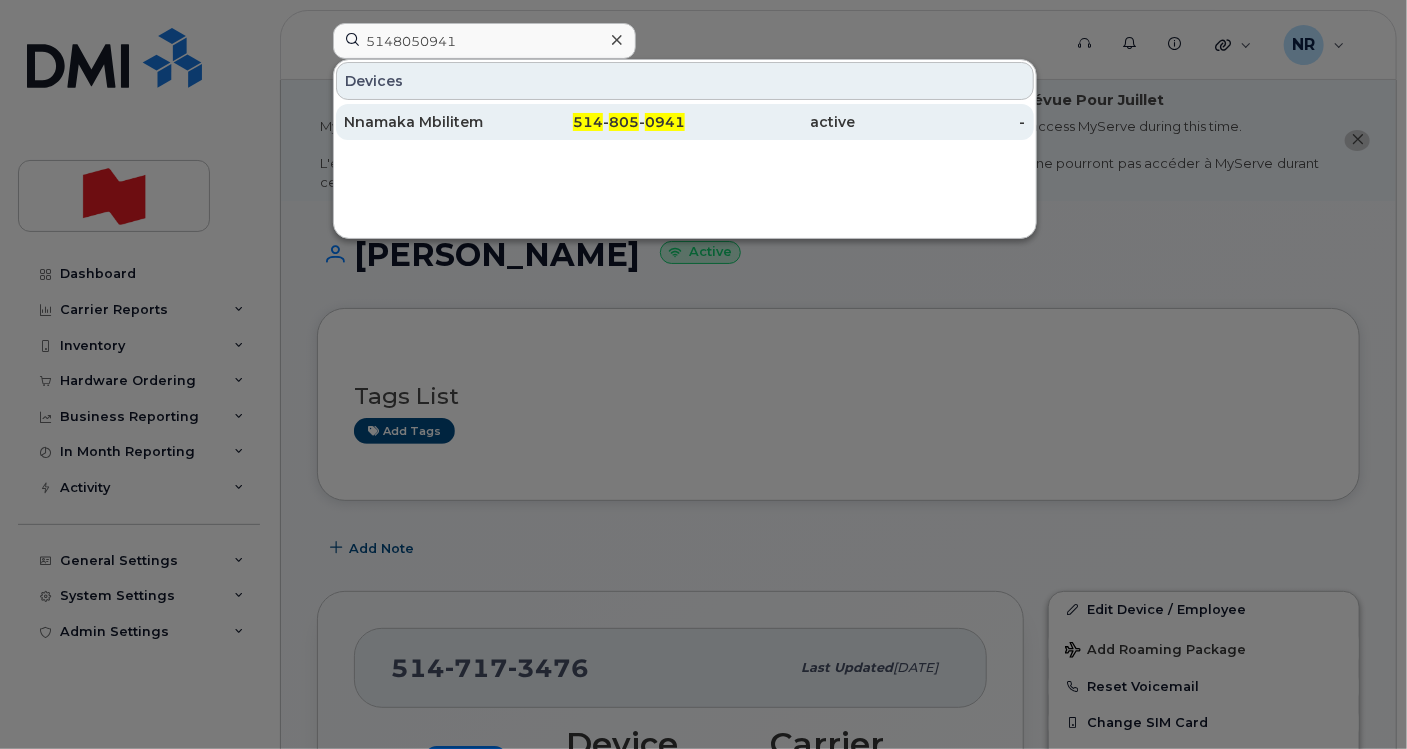 click on "Nnamaka Mbilitem" at bounding box center (429, 122) 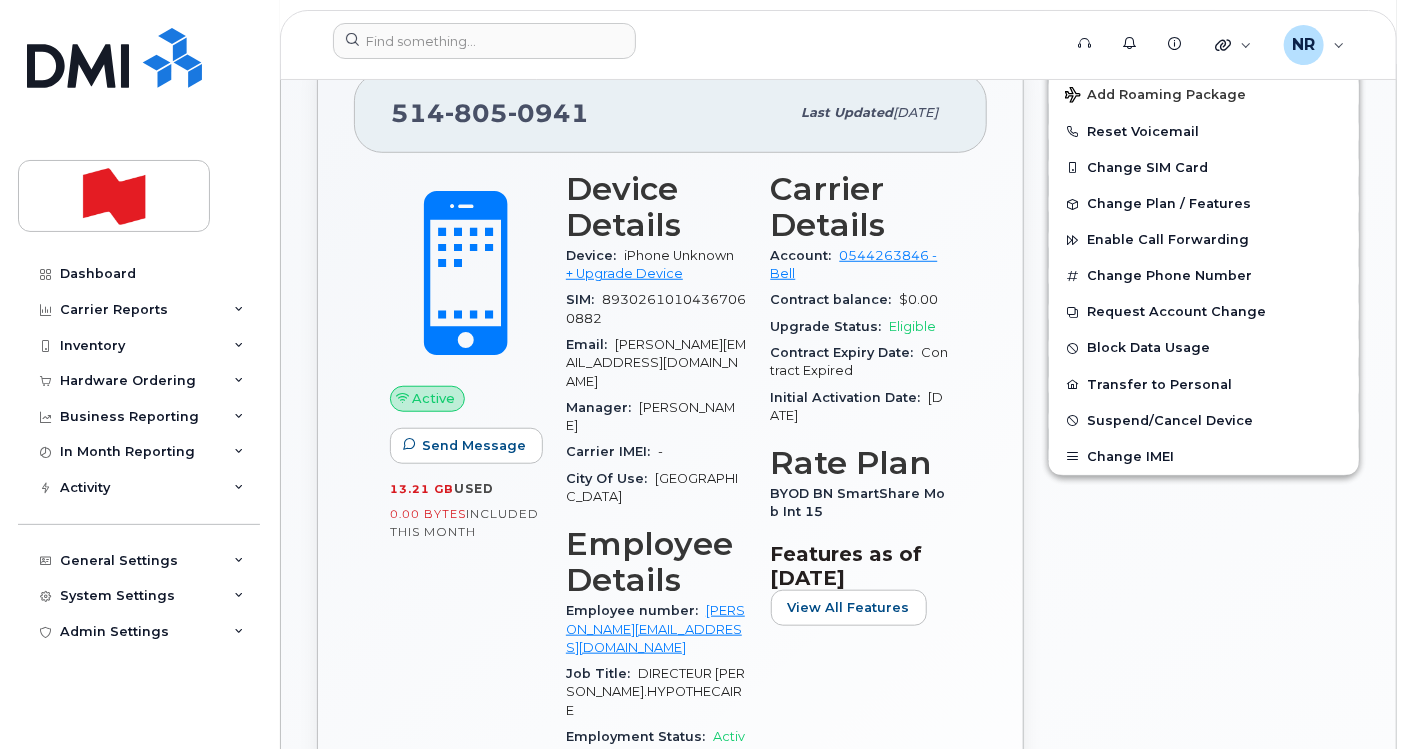 scroll, scrollTop: 0, scrollLeft: 0, axis: both 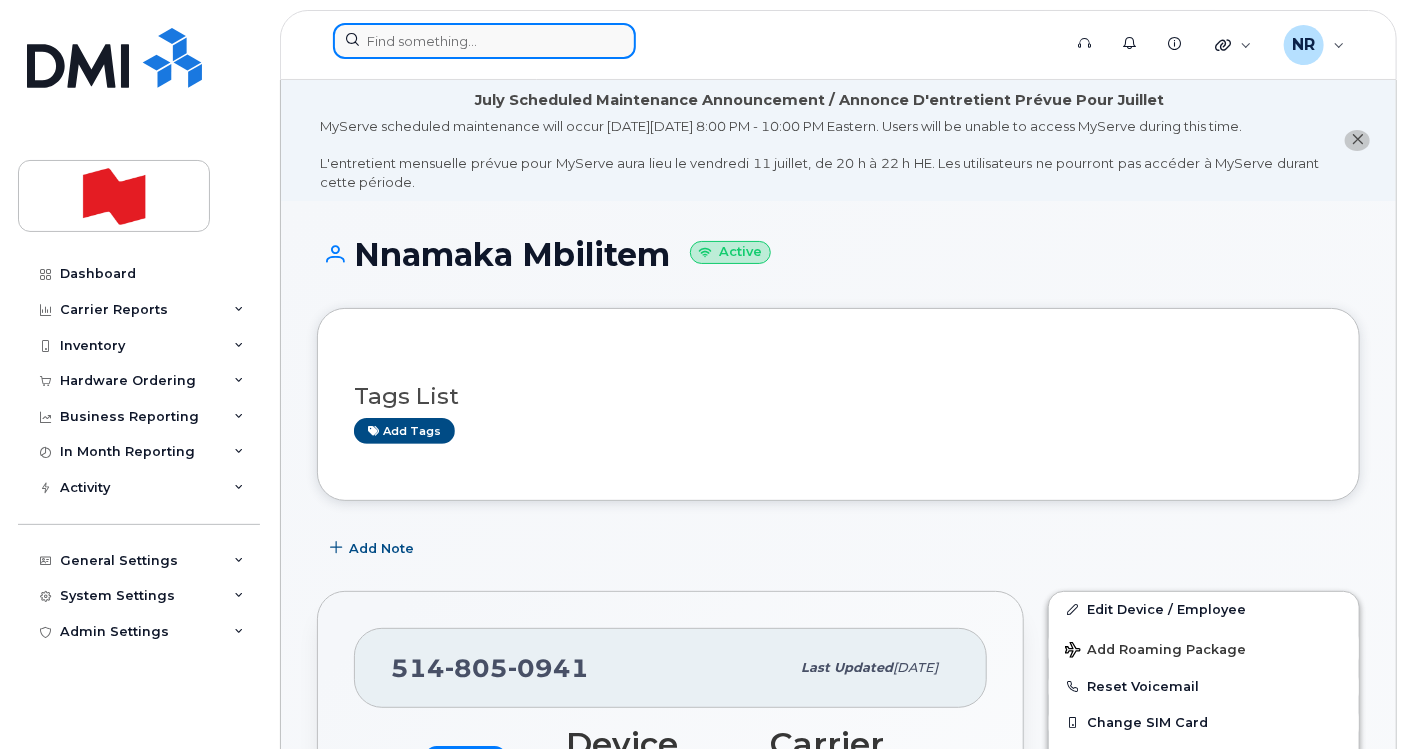 click at bounding box center [484, 41] 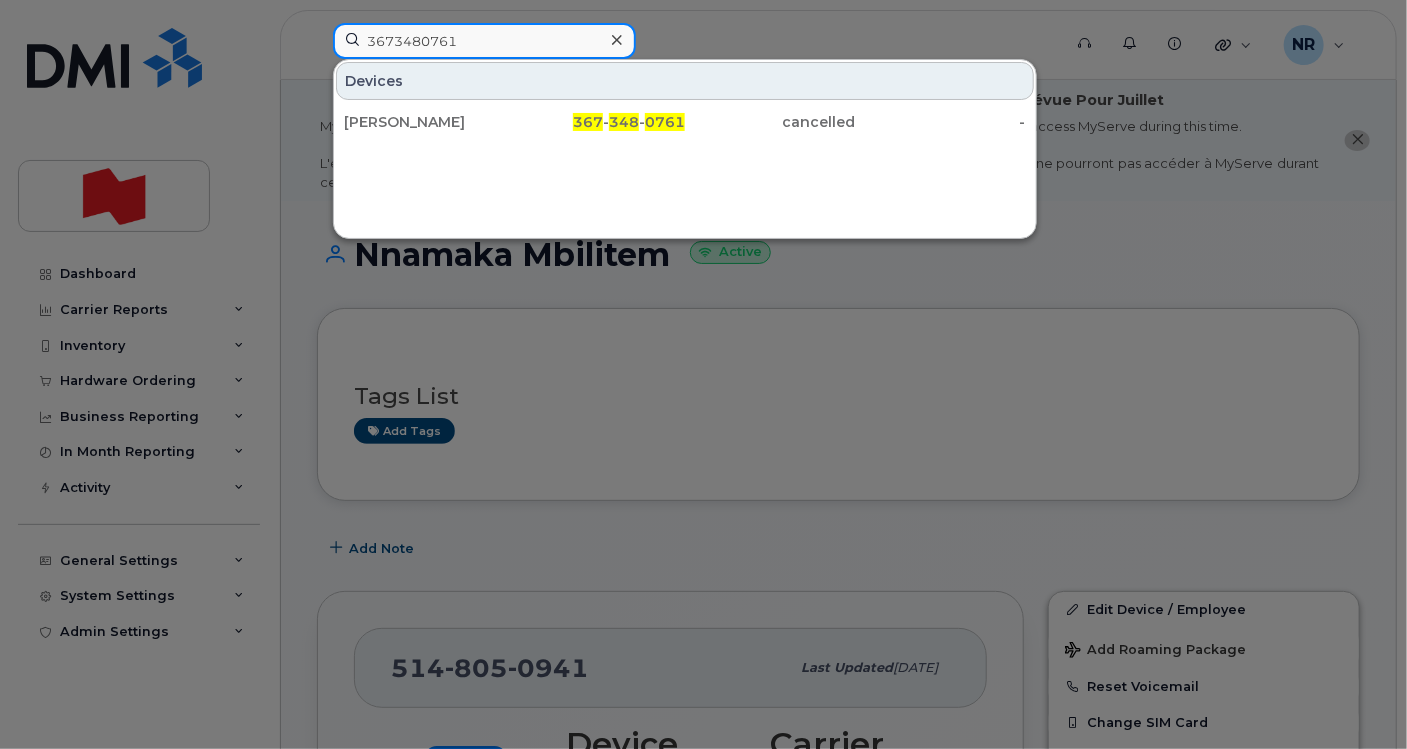 drag, startPoint x: 511, startPoint y: 32, endPoint x: 308, endPoint y: 15, distance: 203.71059 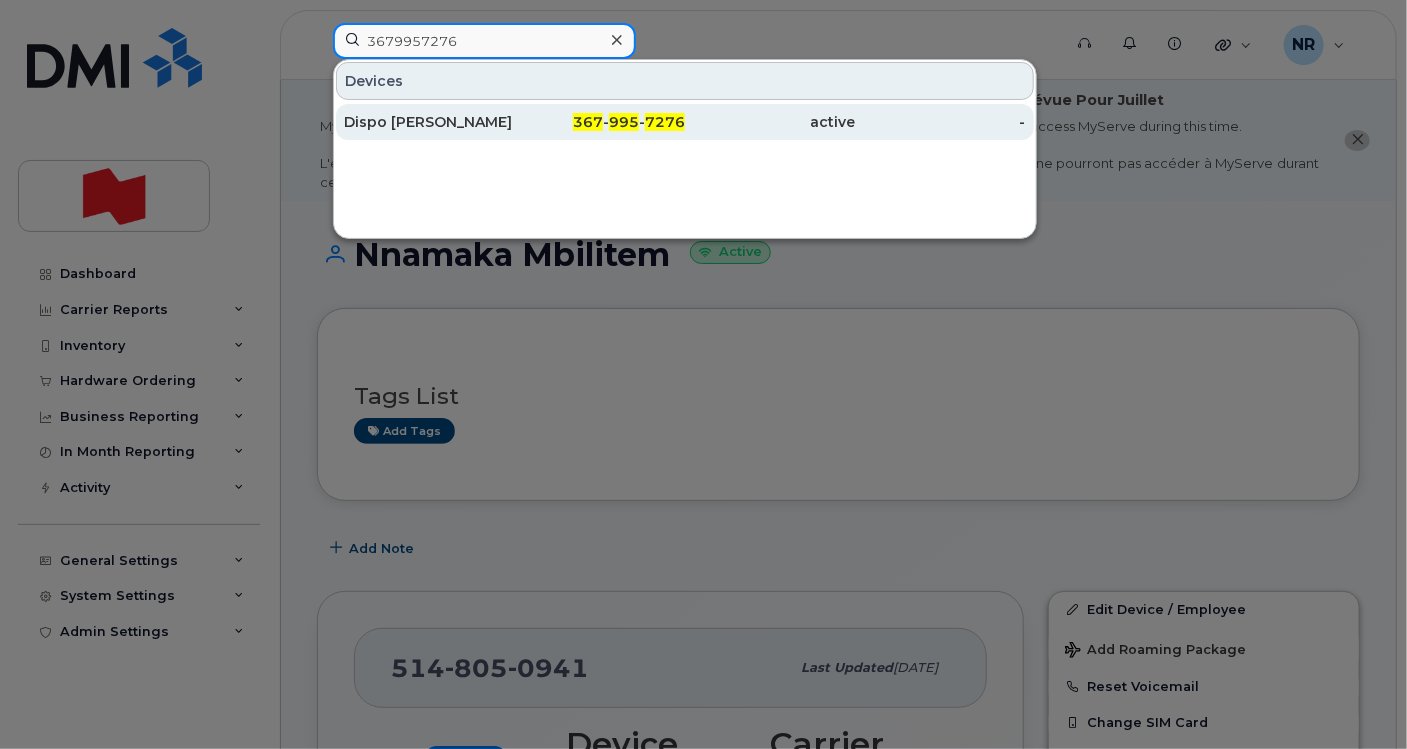 type on "3679957276" 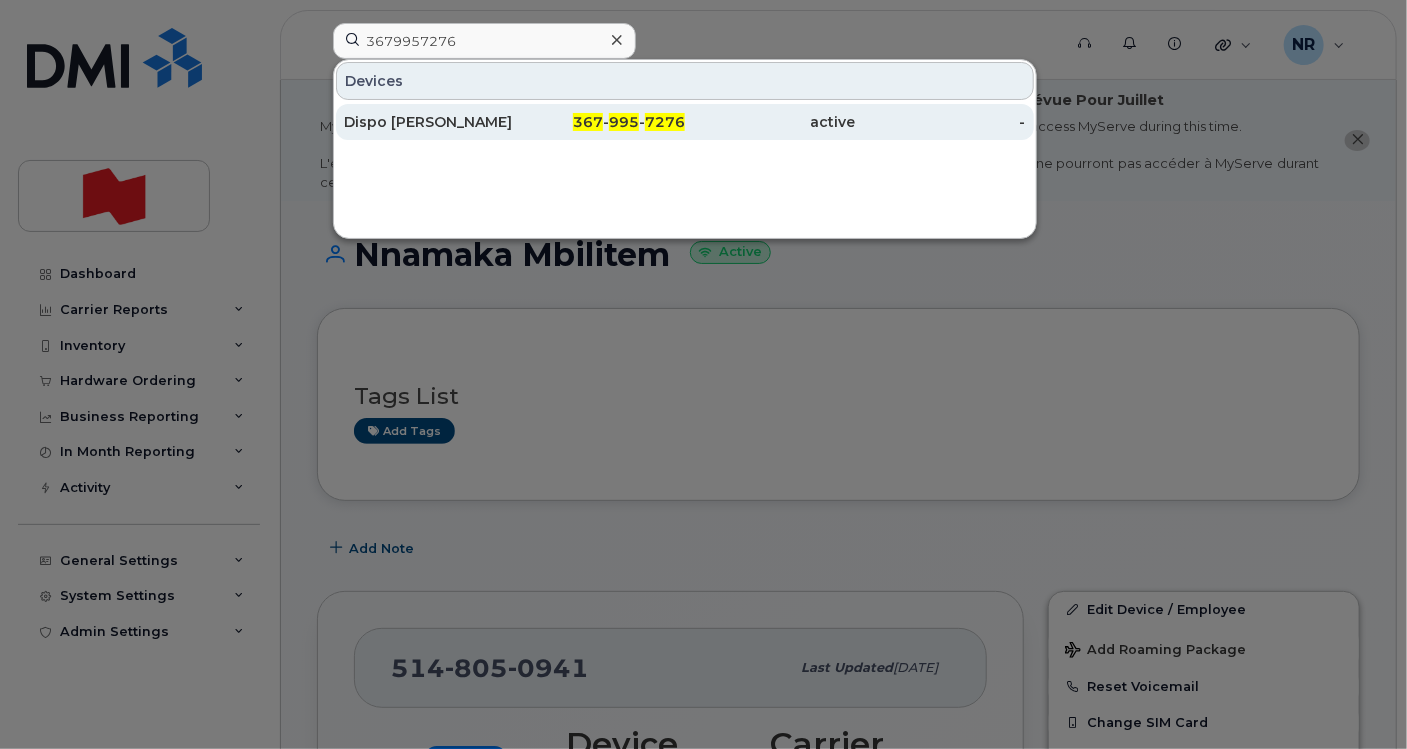 click on "Dispo [PERSON_NAME]" at bounding box center [429, 122] 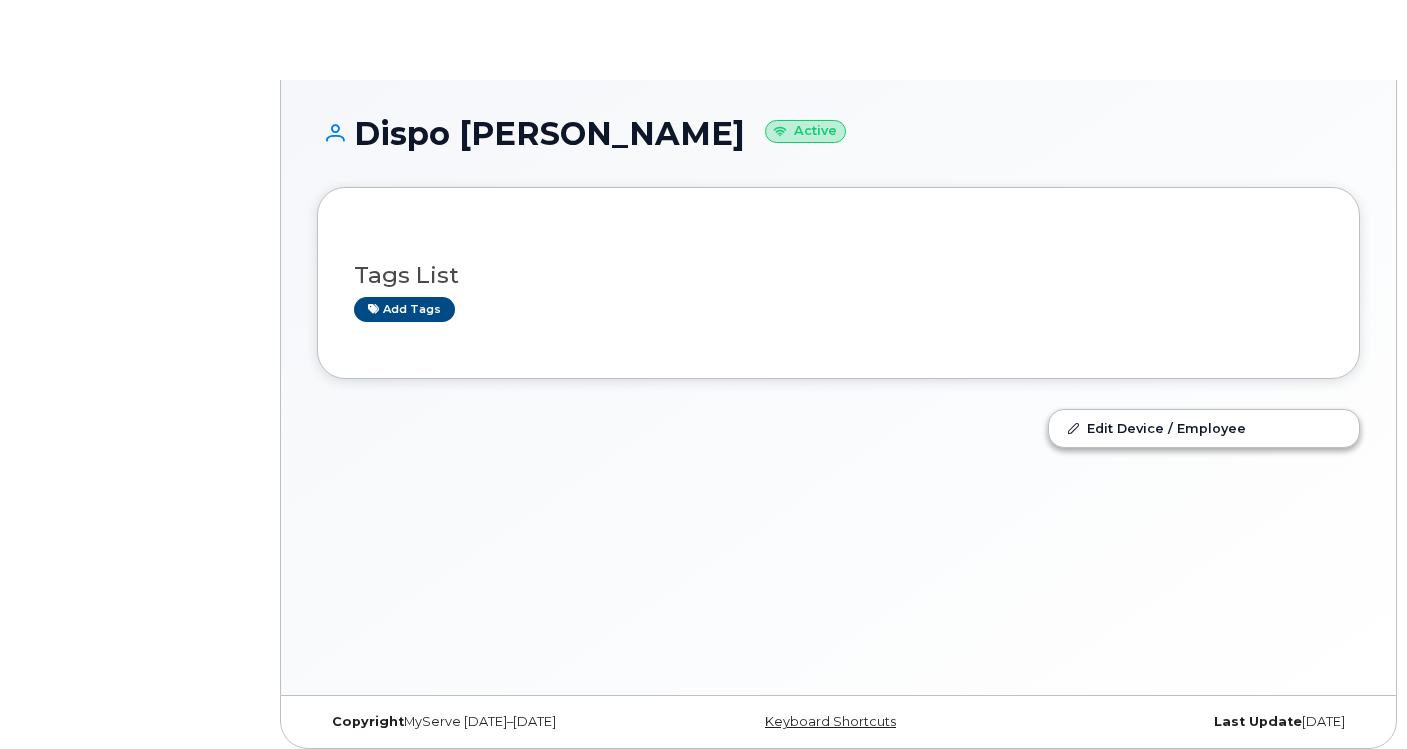 scroll, scrollTop: 0, scrollLeft: 0, axis: both 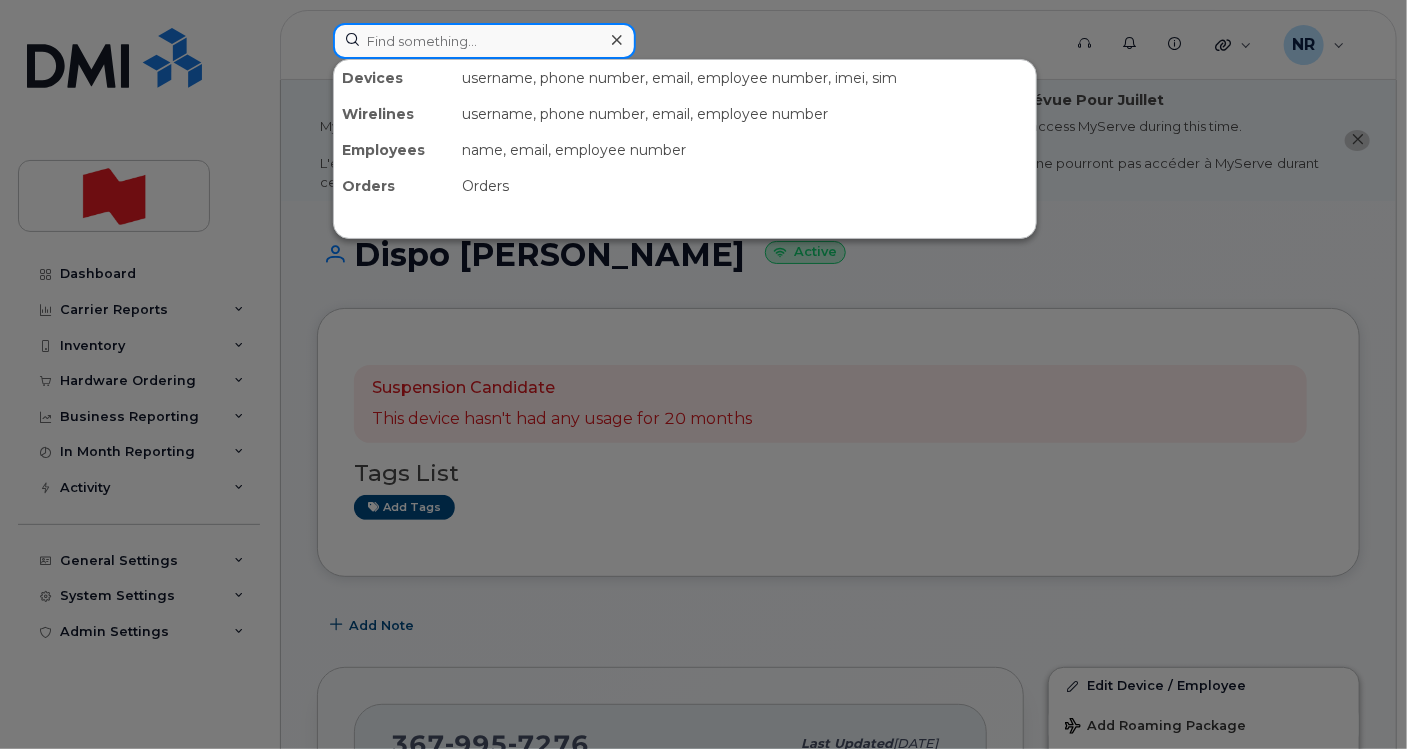 click at bounding box center (484, 41) 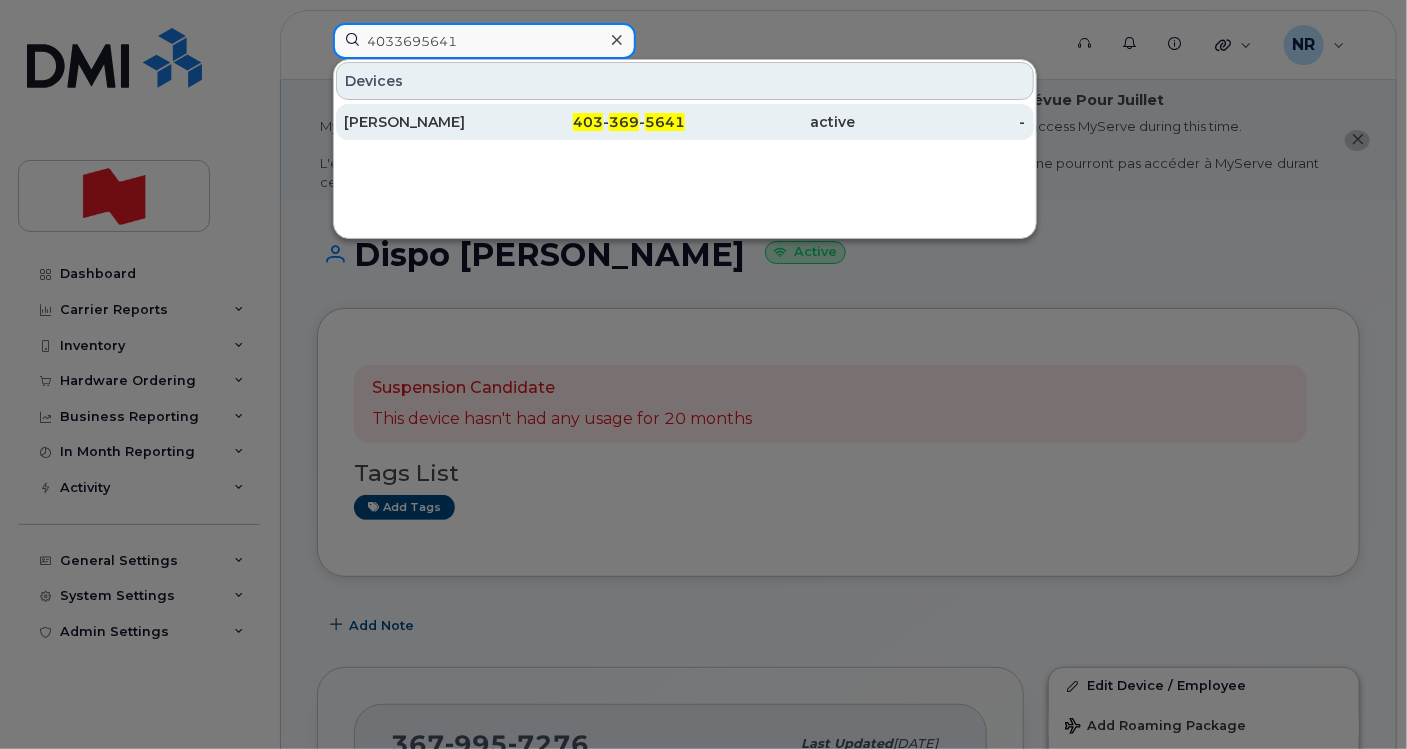 type on "4033695641" 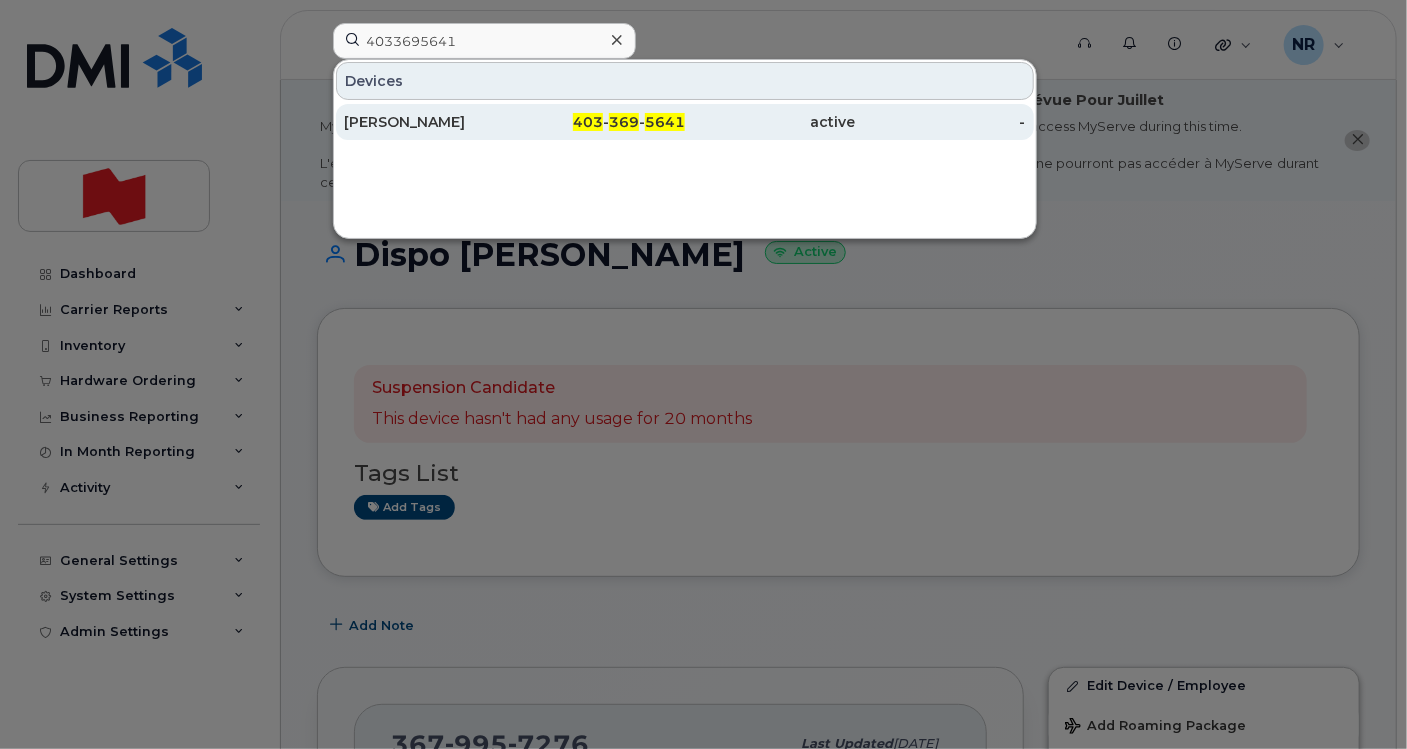 click on "[PERSON_NAME]" at bounding box center (429, 122) 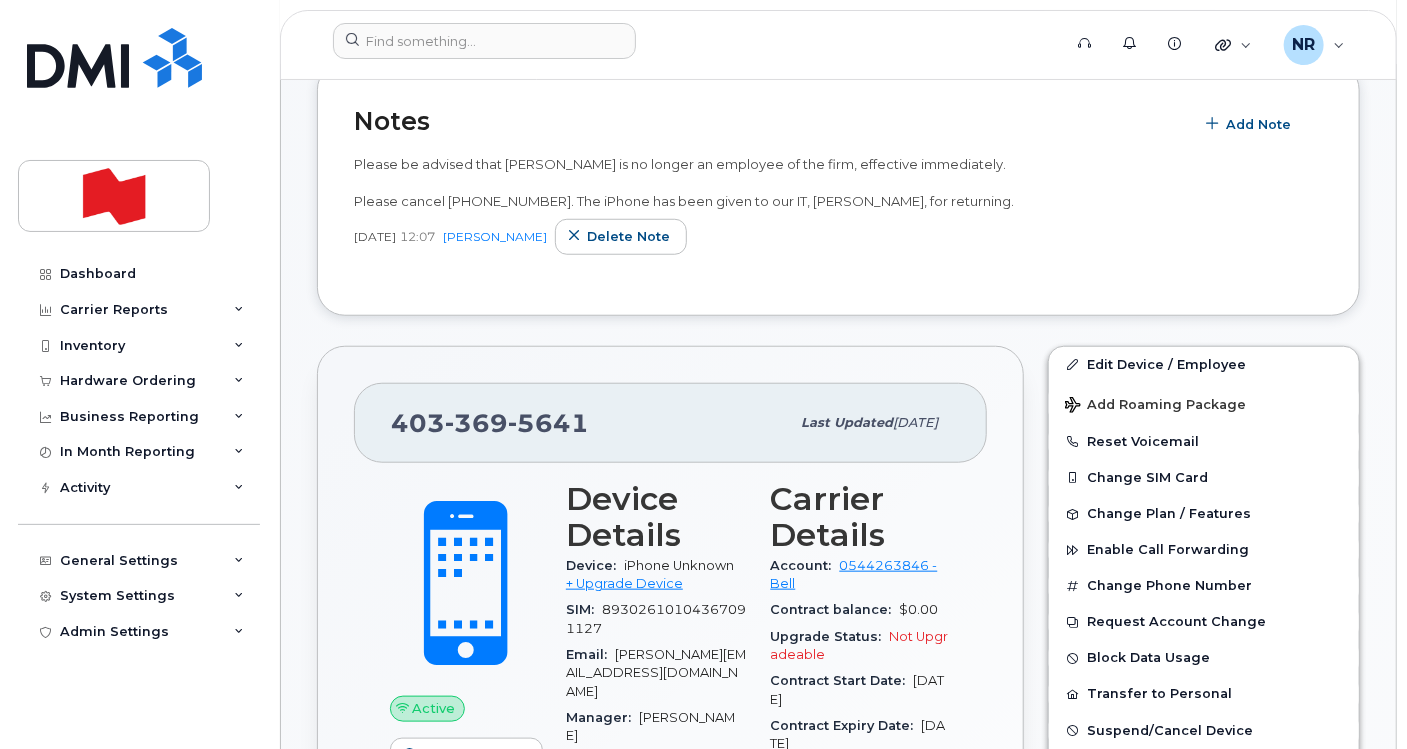 scroll, scrollTop: 444, scrollLeft: 0, axis: vertical 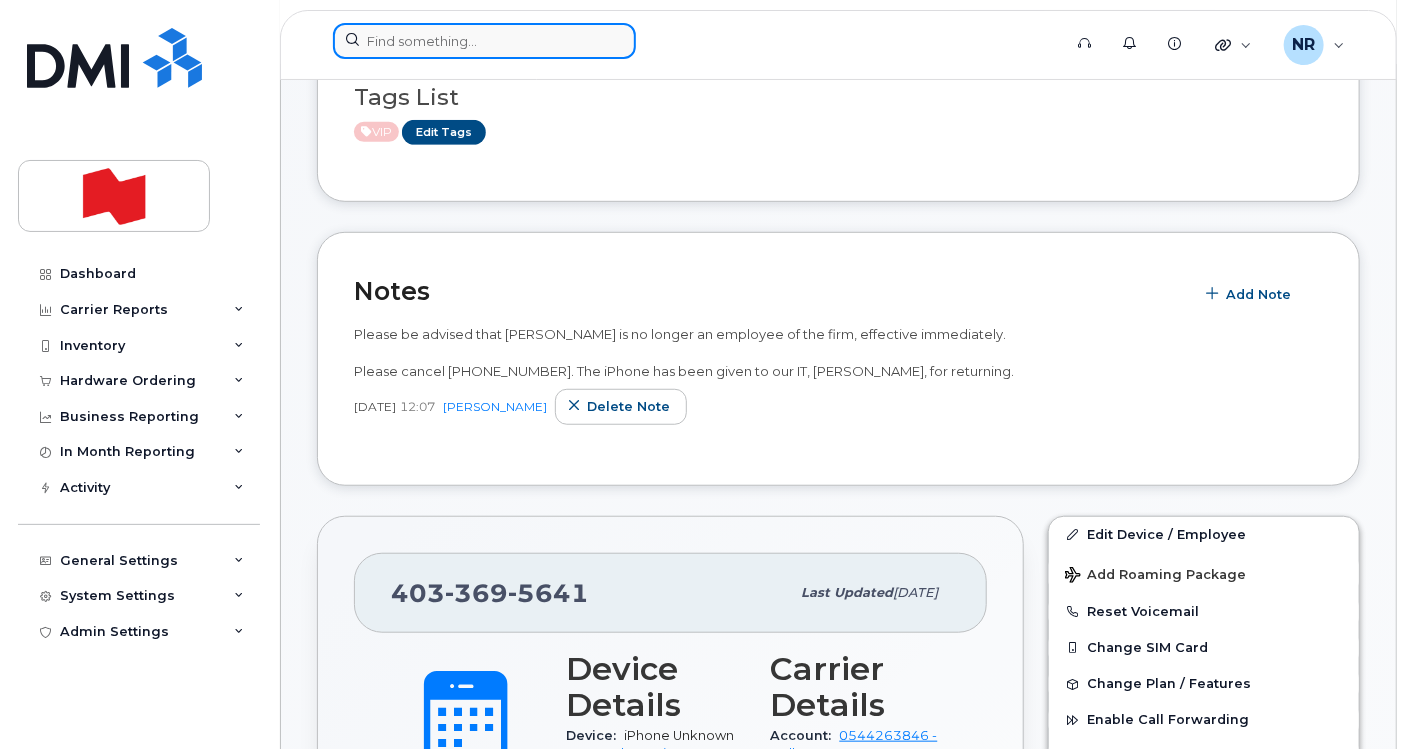 click at bounding box center (484, 41) 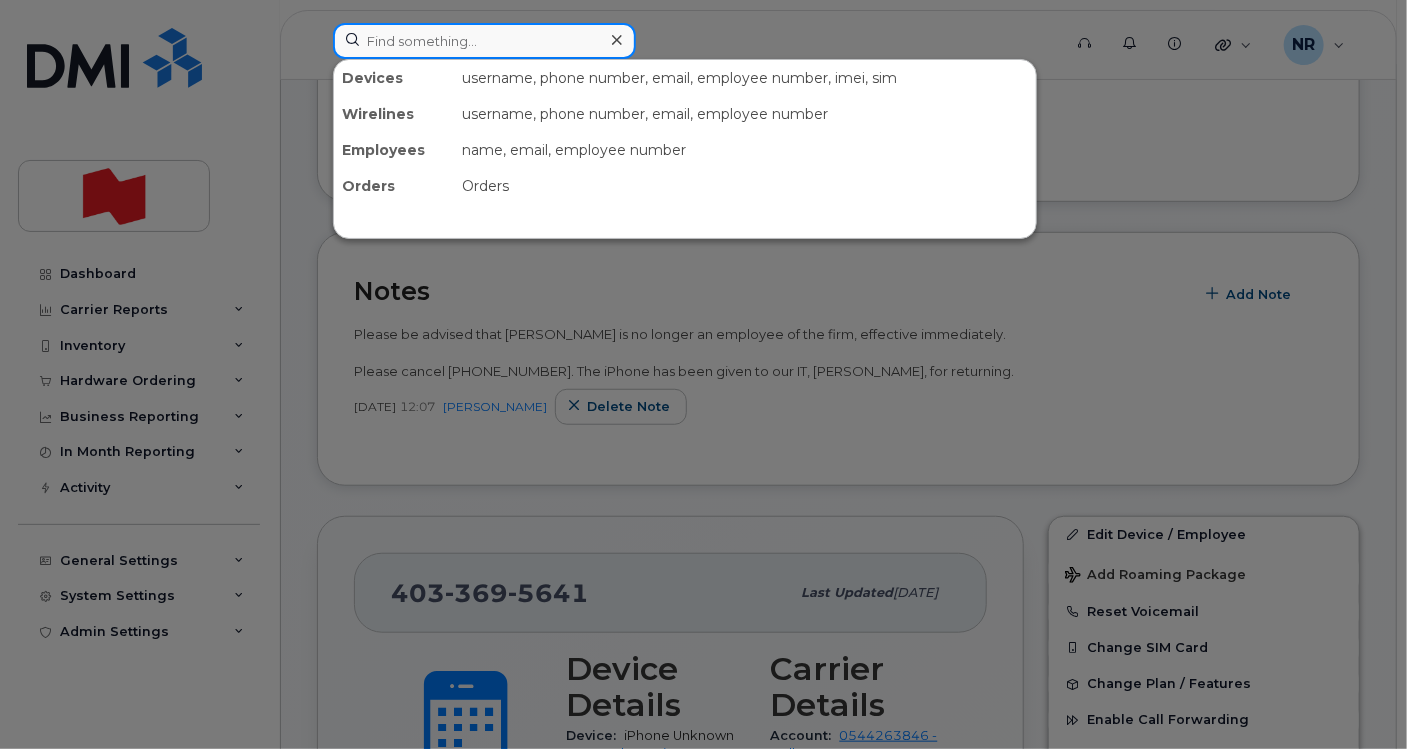 paste on "4036503894" 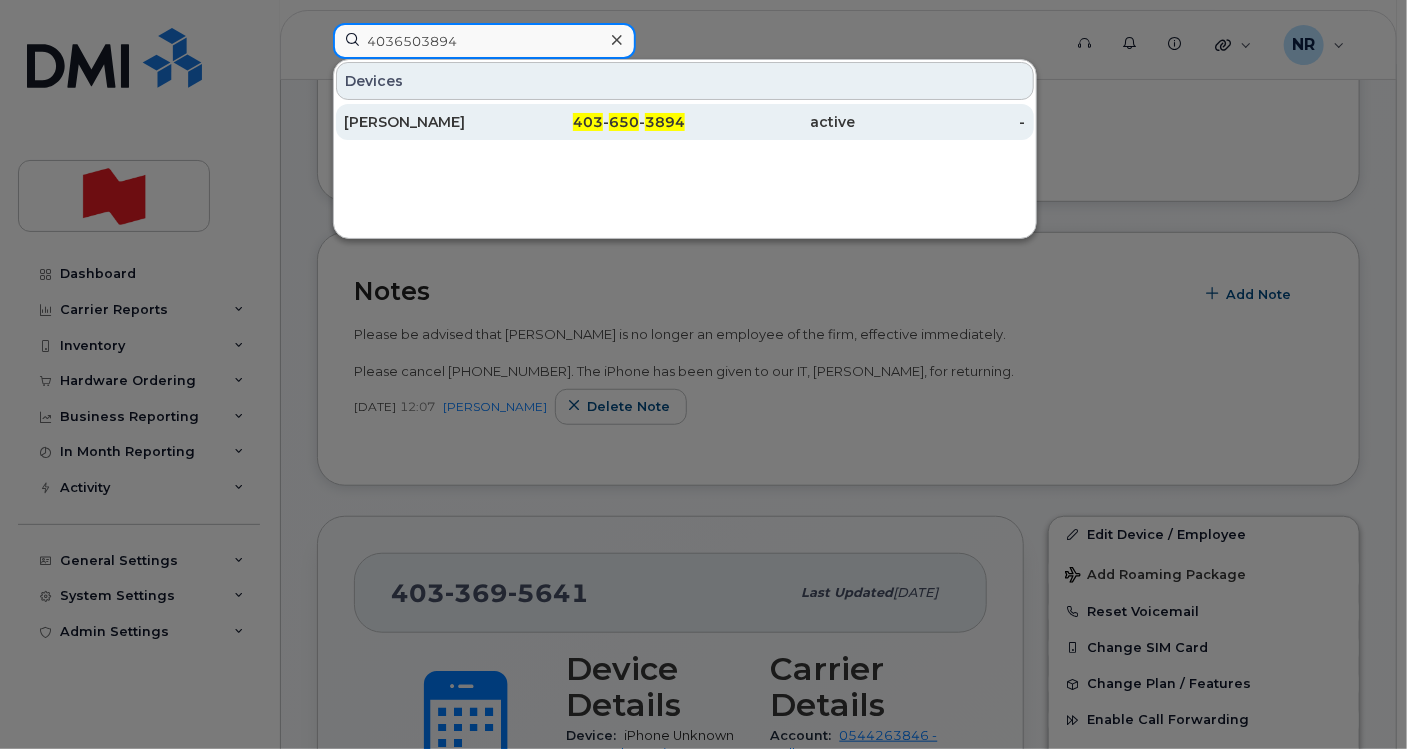 type on "4036503894" 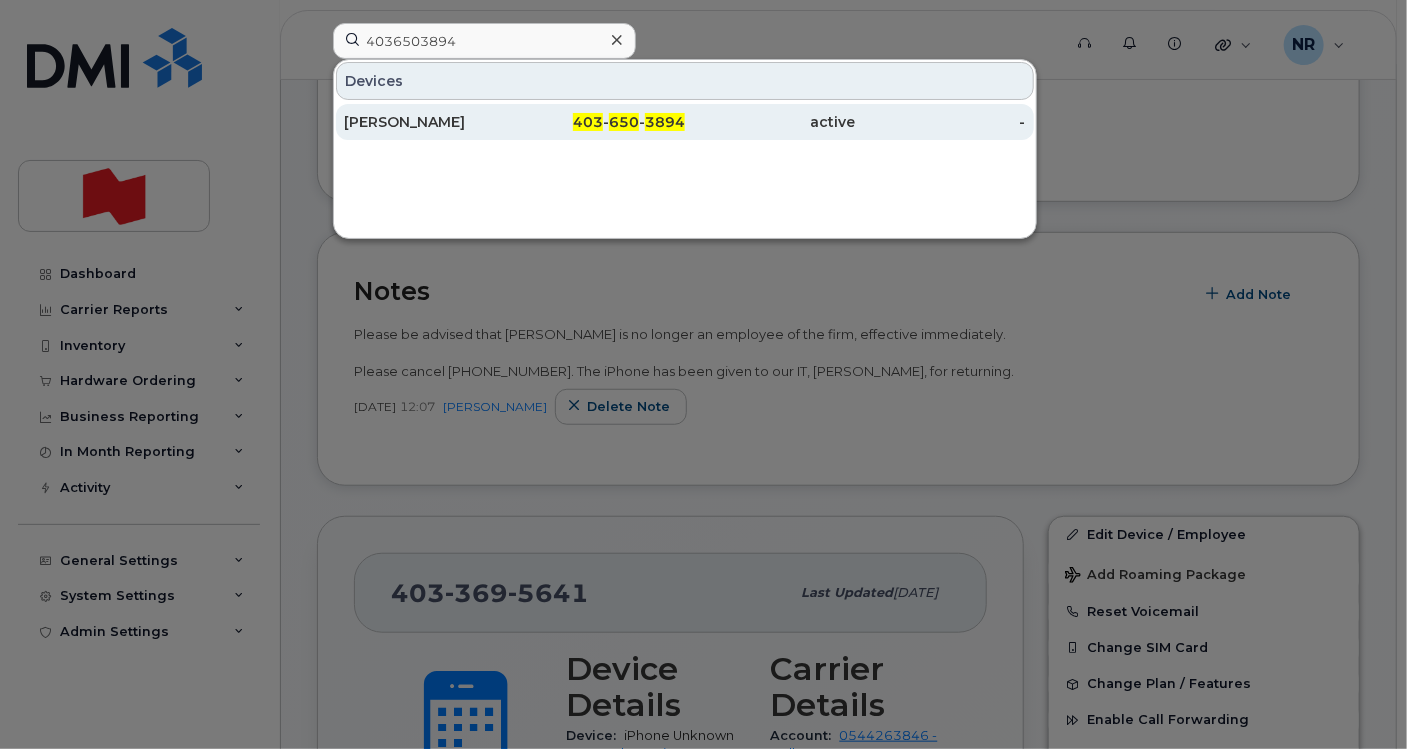 click on "Sakine Rahim" at bounding box center [429, 122] 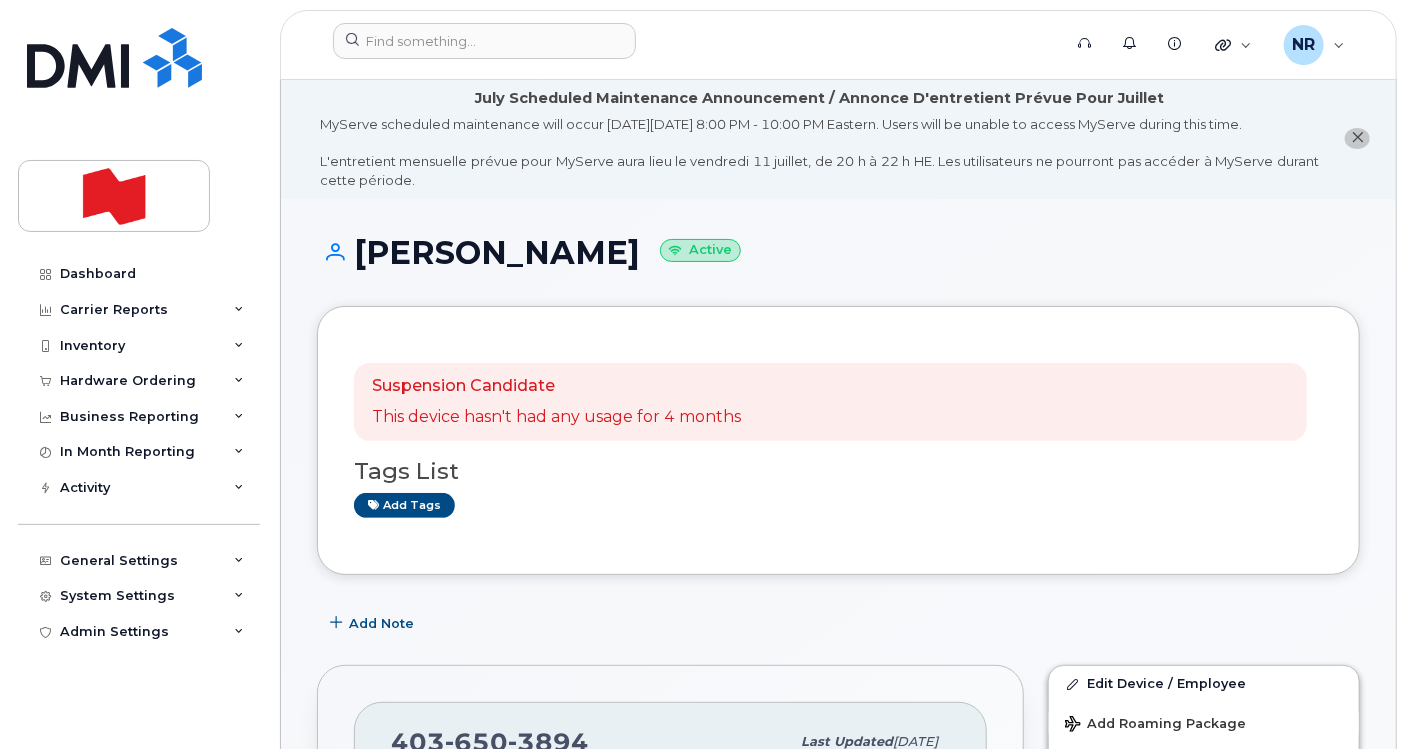 scroll, scrollTop: 0, scrollLeft: 0, axis: both 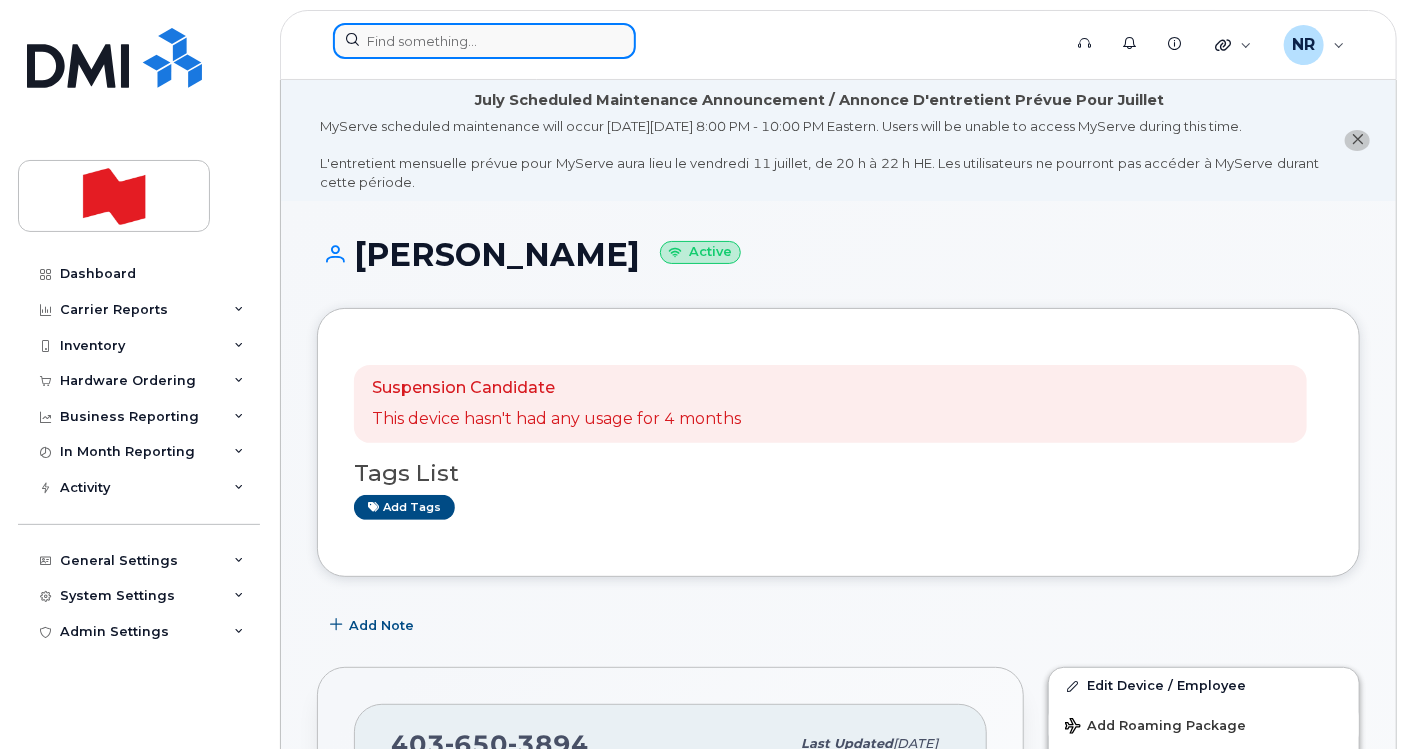 click at bounding box center (484, 41) 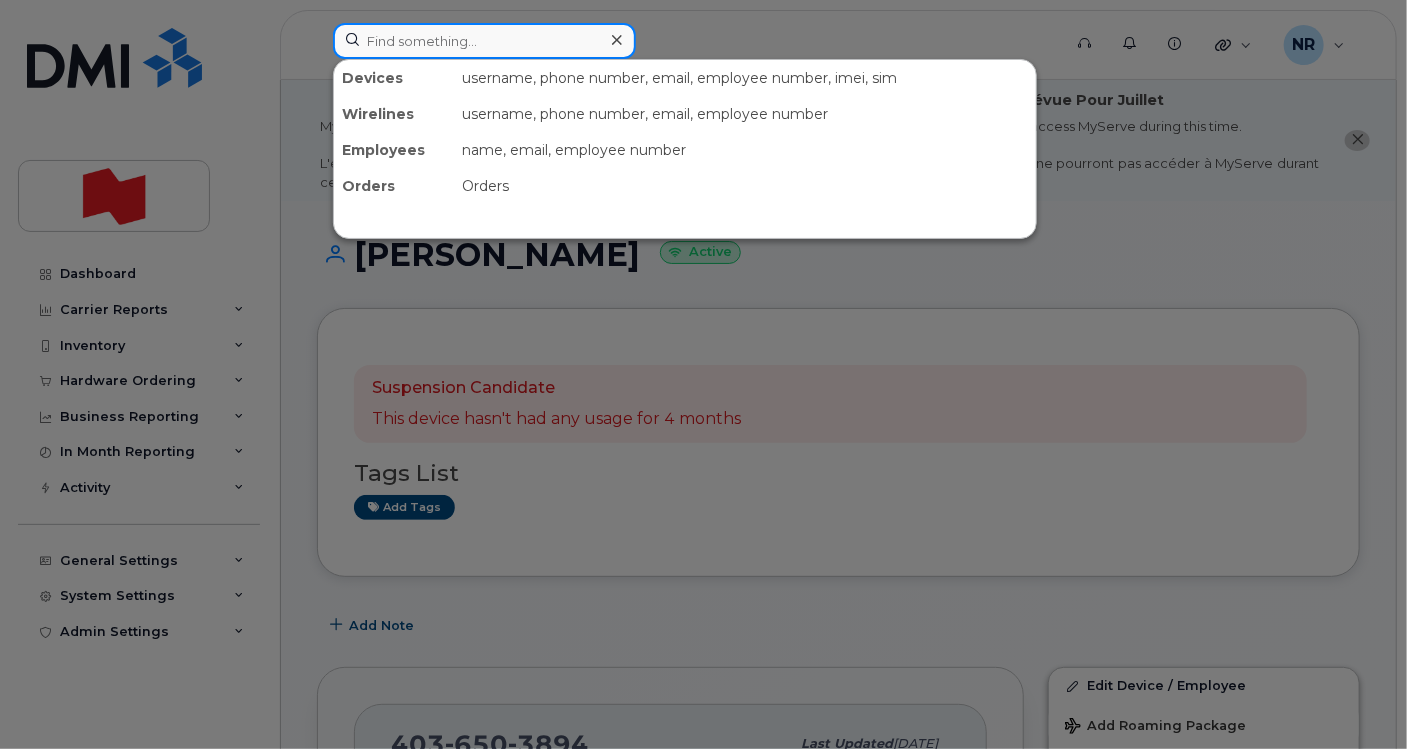 paste on "4037011497" 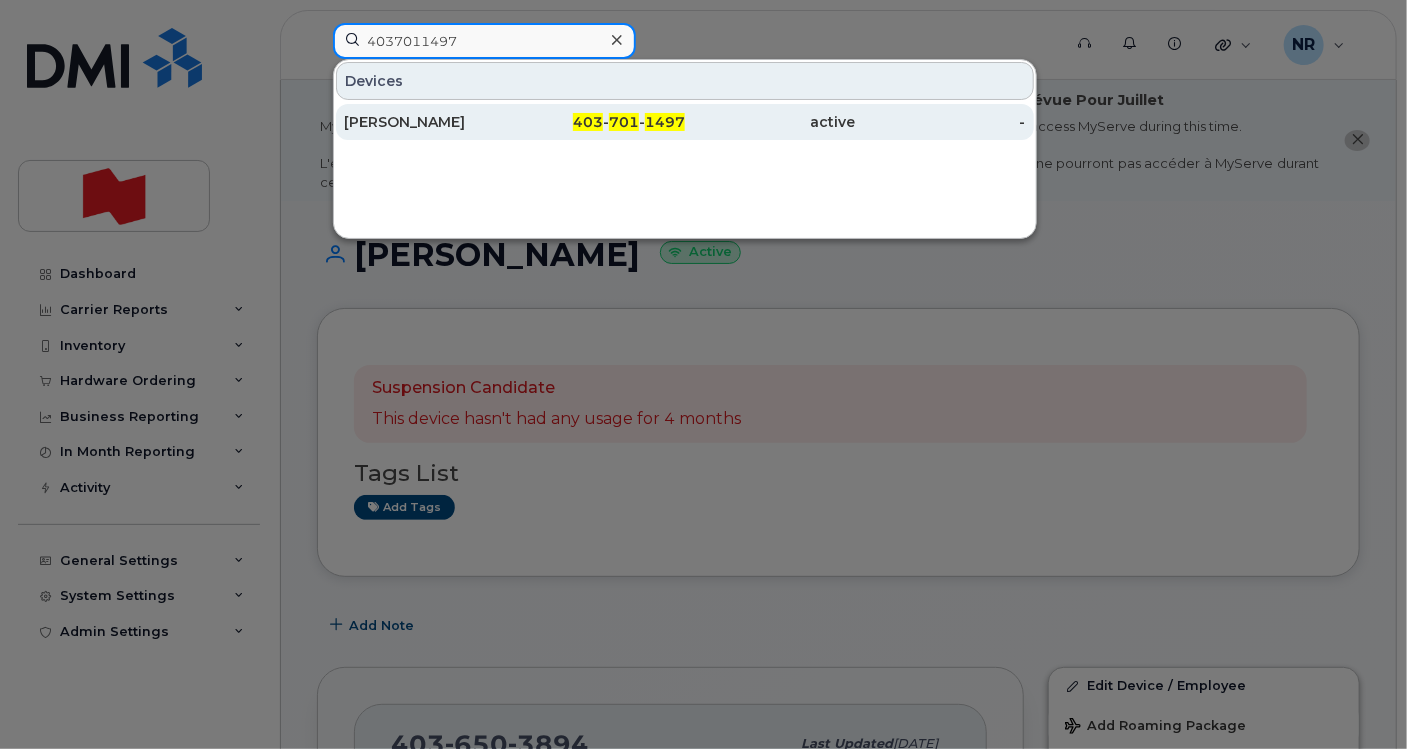 type on "4037011497" 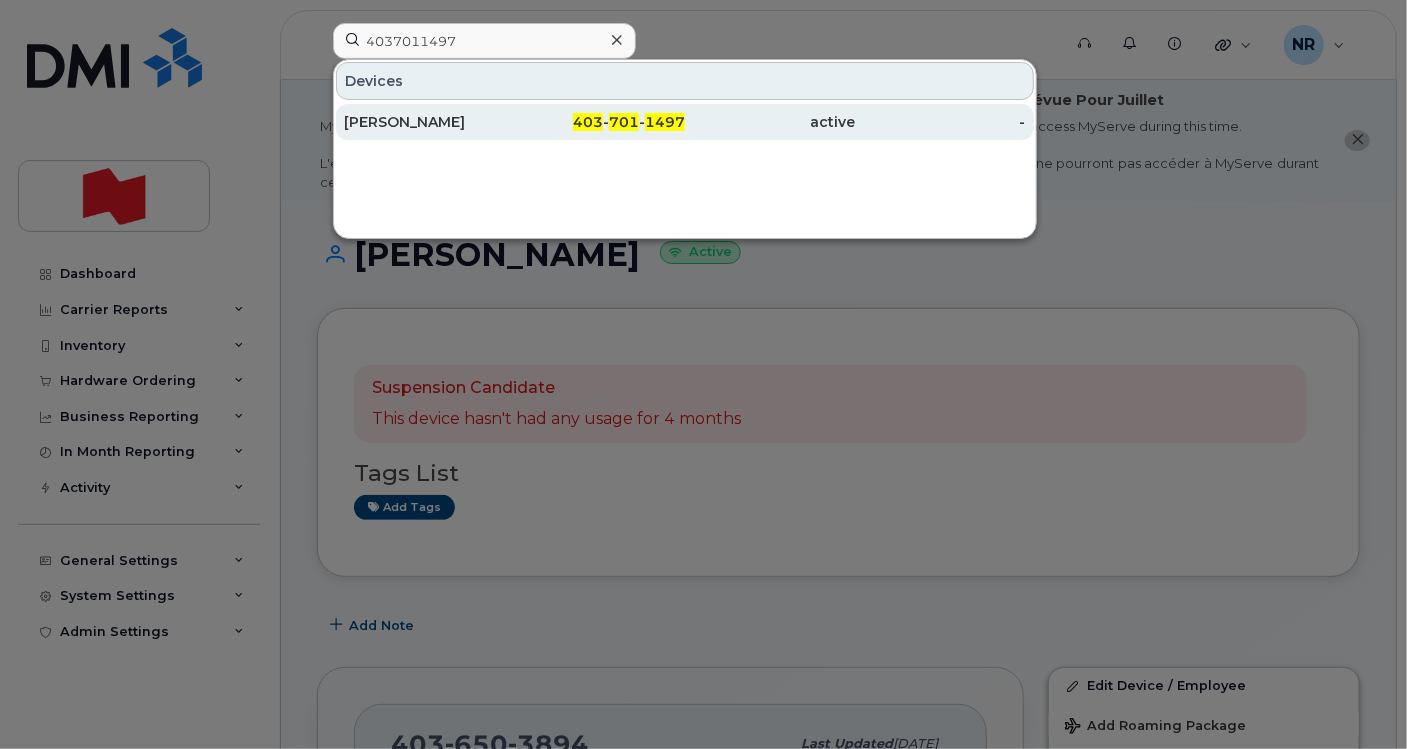 click on "[PERSON_NAME]" at bounding box center (429, 122) 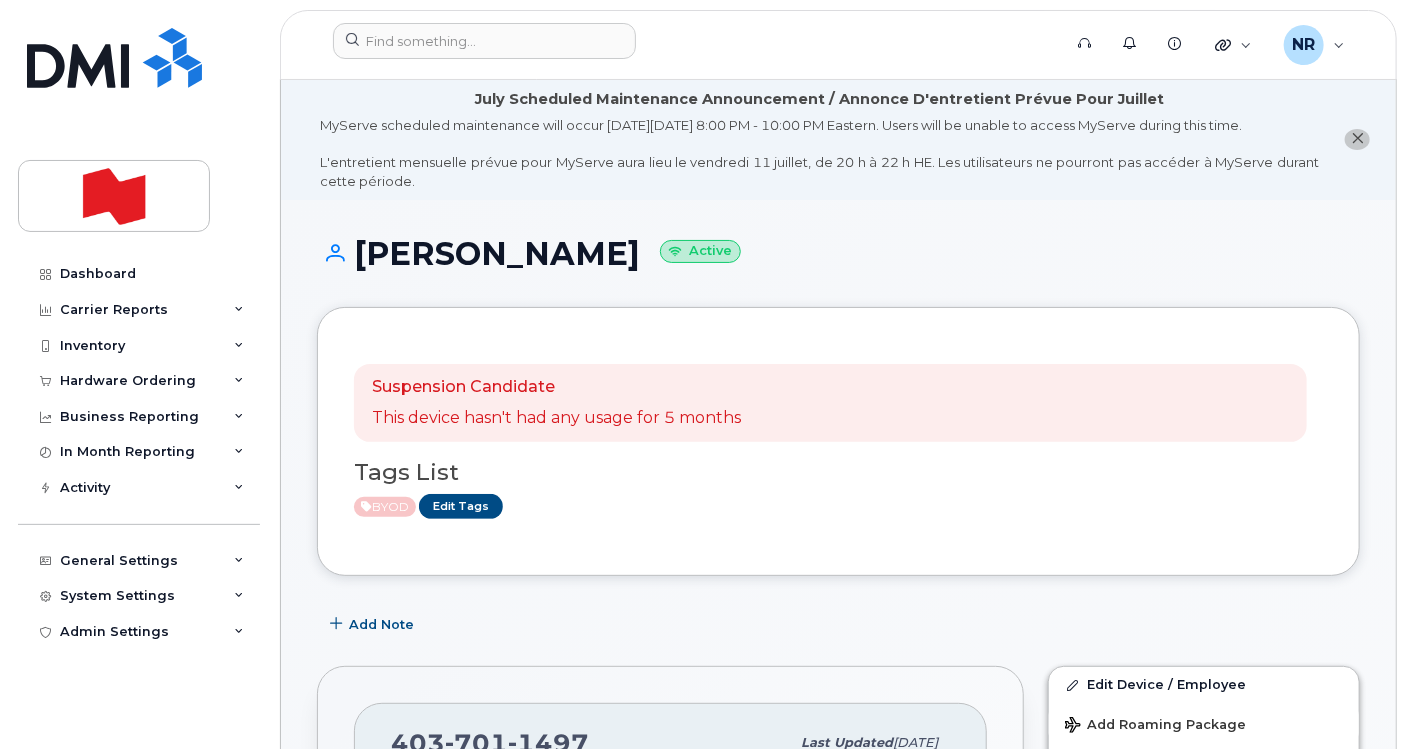 scroll, scrollTop: 0, scrollLeft: 0, axis: both 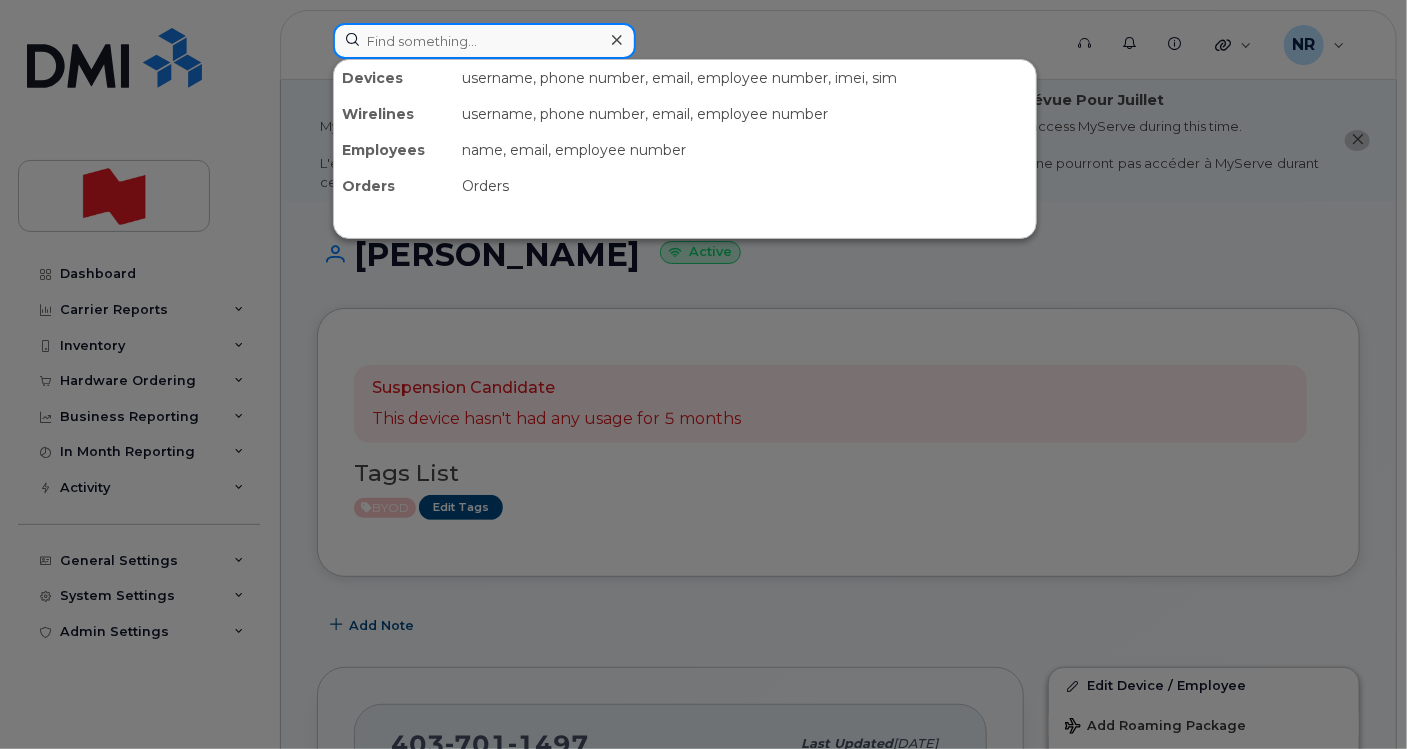 click at bounding box center (484, 41) 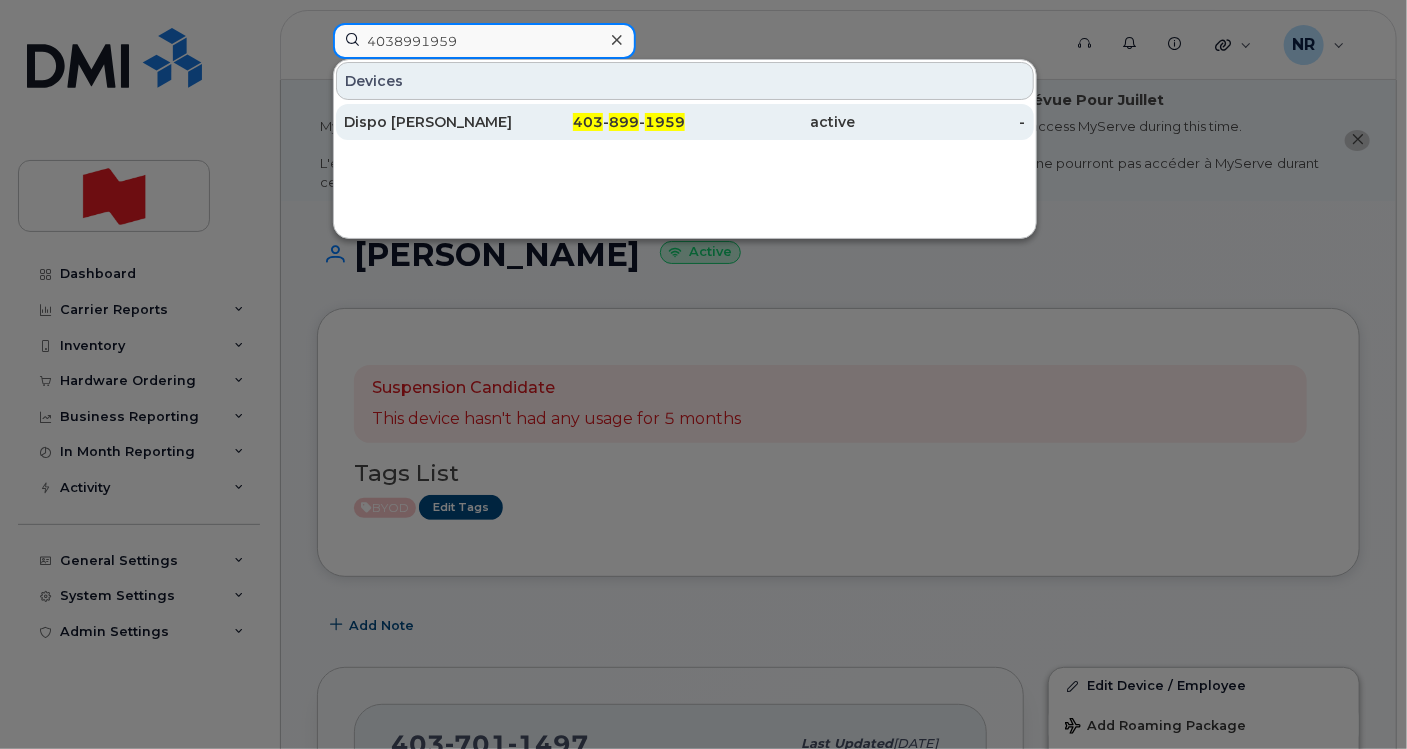 type on "4038991959" 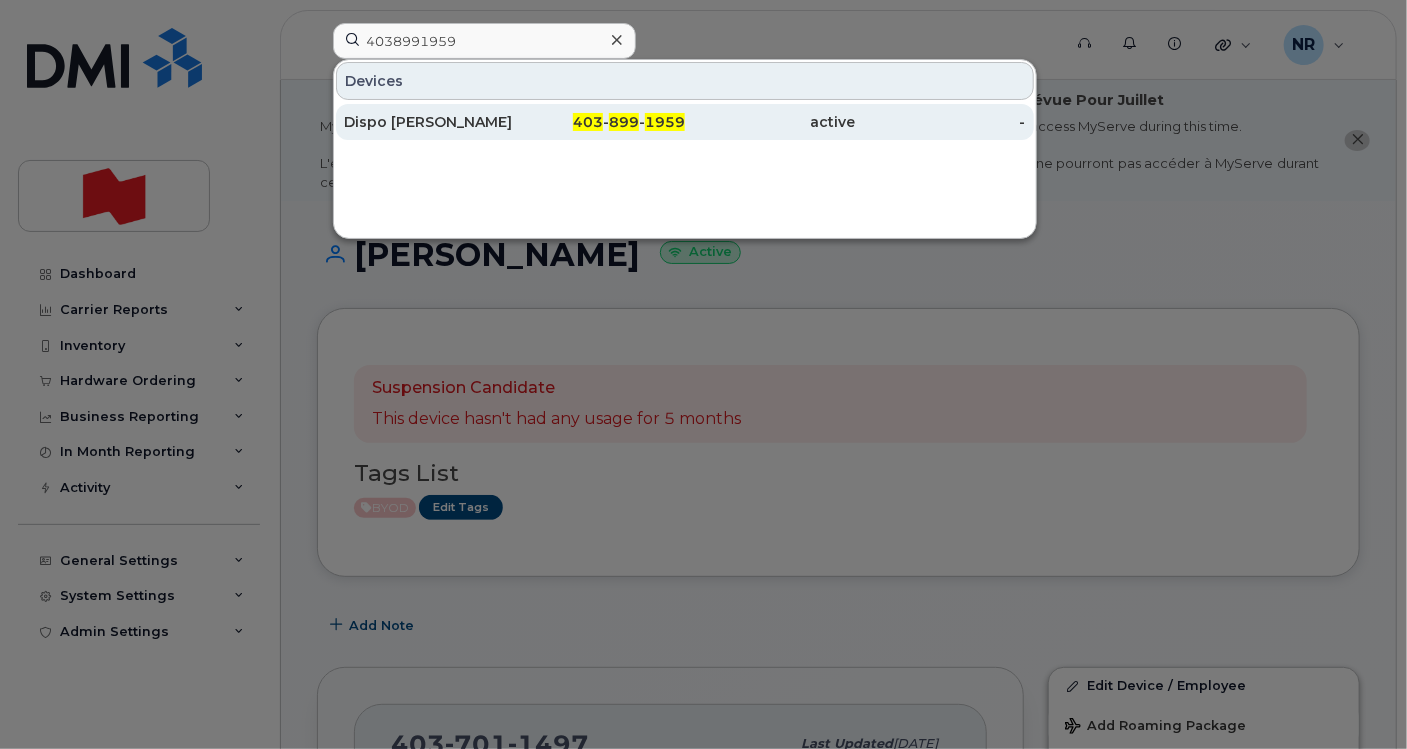 drag, startPoint x: 441, startPoint y: 125, endPoint x: 534, endPoint y: 125, distance: 93 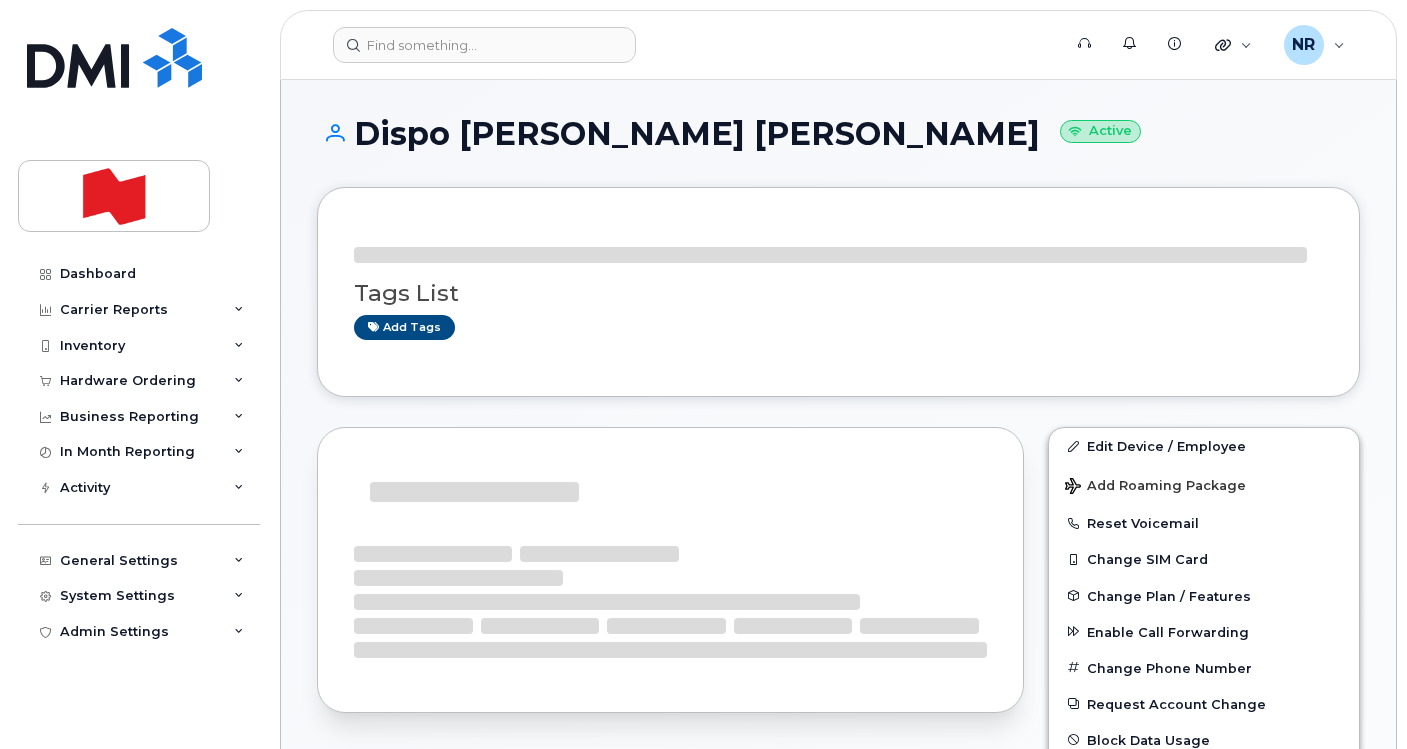scroll, scrollTop: 0, scrollLeft: 0, axis: both 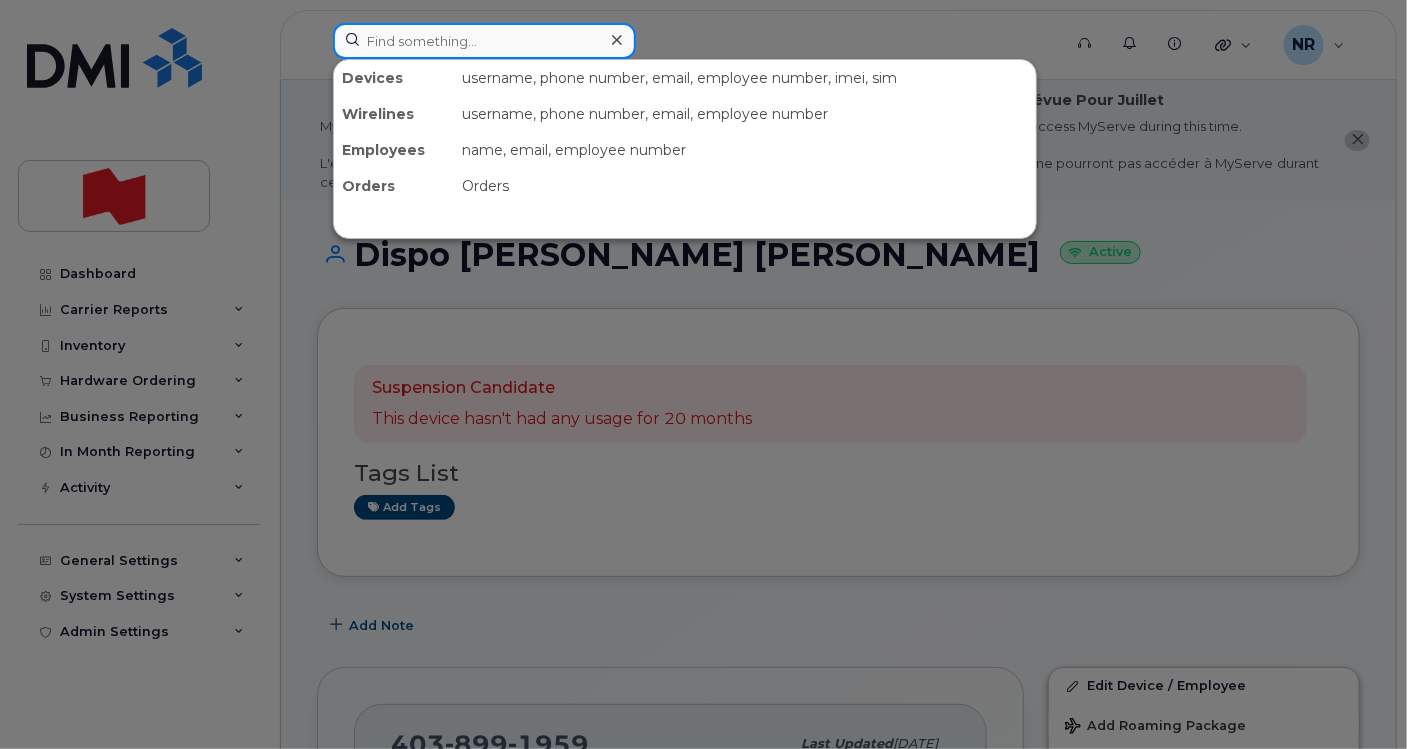 click at bounding box center [484, 41] 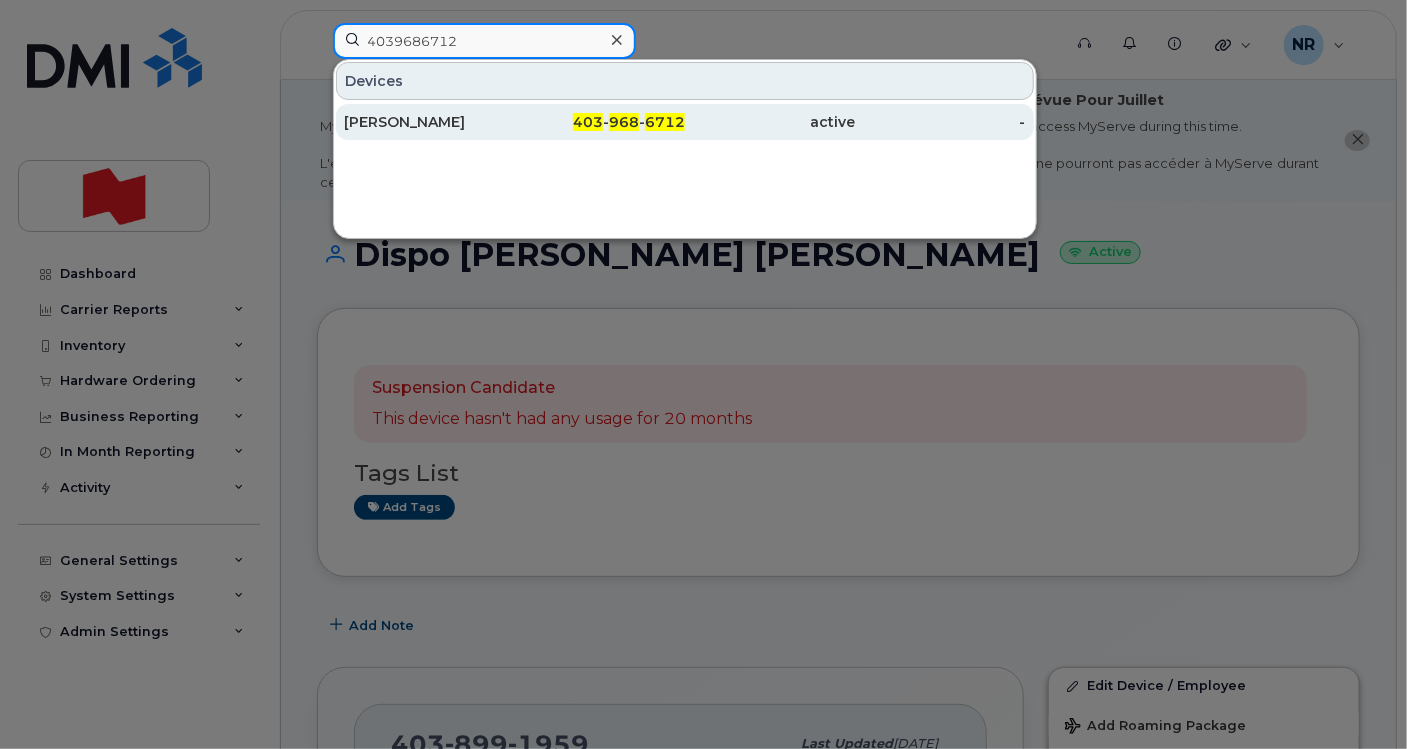 type on "4039686712" 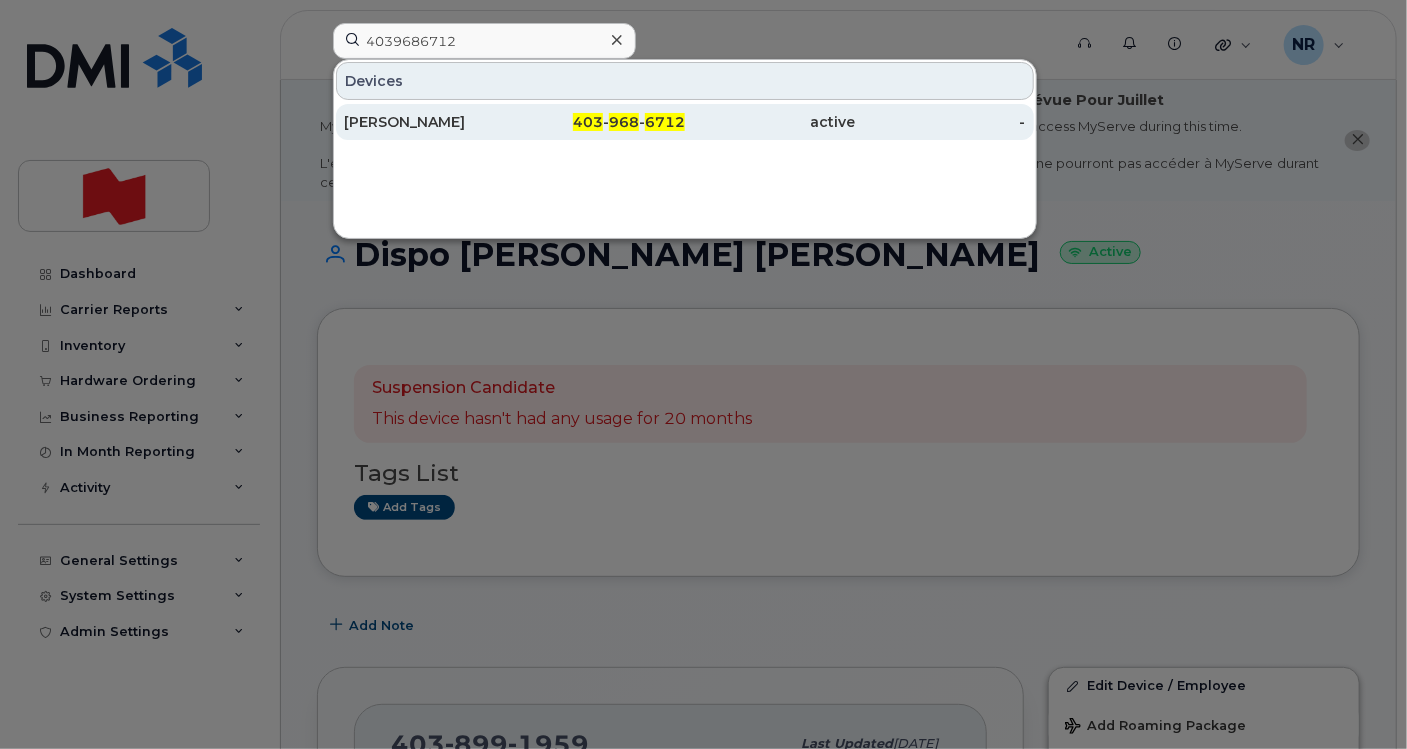 click on "Hoda Ahmadi" at bounding box center [429, 122] 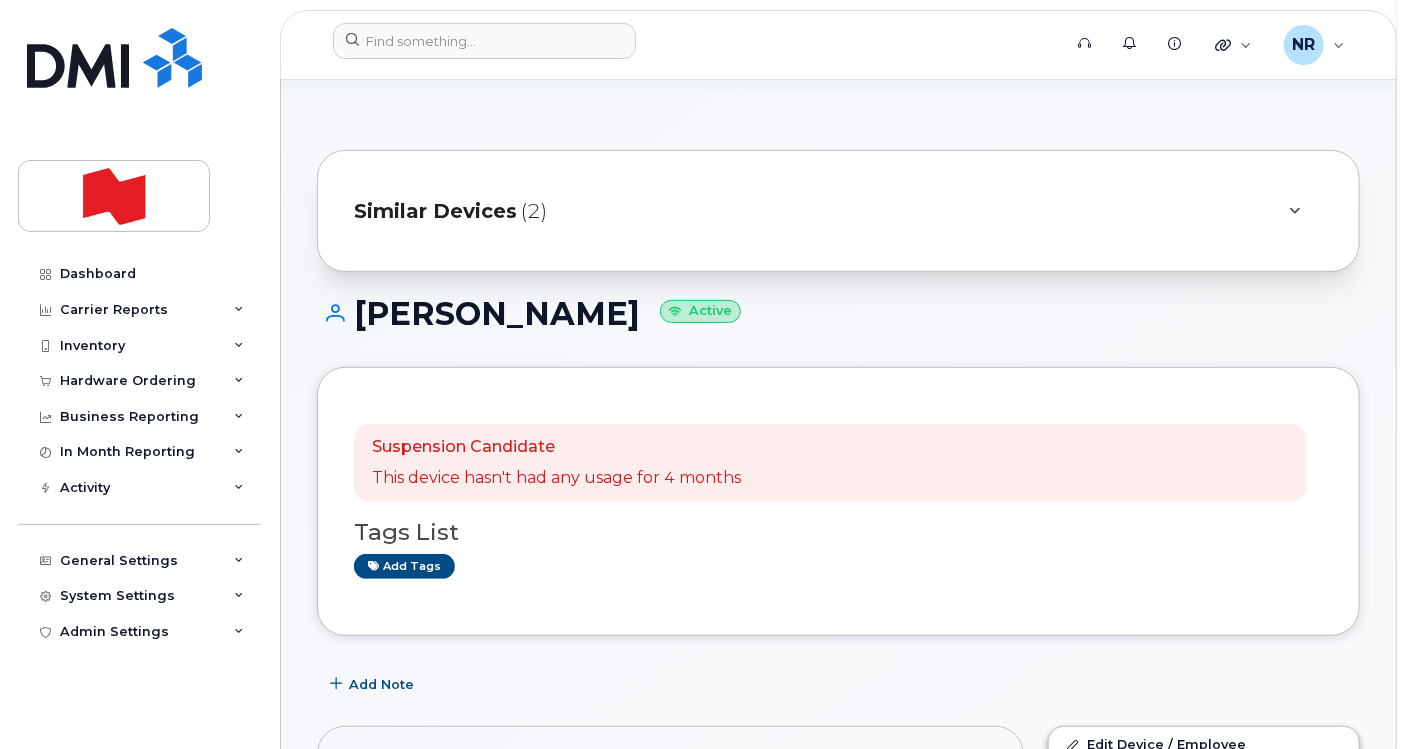 scroll, scrollTop: 0, scrollLeft: 0, axis: both 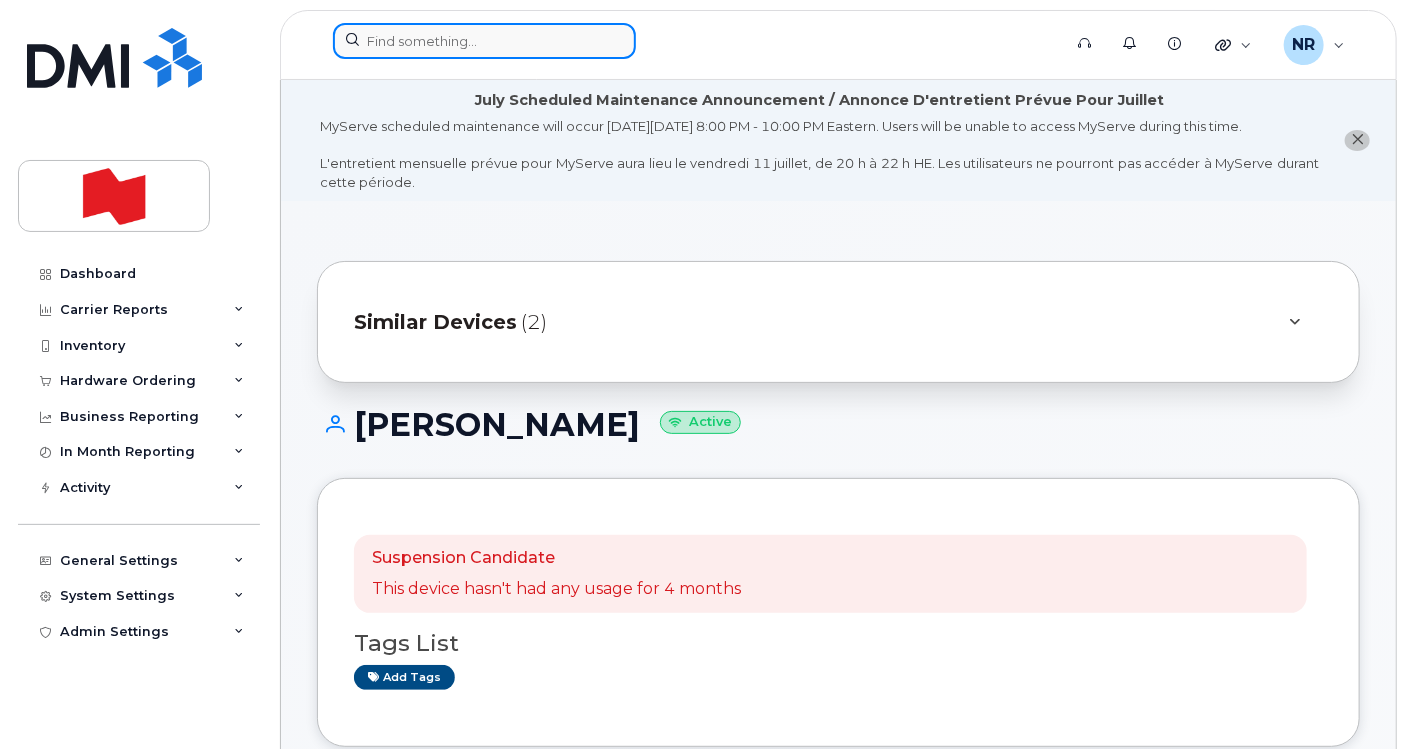 click at bounding box center [484, 41] 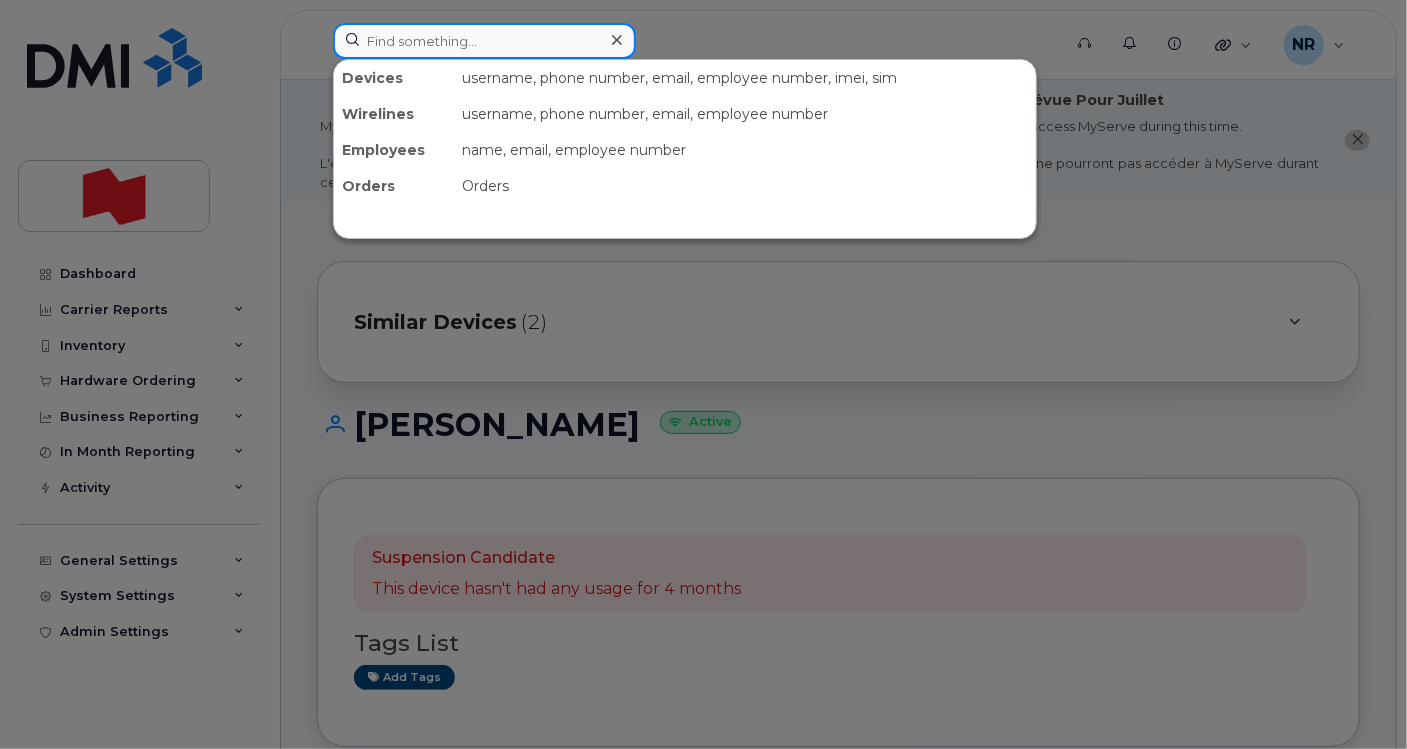 paste on "4162095400" 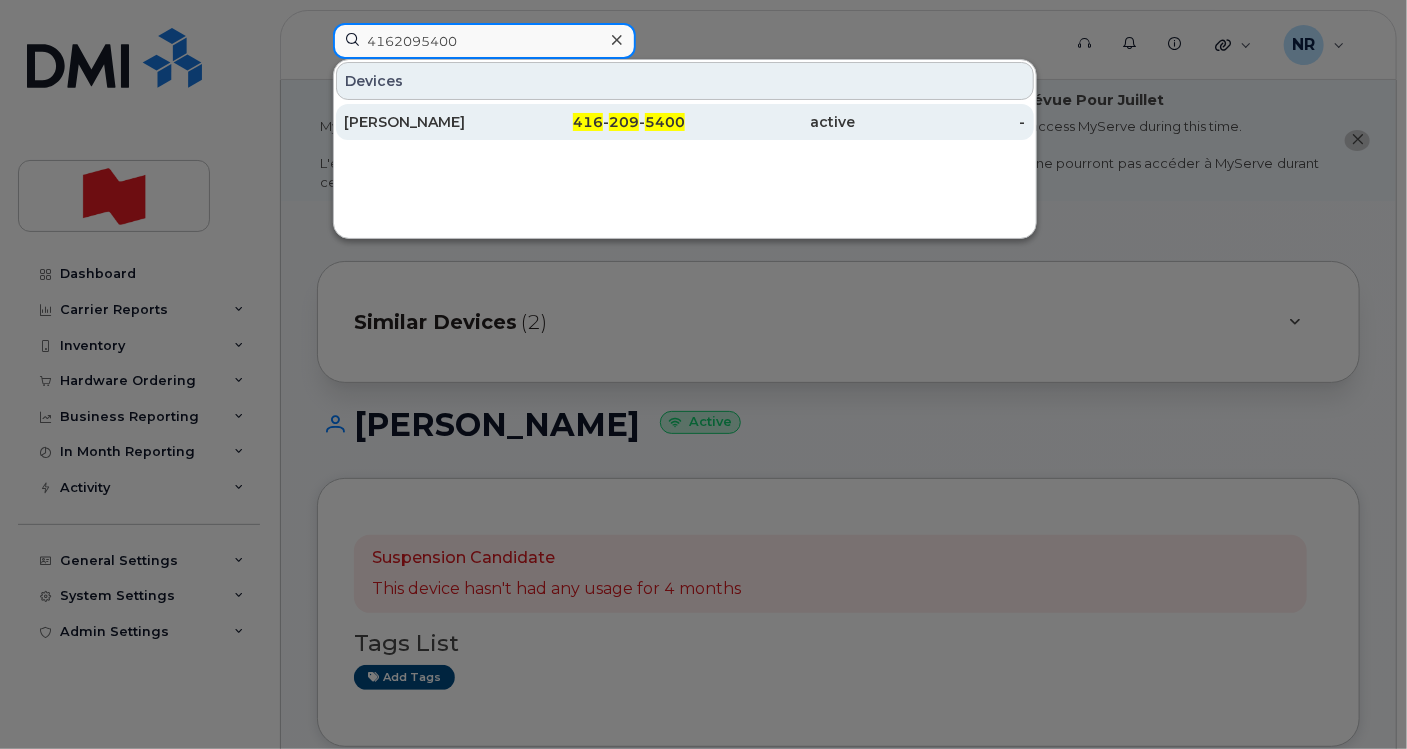 type on "4162095400" 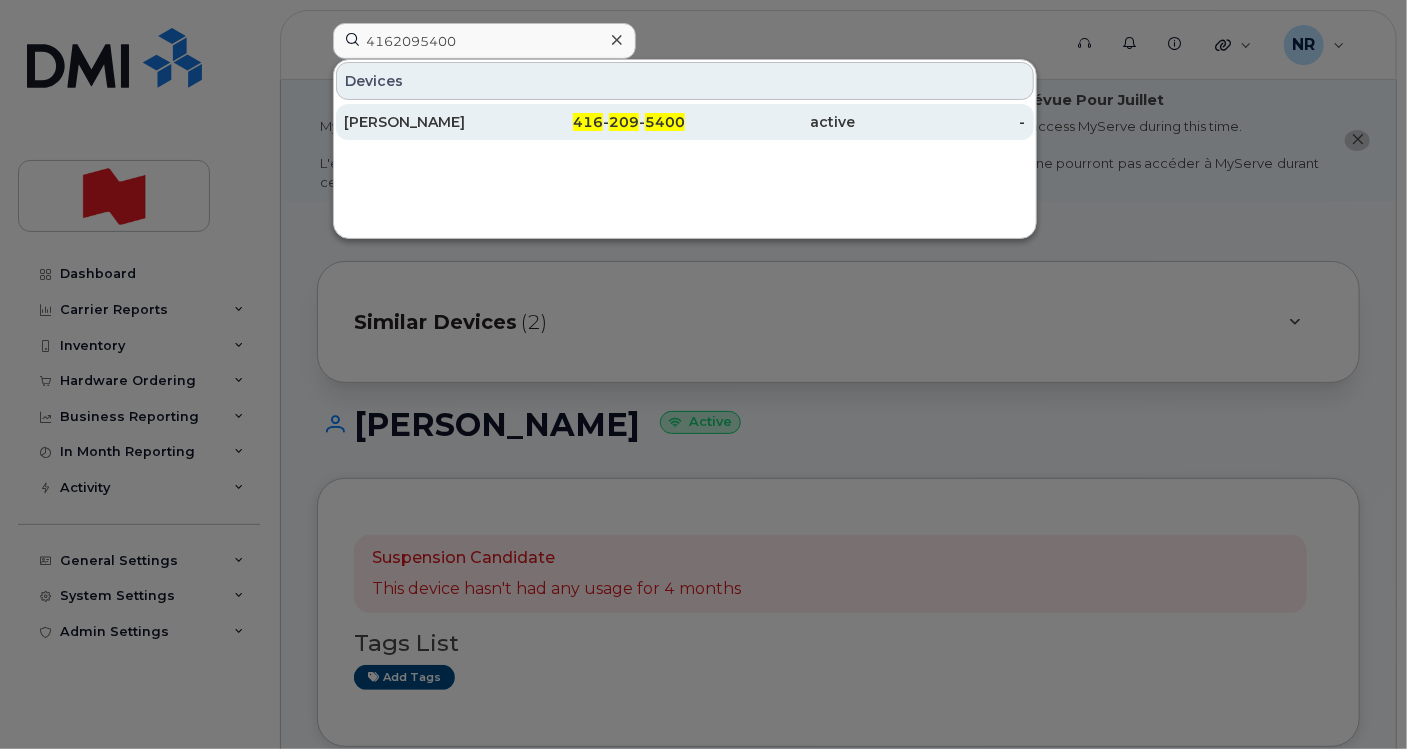 click on "Adam Ali" at bounding box center (429, 122) 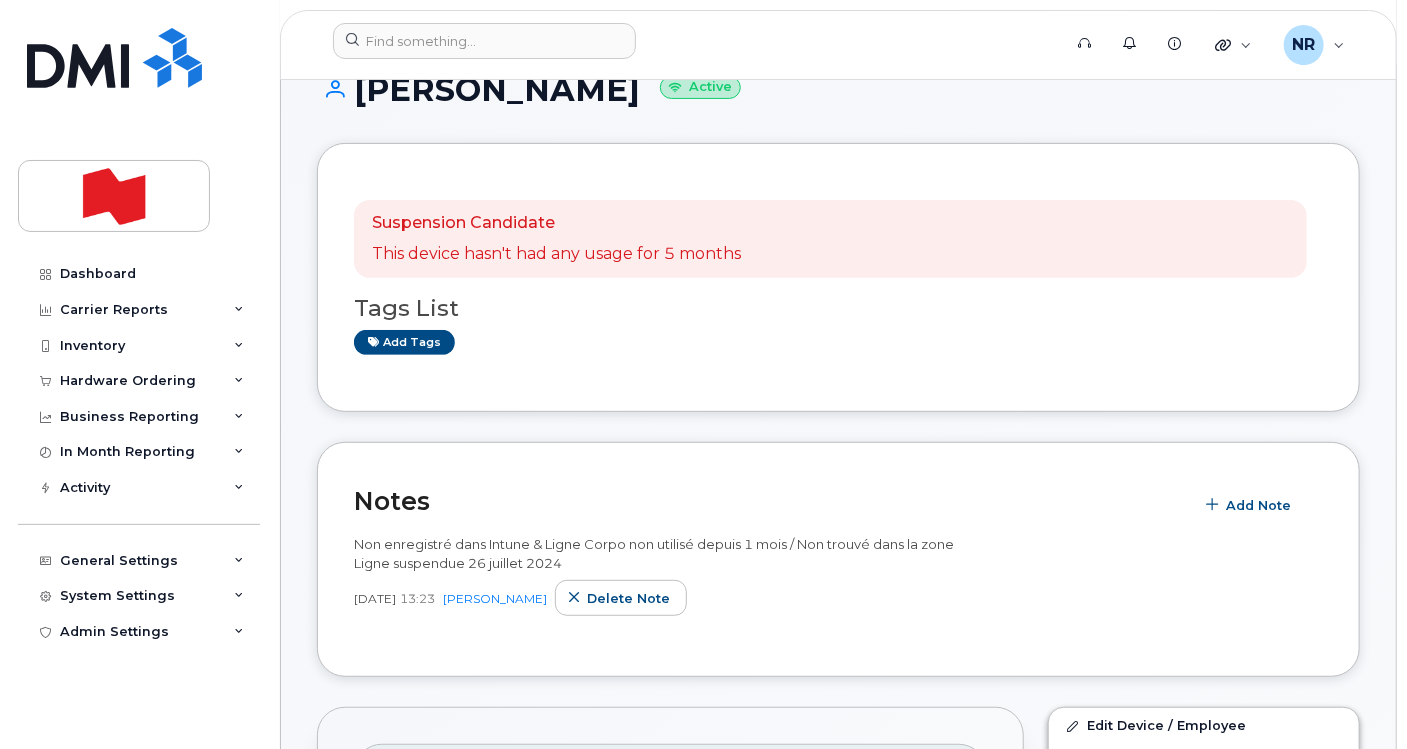 scroll, scrollTop: 0, scrollLeft: 0, axis: both 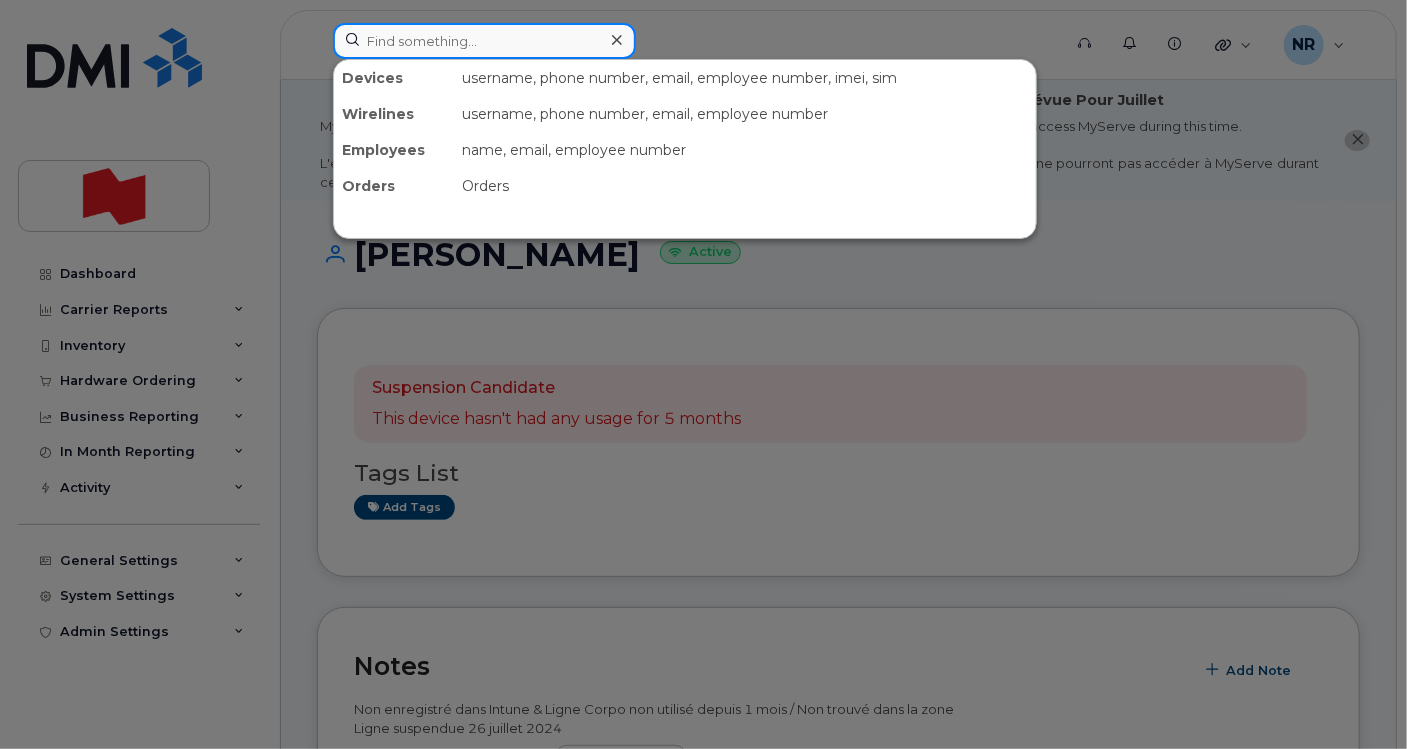 click at bounding box center [484, 41] 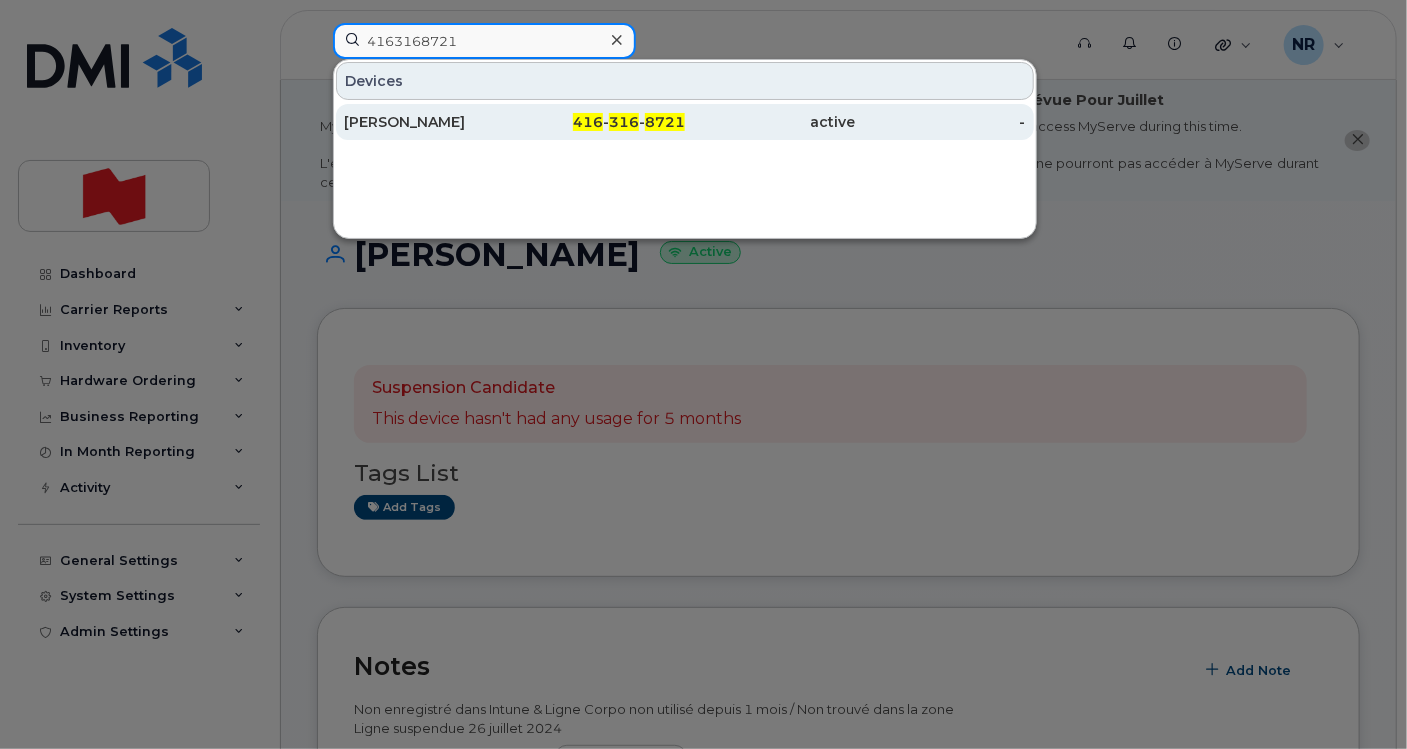 type on "4163168721" 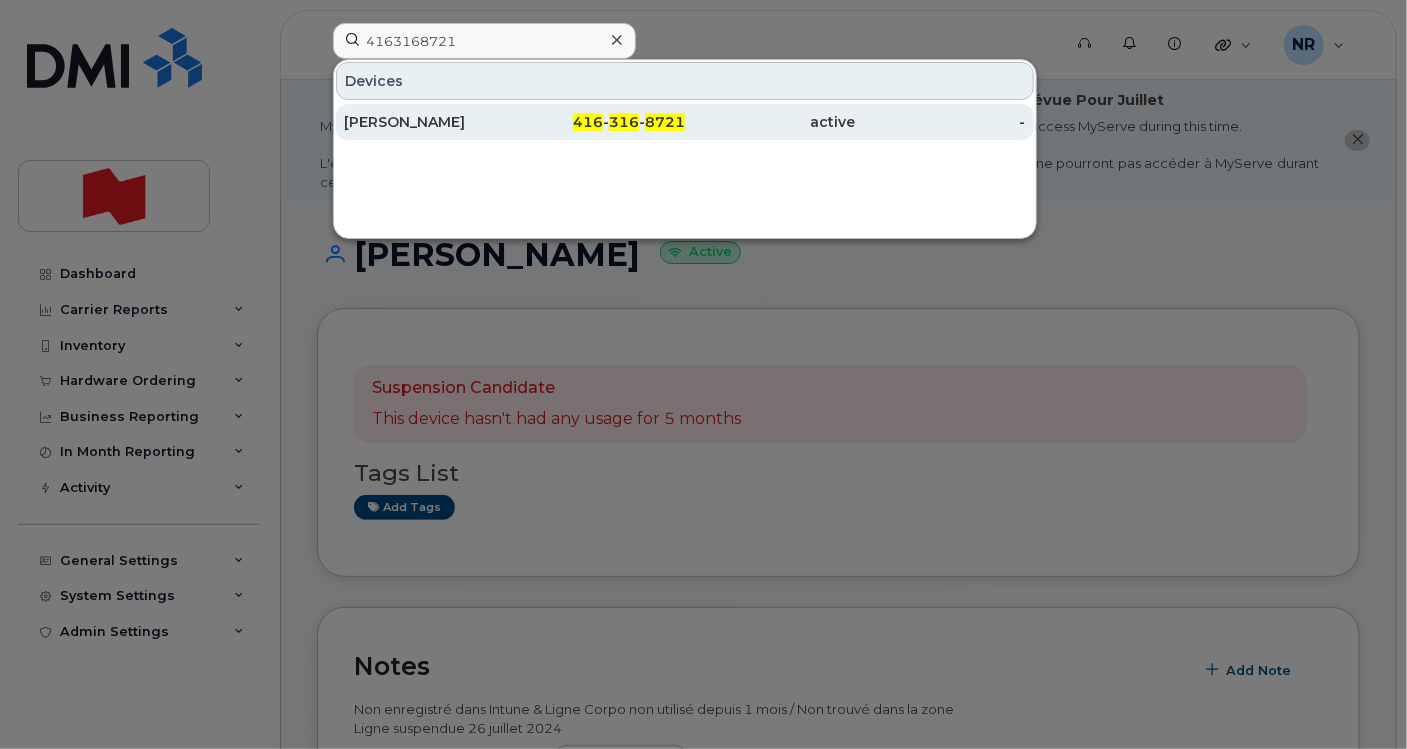 drag, startPoint x: 390, startPoint y: 128, endPoint x: 436, endPoint y: 125, distance: 46.09772 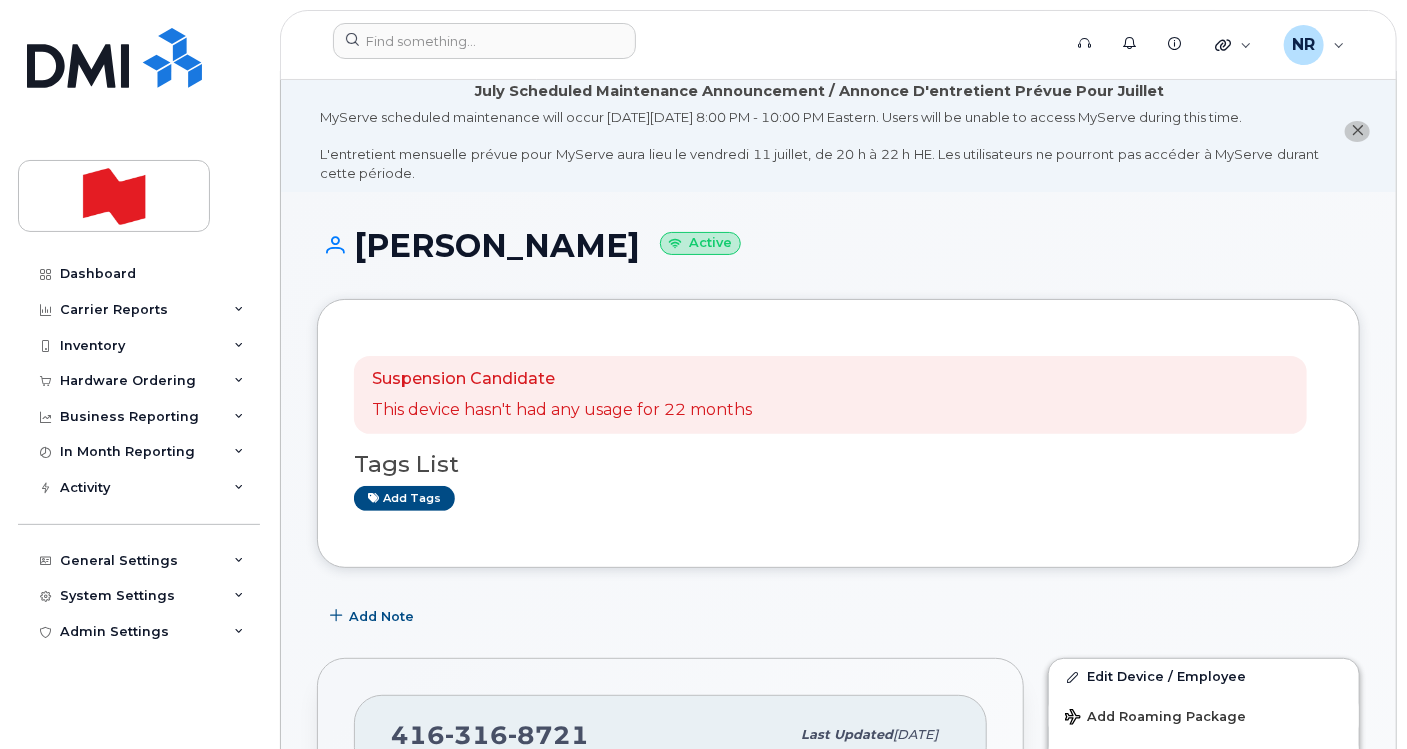 scroll, scrollTop: 0, scrollLeft: 0, axis: both 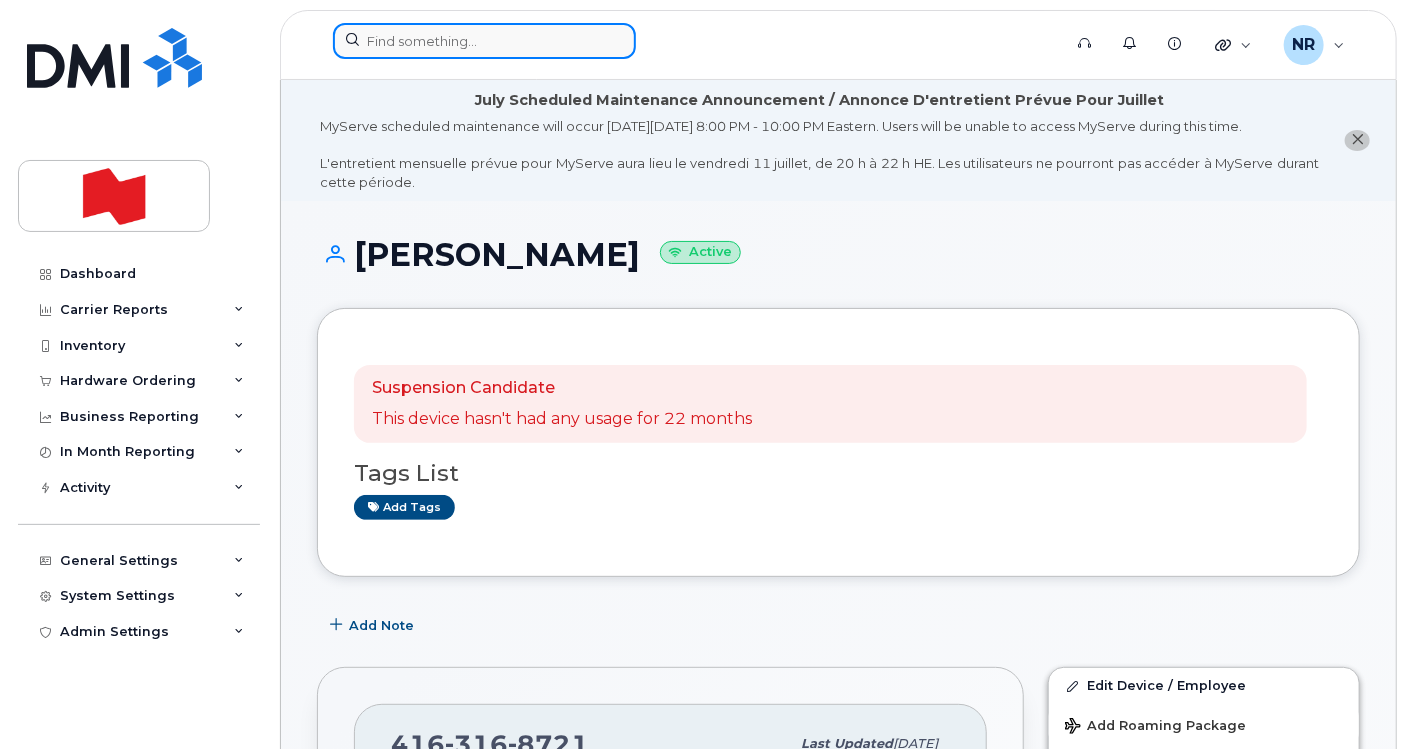 click at bounding box center [484, 41] 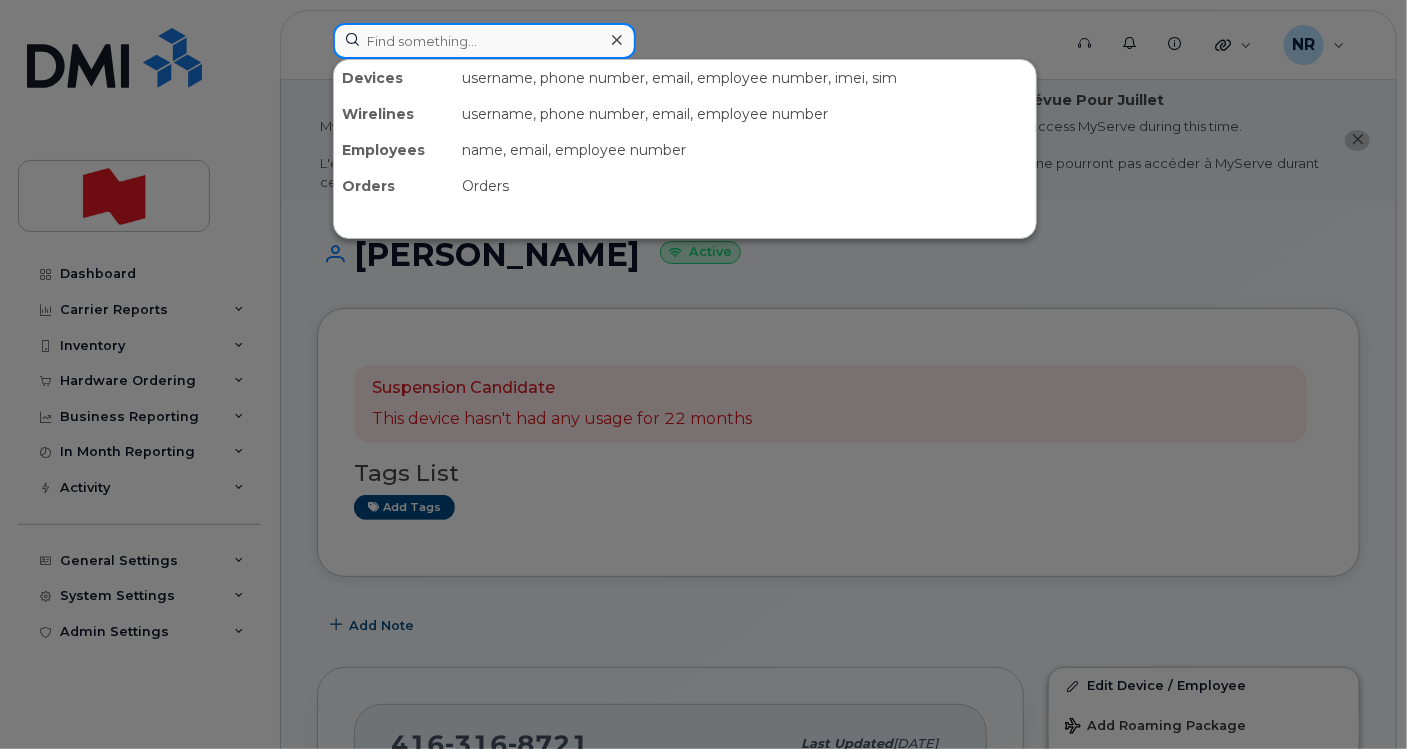 paste on "4163896347" 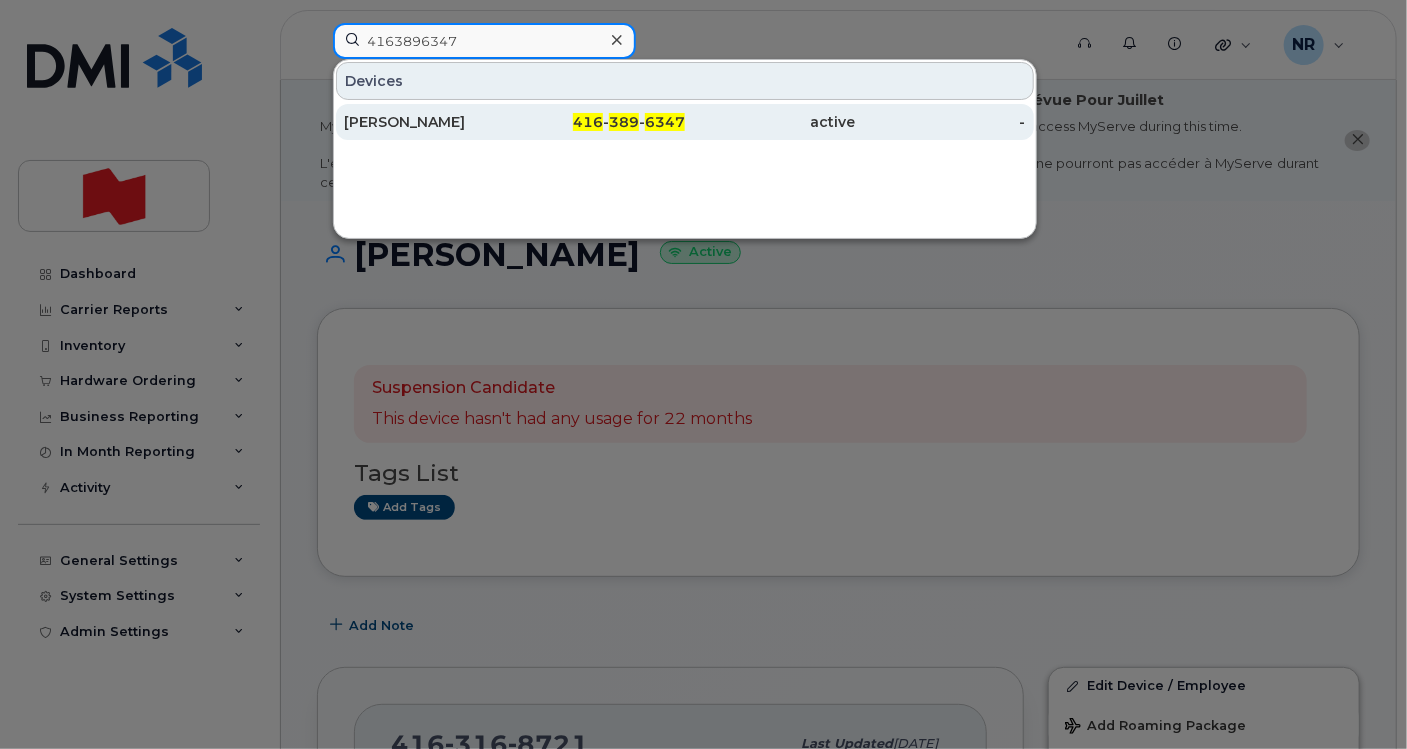 type on "4163896347" 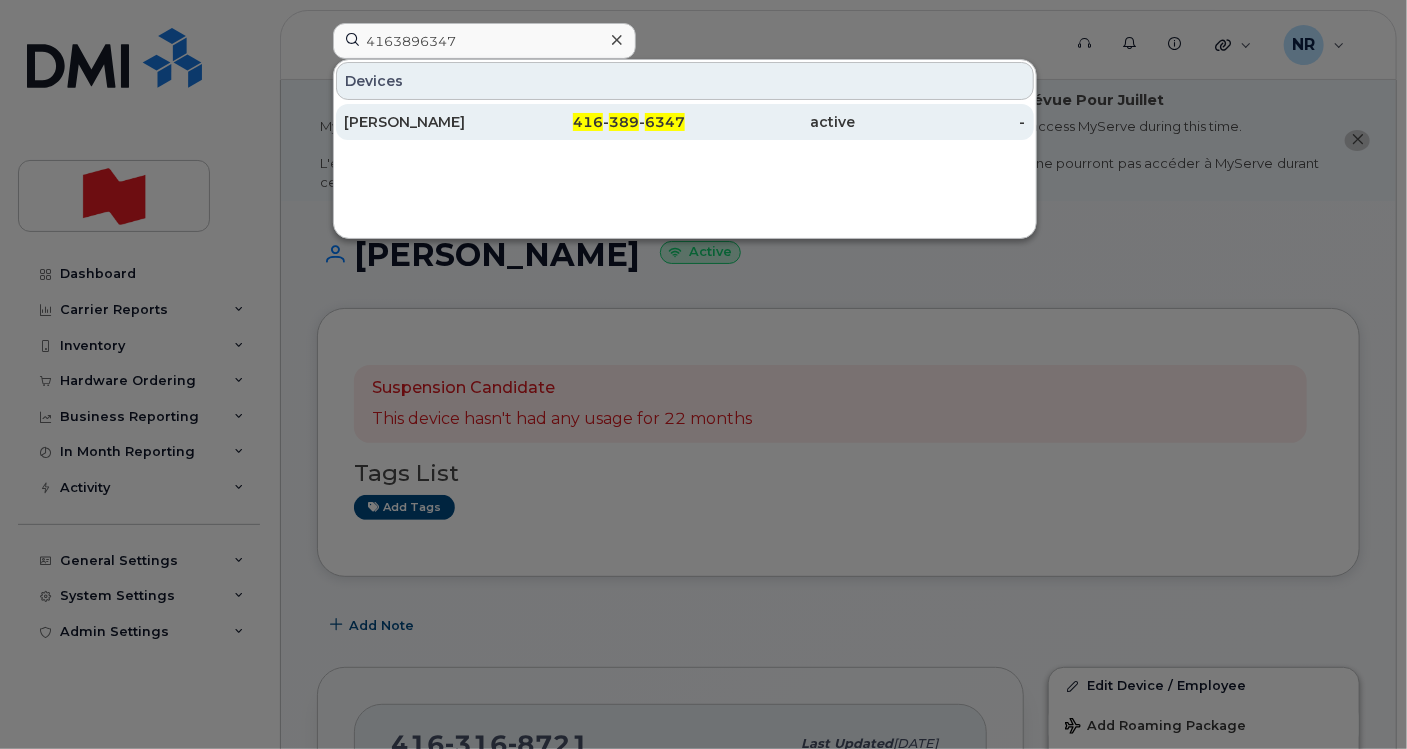 click on "[PERSON_NAME]" at bounding box center [429, 122] 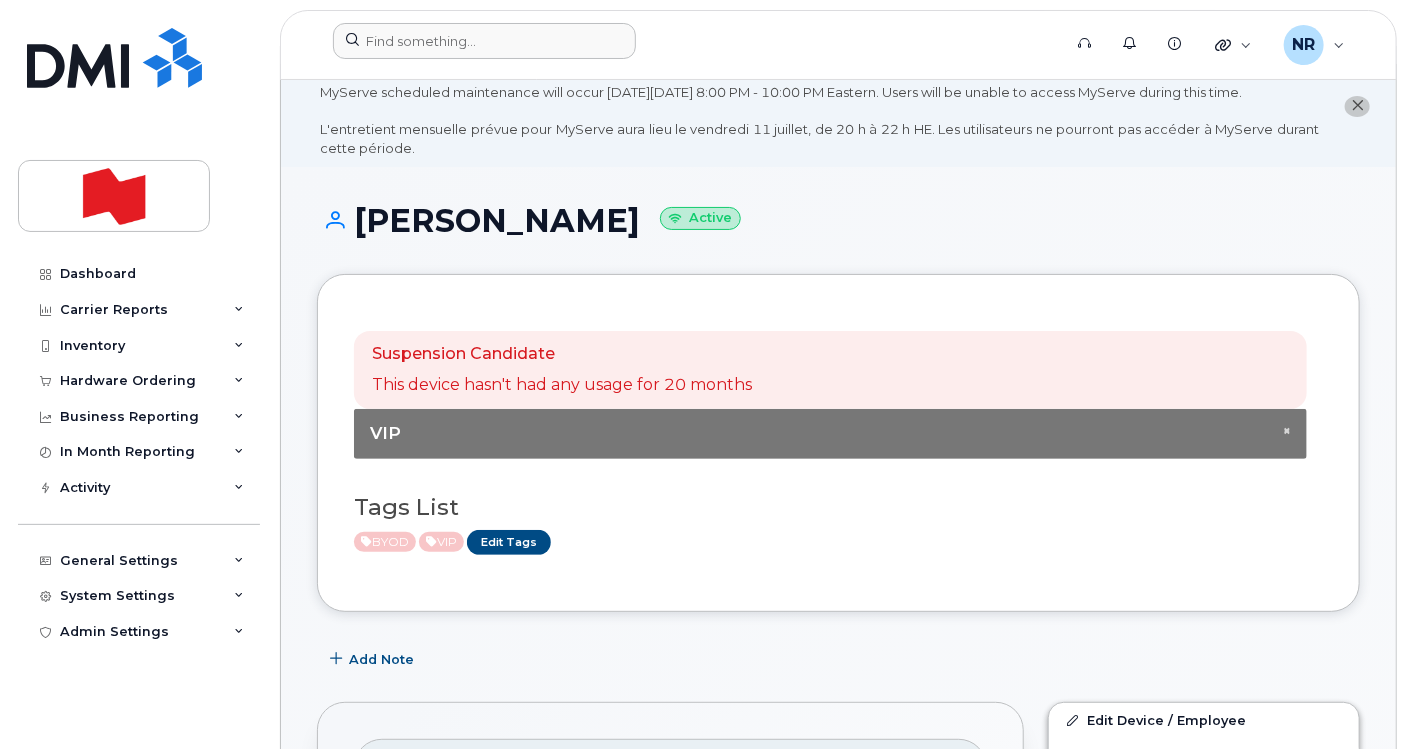 scroll, scrollTop: 0, scrollLeft: 0, axis: both 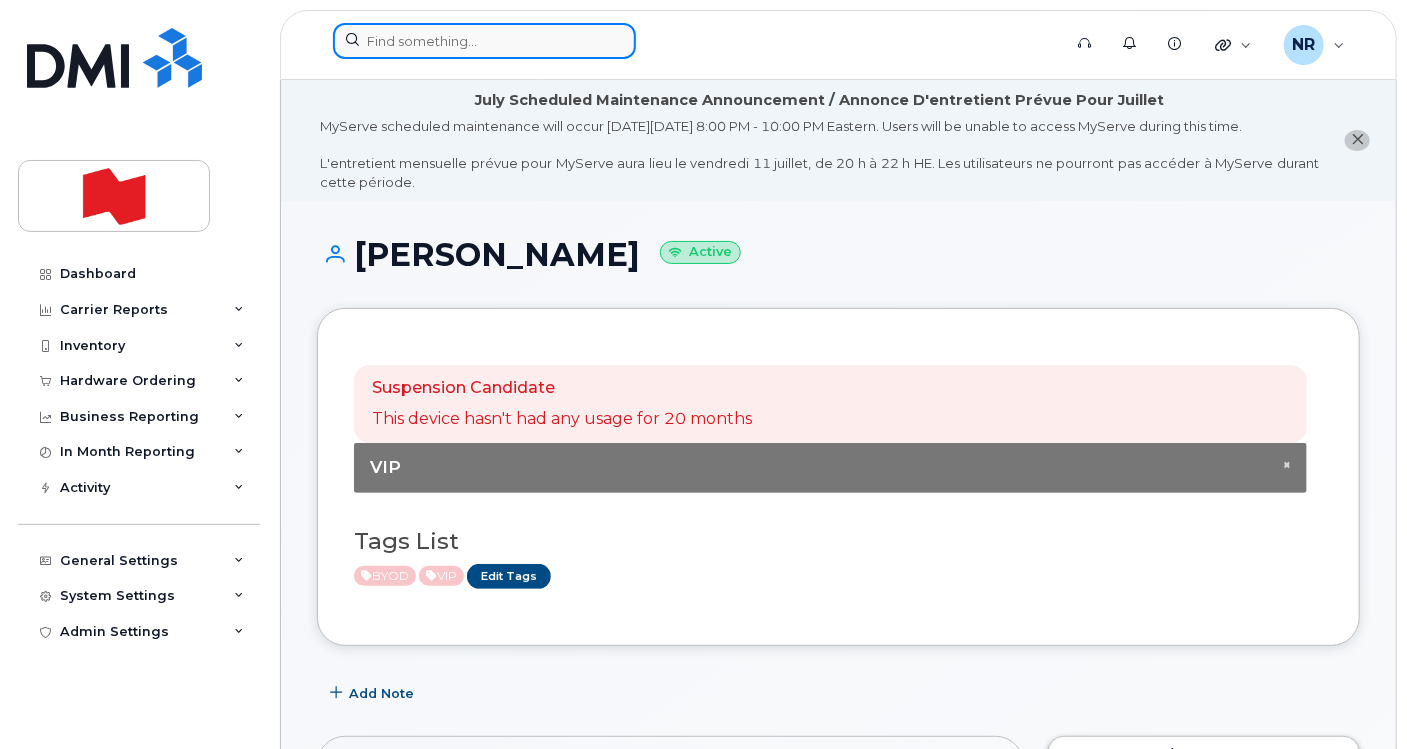 click at bounding box center (484, 41) 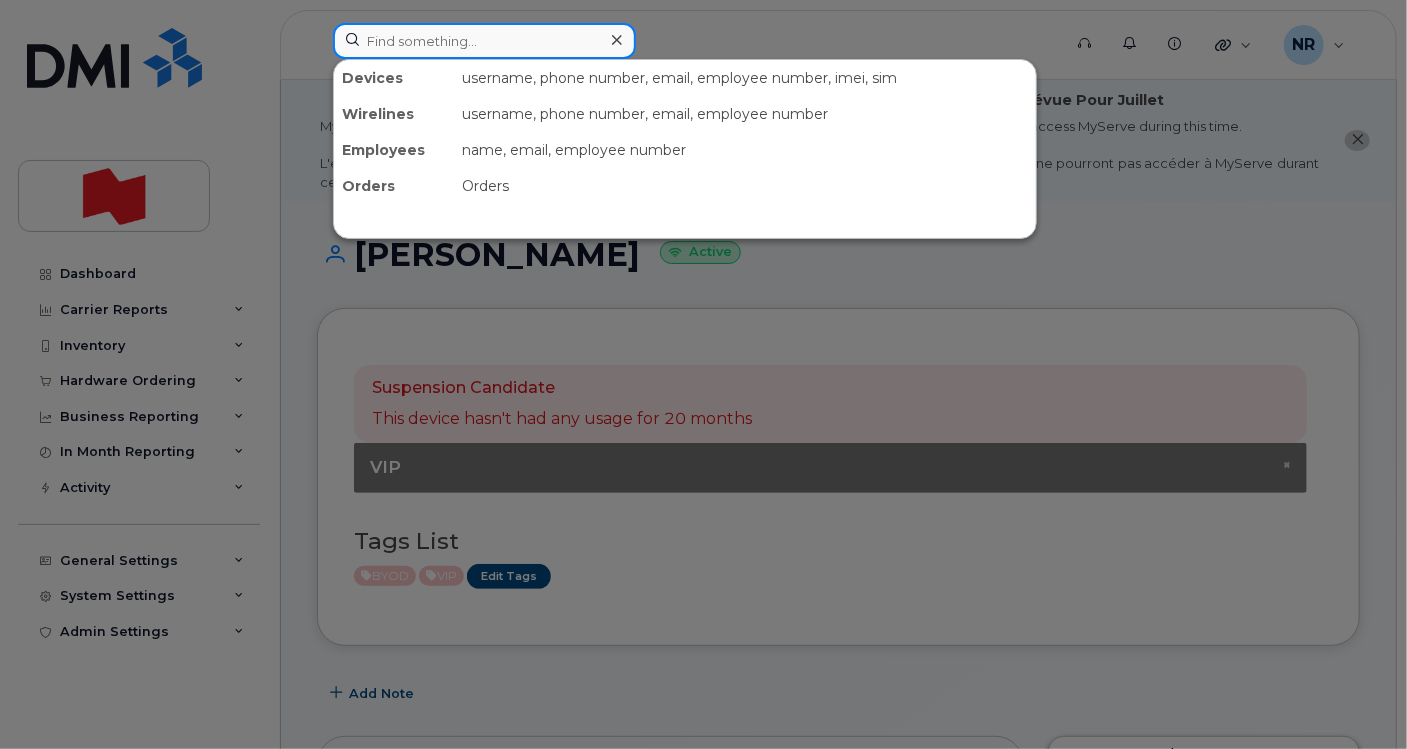 paste on "4164270310" 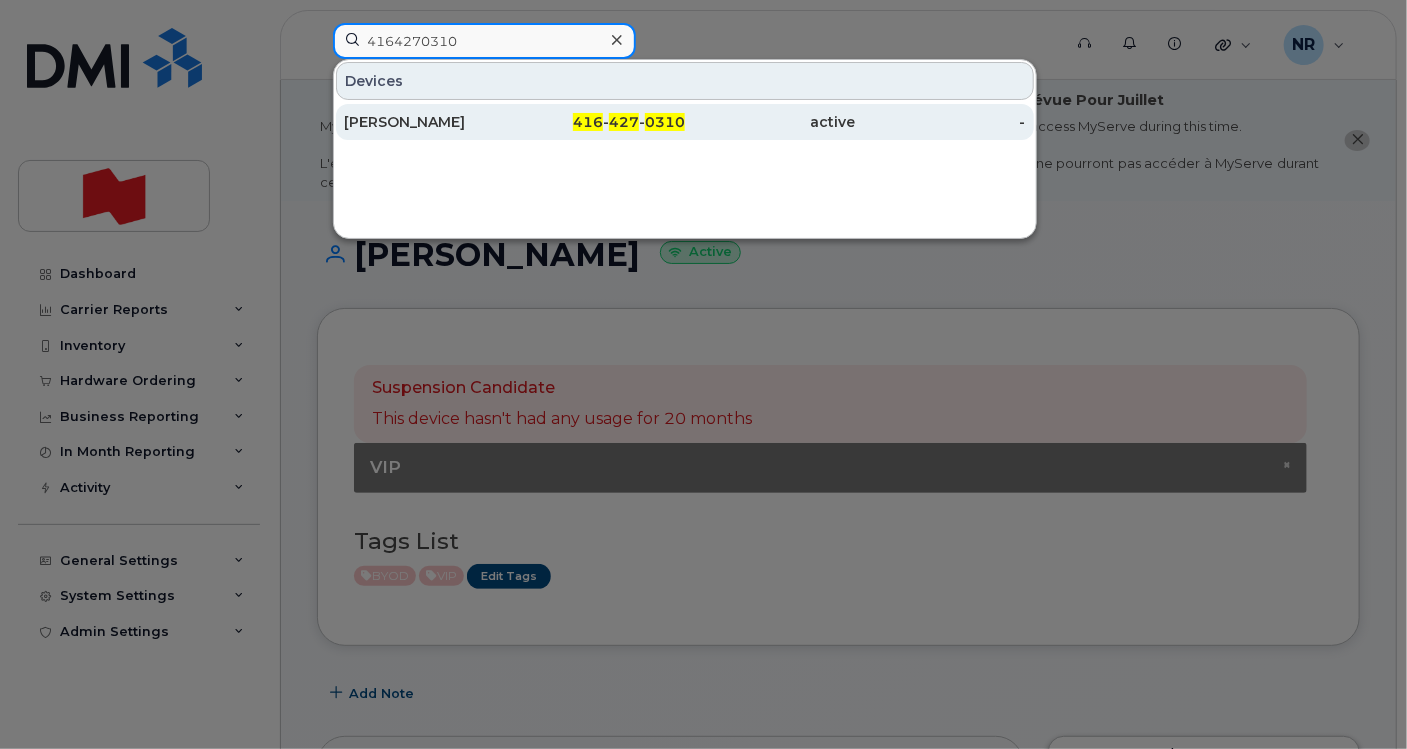type on "4164270310" 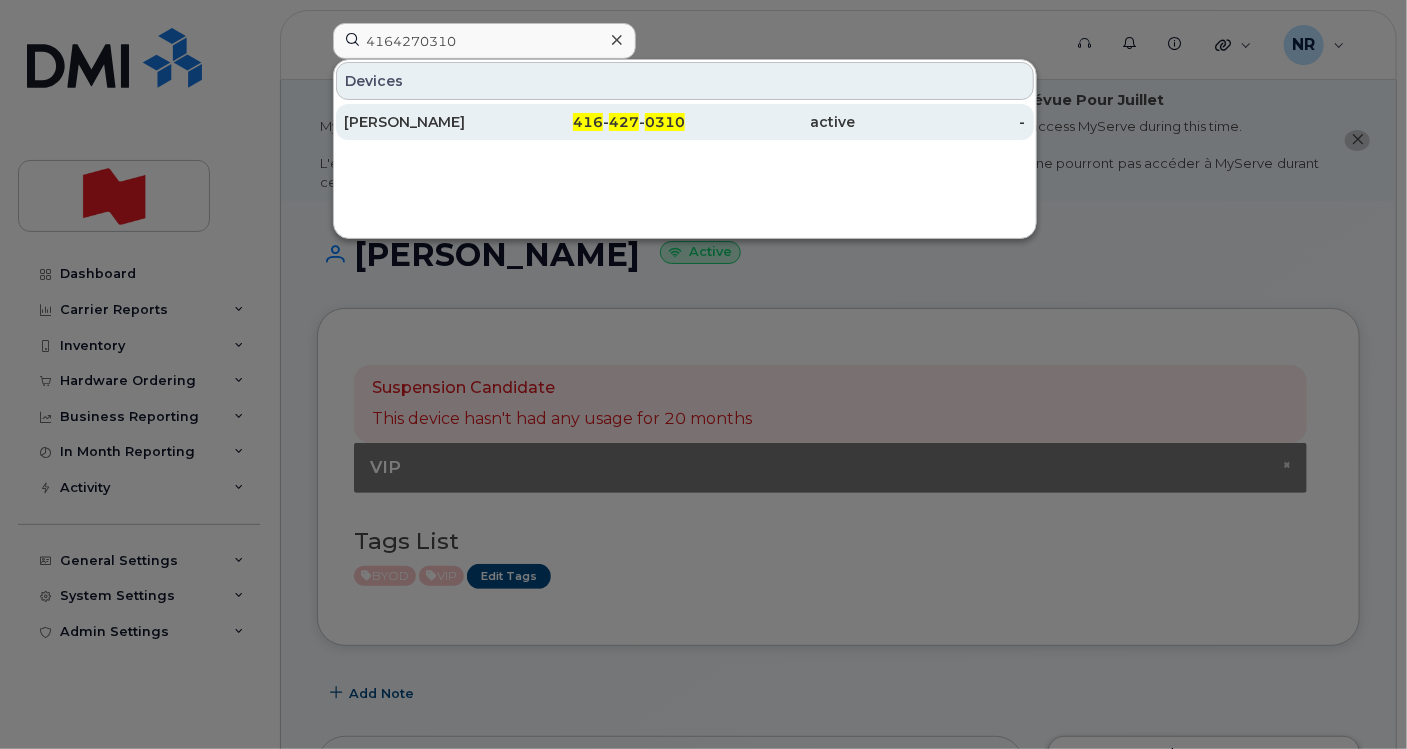 click on "Caroline Cardinal" at bounding box center (429, 122) 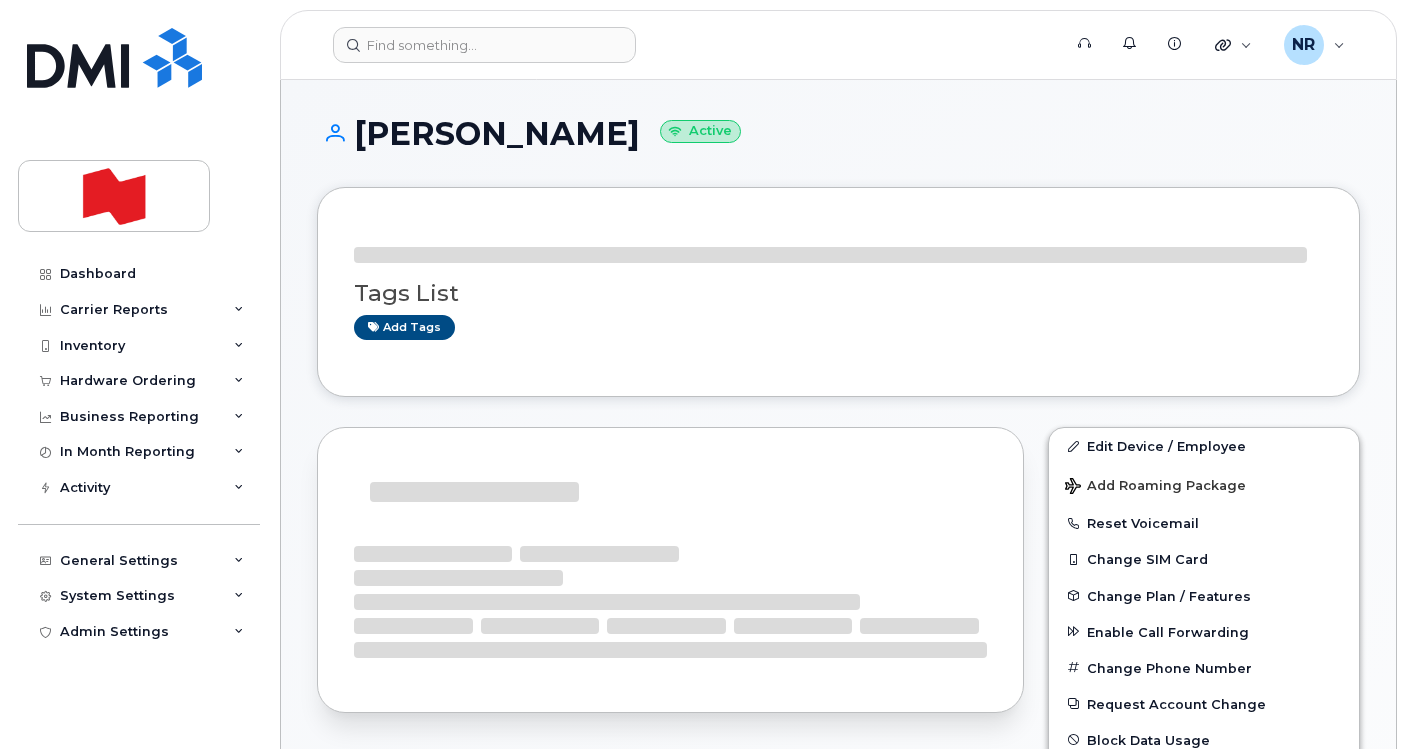 scroll, scrollTop: 0, scrollLeft: 0, axis: both 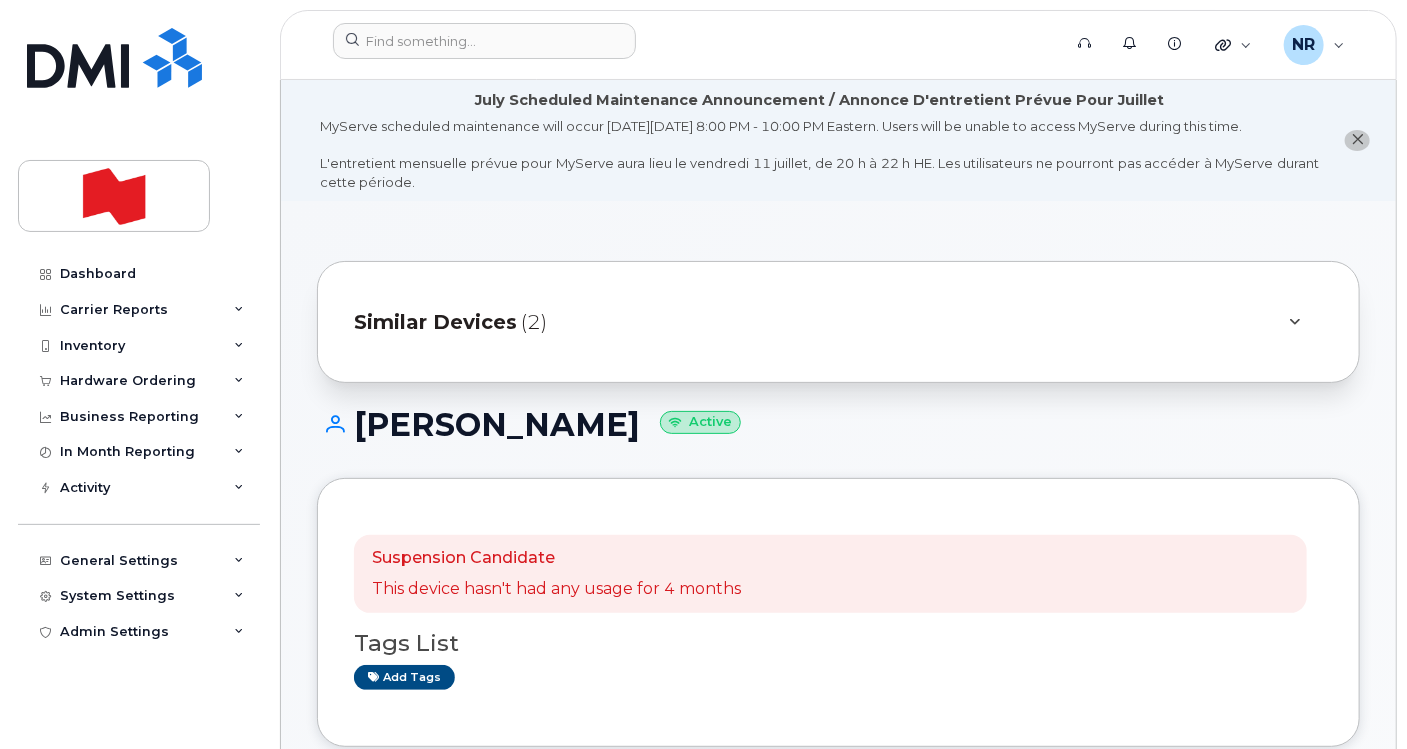 click on "Similar Devices" at bounding box center [435, 322] 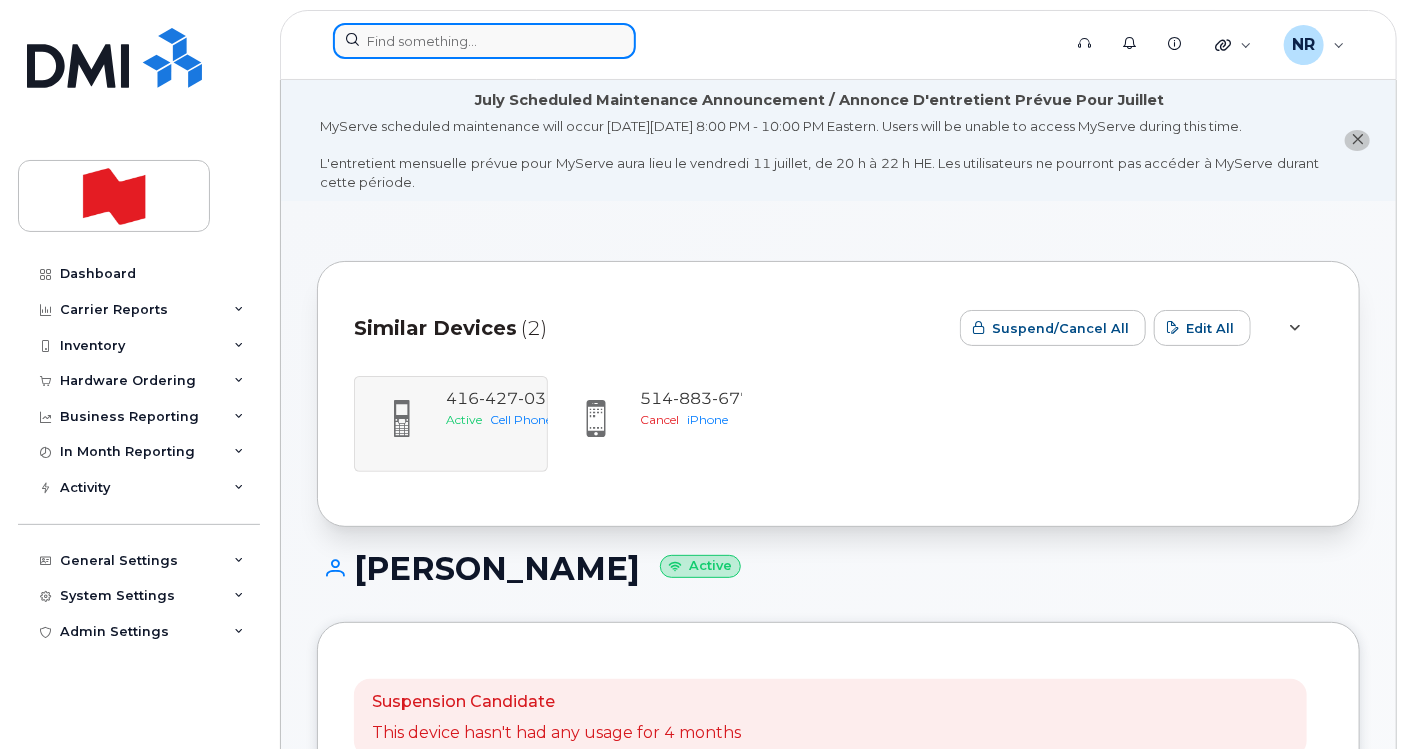 click at bounding box center (484, 41) 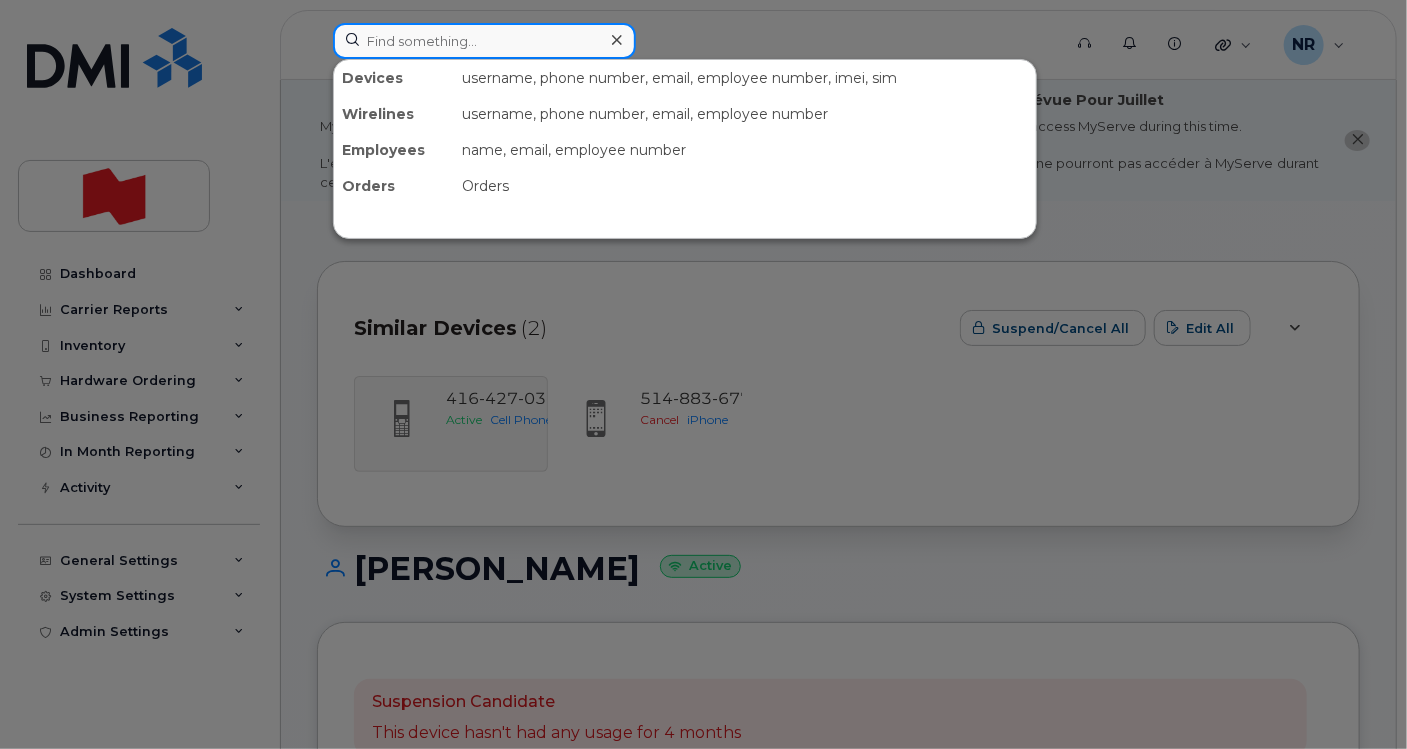 paste on "4165545573" 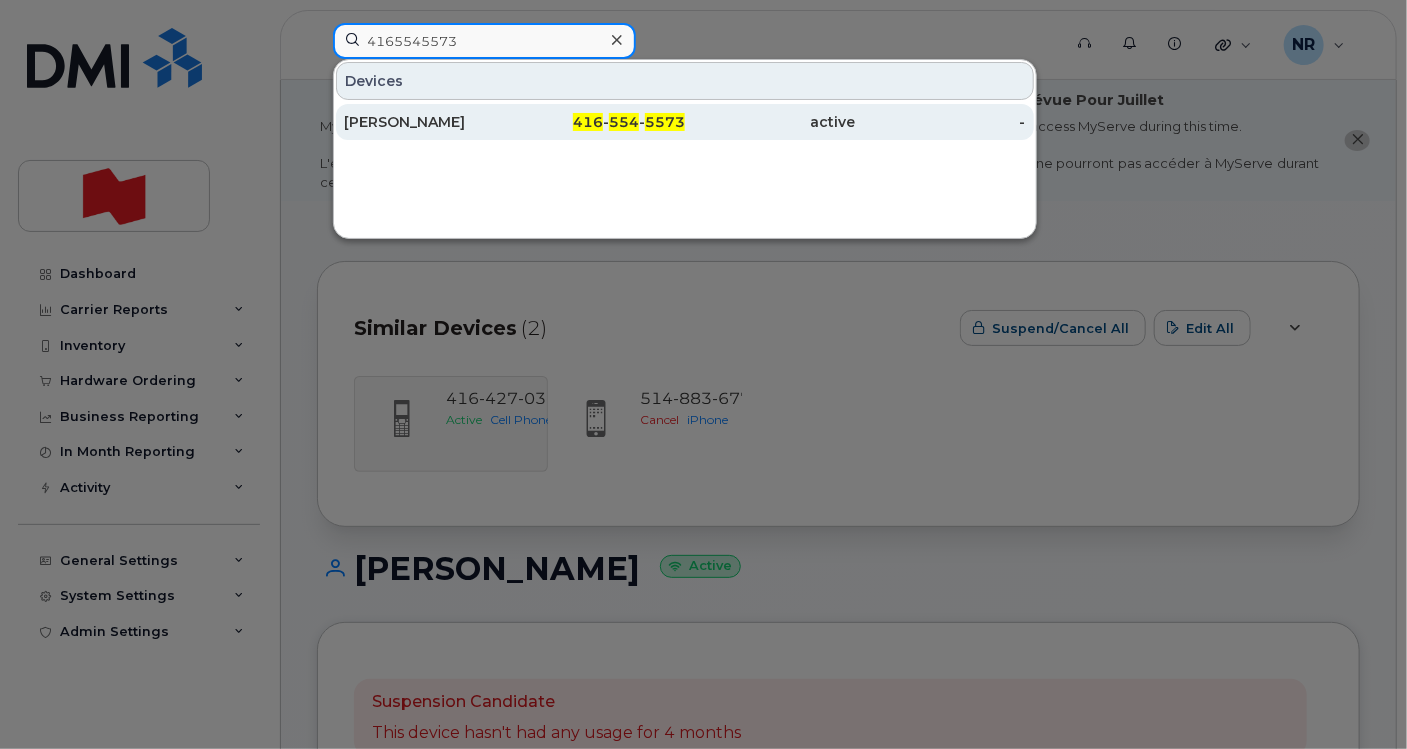 type on "4165545573" 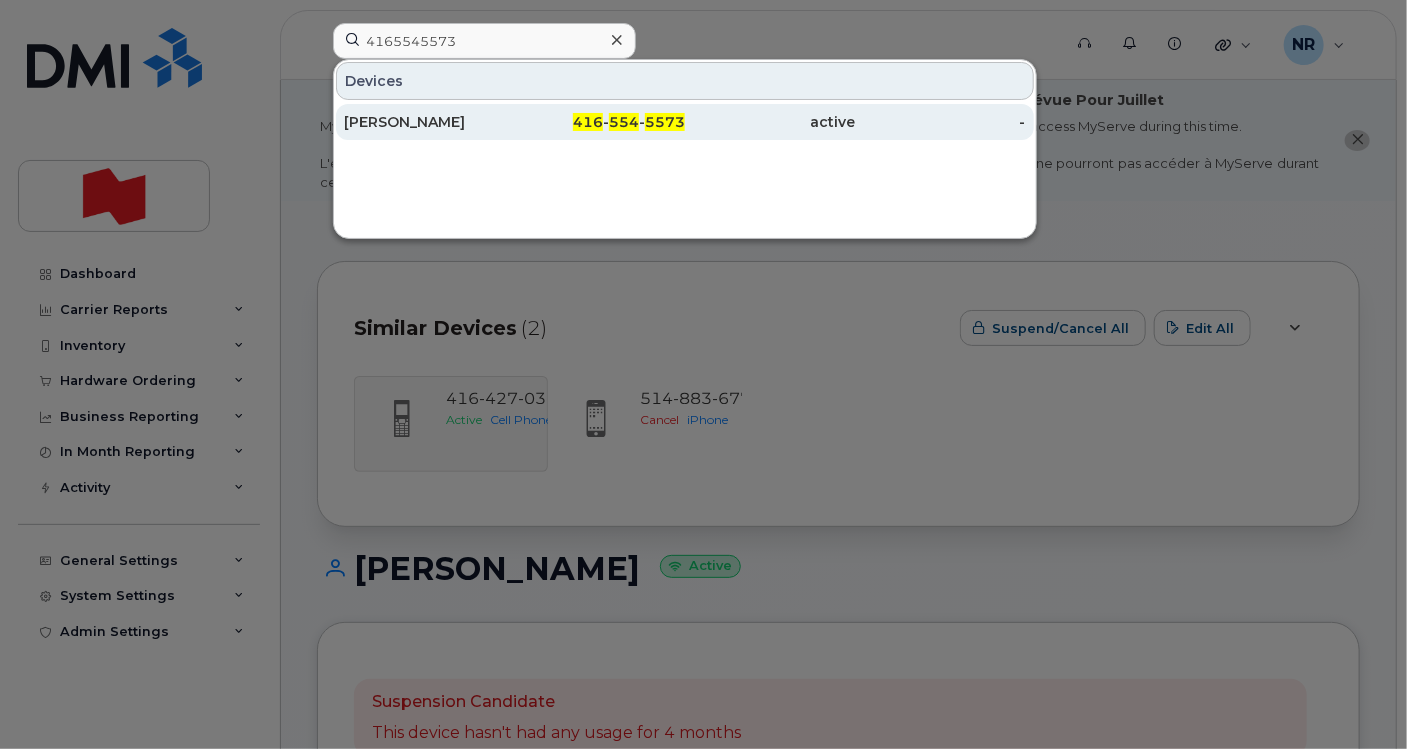click on "Yang Zhao" at bounding box center (429, 122) 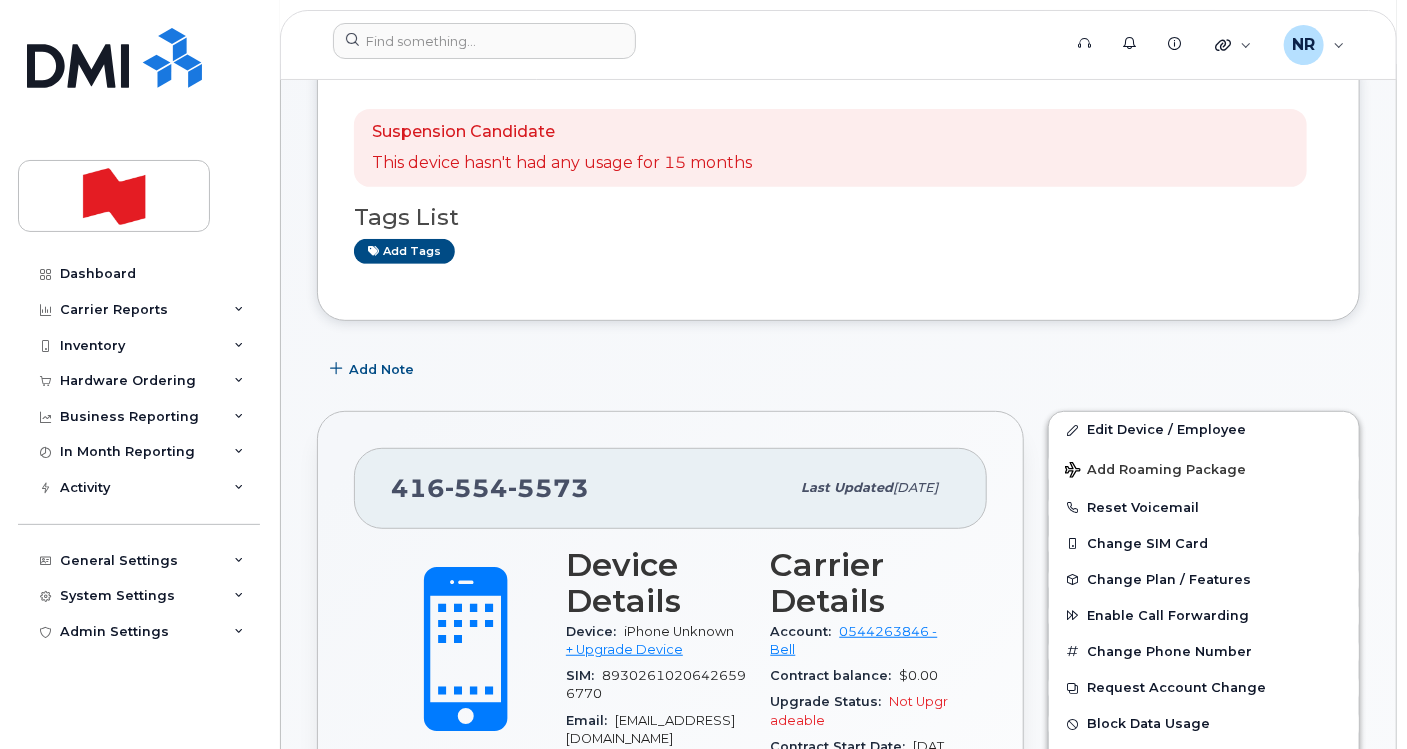 scroll, scrollTop: 0, scrollLeft: 0, axis: both 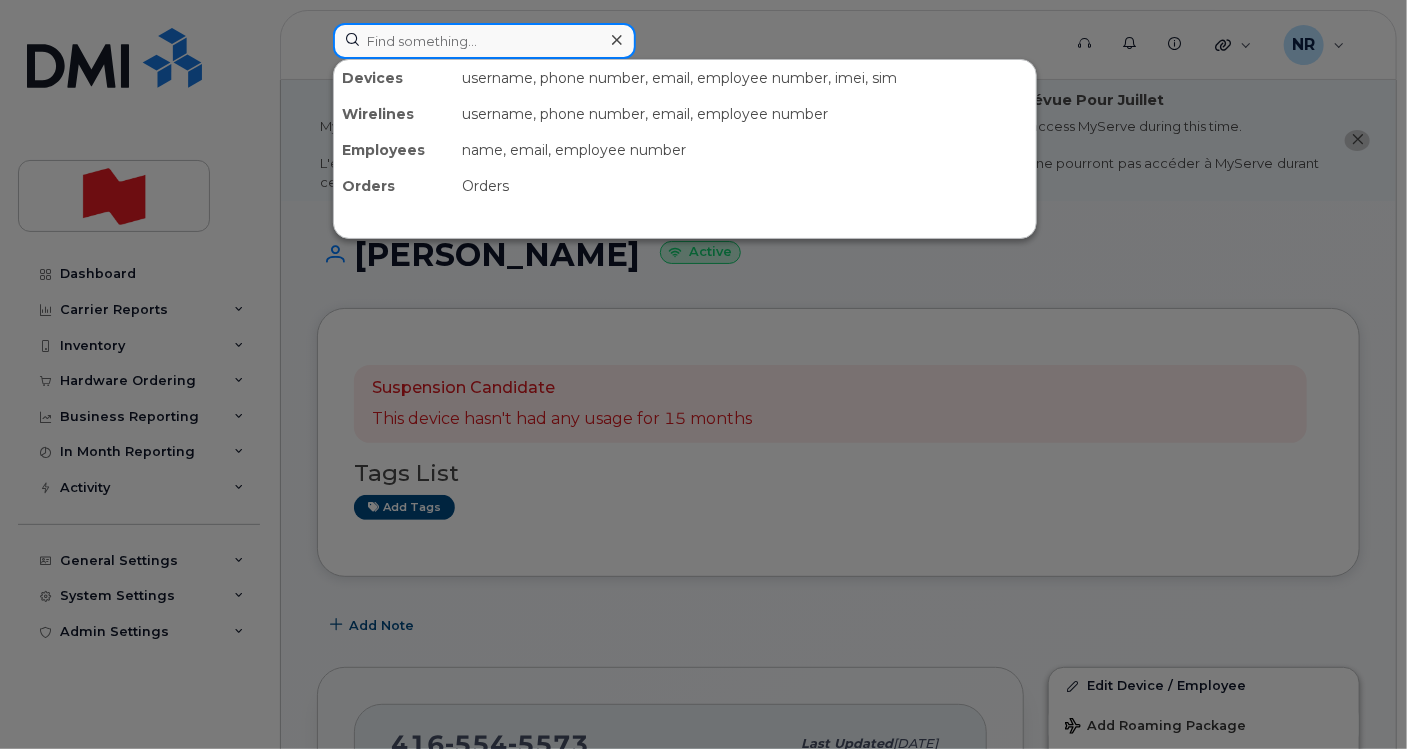 click at bounding box center (484, 41) 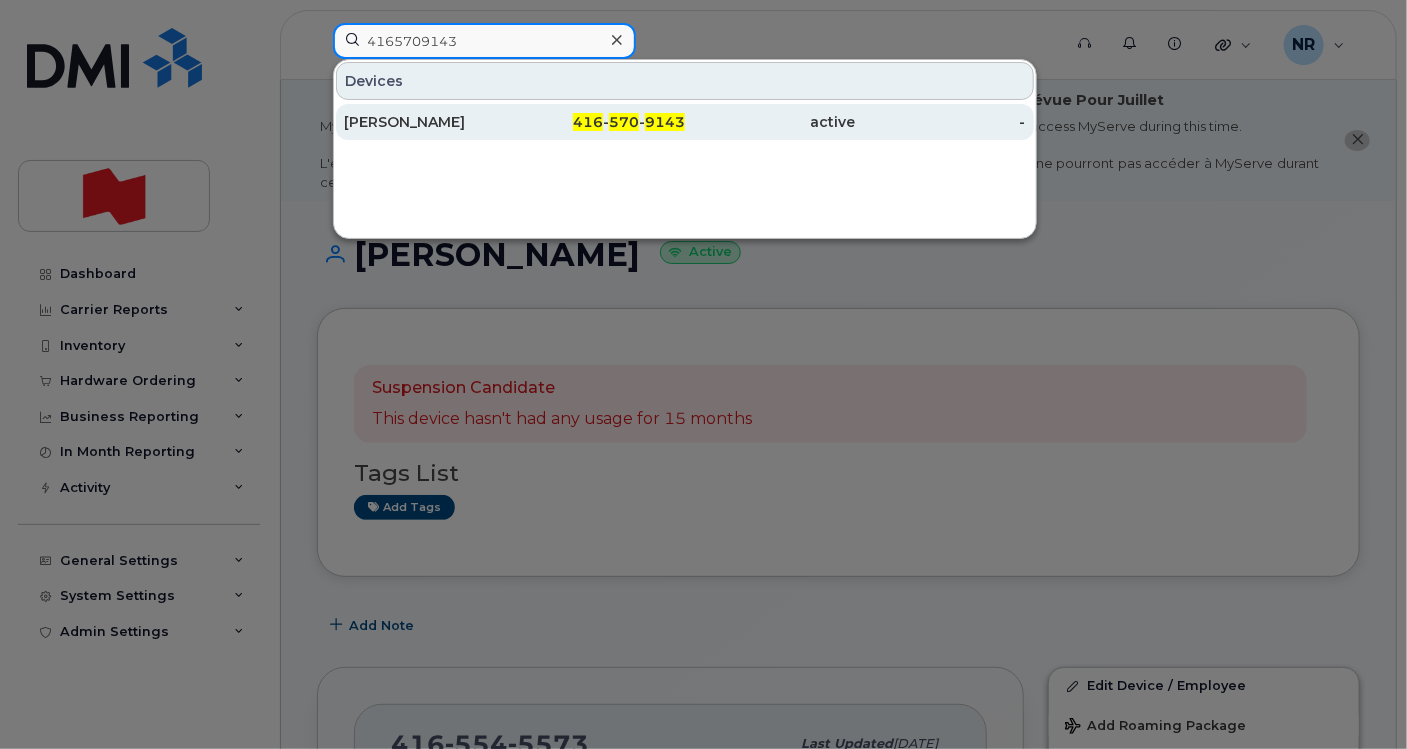 type on "4165709143" 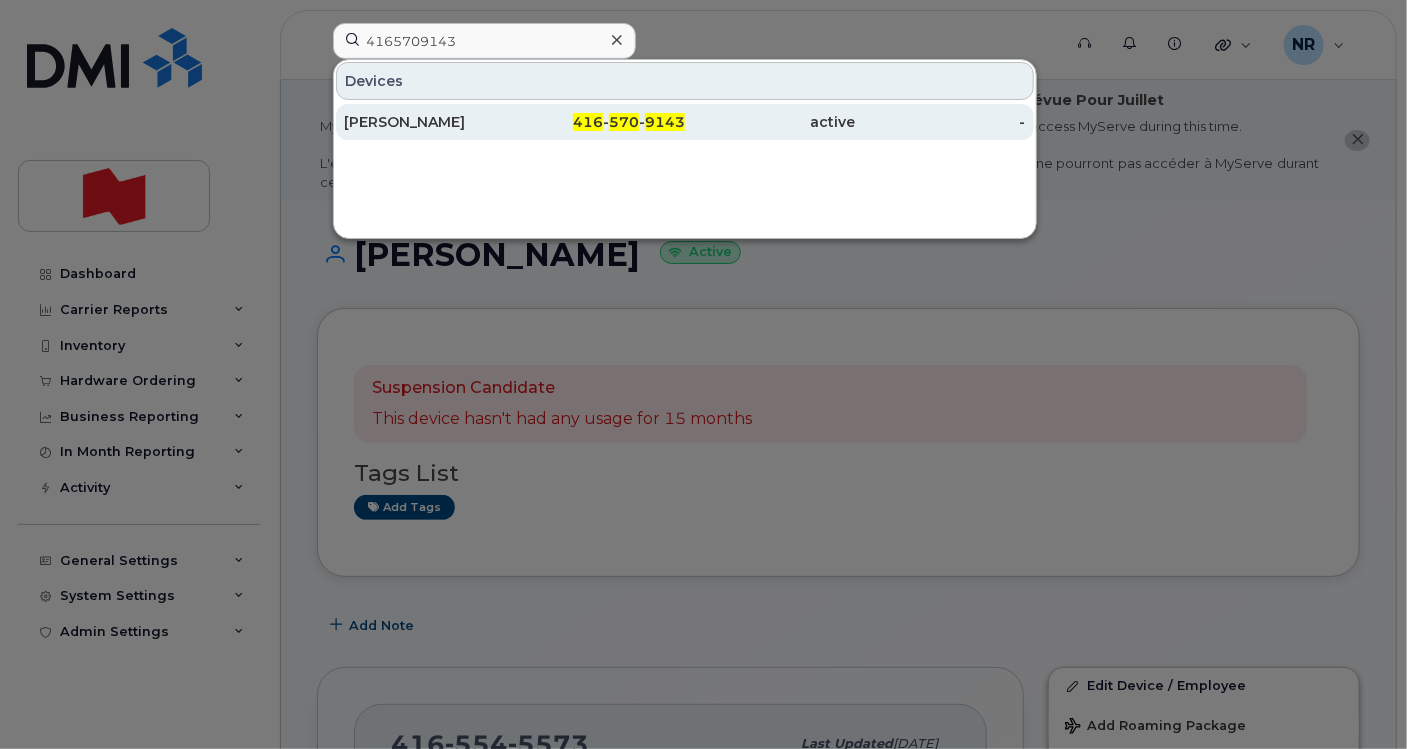 click on "Calvin Roy" at bounding box center (429, 122) 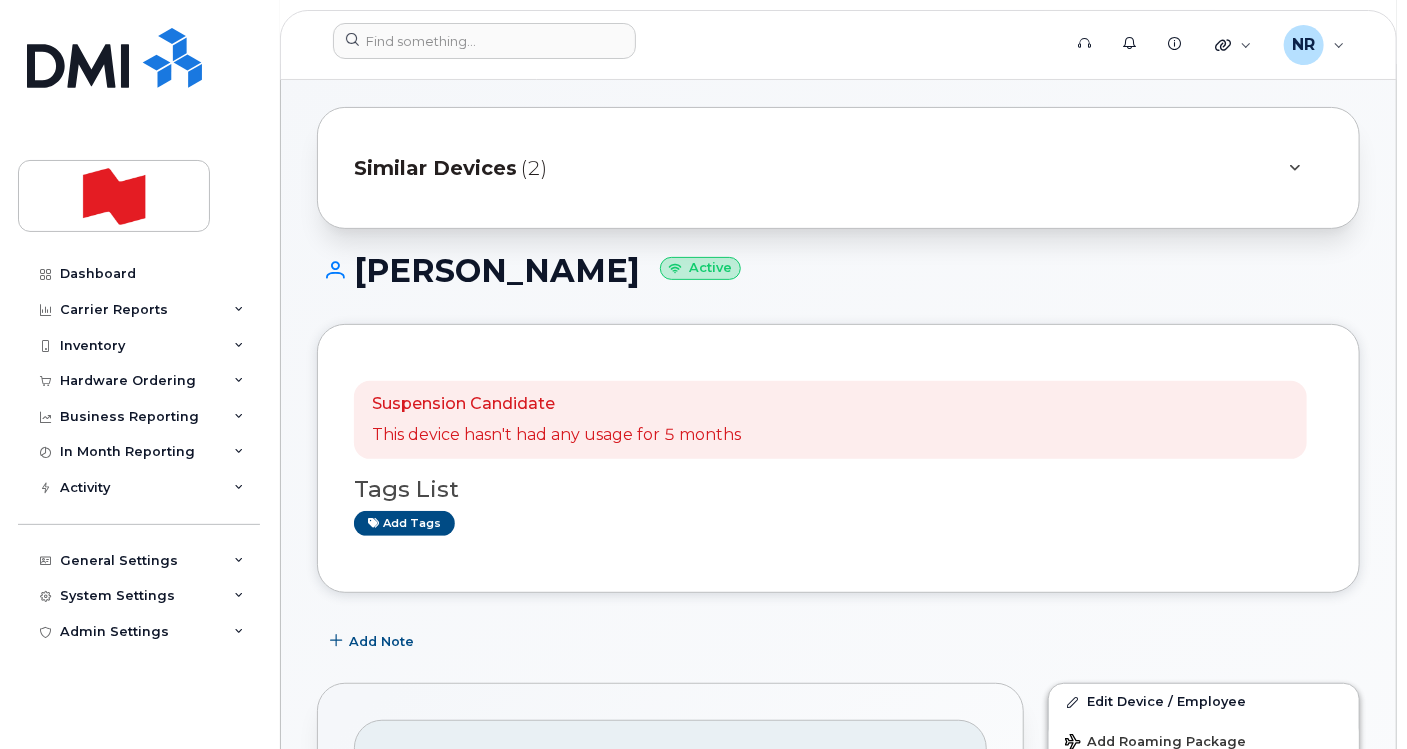 scroll, scrollTop: 0, scrollLeft: 0, axis: both 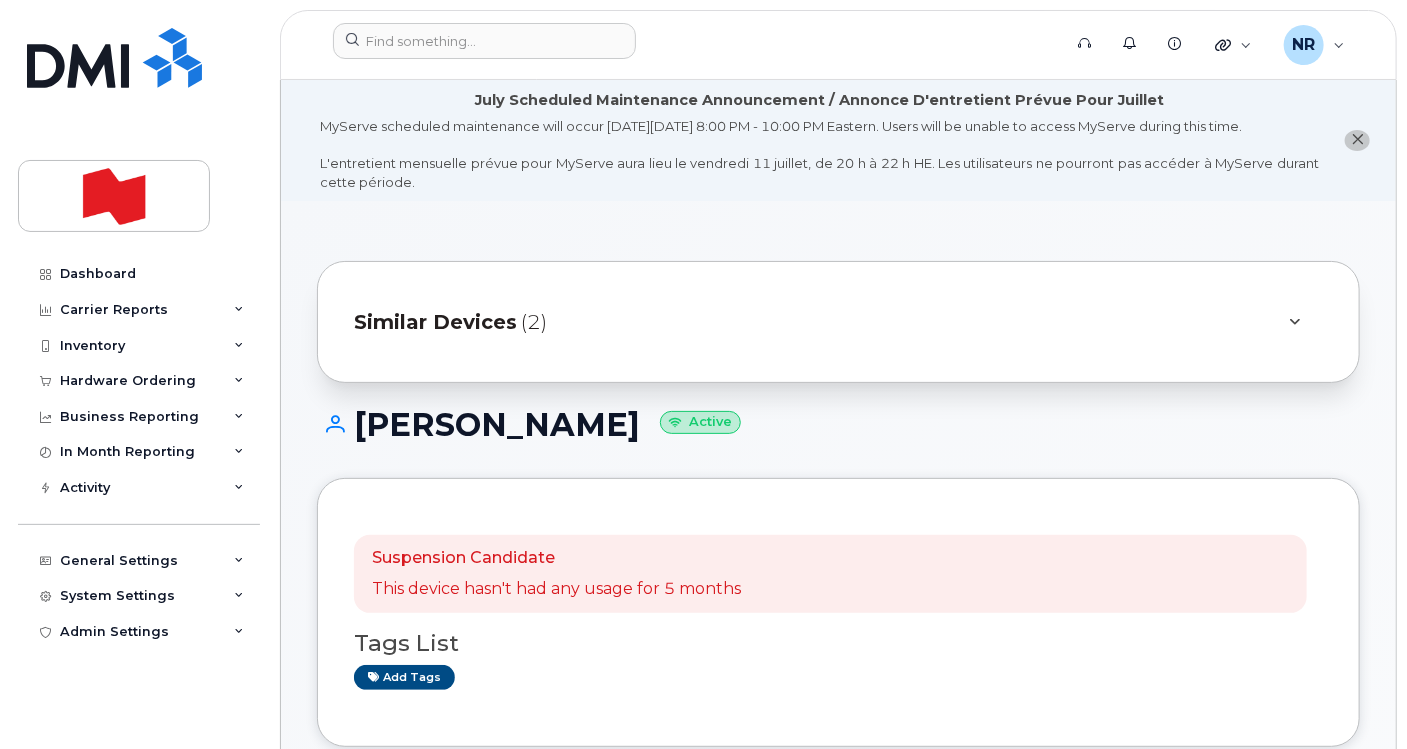 click on "Similar Devices" at bounding box center [435, 322] 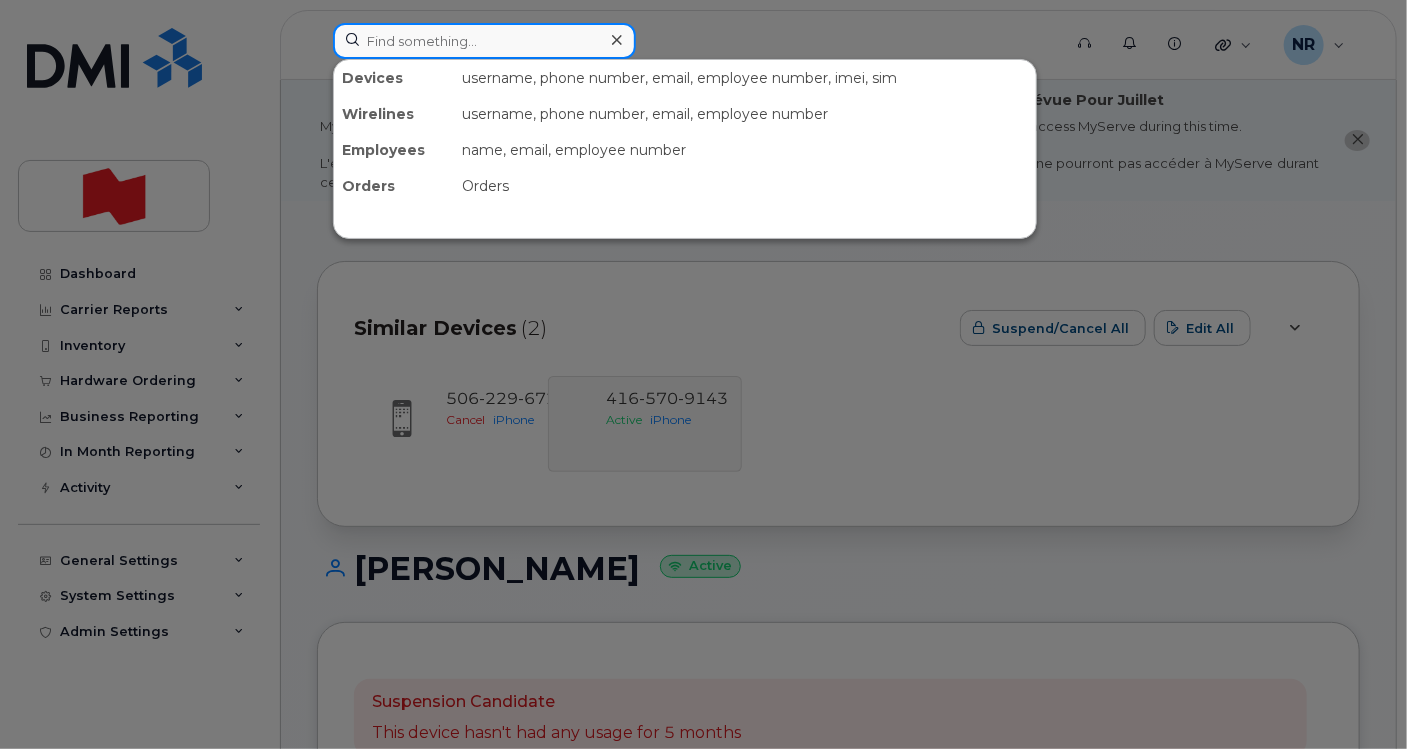 click at bounding box center (484, 41) 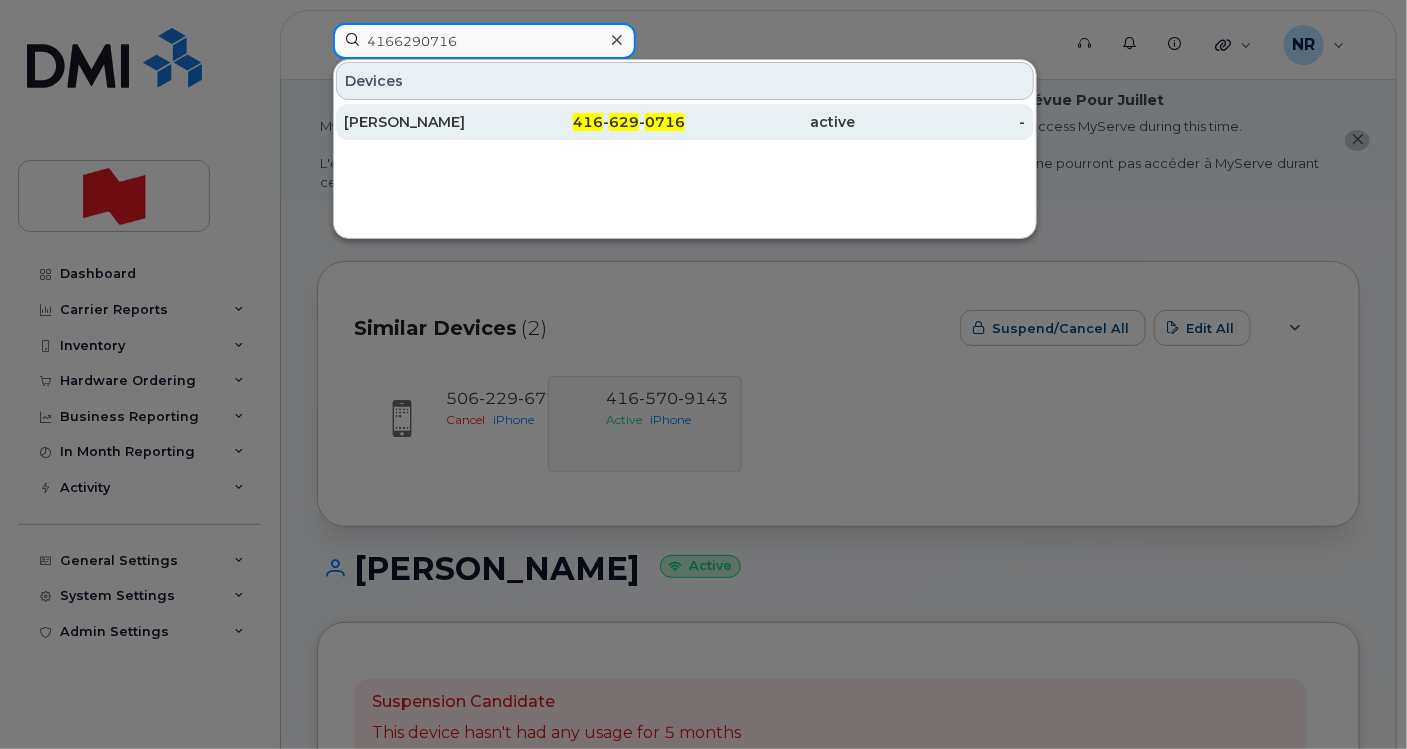 type on "4166290716" 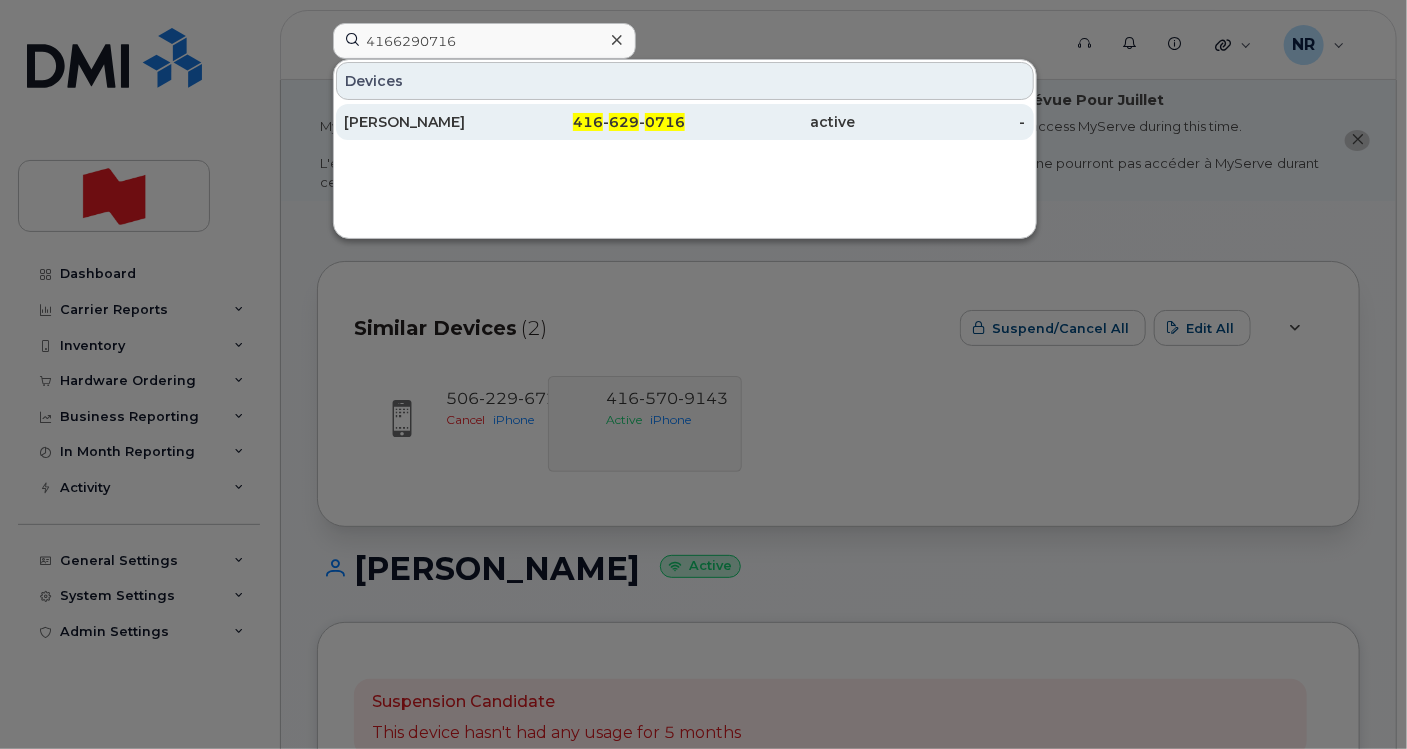 click on "Kevin Jeffrey" at bounding box center (429, 122) 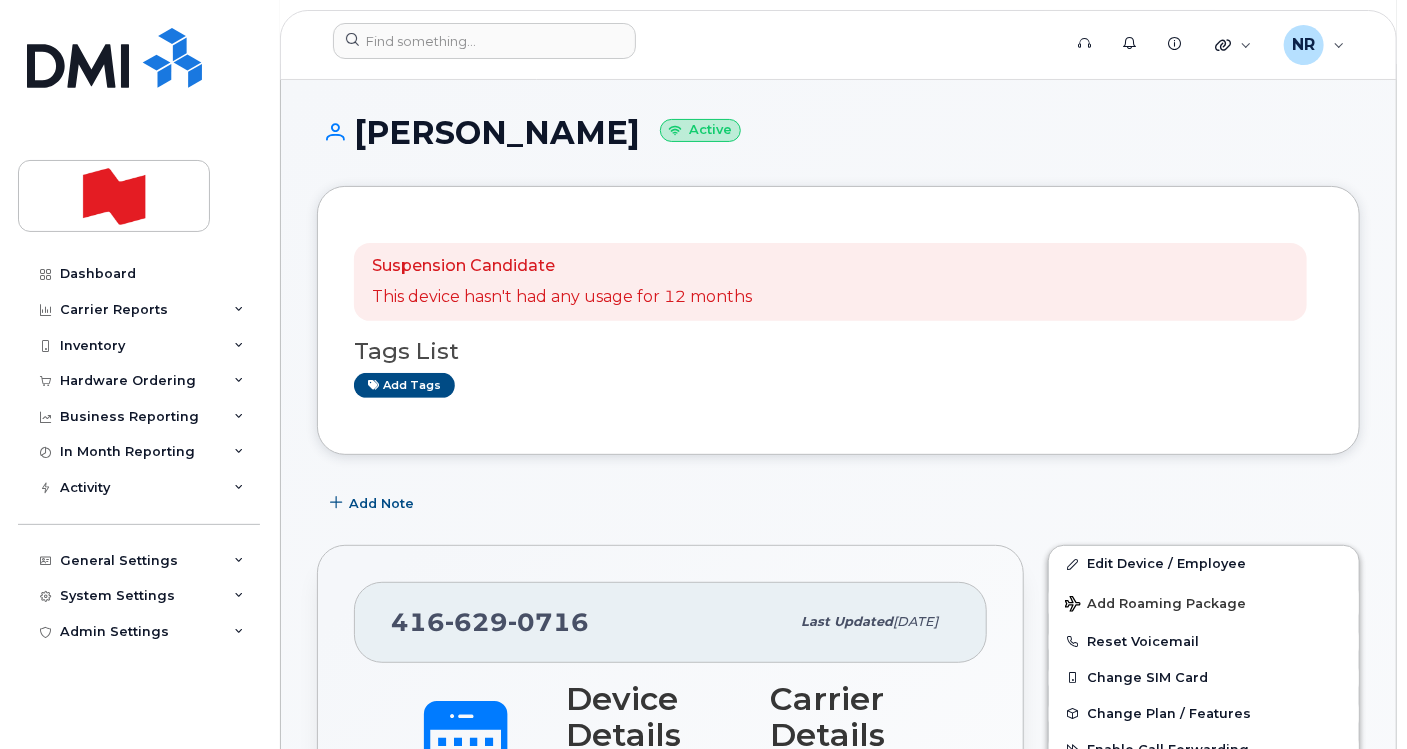 scroll, scrollTop: 0, scrollLeft: 0, axis: both 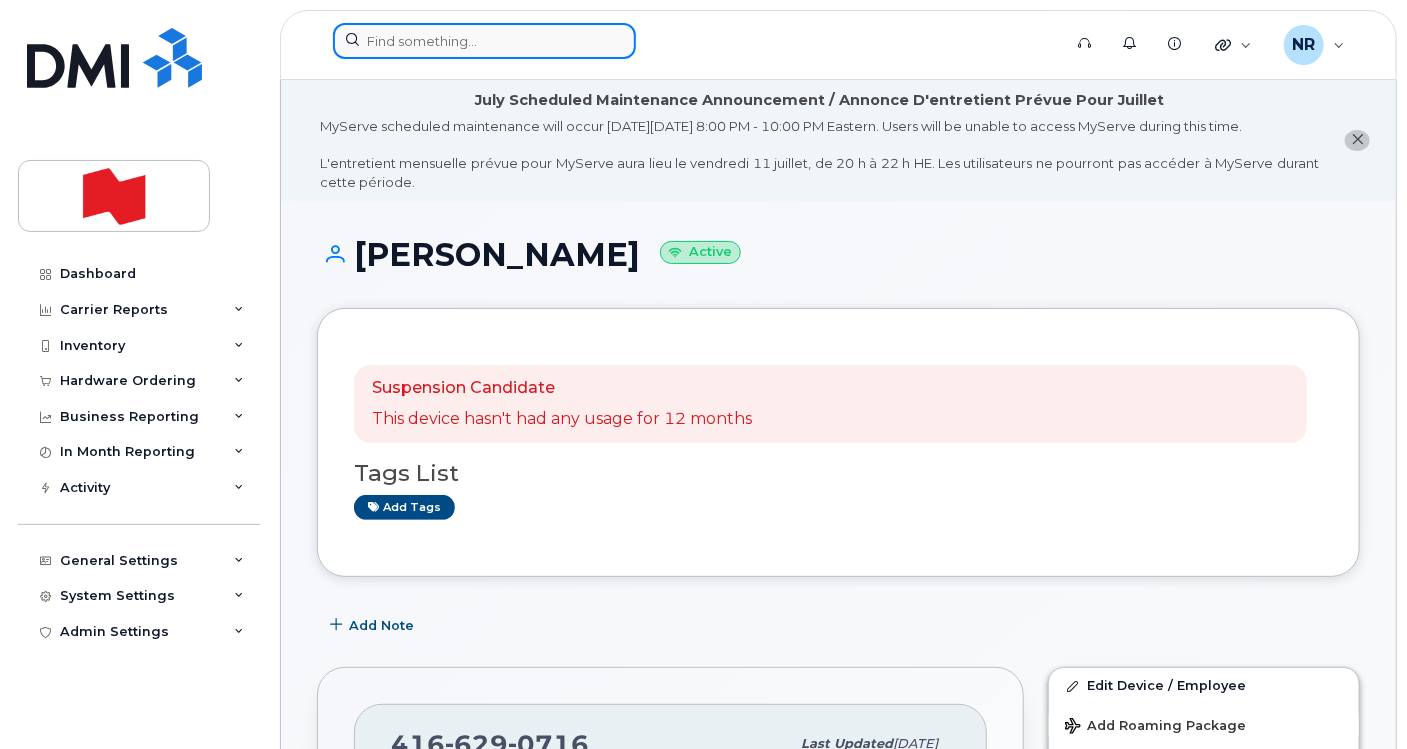 click at bounding box center (484, 41) 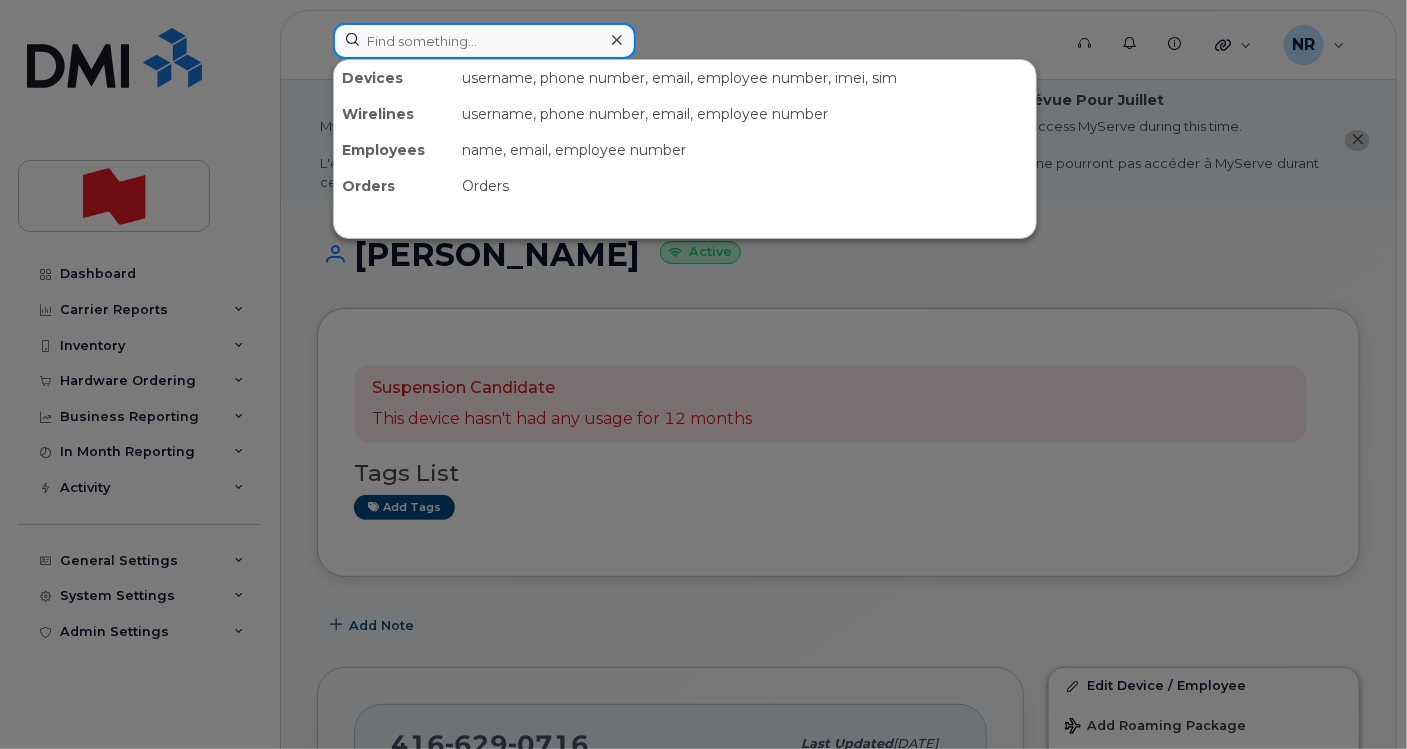 paste on "4166298140" 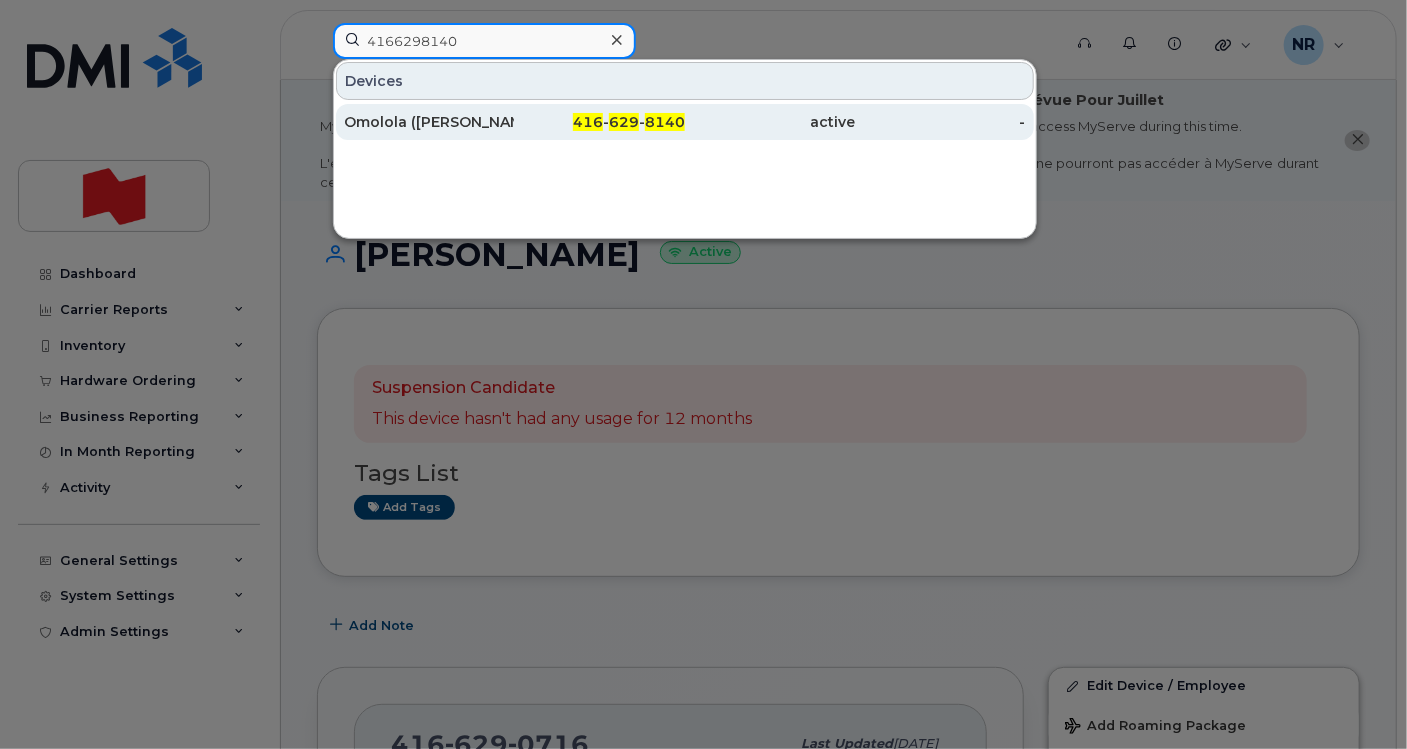 type on "4166298140" 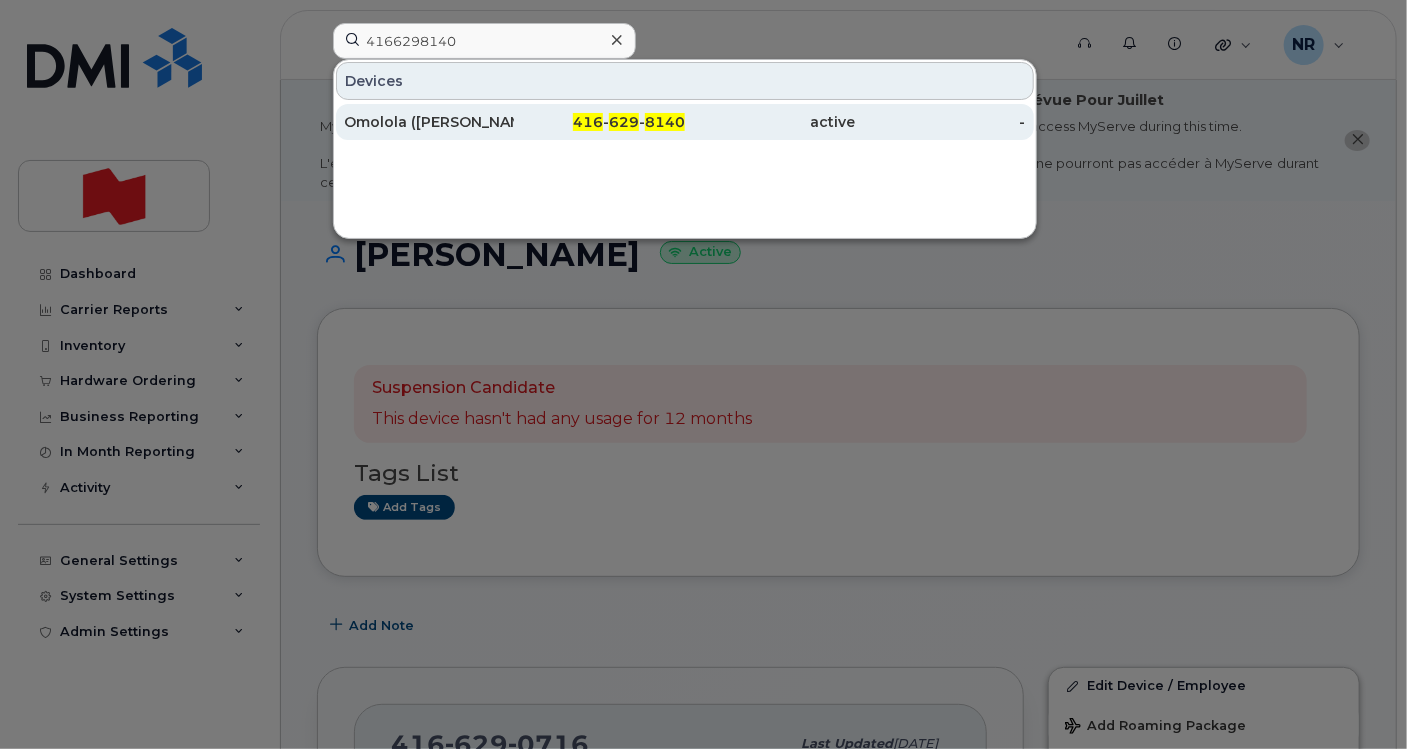 click on "Omolola ([PERSON_NAME]" at bounding box center (429, 122) 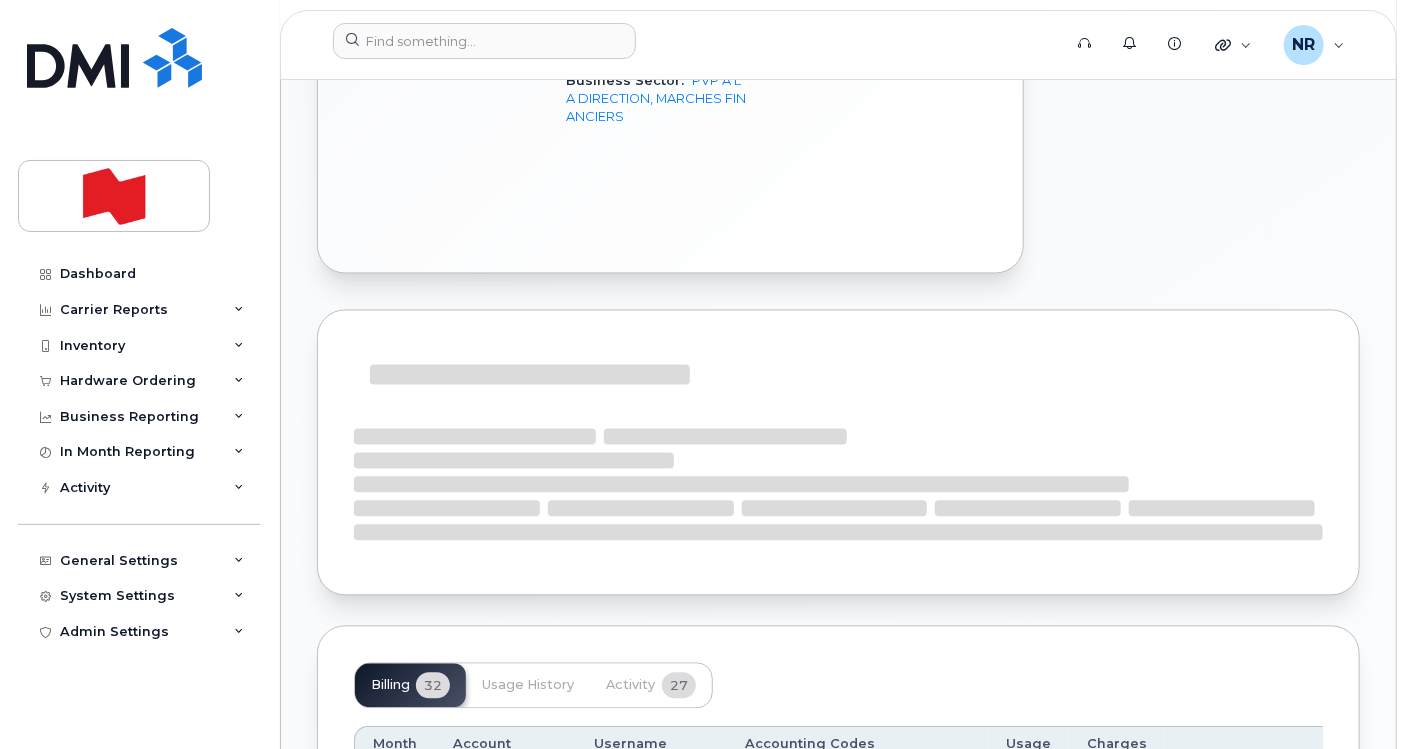 scroll, scrollTop: 1777, scrollLeft: 0, axis: vertical 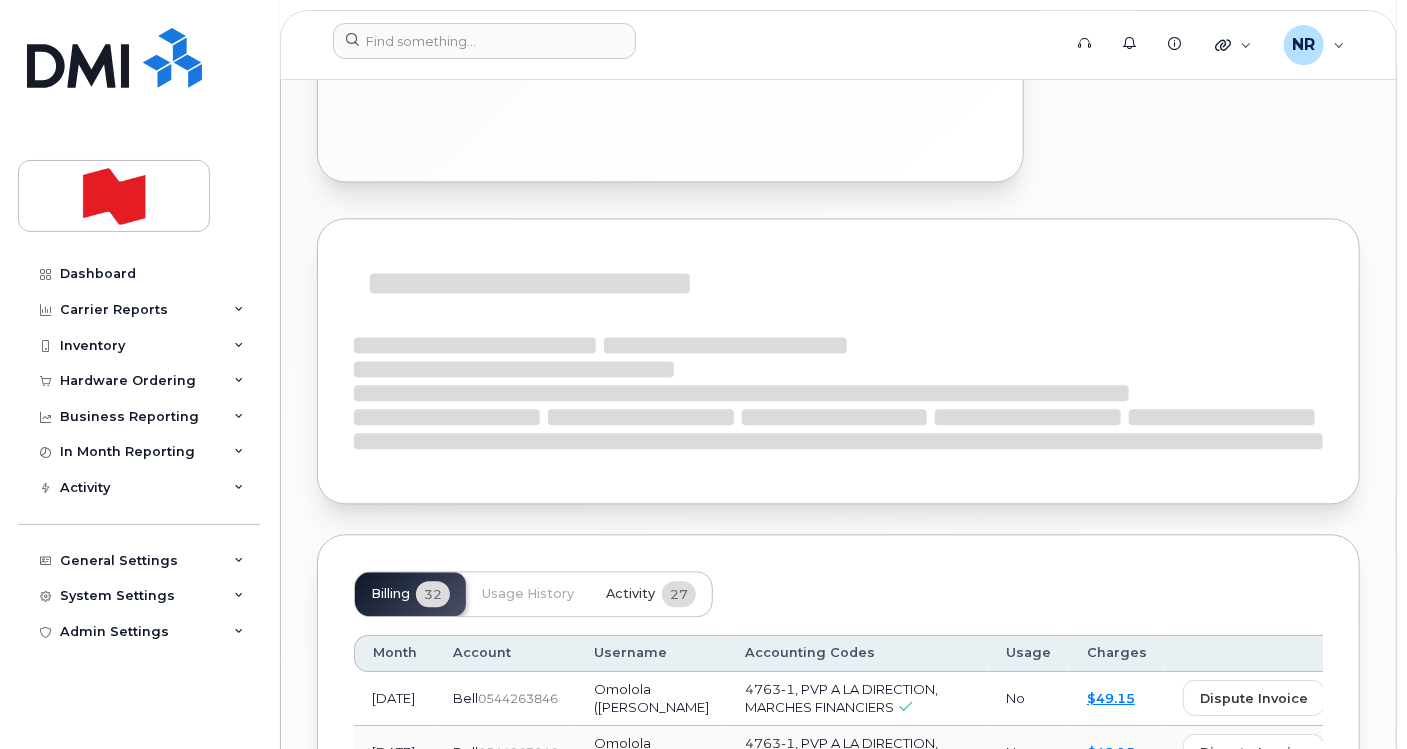 click on "Activity" at bounding box center (630, 594) 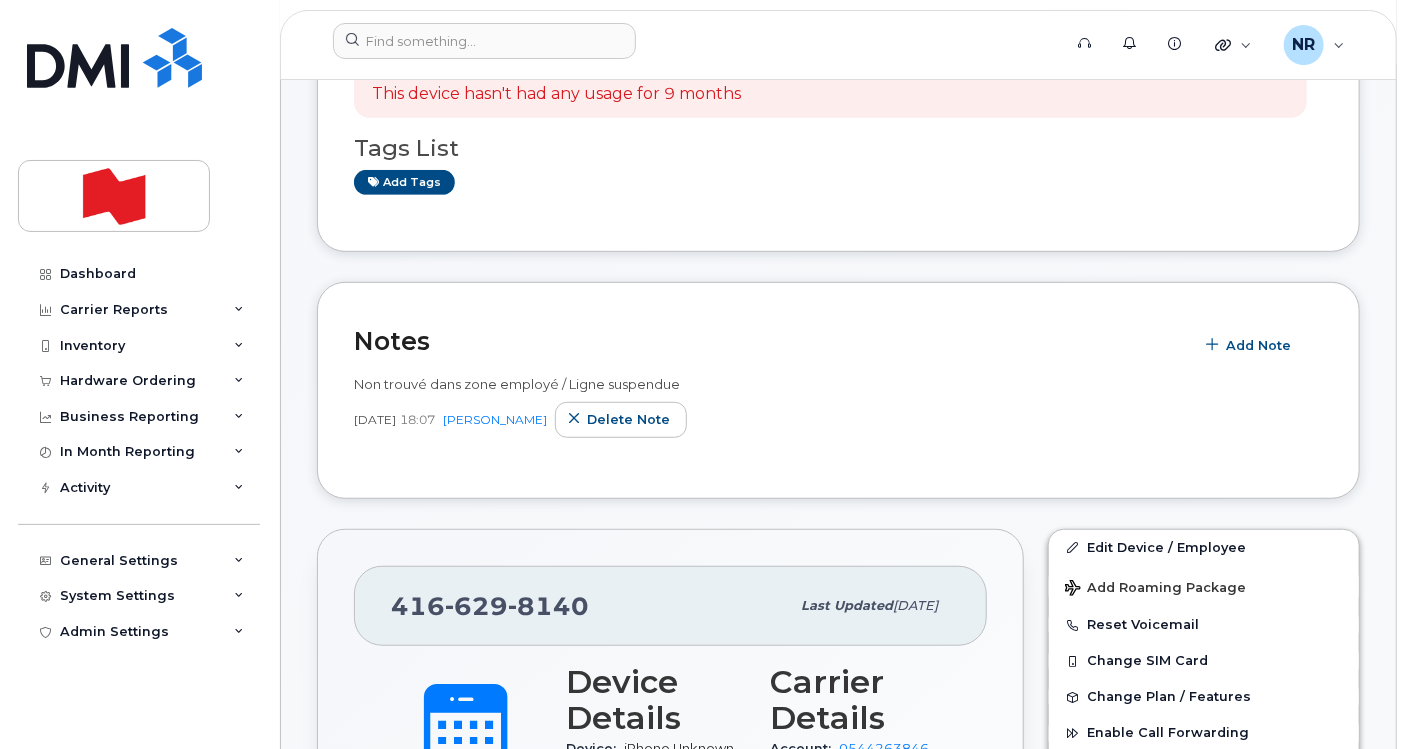 scroll, scrollTop: 0, scrollLeft: 0, axis: both 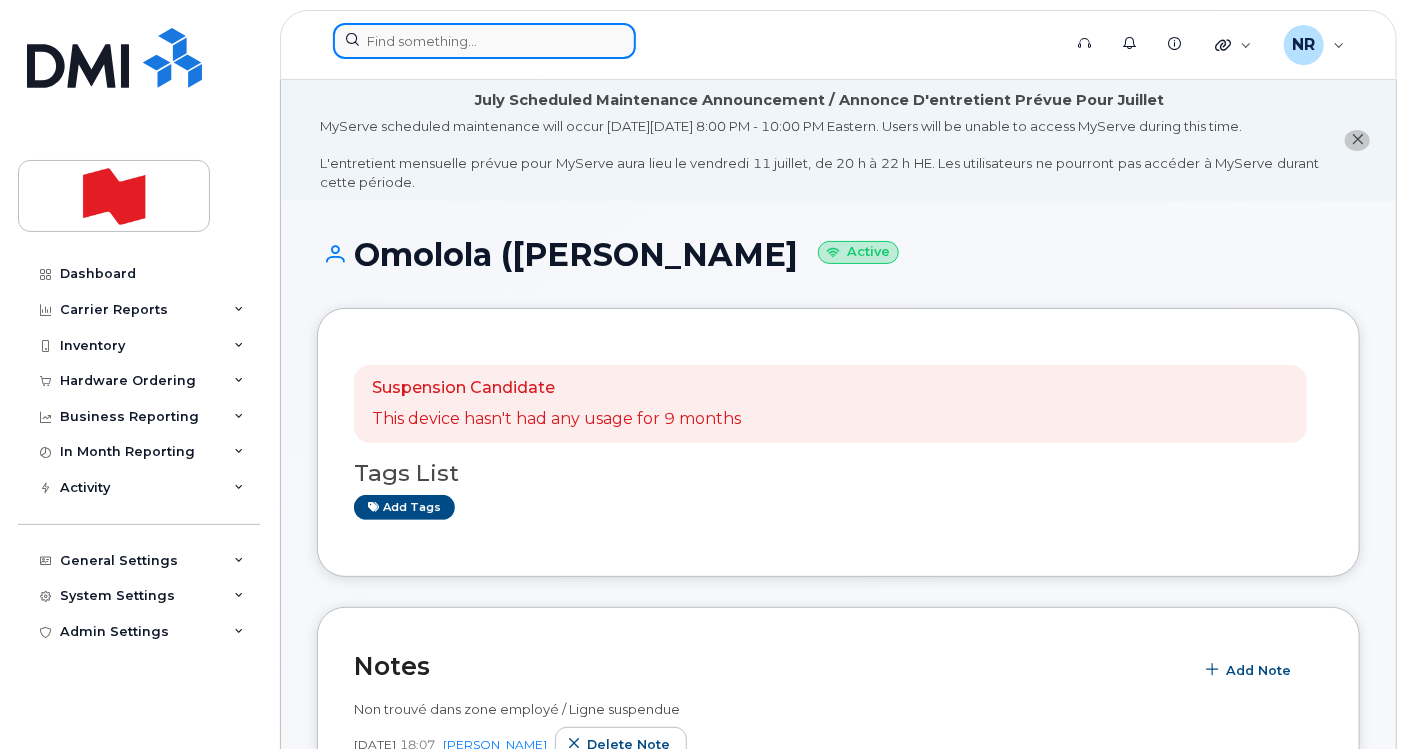 click at bounding box center (484, 41) 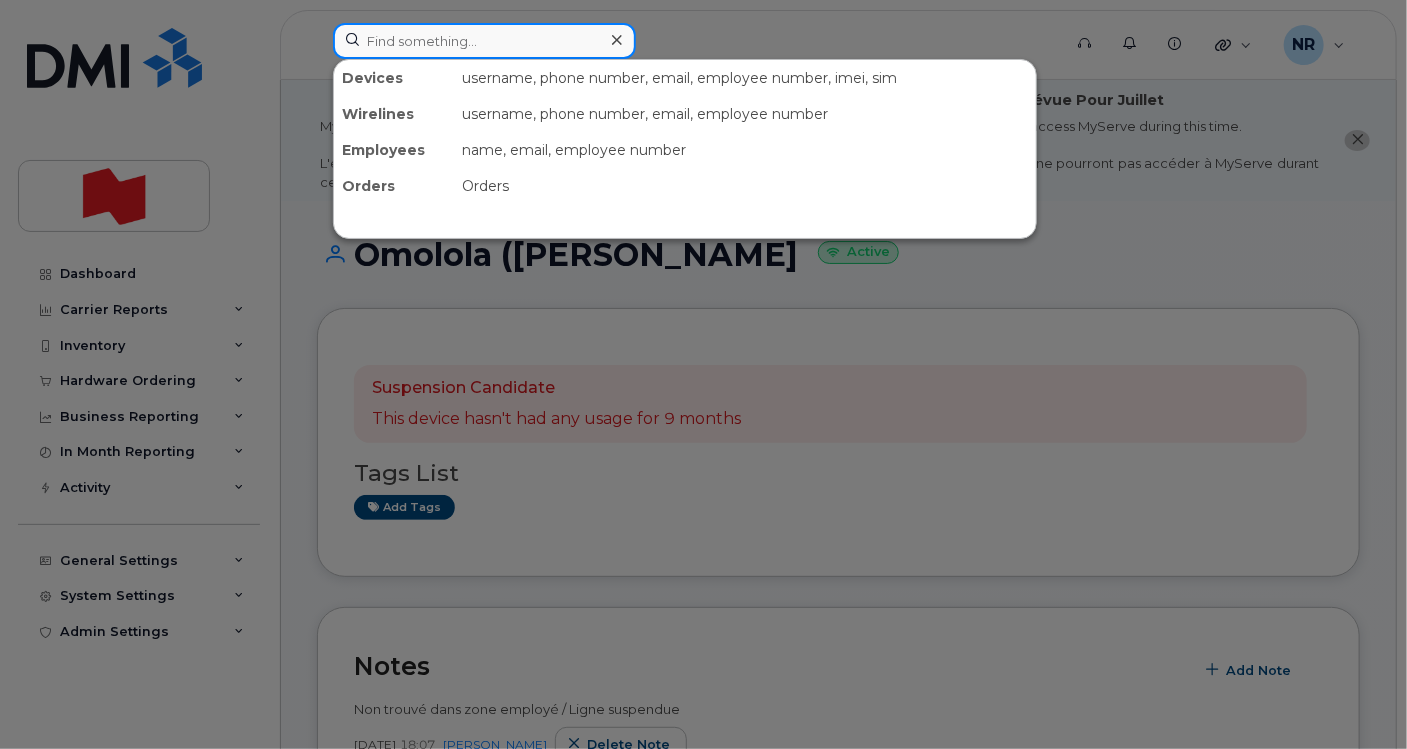 paste on "4167997008" 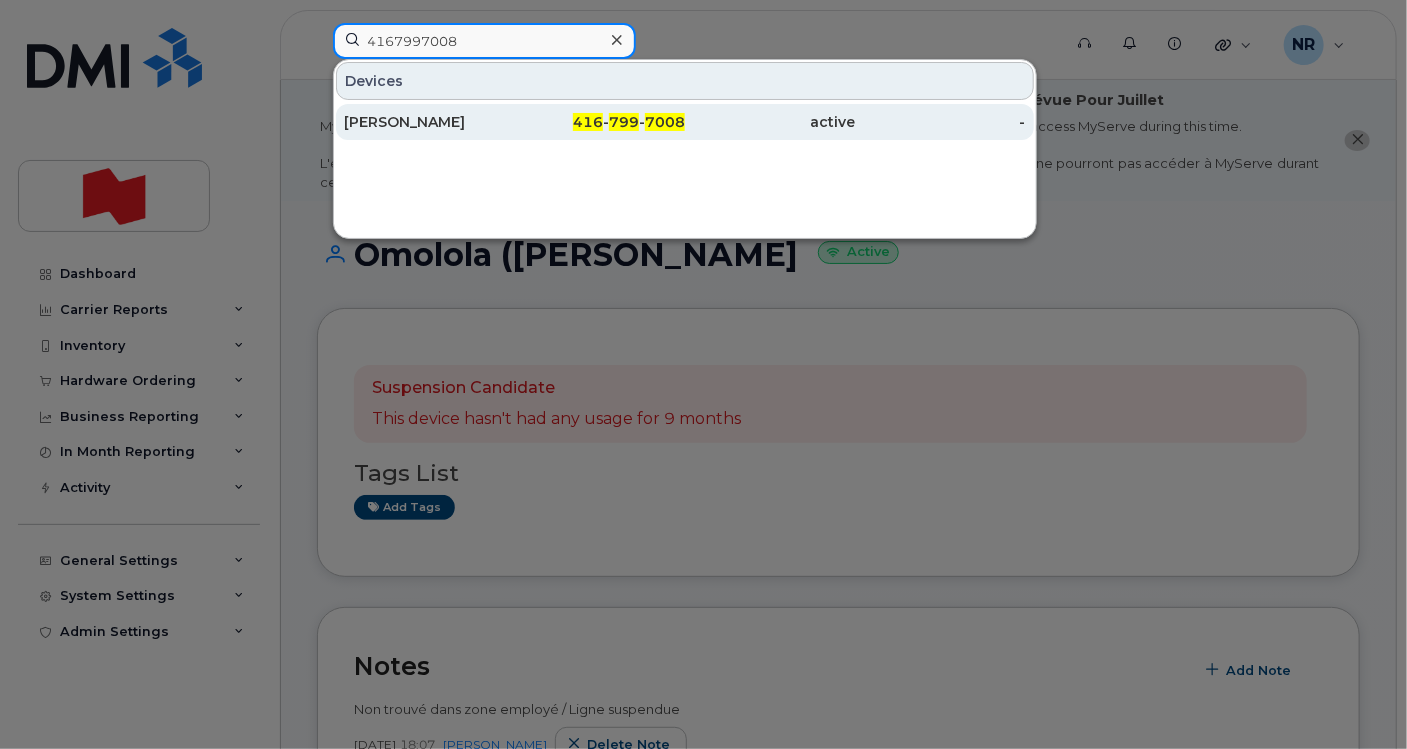 type on "4167997008" 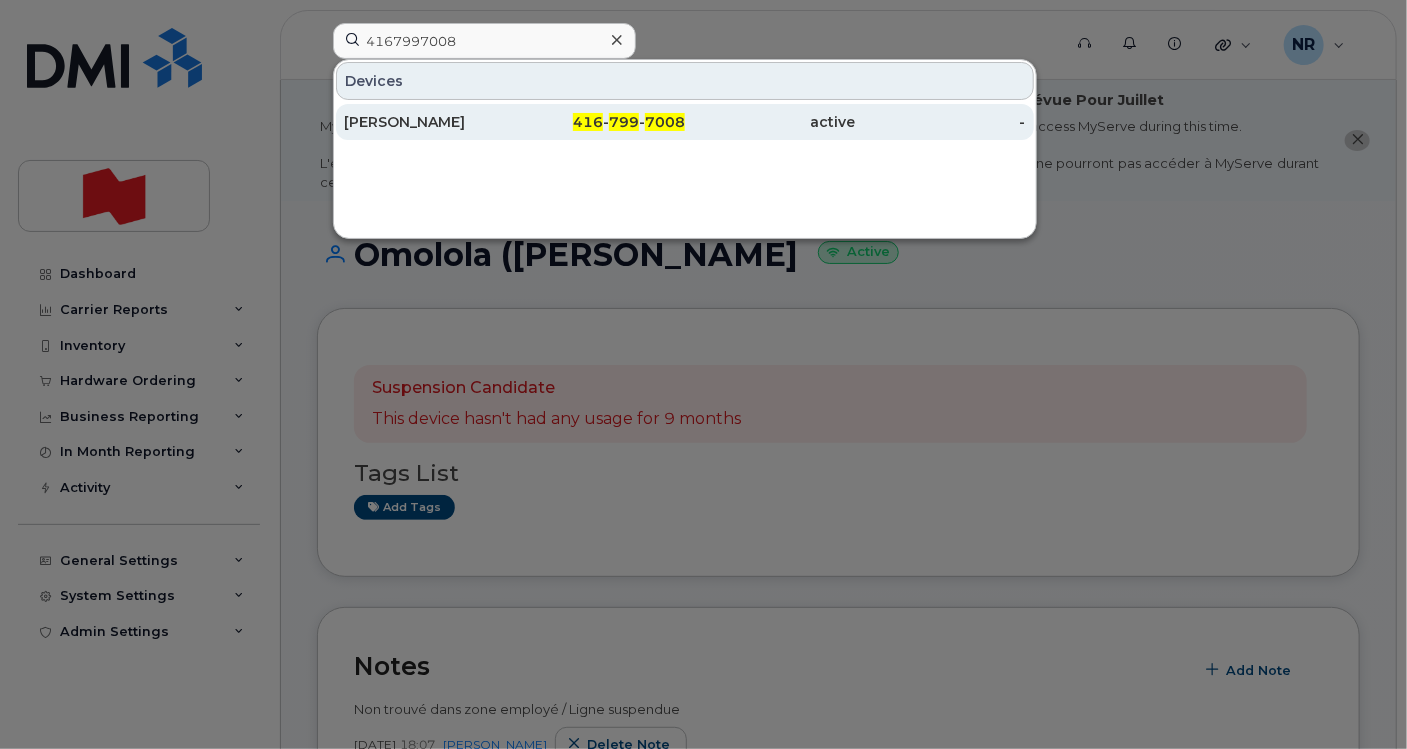 click on "Hania Zehra" at bounding box center (429, 122) 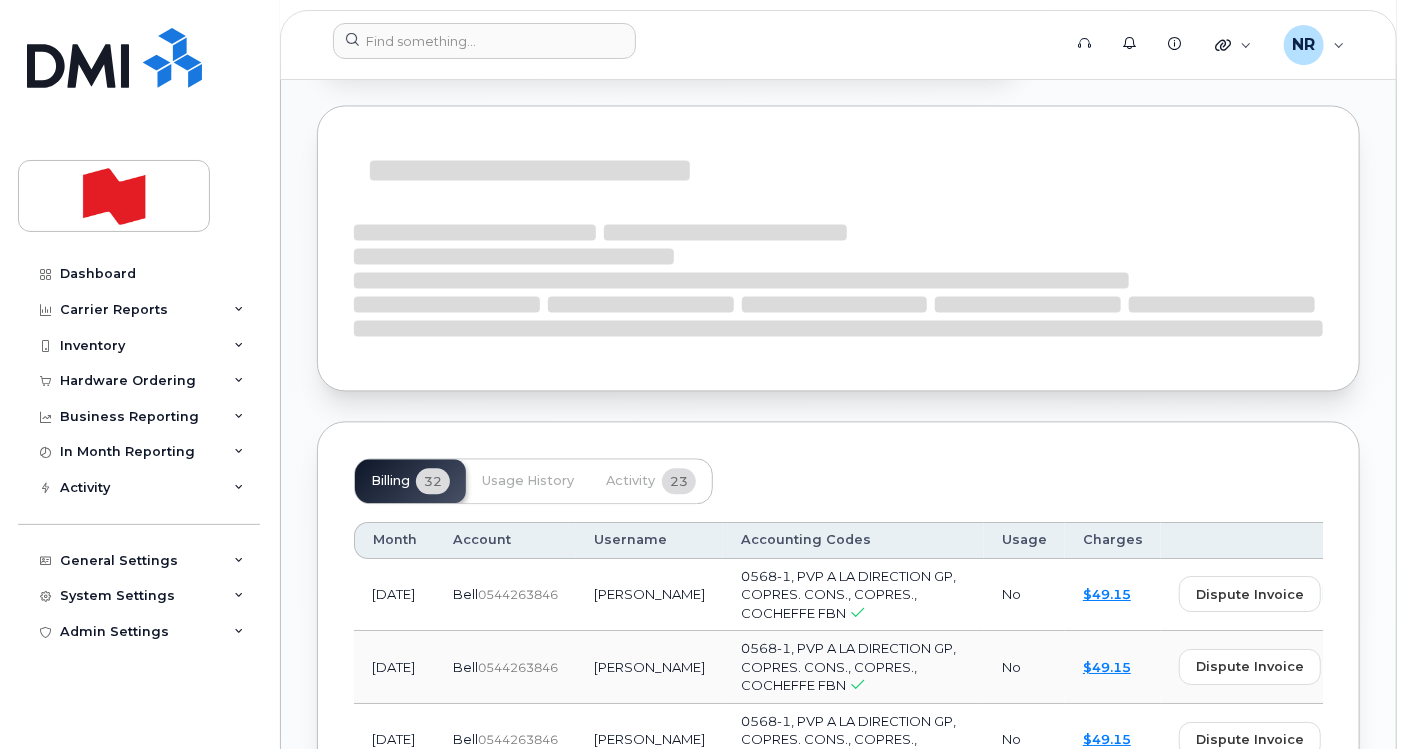 scroll, scrollTop: 1777, scrollLeft: 0, axis: vertical 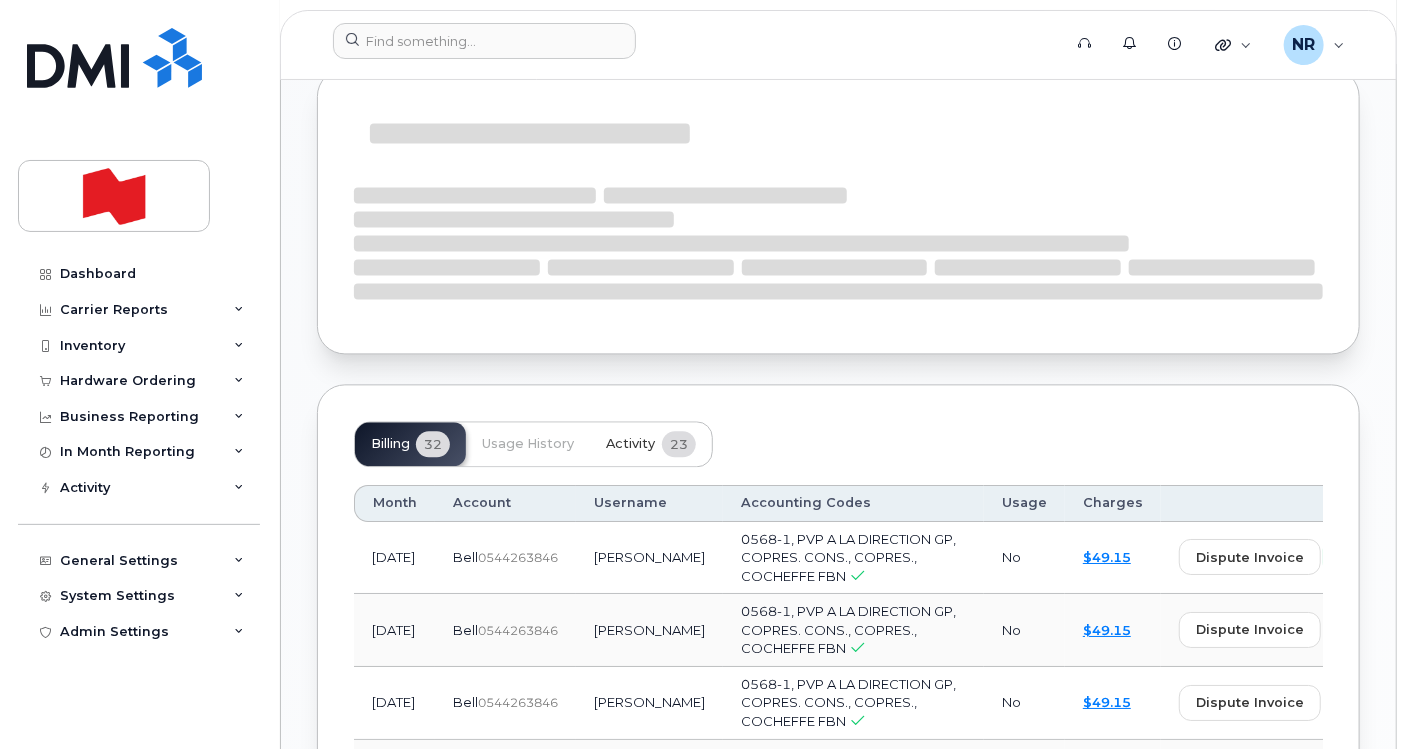 click on "Activity" at bounding box center [630, 444] 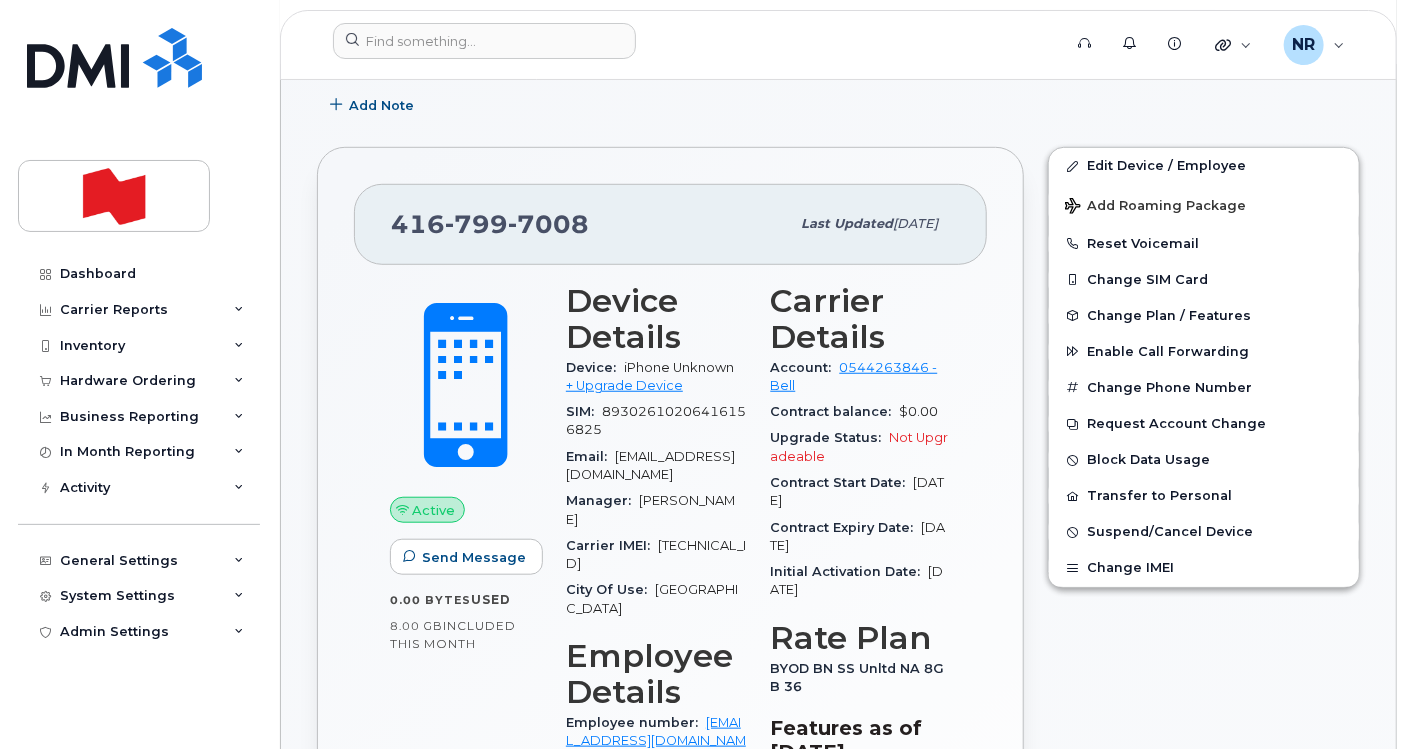 scroll, scrollTop: 432, scrollLeft: 0, axis: vertical 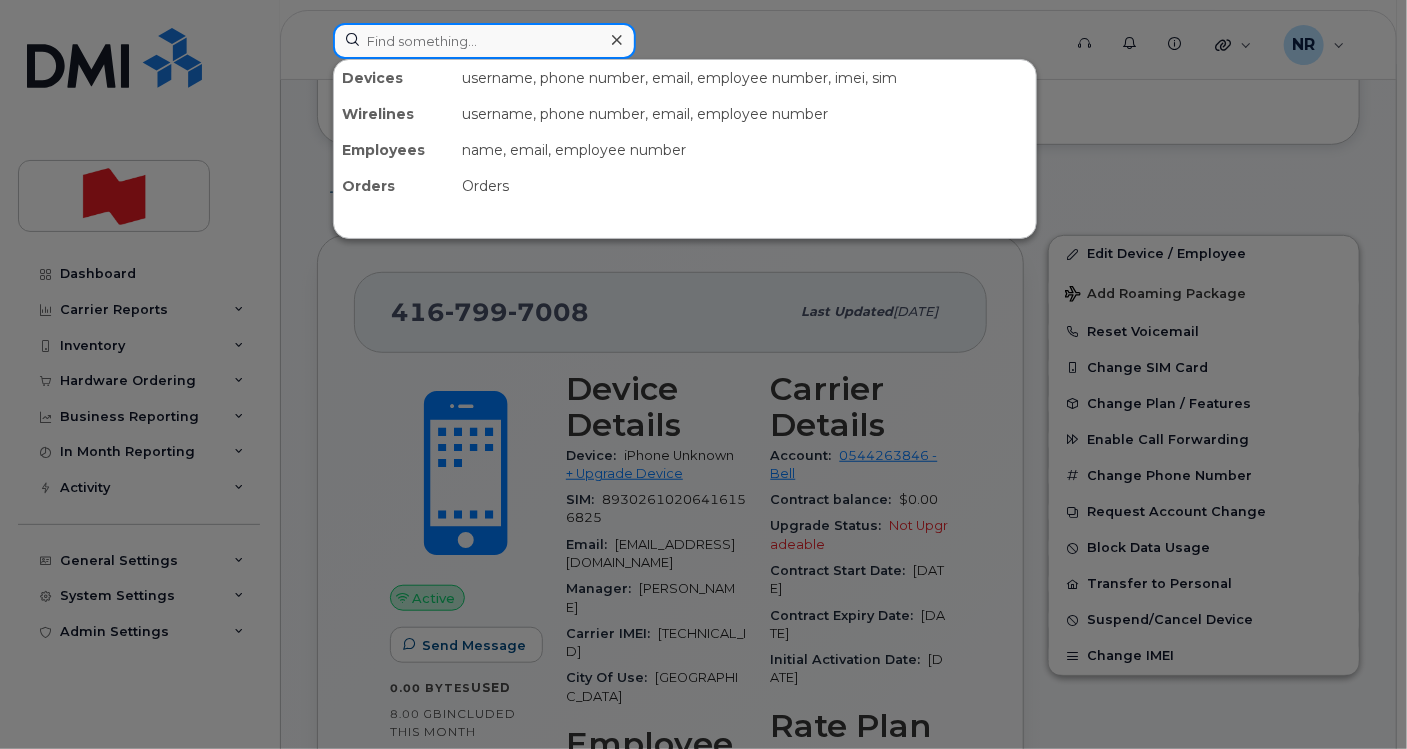 click at bounding box center [484, 41] 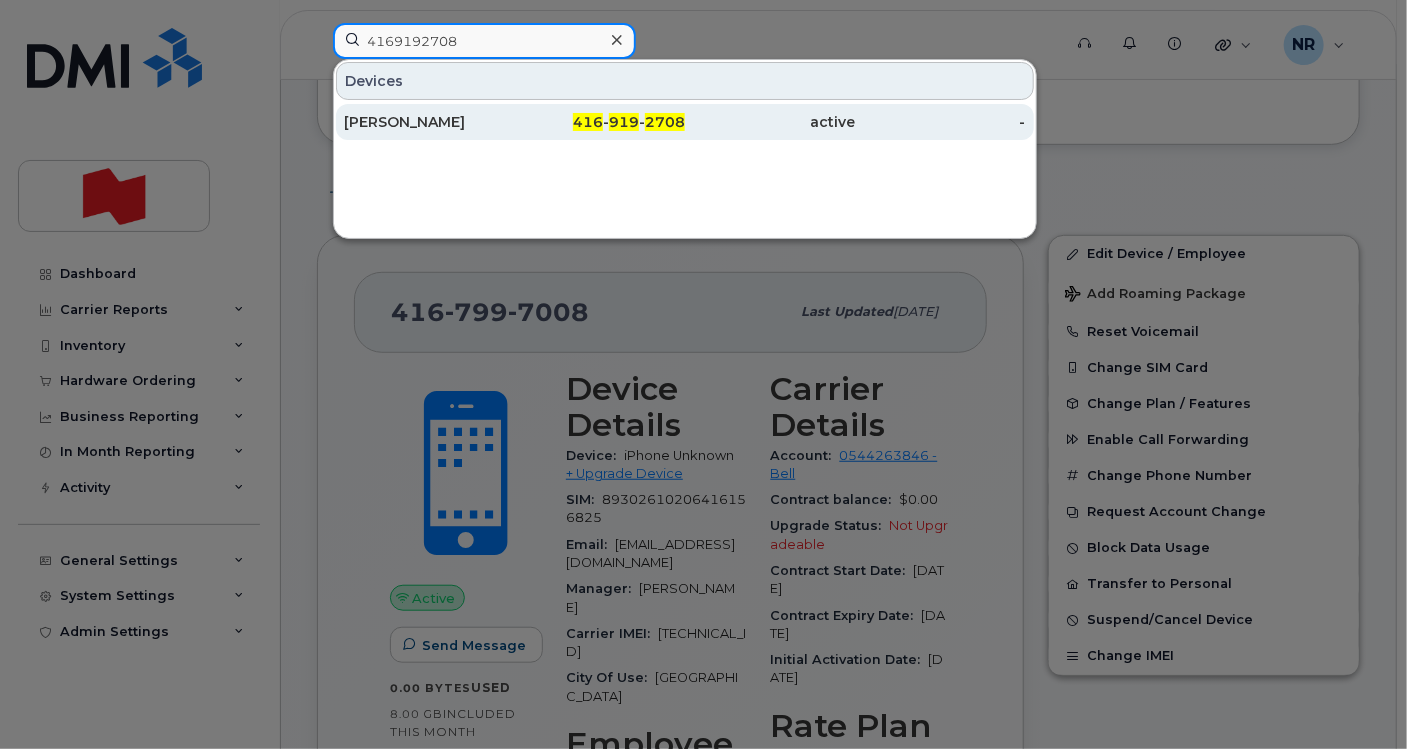 type on "4169192708" 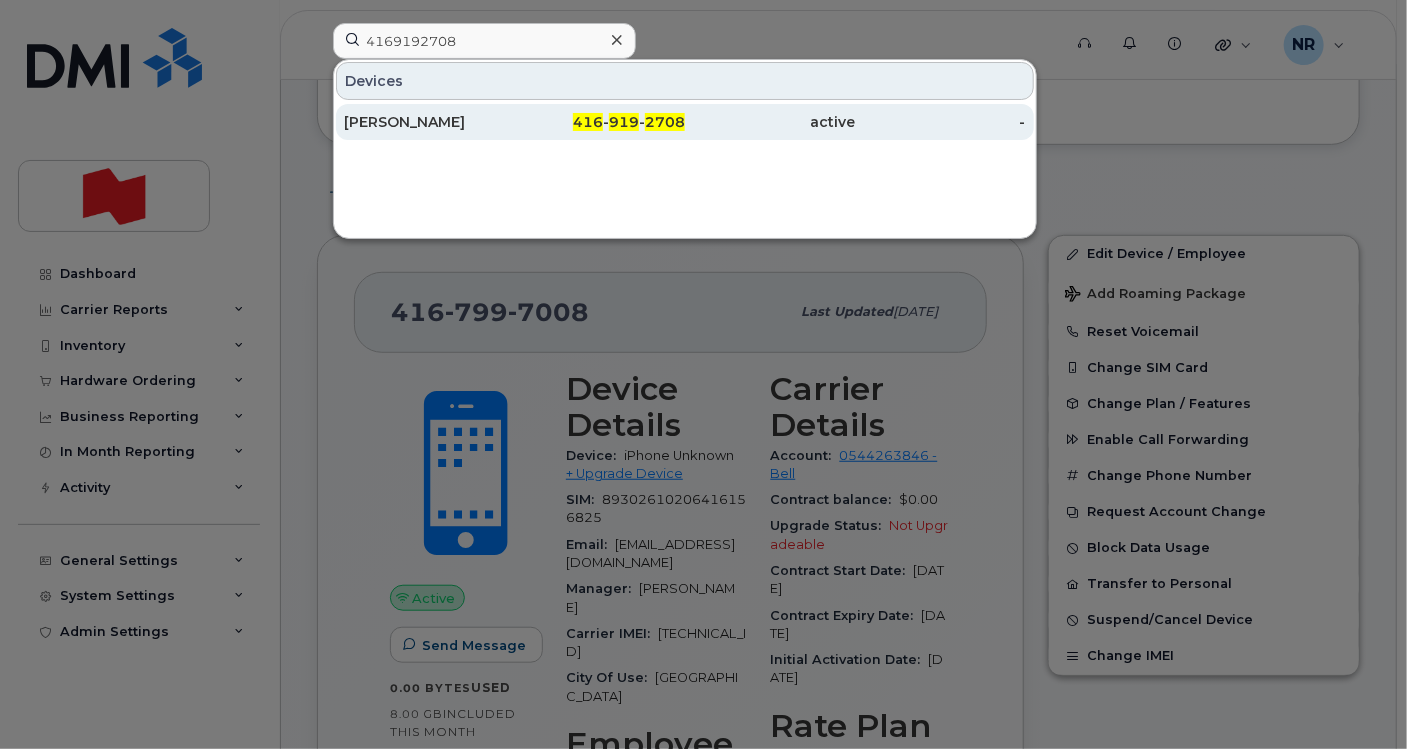 click on "[PERSON_NAME]" at bounding box center (429, 122) 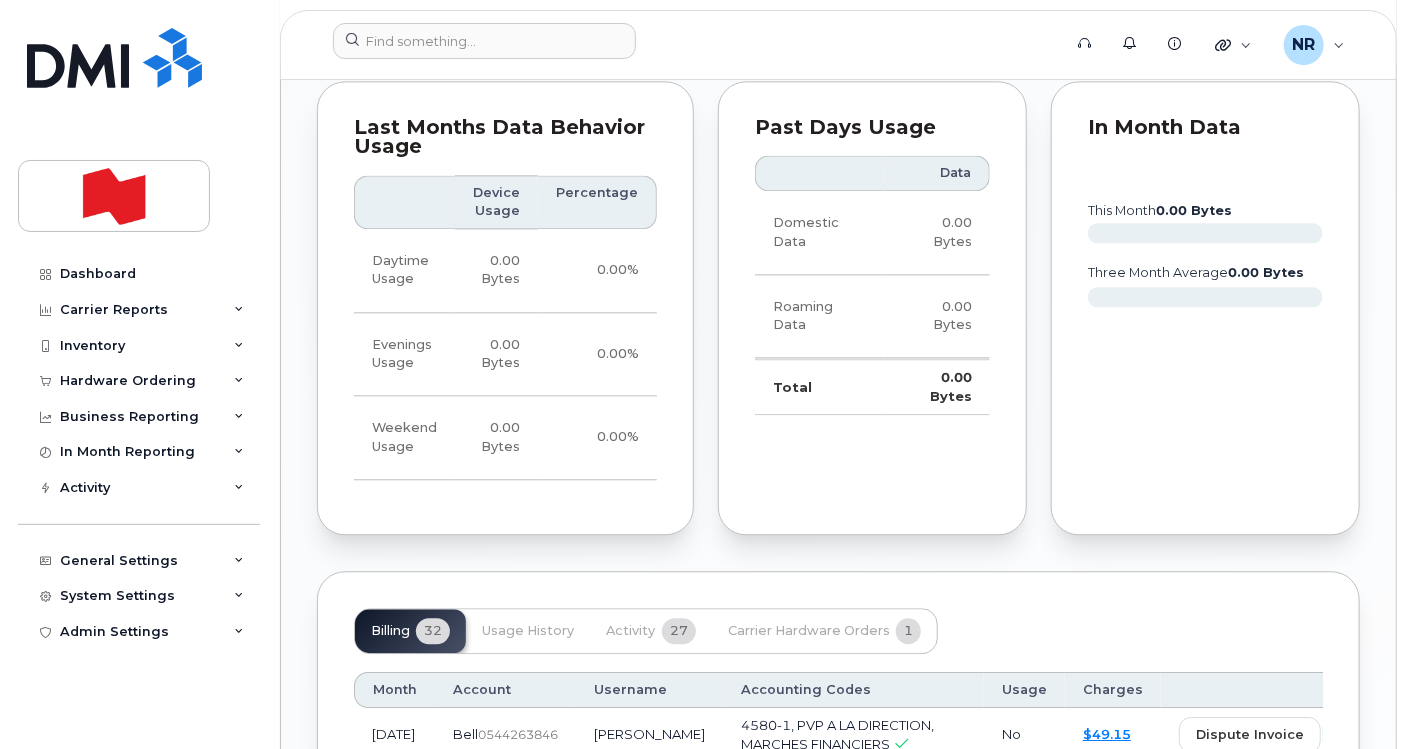 scroll, scrollTop: 2000, scrollLeft: 0, axis: vertical 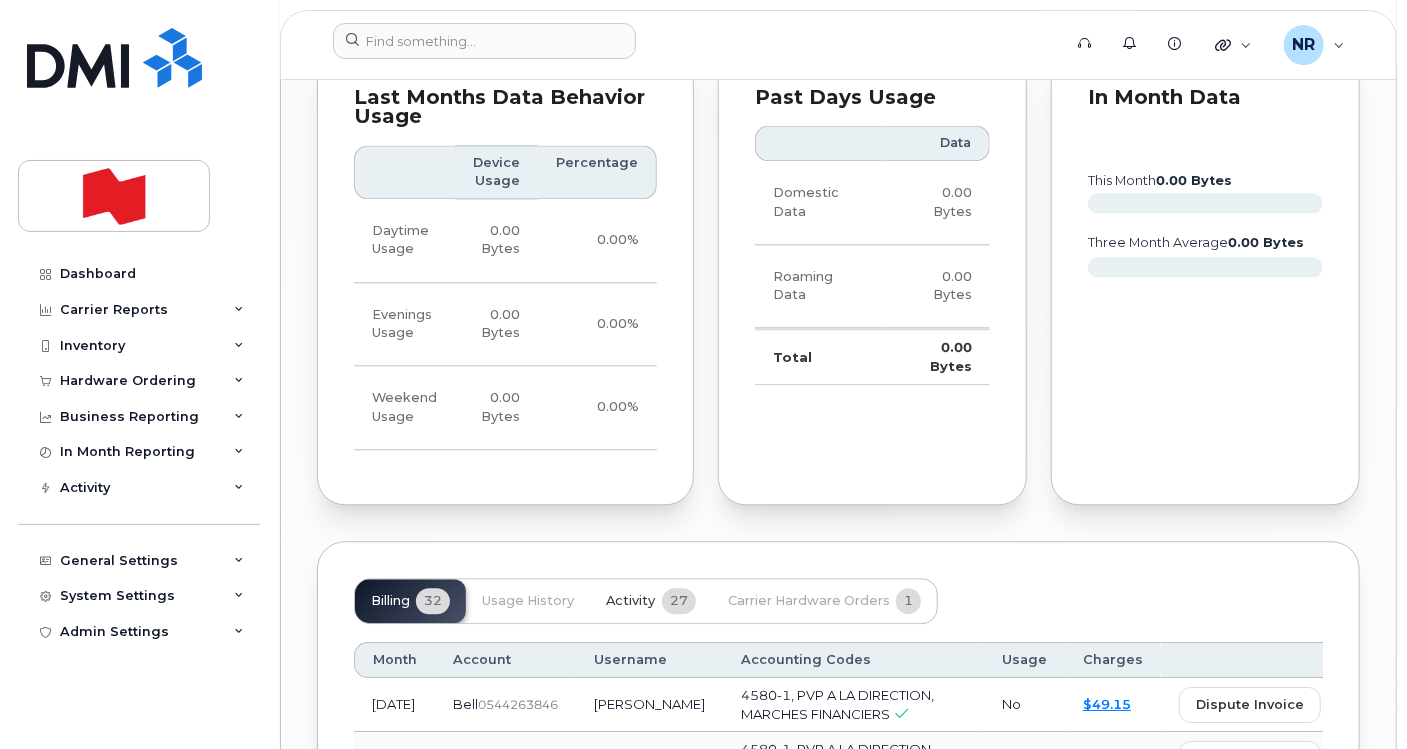 click on "Activity 27" 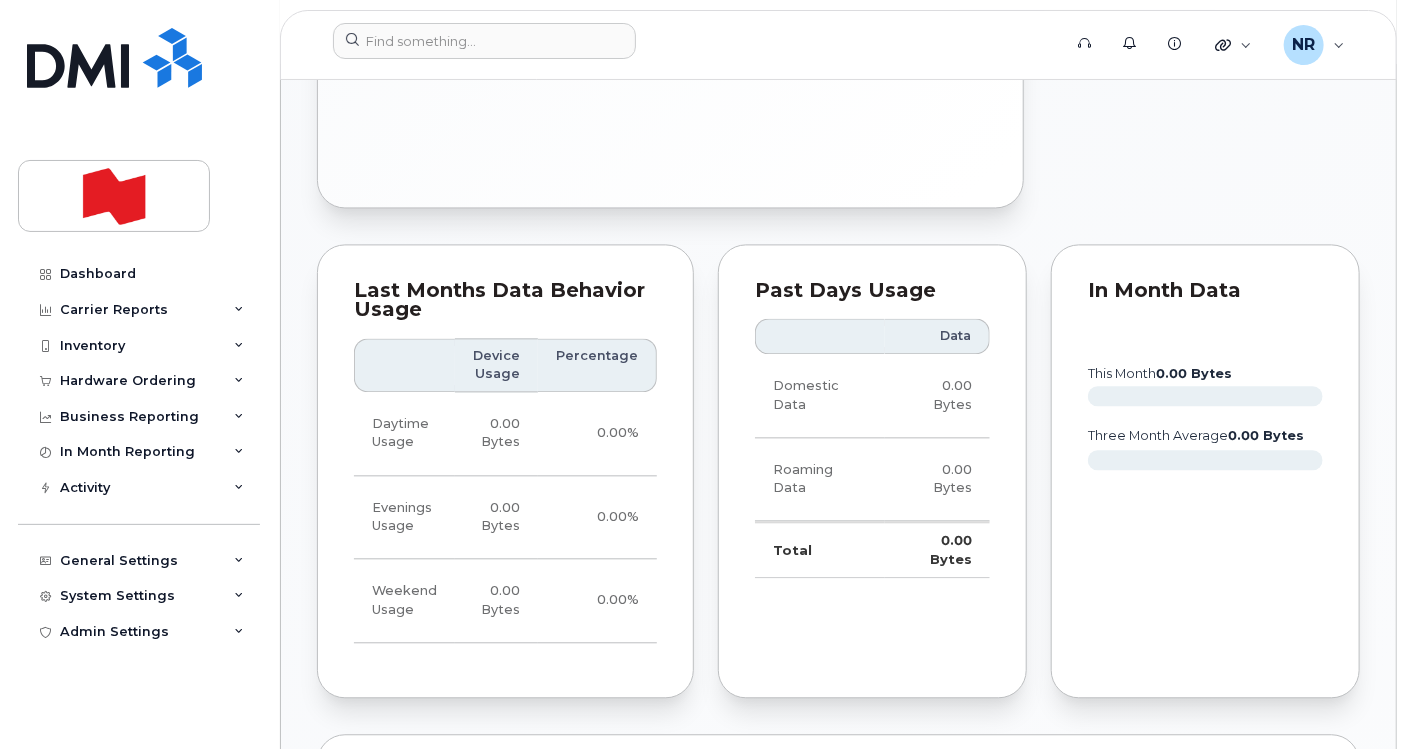 scroll, scrollTop: 1666, scrollLeft: 0, axis: vertical 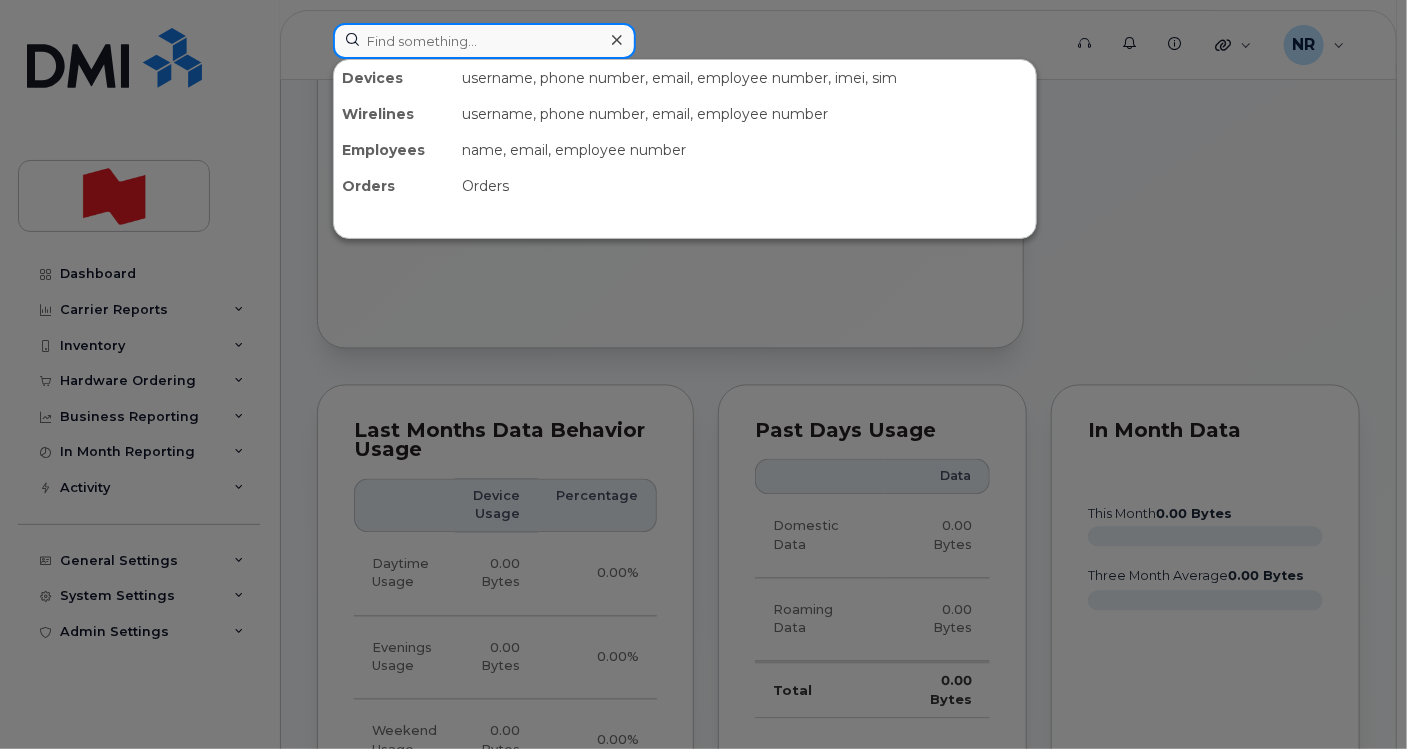 click at bounding box center (484, 41) 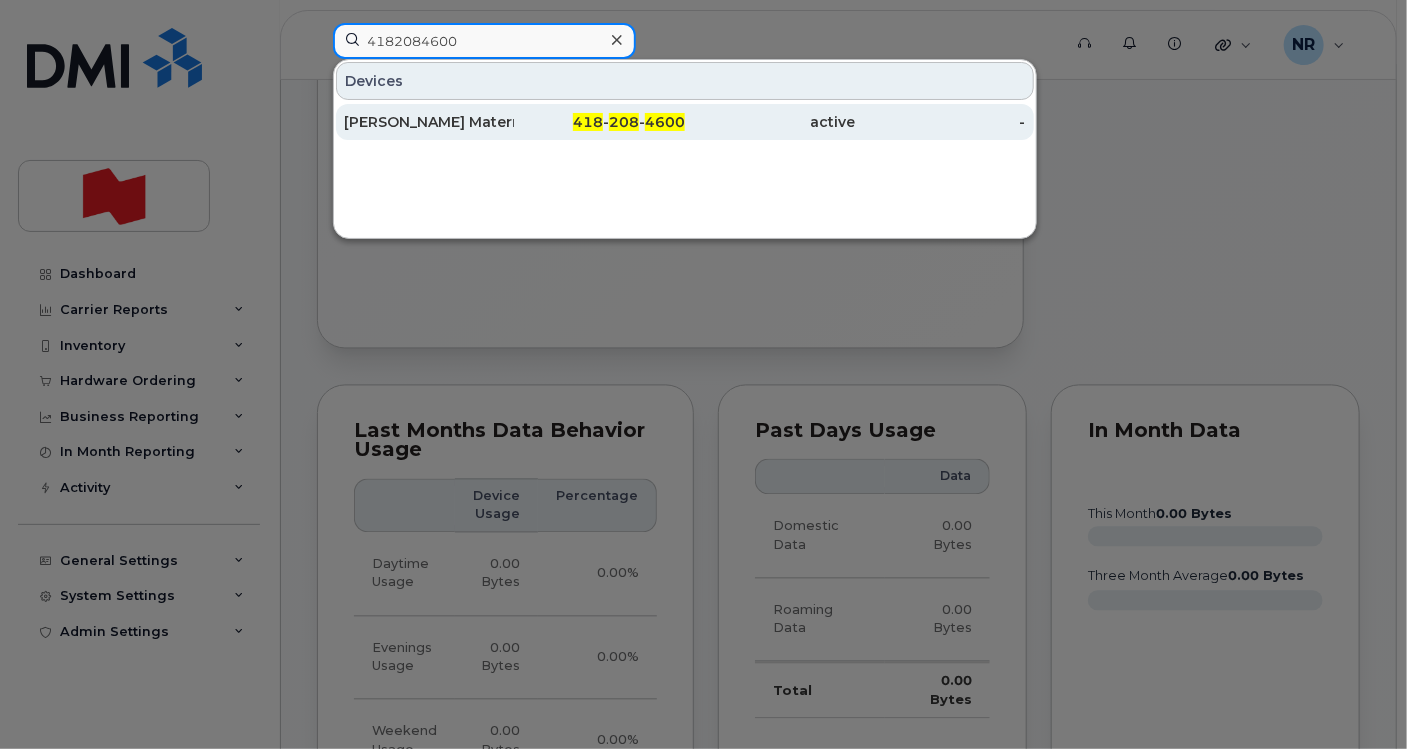 type on "4182084600" 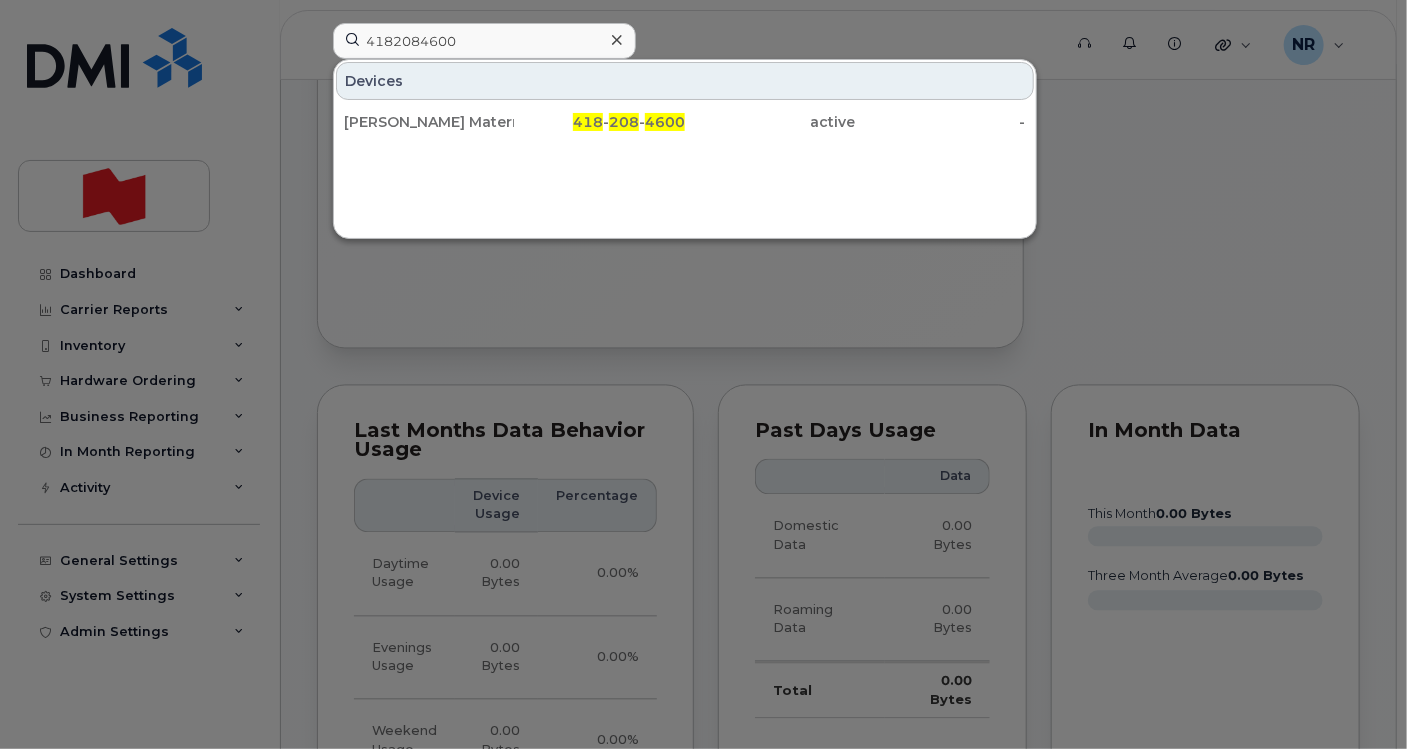 drag, startPoint x: 431, startPoint y: 123, endPoint x: 506, endPoint y: 139, distance: 76.687675 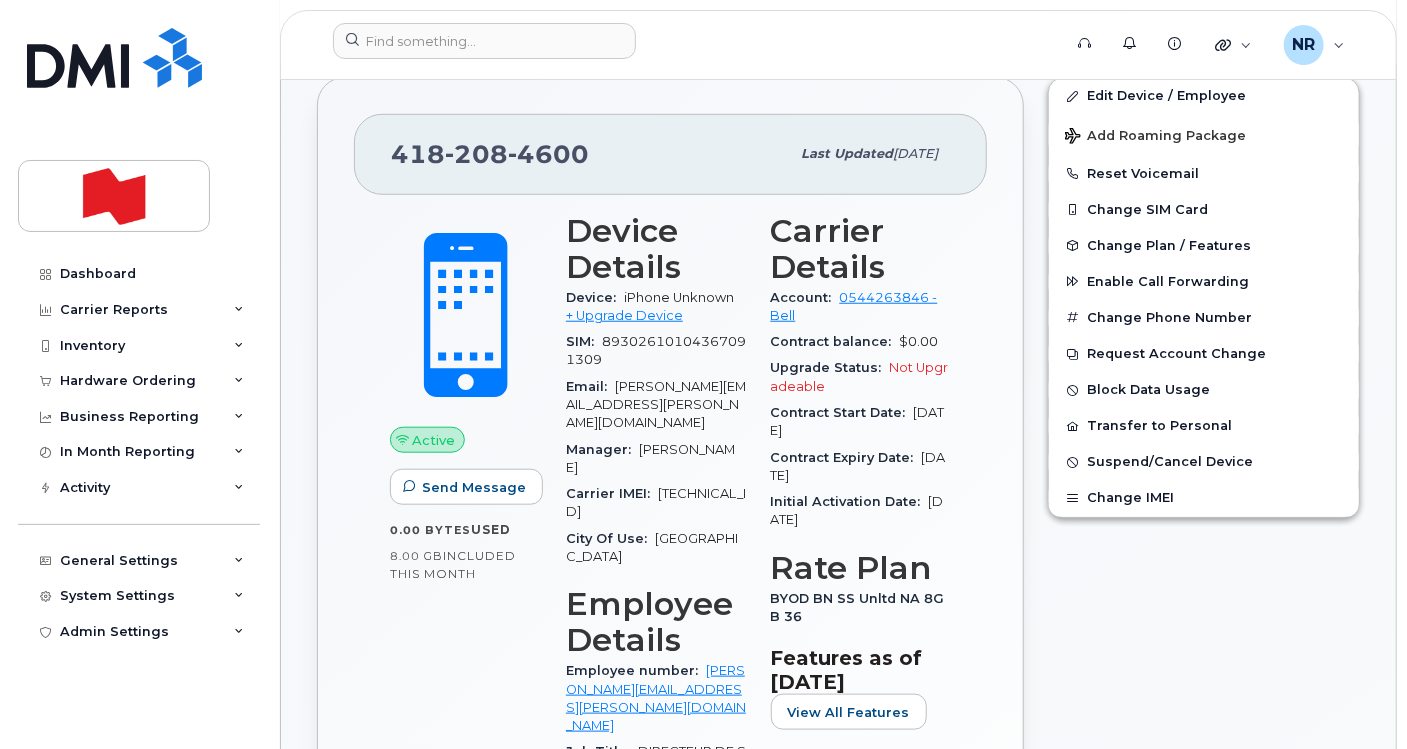 scroll, scrollTop: 666, scrollLeft: 0, axis: vertical 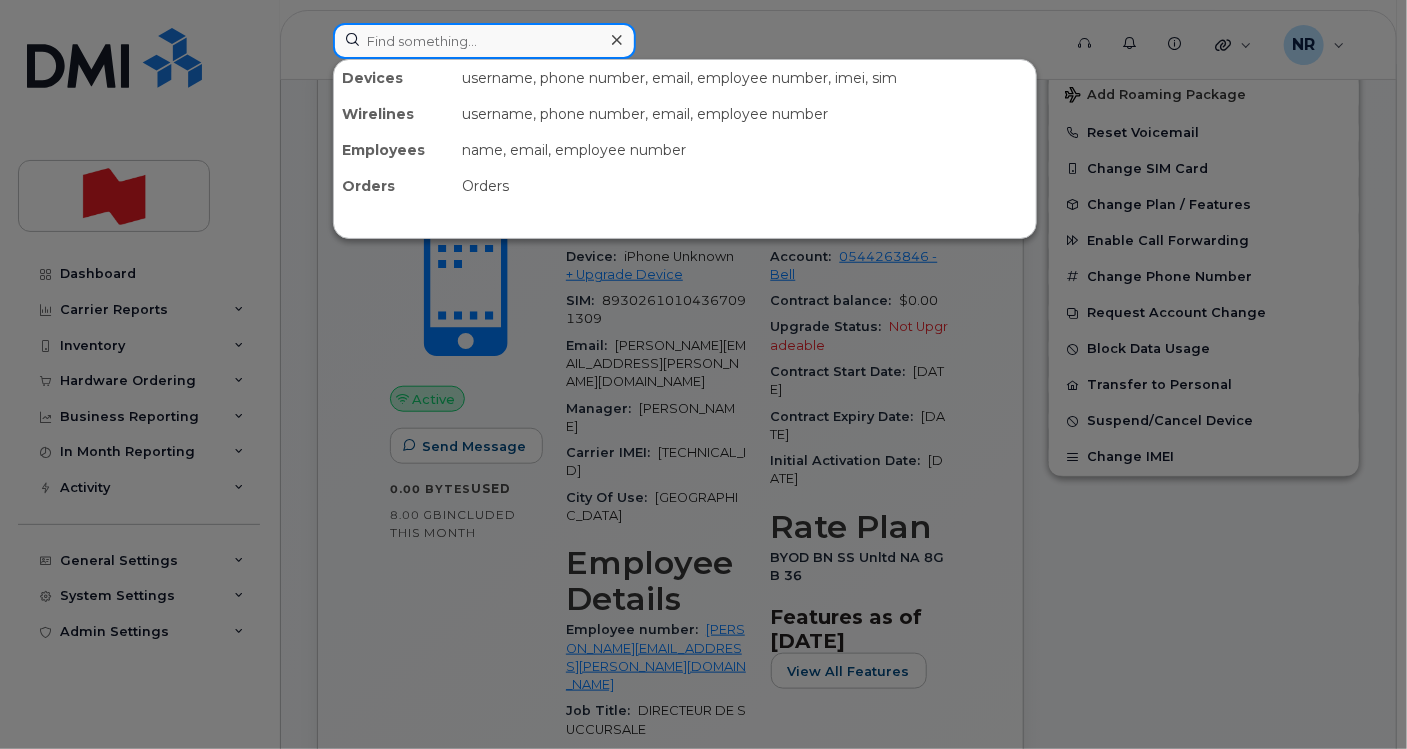 click at bounding box center [484, 41] 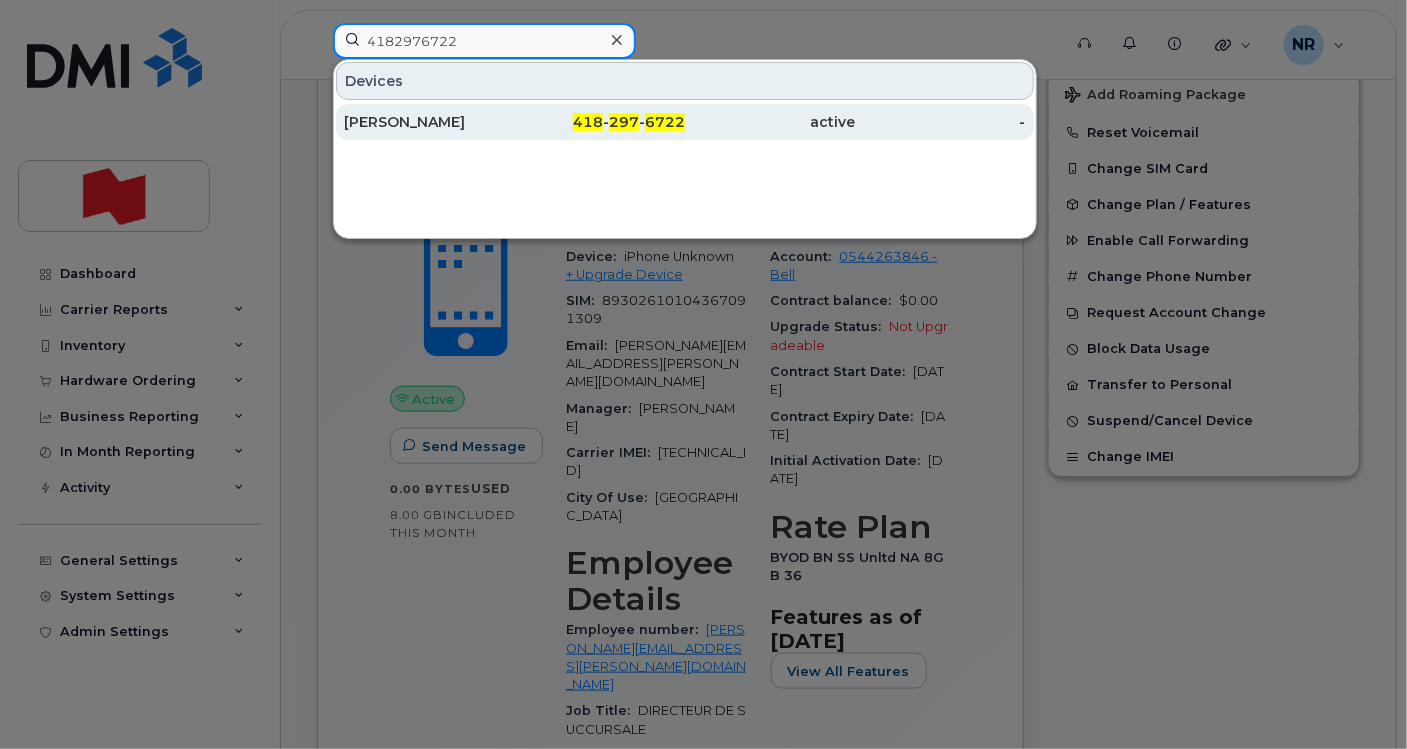 type on "4182976722" 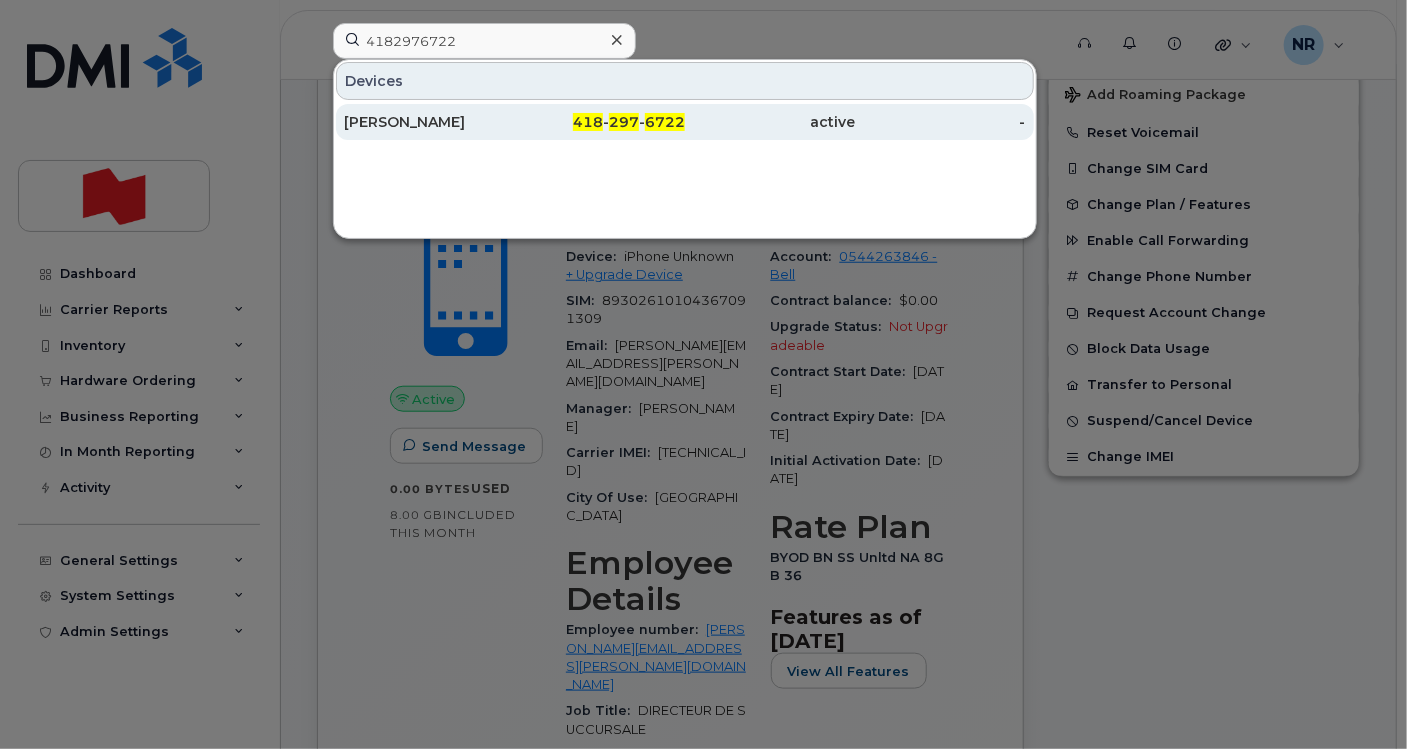 click on "[PERSON_NAME]" at bounding box center [429, 122] 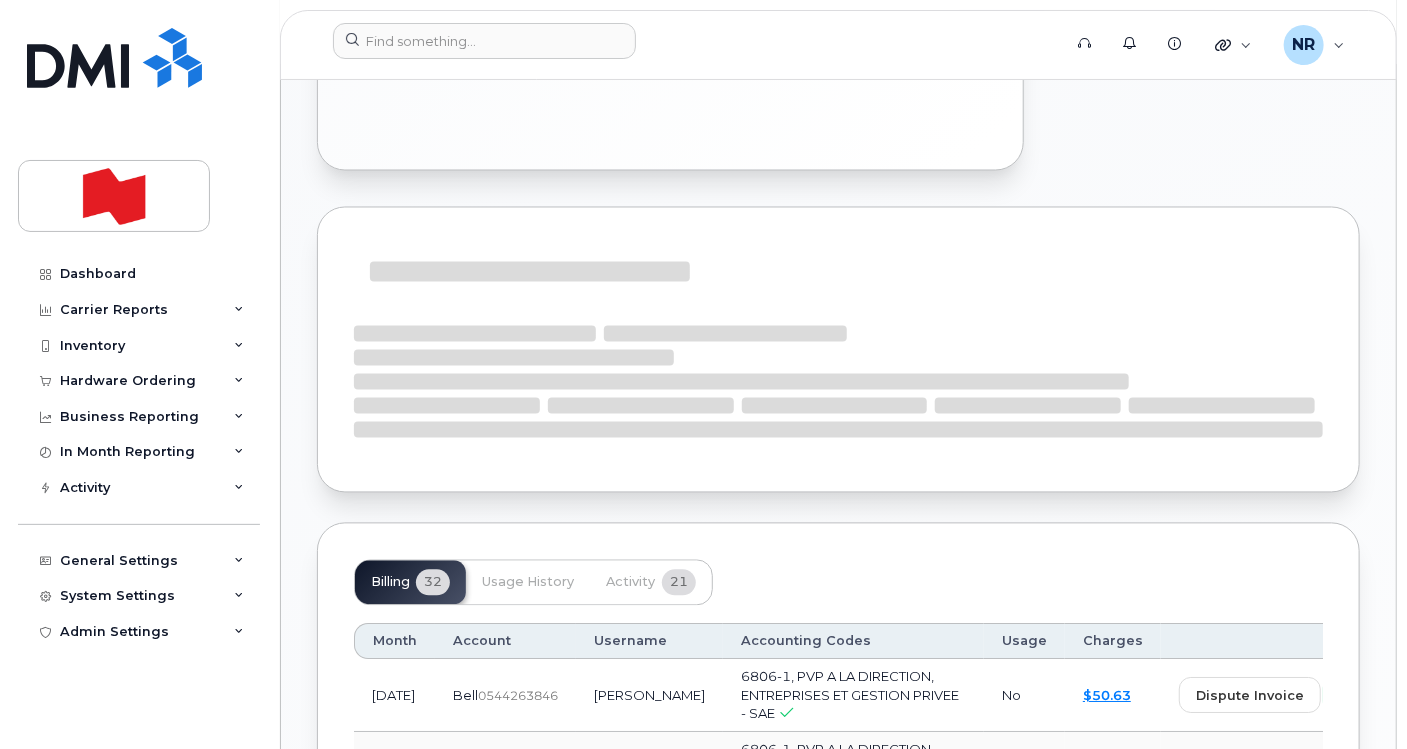 scroll, scrollTop: 1666, scrollLeft: 0, axis: vertical 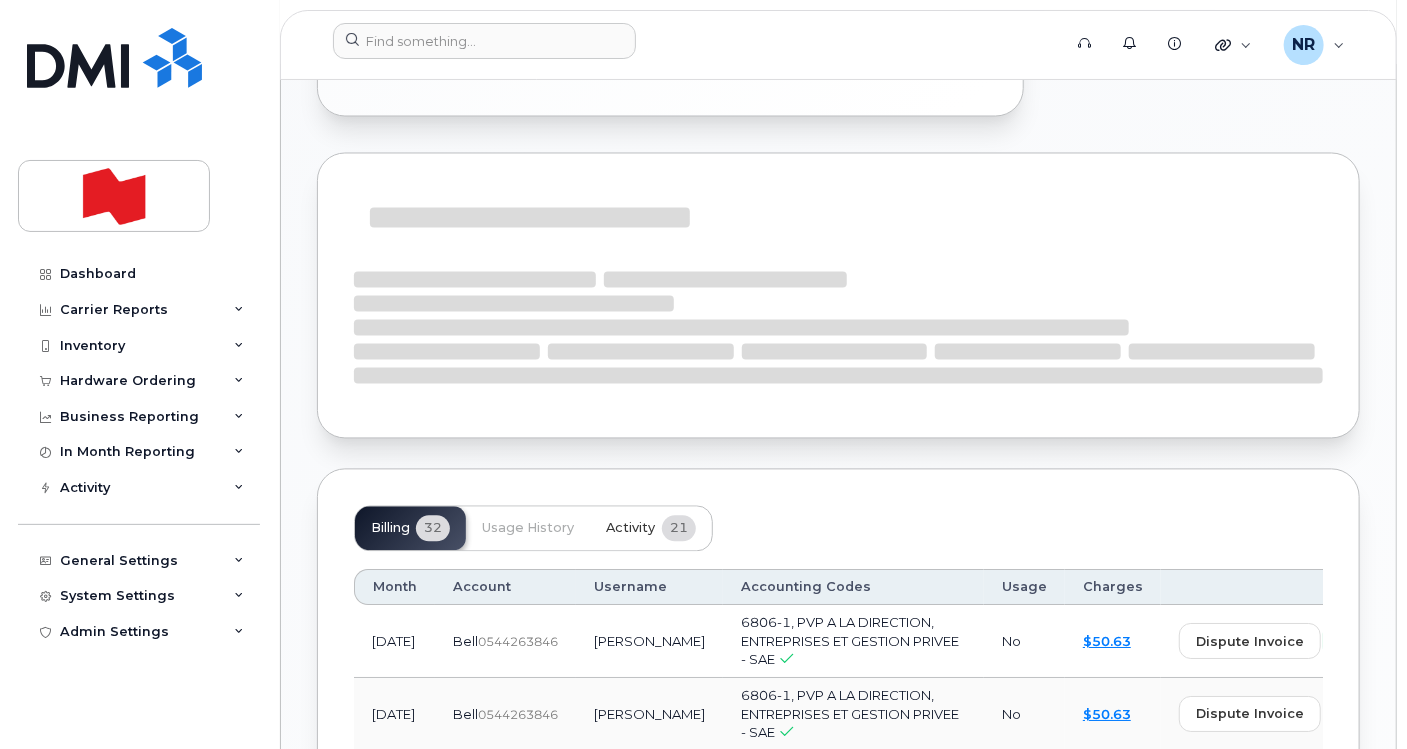click on "Activity" at bounding box center (630, 529) 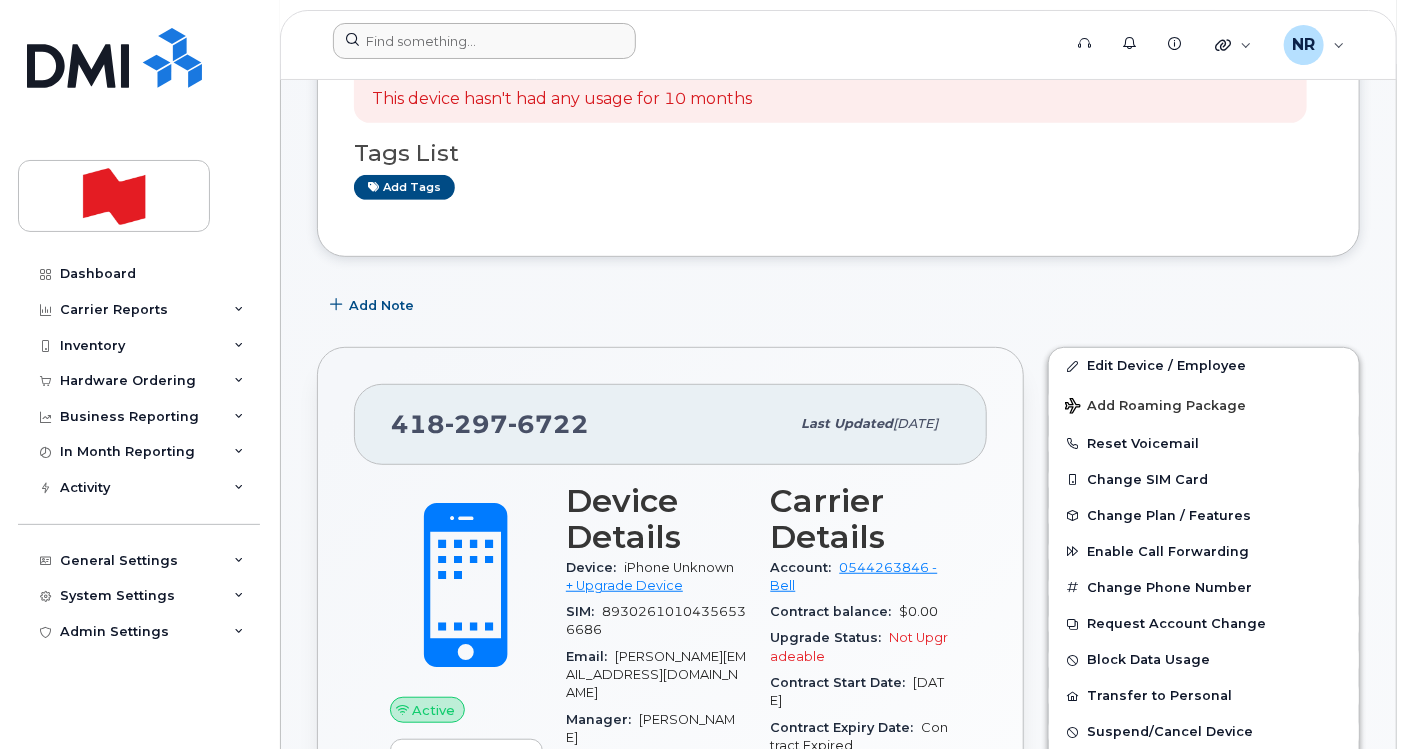 scroll, scrollTop: 0, scrollLeft: 0, axis: both 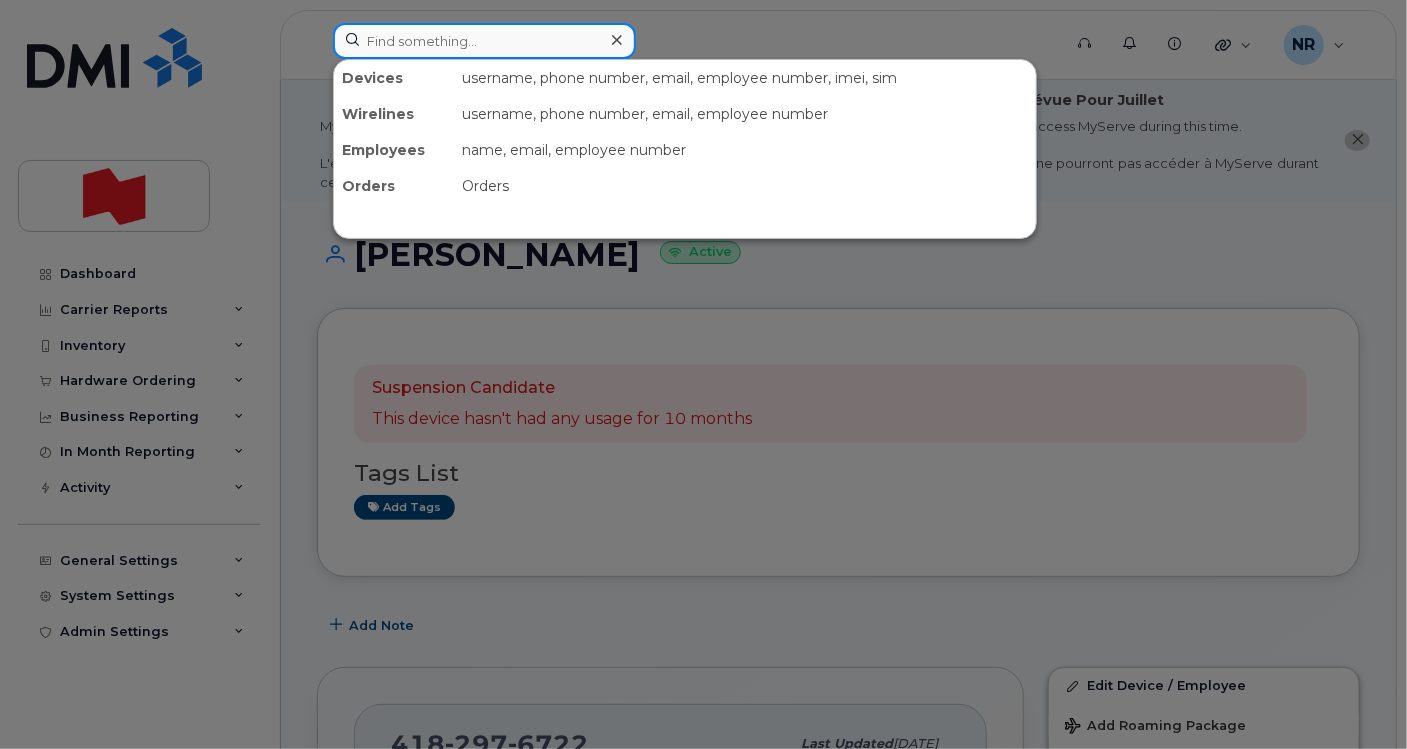 click at bounding box center (484, 41) 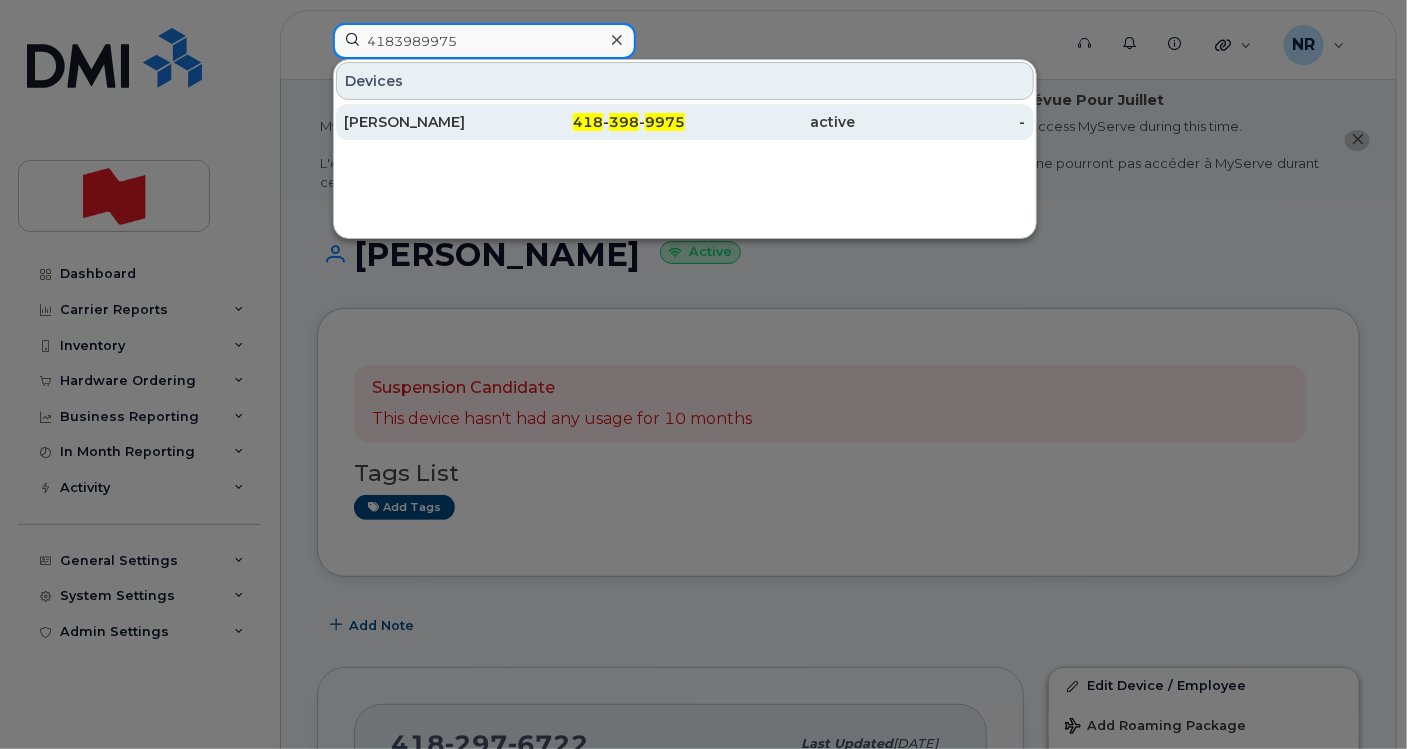 type on "4183989975" 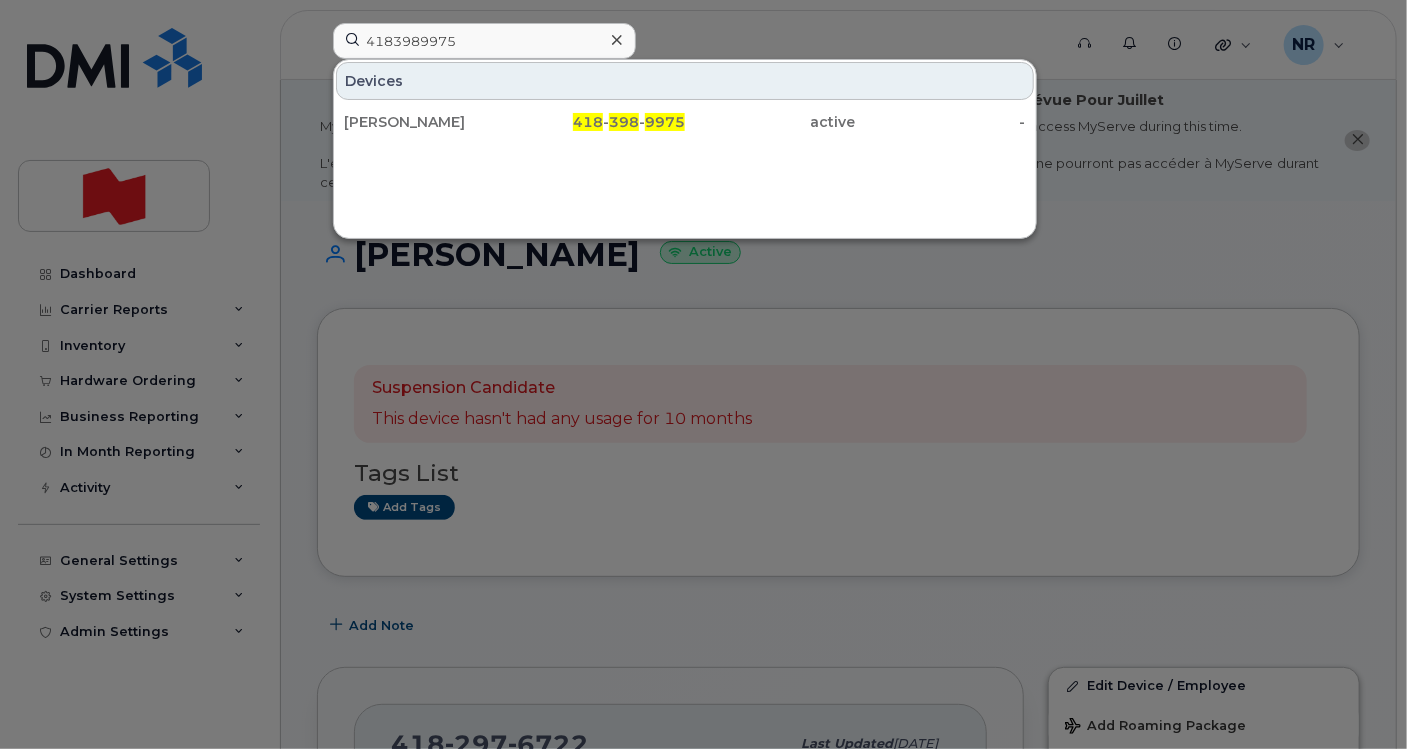 drag, startPoint x: 403, startPoint y: 134, endPoint x: 431, endPoint y: 145, distance: 30.083218 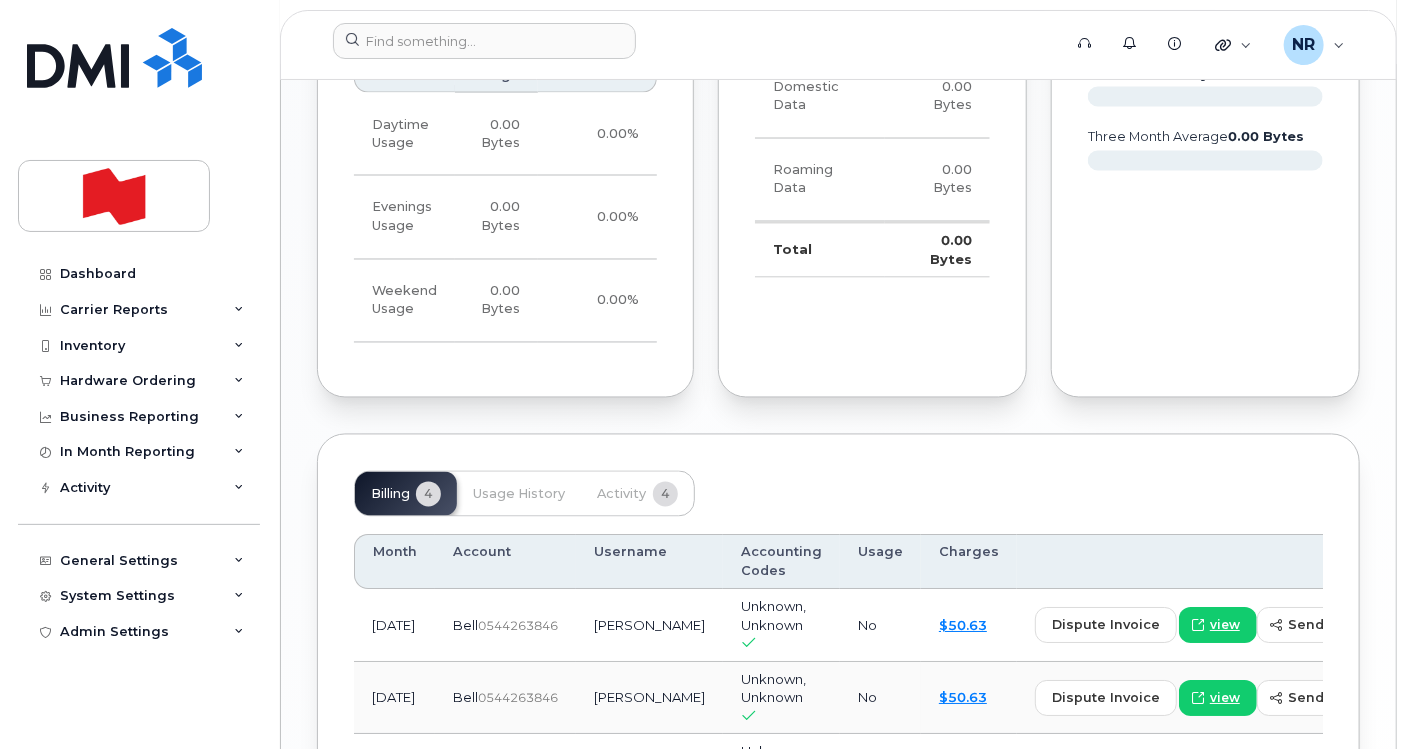scroll, scrollTop: 1543, scrollLeft: 0, axis: vertical 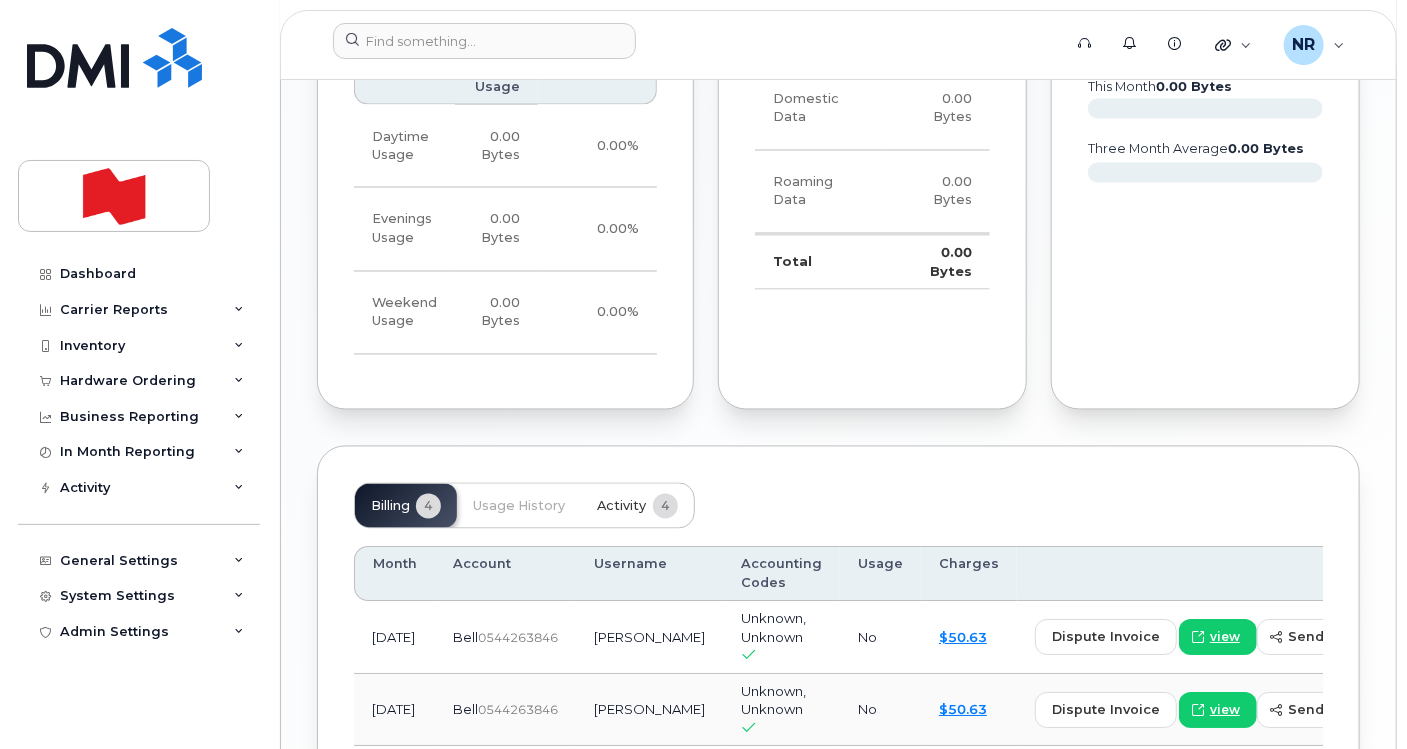 click on "Activity" at bounding box center (621, 507) 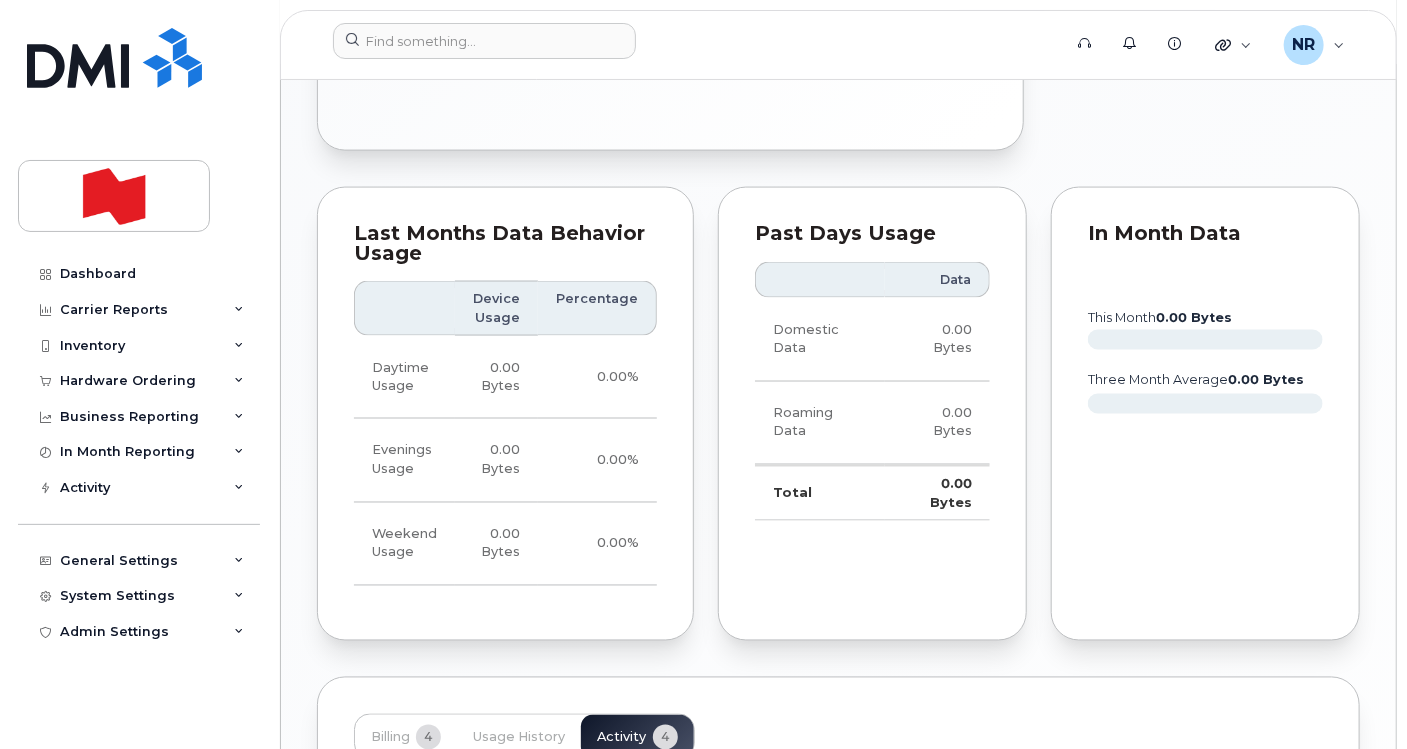 scroll, scrollTop: 0, scrollLeft: 0, axis: both 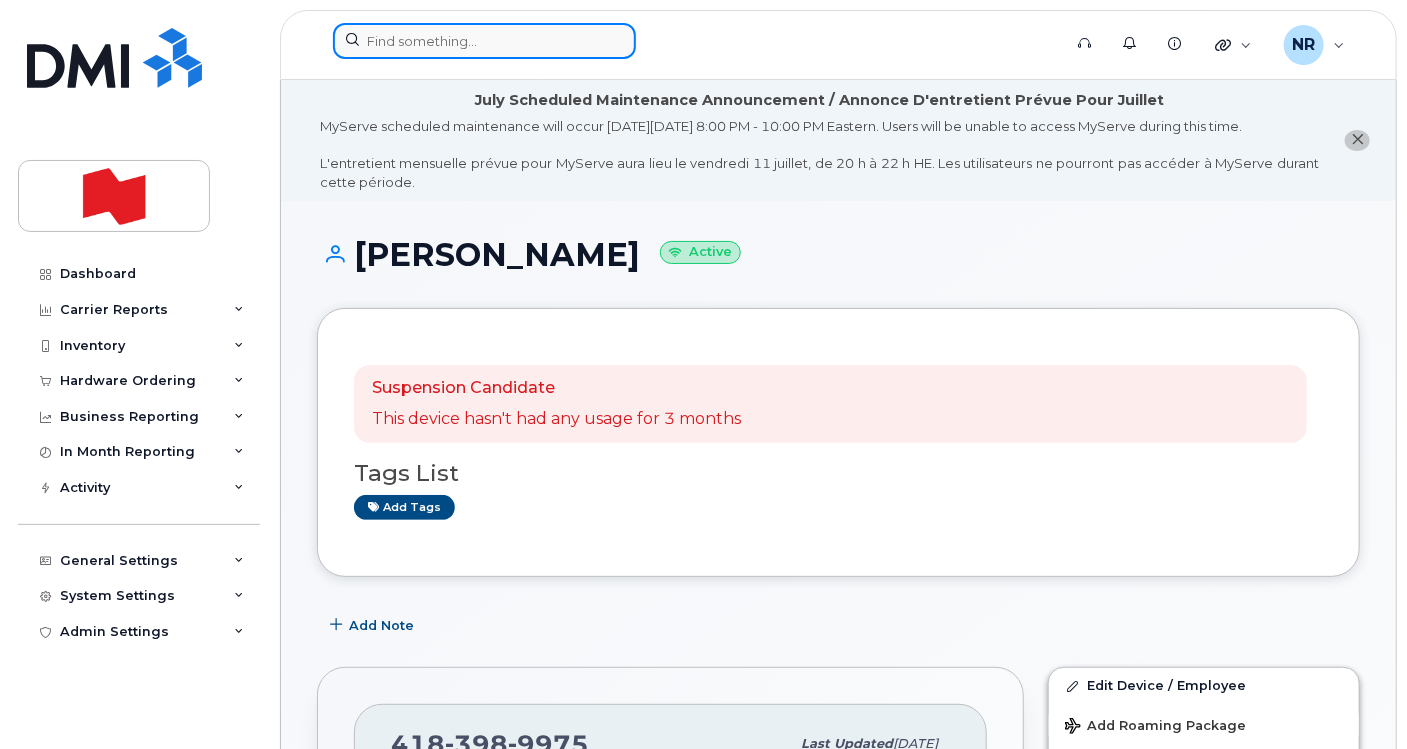 click at bounding box center (484, 41) 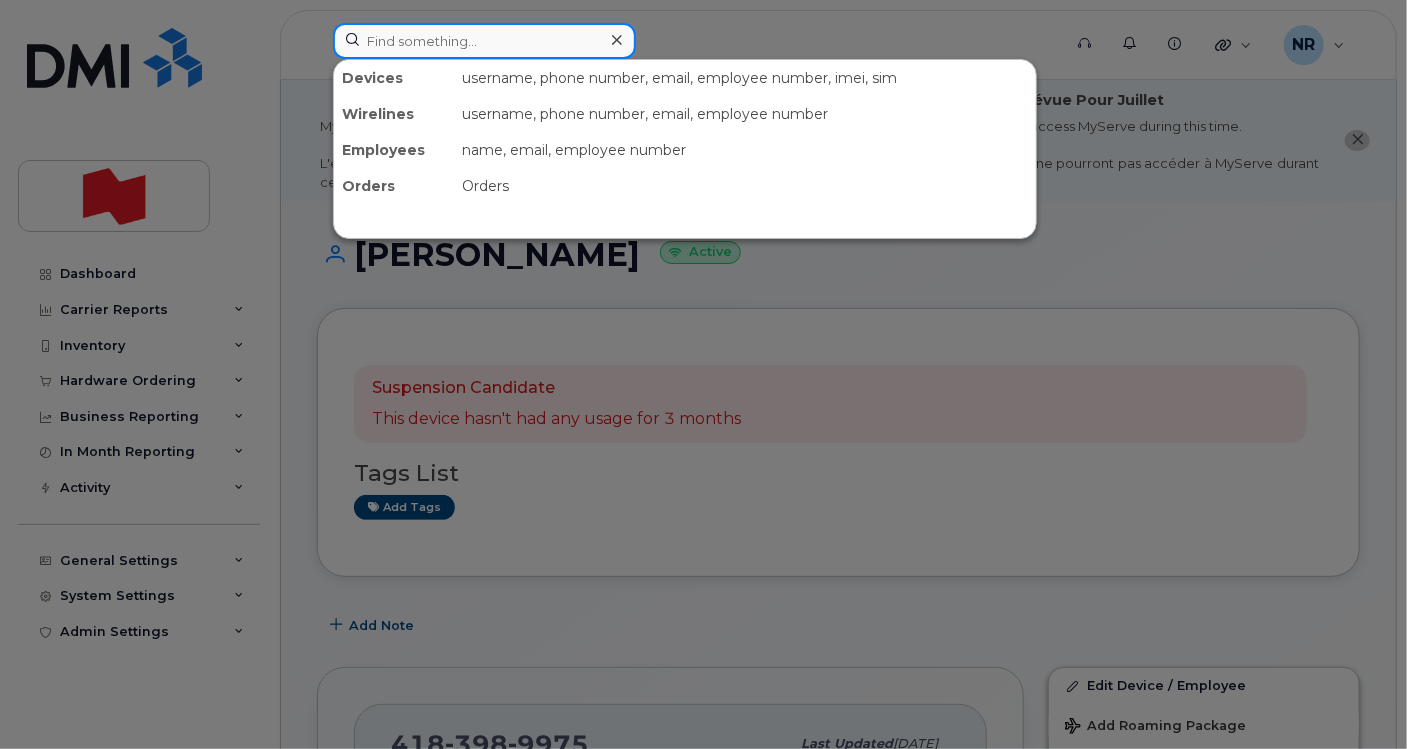 paste on "4185544548" 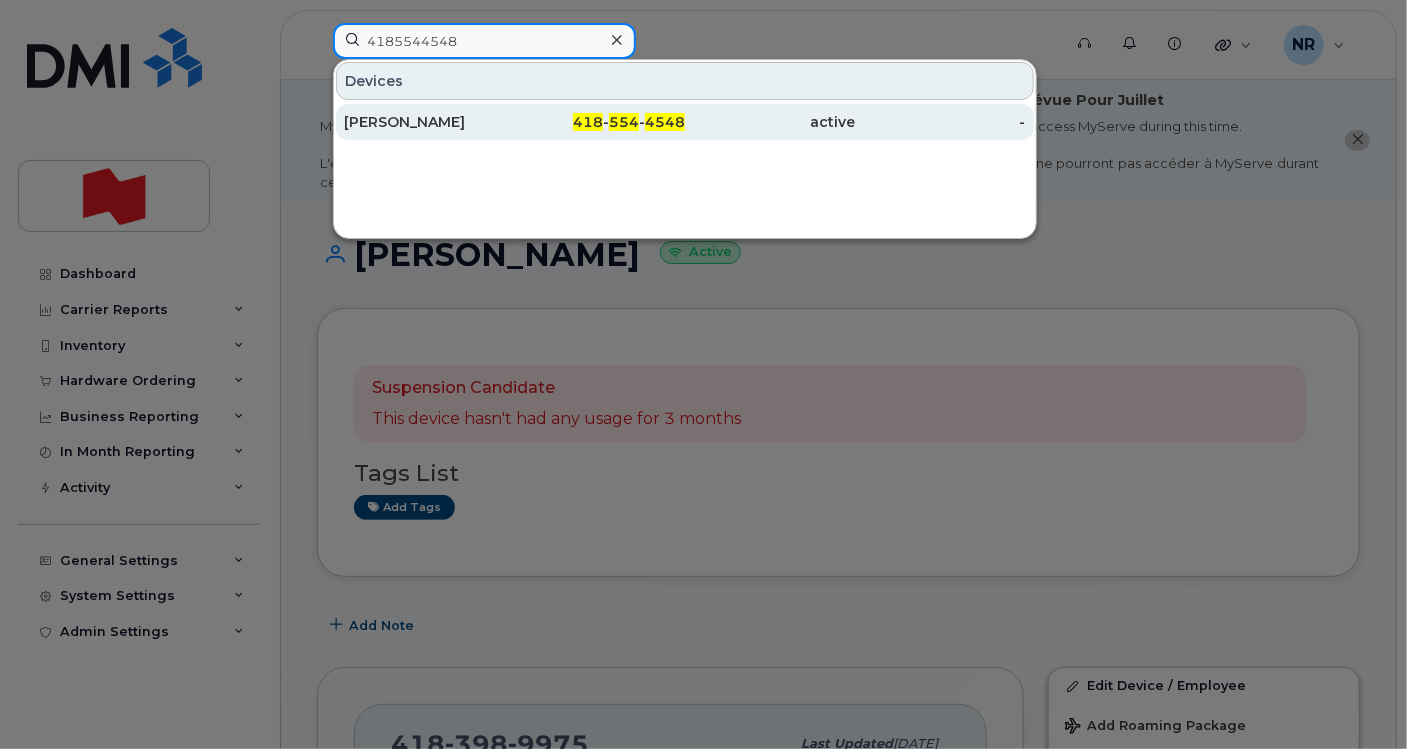 type on "4185544548" 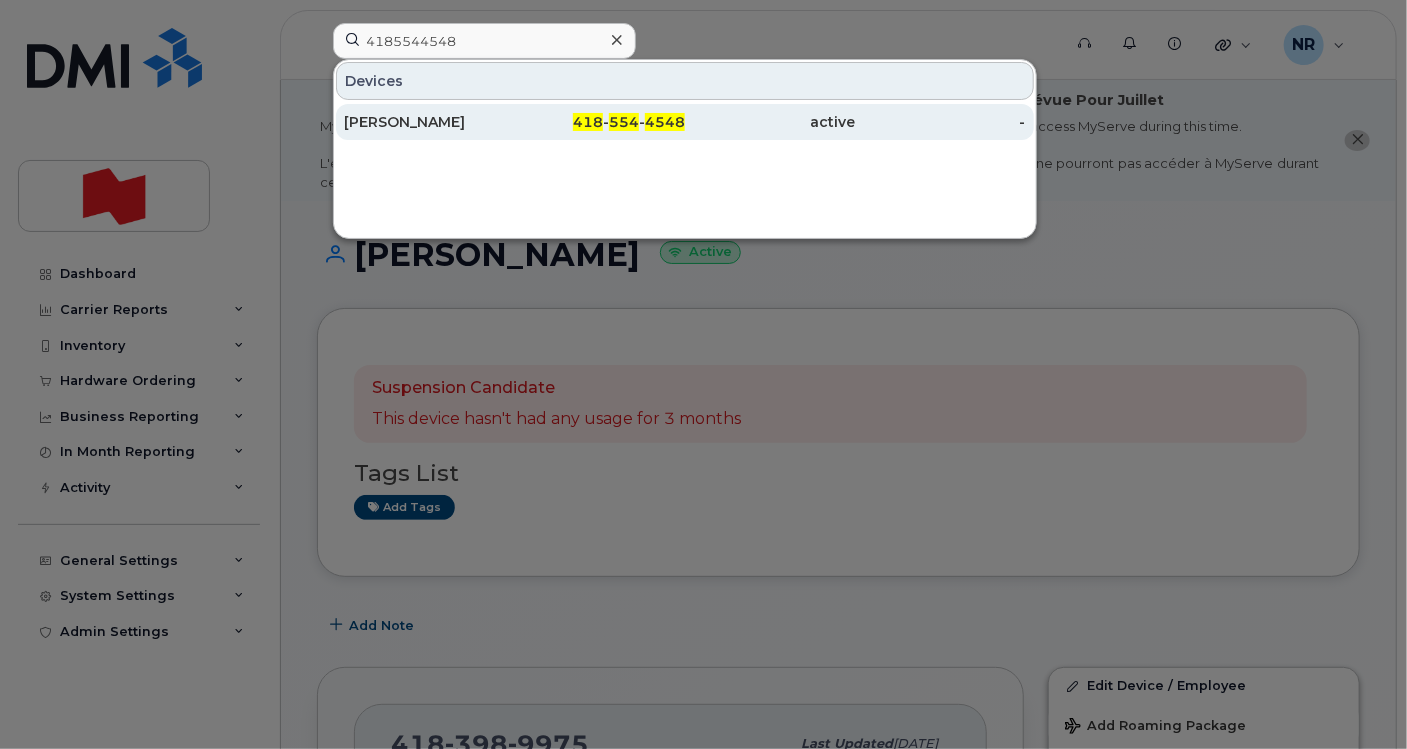 click on "[PERSON_NAME]" at bounding box center (429, 122) 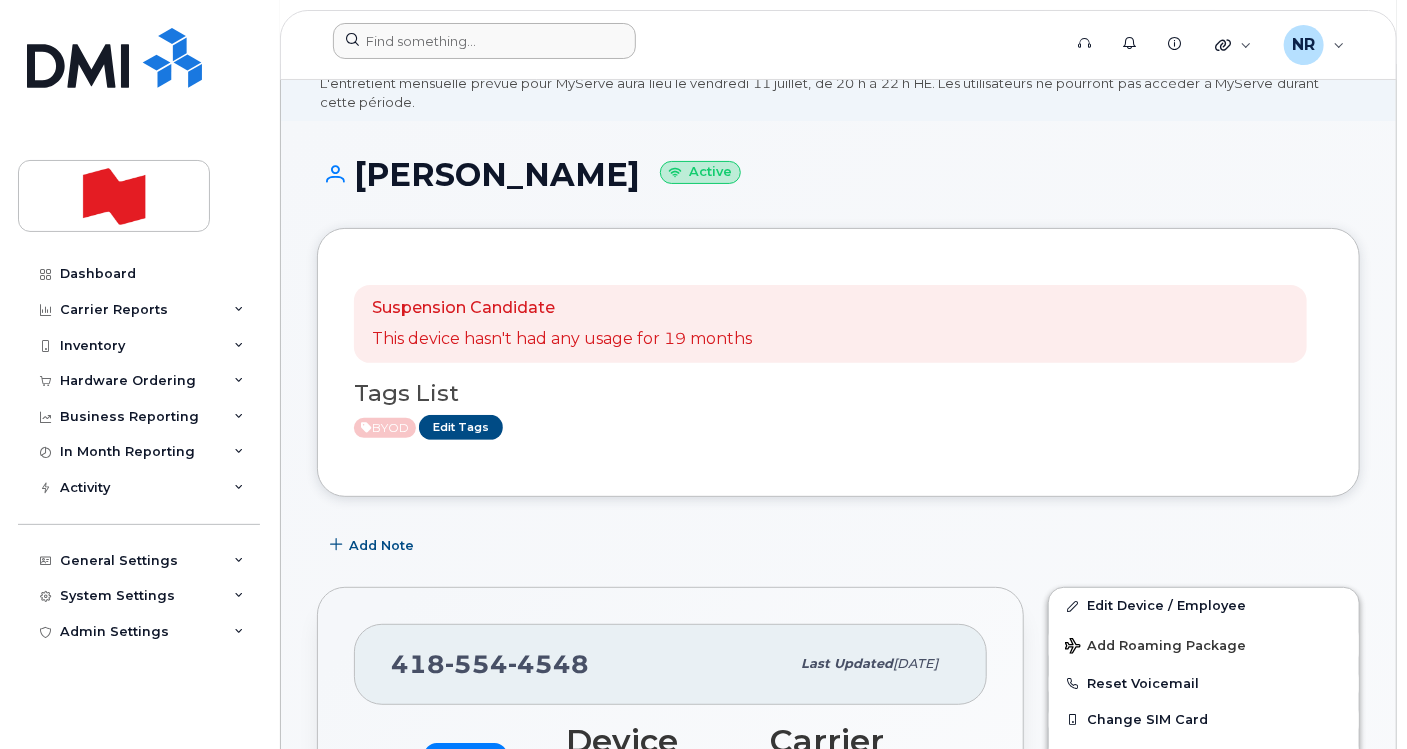 scroll, scrollTop: 0, scrollLeft: 0, axis: both 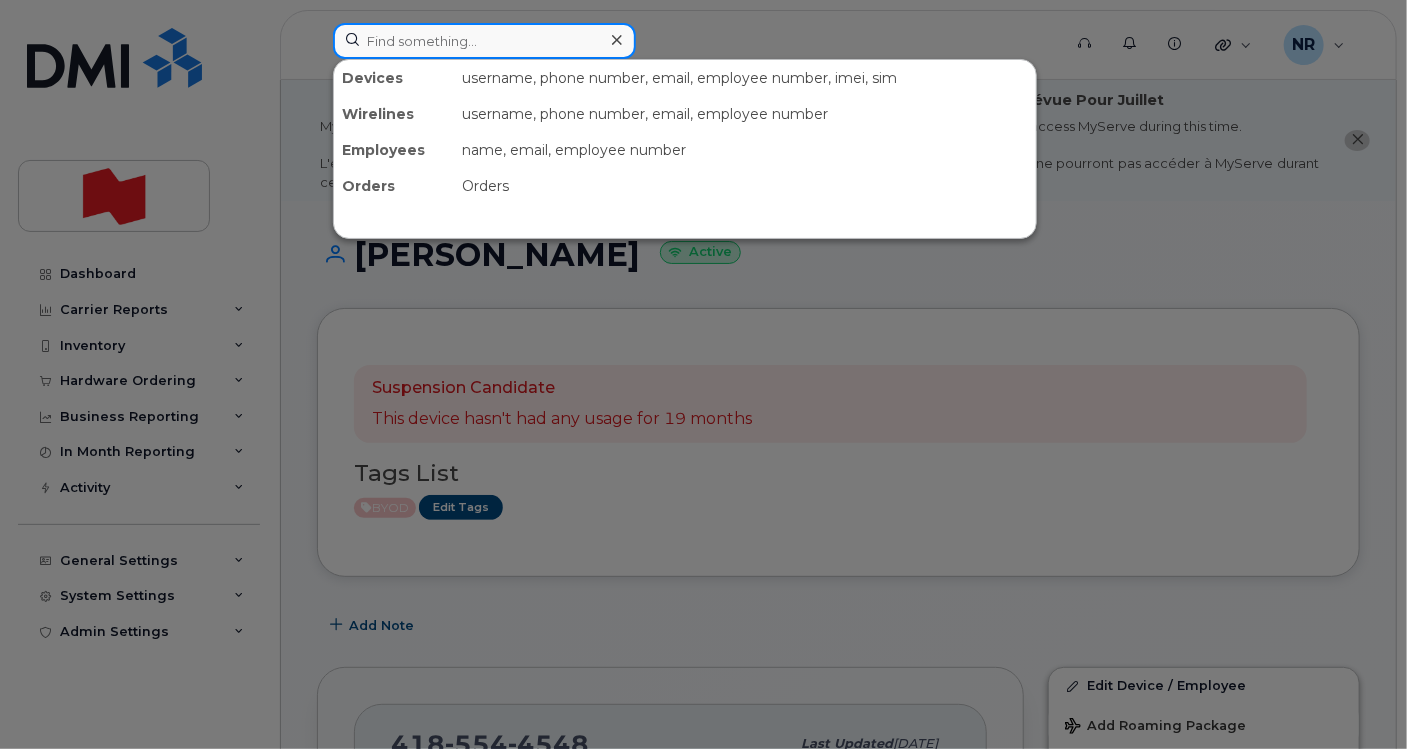 click at bounding box center [484, 41] 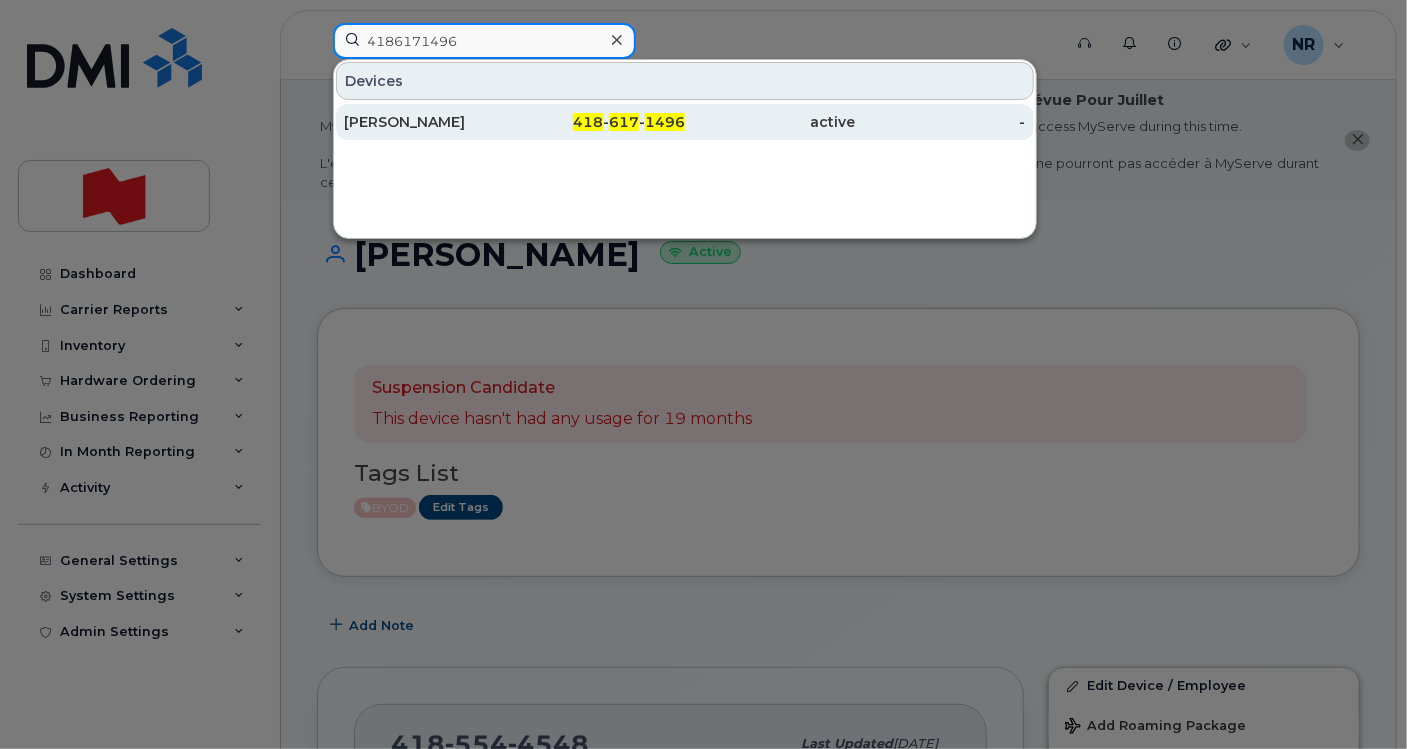 type on "4186171496" 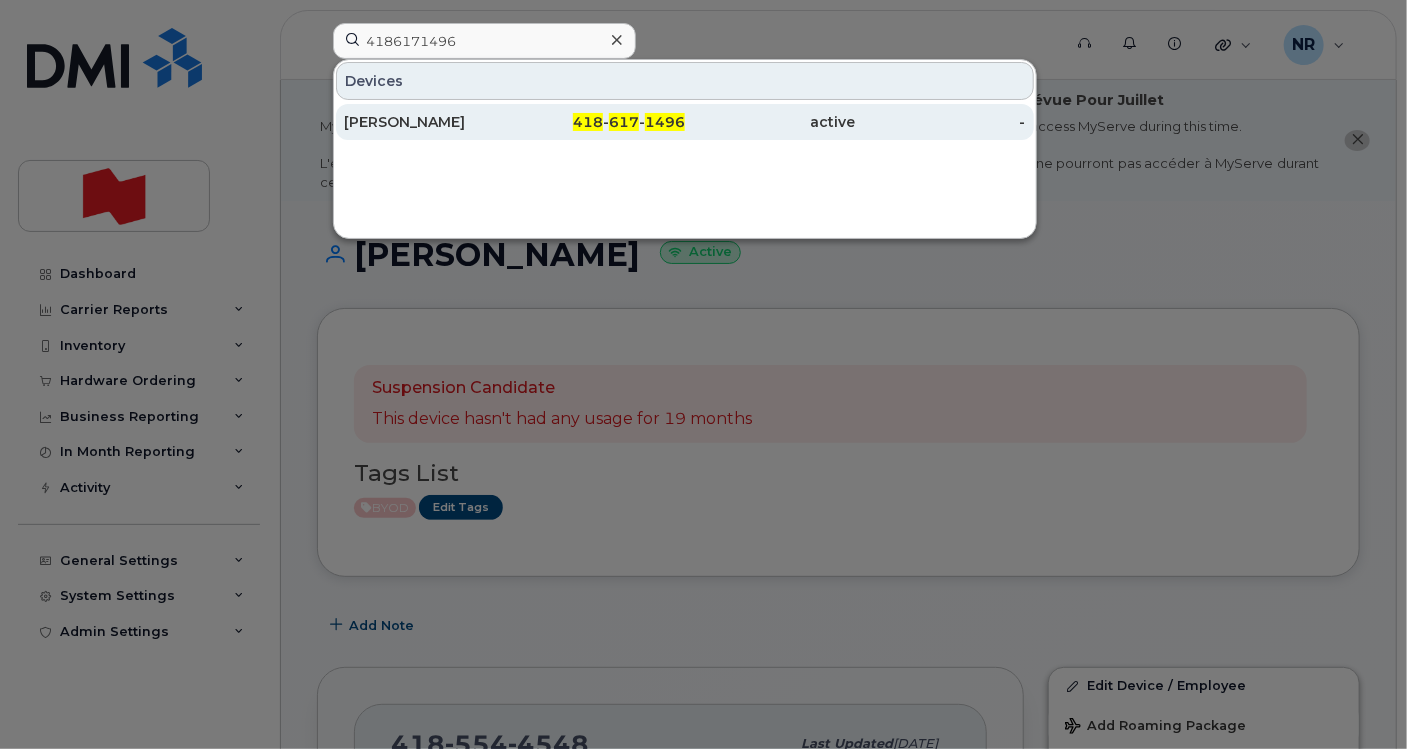 click on "Bianca Tremblay" at bounding box center [429, 122] 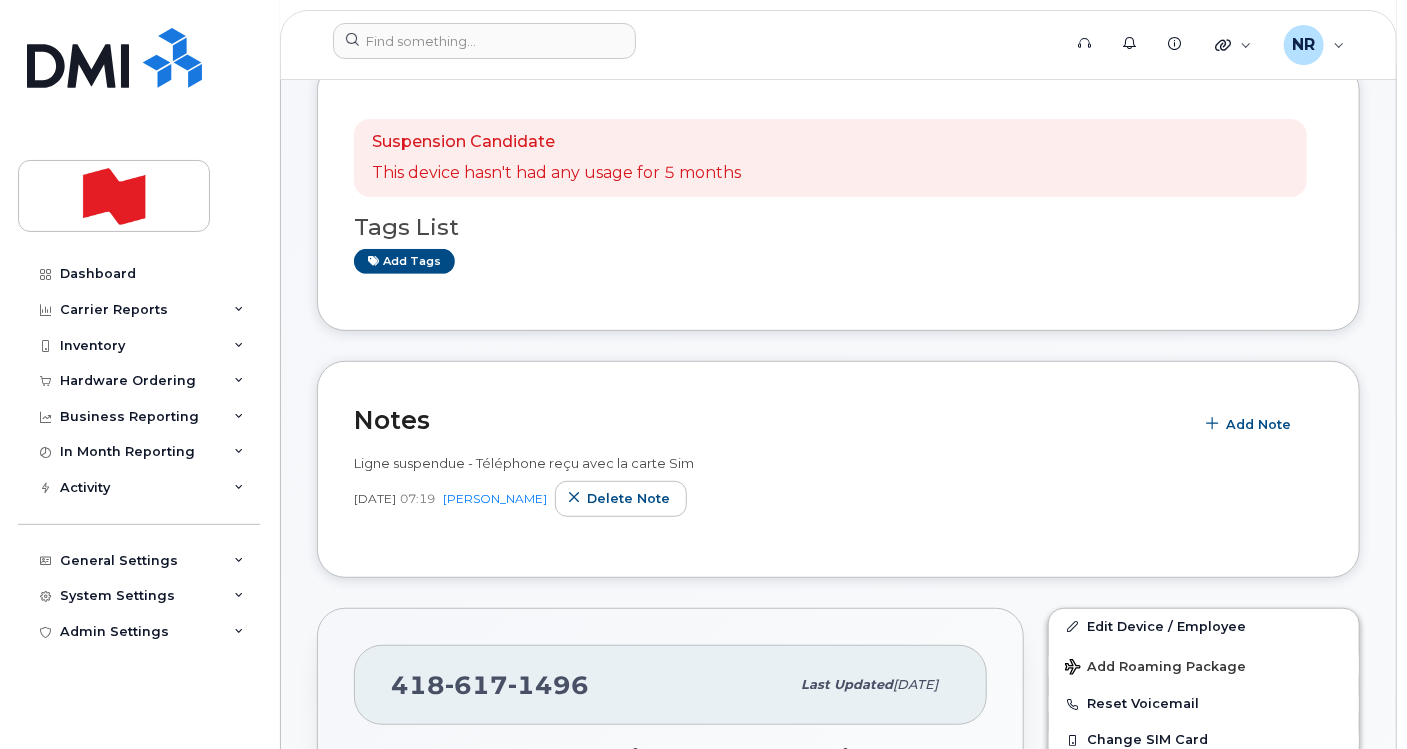 scroll, scrollTop: 0, scrollLeft: 0, axis: both 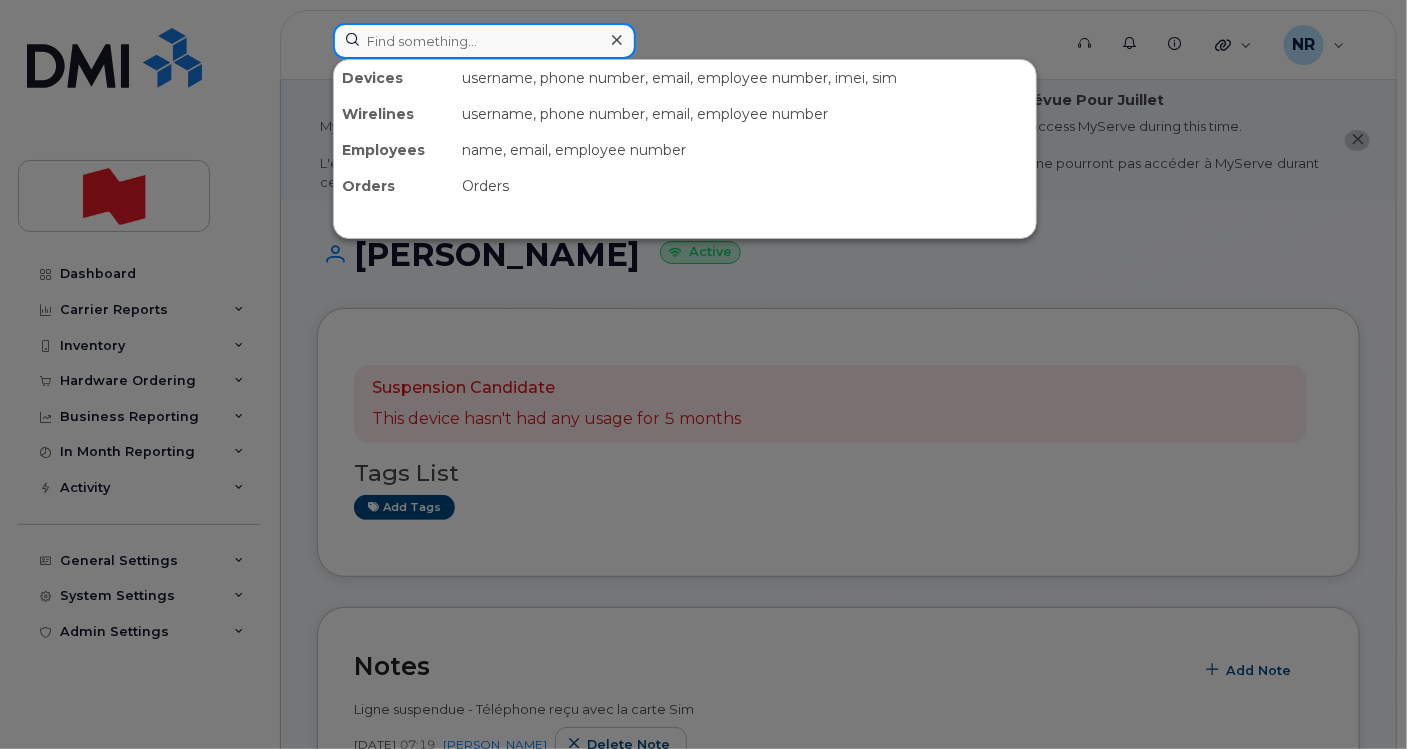 click at bounding box center [484, 41] 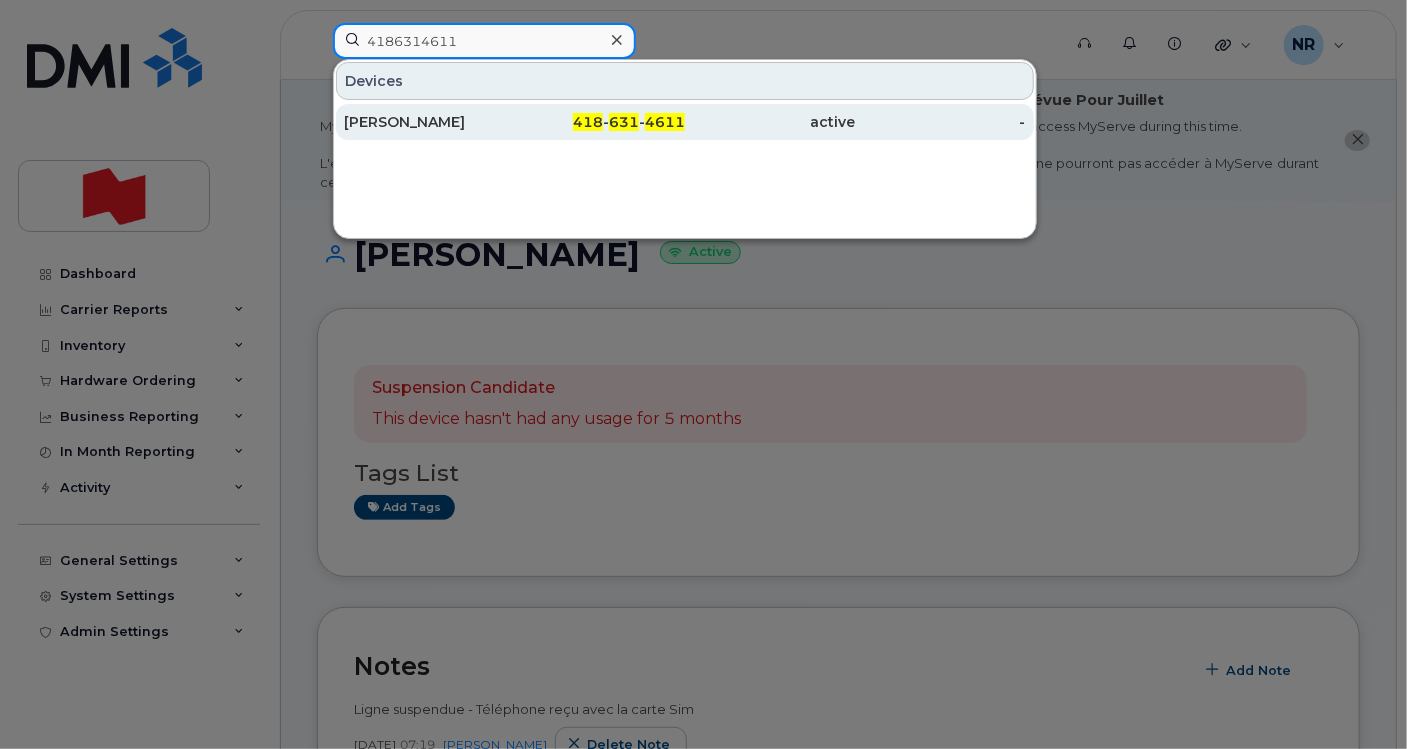 type on "4186314611" 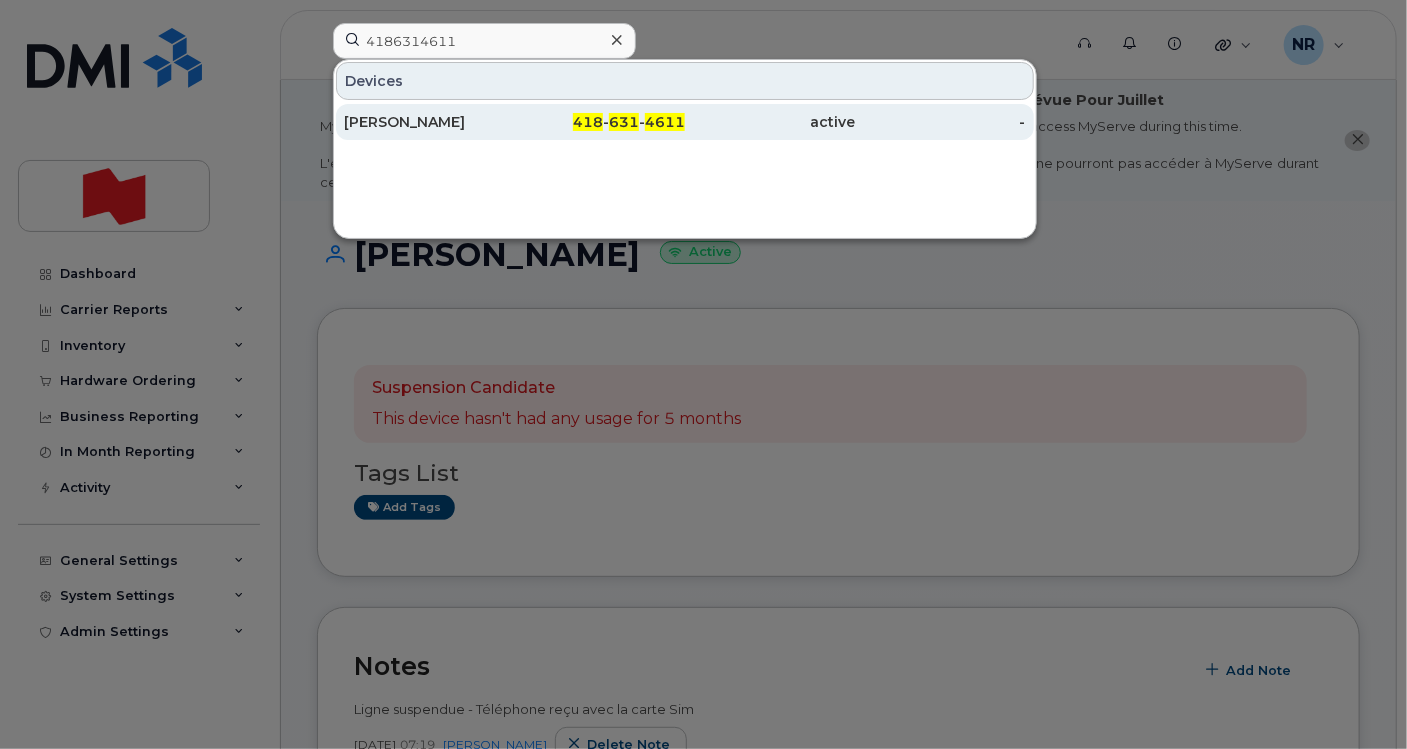 click on "Marie Helene Brodeur" 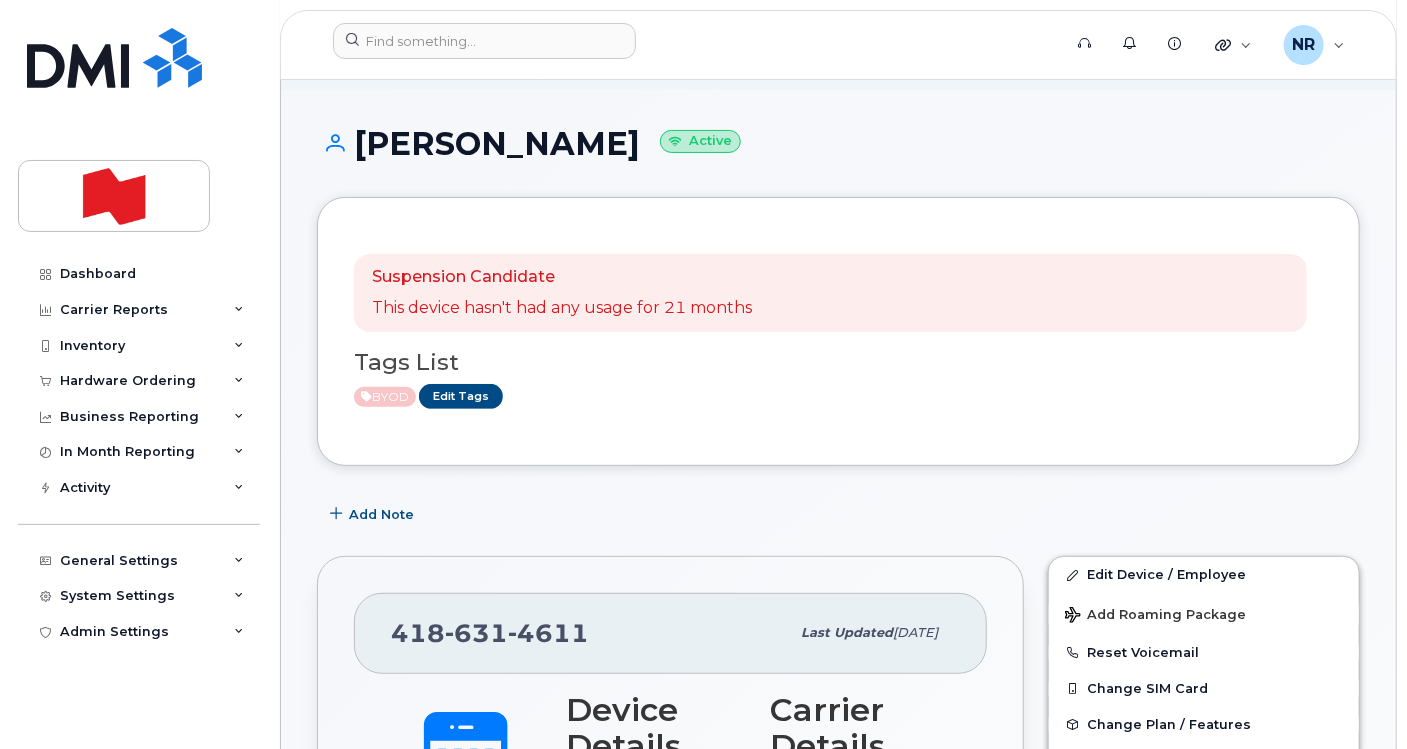 scroll, scrollTop: 222, scrollLeft: 0, axis: vertical 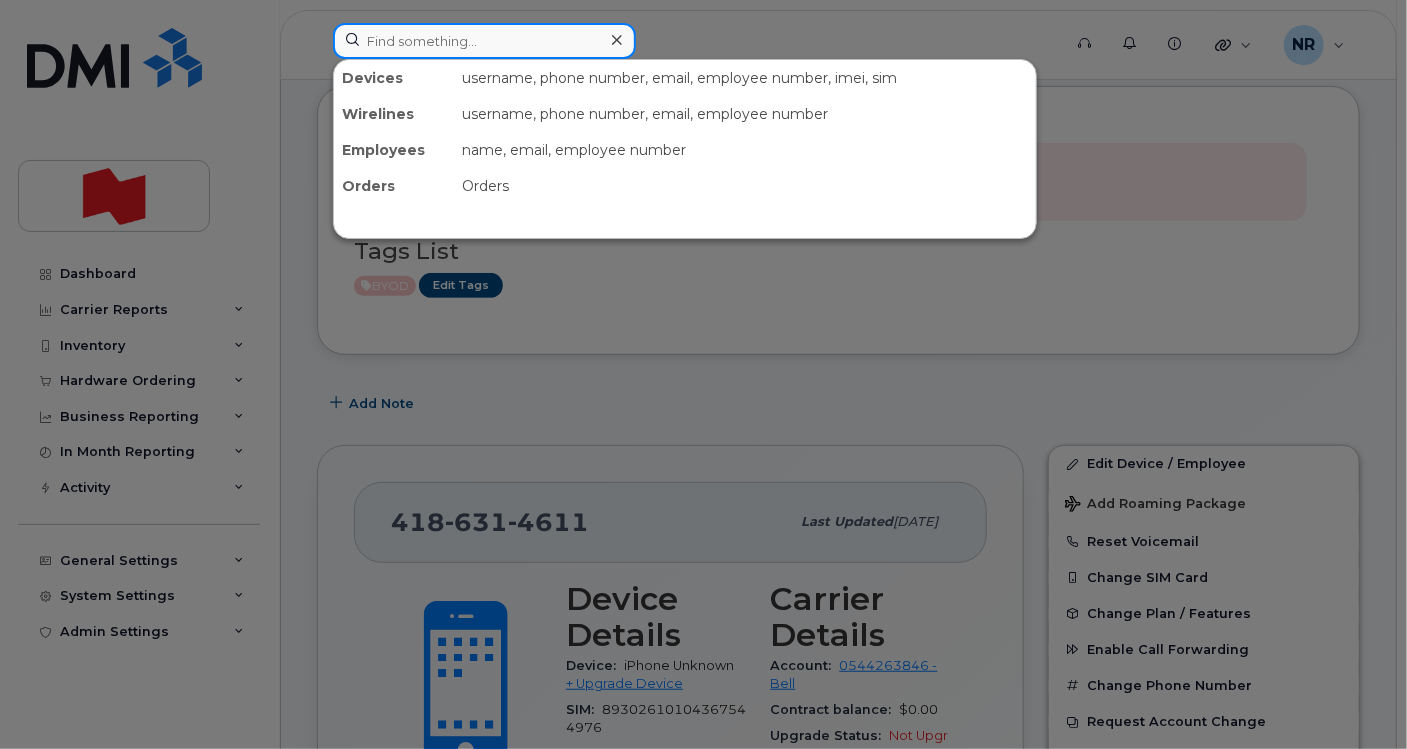 click at bounding box center [484, 41] 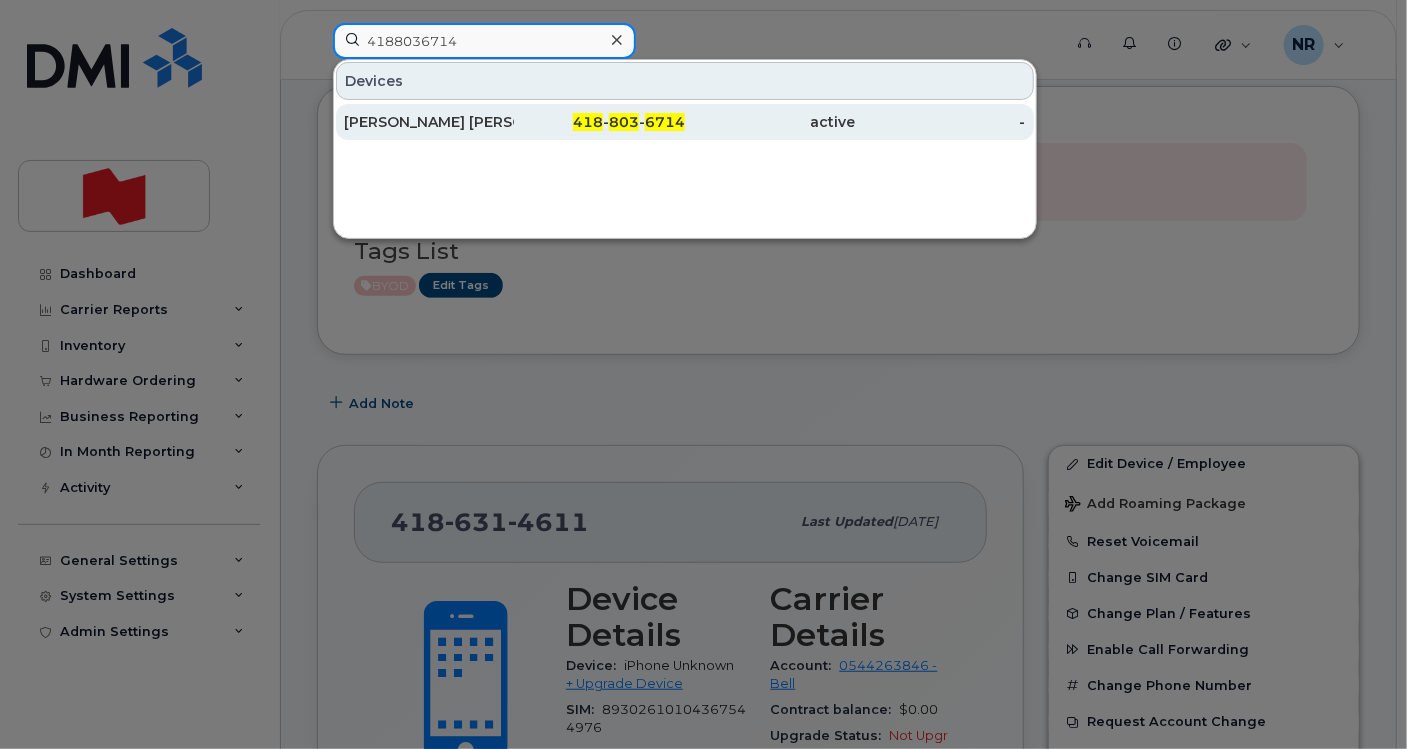 type on "4188036714" 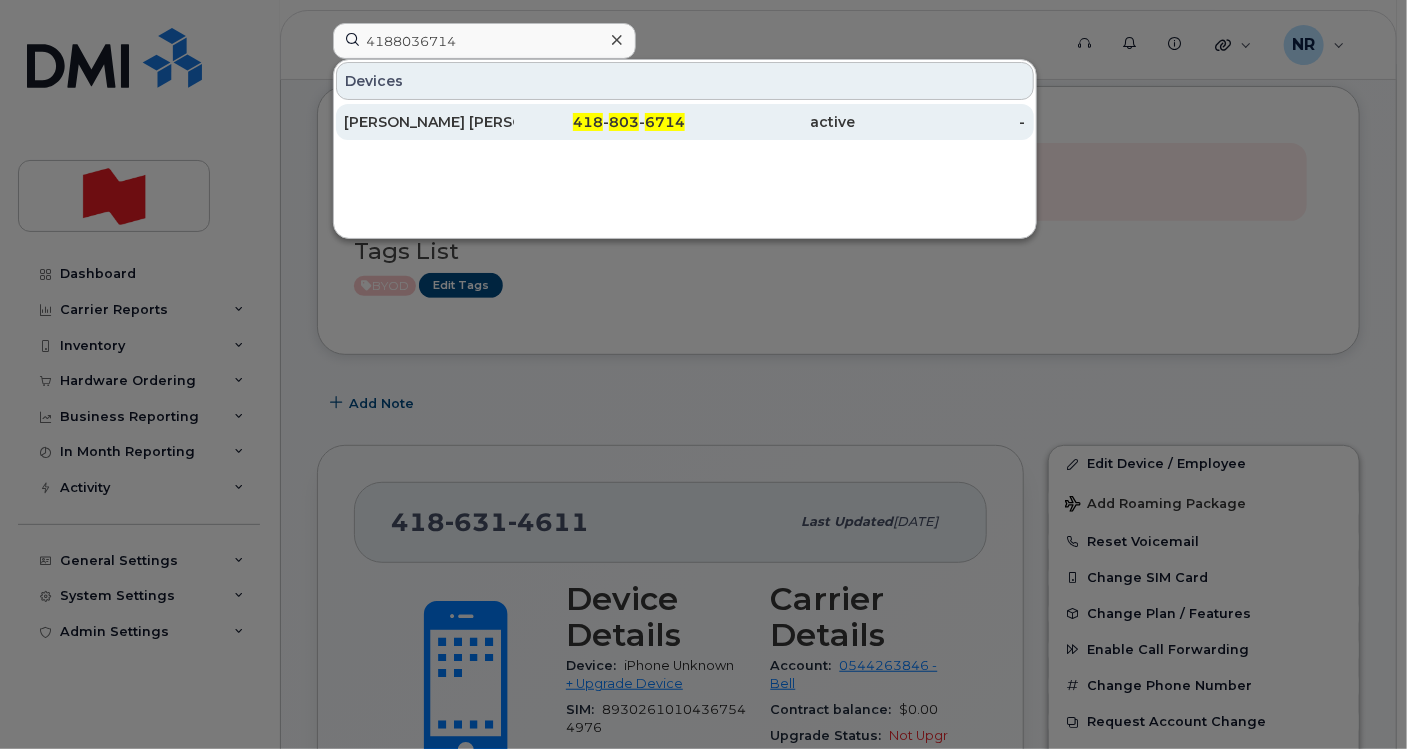 click on "Brenda Menard Boily" at bounding box center [429, 122] 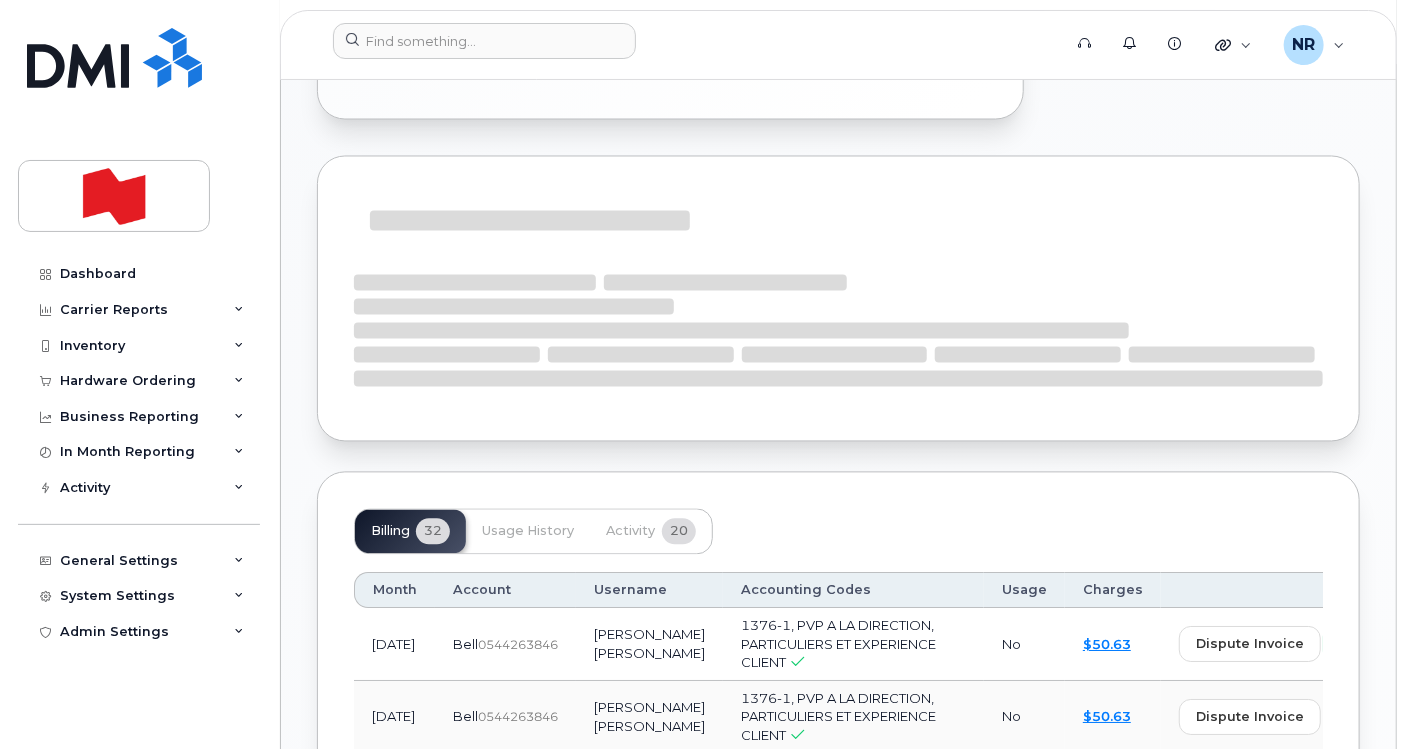 scroll, scrollTop: 1666, scrollLeft: 0, axis: vertical 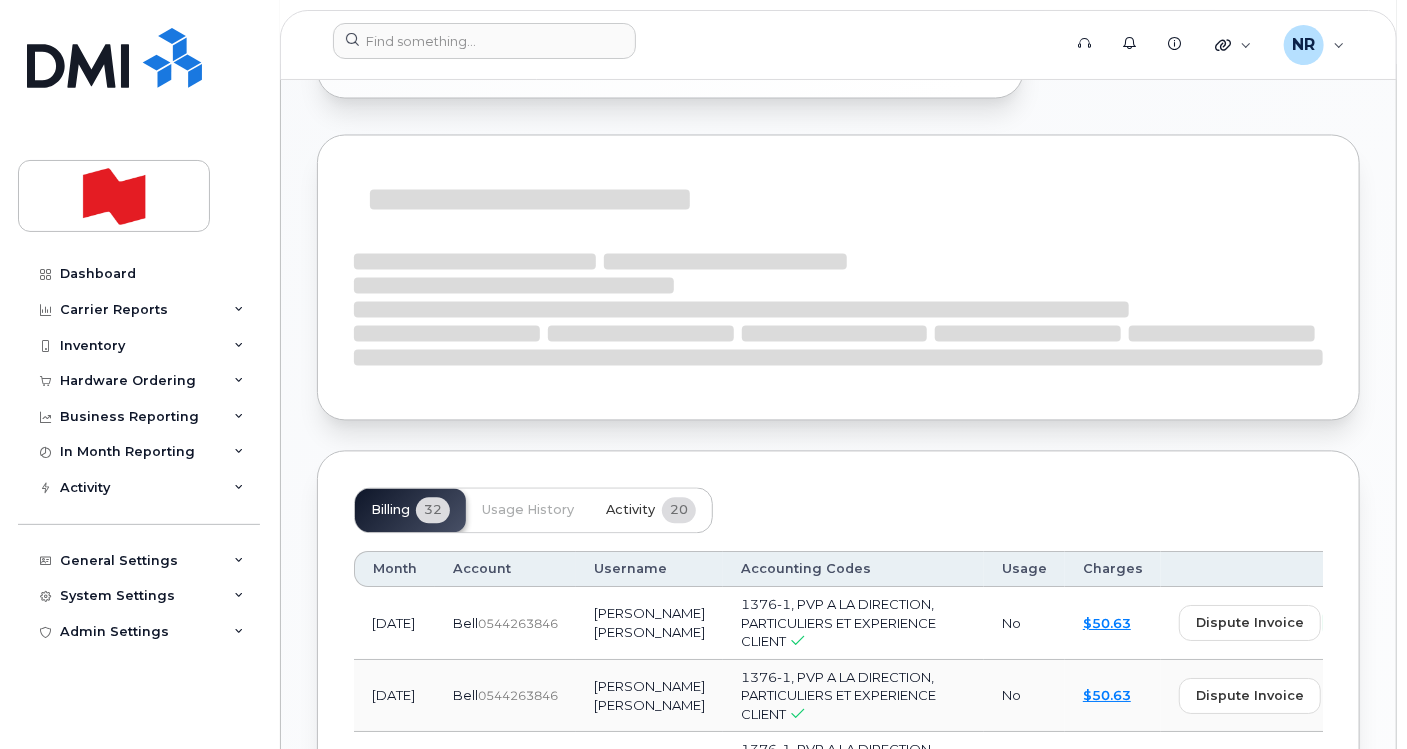 click on "Activity" at bounding box center (630, 511) 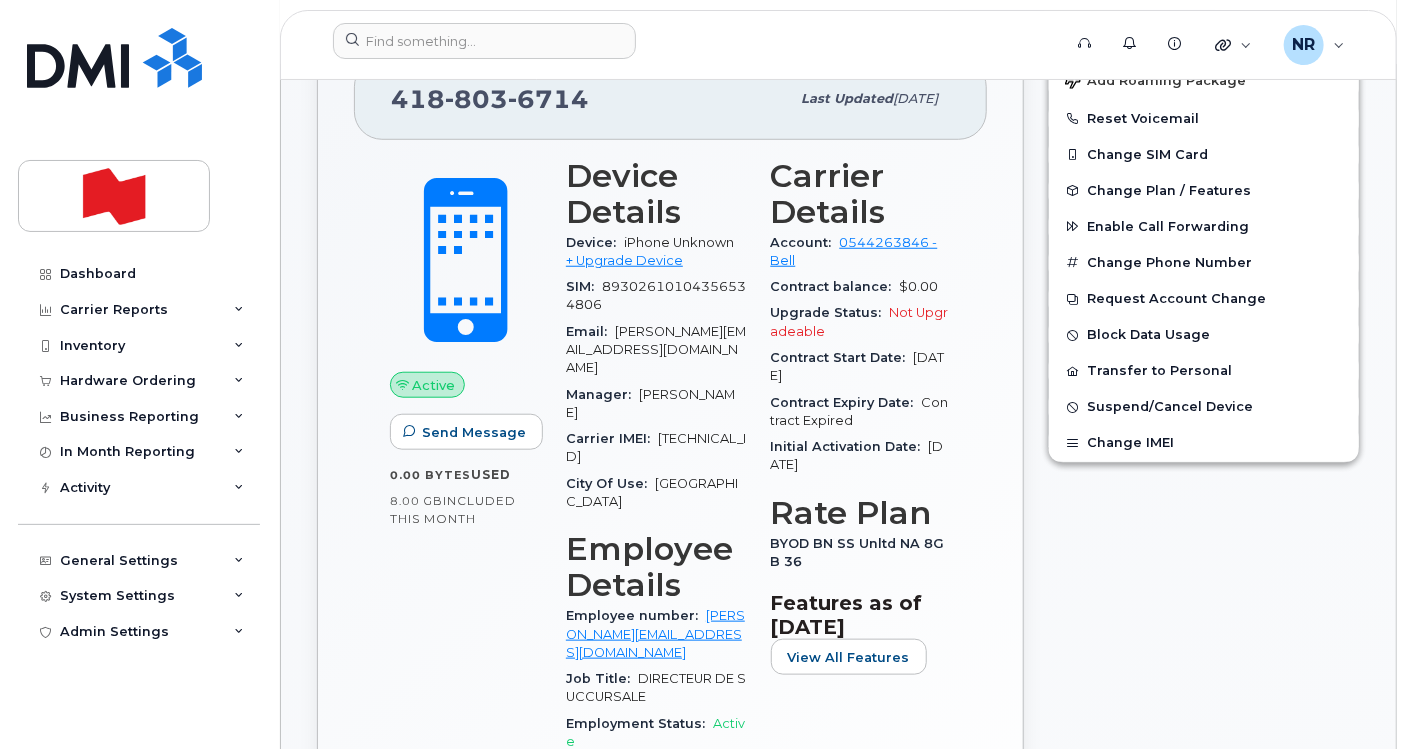 scroll, scrollTop: 0, scrollLeft: 0, axis: both 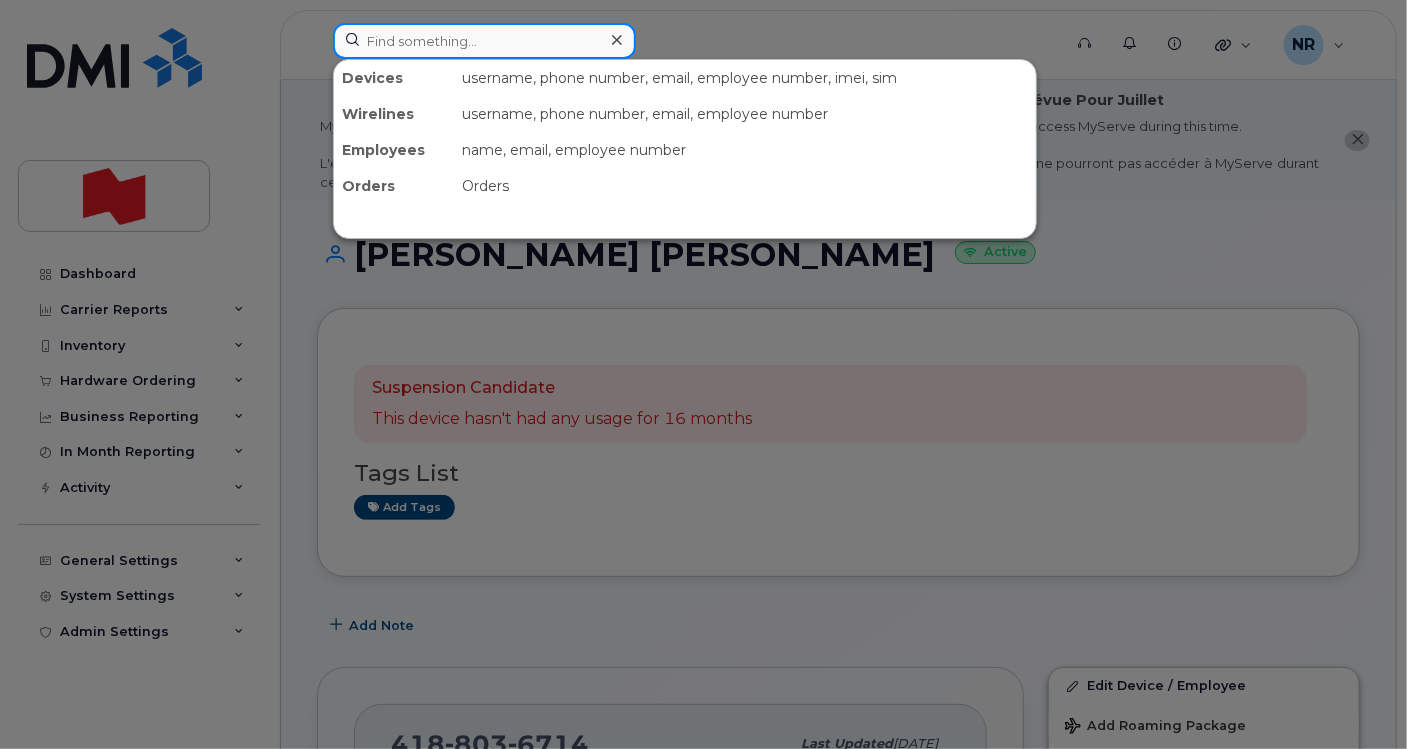 click at bounding box center [484, 41] 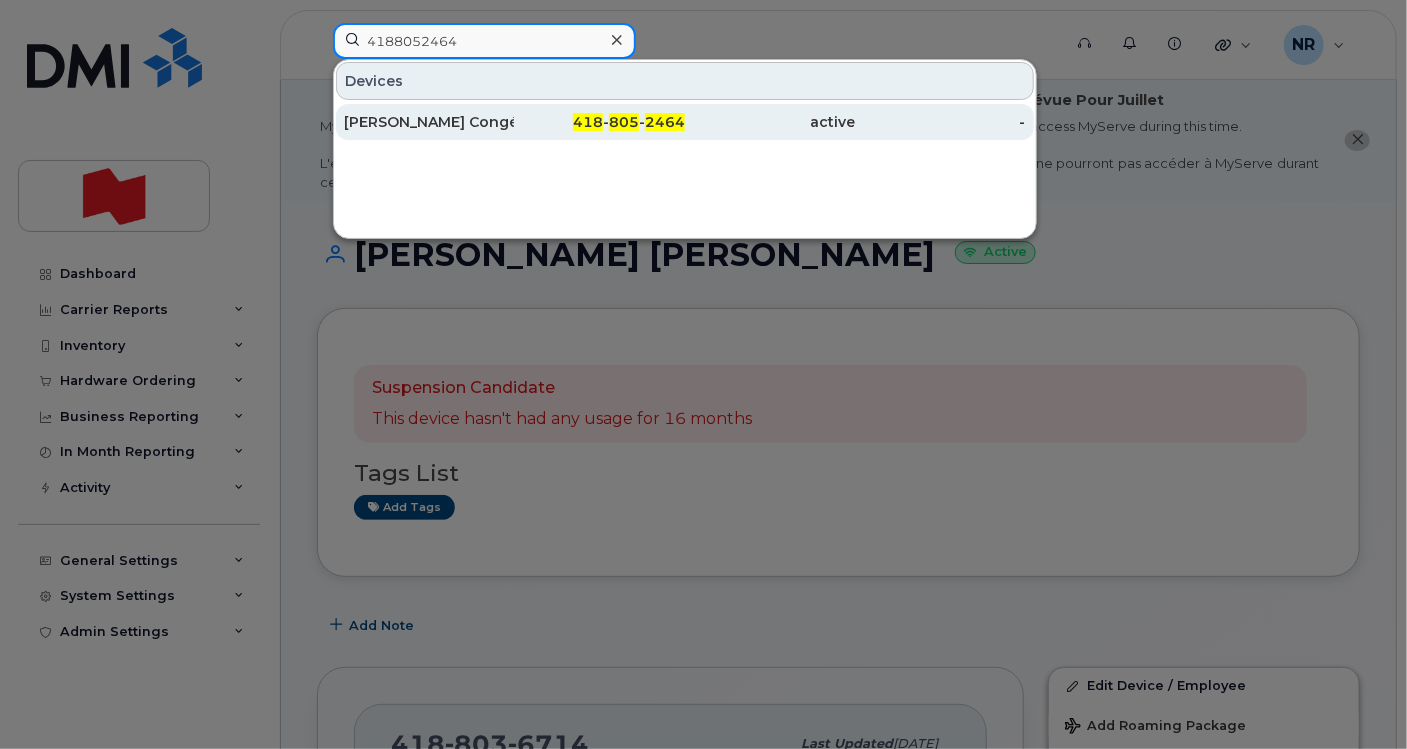type on "4188052464" 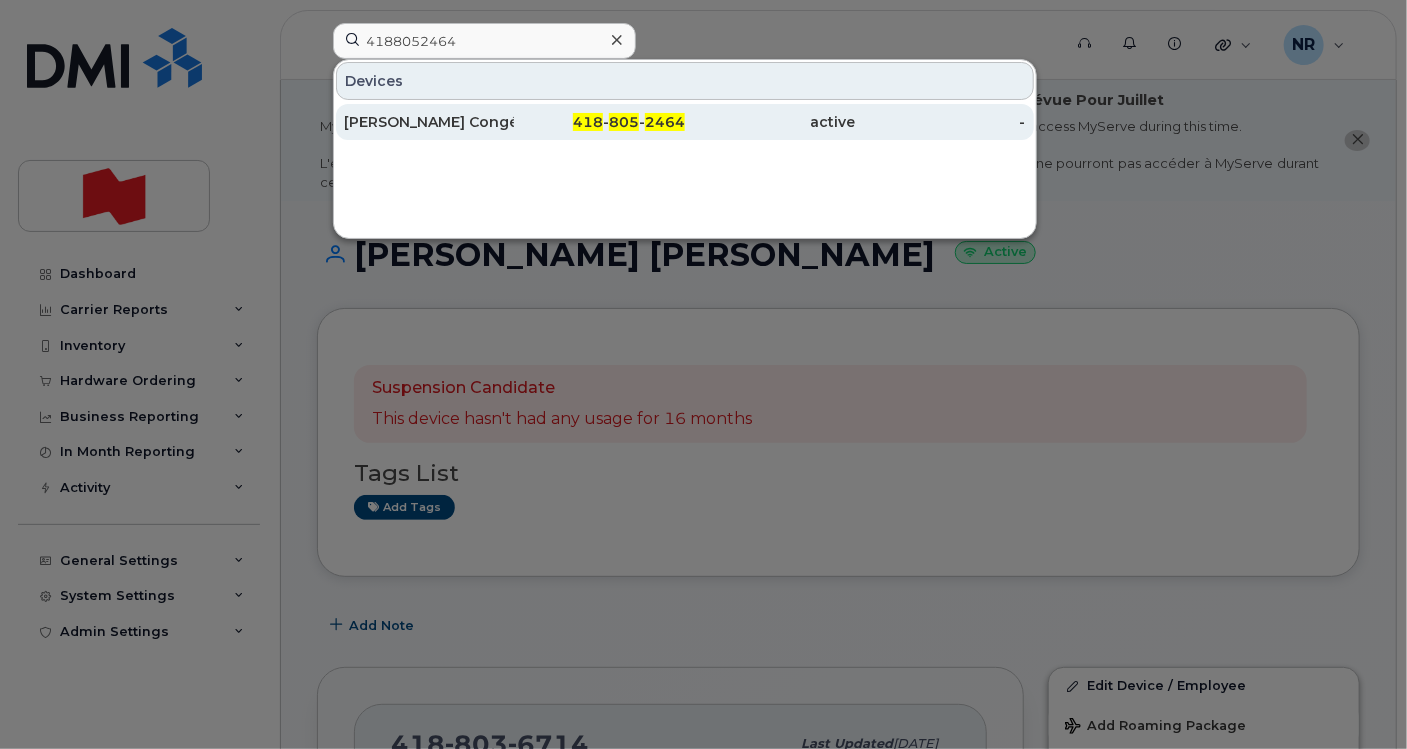click on "Alexandre Lanthier Congé" at bounding box center [429, 122] 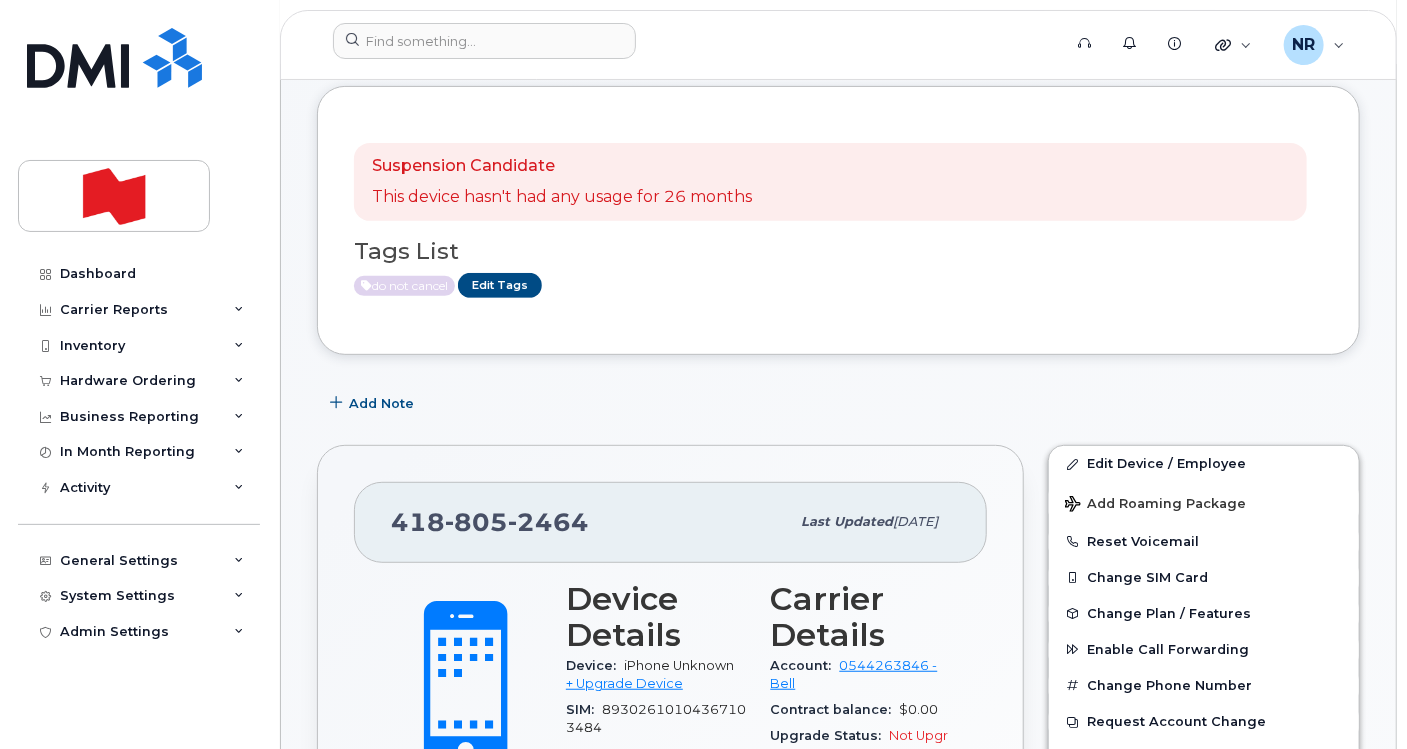 scroll, scrollTop: 0, scrollLeft: 0, axis: both 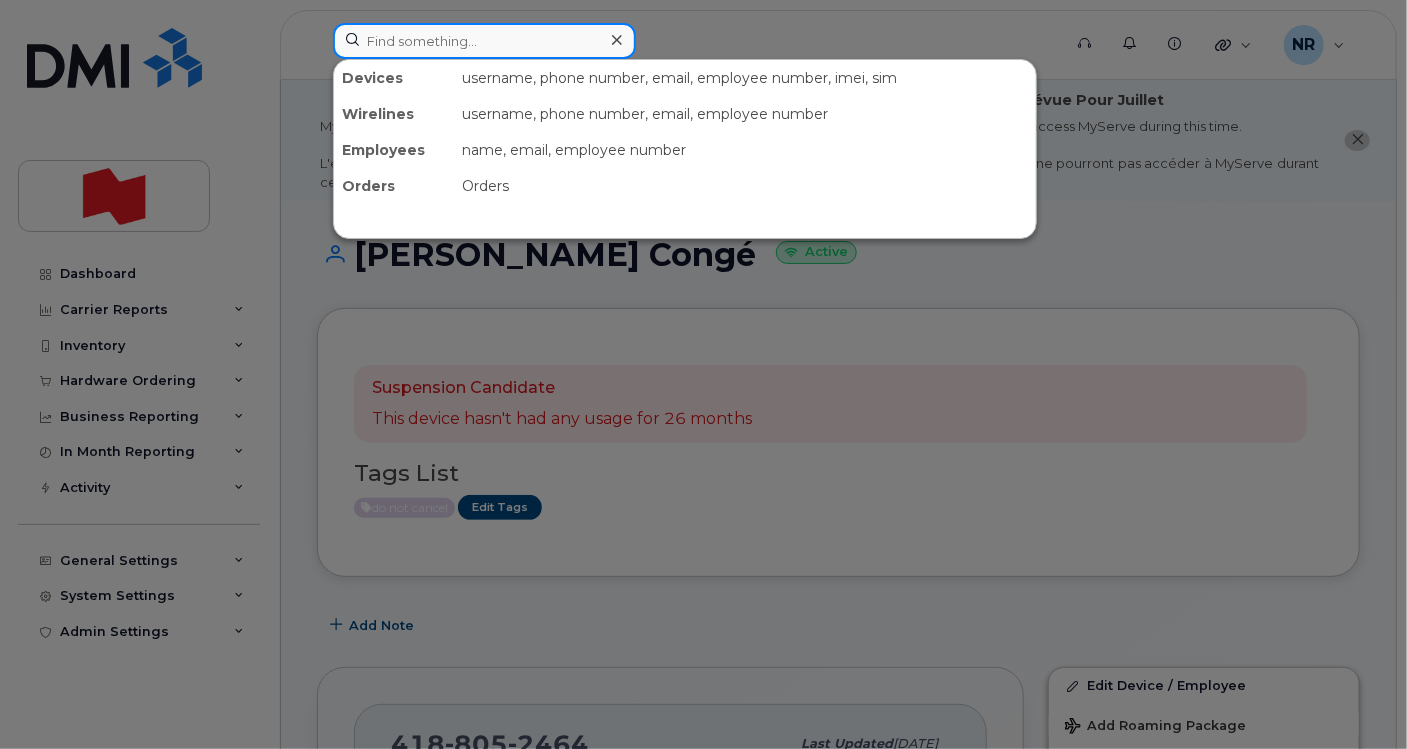 click at bounding box center [484, 41] 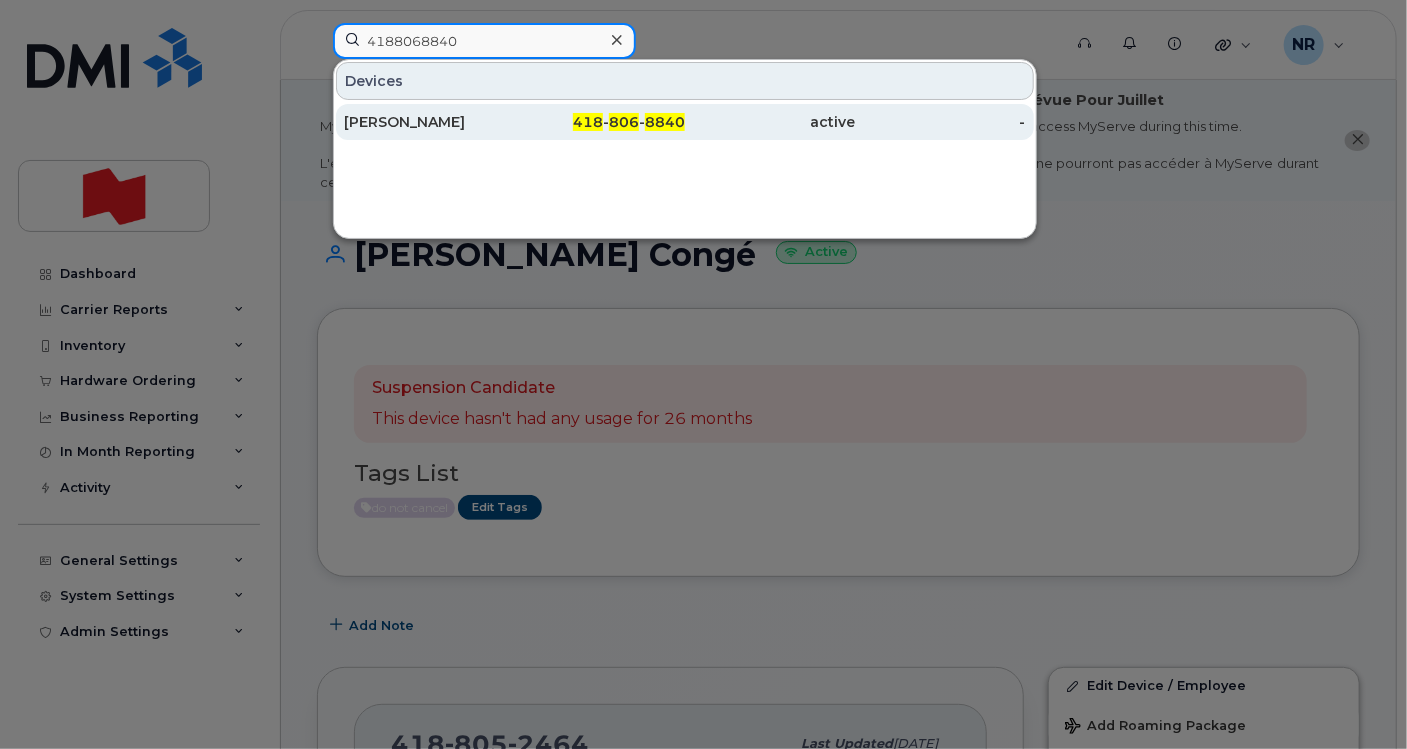 type on "4188068840" 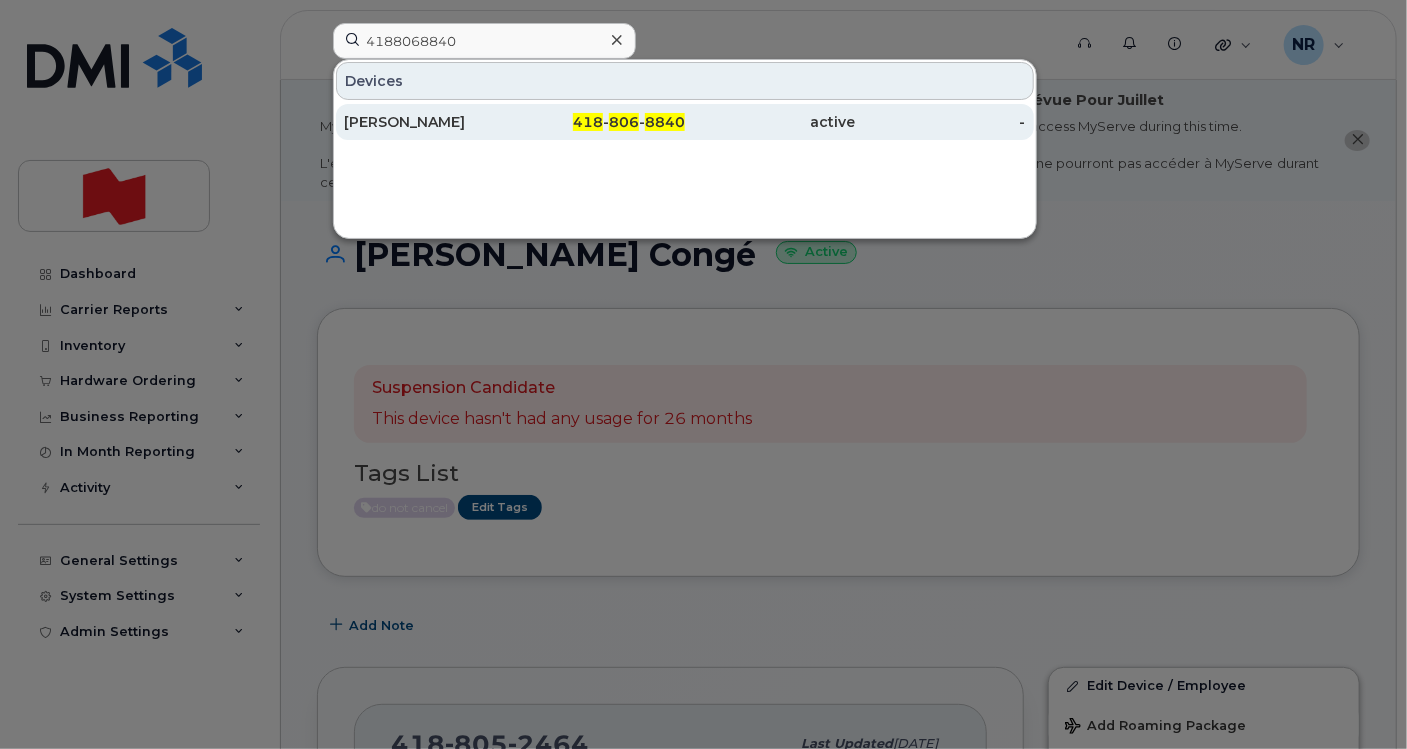 click on "Charles Simard" at bounding box center [429, 122] 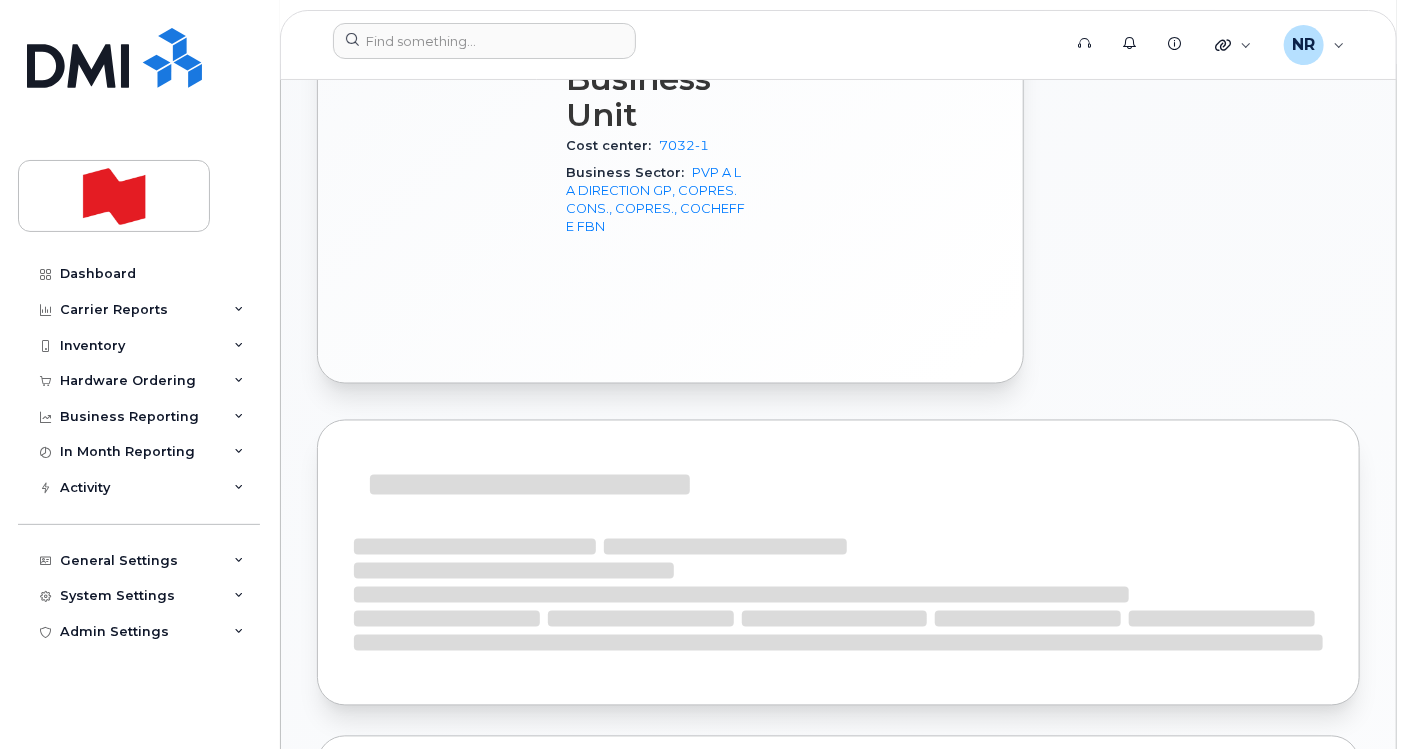 scroll, scrollTop: 1777, scrollLeft: 0, axis: vertical 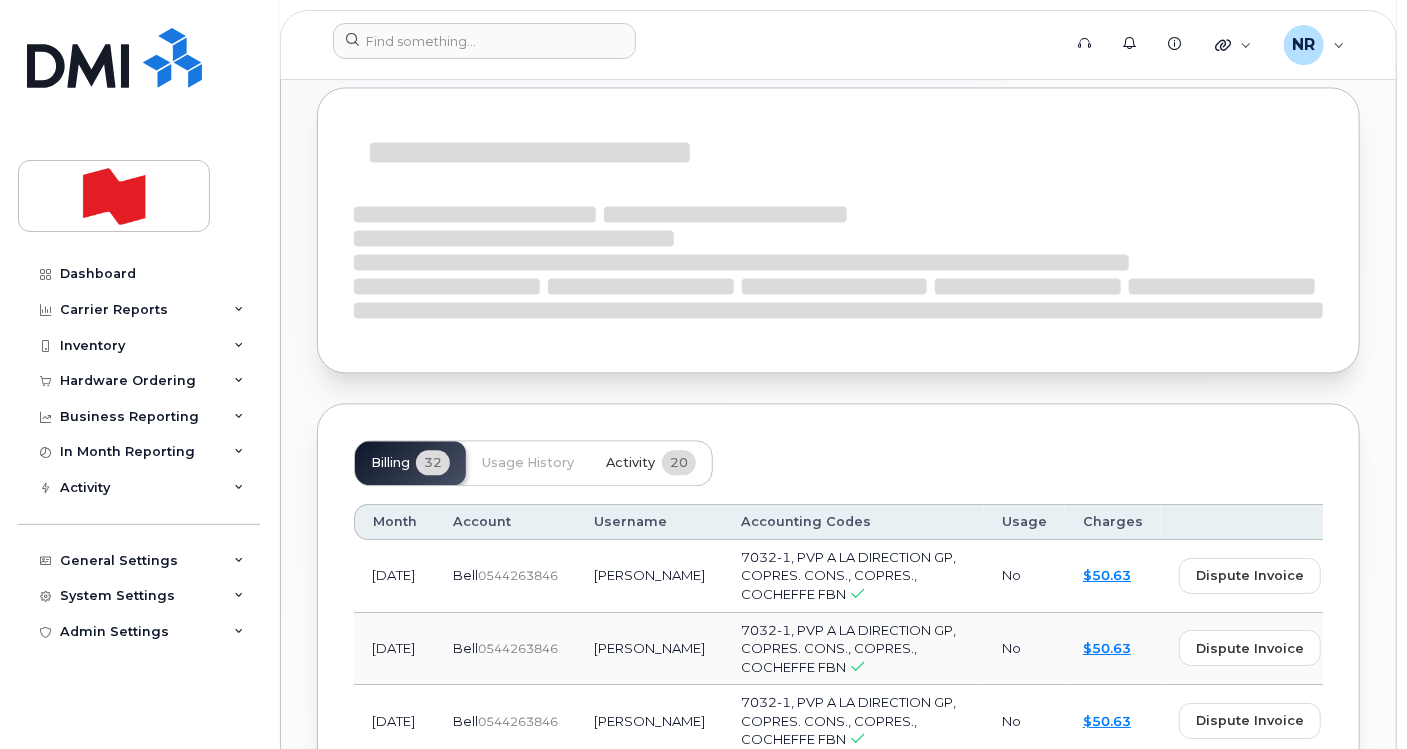 click on "Activity" at bounding box center (630, 463) 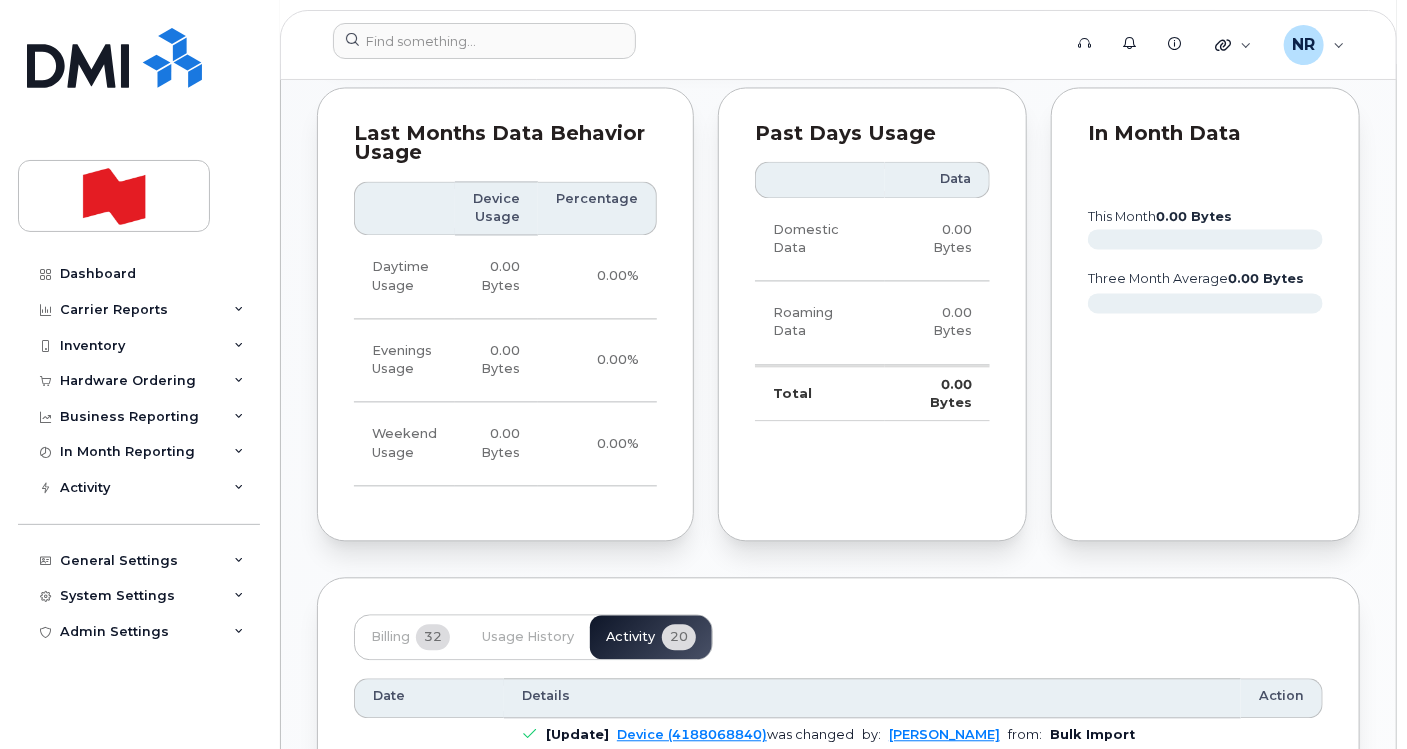 scroll, scrollTop: 1765, scrollLeft: 0, axis: vertical 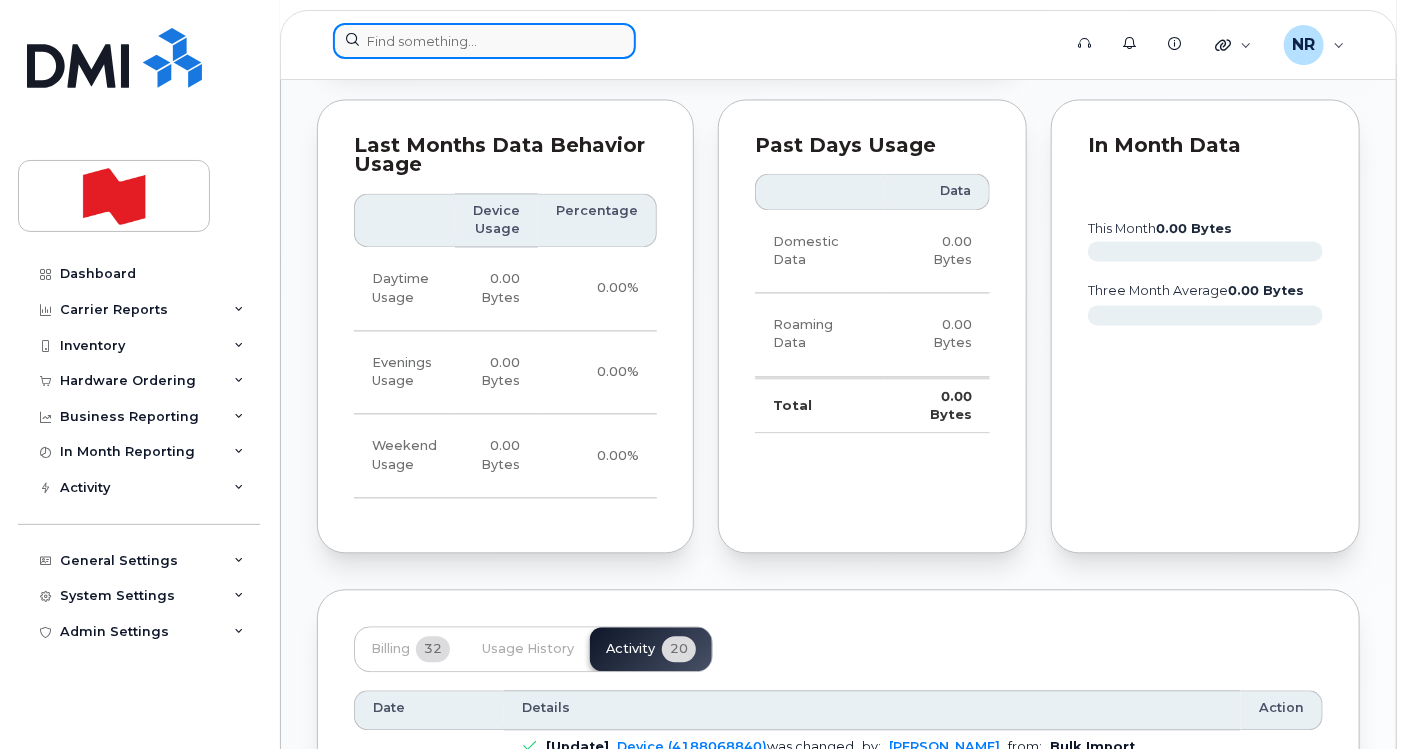 click at bounding box center (484, 41) 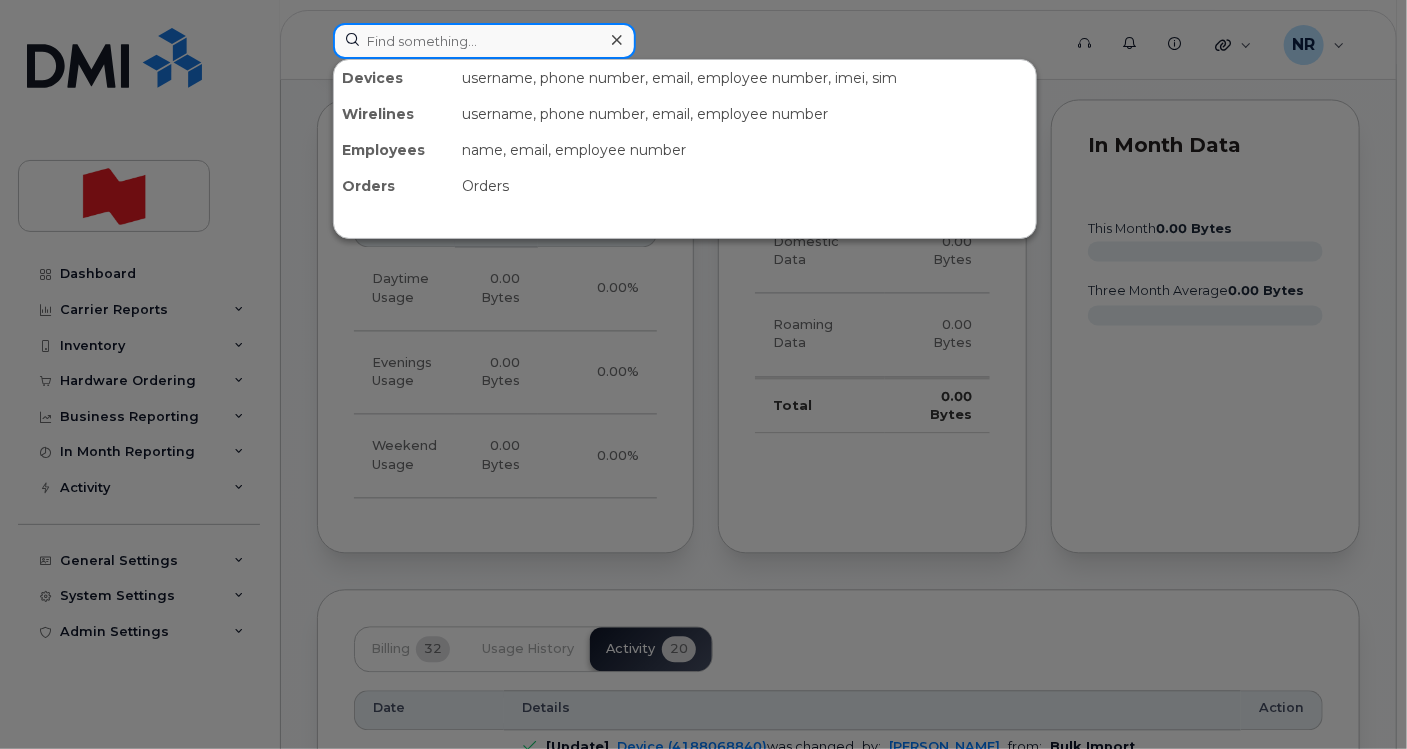 paste on "4188515701" 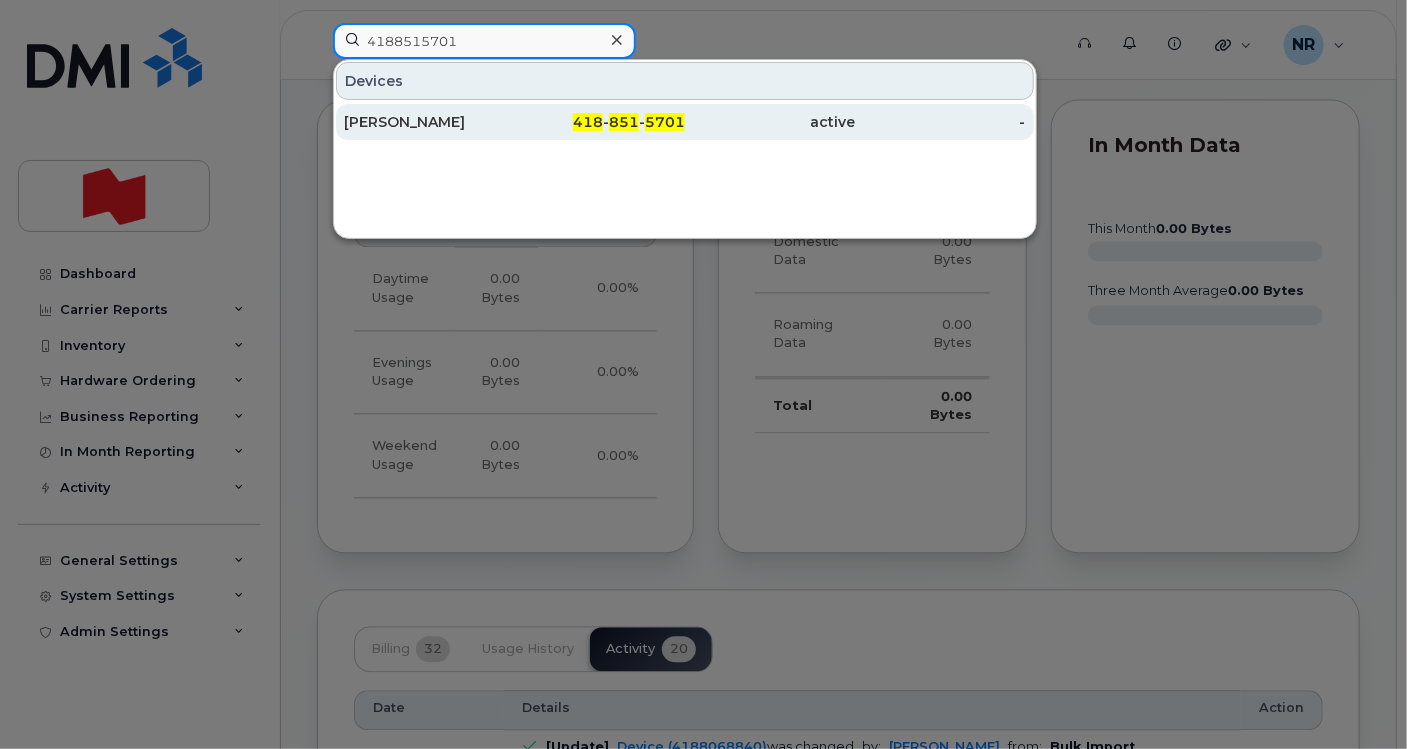 type on "4188515701" 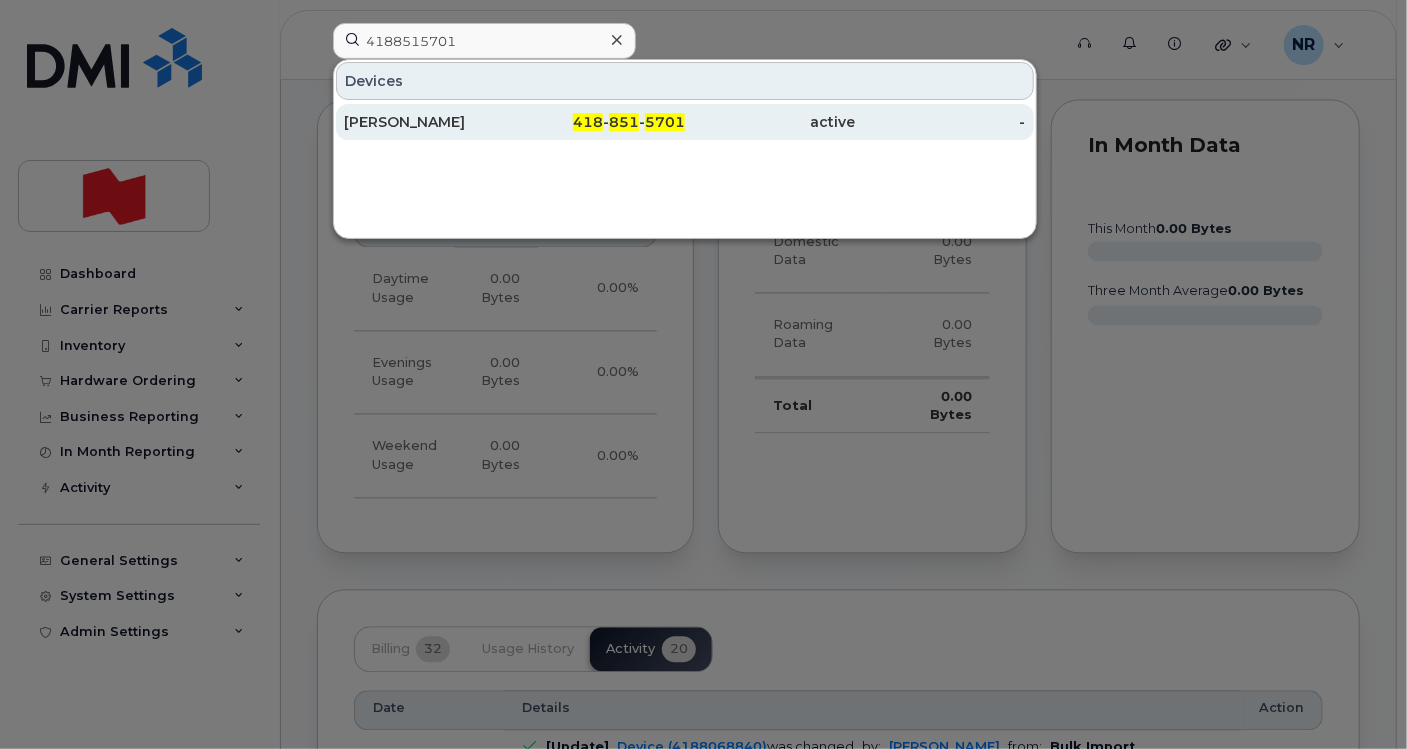 click on "Caterina Cammalleri" at bounding box center [429, 122] 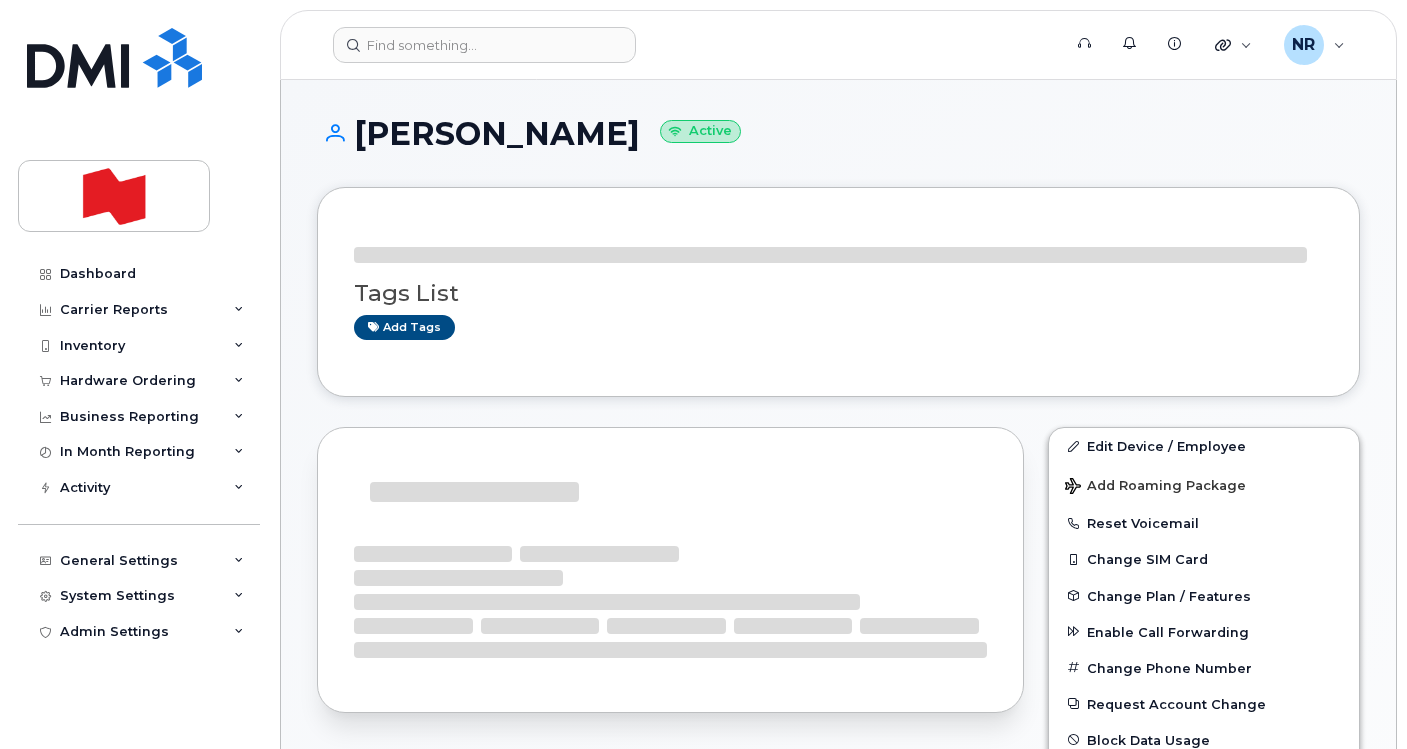 scroll, scrollTop: 0, scrollLeft: 0, axis: both 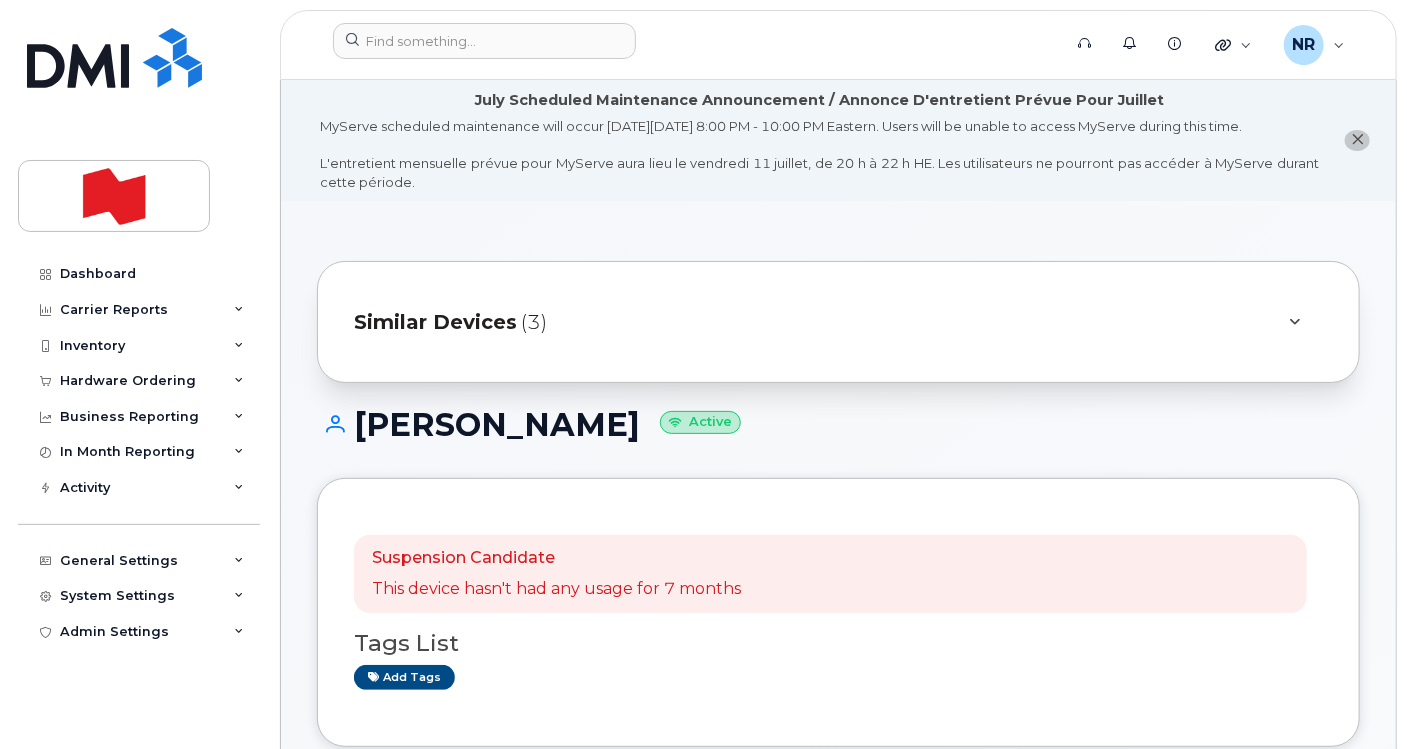 click on "Similar Devices" at bounding box center [435, 322] 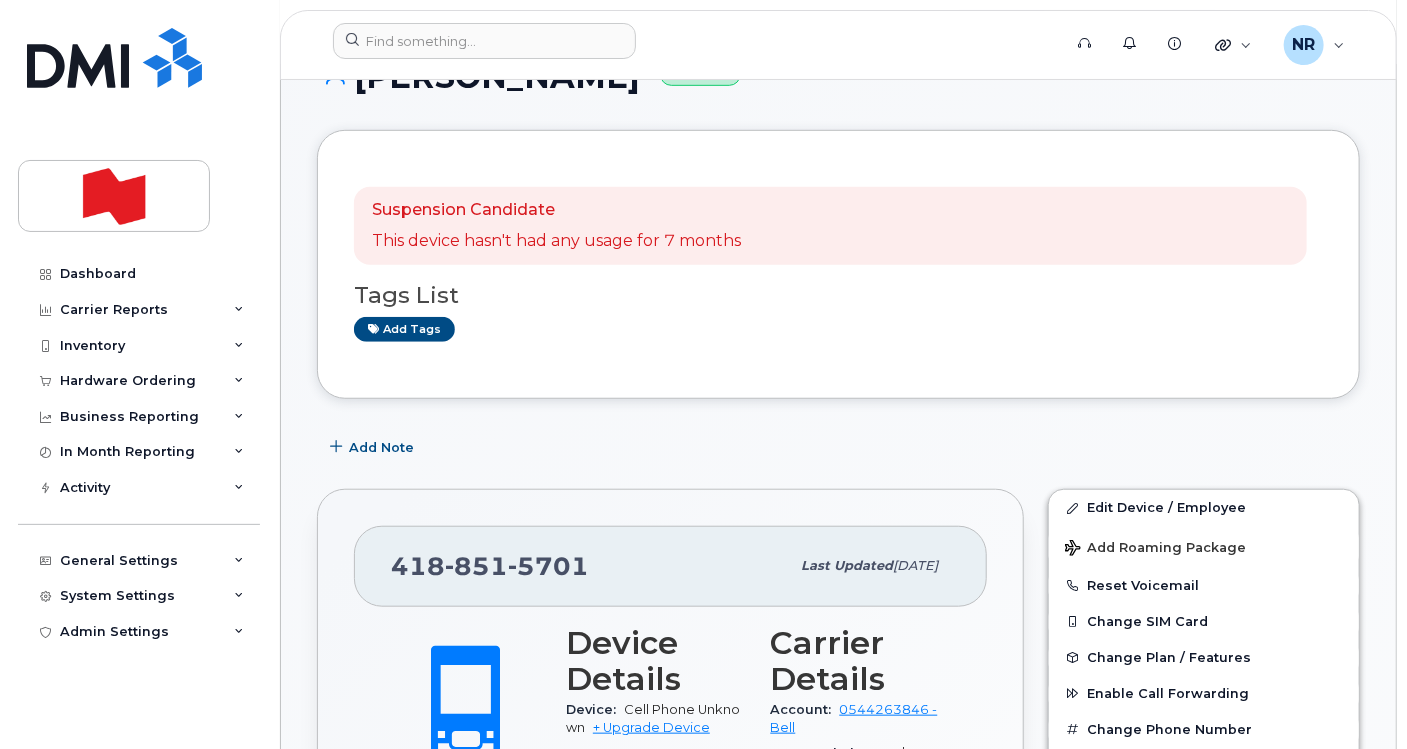 scroll, scrollTop: 111, scrollLeft: 0, axis: vertical 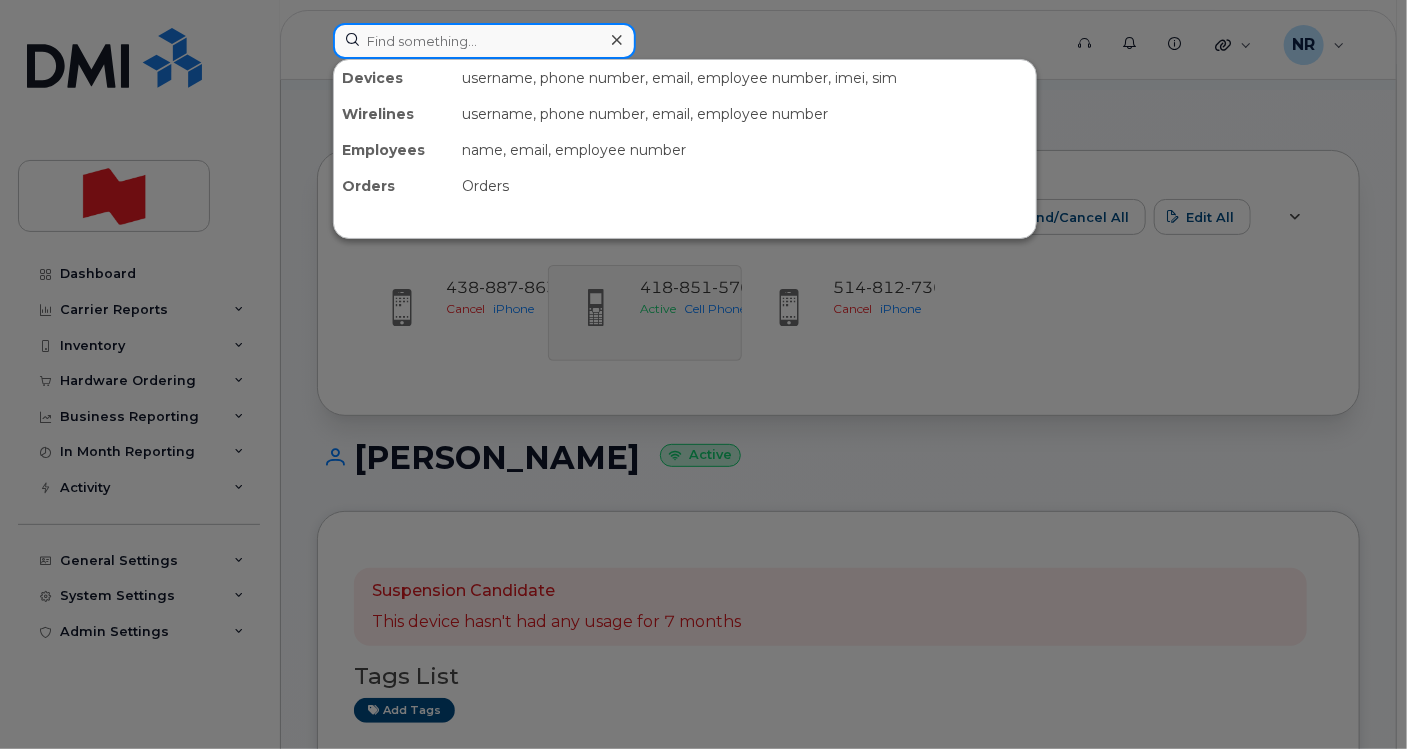 click at bounding box center (484, 41) 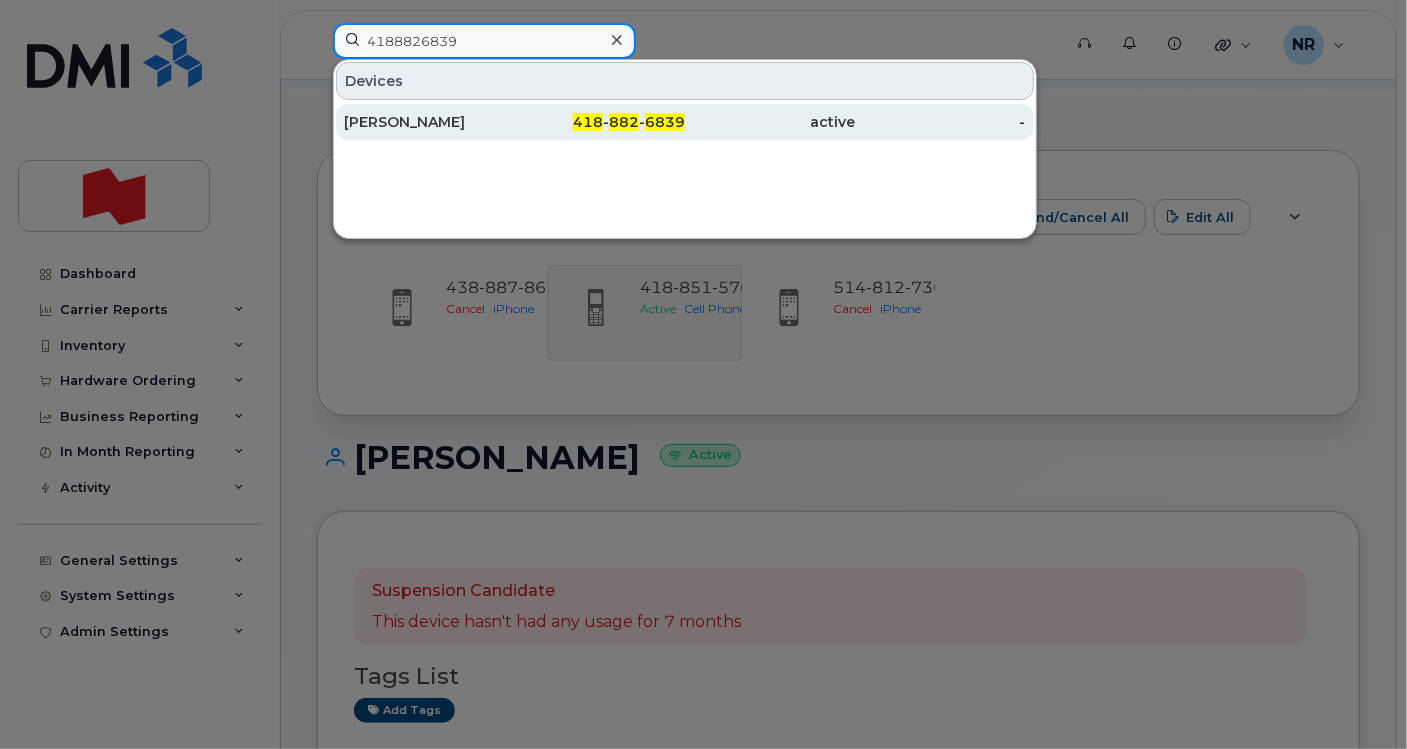 type on "4188826839" 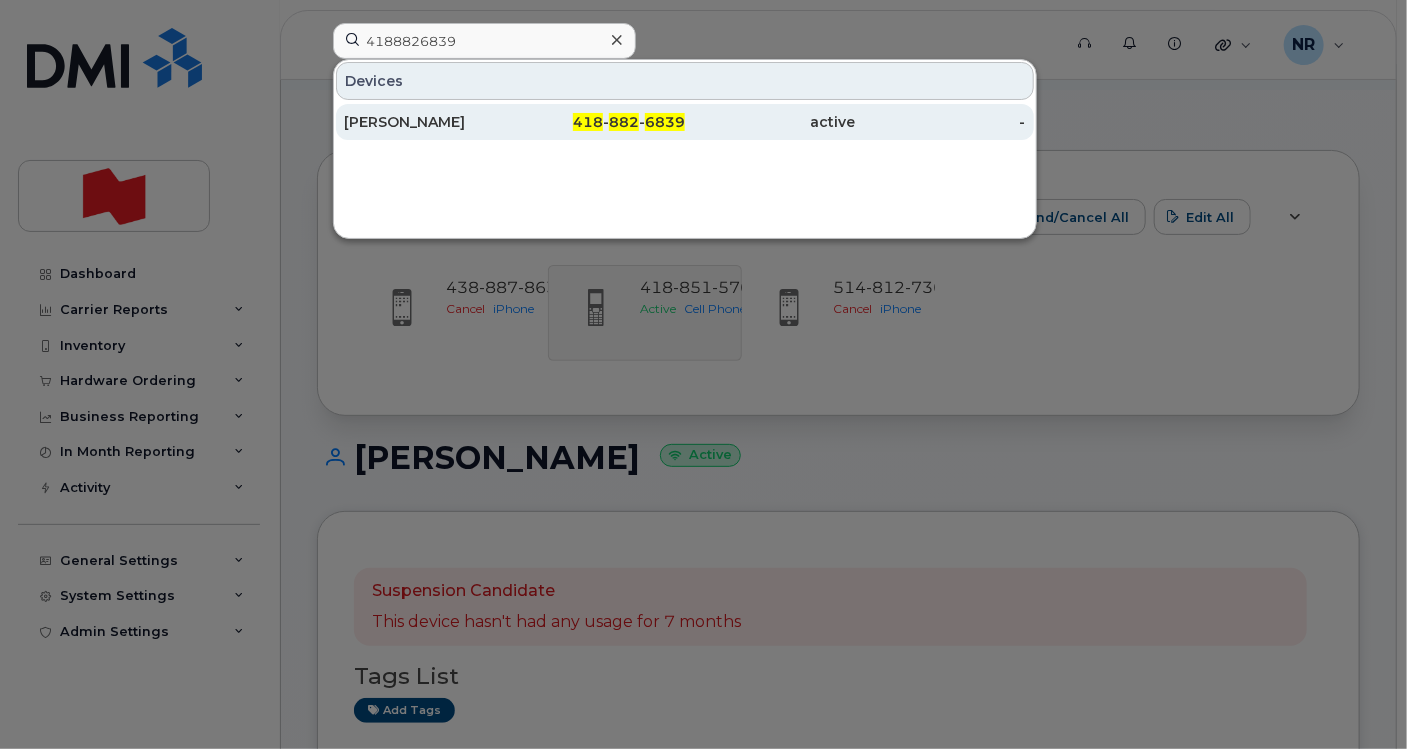 click on "[PERSON_NAME]" at bounding box center (429, 122) 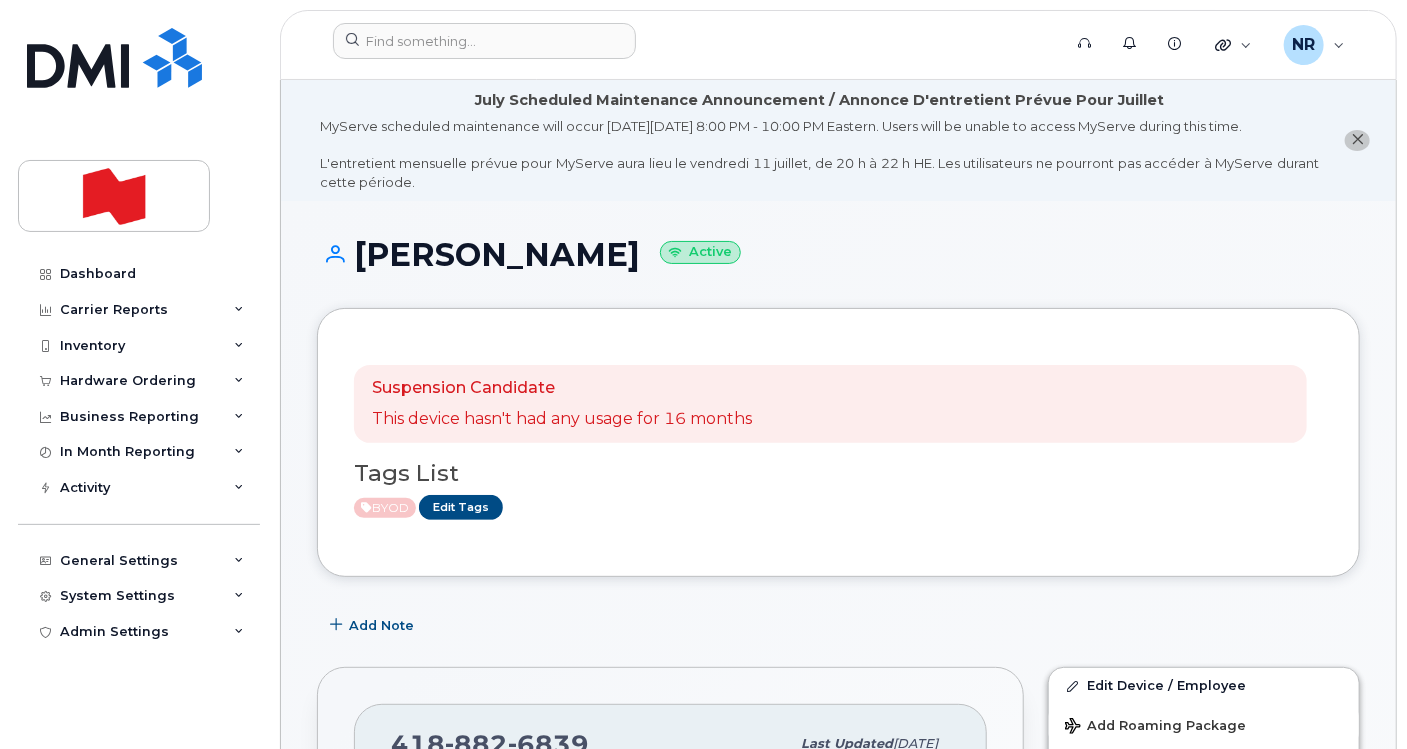 scroll, scrollTop: 444, scrollLeft: 0, axis: vertical 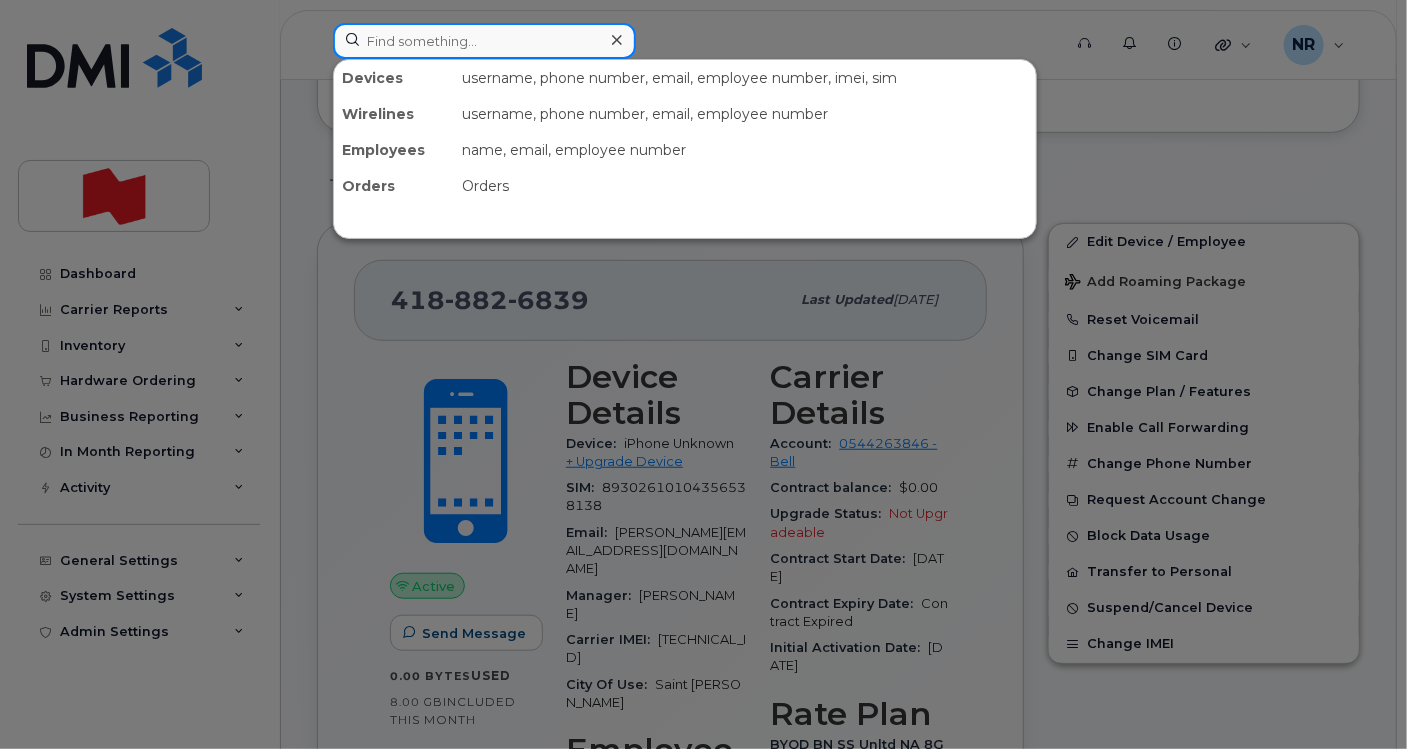 click at bounding box center [484, 41] 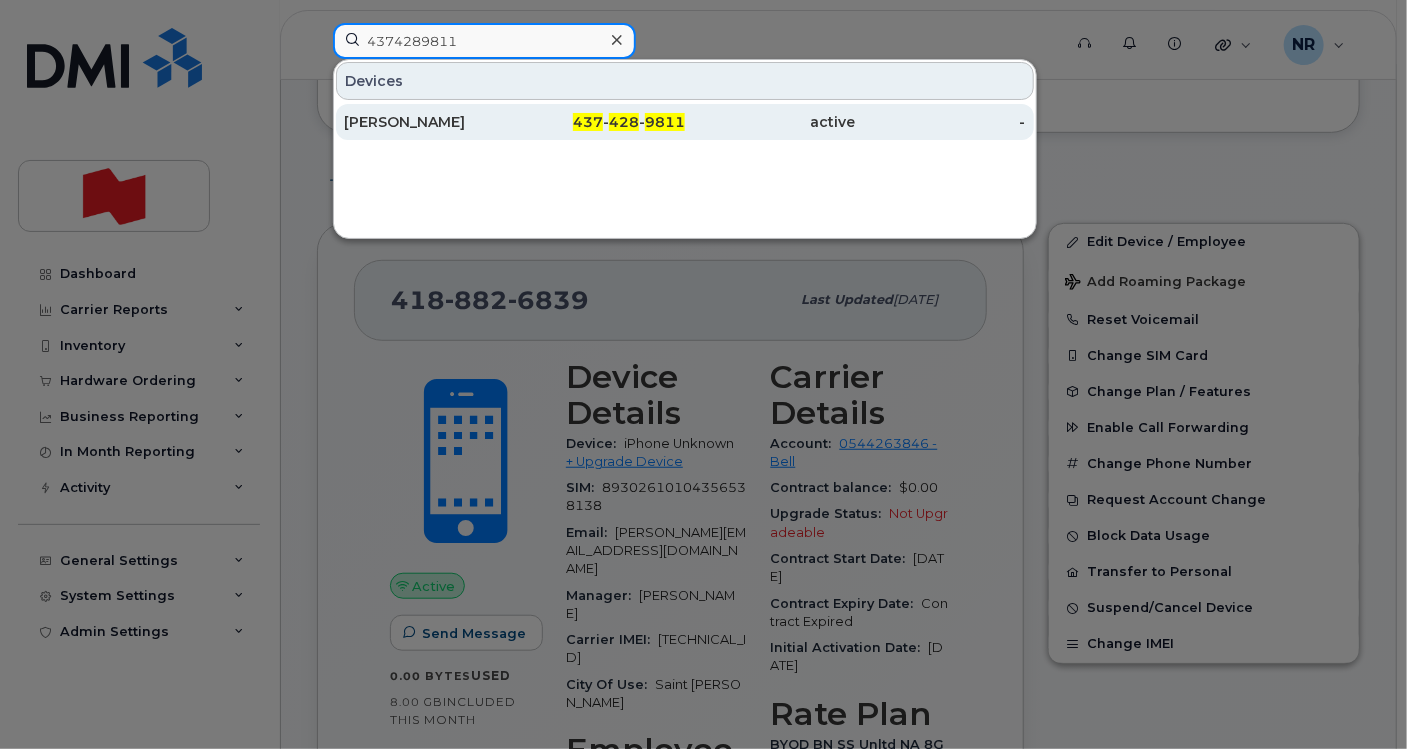 type on "4374289811" 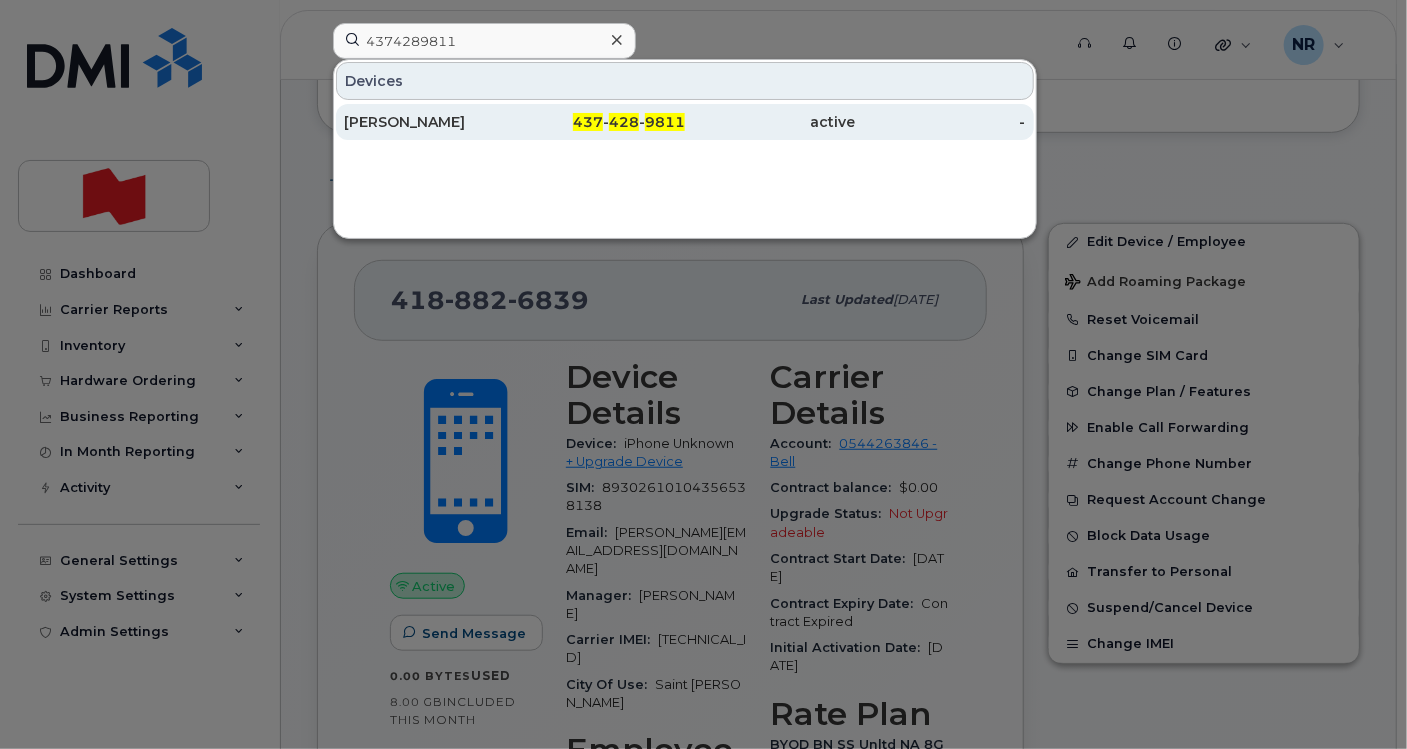 click on "Ioulia Ioffe" 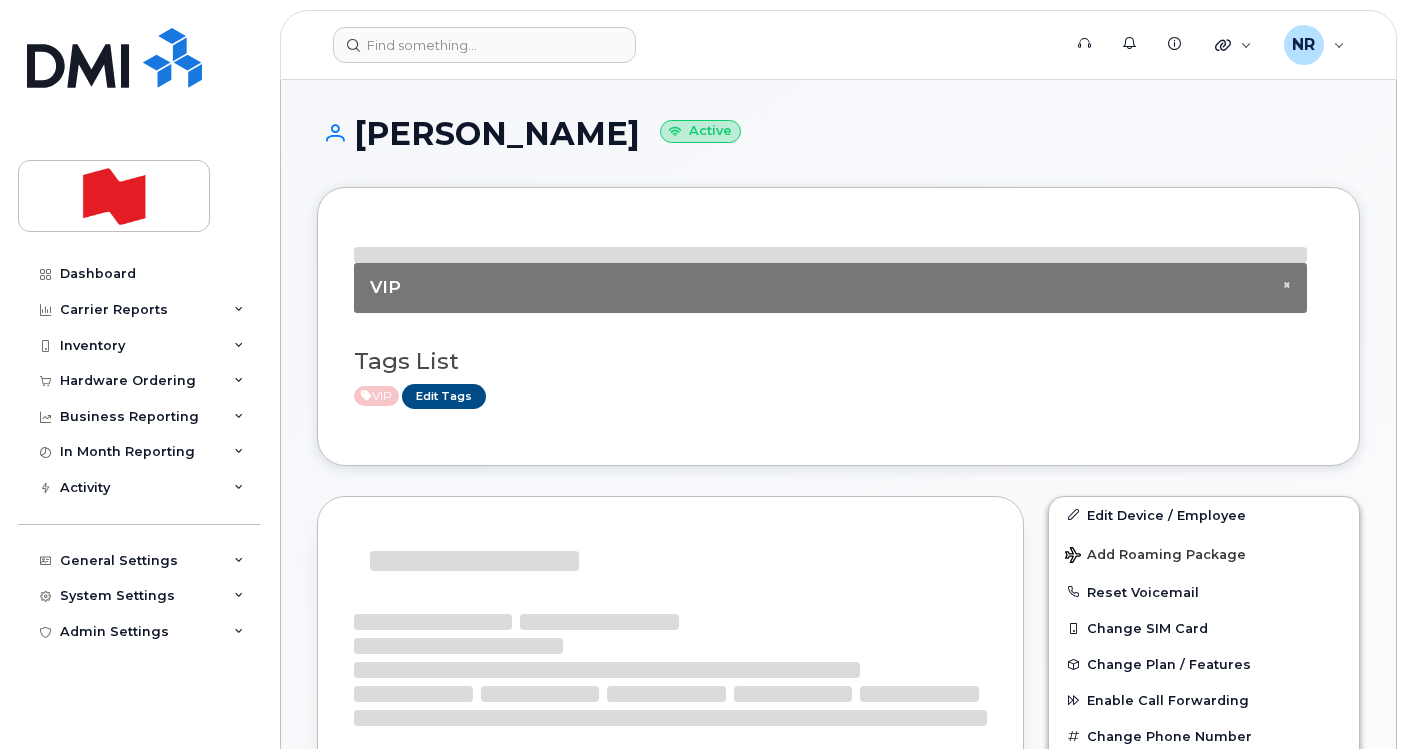 scroll, scrollTop: 0, scrollLeft: 0, axis: both 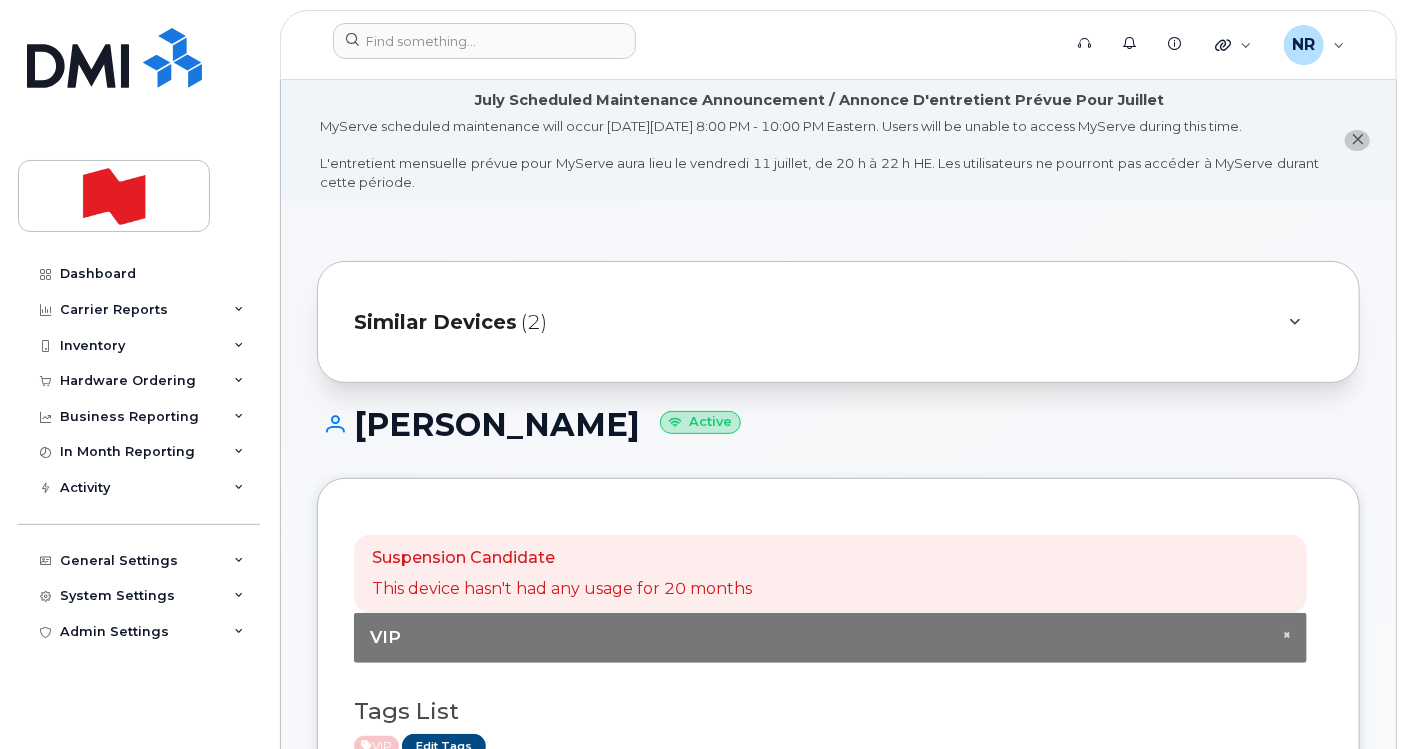 click on "Similar Devices" at bounding box center [435, 322] 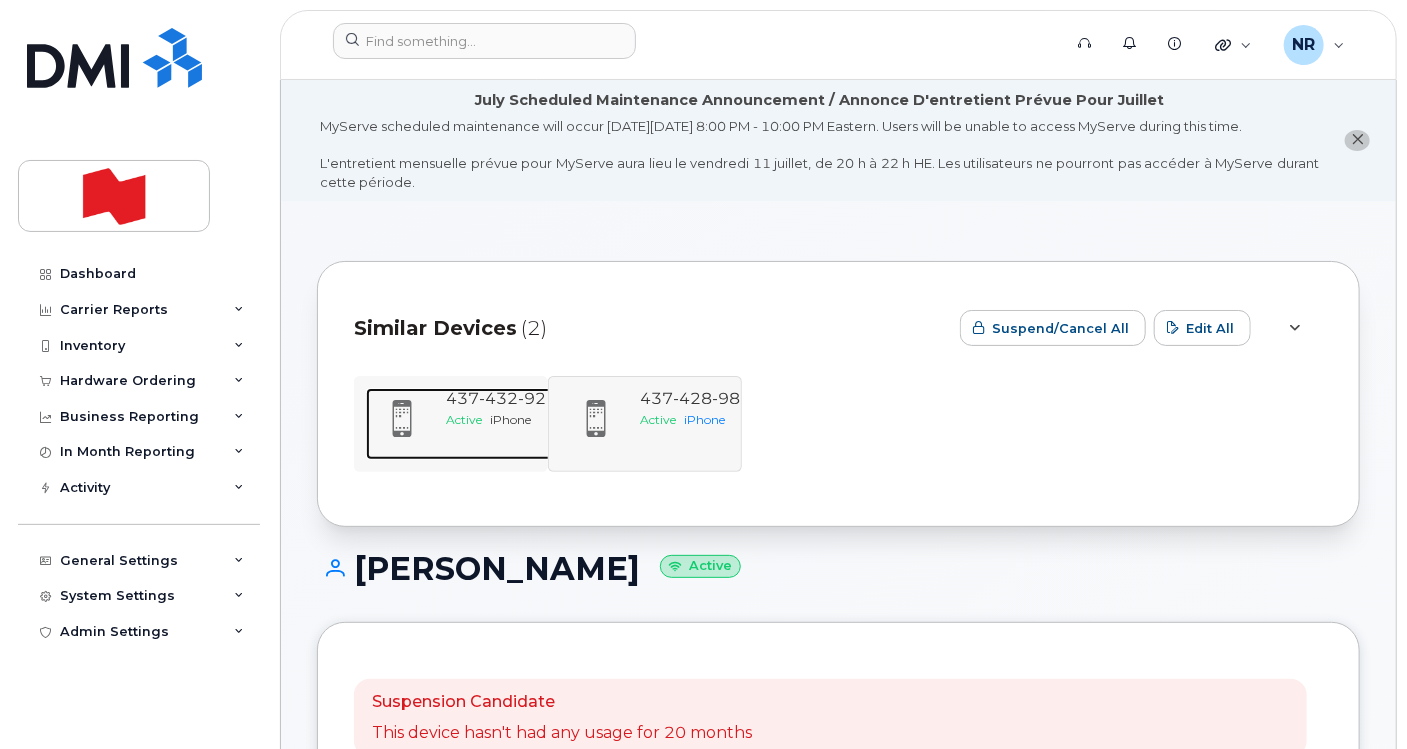 click on "432" 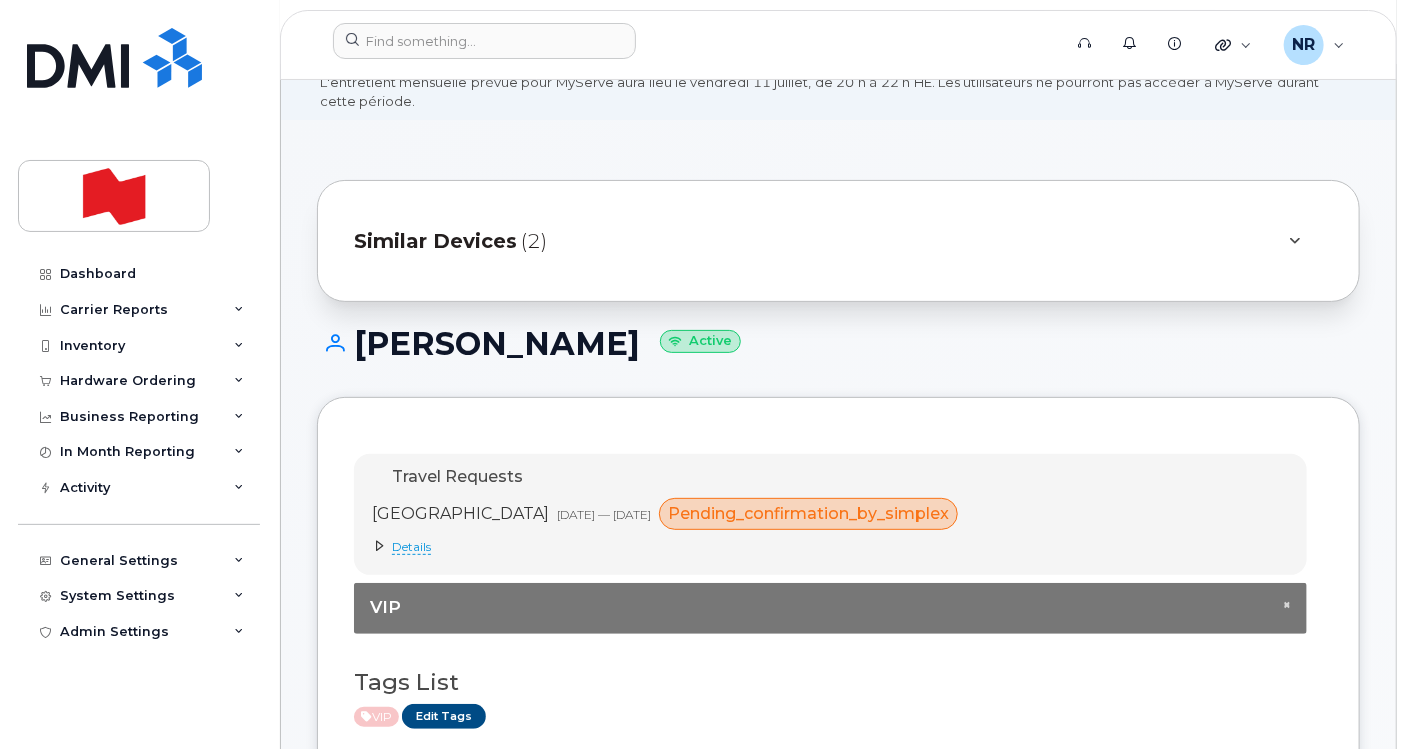 scroll, scrollTop: 0, scrollLeft: 0, axis: both 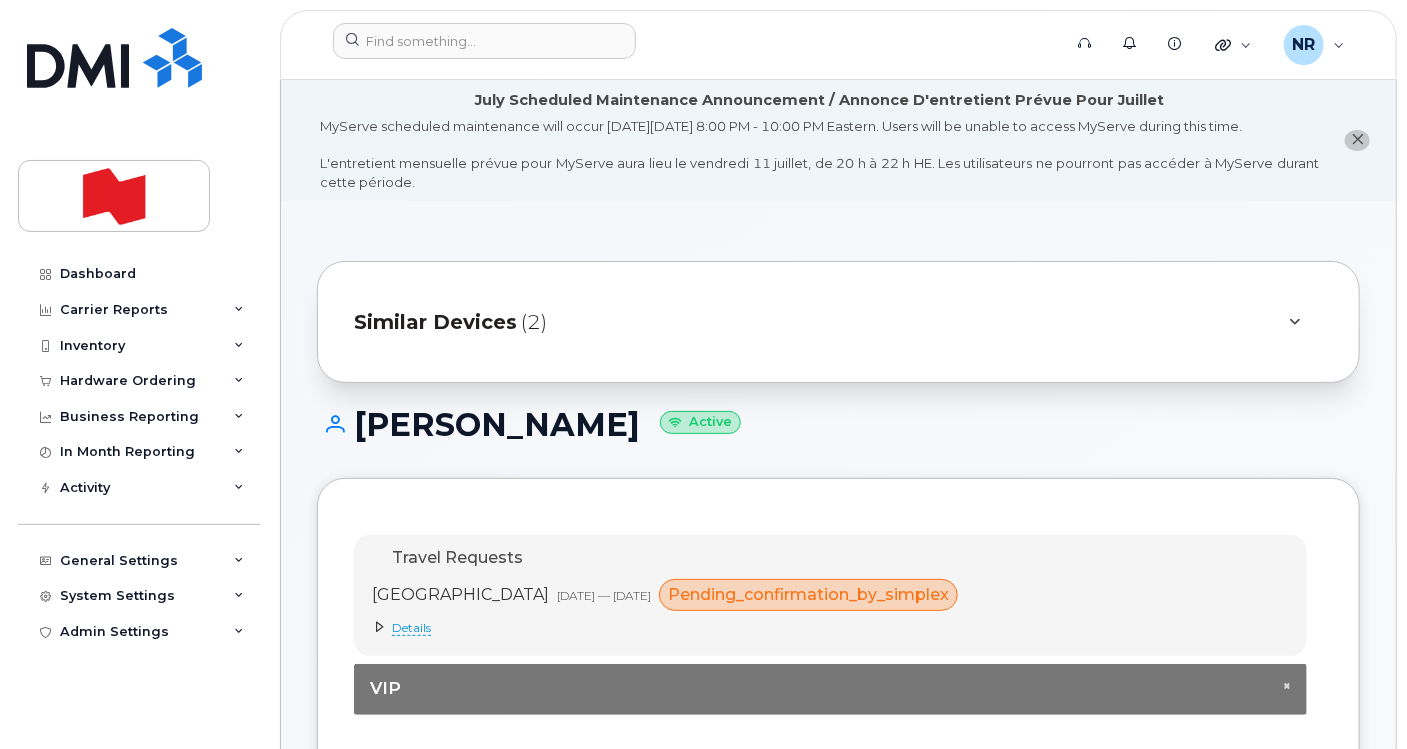 click on "Similar Devices" at bounding box center [435, 322] 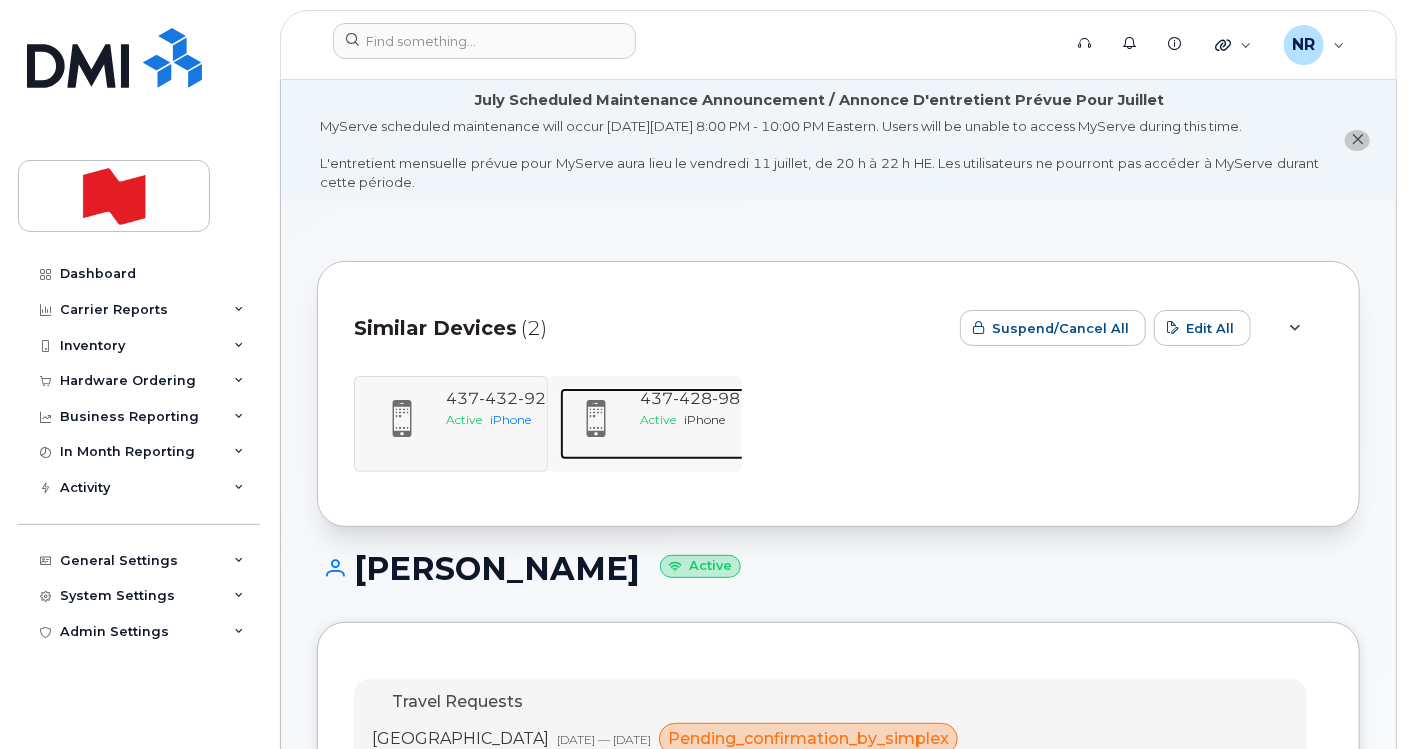 click on "428" 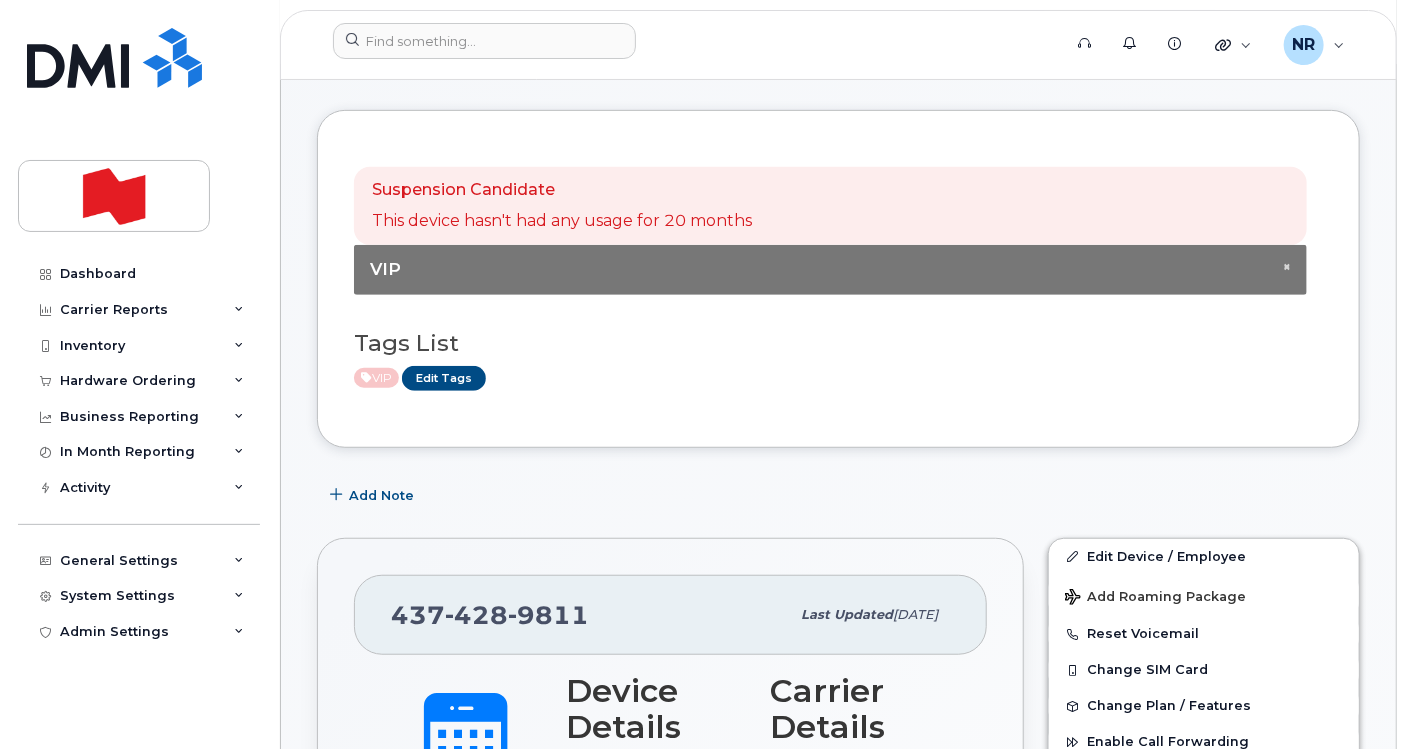 scroll, scrollTop: 0, scrollLeft: 0, axis: both 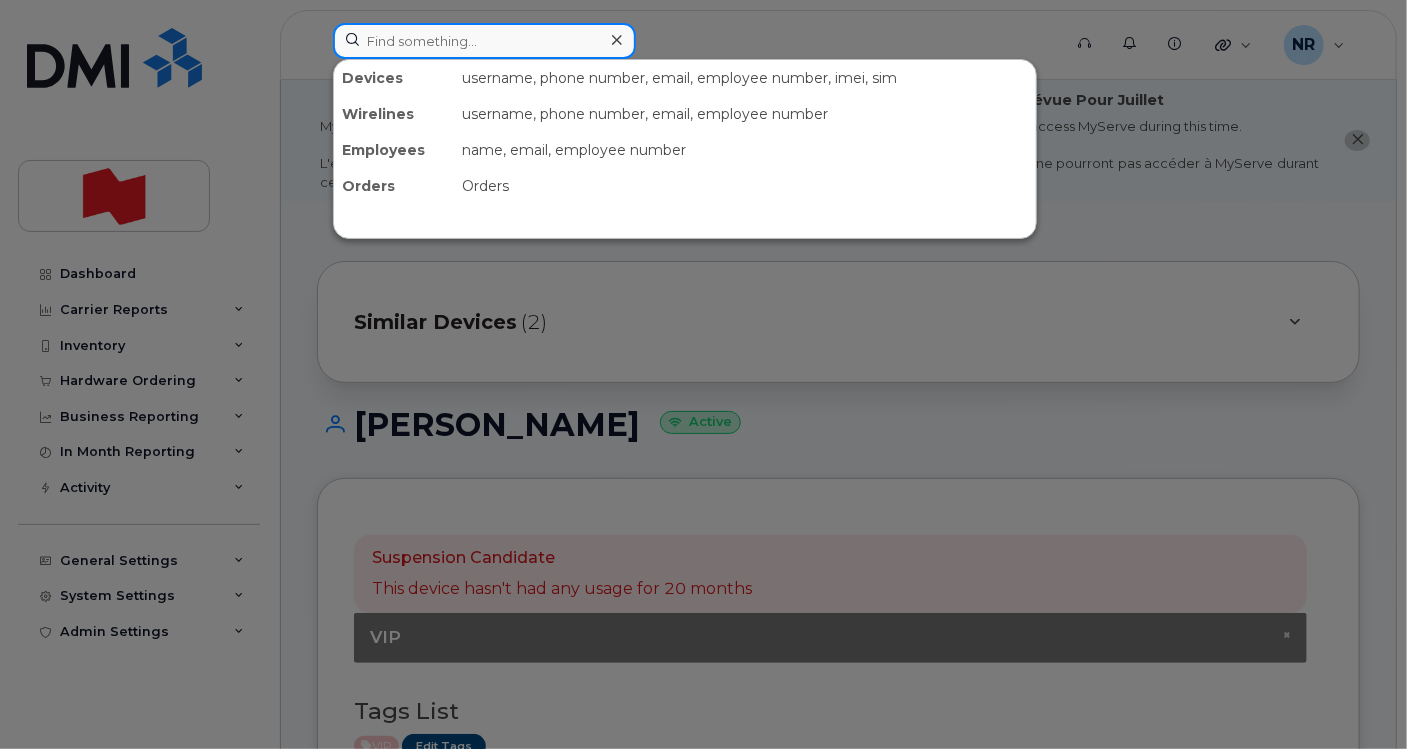 click at bounding box center (484, 41) 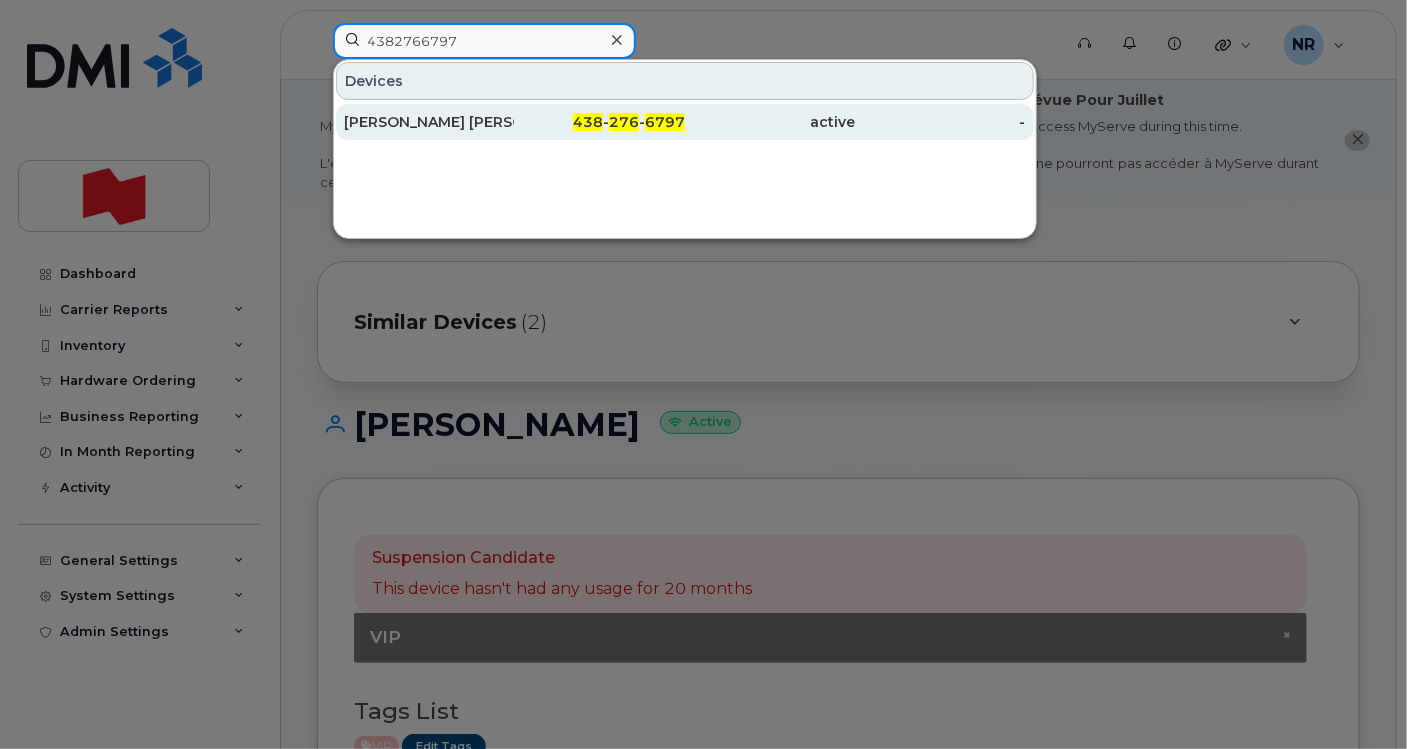 type on "4382766797" 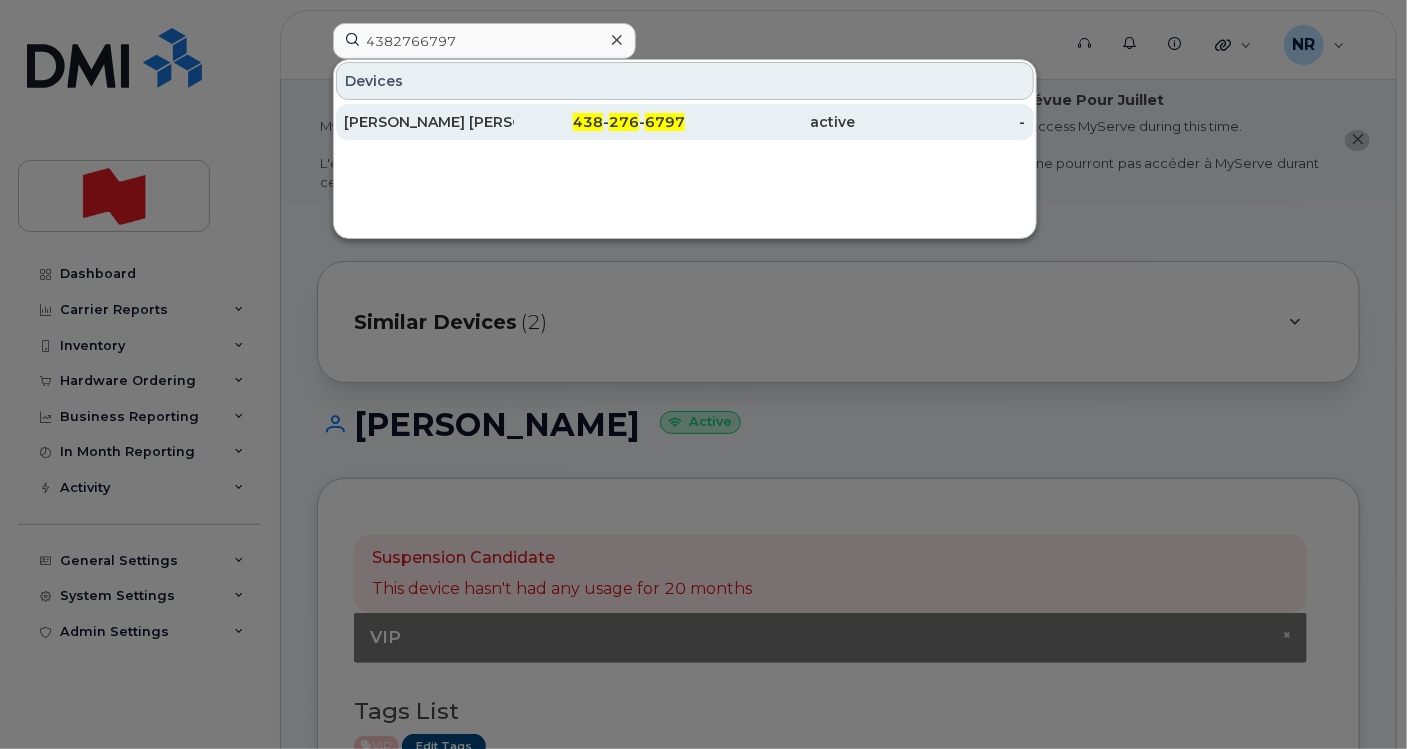 click on "Jean Pierre Drapeau" 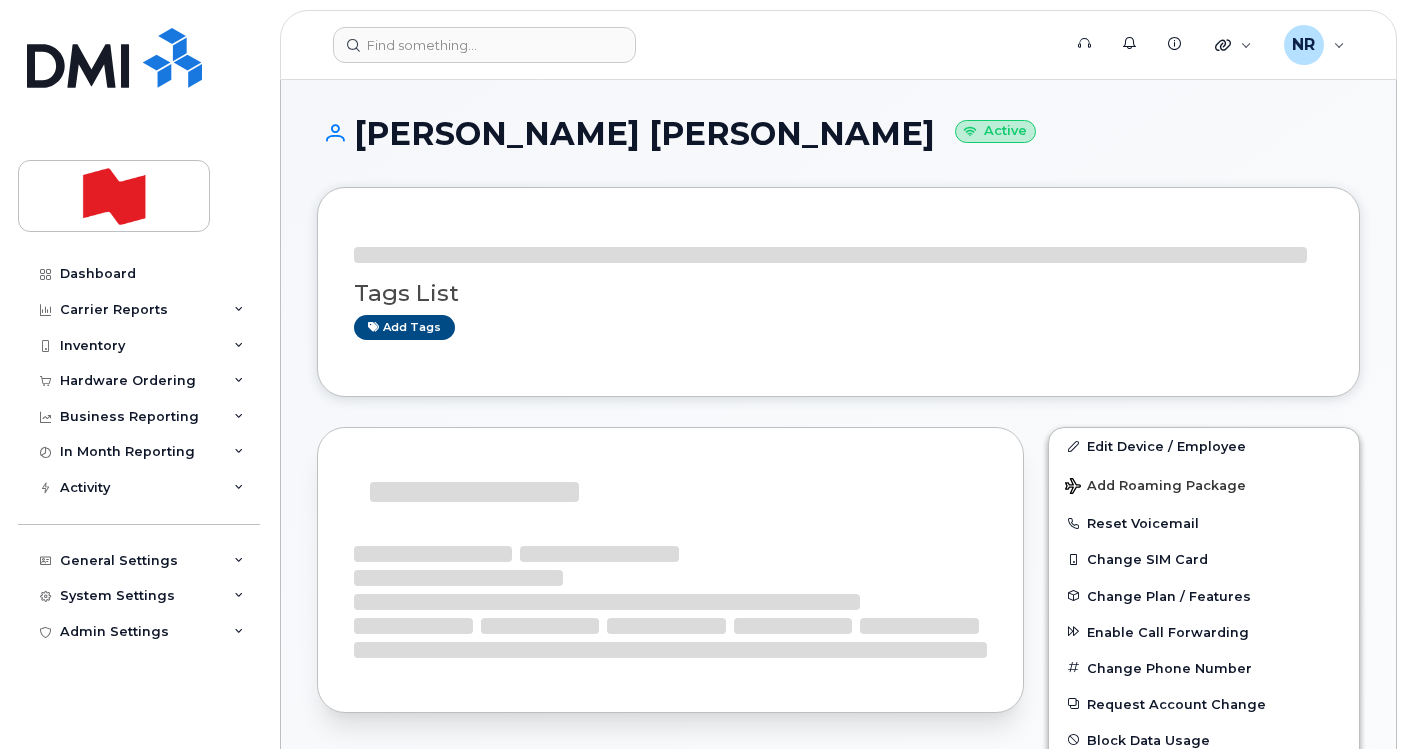 scroll, scrollTop: 0, scrollLeft: 0, axis: both 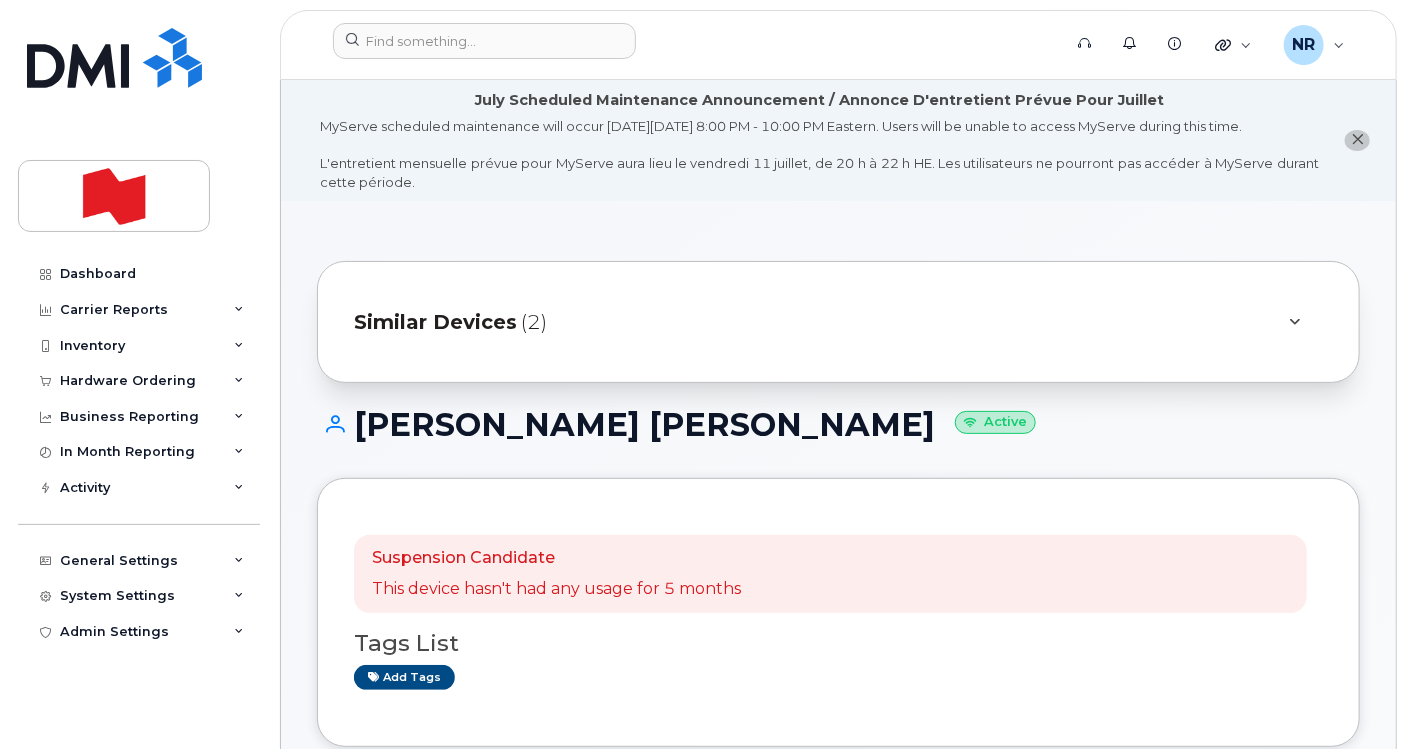 click on "Similar Devices" at bounding box center (435, 322) 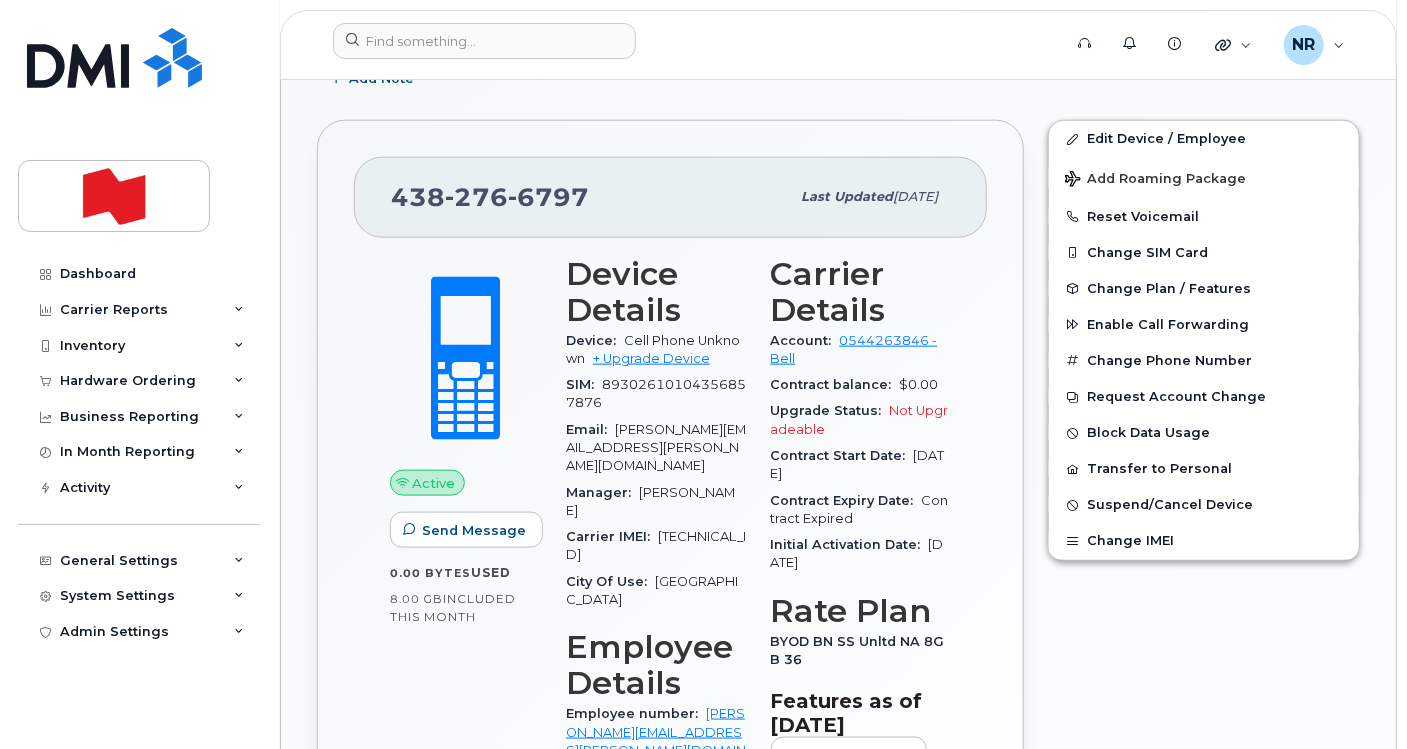 scroll, scrollTop: 888, scrollLeft: 0, axis: vertical 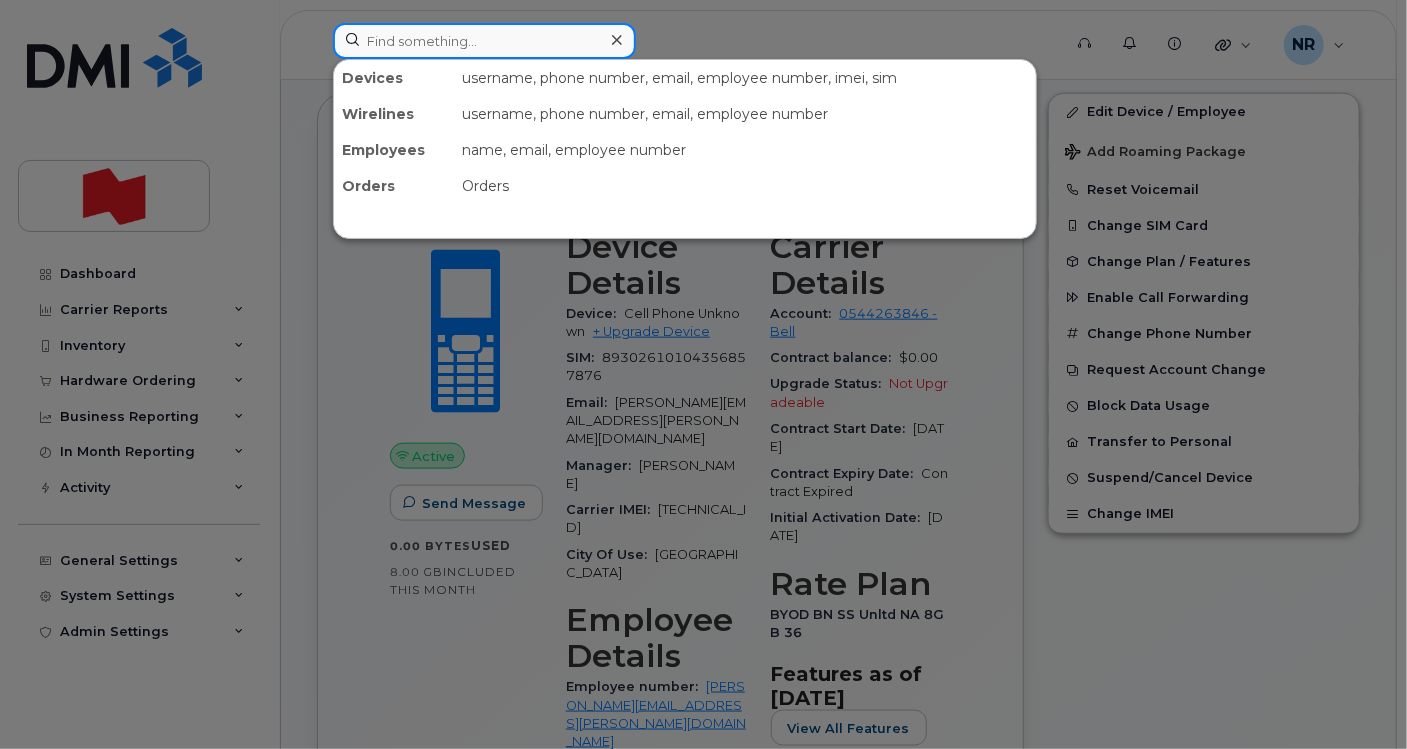 click at bounding box center [484, 41] 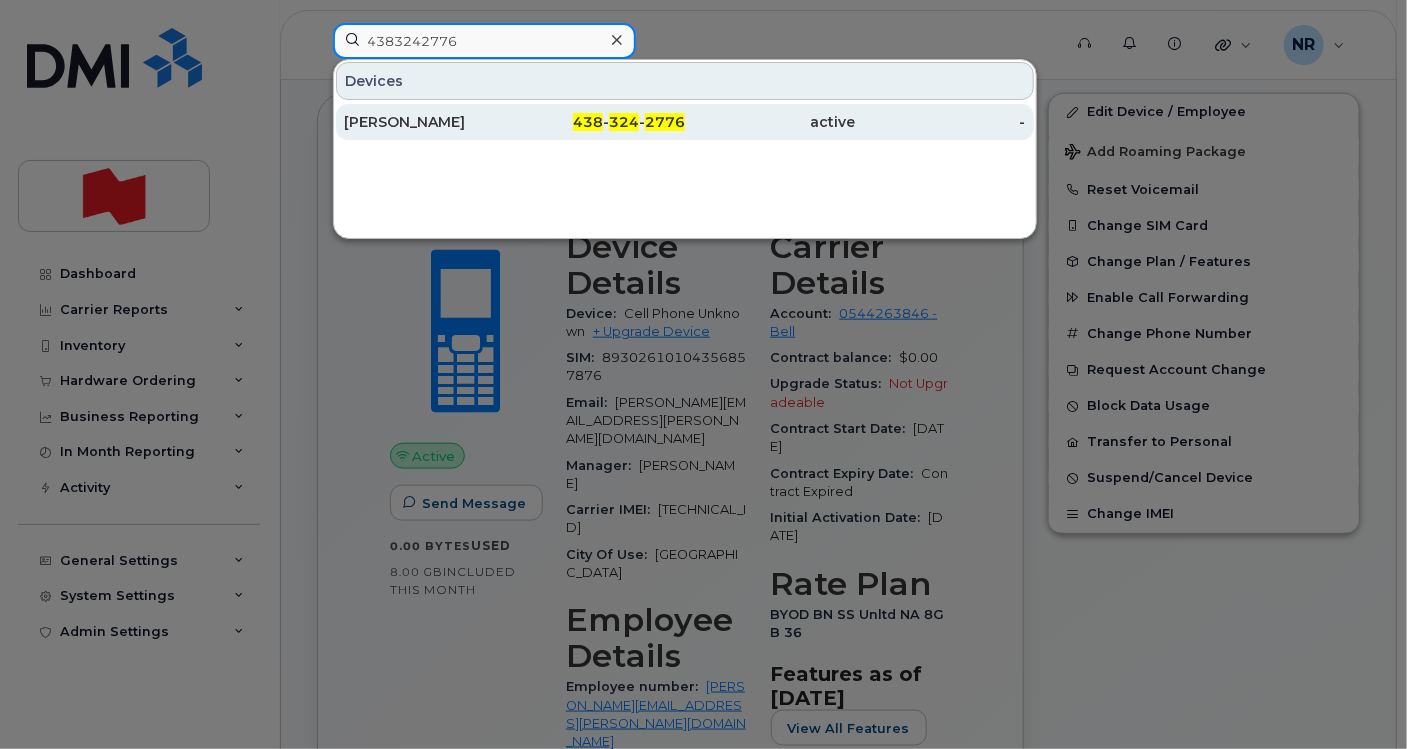 type on "4383242776" 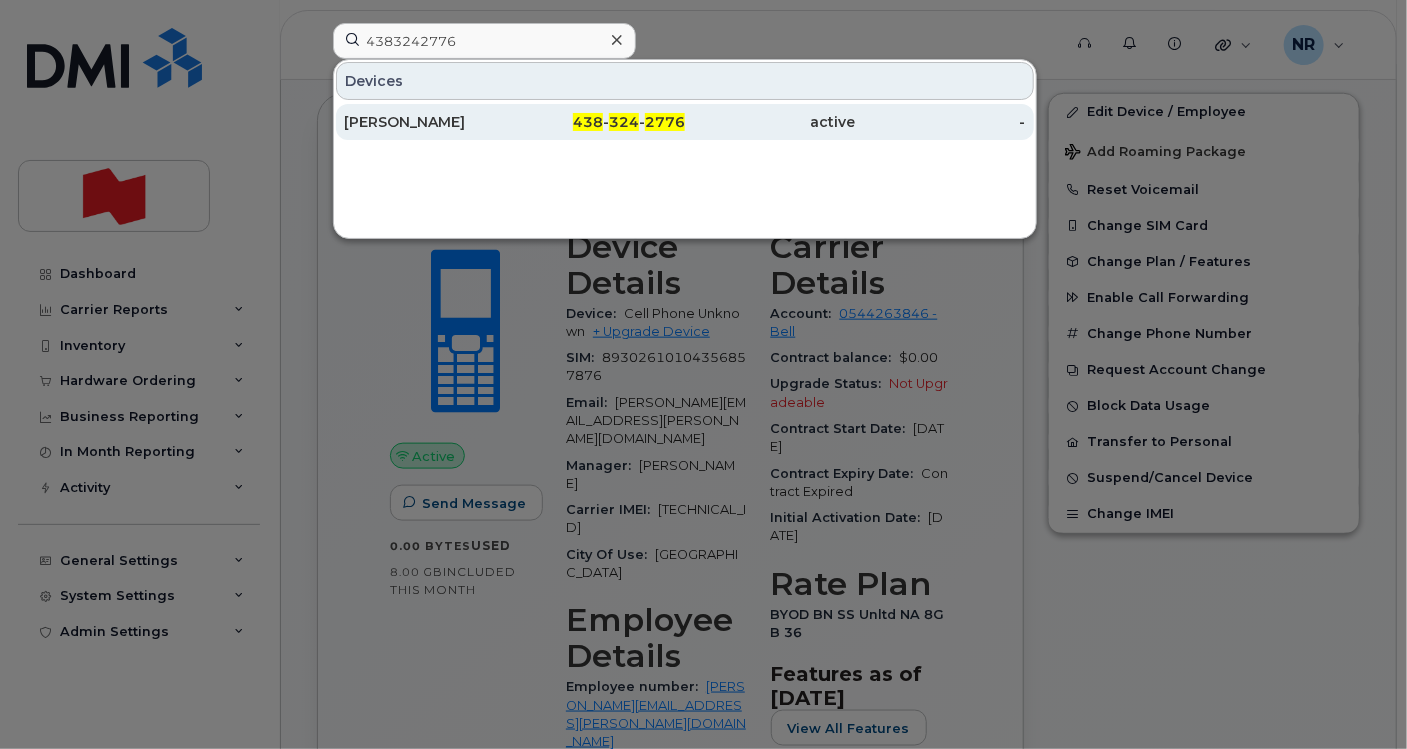 click on "[PERSON_NAME]" at bounding box center (429, 122) 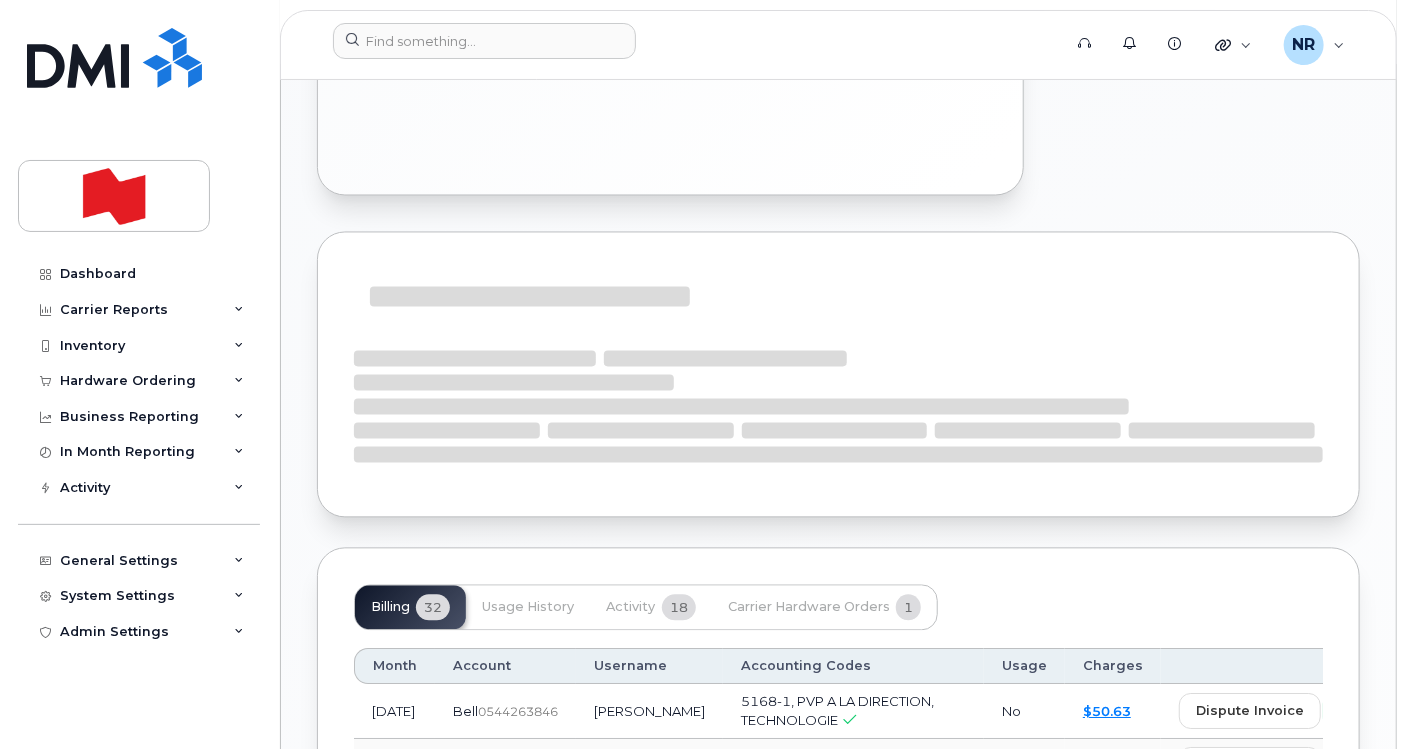 scroll, scrollTop: 1666, scrollLeft: 0, axis: vertical 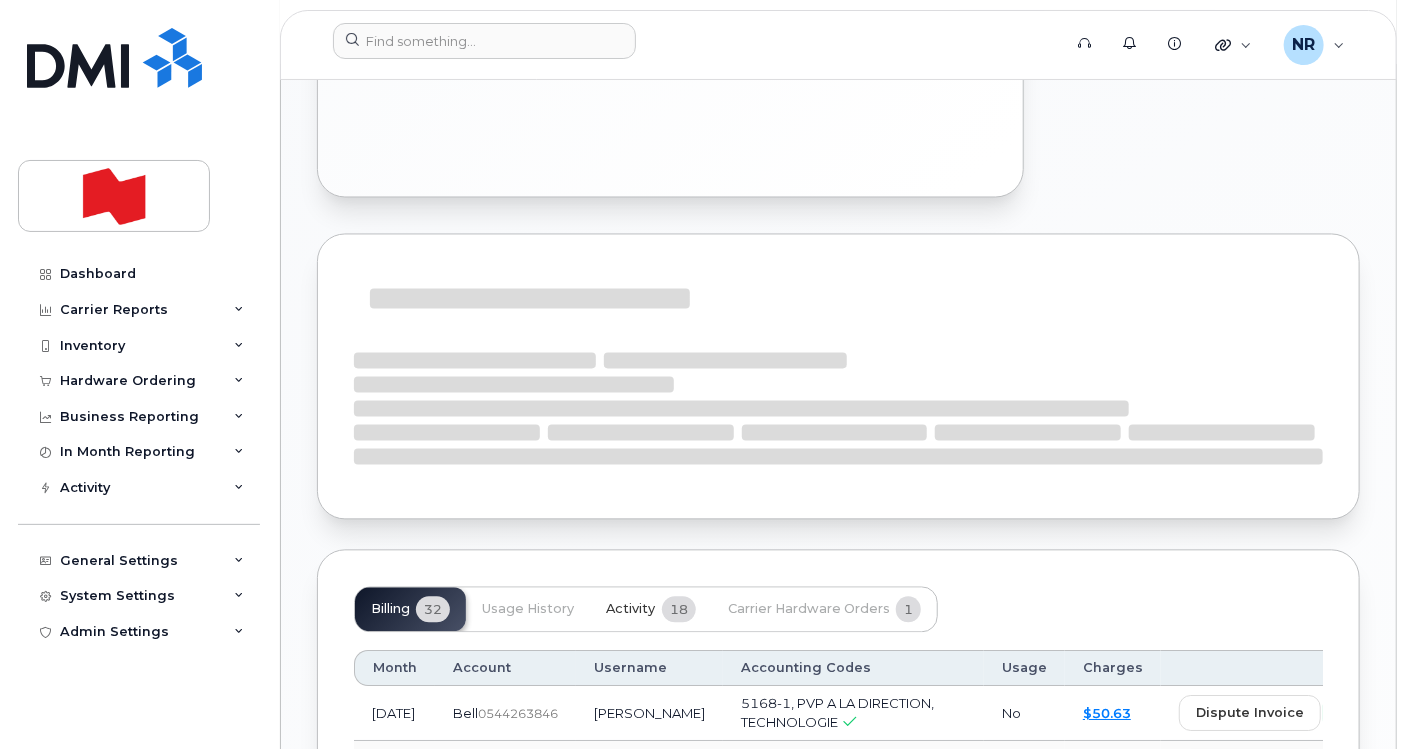 click on "Activity" at bounding box center [630, 610] 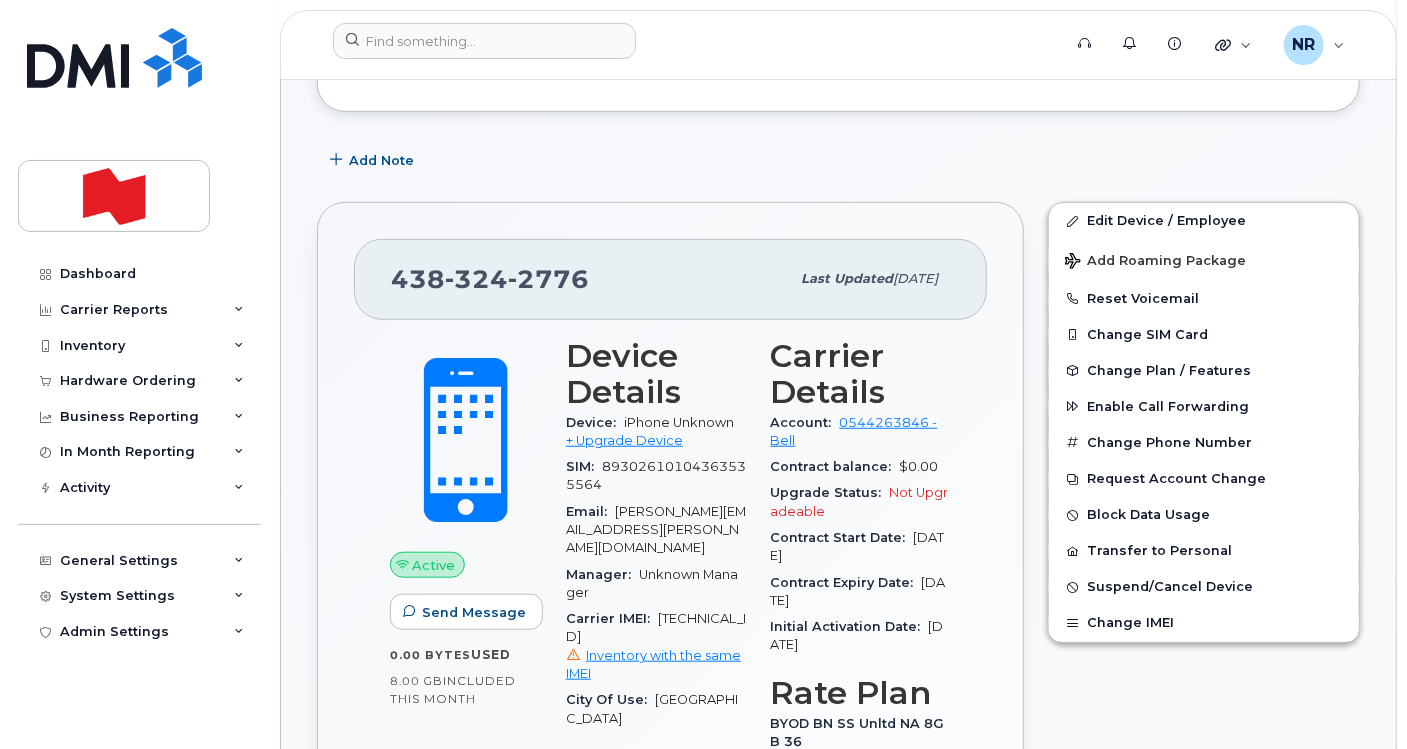 scroll, scrollTop: 444, scrollLeft: 0, axis: vertical 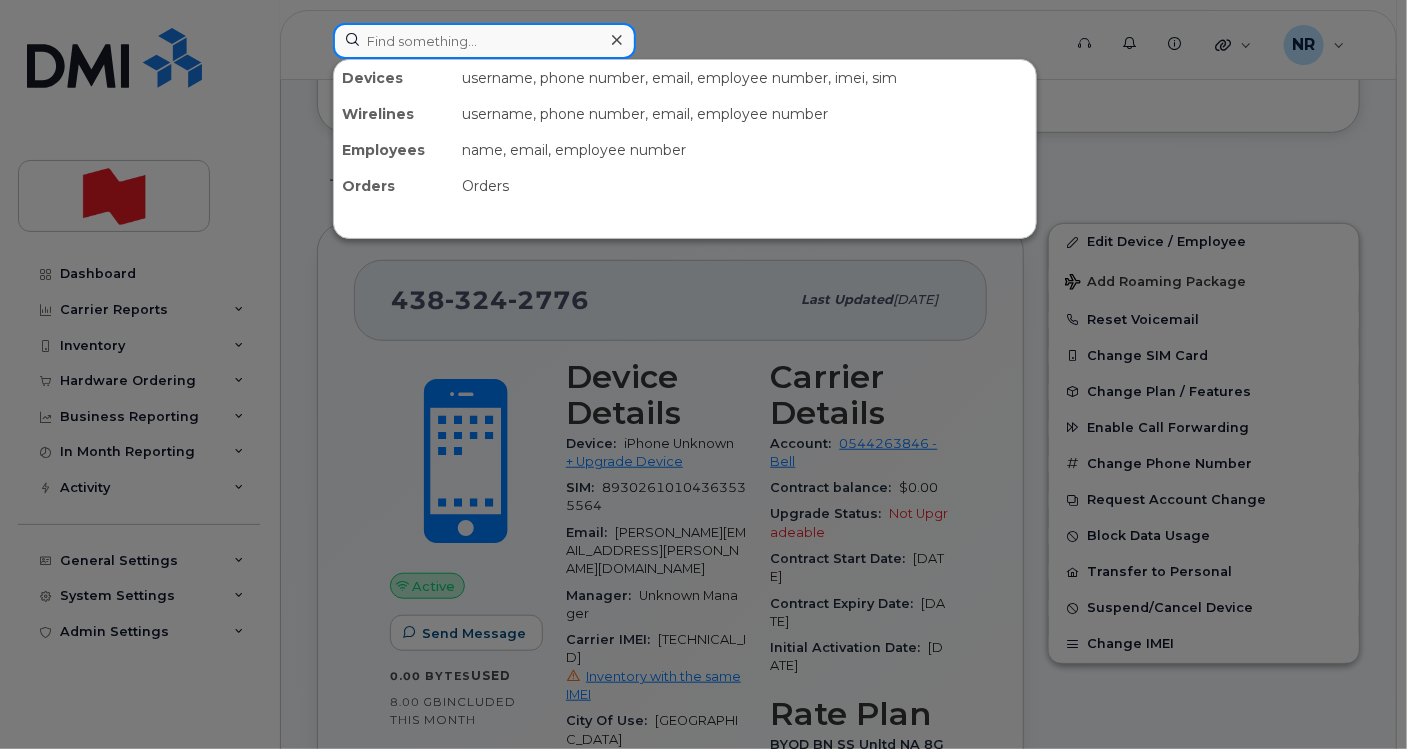 click at bounding box center [484, 41] 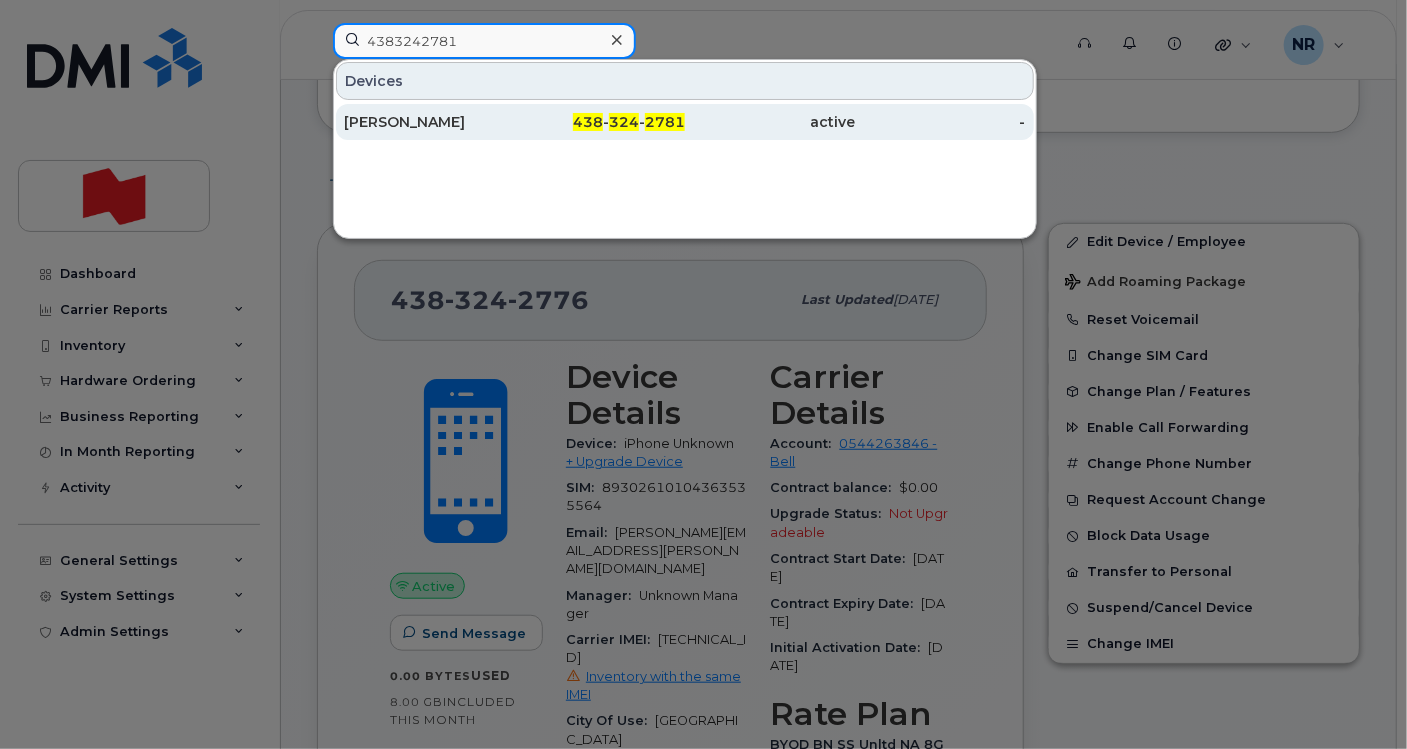 type on "4383242781" 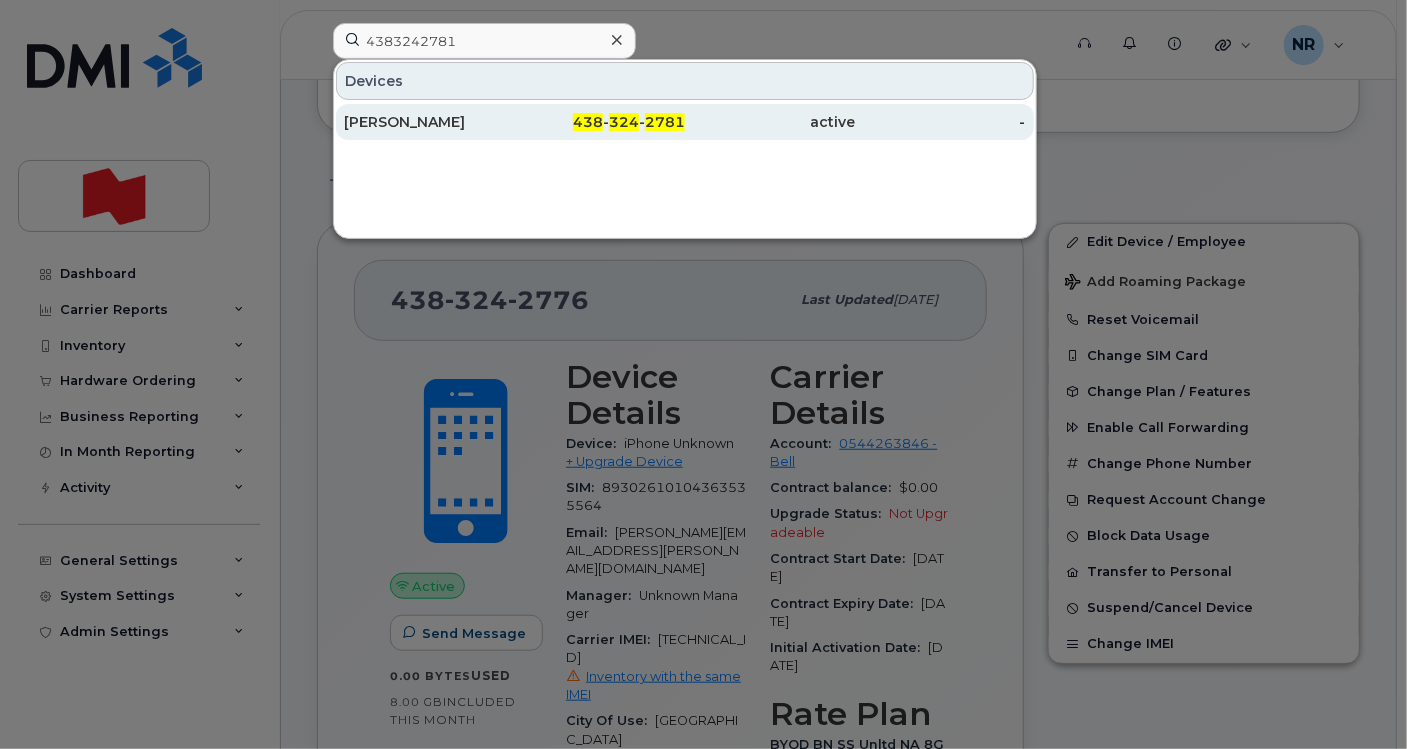click on "[PERSON_NAME]" at bounding box center [429, 122] 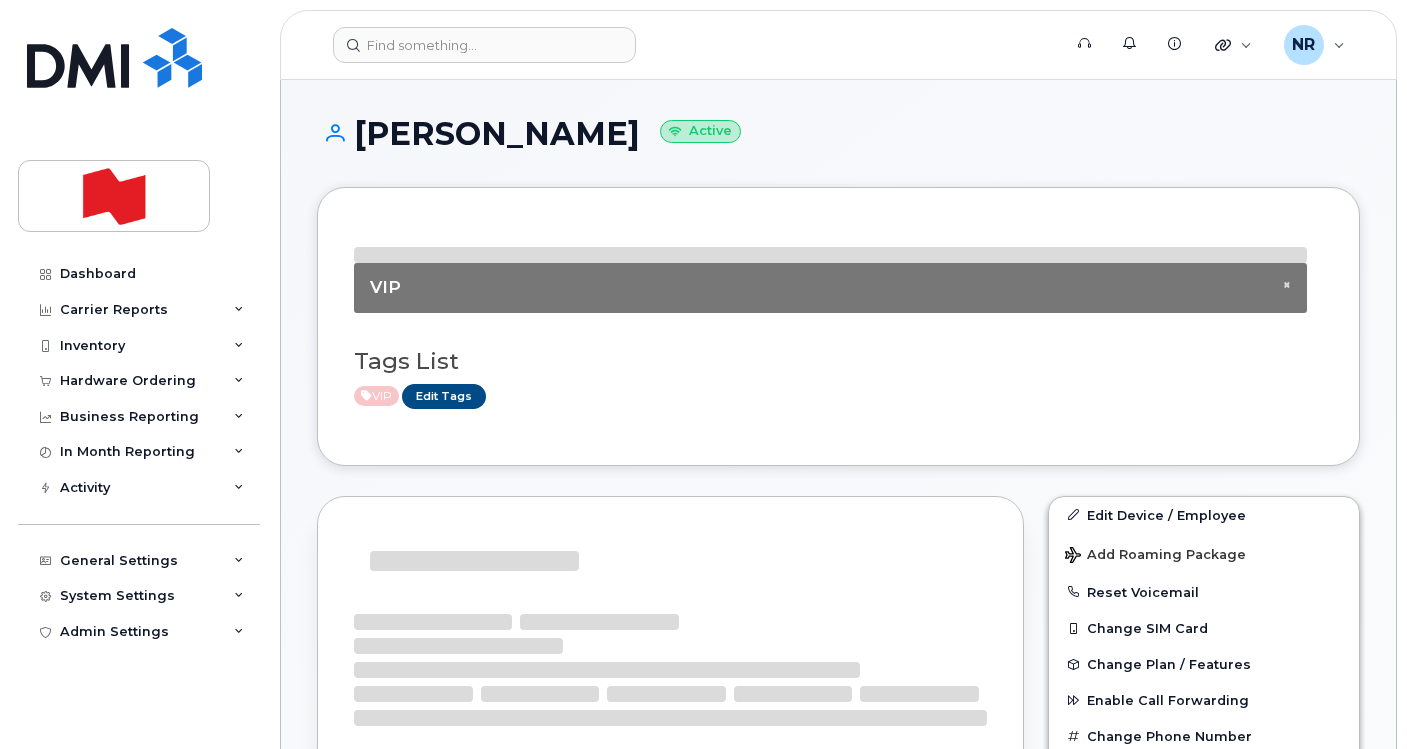 scroll, scrollTop: 0, scrollLeft: 0, axis: both 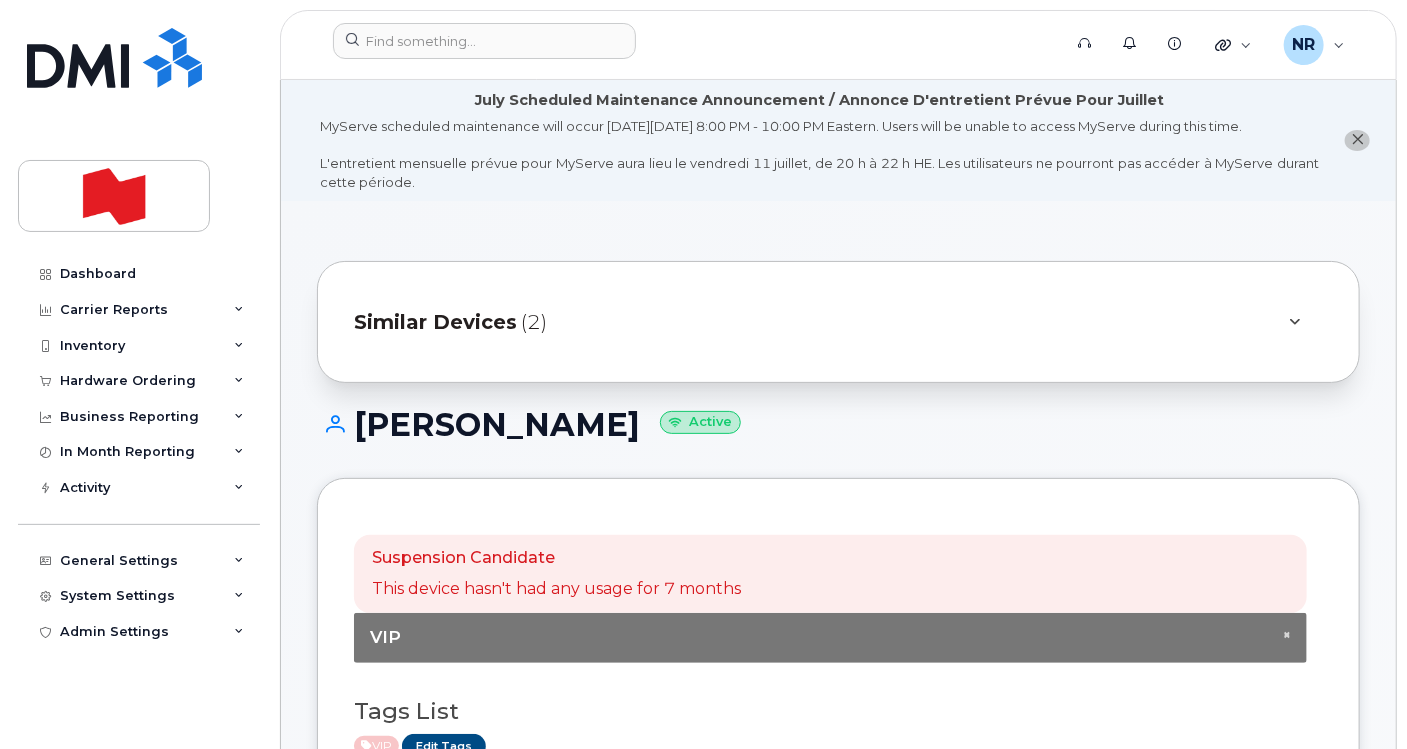 click on "Similar Devices" at bounding box center (435, 322) 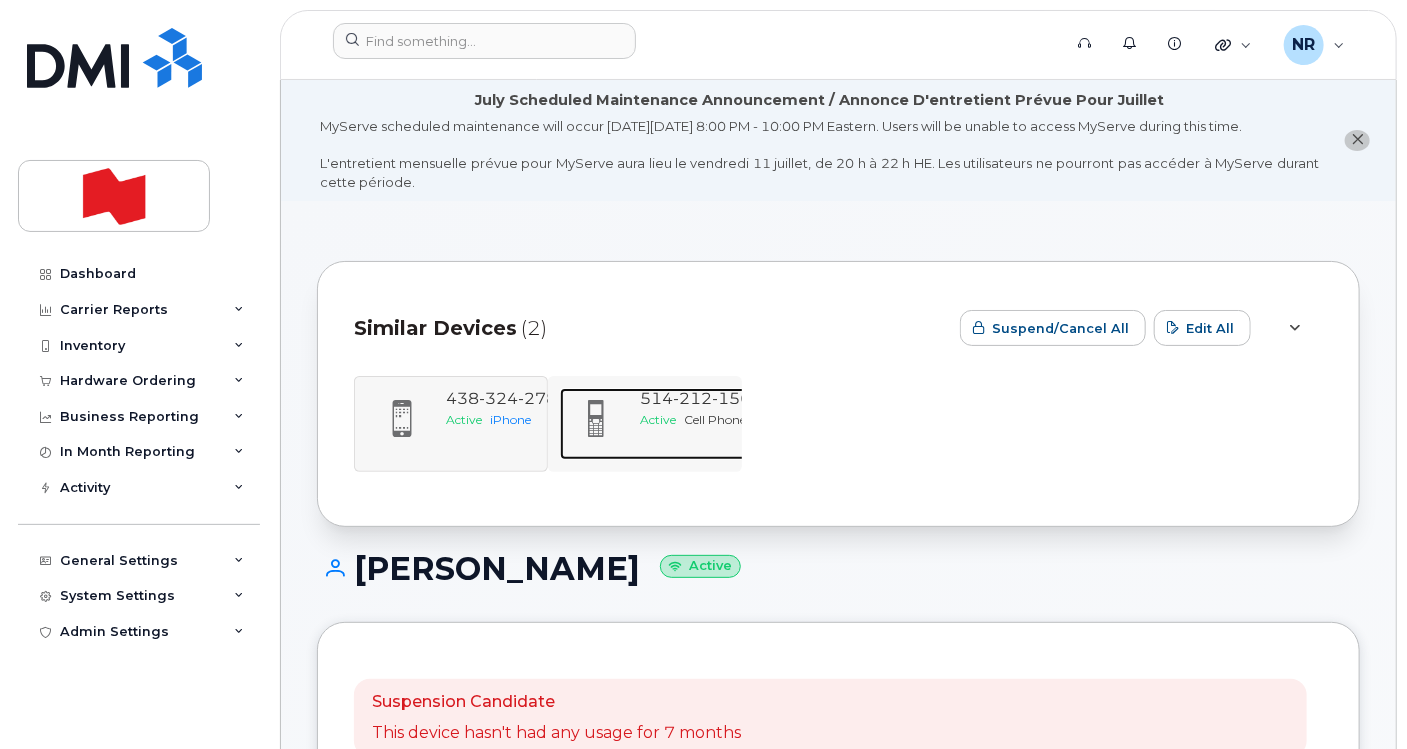 click on "514 212 1566" at bounding box center (701, 399) 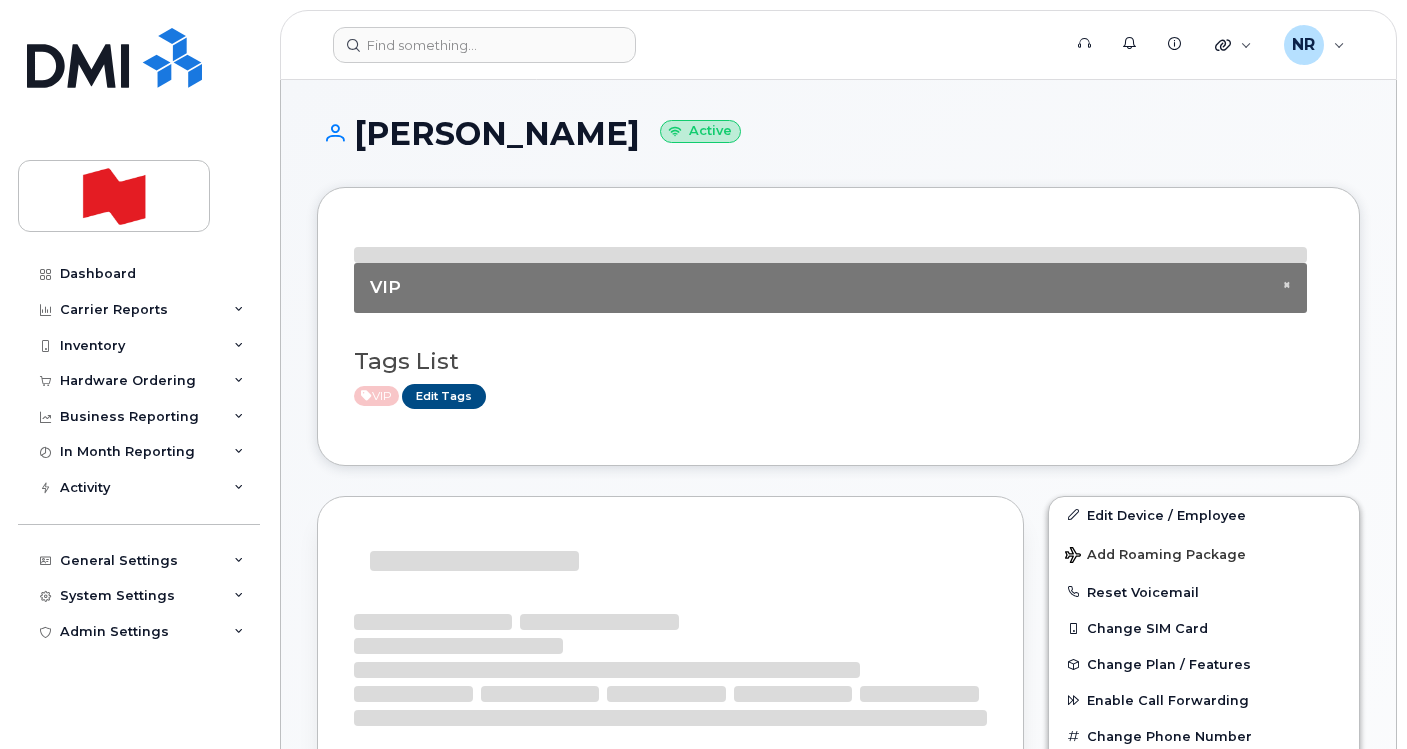 scroll, scrollTop: 0, scrollLeft: 0, axis: both 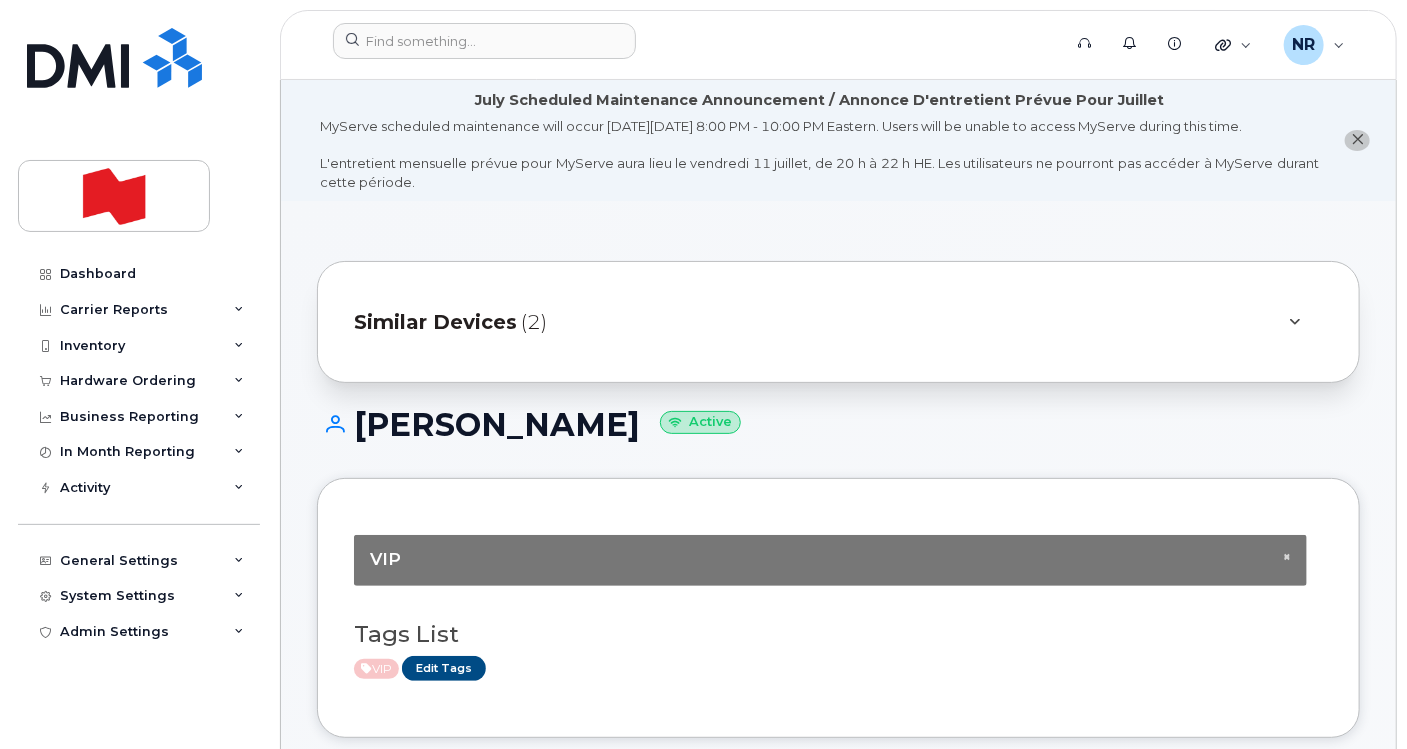 click on "Similar Devices" at bounding box center [435, 322] 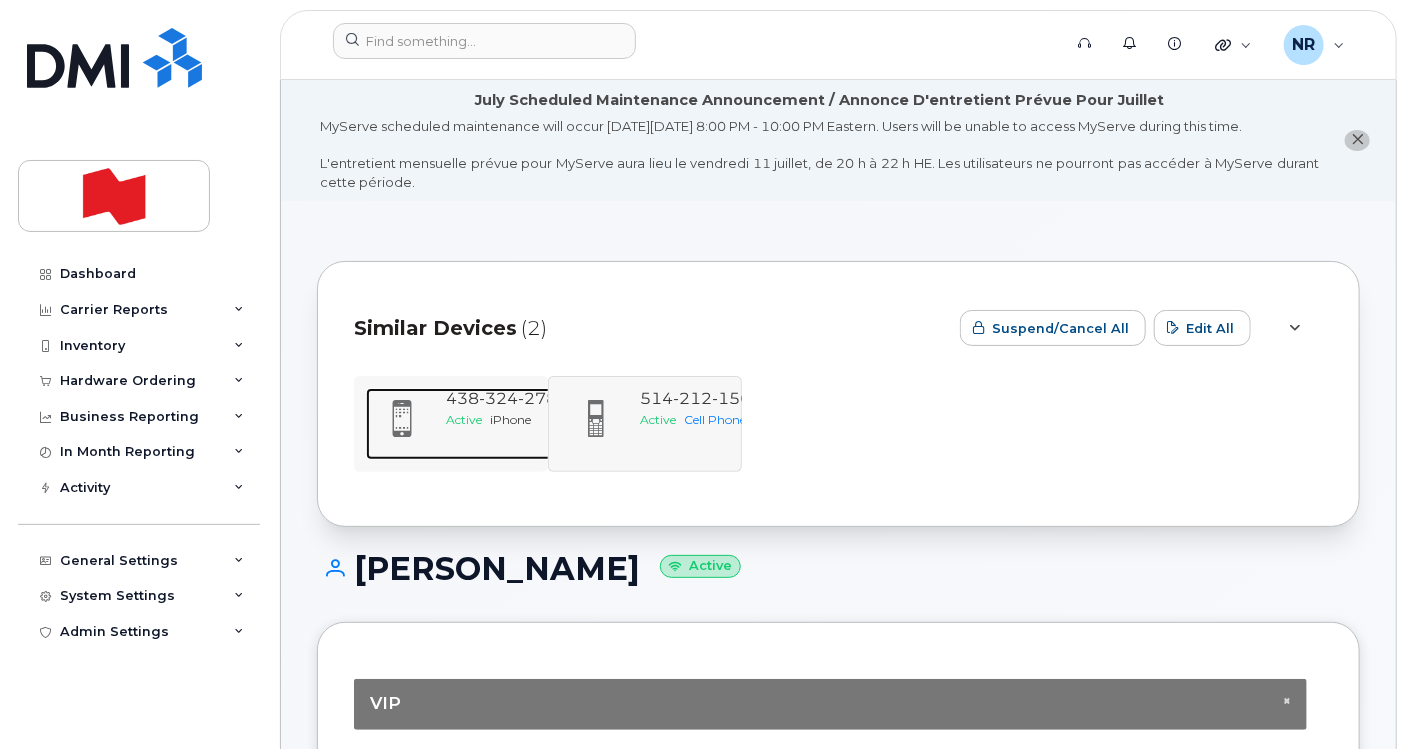 click on "Active" at bounding box center (464, 419) 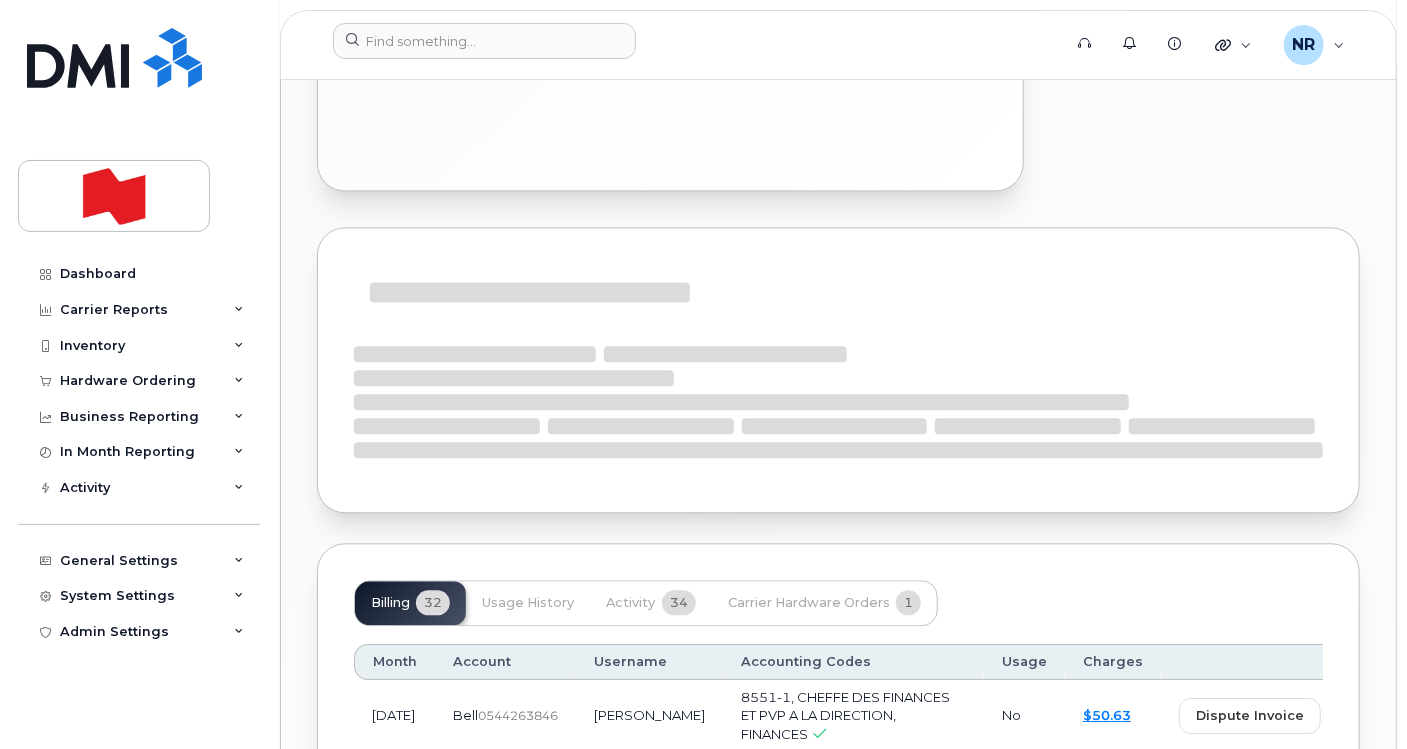 scroll, scrollTop: 1888, scrollLeft: 0, axis: vertical 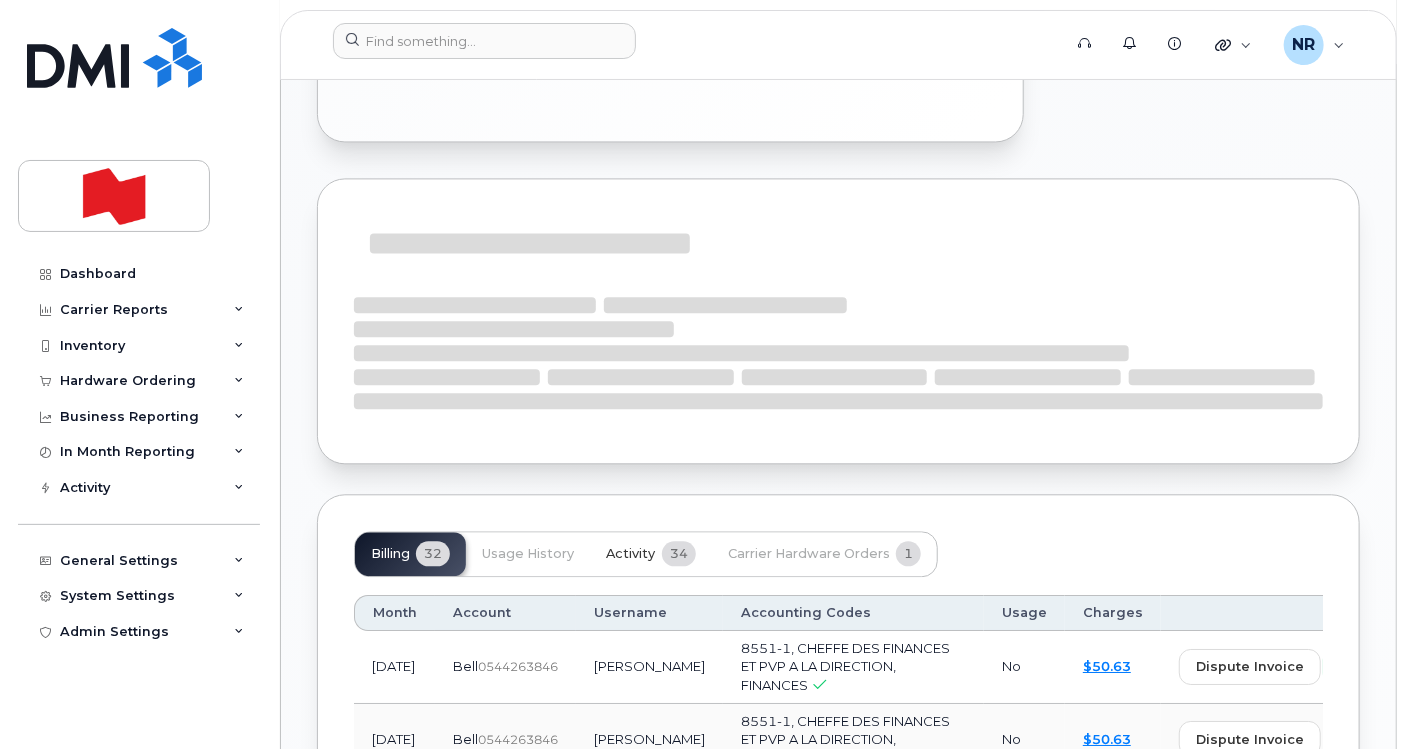 click on "Activity" at bounding box center (630, 554) 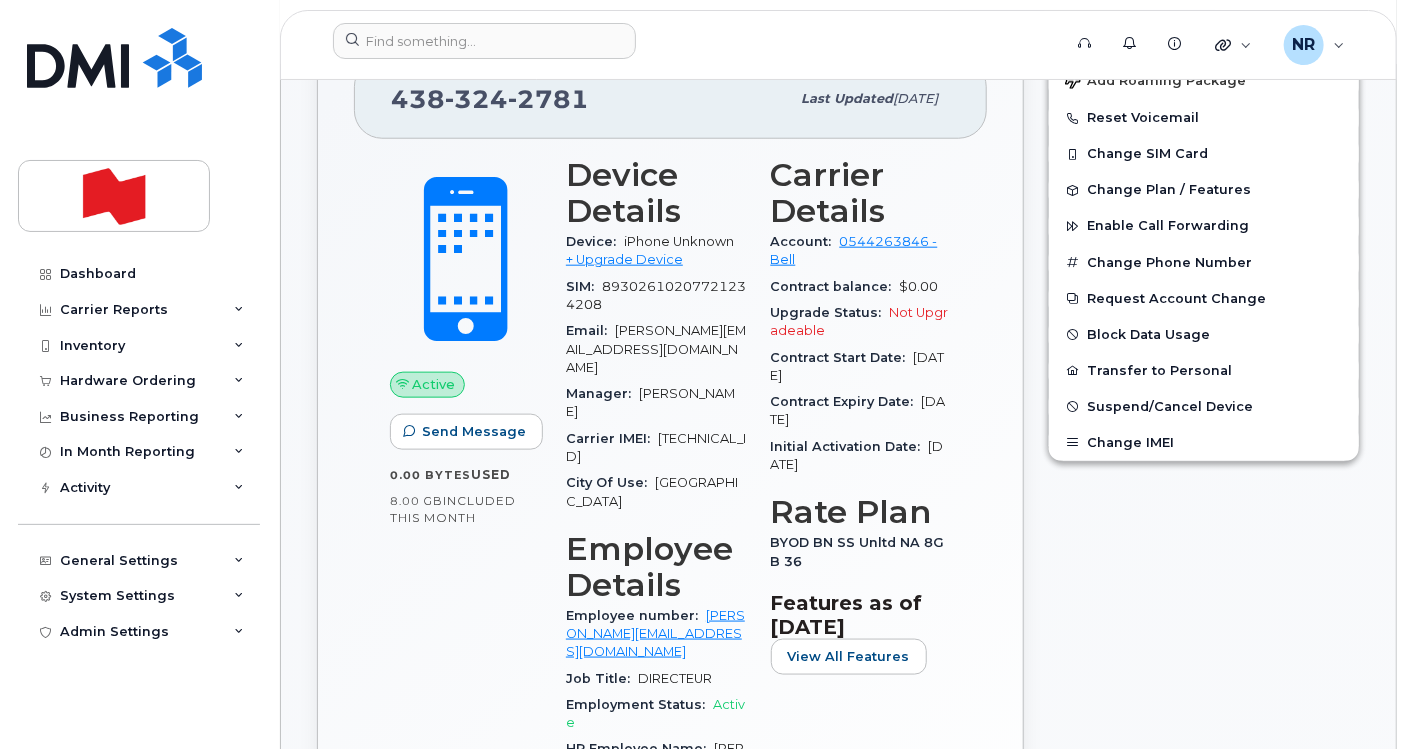 scroll, scrollTop: 666, scrollLeft: 0, axis: vertical 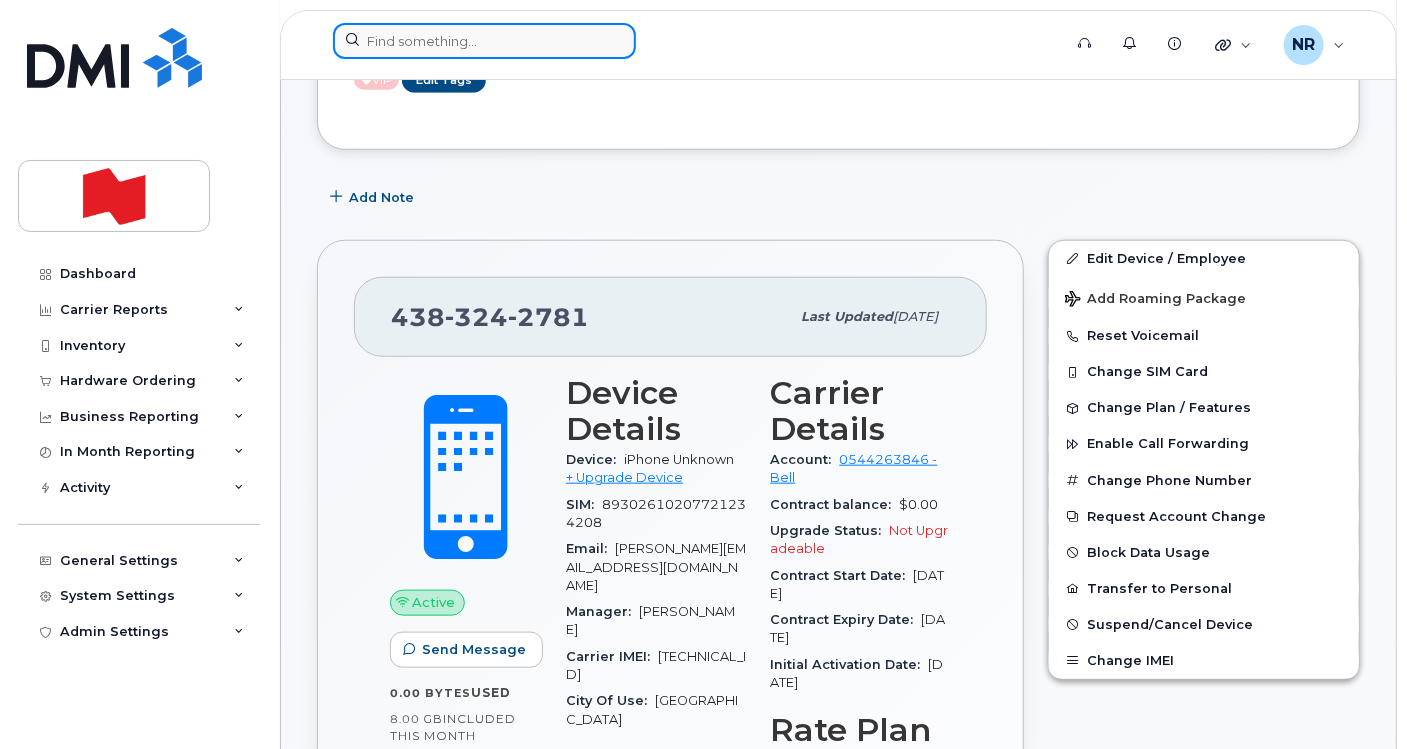 drag, startPoint x: 405, startPoint y: 40, endPoint x: 460, endPoint y: 40, distance: 55 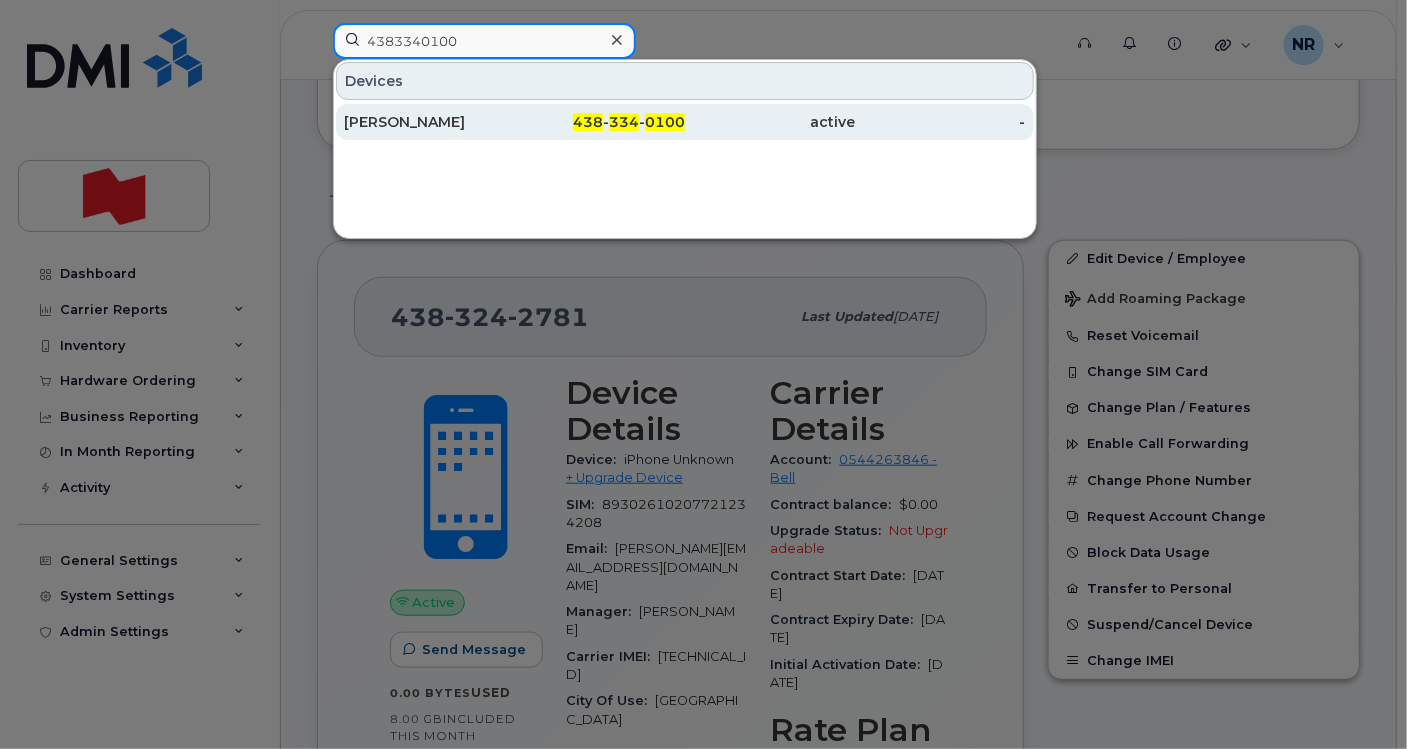type on "4383340100" 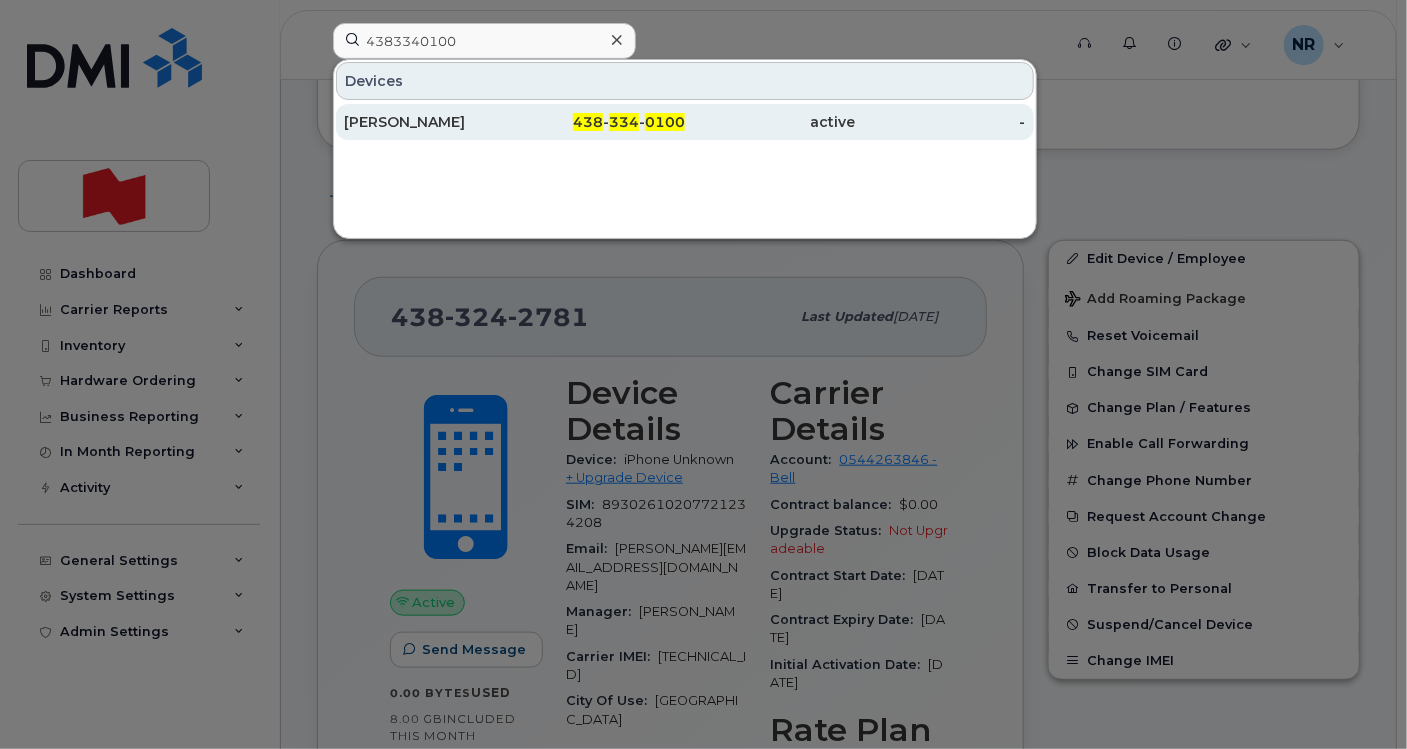 drag, startPoint x: 420, startPoint y: 122, endPoint x: 530, endPoint y: 131, distance: 110.36757 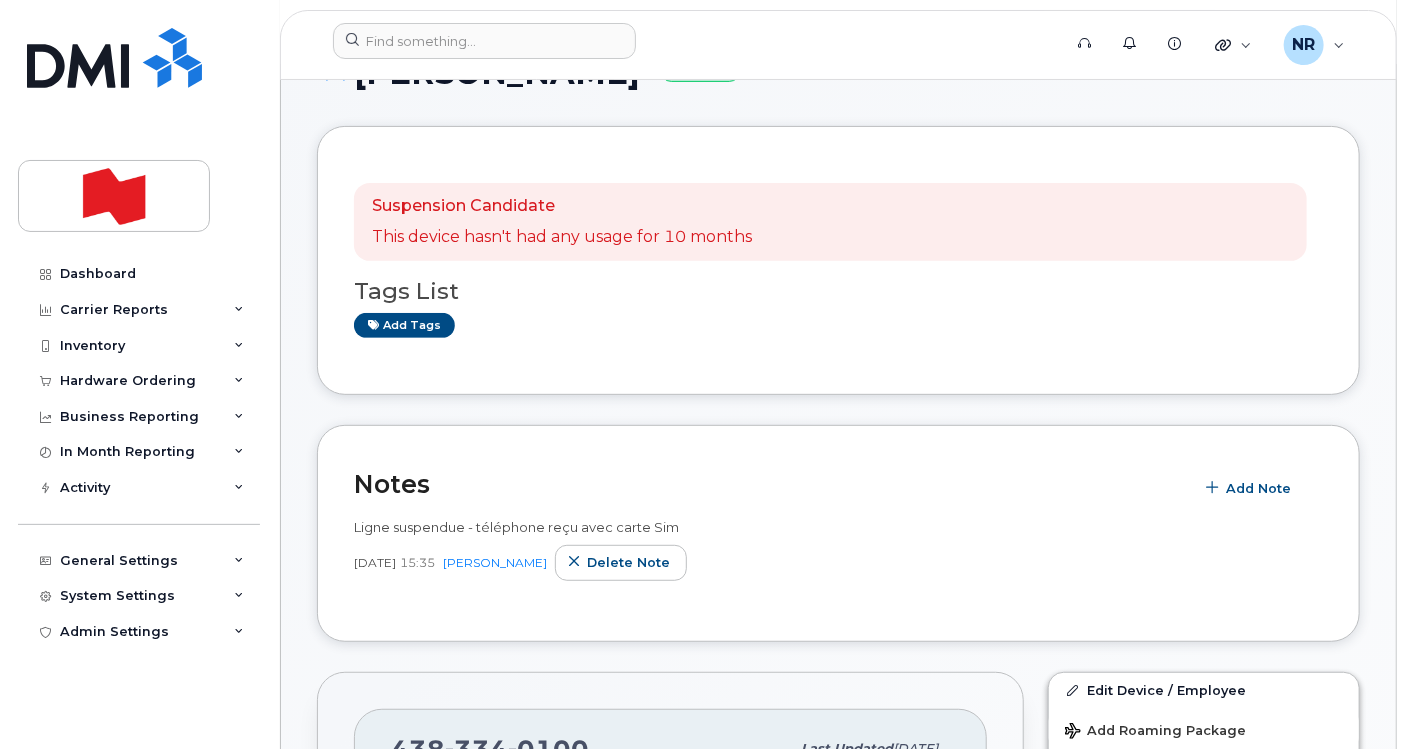scroll, scrollTop: 222, scrollLeft: 0, axis: vertical 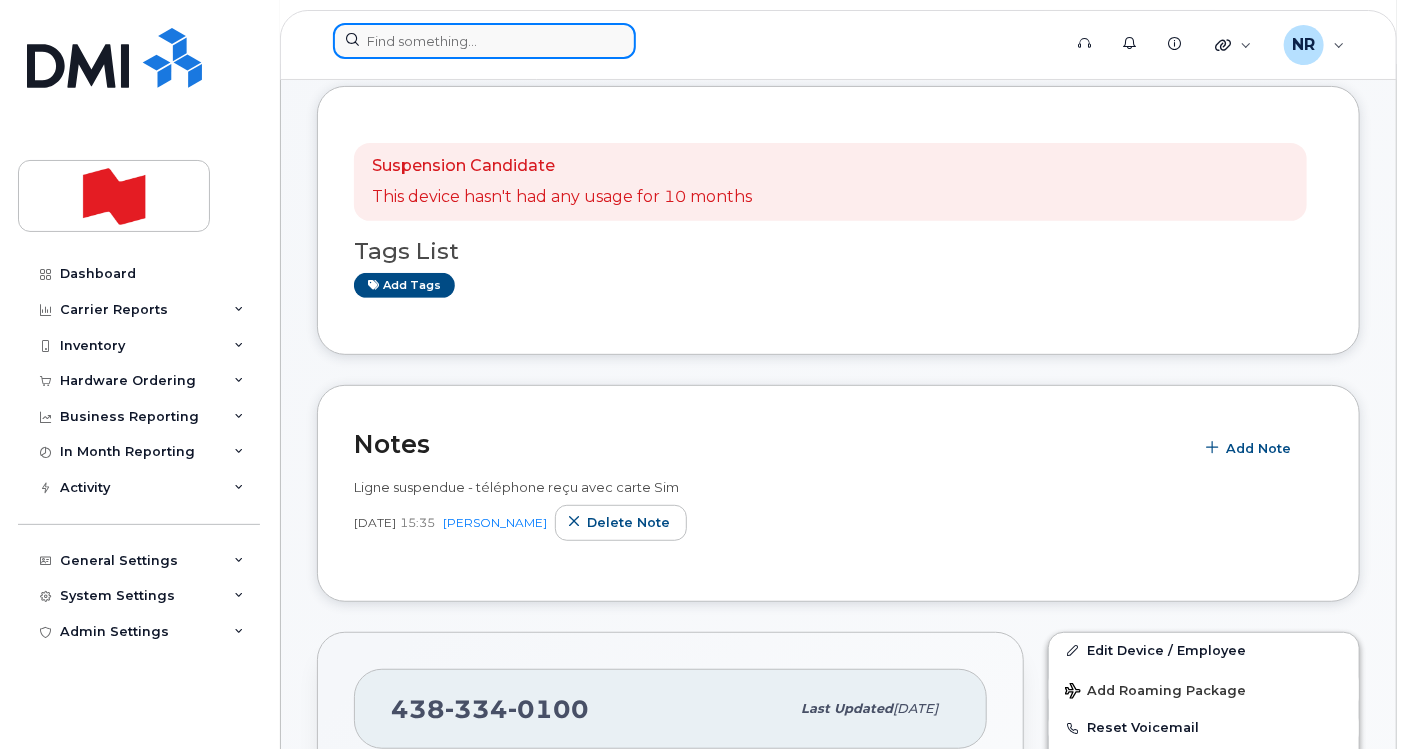 click at bounding box center [484, 41] 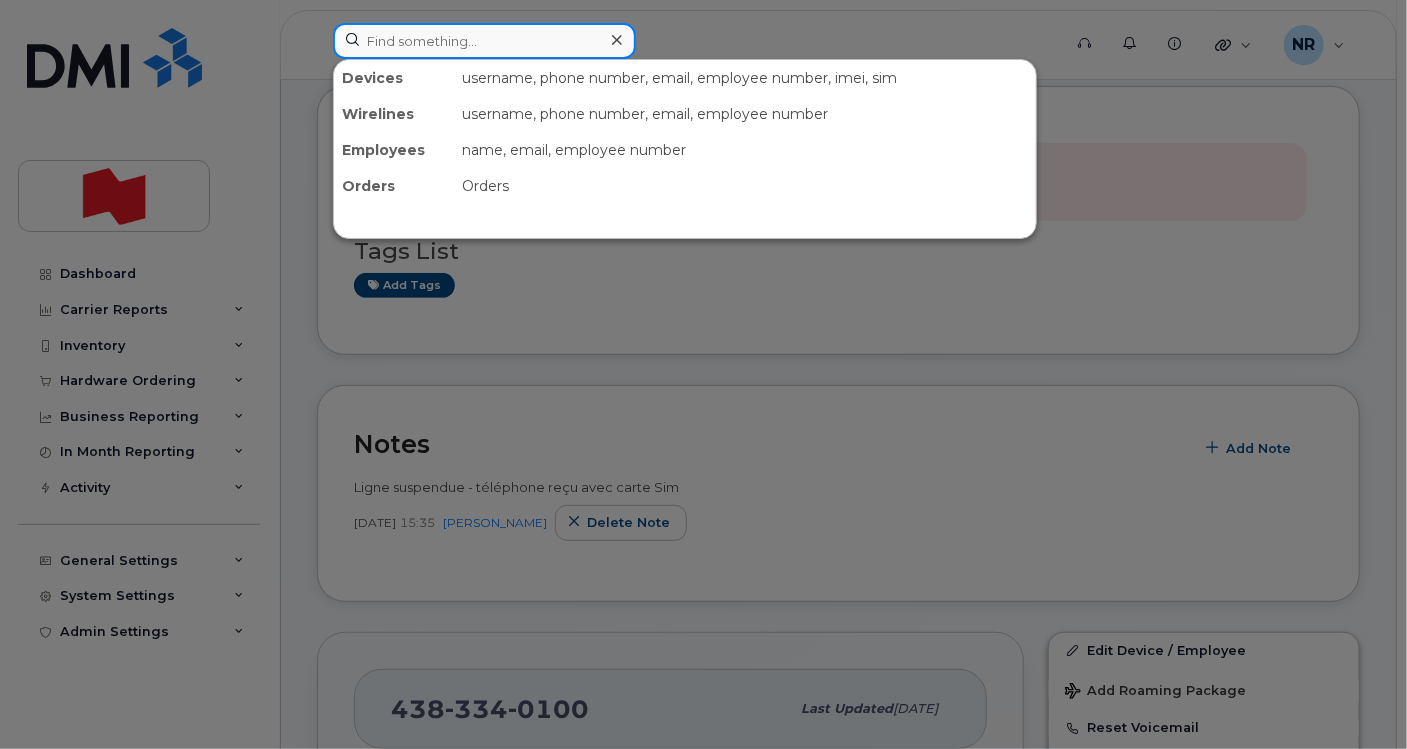 paste on "4383348012" 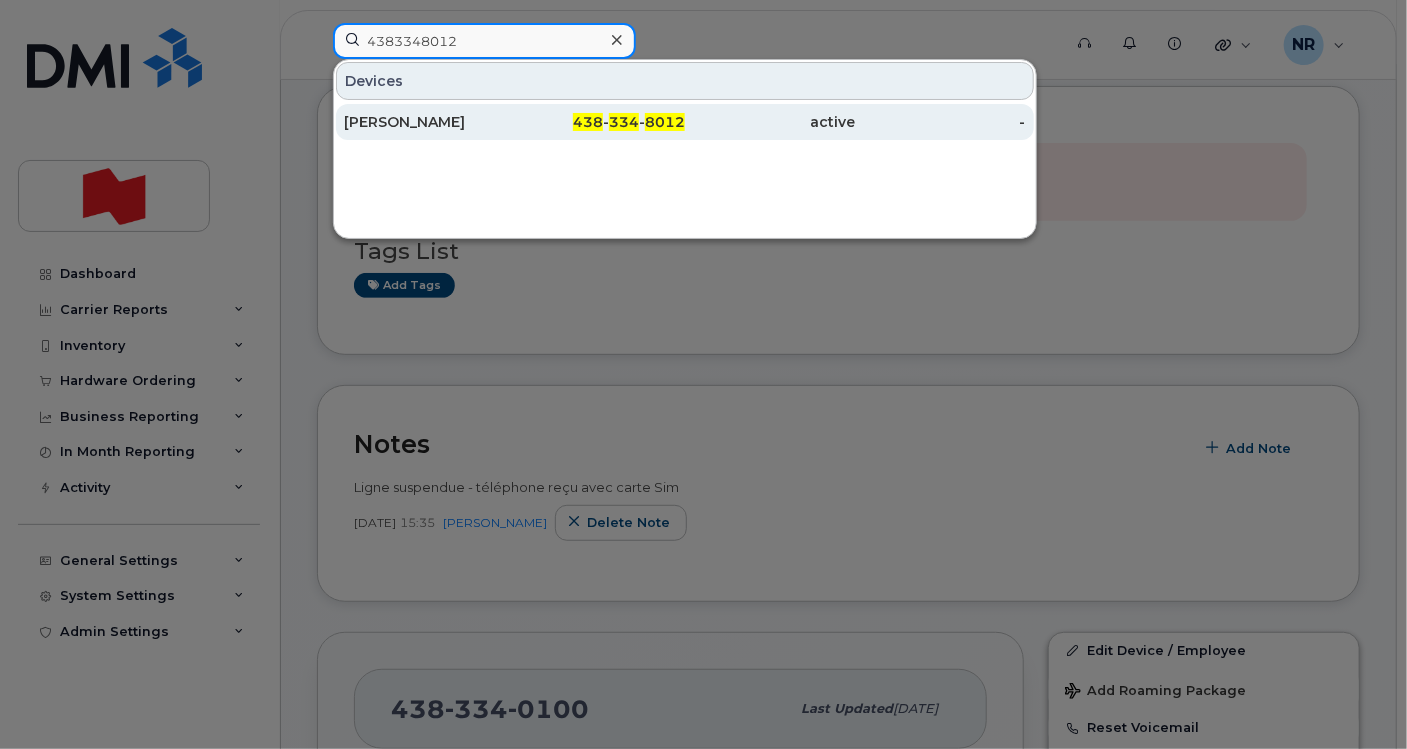type on "4383348012" 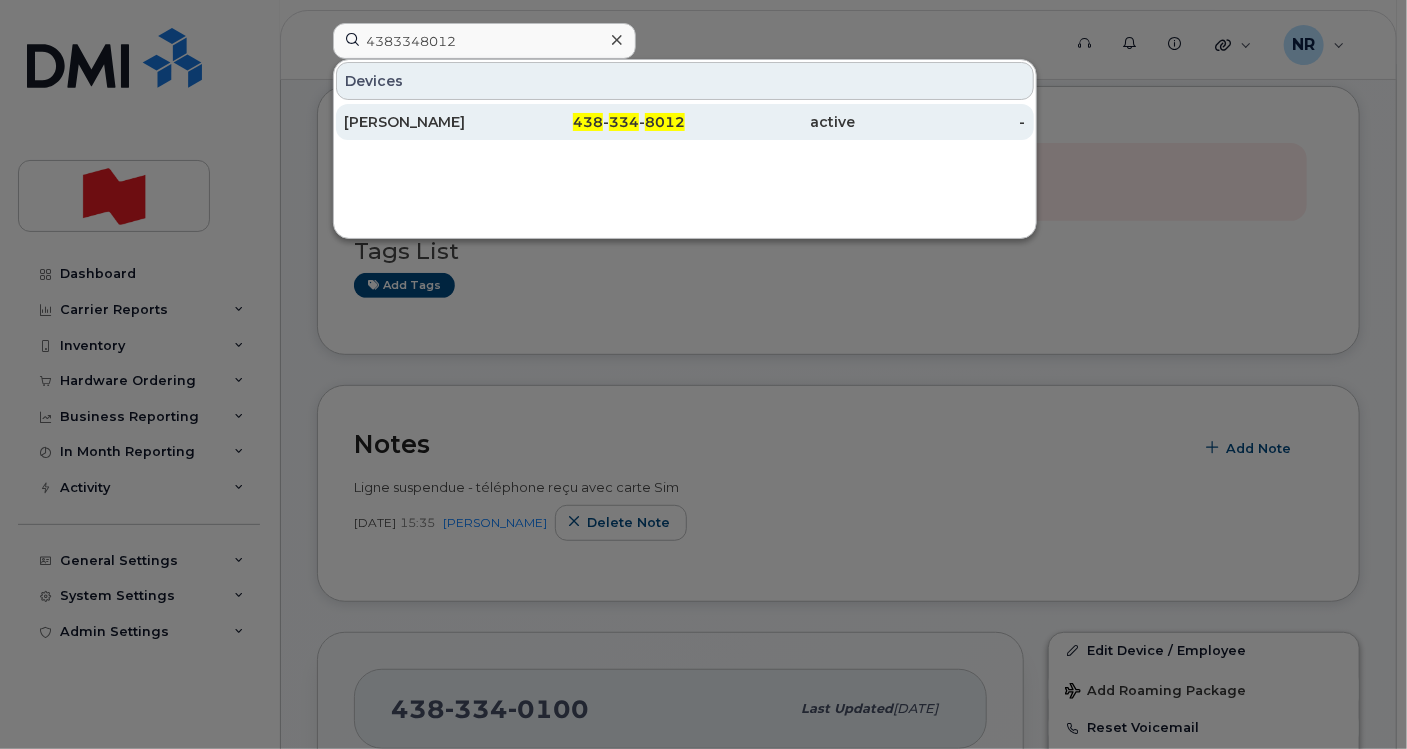 click on "[PERSON_NAME]" at bounding box center [429, 122] 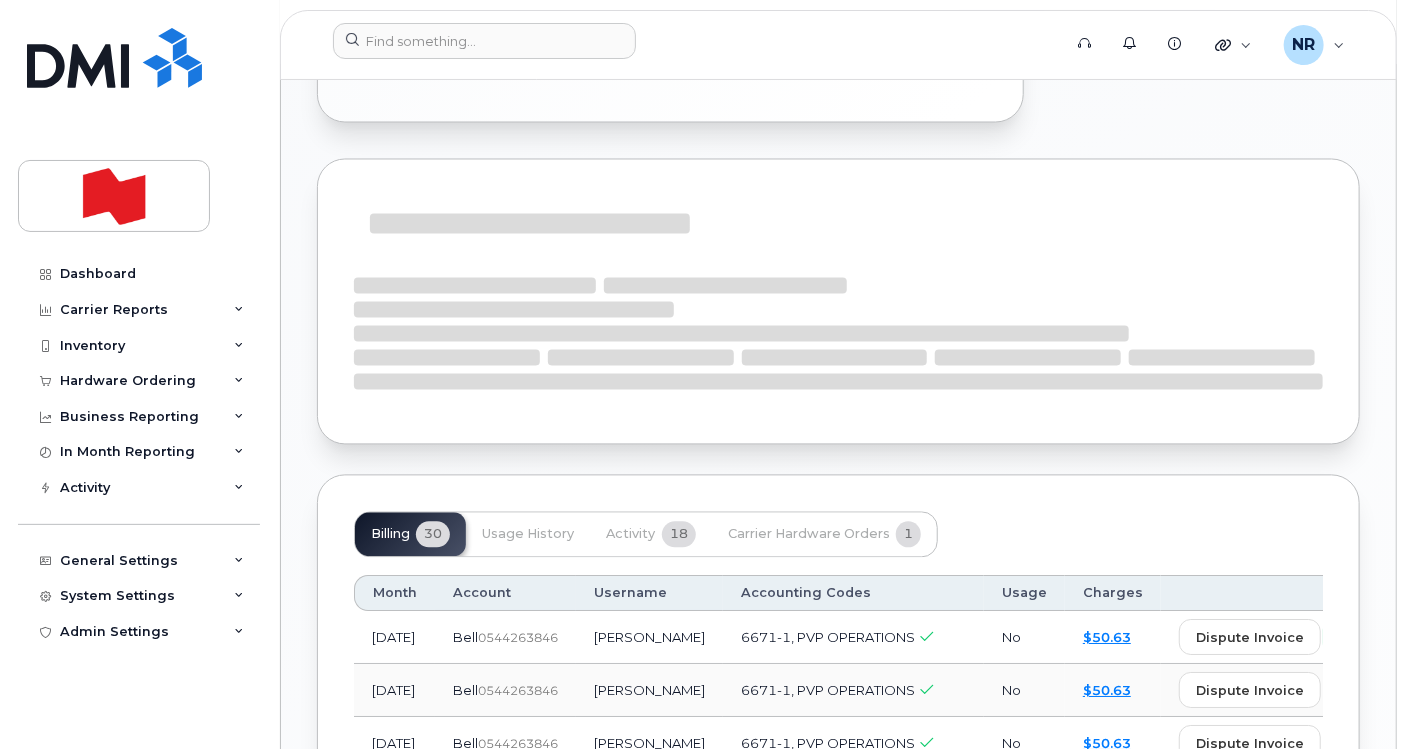 scroll, scrollTop: 1620, scrollLeft: 0, axis: vertical 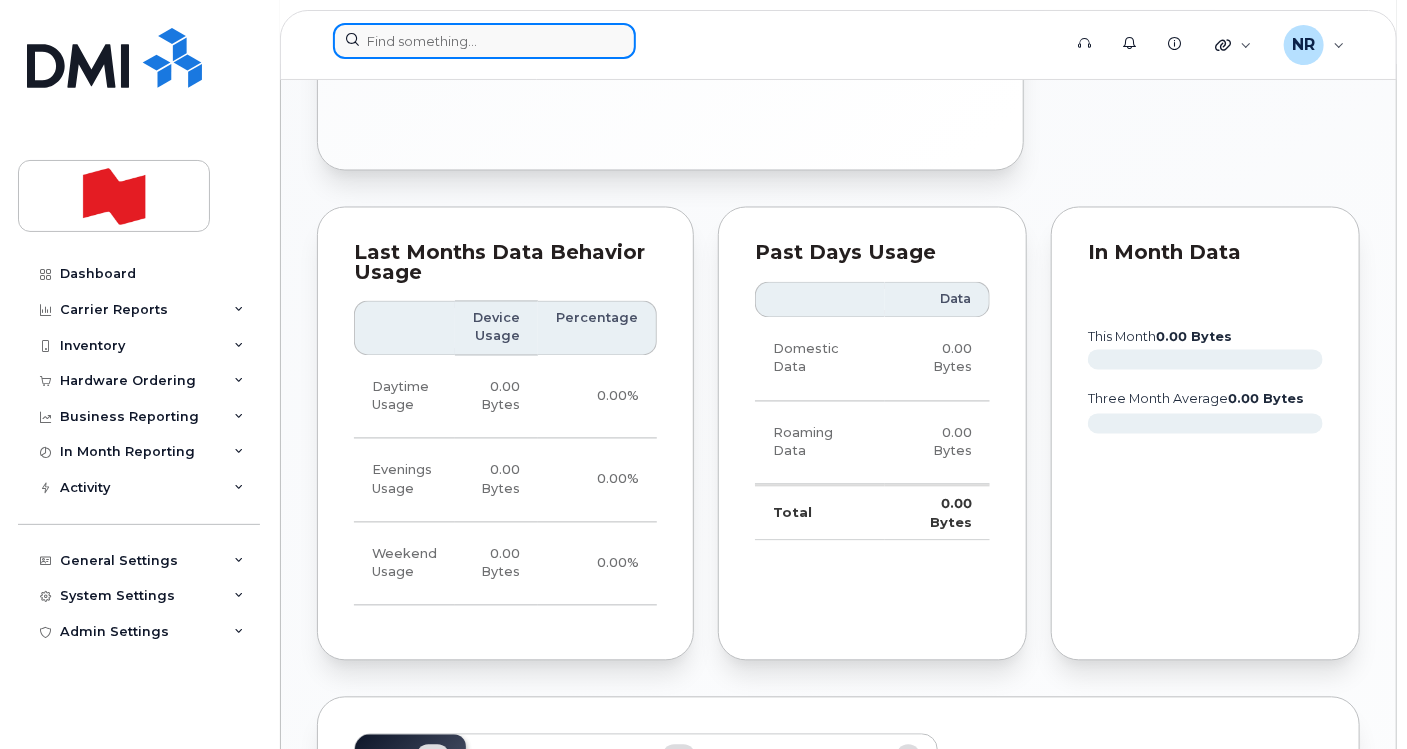 click at bounding box center [484, 41] 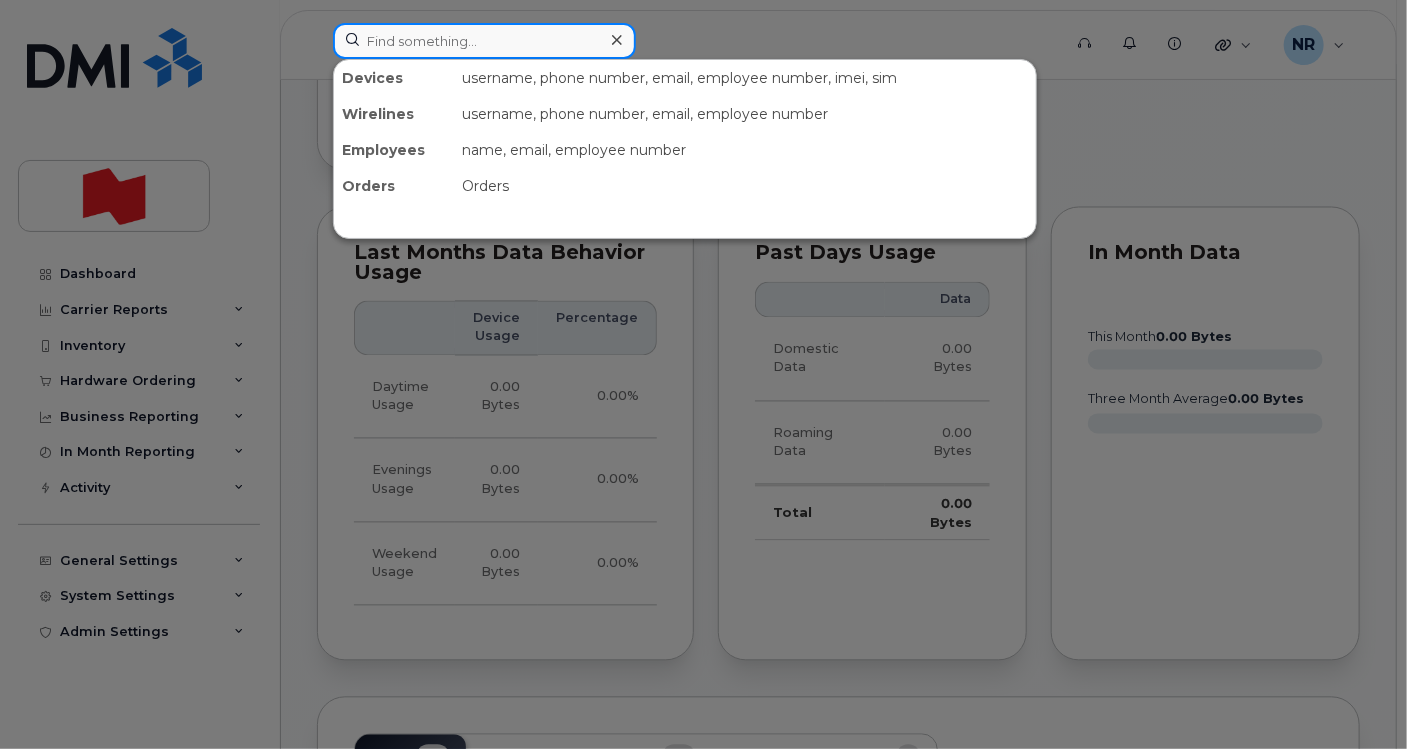 paste on "4383375640" 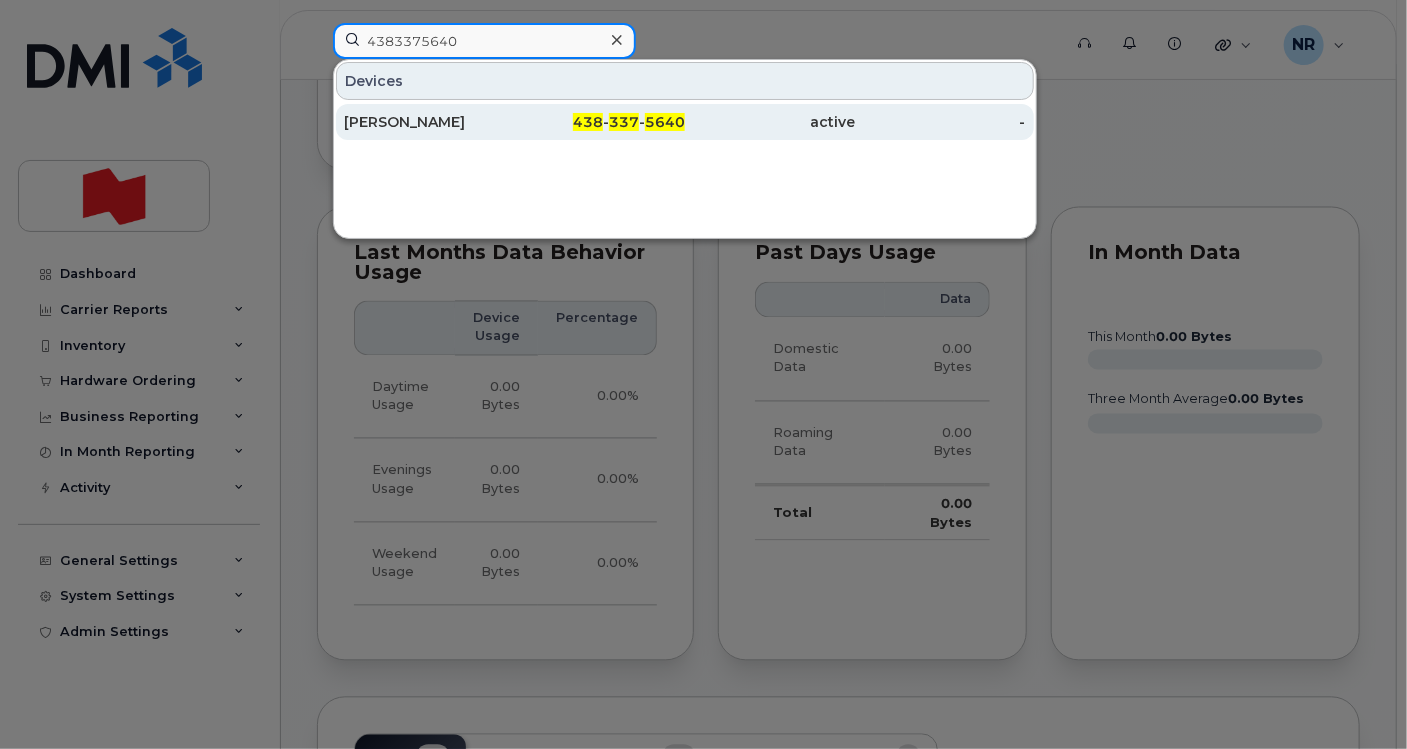 type on "4383375640" 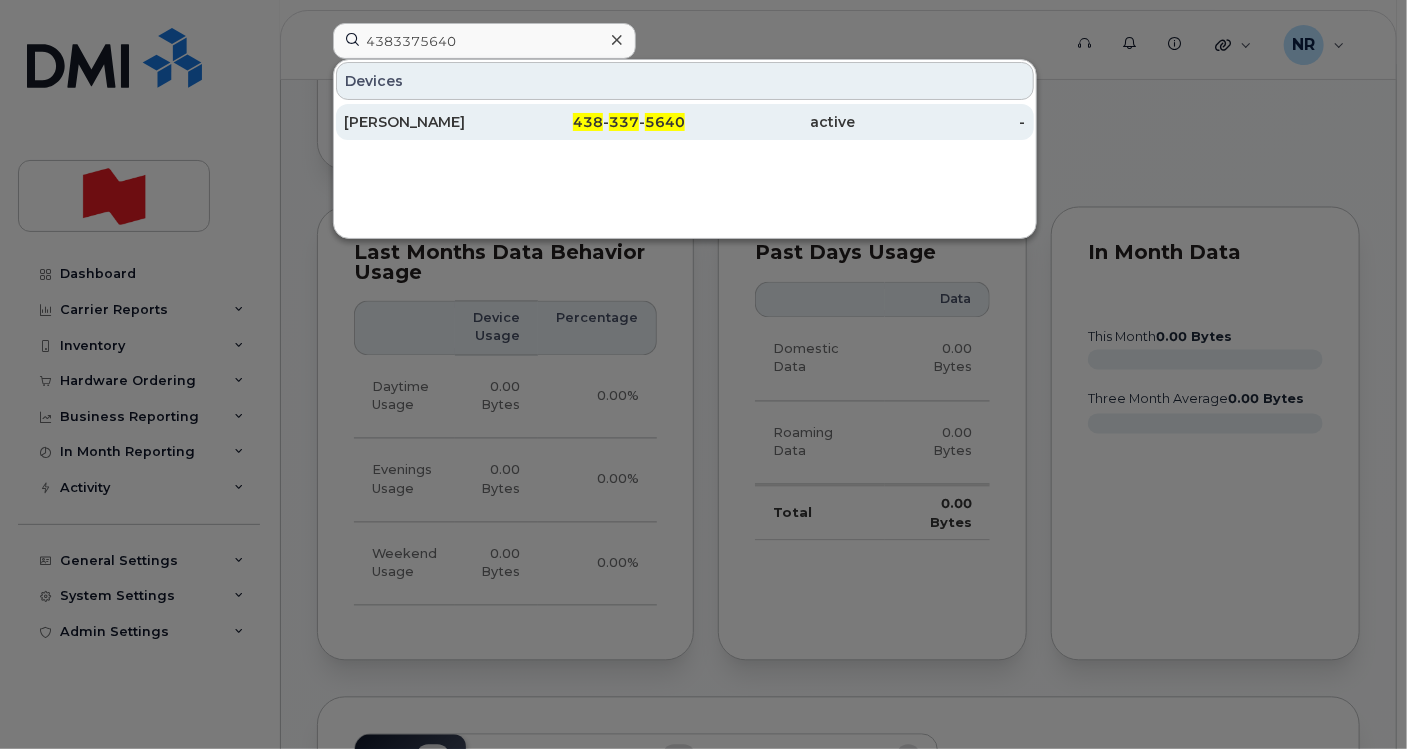 drag, startPoint x: 405, startPoint y: 123, endPoint x: 711, endPoint y: 135, distance: 306.2352 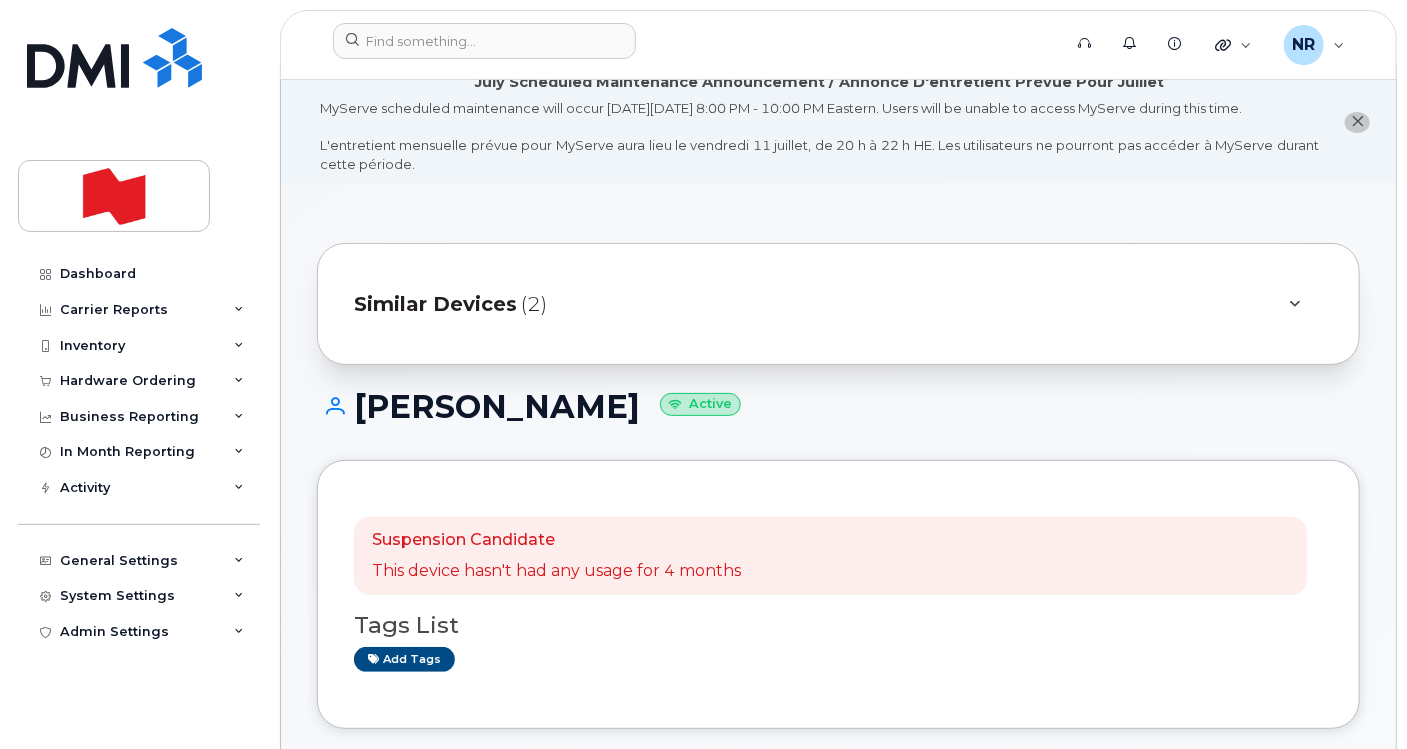 scroll, scrollTop: 0, scrollLeft: 0, axis: both 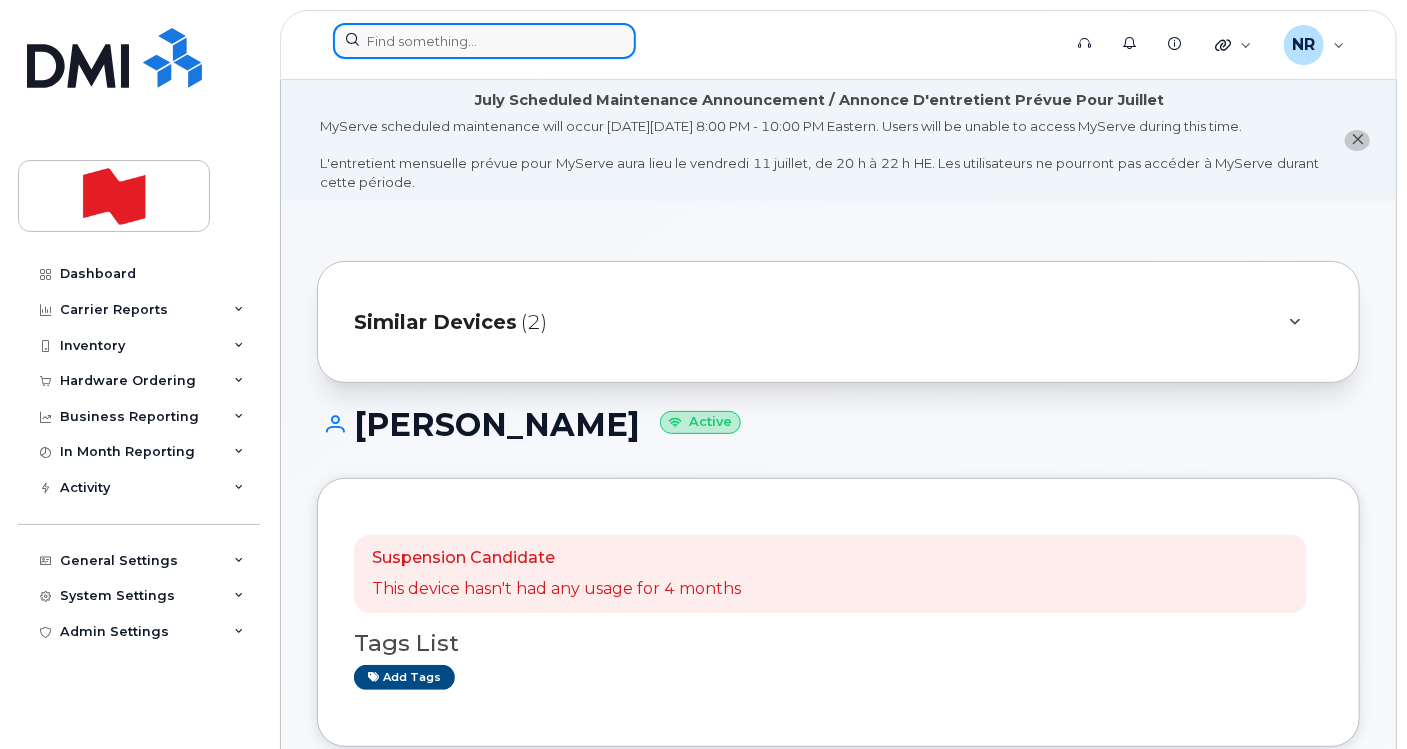 click at bounding box center [484, 41] 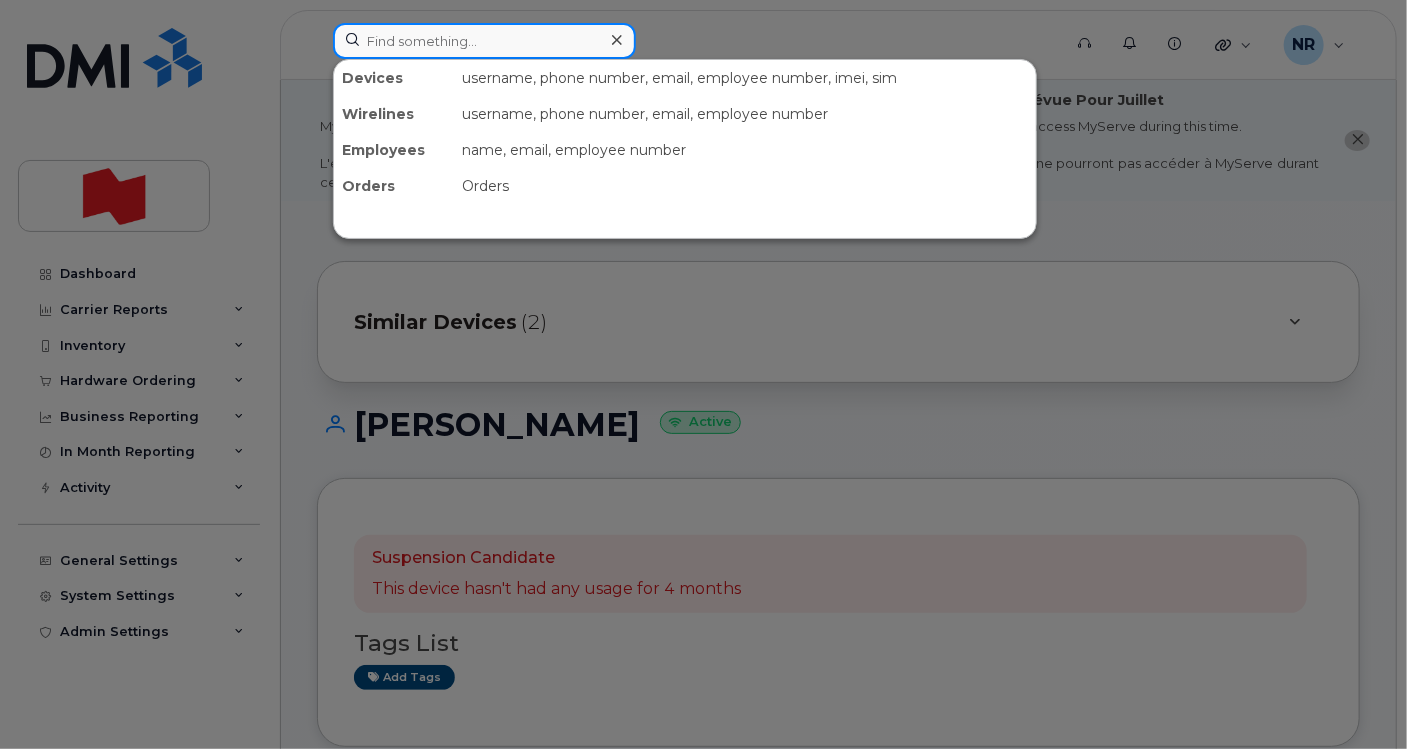 paste on "4383407345" 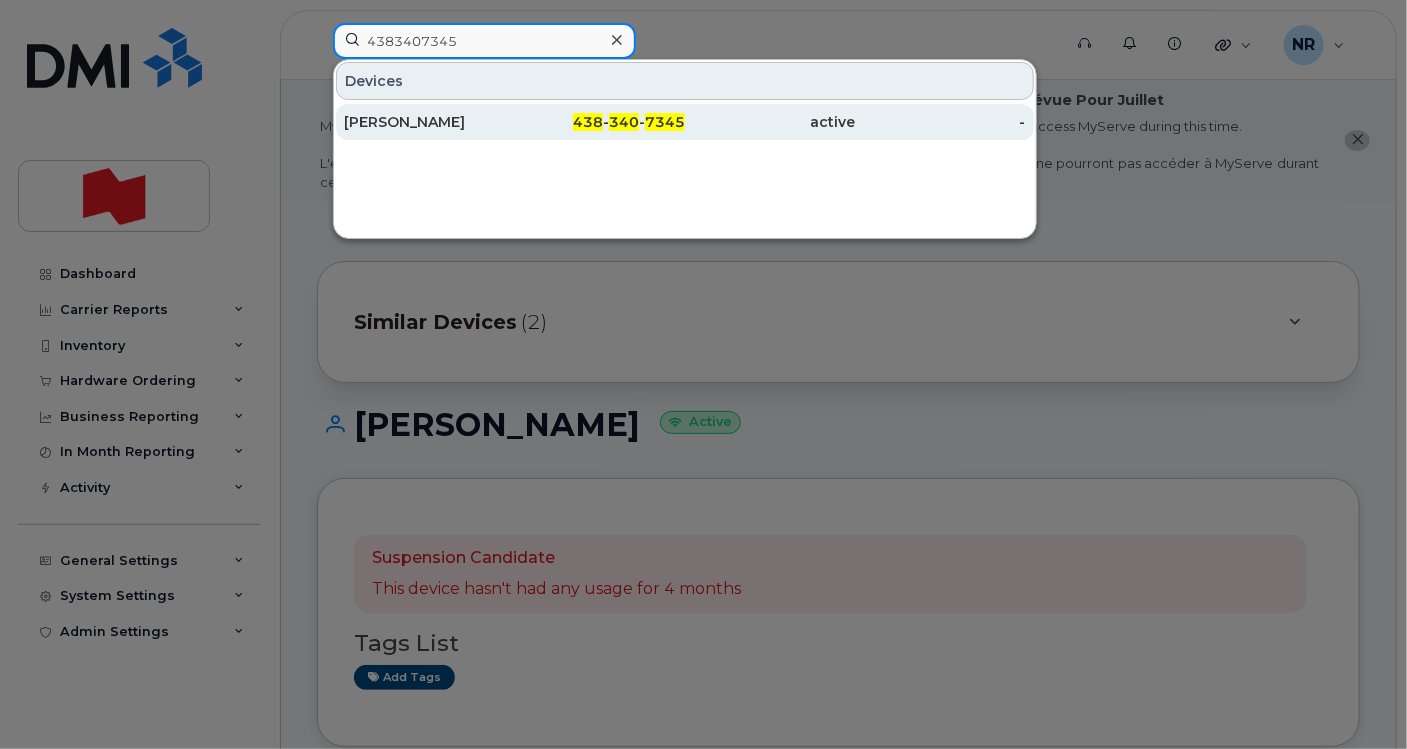 type on "4383407345" 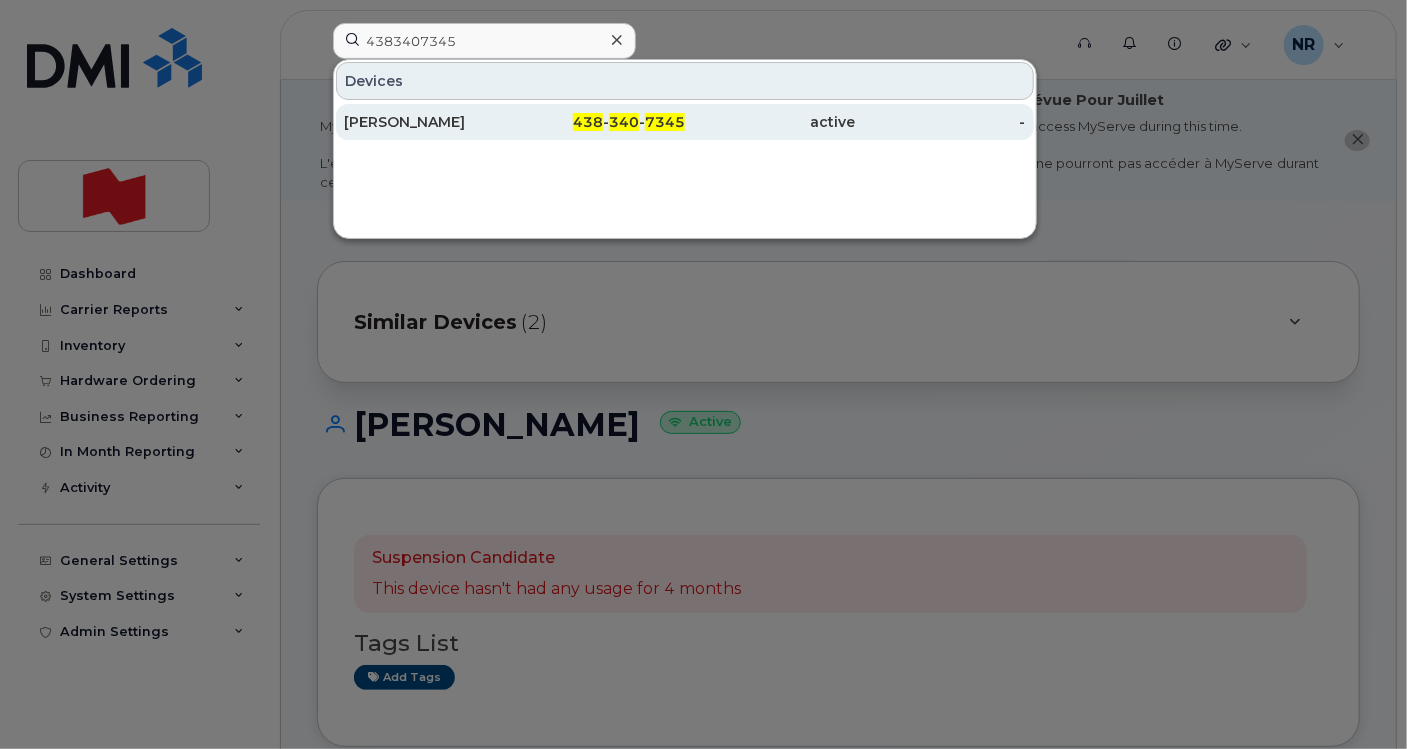 click on "Marie Claude Brassard" at bounding box center (429, 122) 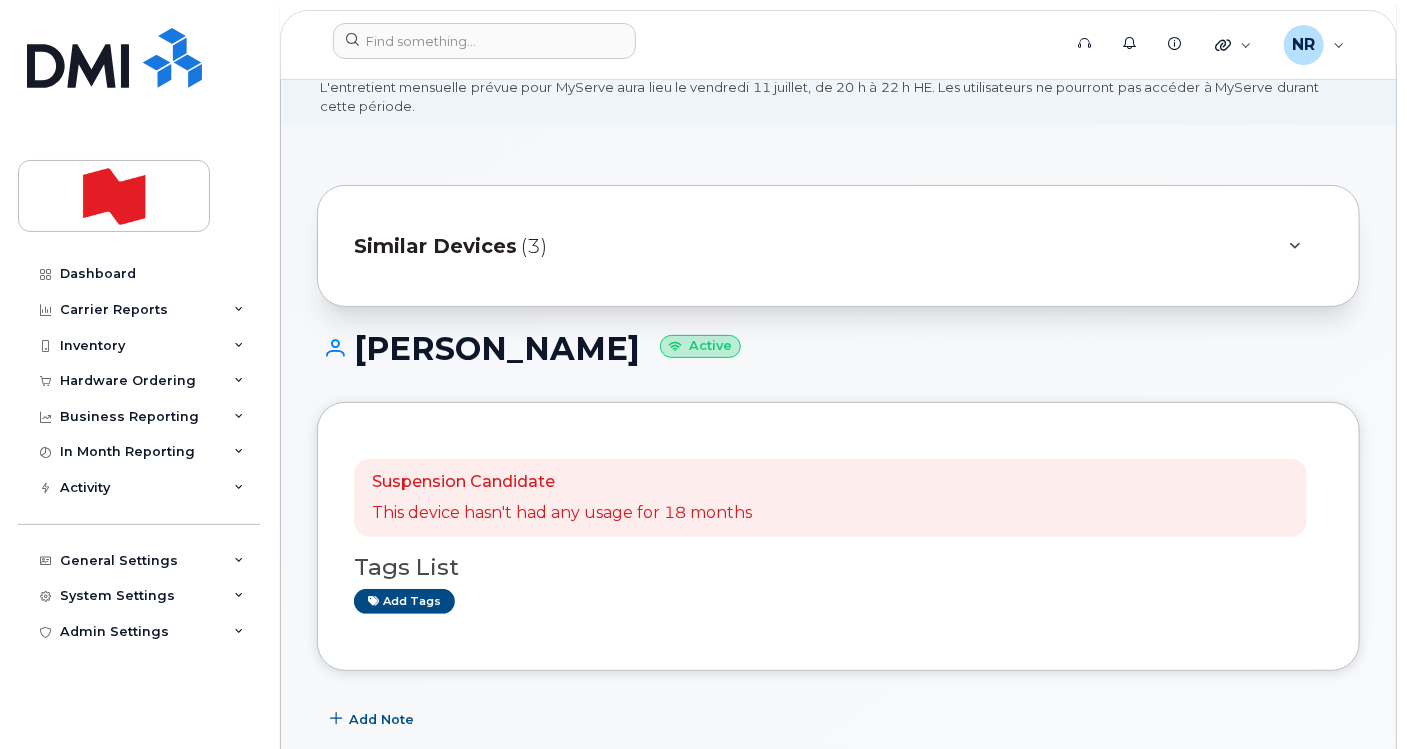 scroll, scrollTop: 111, scrollLeft: 0, axis: vertical 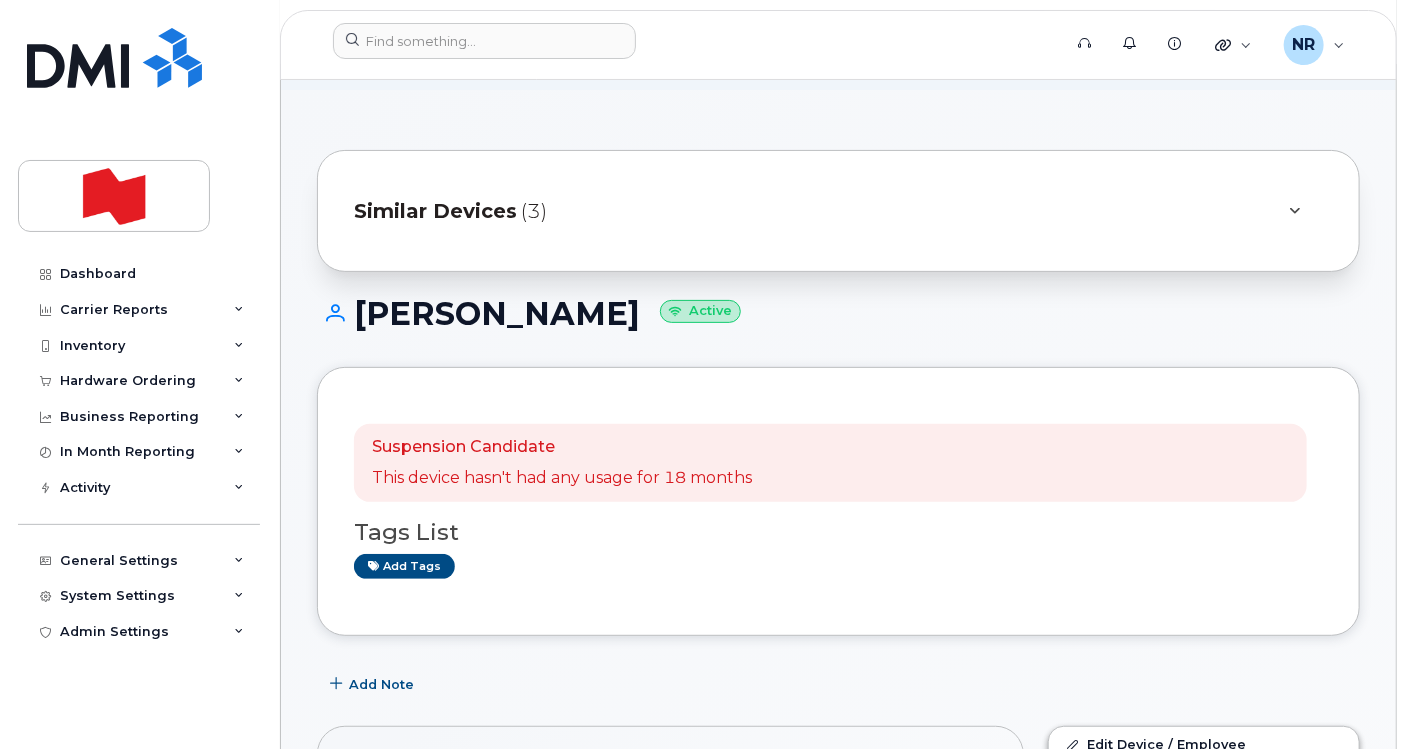 click on "Similar Devices" at bounding box center [435, 211] 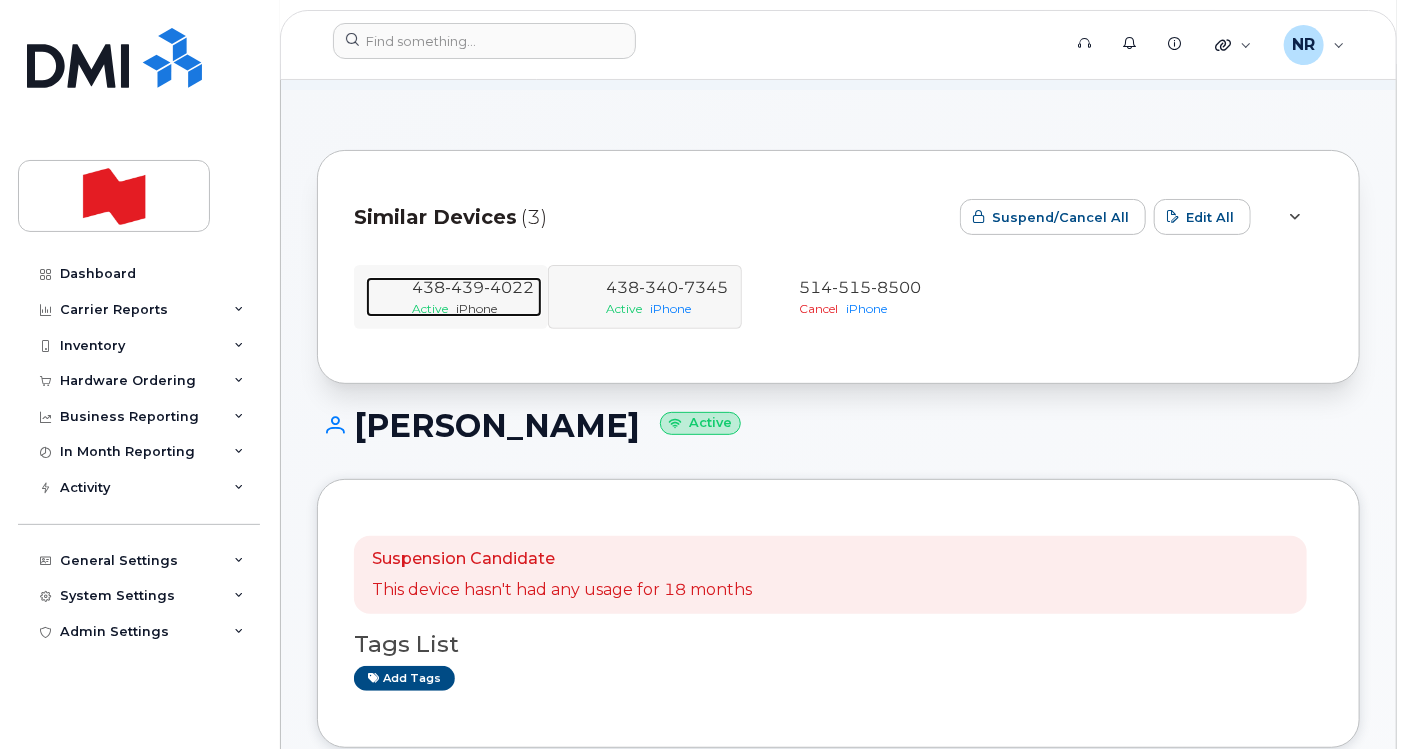 click on "439" 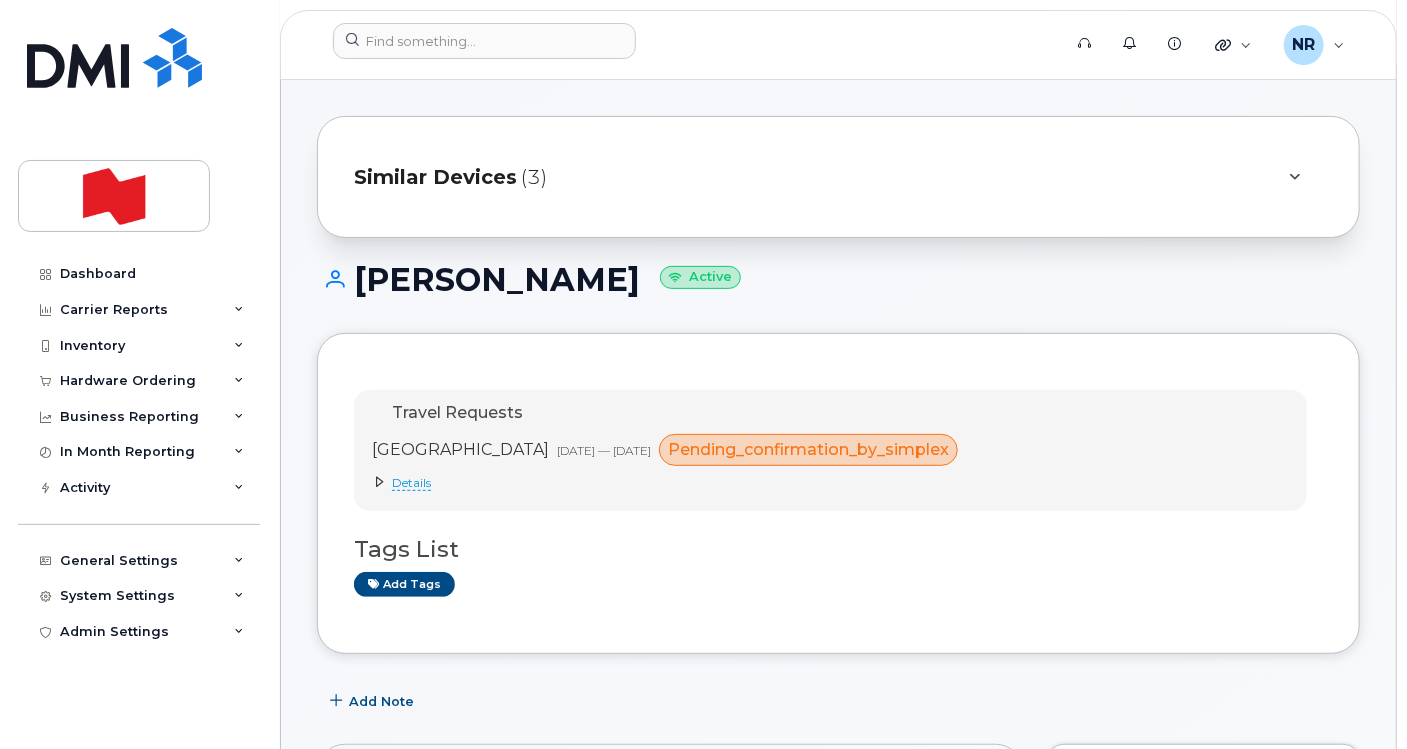 scroll, scrollTop: 111, scrollLeft: 0, axis: vertical 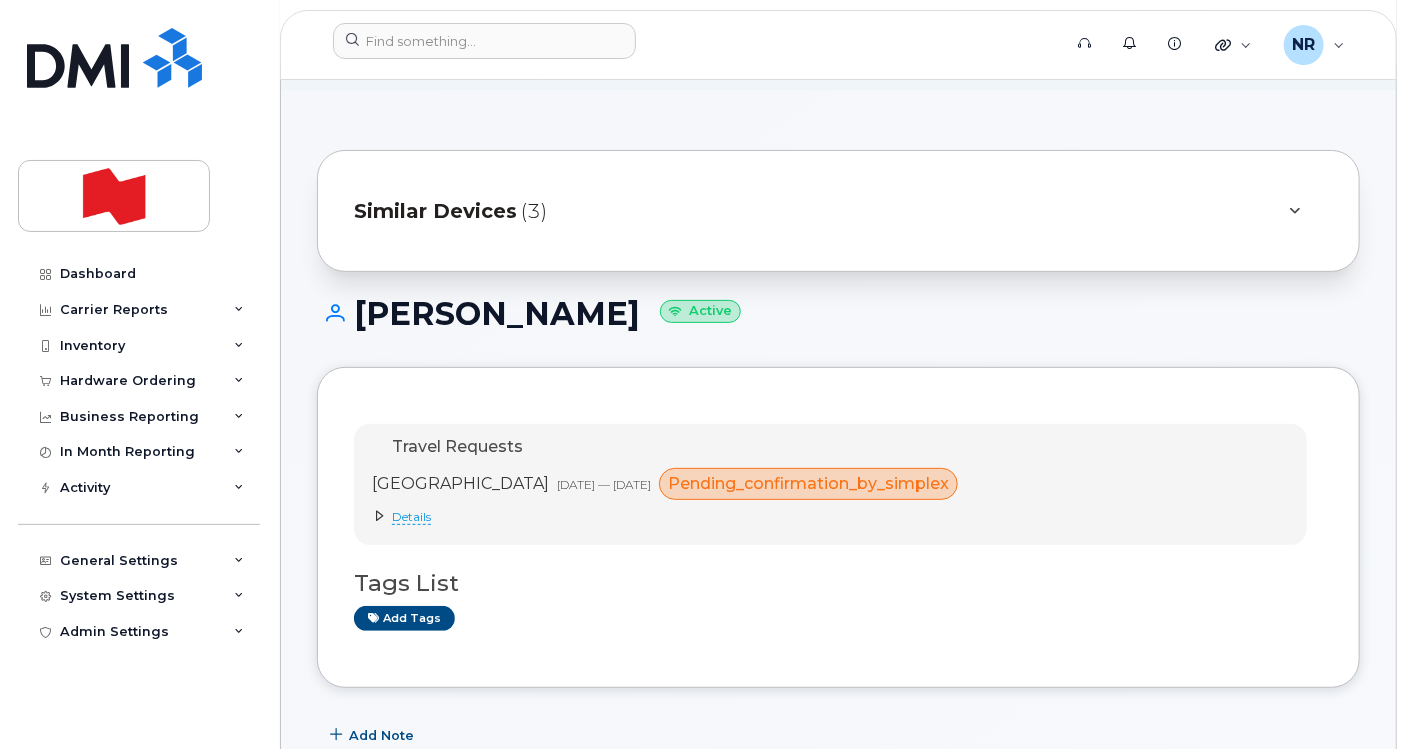 click on "Similar Devices" at bounding box center (435, 211) 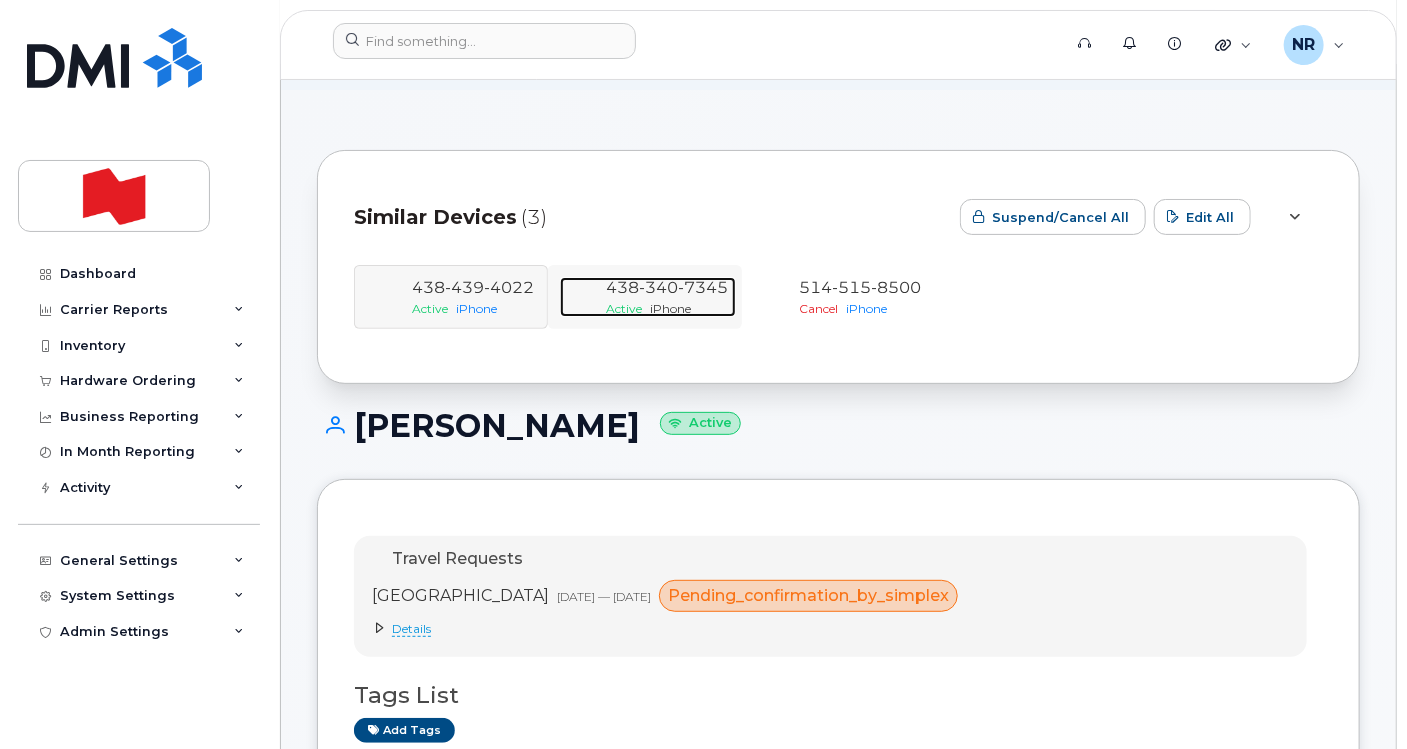 click on "340" 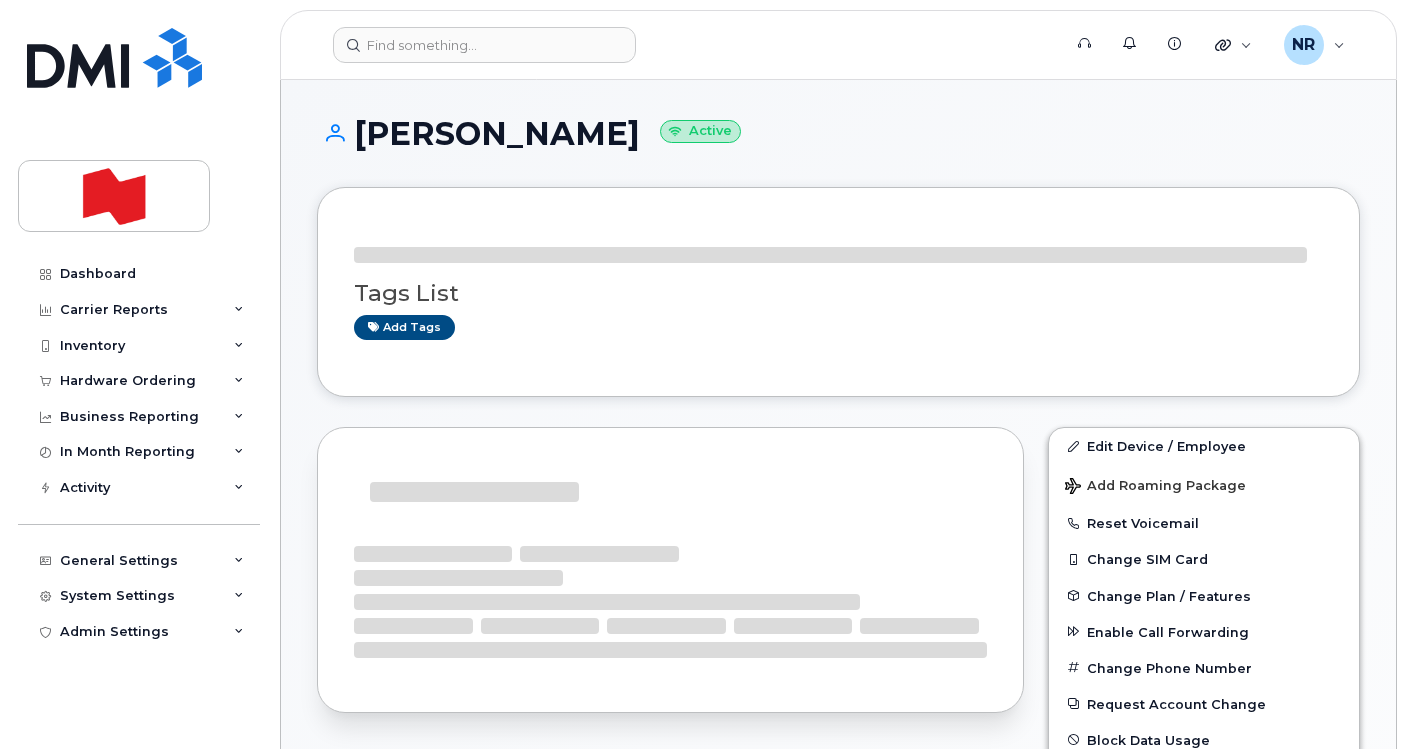 scroll, scrollTop: 0, scrollLeft: 0, axis: both 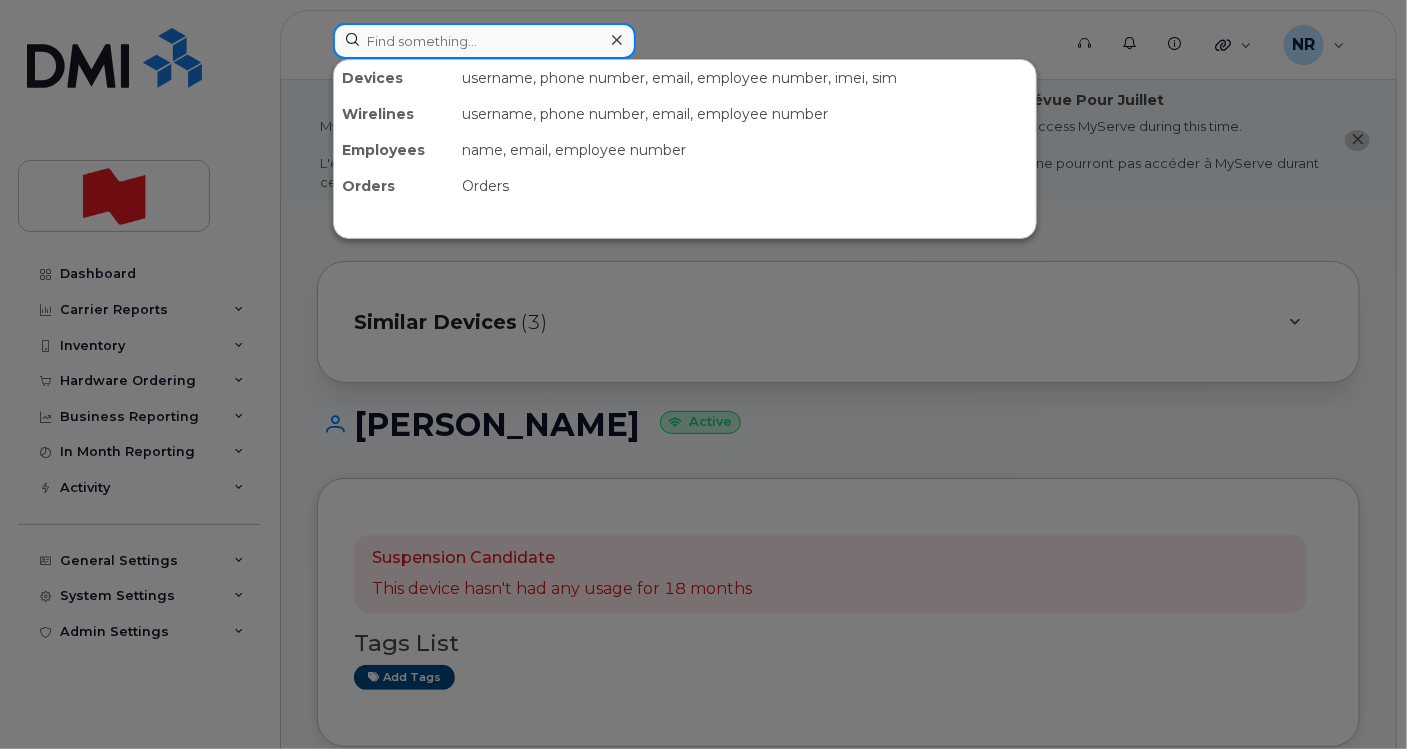 click at bounding box center (484, 41) 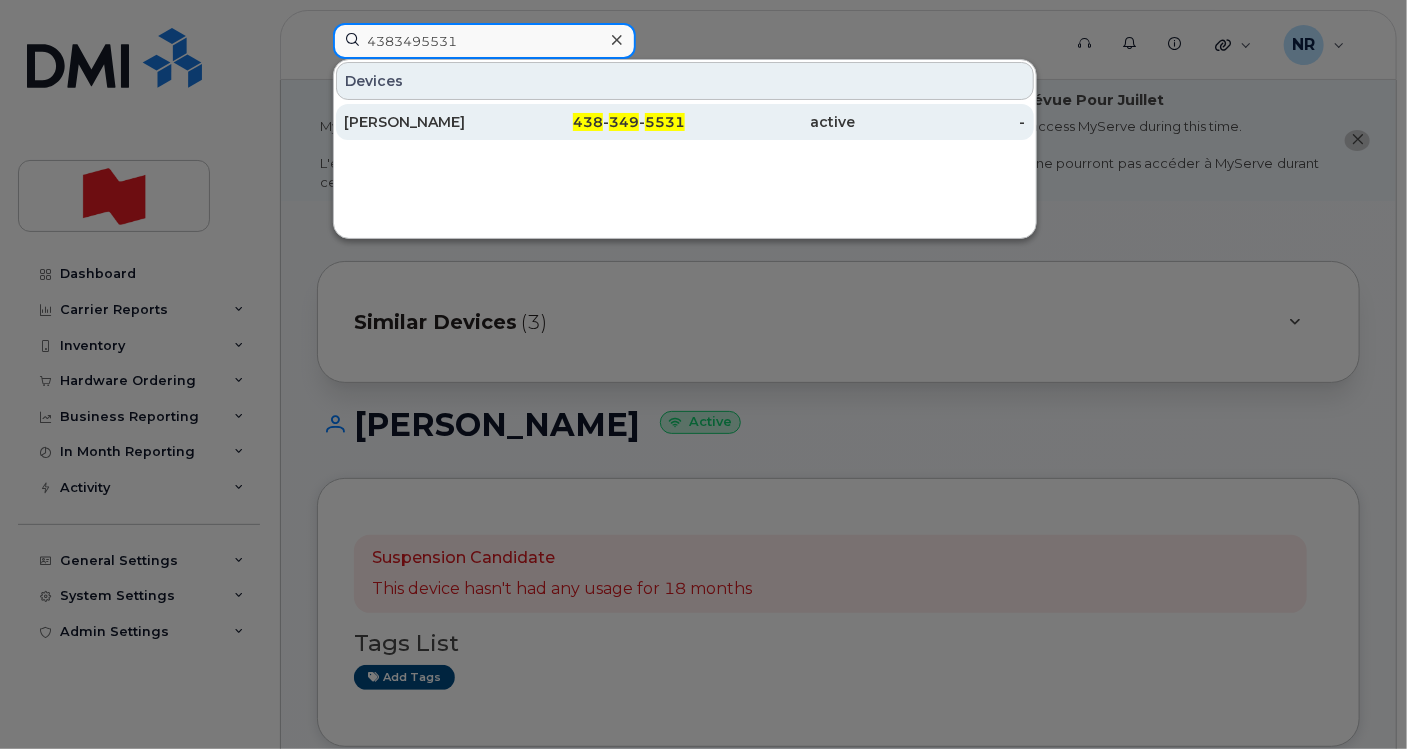 type on "4383495531" 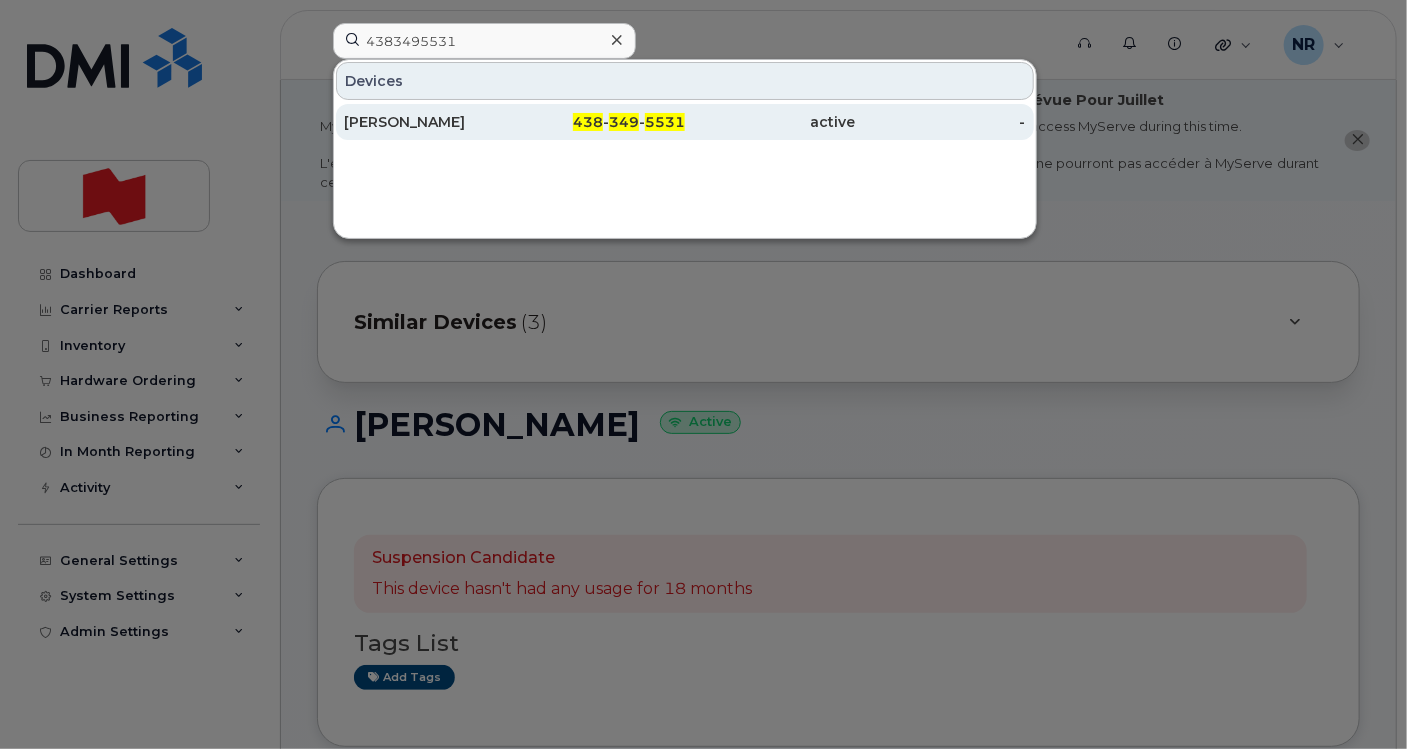 click on "Benoit Plouffe" at bounding box center [429, 122] 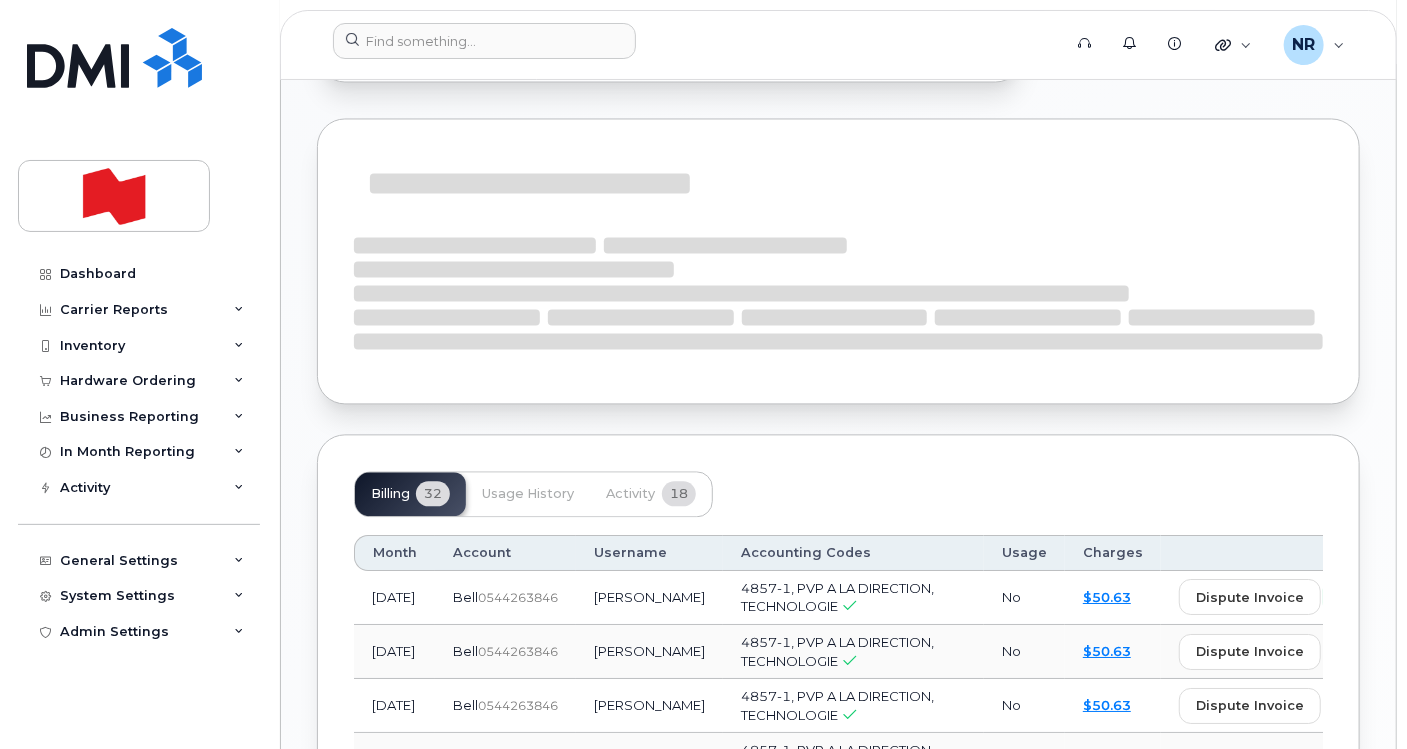 scroll, scrollTop: 1777, scrollLeft: 0, axis: vertical 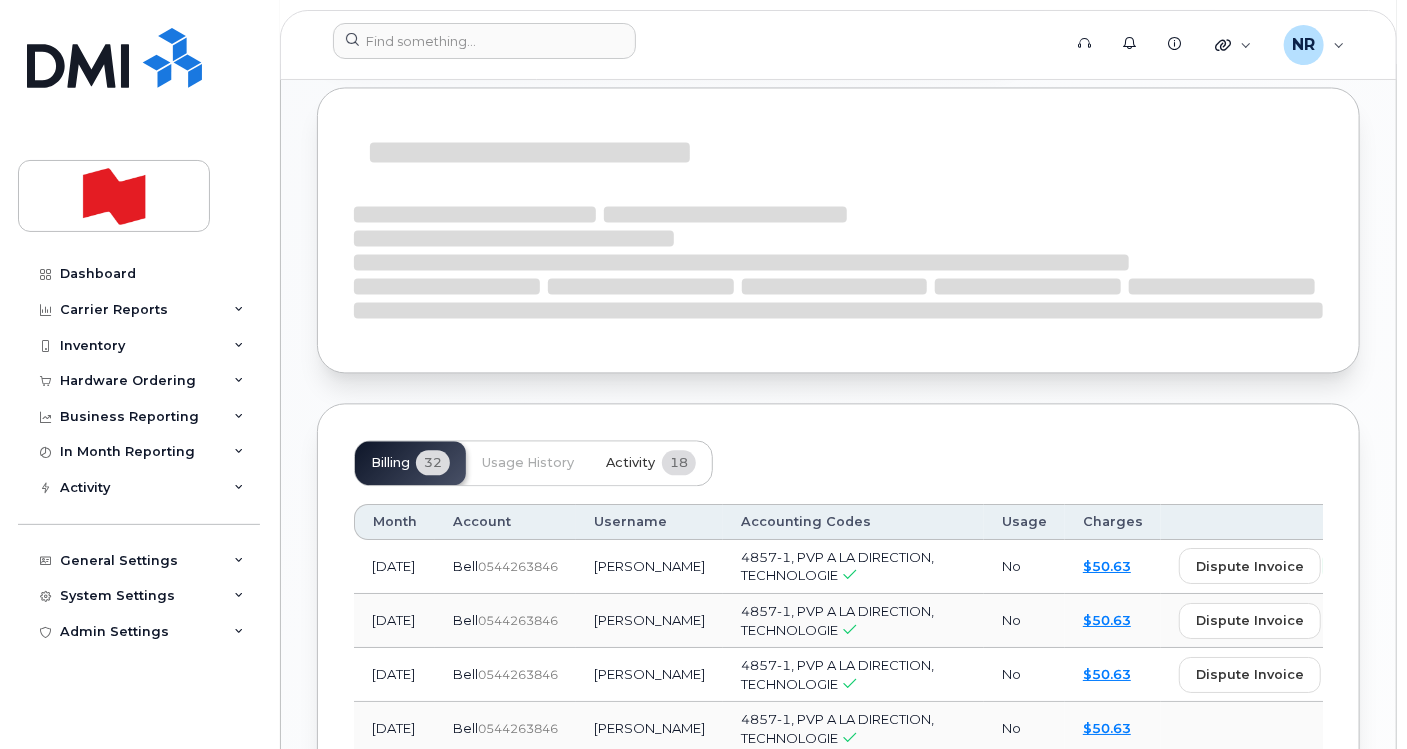 click on "Activity" at bounding box center (630, 463) 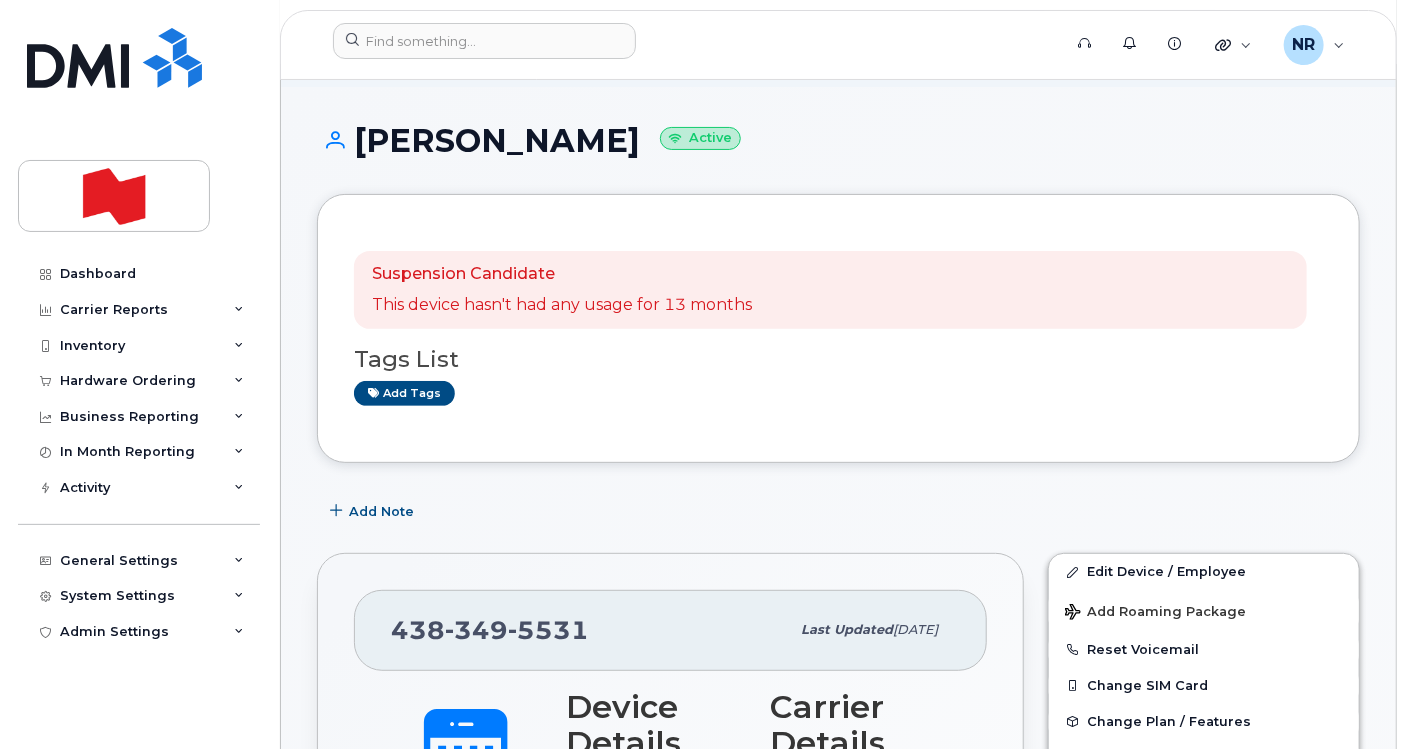 scroll, scrollTop: 0, scrollLeft: 0, axis: both 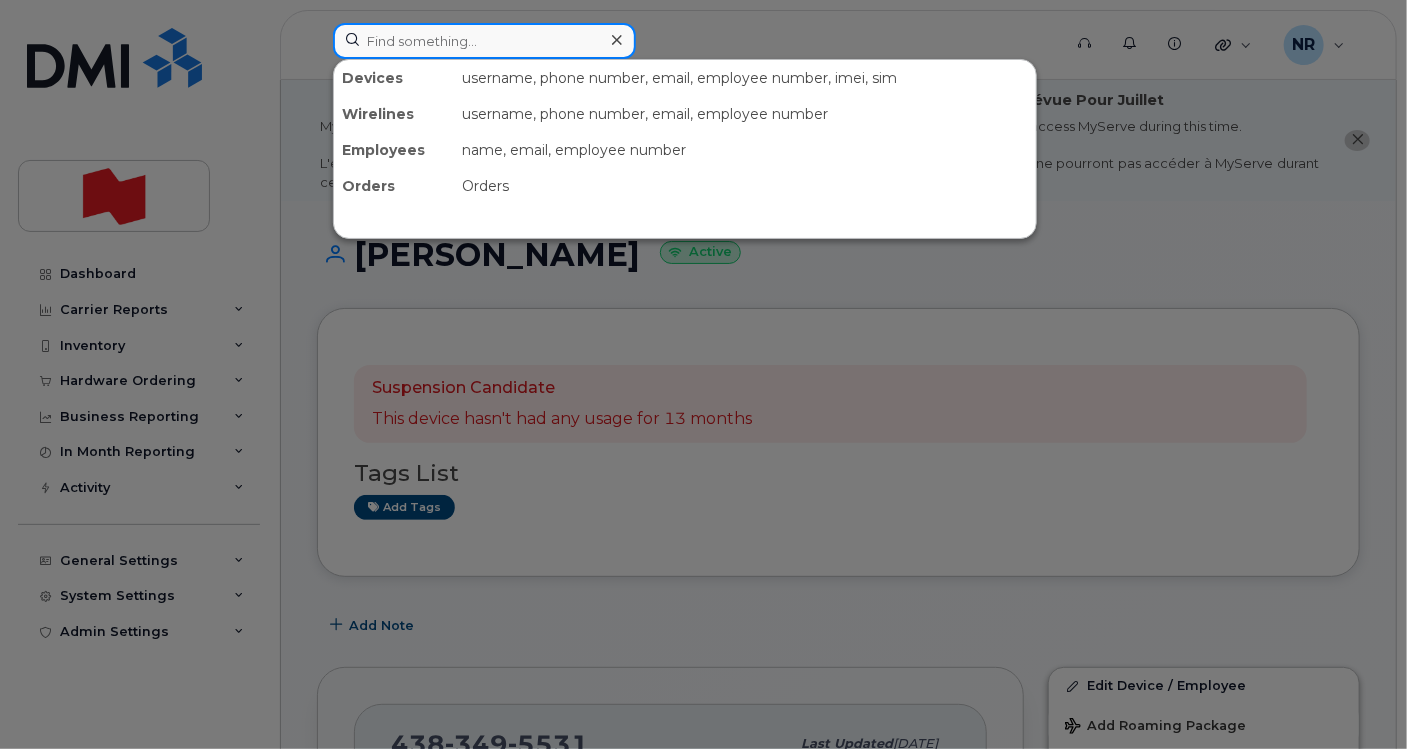 click at bounding box center [484, 41] 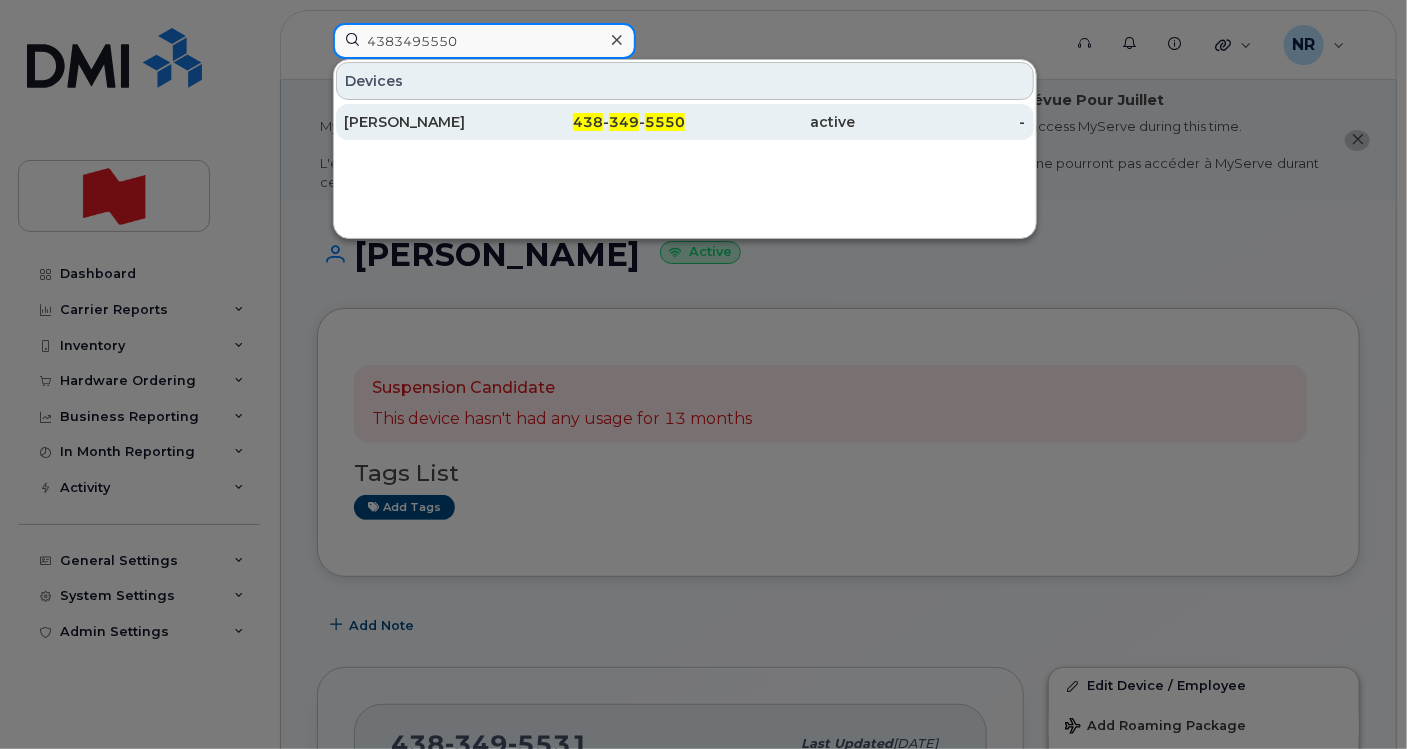 type on "4383495550" 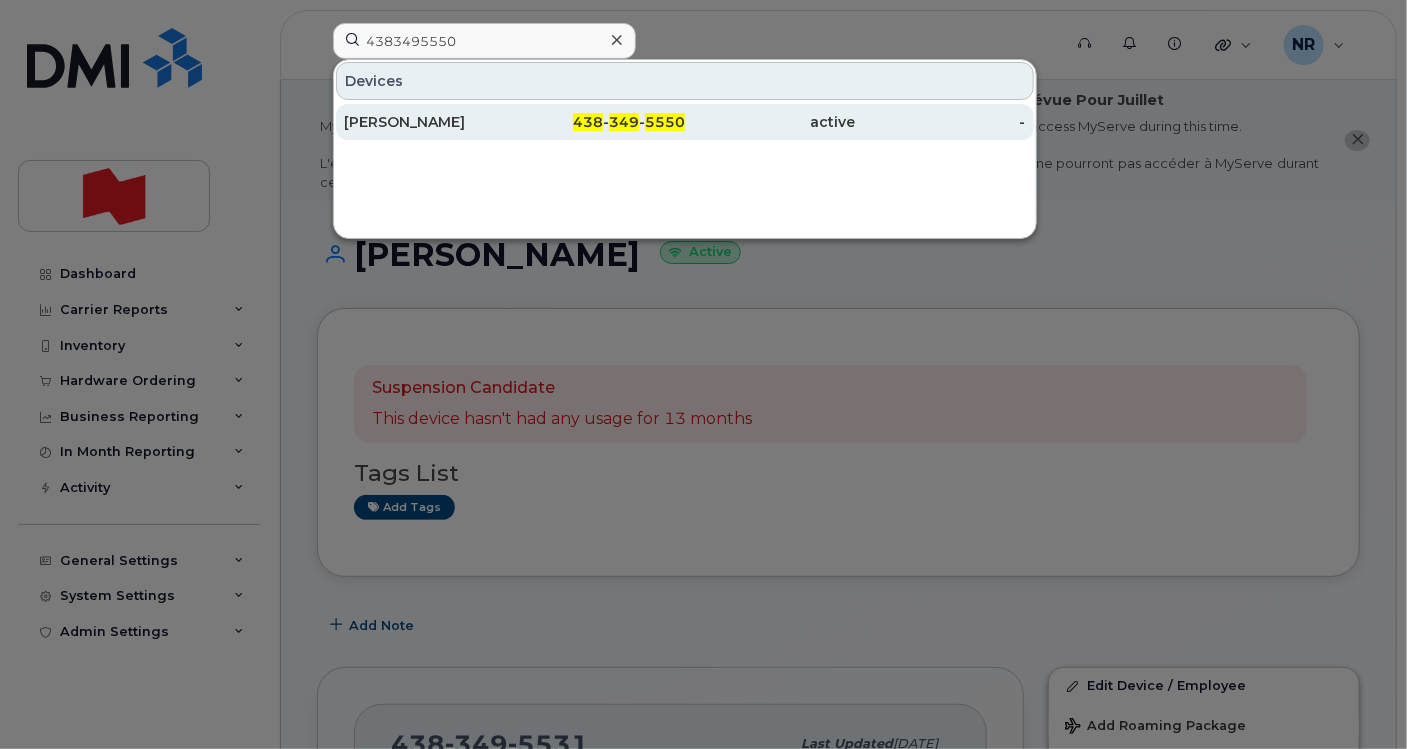 click on "Amandeep Gill" at bounding box center [429, 122] 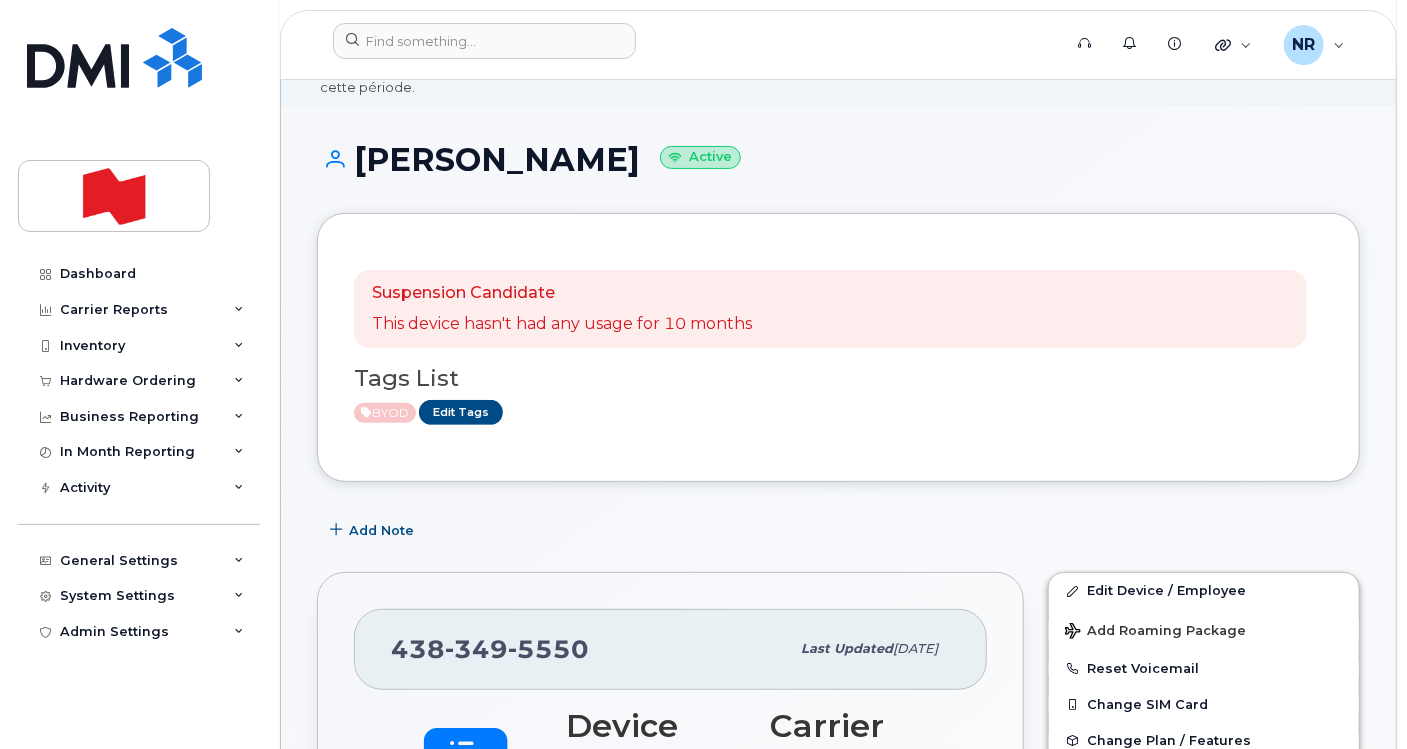 scroll, scrollTop: 0, scrollLeft: 0, axis: both 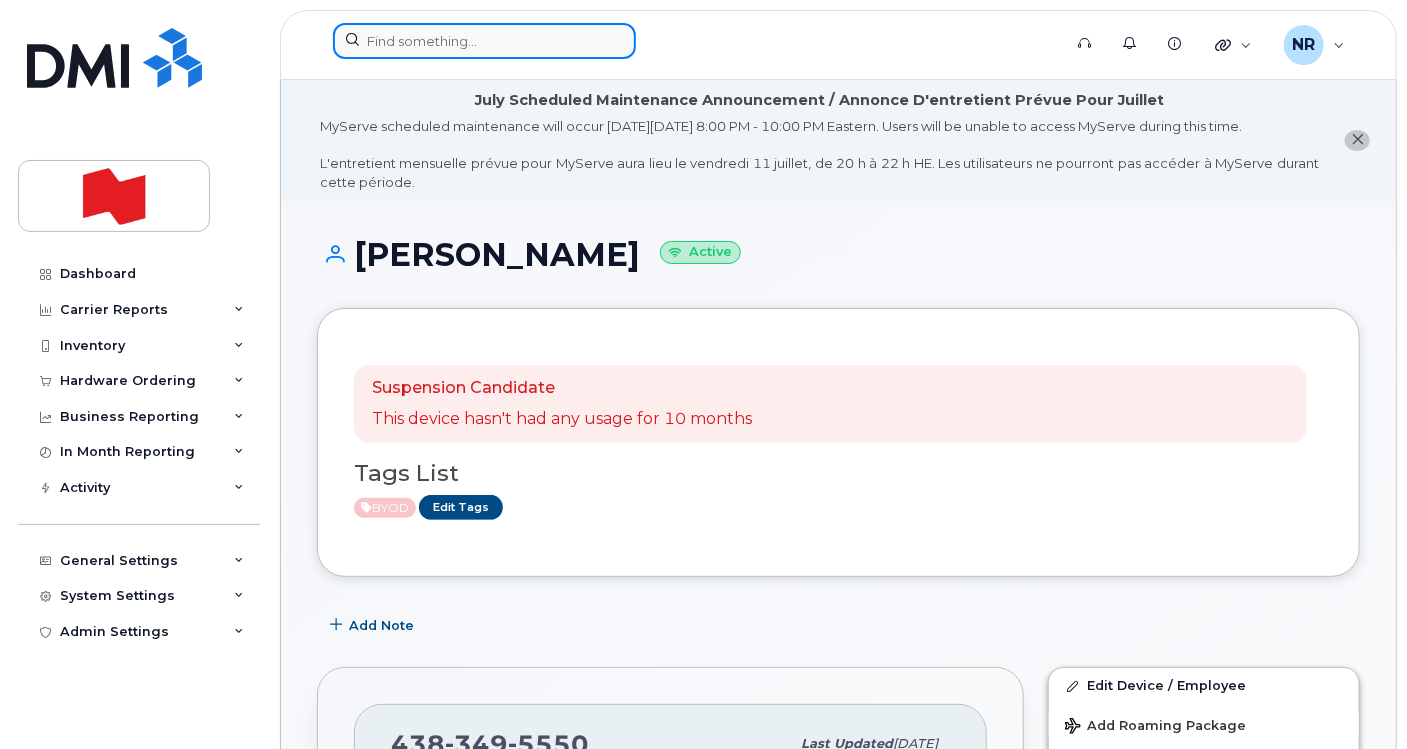 click at bounding box center [484, 41] 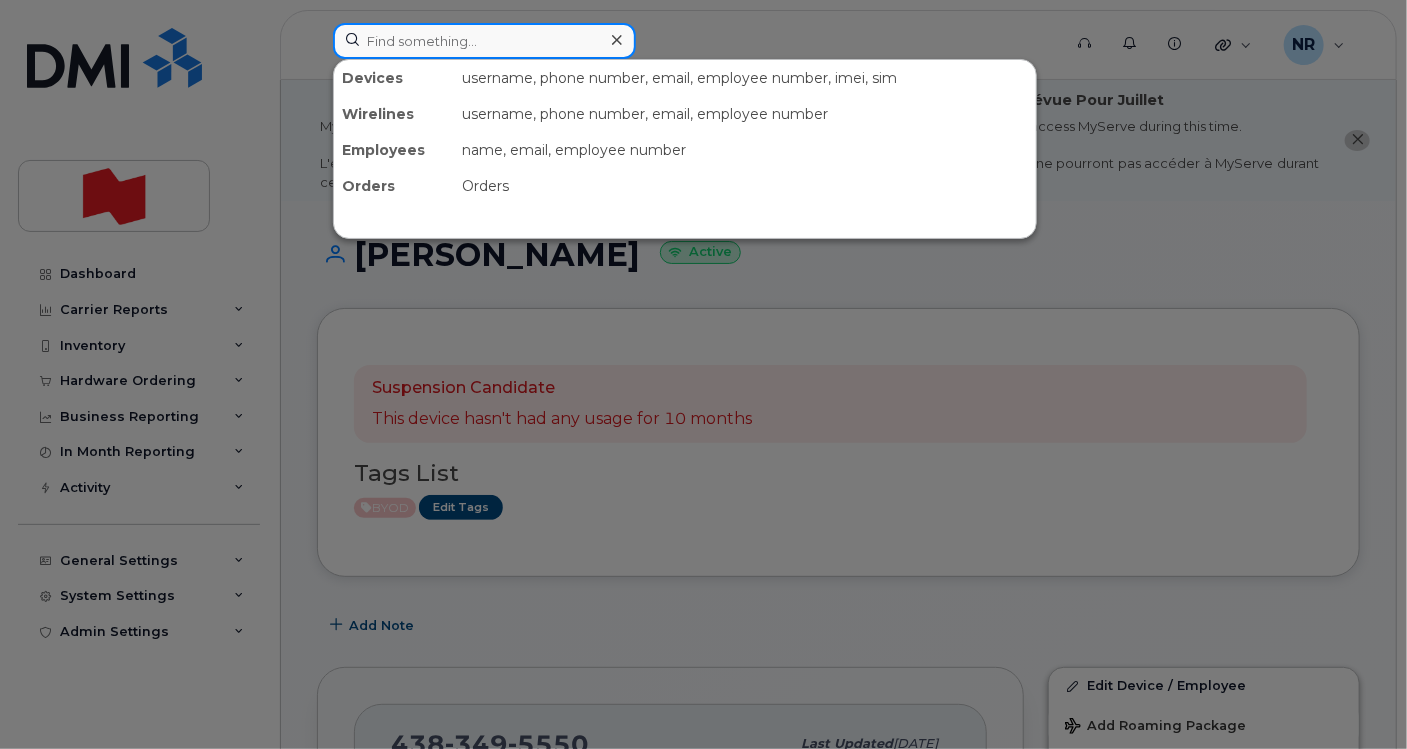 paste on "4383502754" 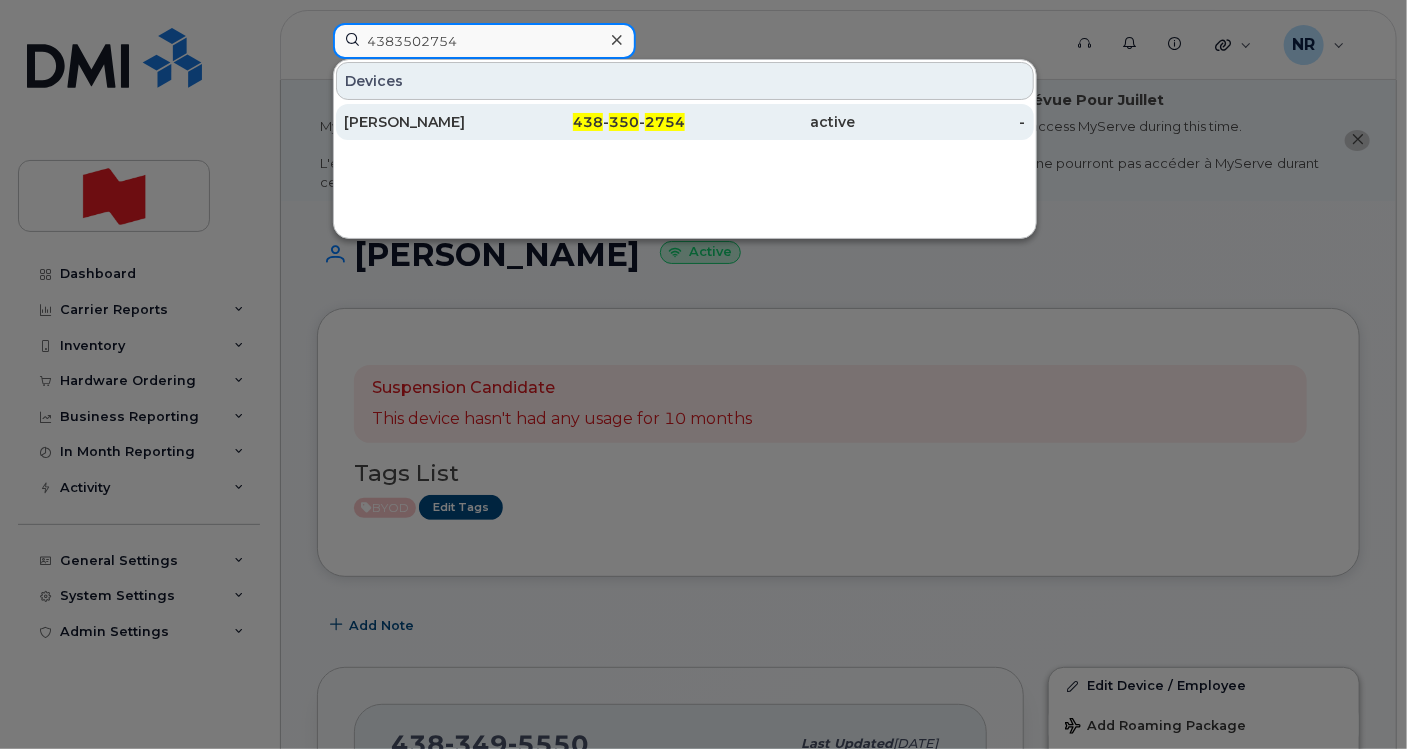 type on "4383502754" 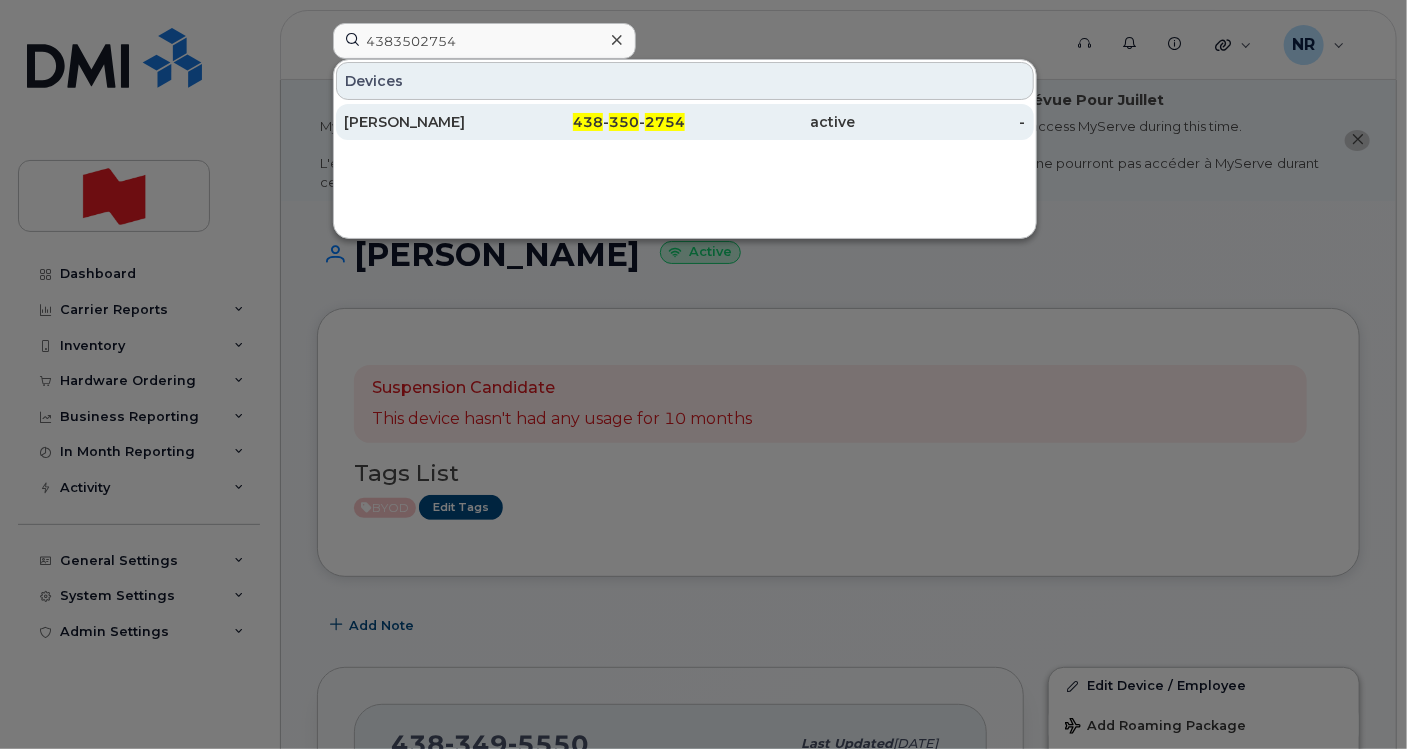 click on "[PERSON_NAME]" at bounding box center [429, 122] 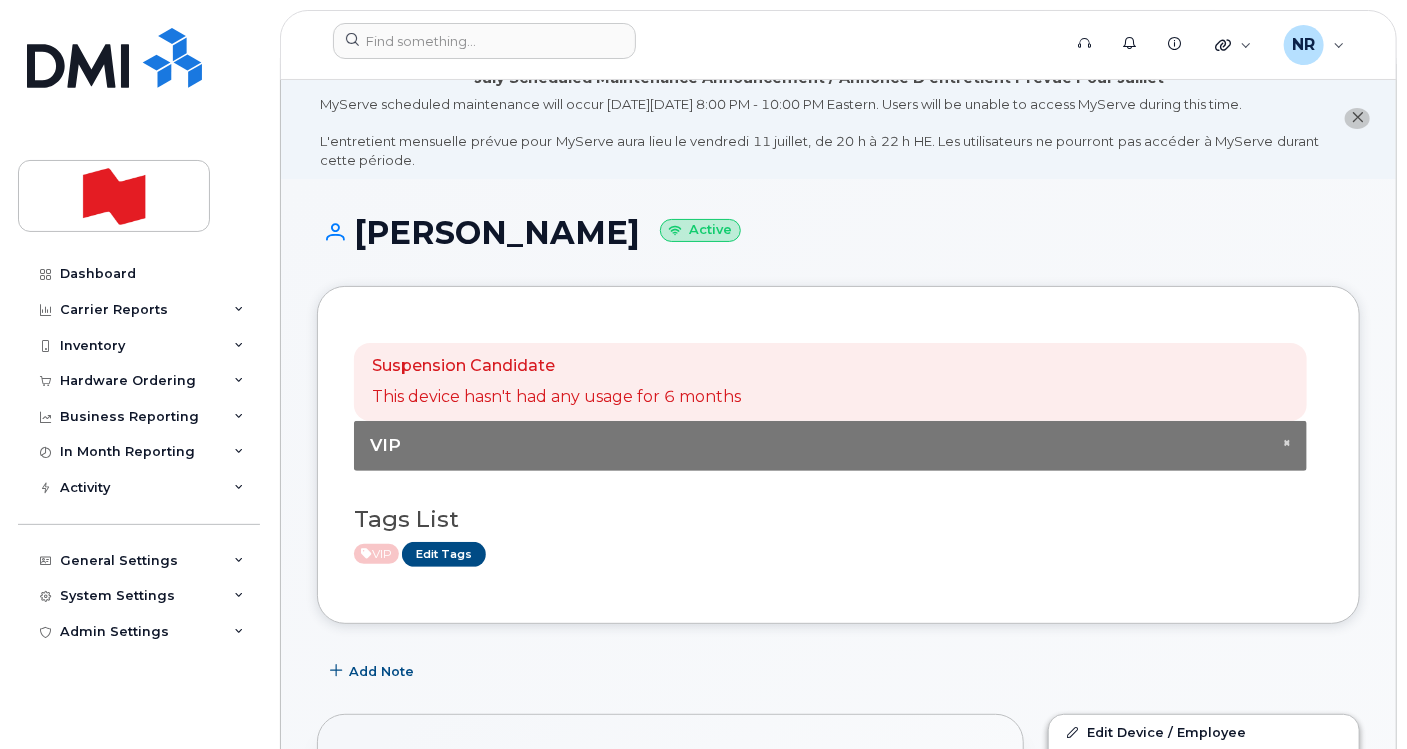 scroll, scrollTop: 0, scrollLeft: 0, axis: both 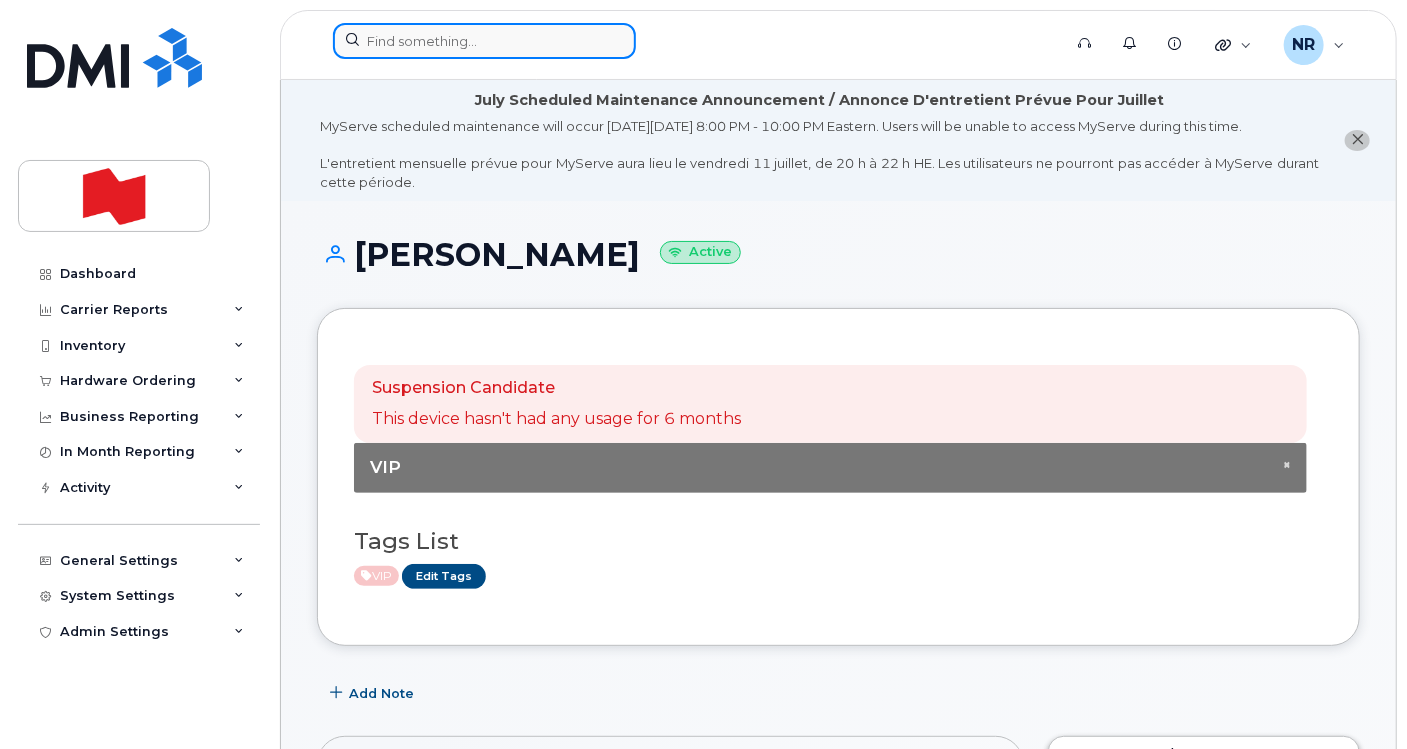 click at bounding box center [484, 41] 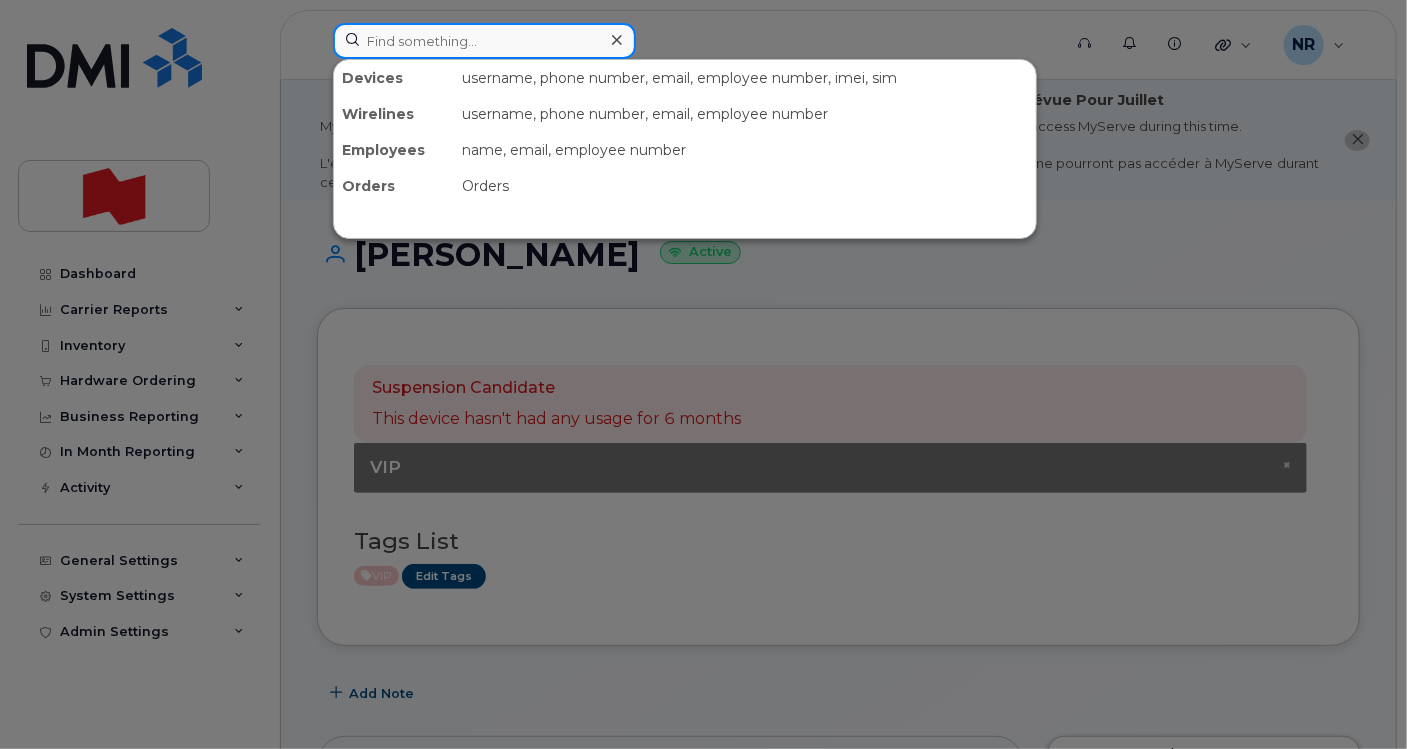 paste on "4383502754" 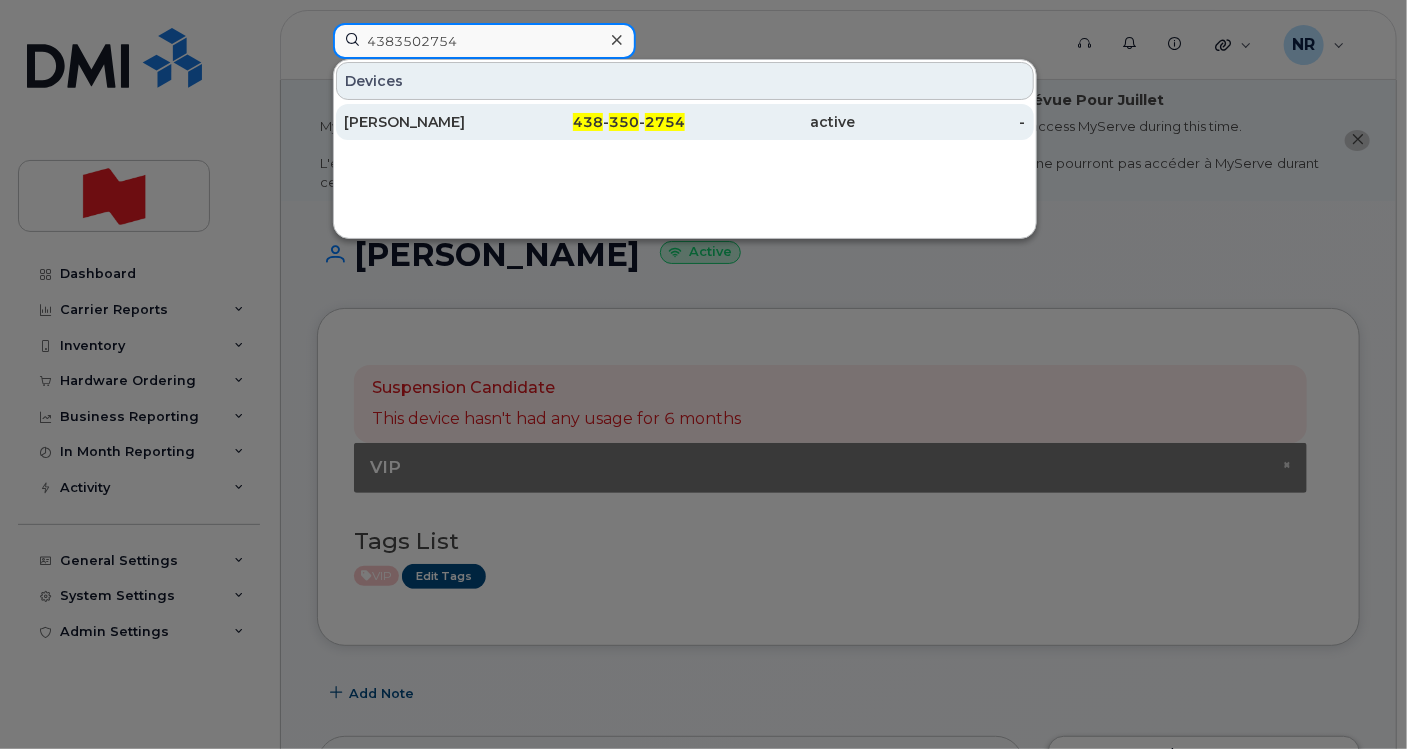 type on "4383502754" 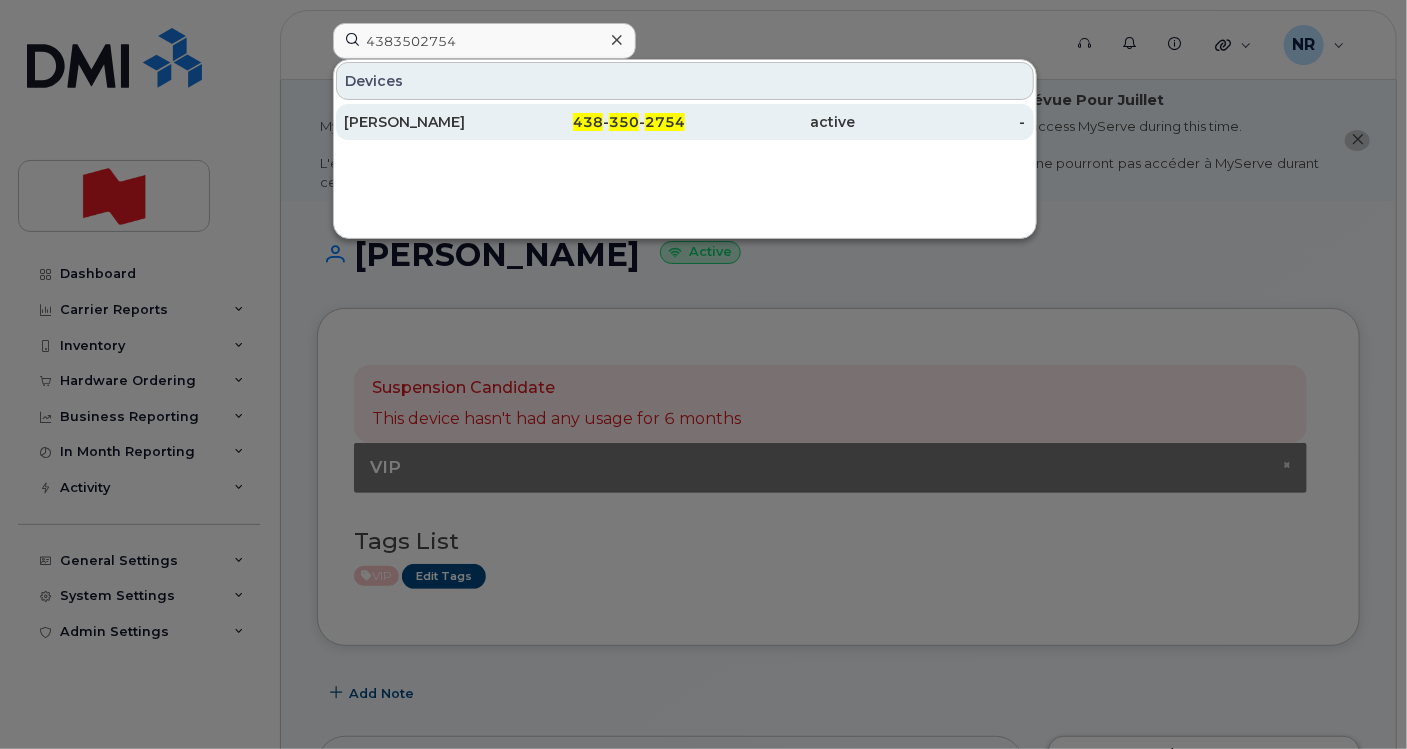 click on "[PERSON_NAME]" at bounding box center [429, 122] 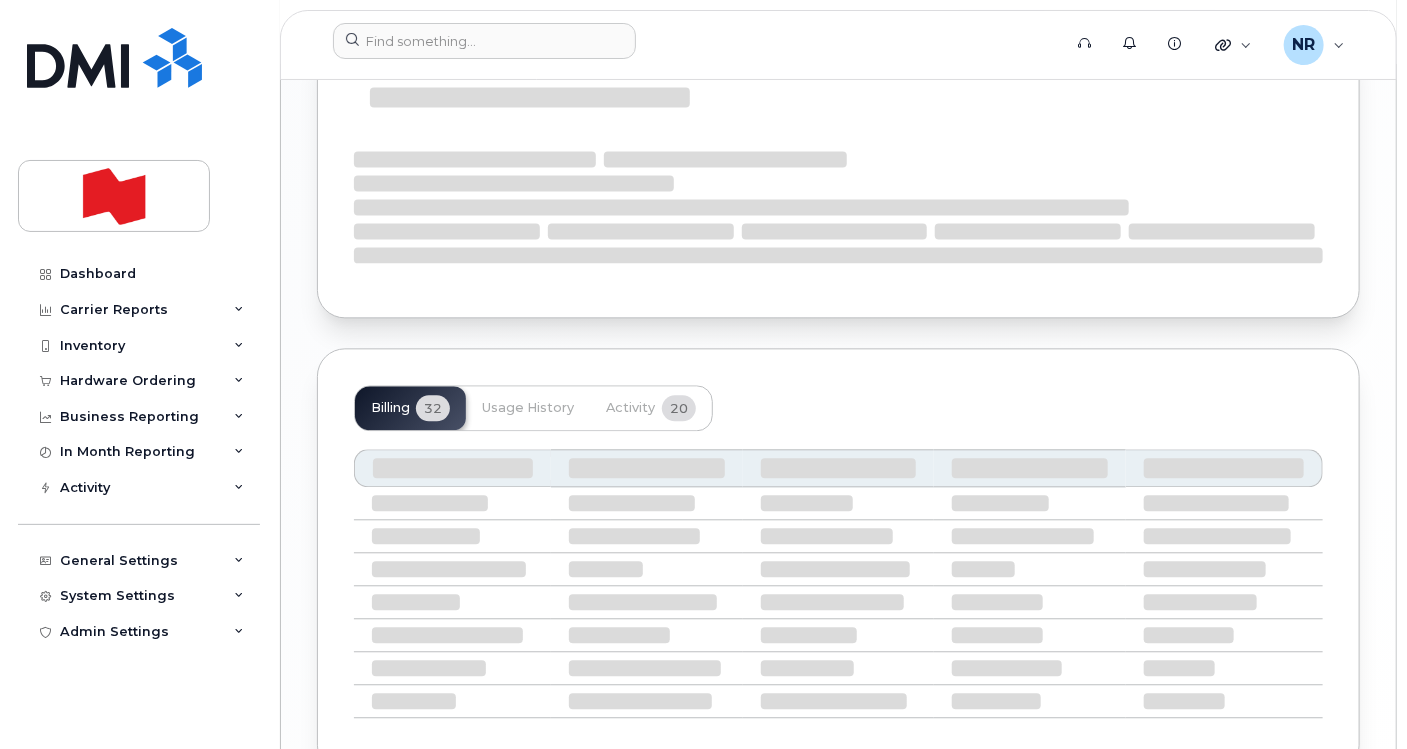 scroll, scrollTop: 1907, scrollLeft: 0, axis: vertical 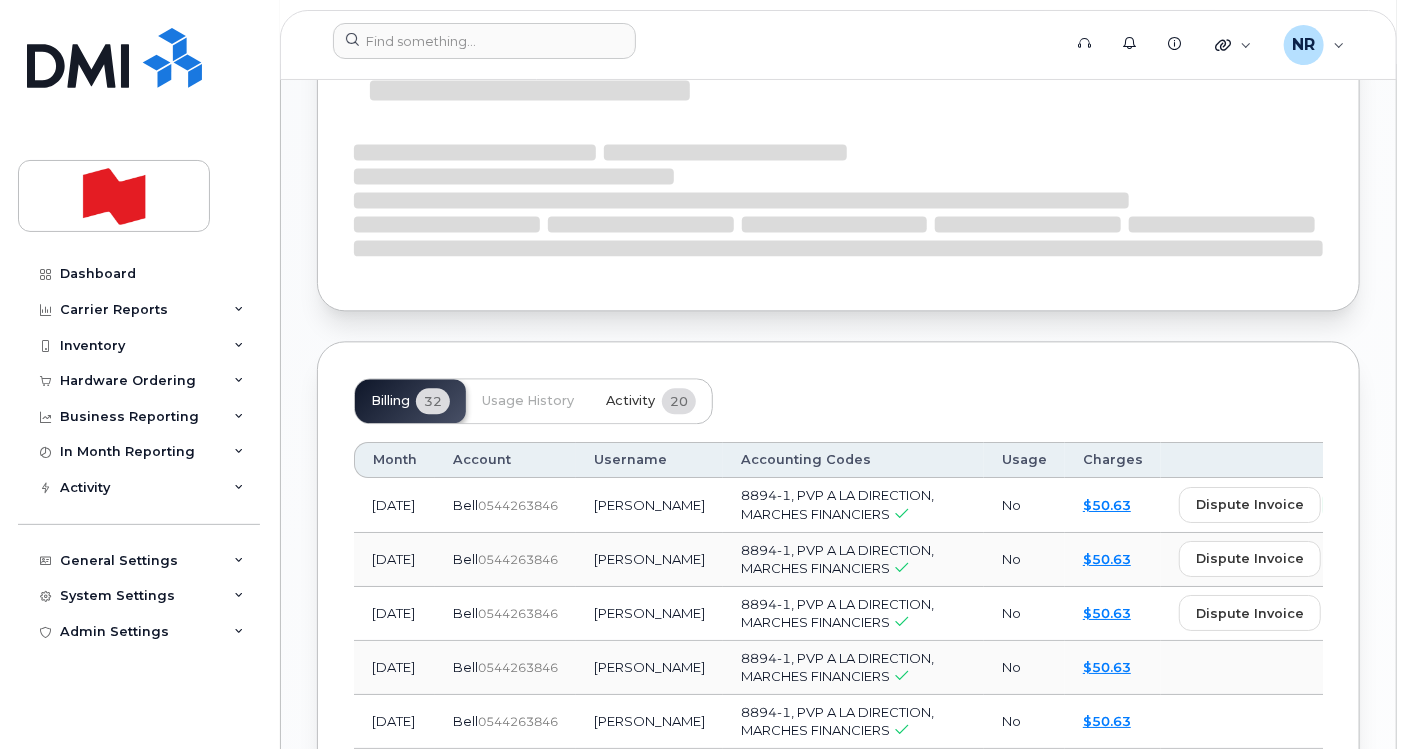click on "Activity" at bounding box center [630, 401] 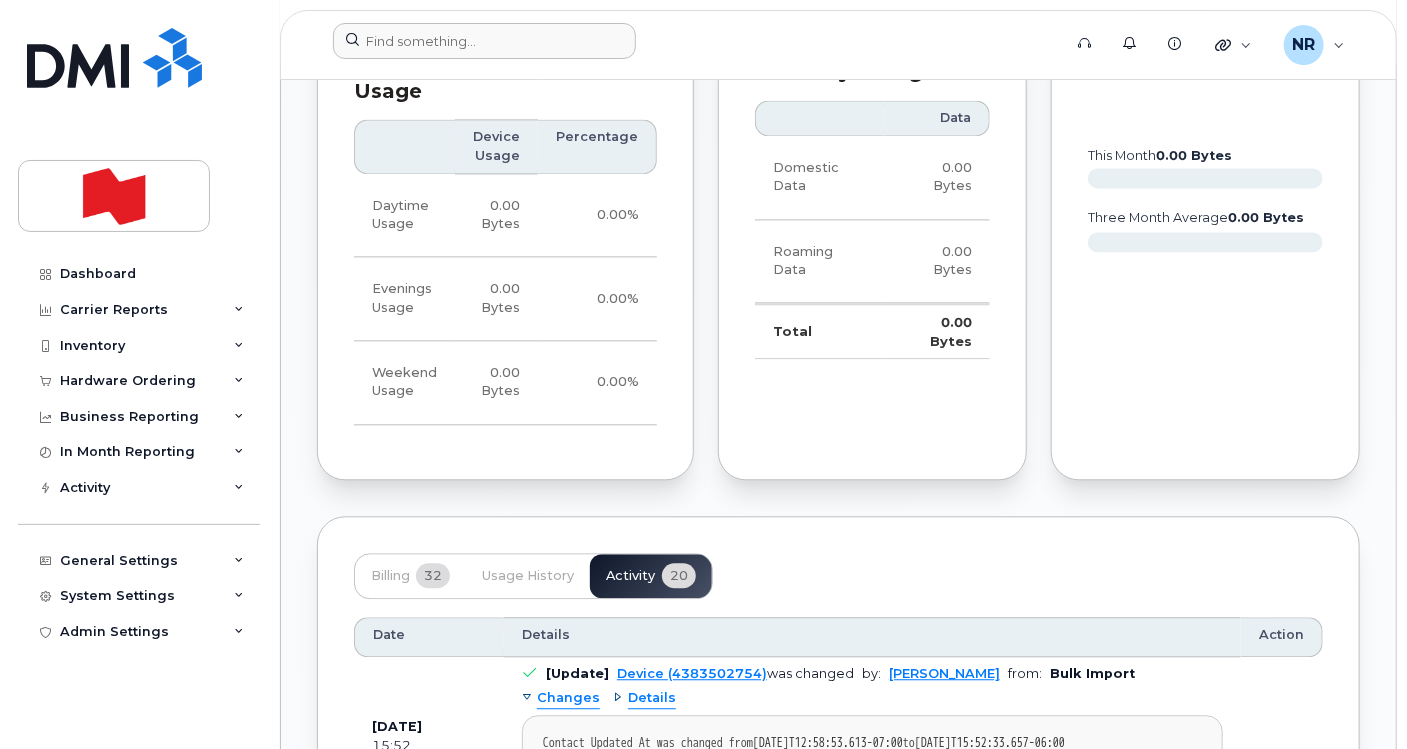 scroll, scrollTop: 1894, scrollLeft: 0, axis: vertical 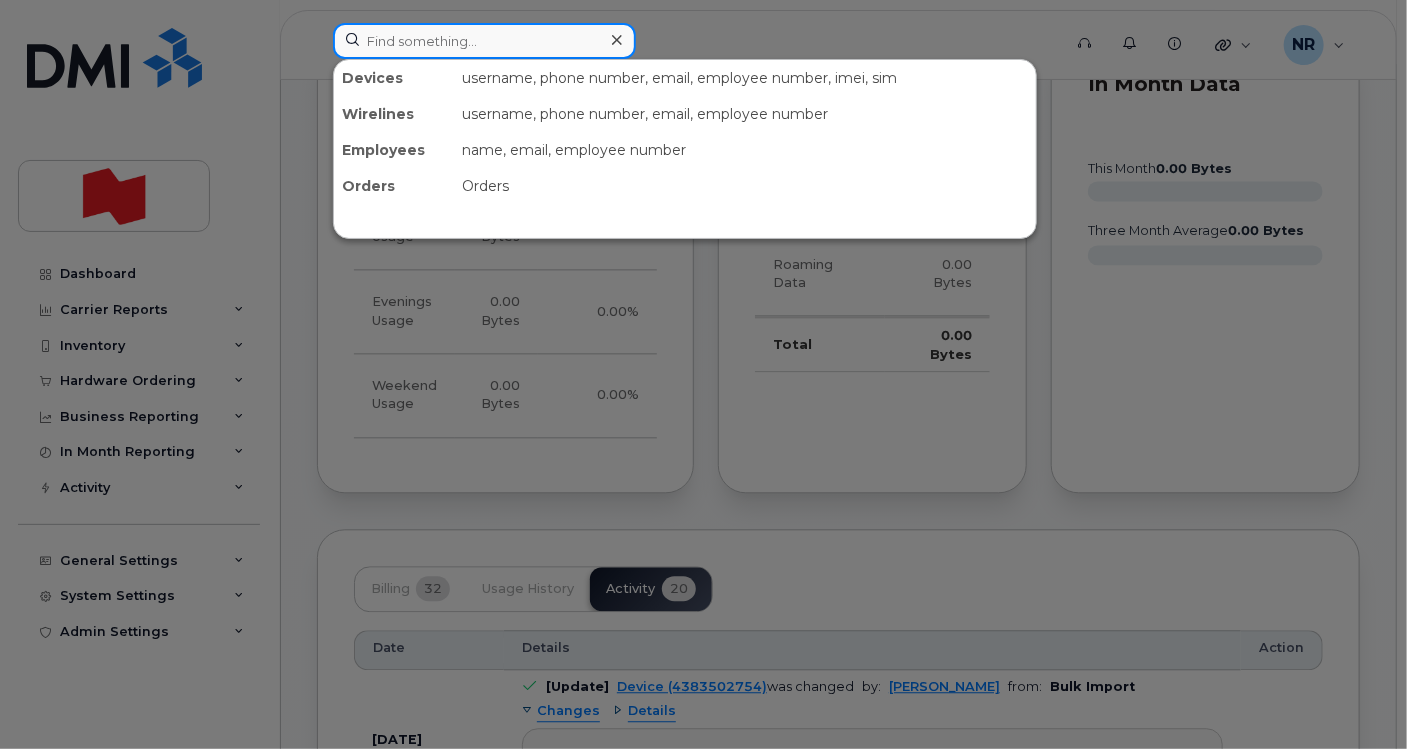 click at bounding box center [484, 41] 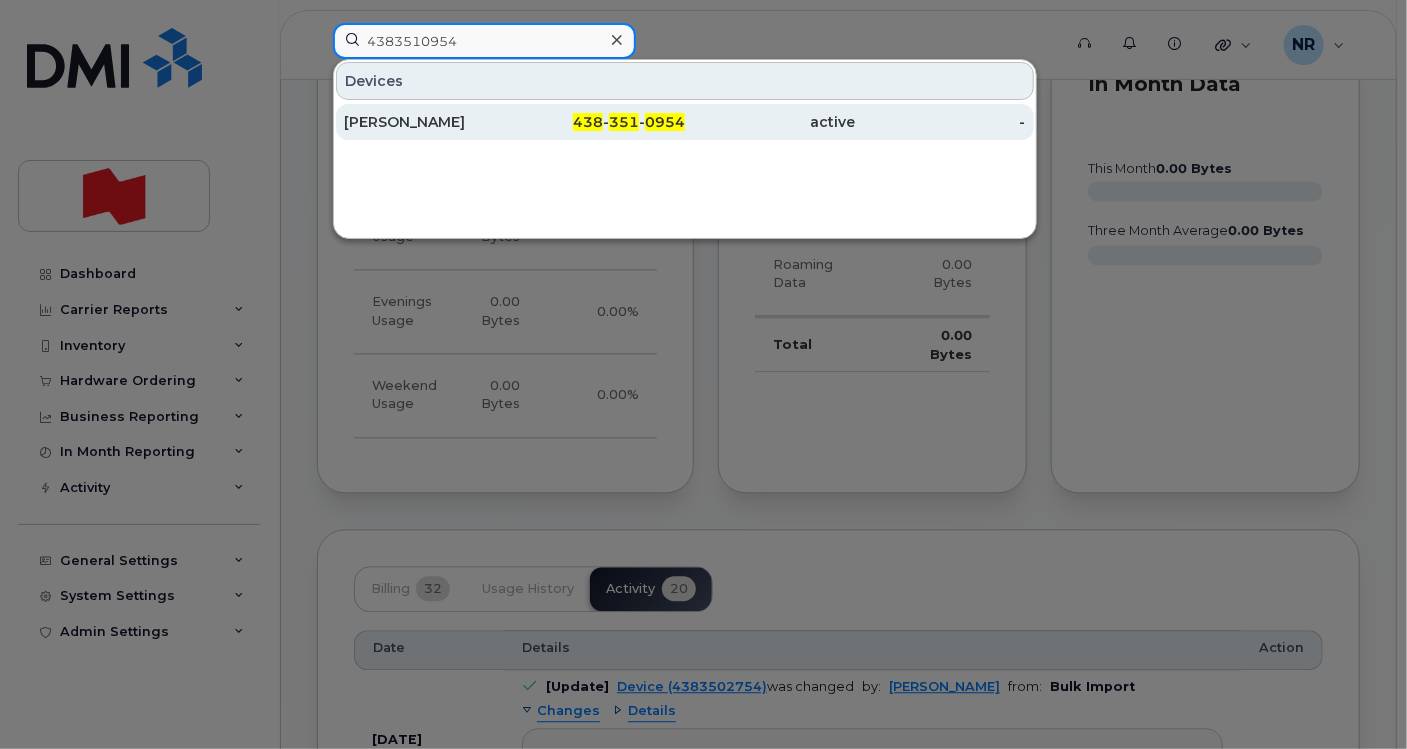 type on "4383510954" 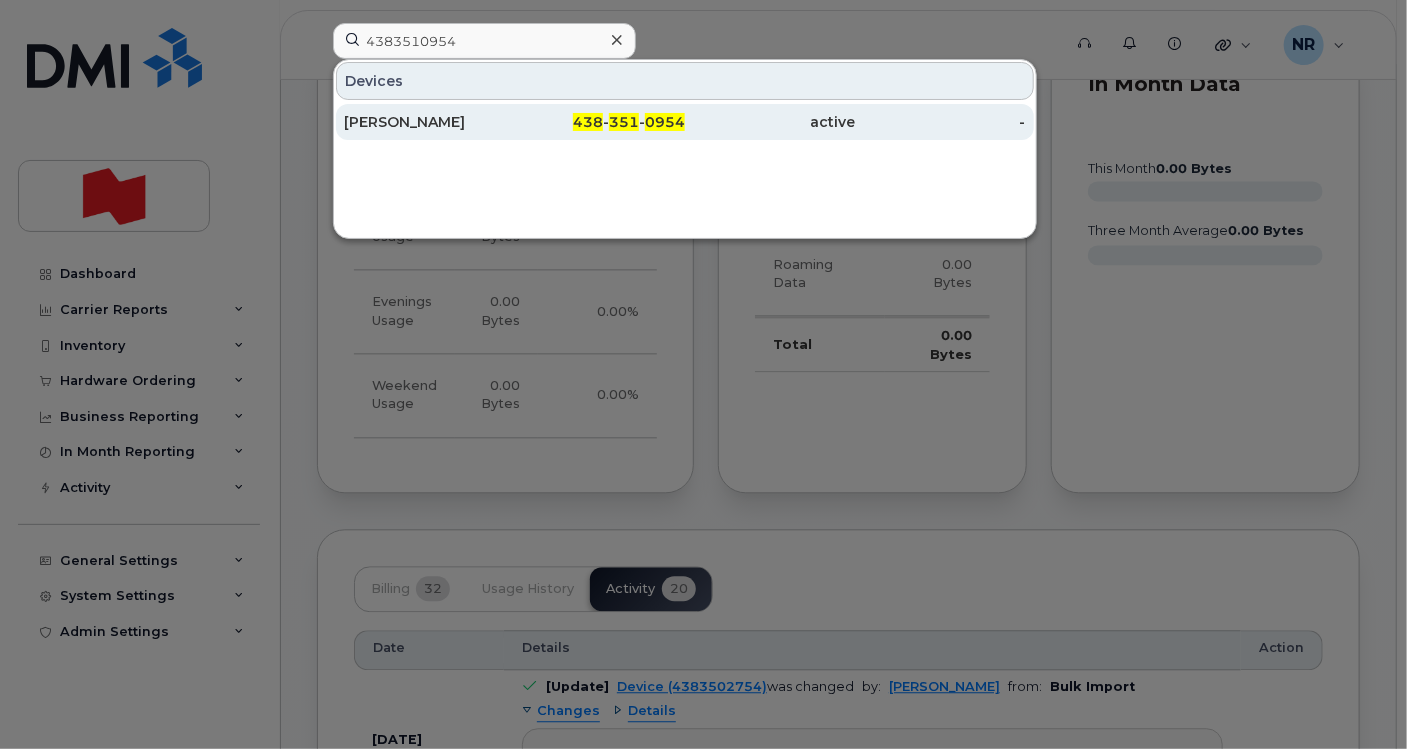 click on "Lina Kumar" at bounding box center (429, 122) 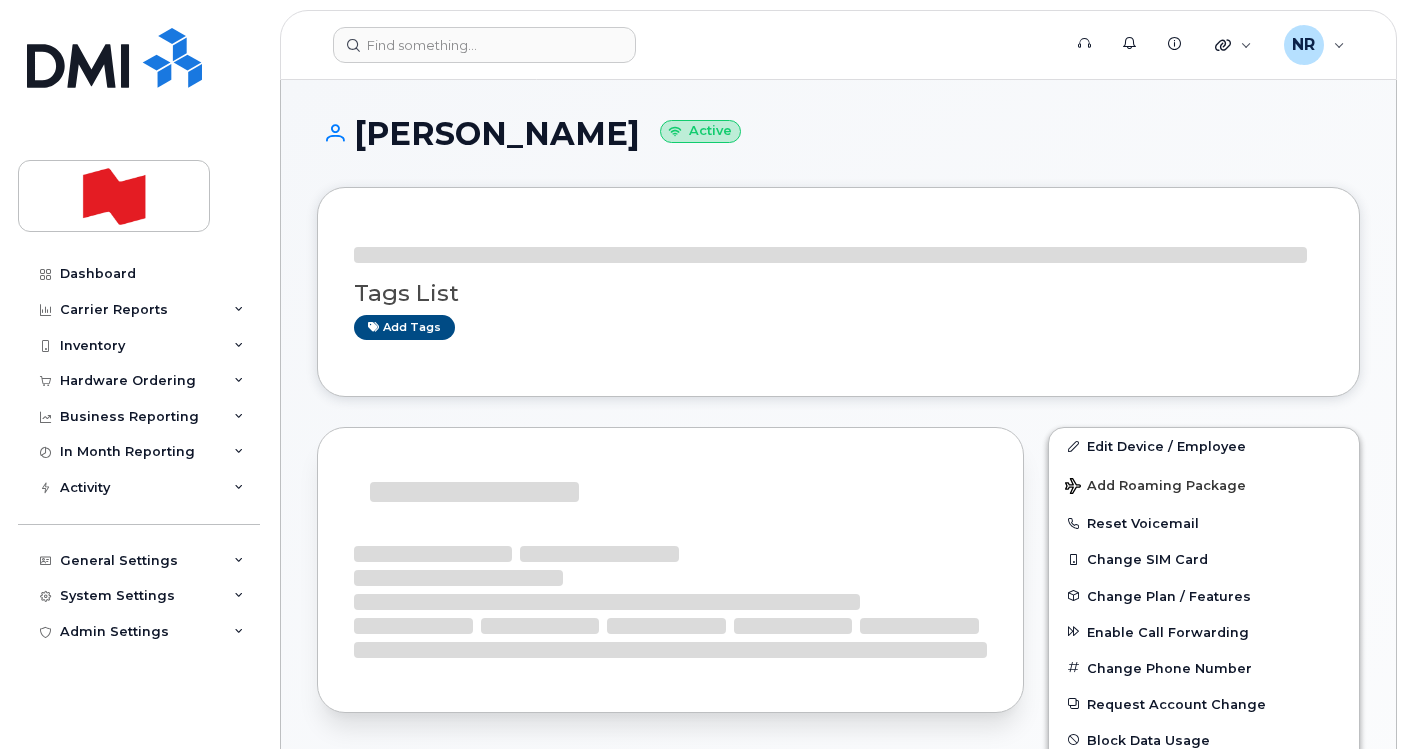 scroll, scrollTop: 0, scrollLeft: 0, axis: both 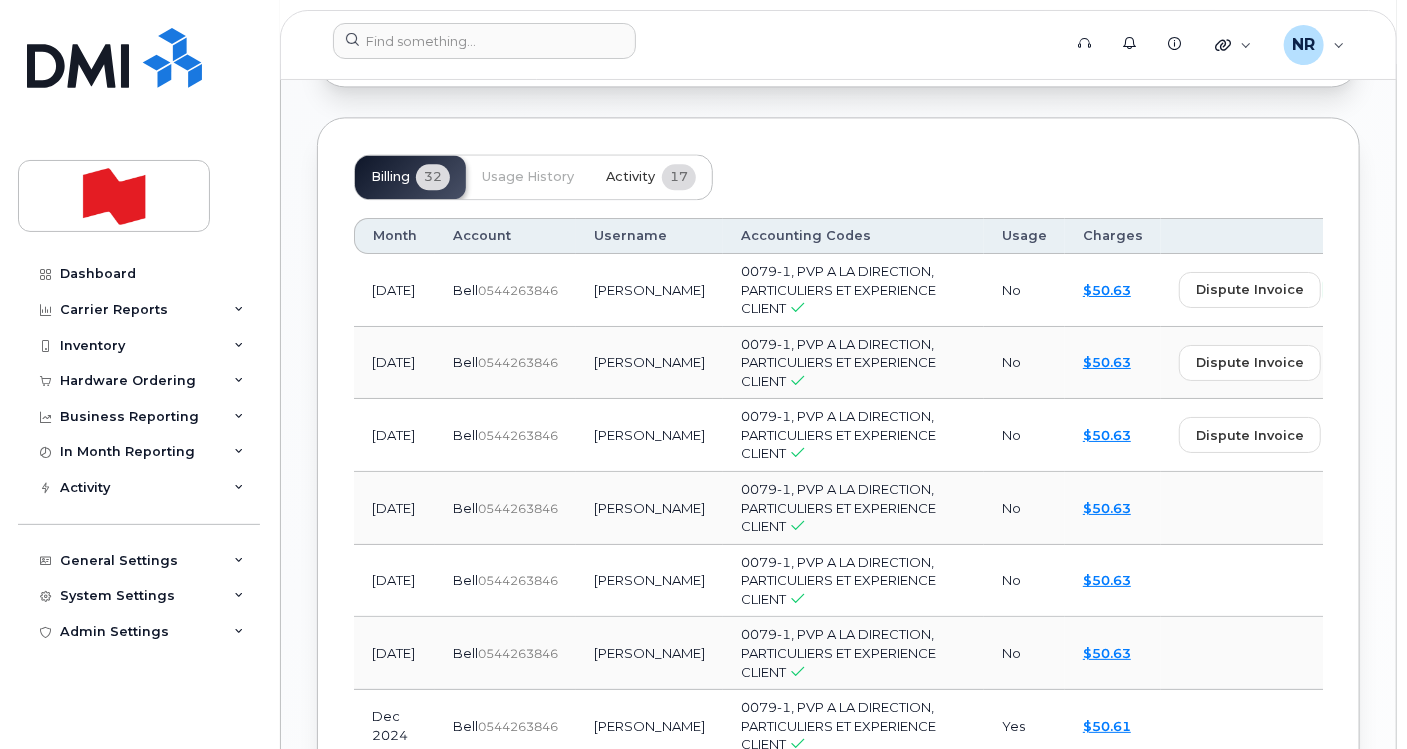 click on "Activity" at bounding box center (630, 177) 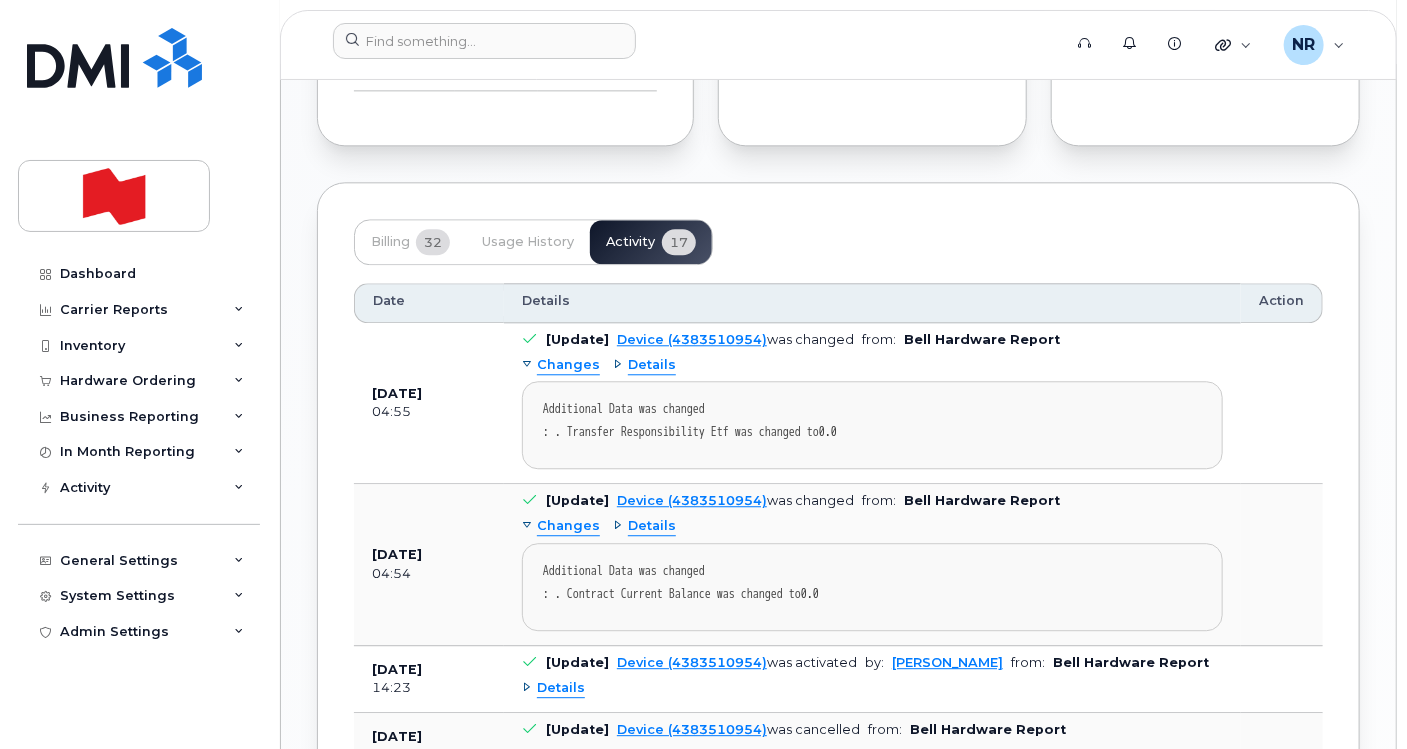 scroll, scrollTop: 2111, scrollLeft: 0, axis: vertical 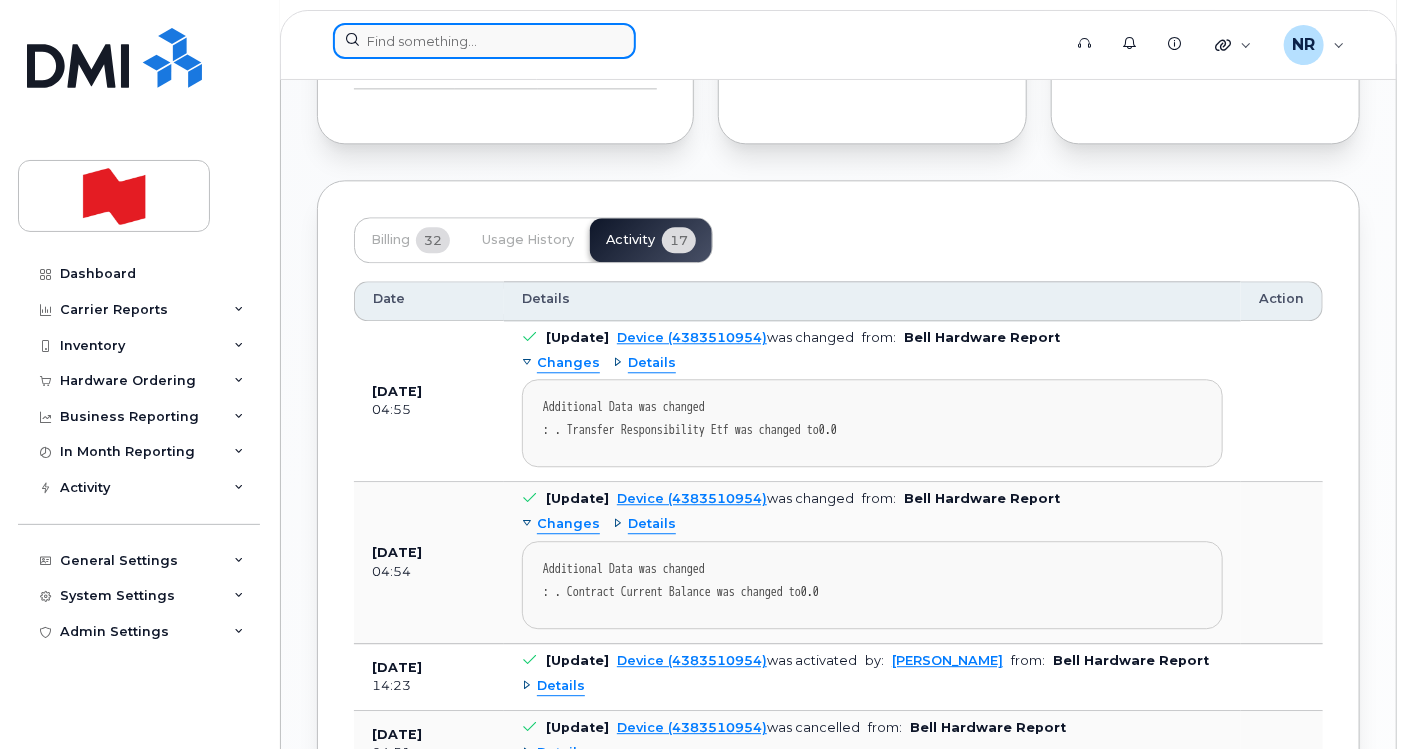 click at bounding box center [484, 41] 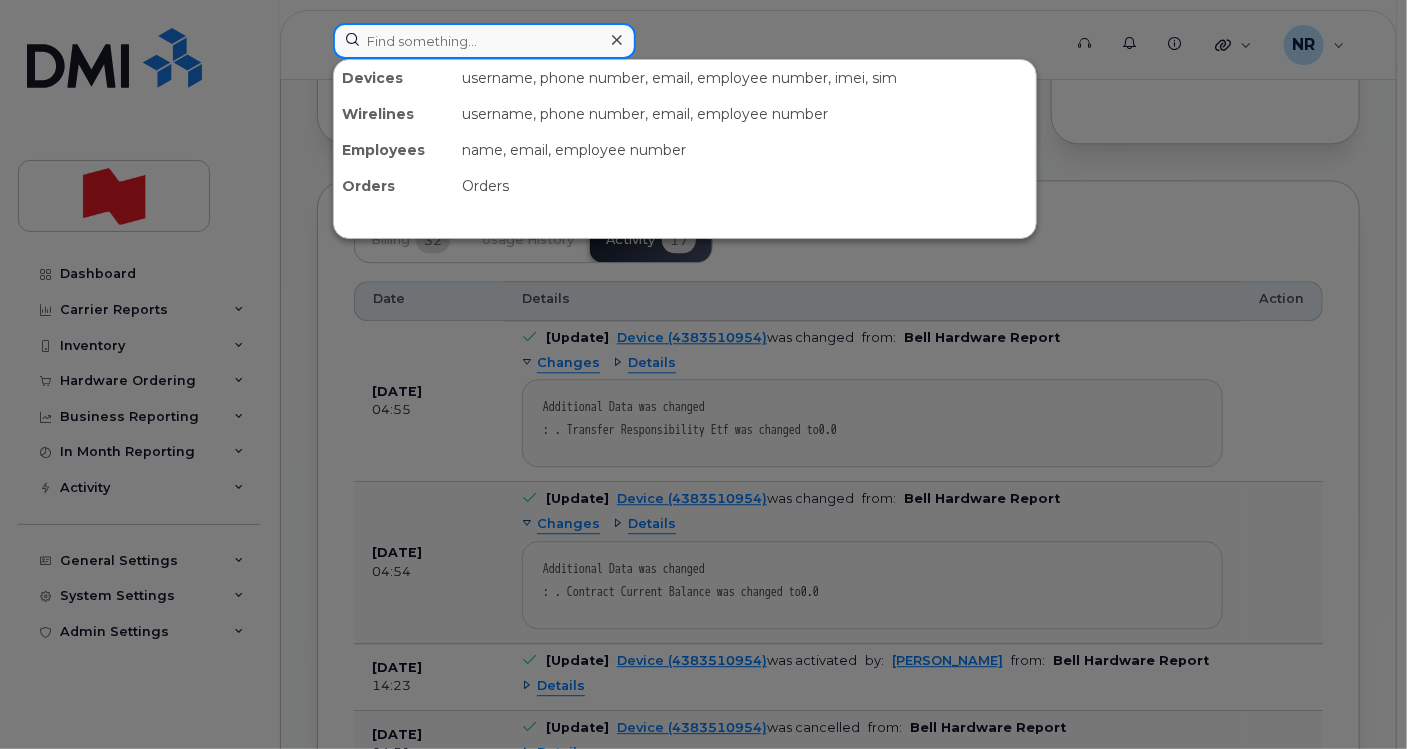 paste on "4383542058" 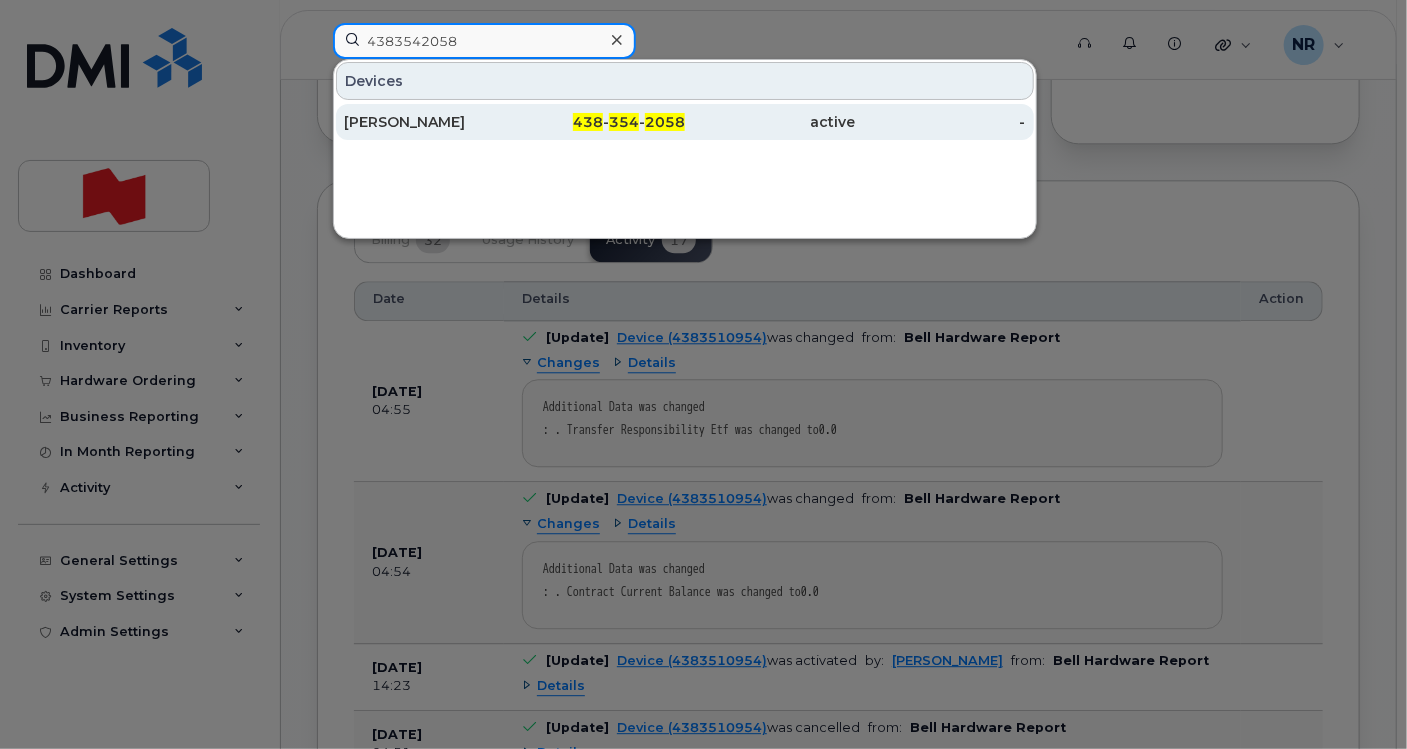 type on "4383542058" 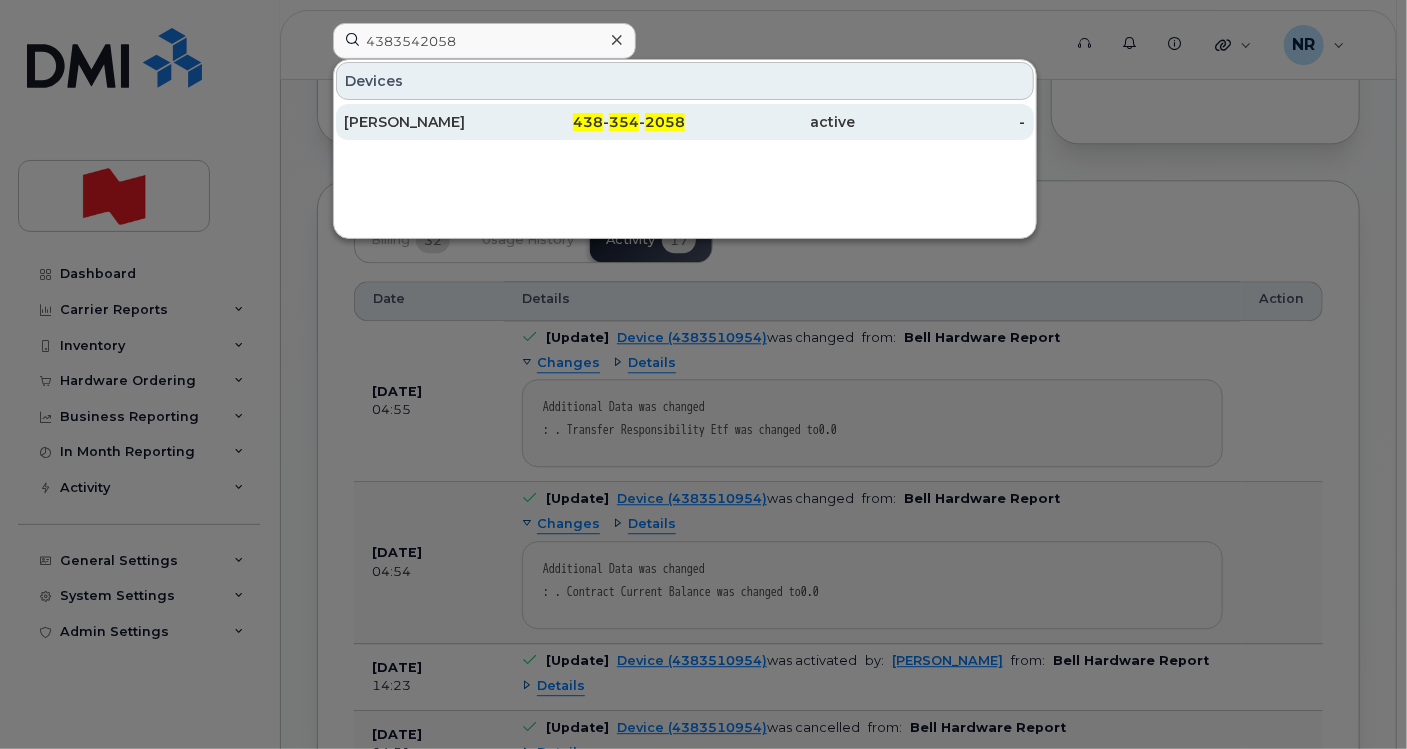drag, startPoint x: 443, startPoint y: 125, endPoint x: 494, endPoint y: 125, distance: 51 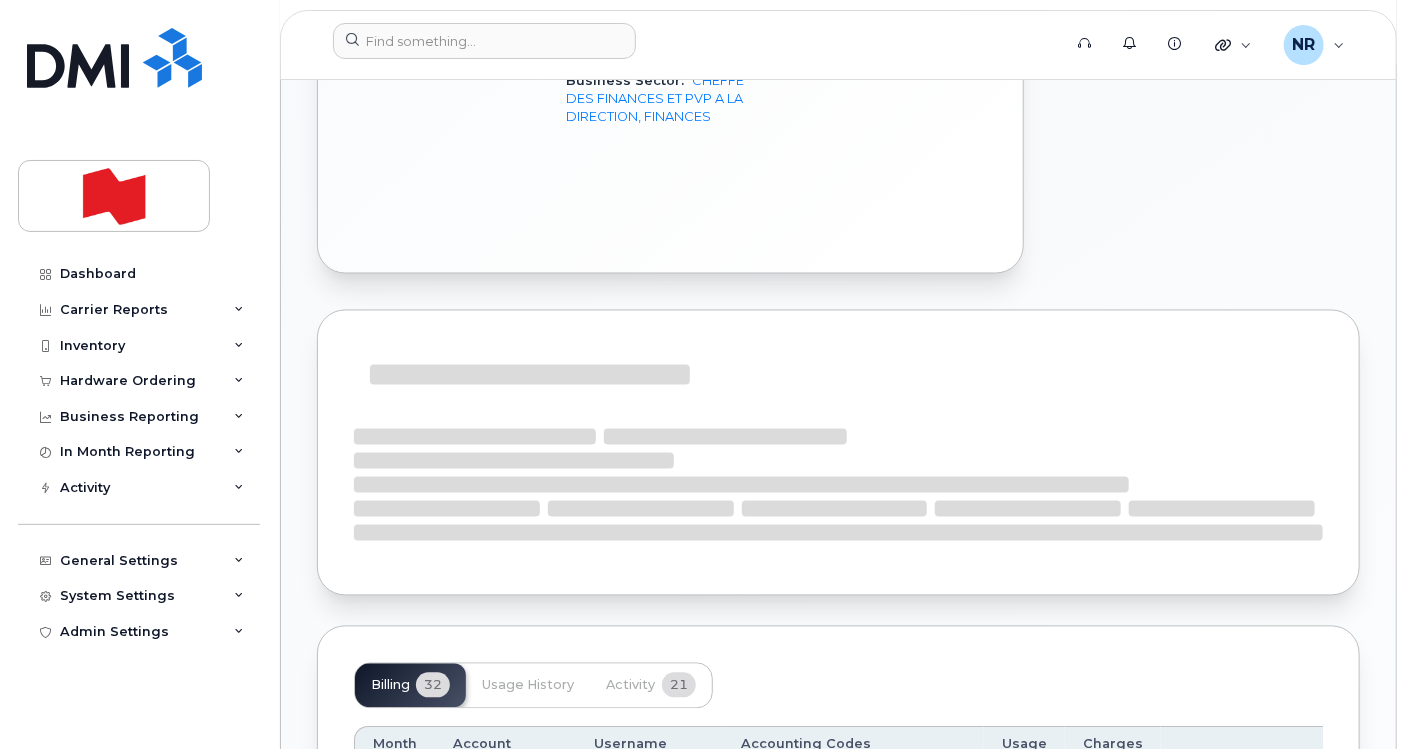 scroll, scrollTop: 1555, scrollLeft: 0, axis: vertical 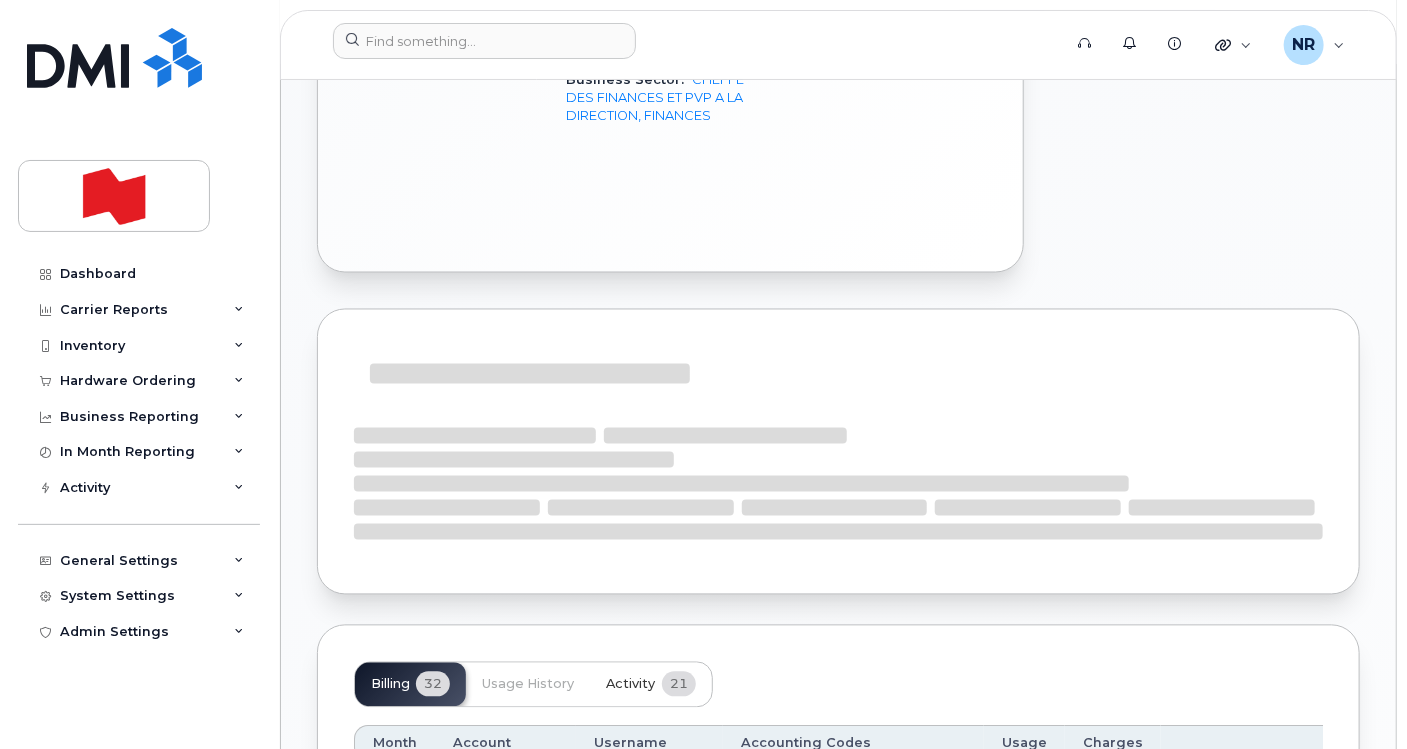 click on "Activity" at bounding box center [630, 685] 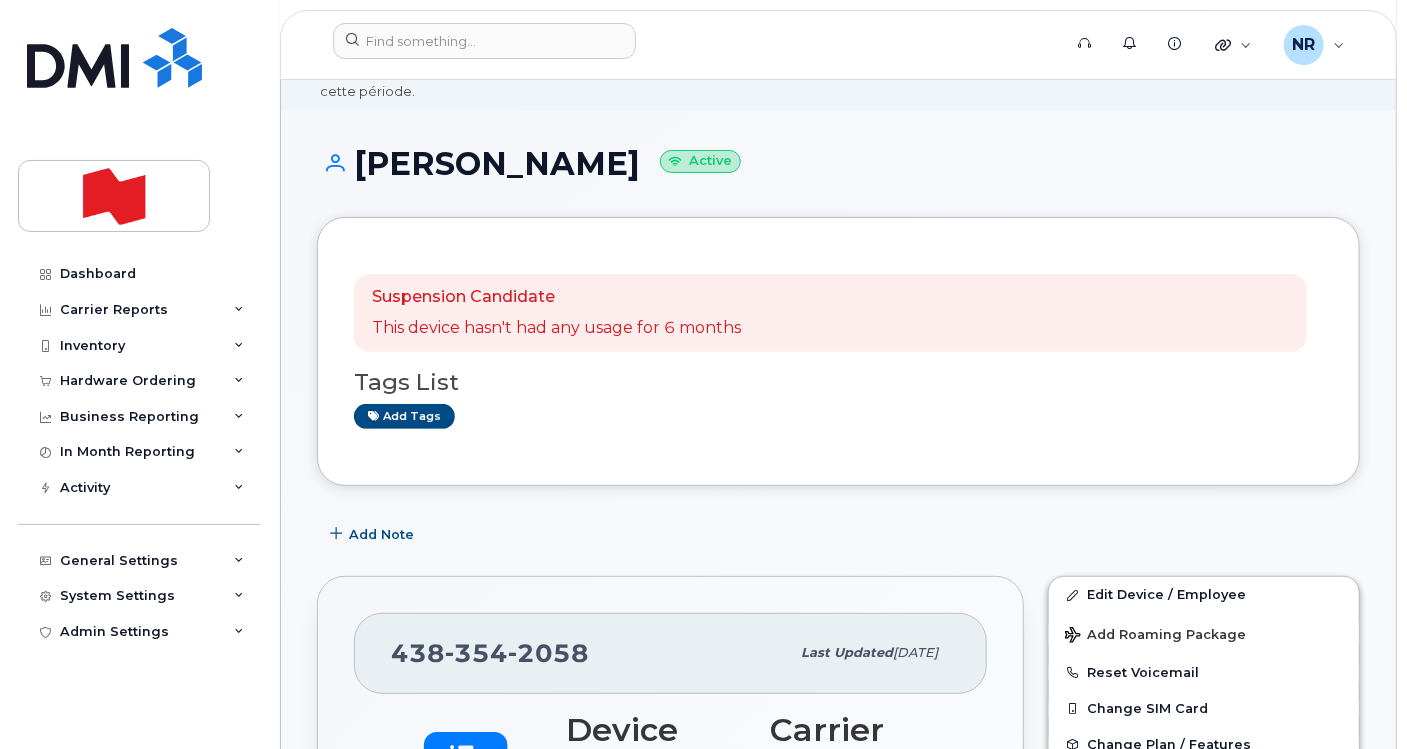scroll, scrollTop: 0, scrollLeft: 0, axis: both 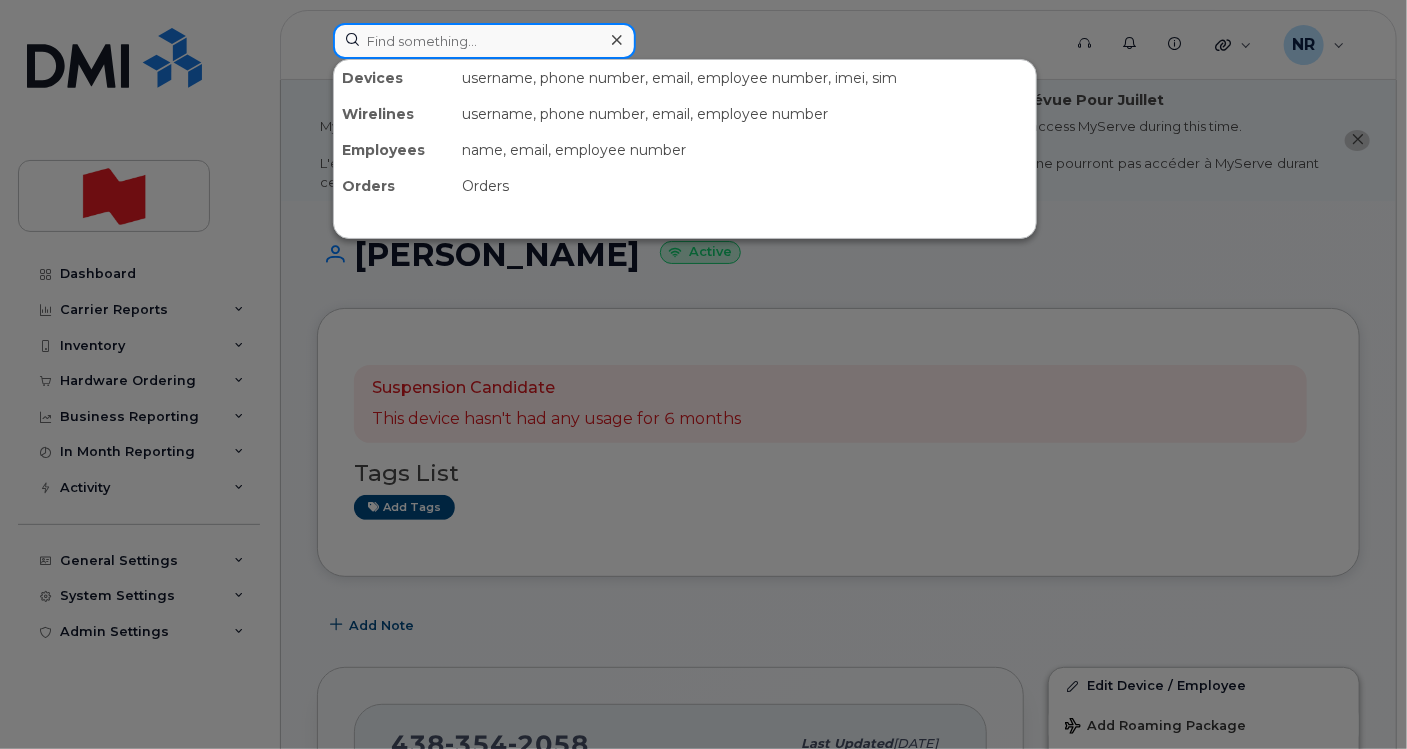 click at bounding box center (484, 41) 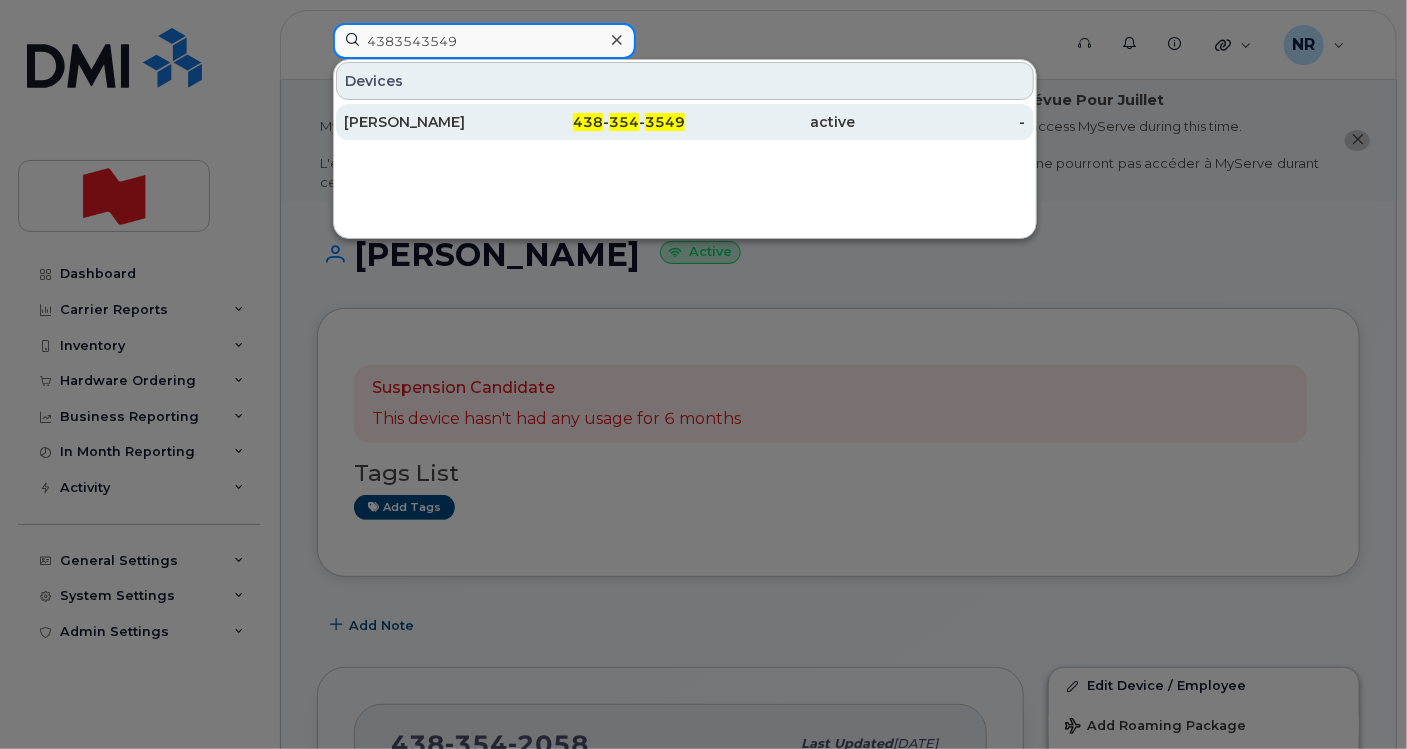 type on "4383543549" 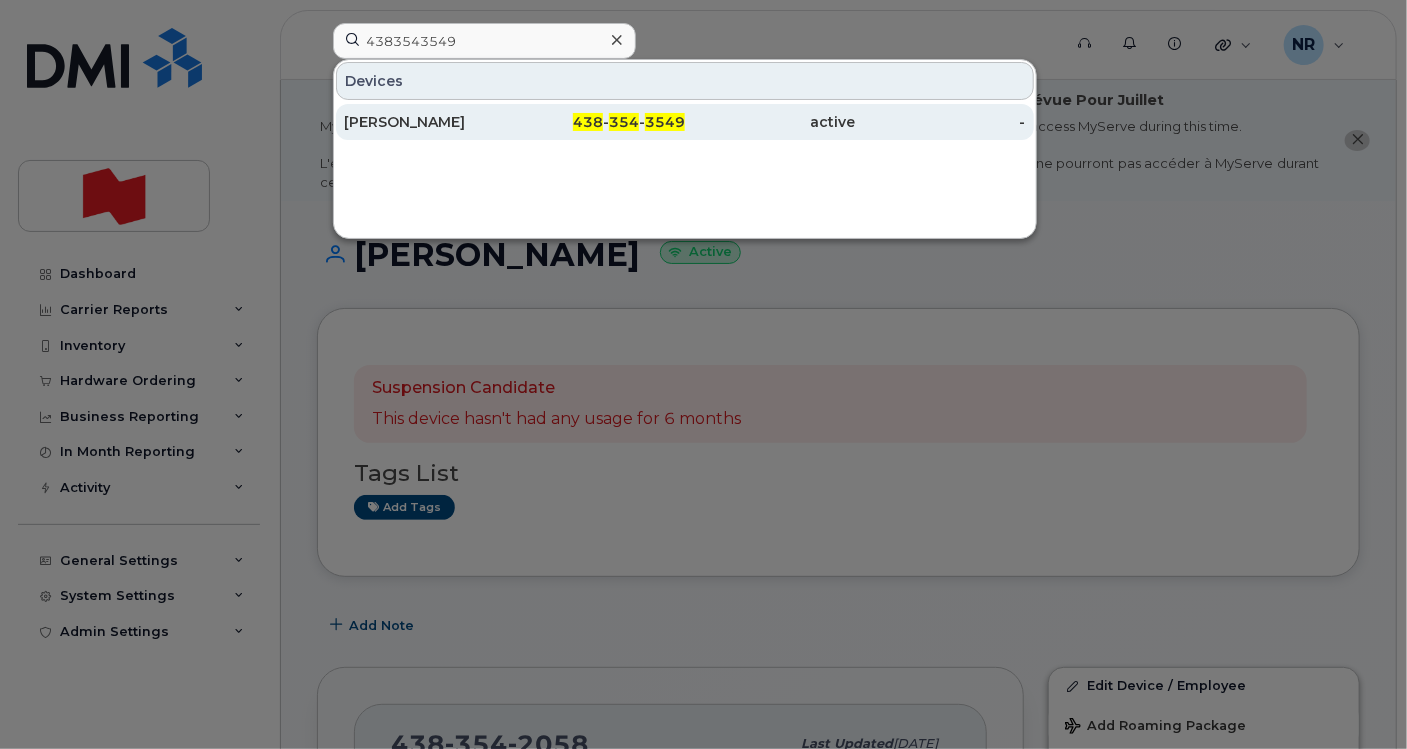 click on "[PERSON_NAME]" at bounding box center [429, 122] 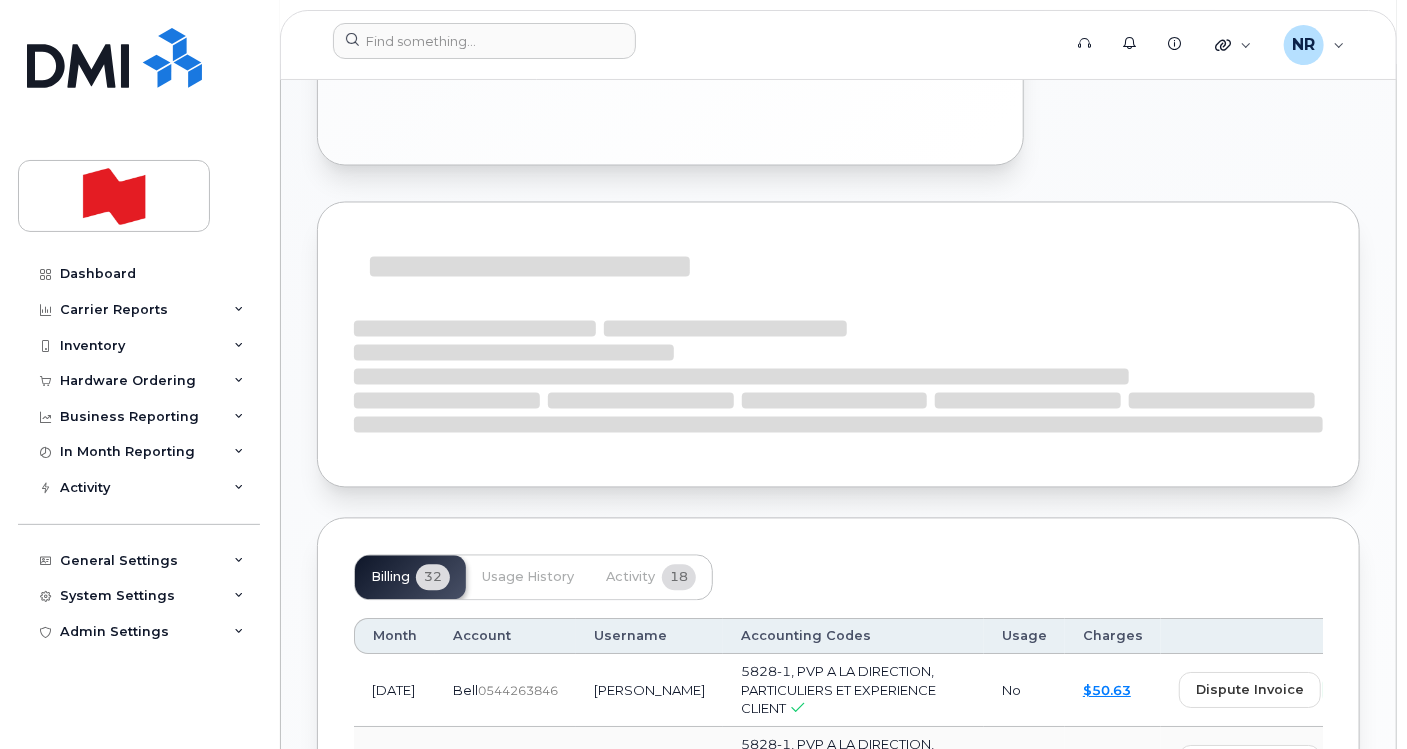 scroll, scrollTop: 1666, scrollLeft: 0, axis: vertical 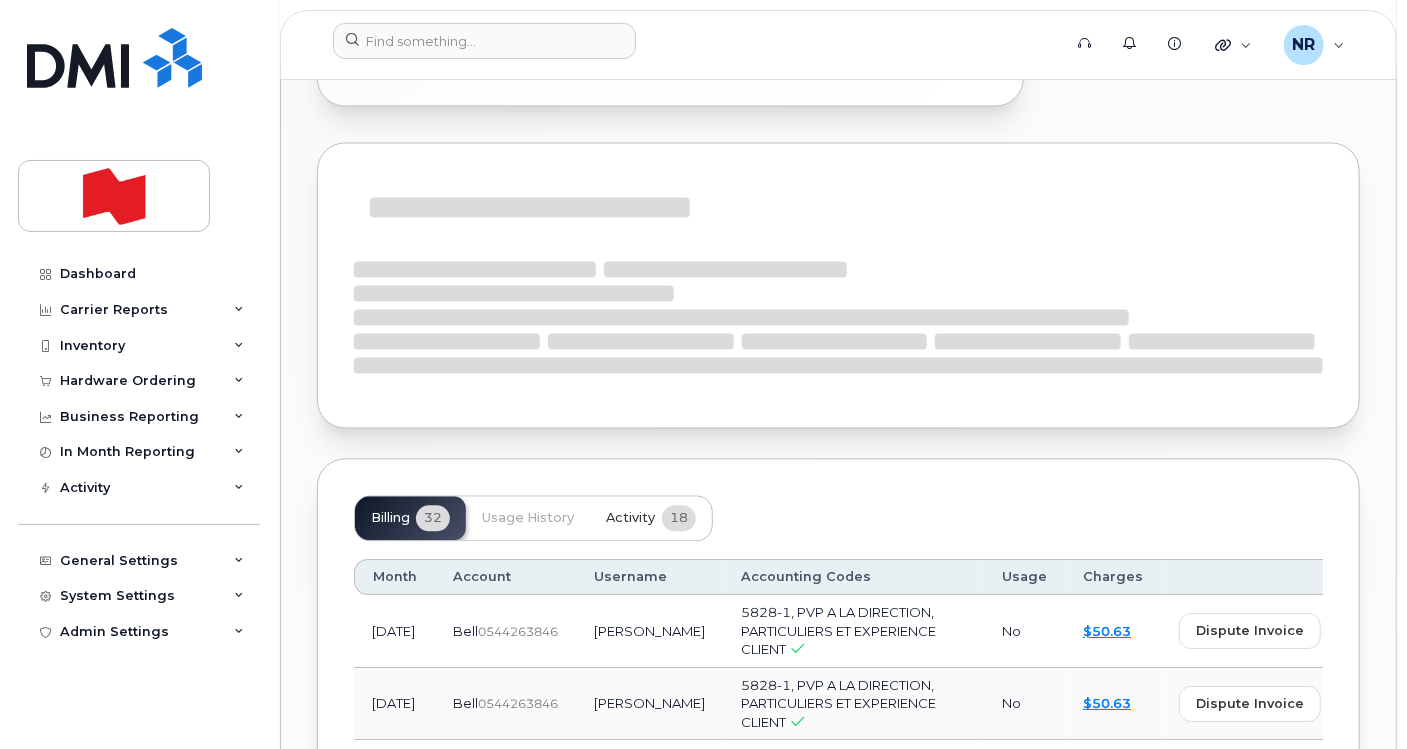 click on "Activity 18" 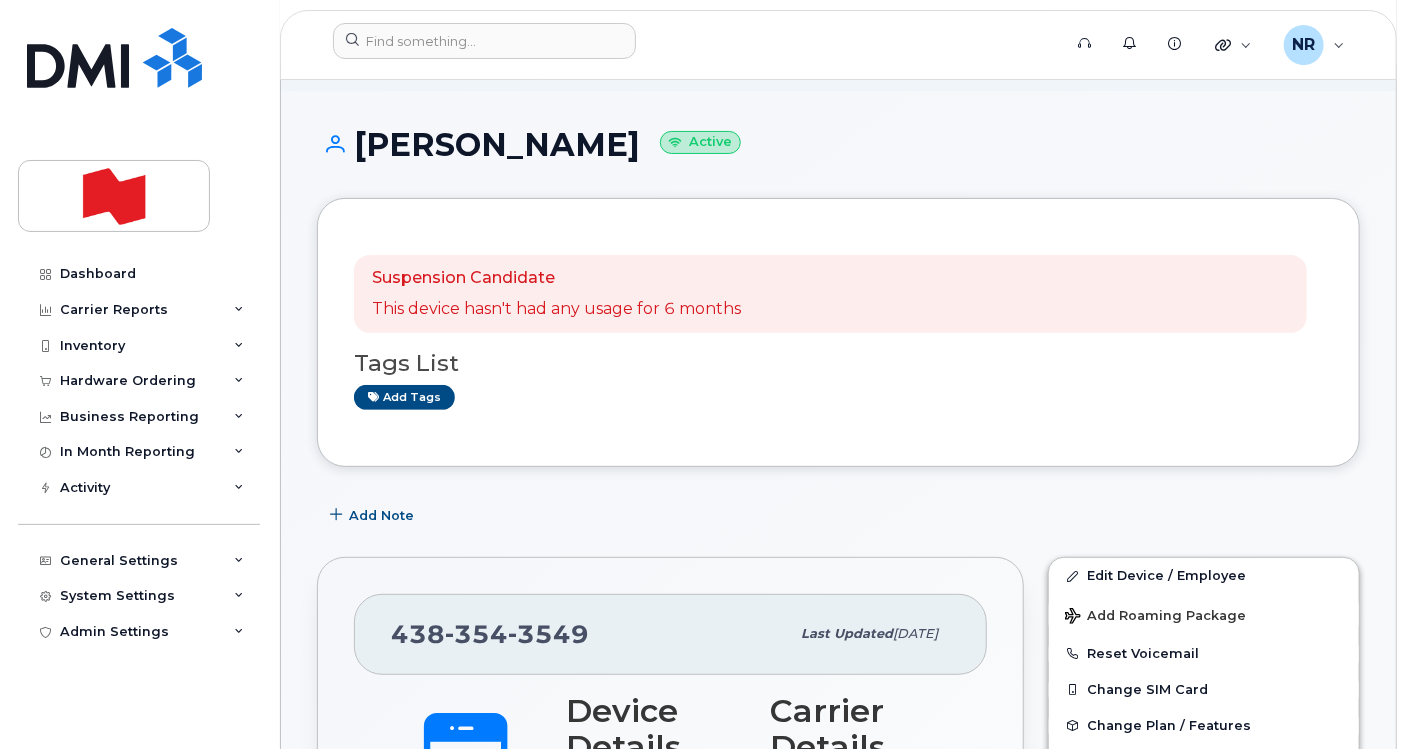 scroll, scrollTop: 0, scrollLeft: 0, axis: both 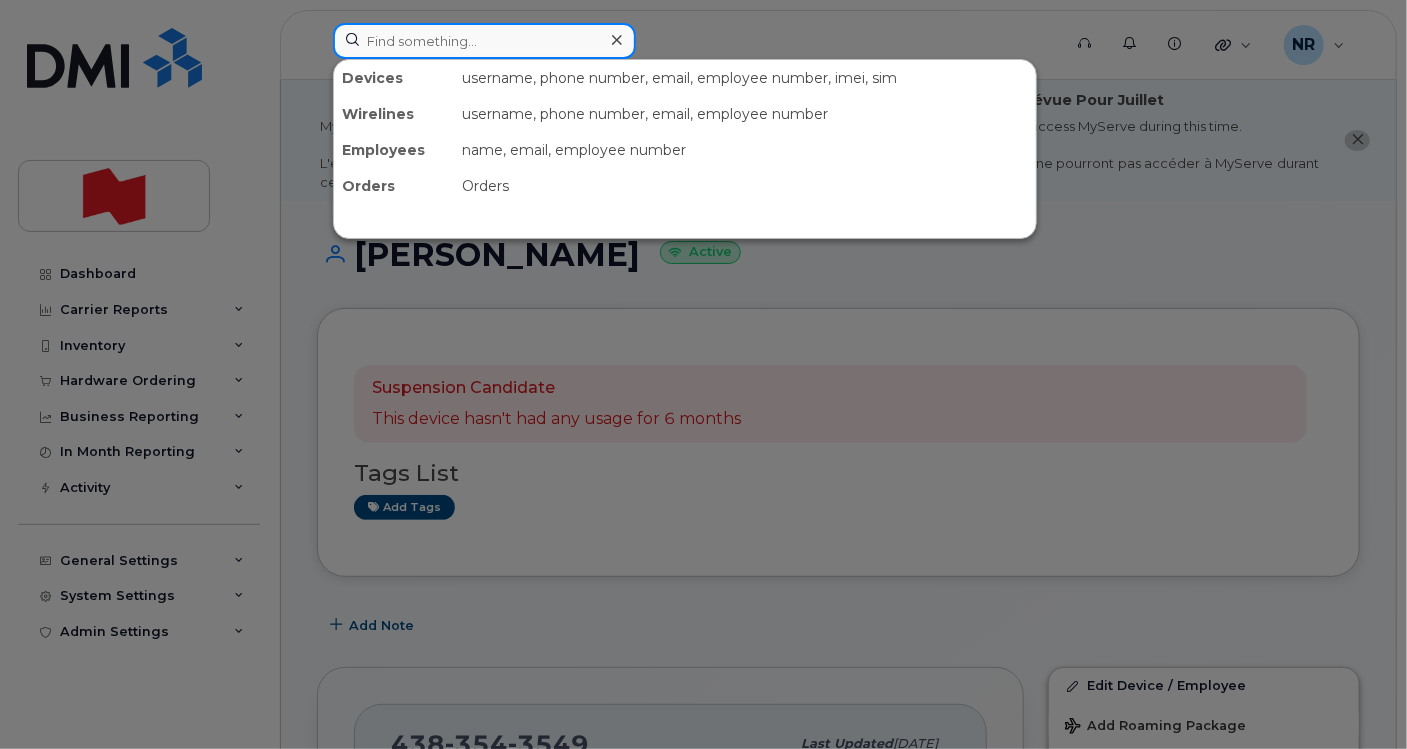 click at bounding box center (484, 41) 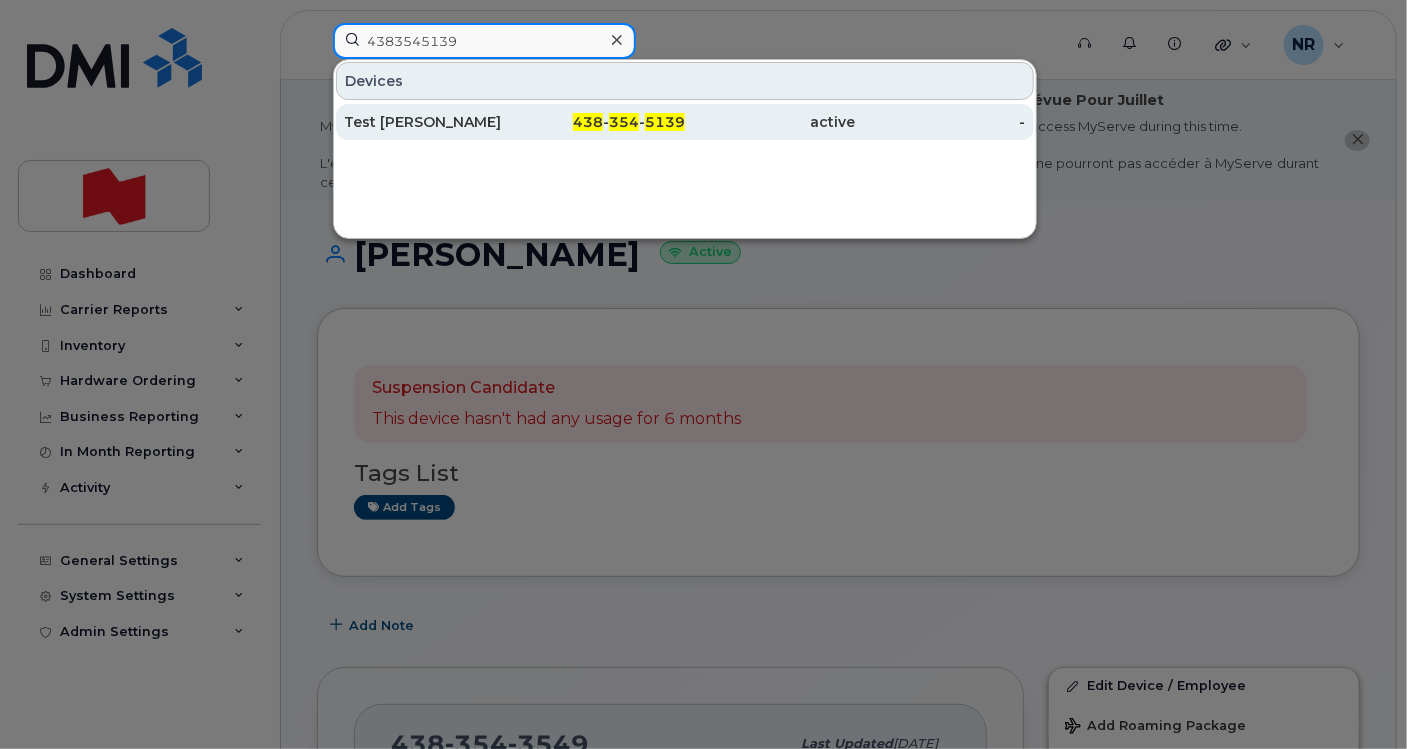 type on "4383545139" 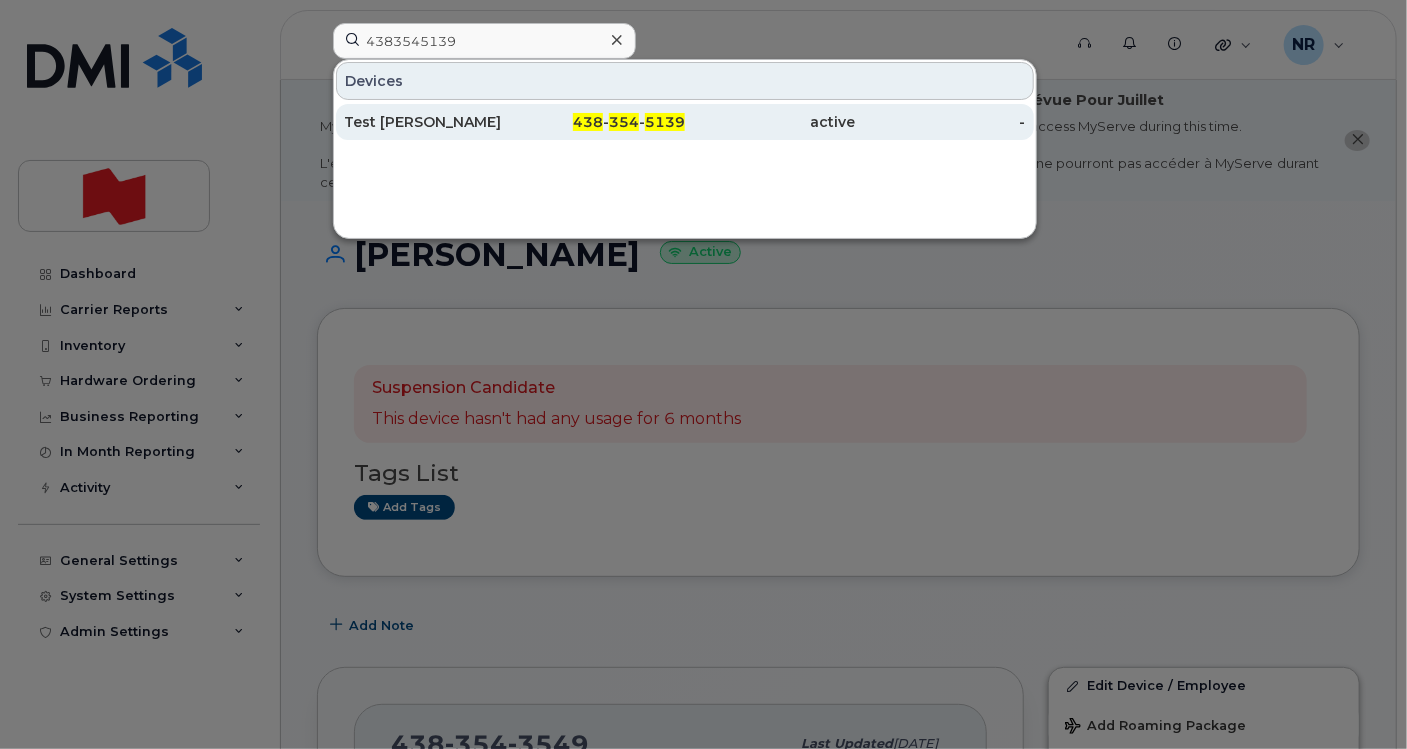 click on "Test Rogers" at bounding box center [429, 122] 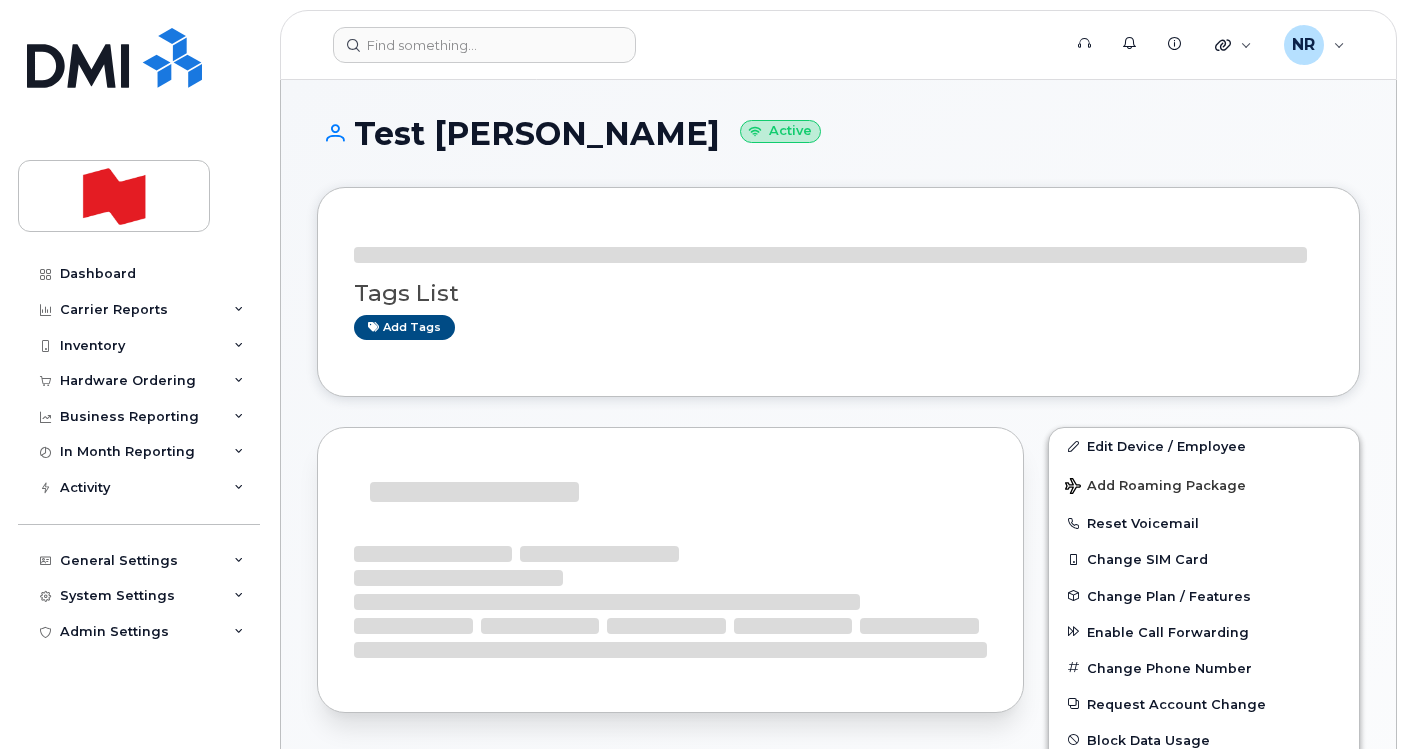scroll, scrollTop: 0, scrollLeft: 0, axis: both 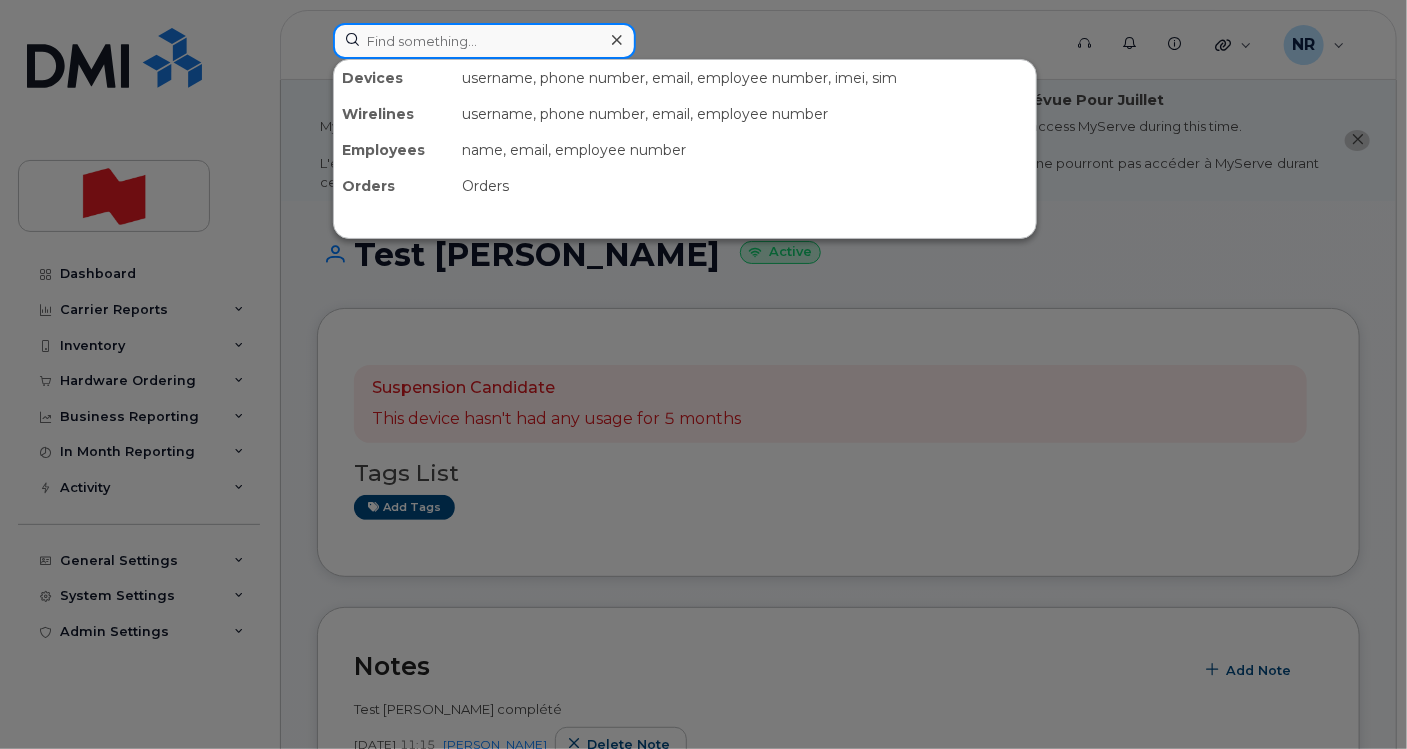 click at bounding box center [484, 41] 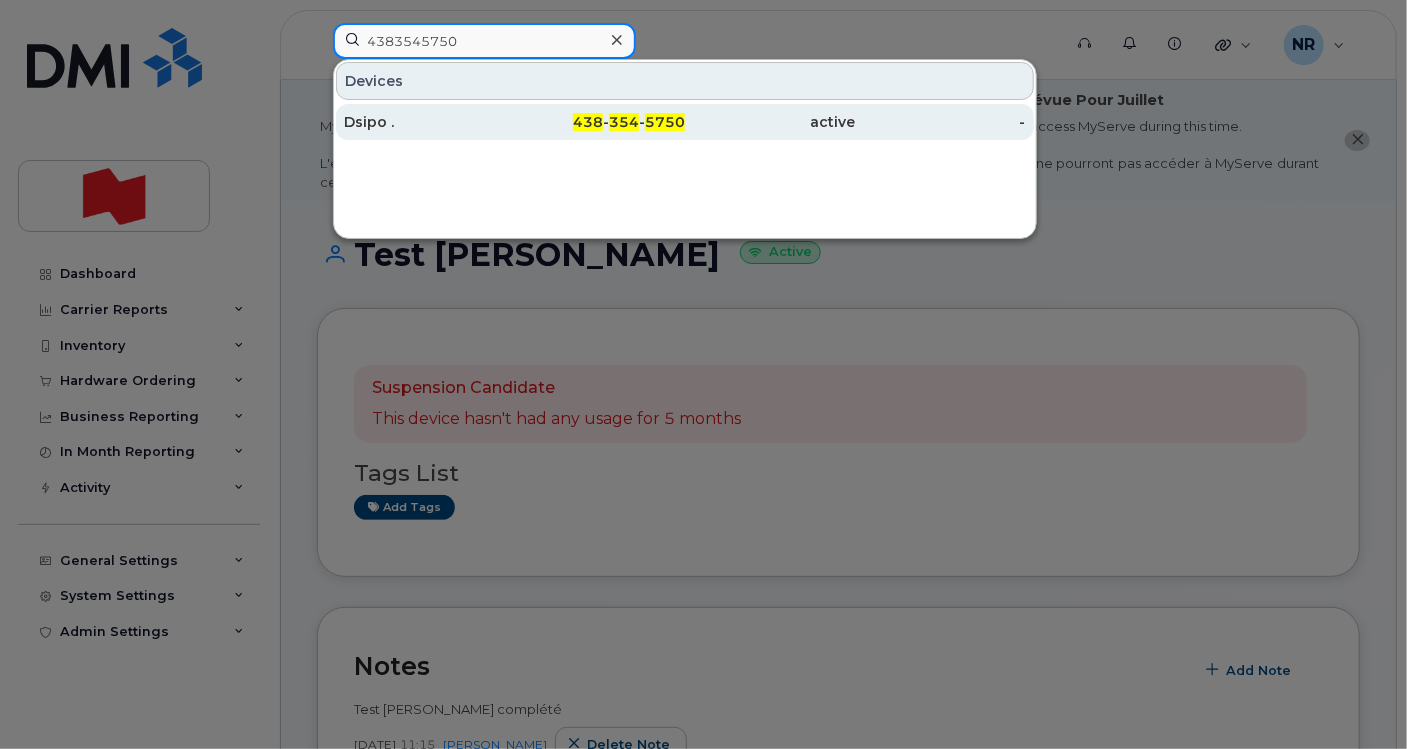 type on "4383545750" 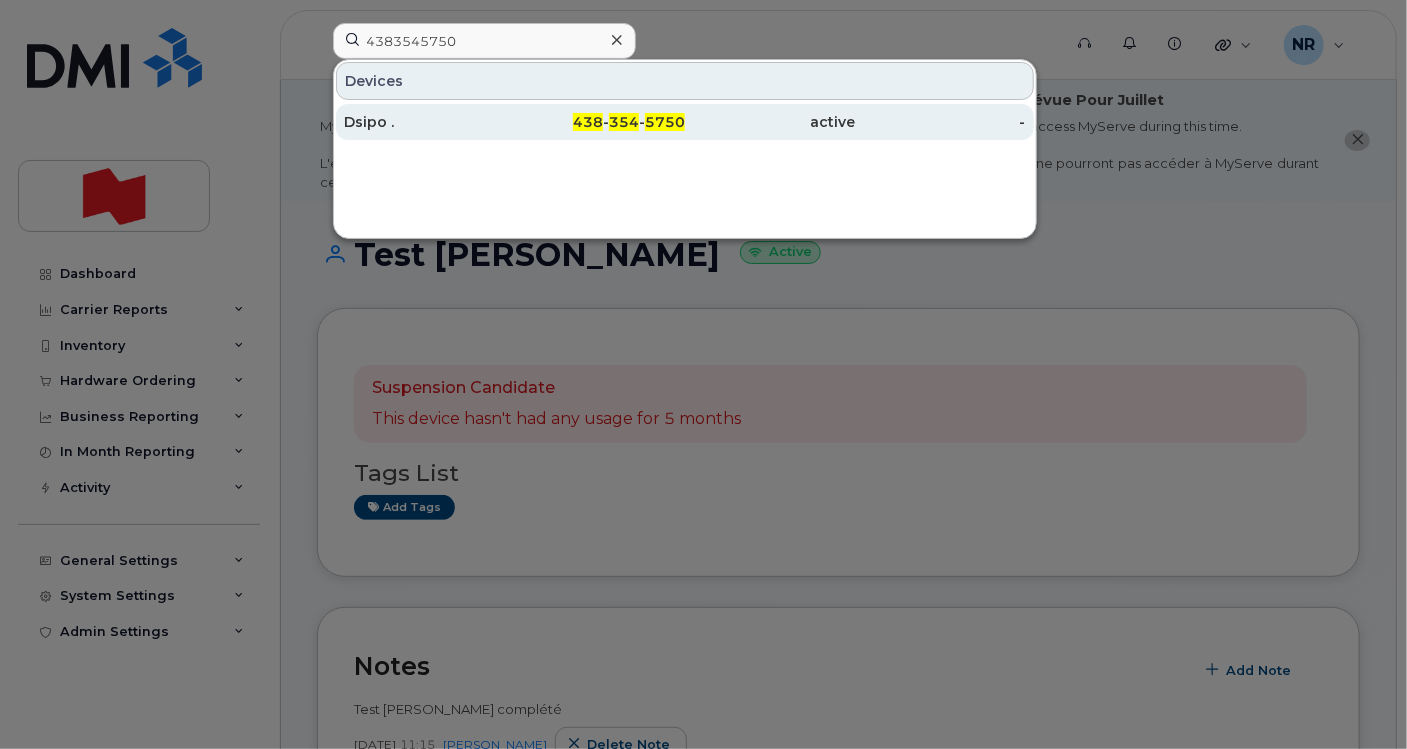 click on "Dsipo ." at bounding box center (429, 122) 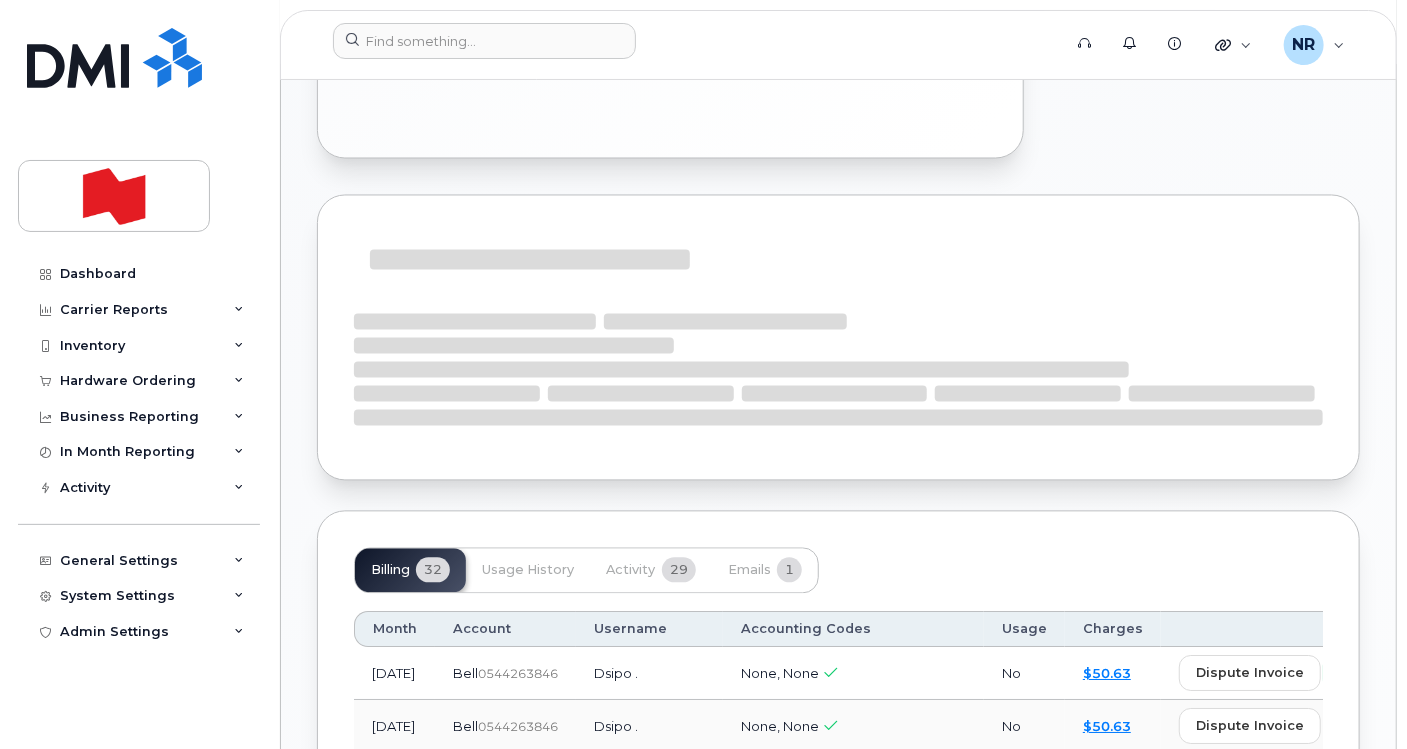 scroll, scrollTop: 1777, scrollLeft: 0, axis: vertical 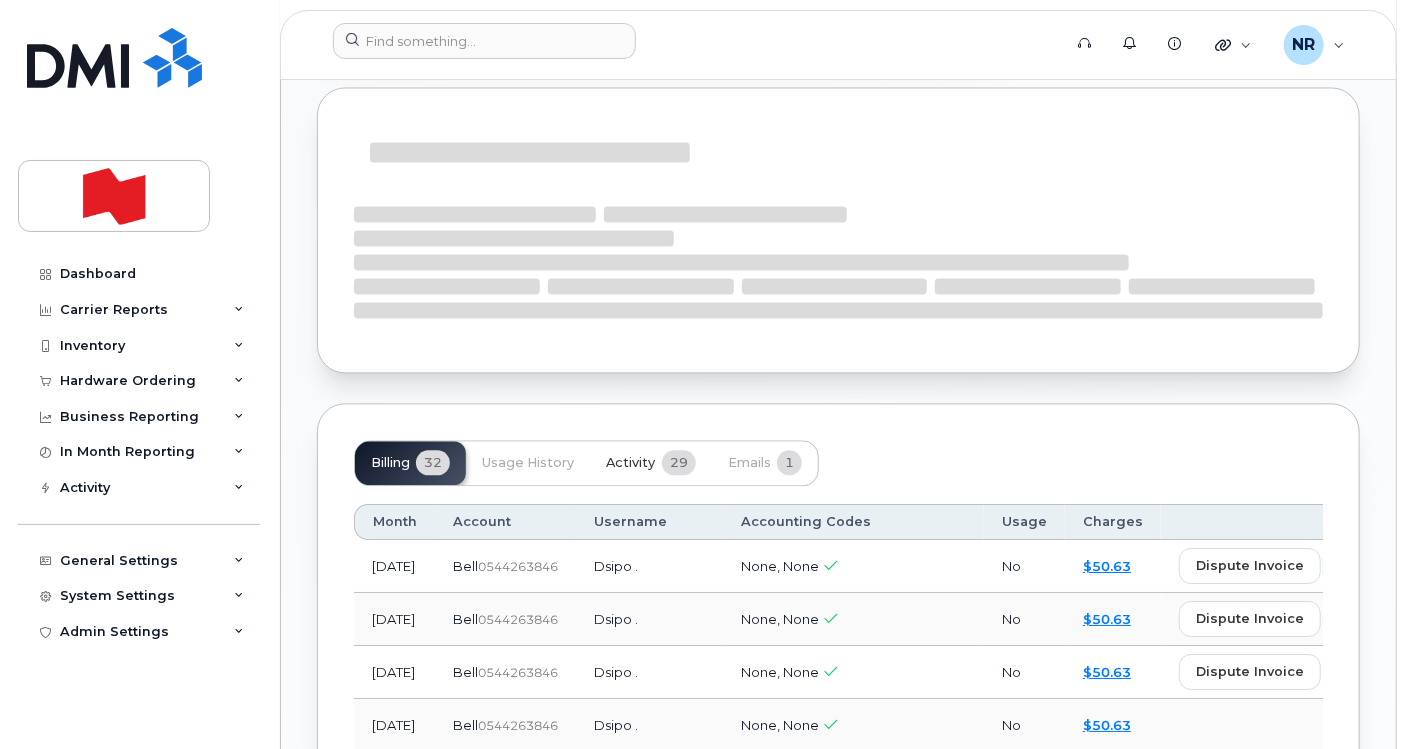 click on "Activity" at bounding box center (630, 463) 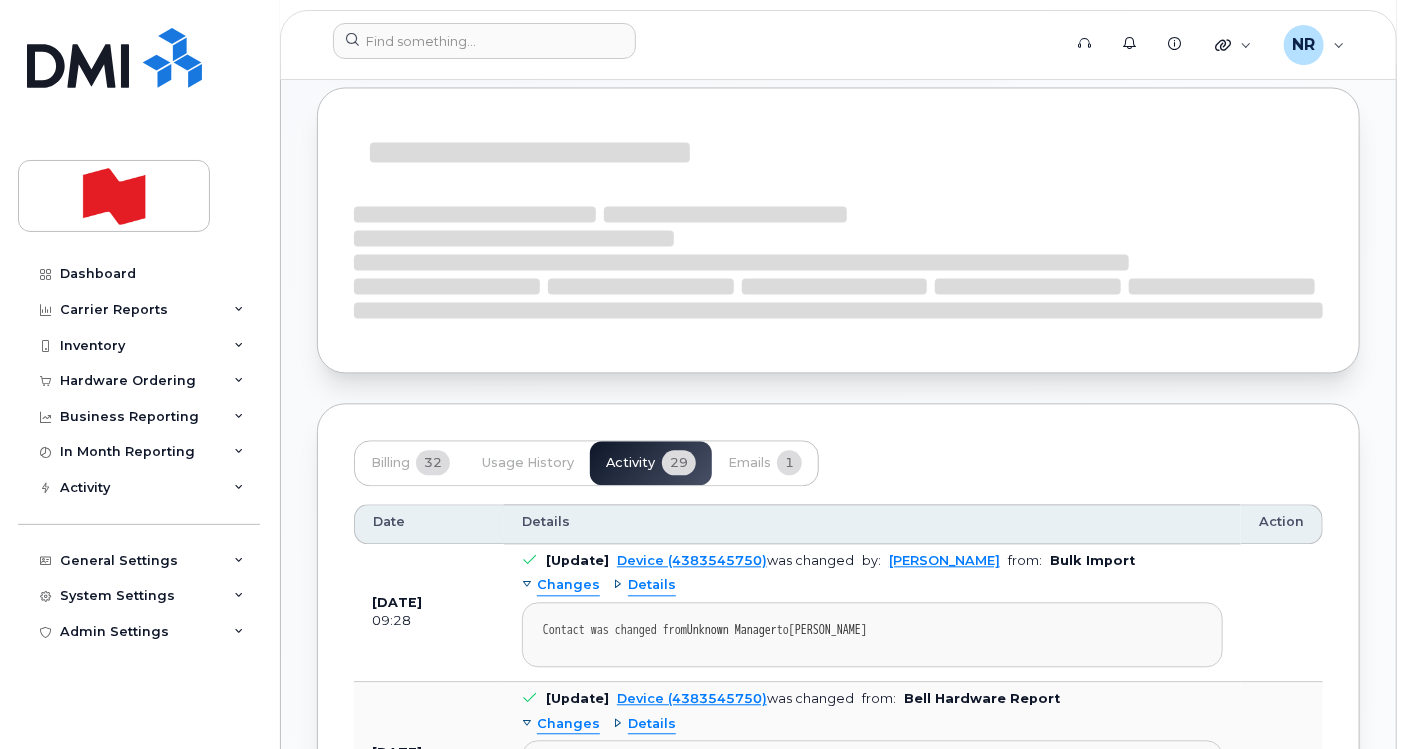 scroll, scrollTop: 1765, scrollLeft: 0, axis: vertical 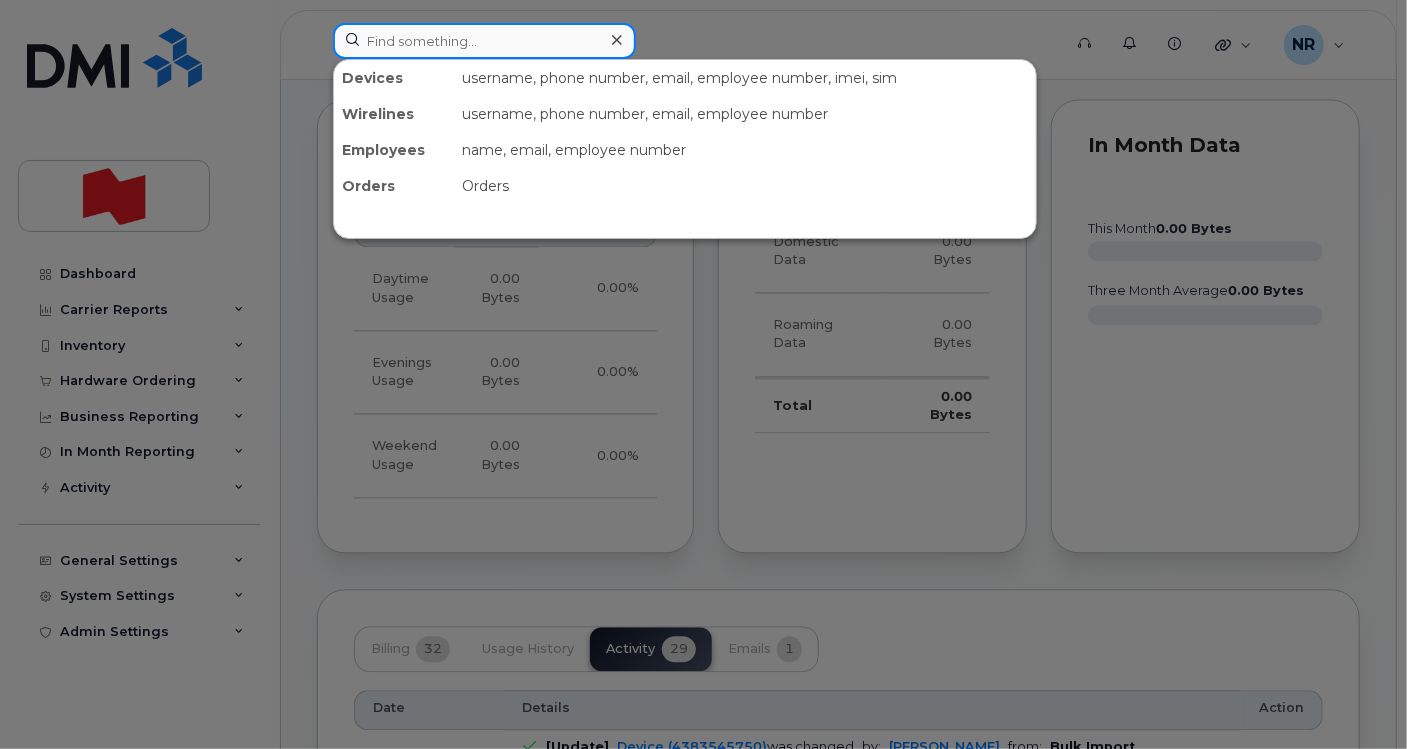 click at bounding box center (484, 41) 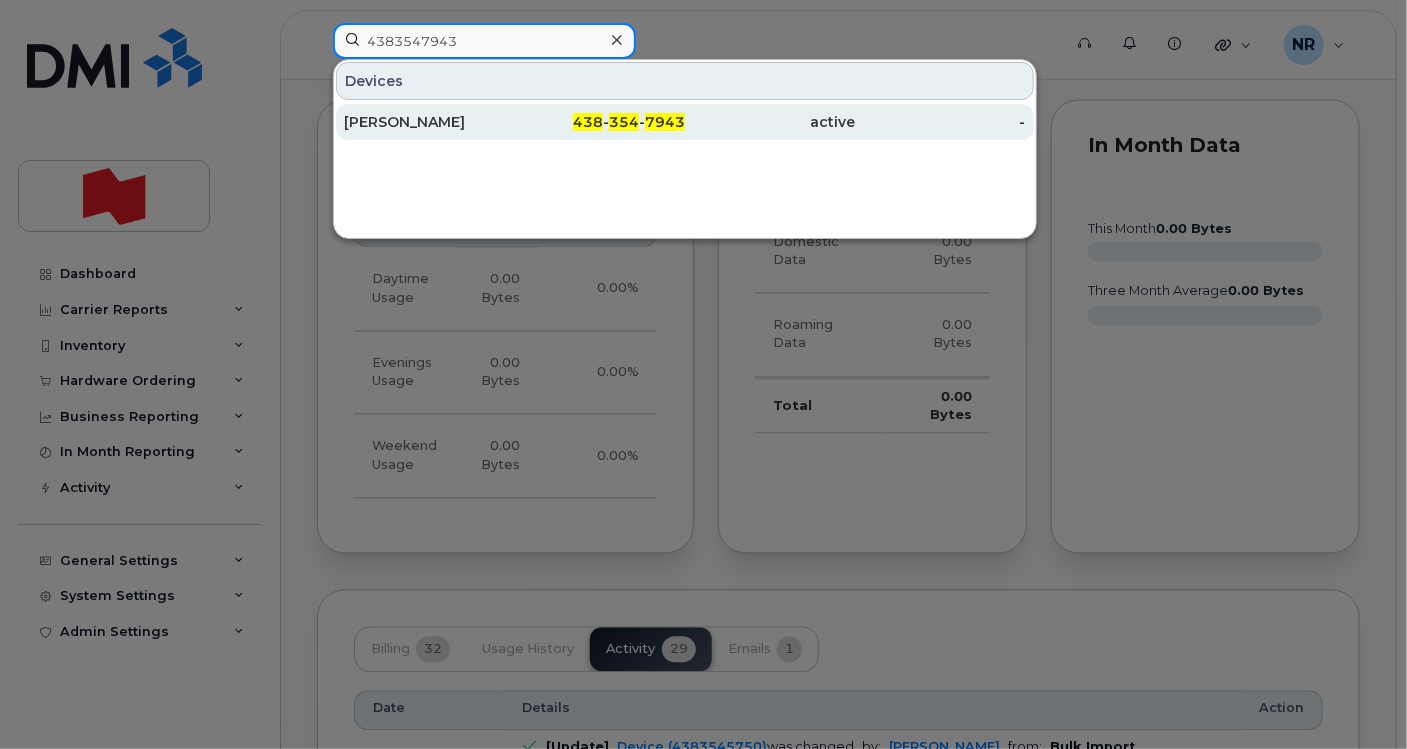 type on "4383547943" 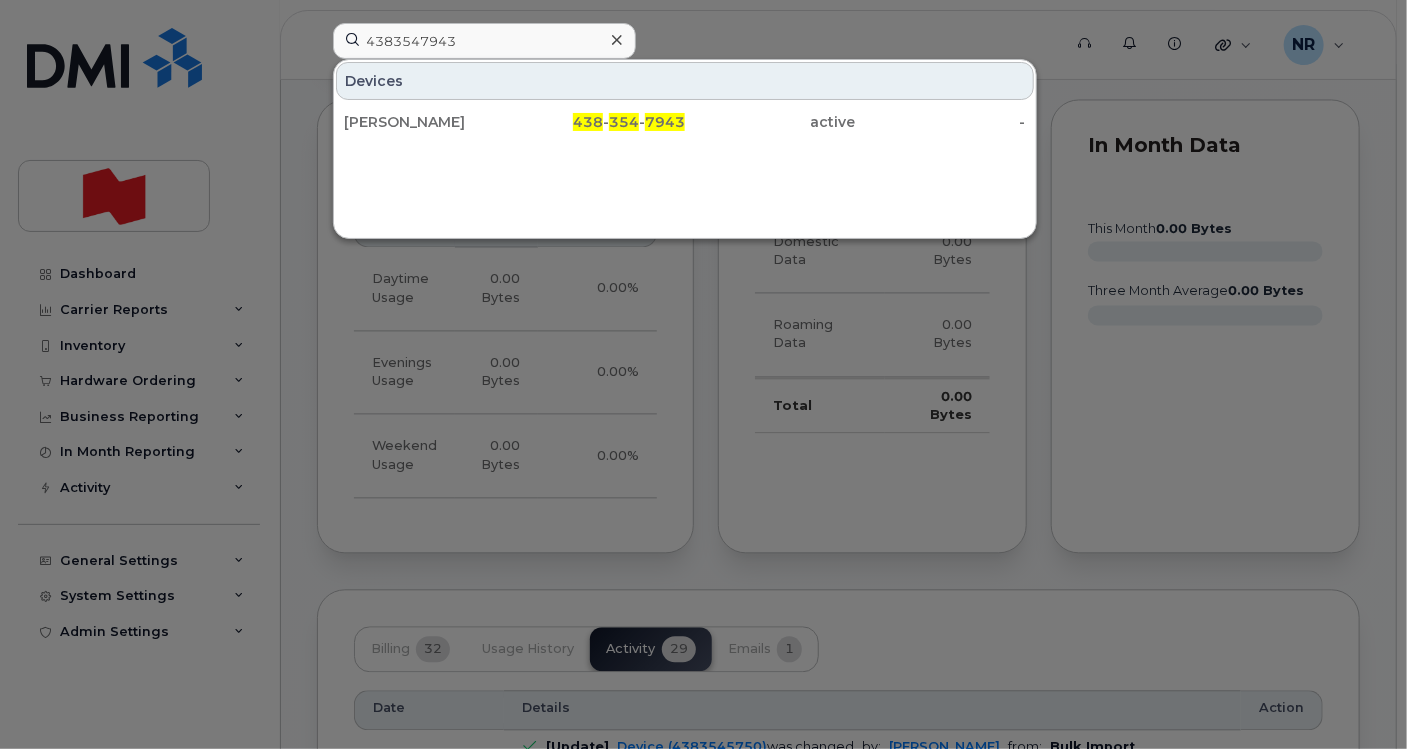 drag, startPoint x: 397, startPoint y: 121, endPoint x: 461, endPoint y: 139, distance: 66.48308 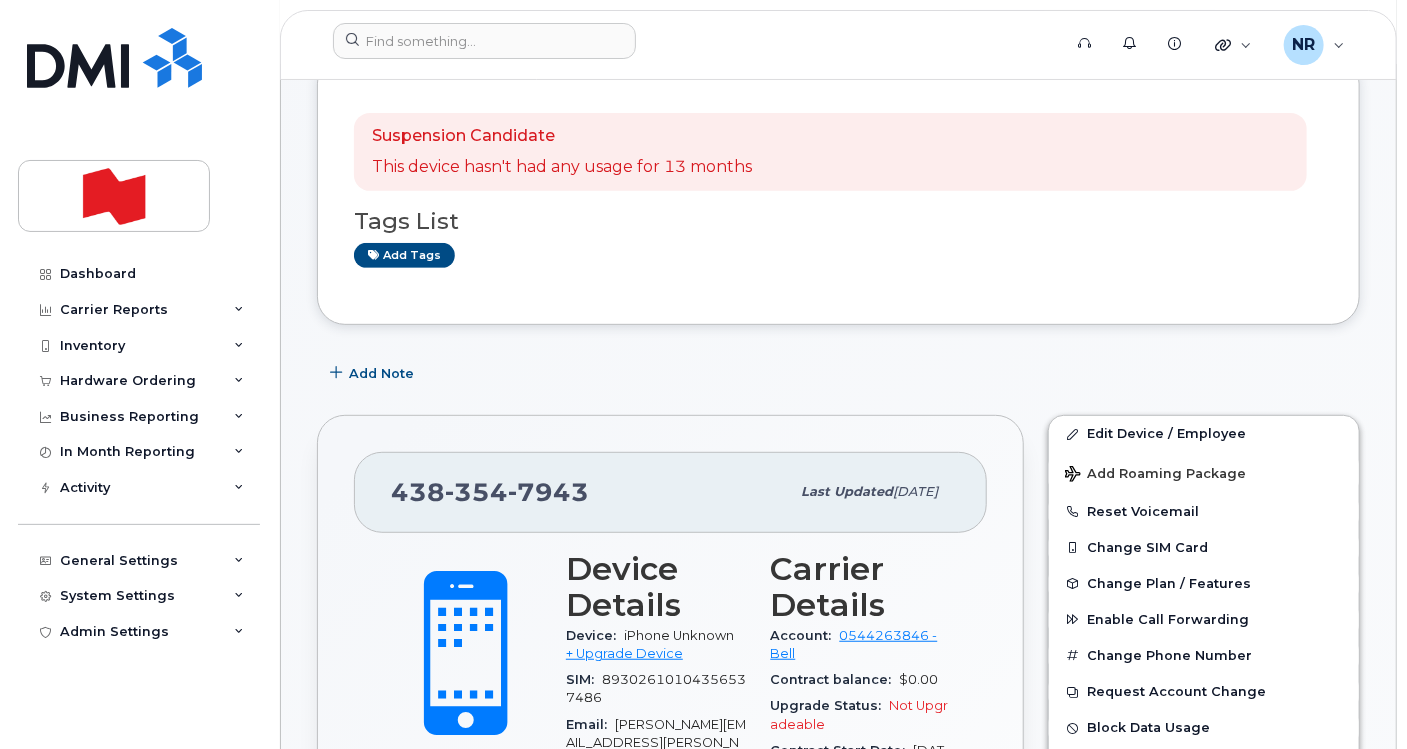scroll, scrollTop: 0, scrollLeft: 0, axis: both 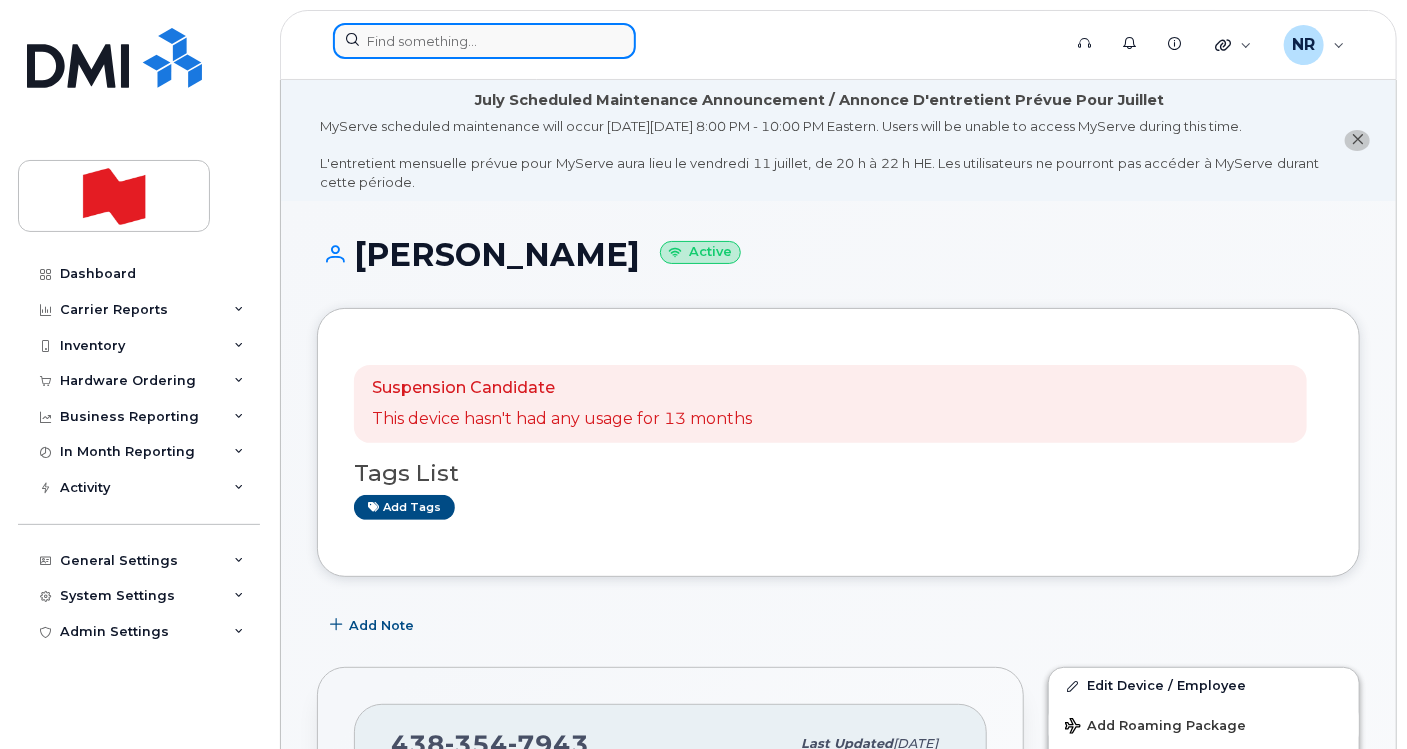 click at bounding box center [484, 41] 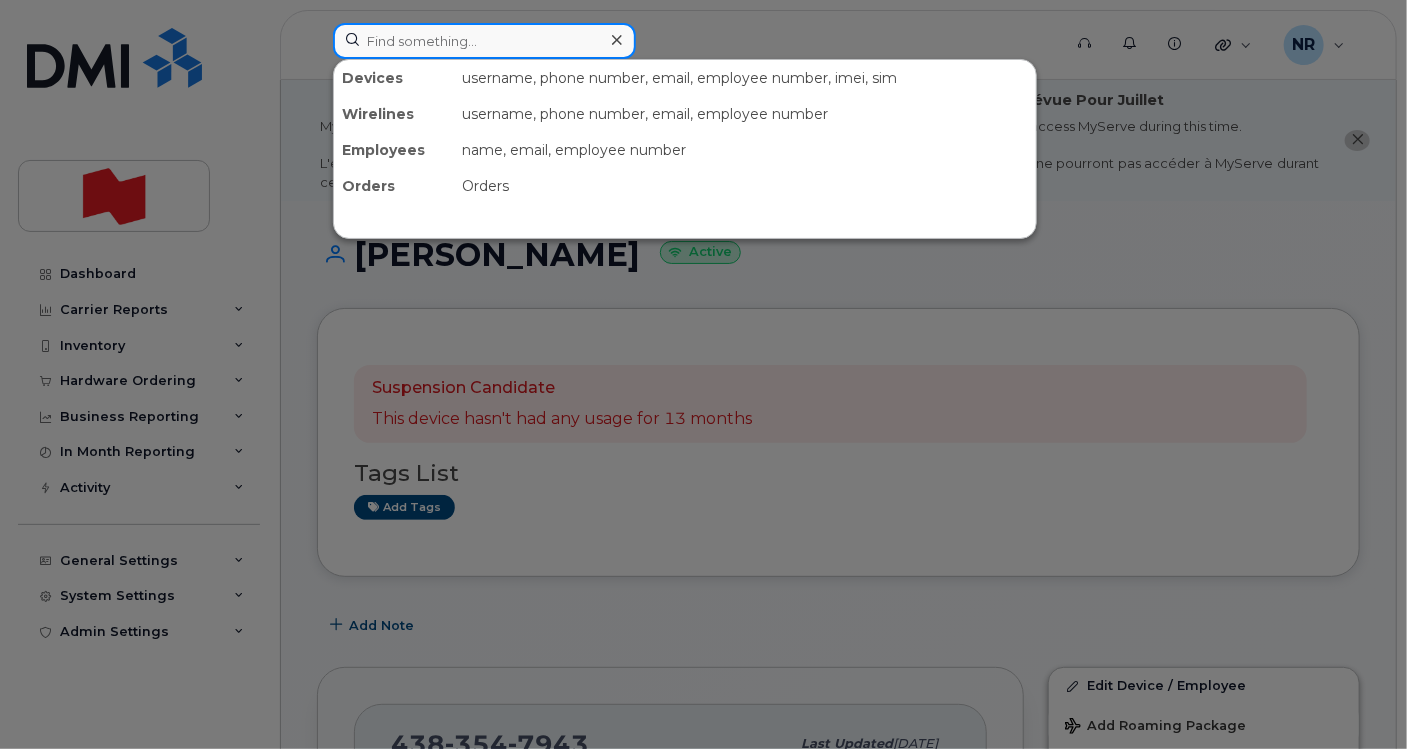 paste on "4383557748" 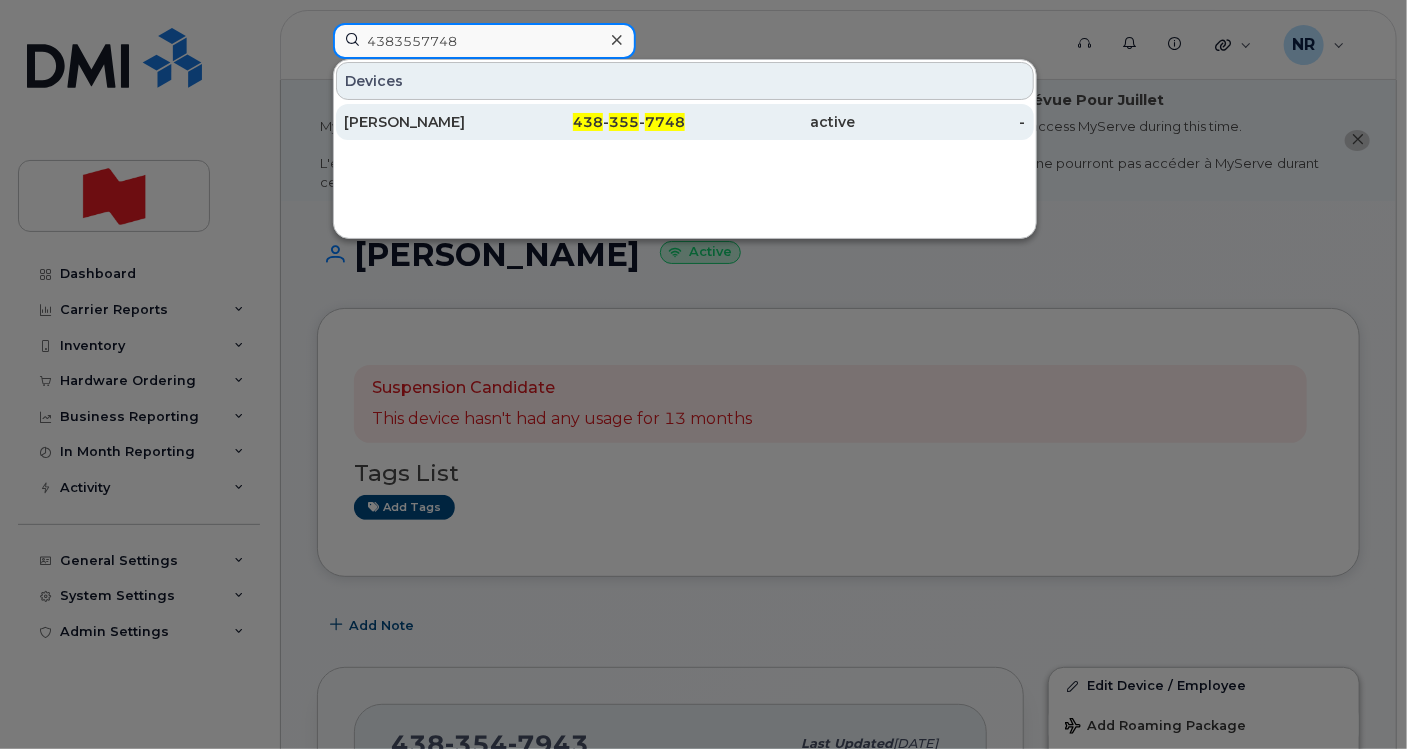 type on "4383557748" 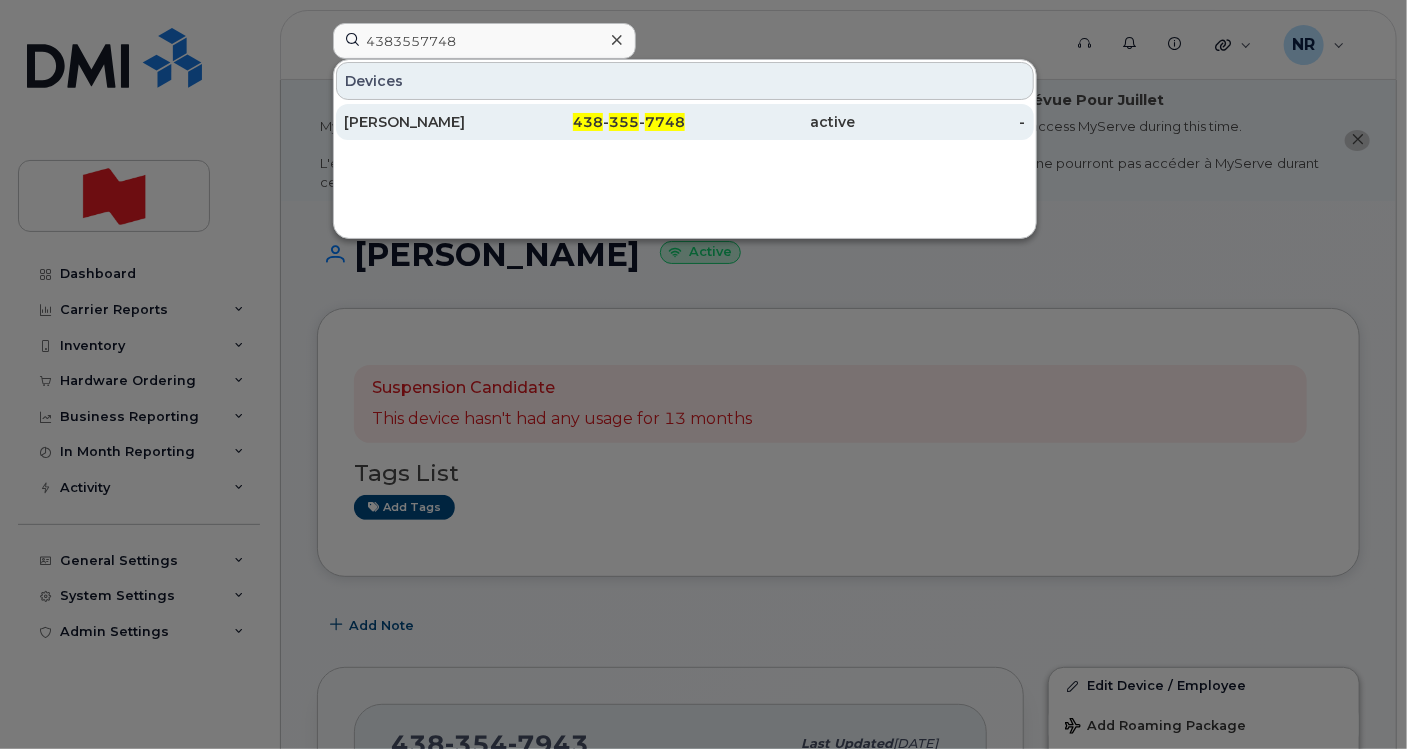 click on "Emilie Orbovic" at bounding box center [429, 122] 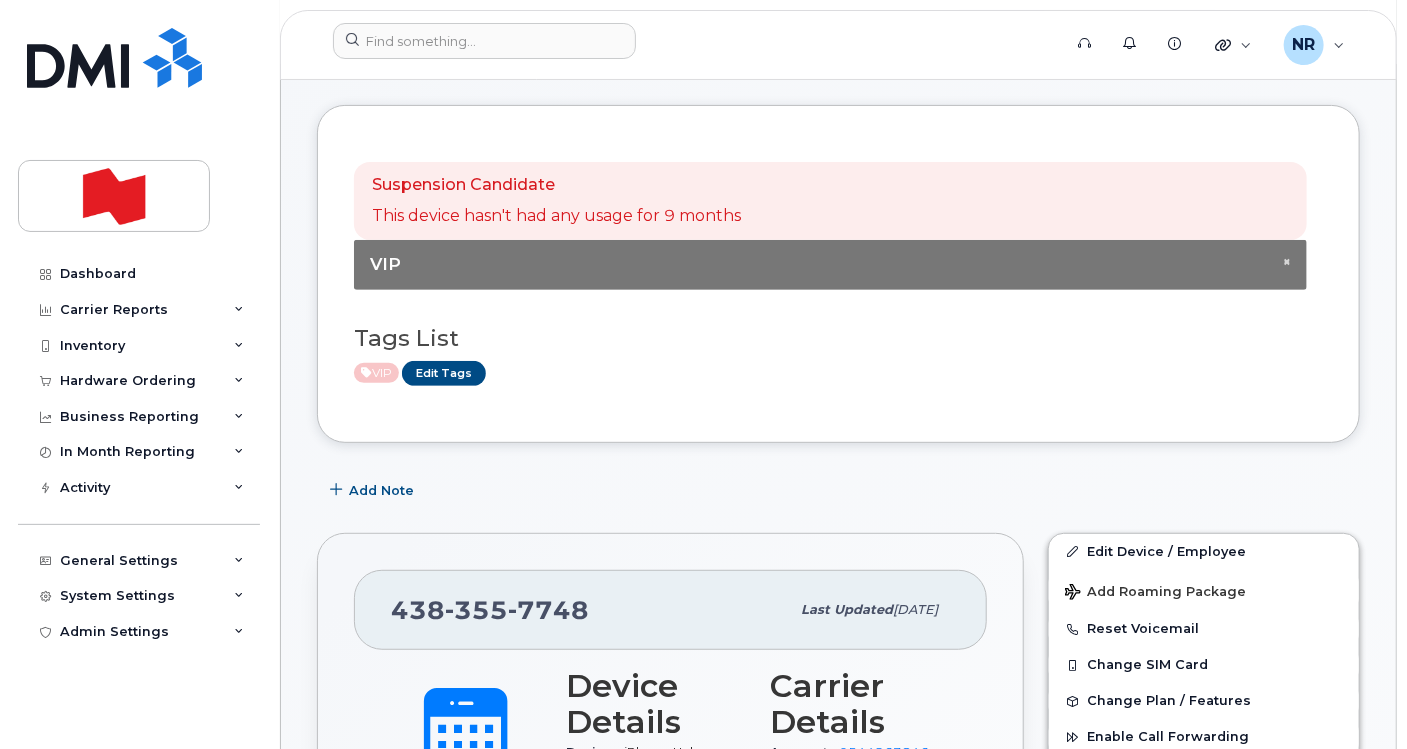 scroll, scrollTop: 111, scrollLeft: 0, axis: vertical 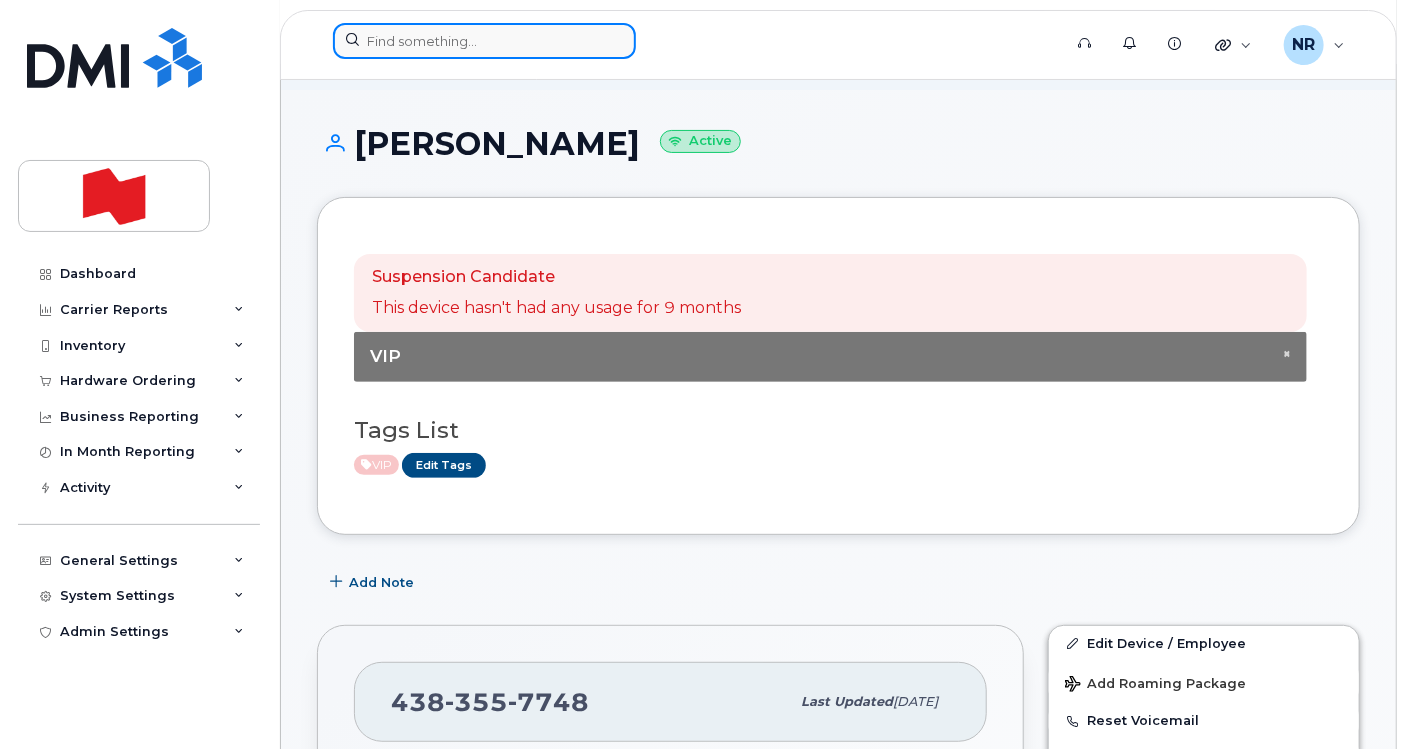 click at bounding box center [484, 41] 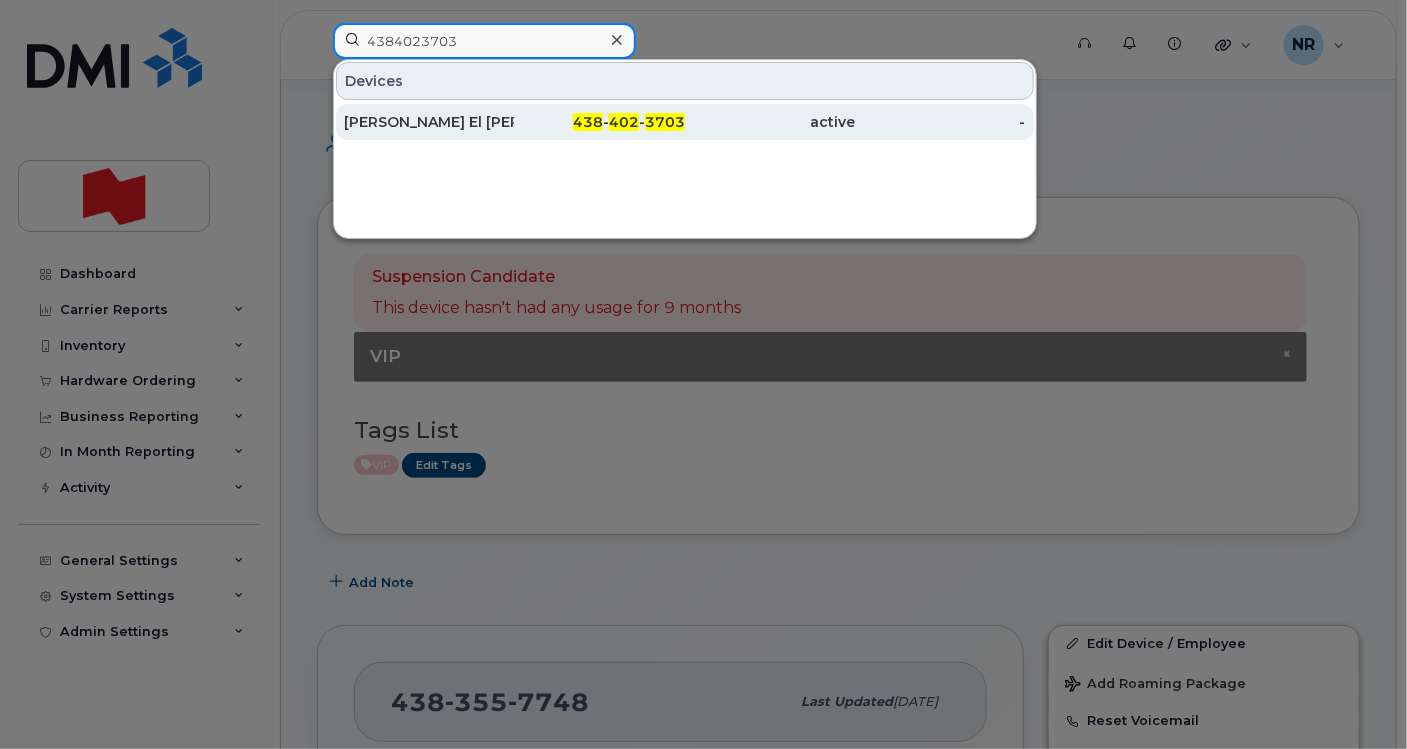 type on "4384023703" 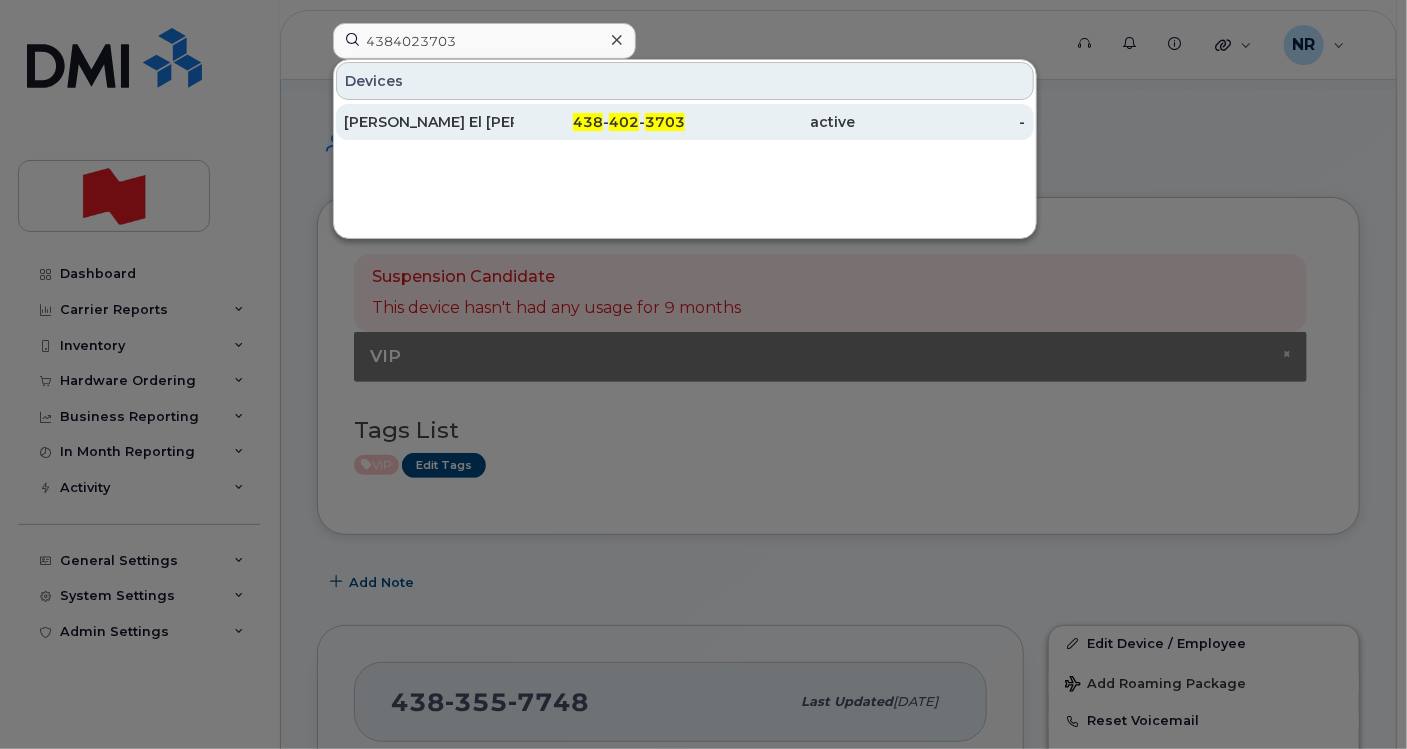 click on "Michel El Maalouli" at bounding box center [429, 122] 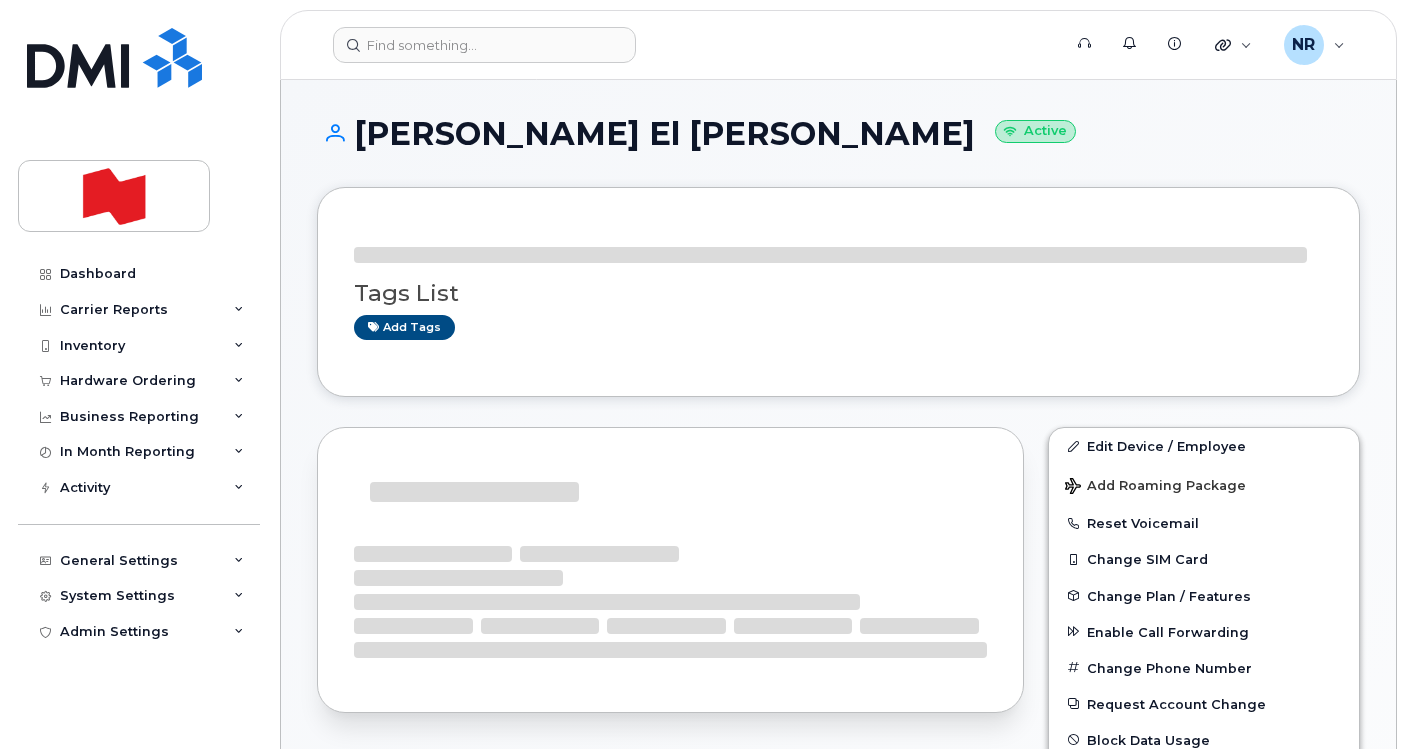 scroll, scrollTop: 0, scrollLeft: 0, axis: both 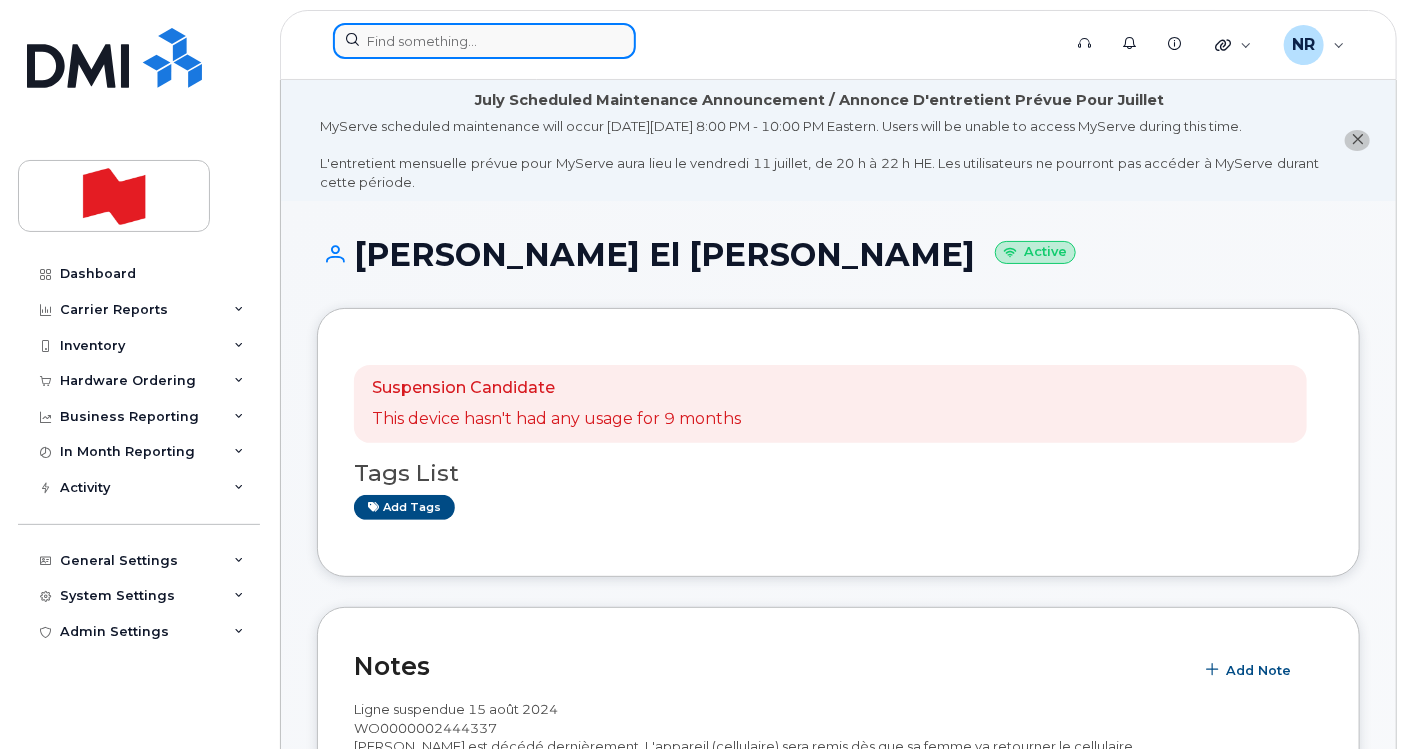 click at bounding box center (484, 41) 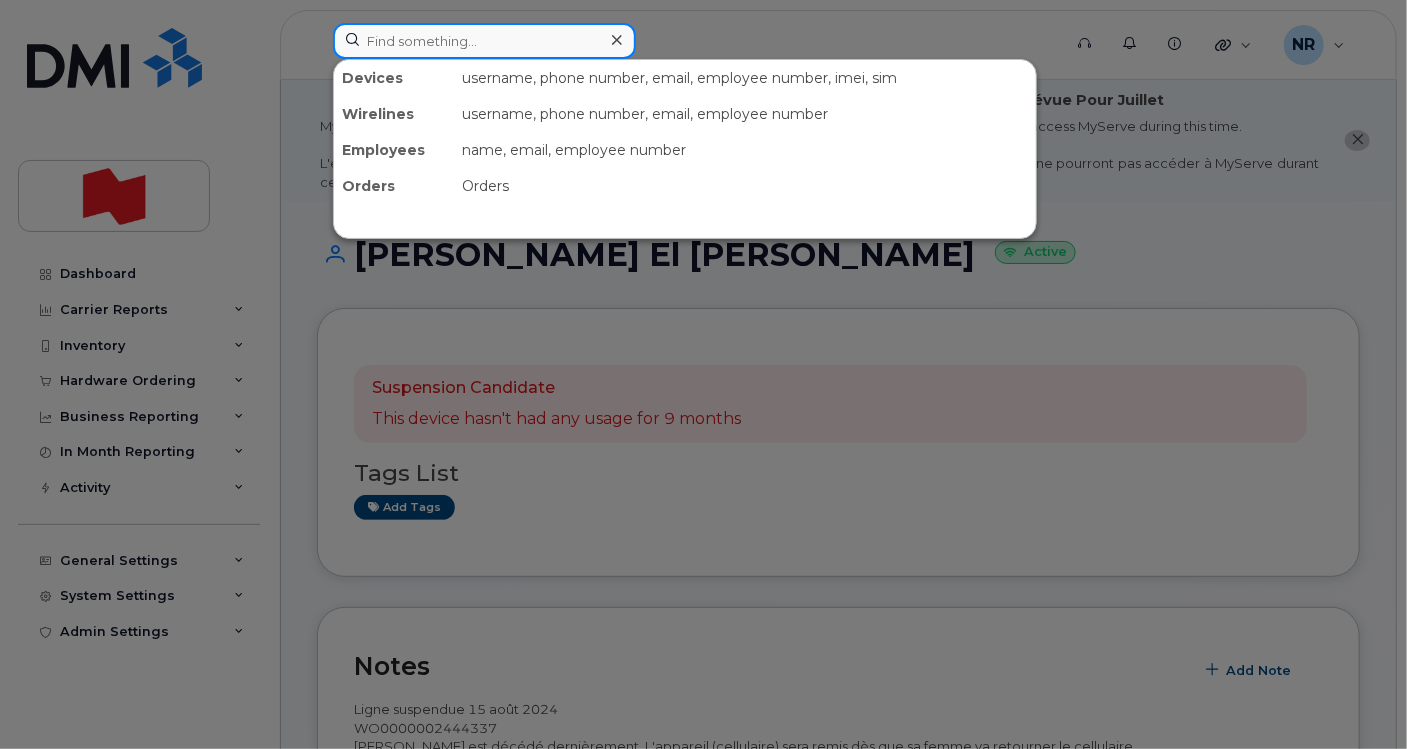 paste on "4384354697" 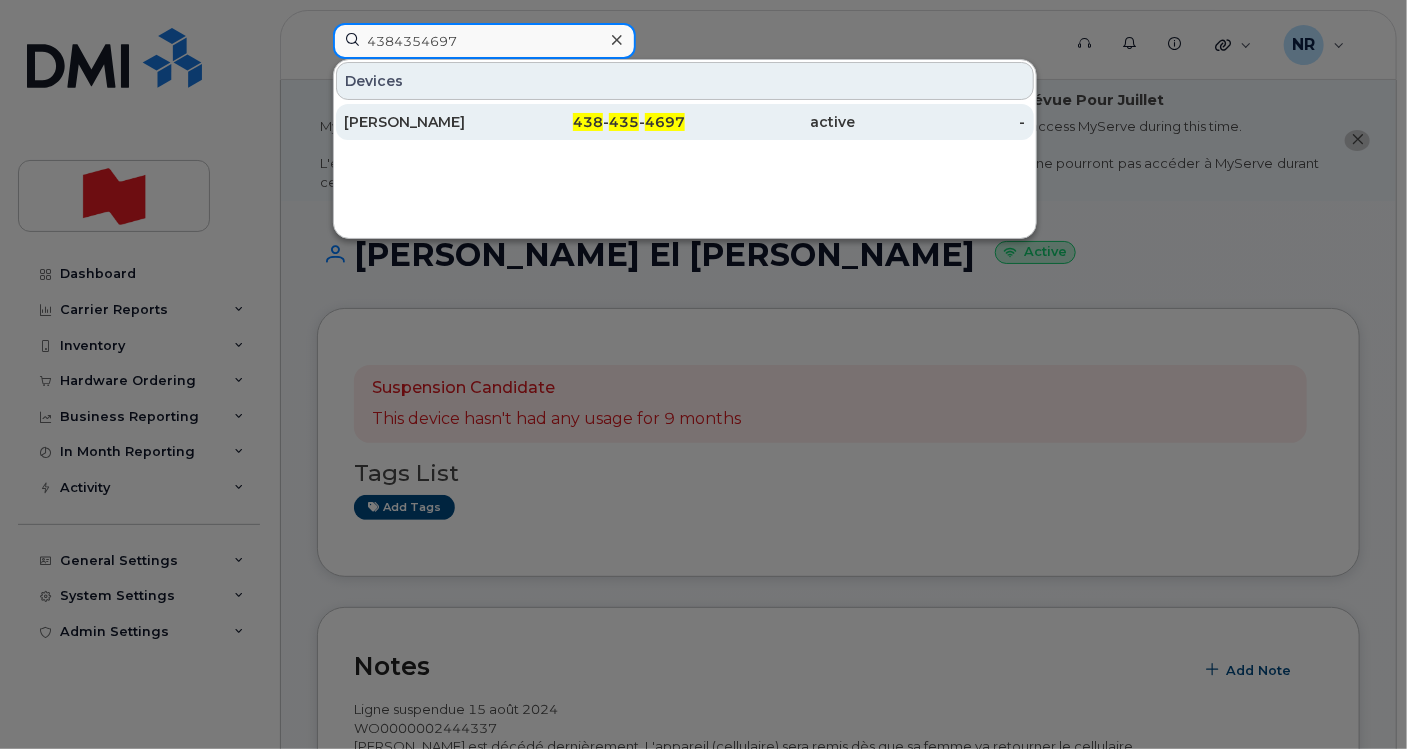type on "4384354697" 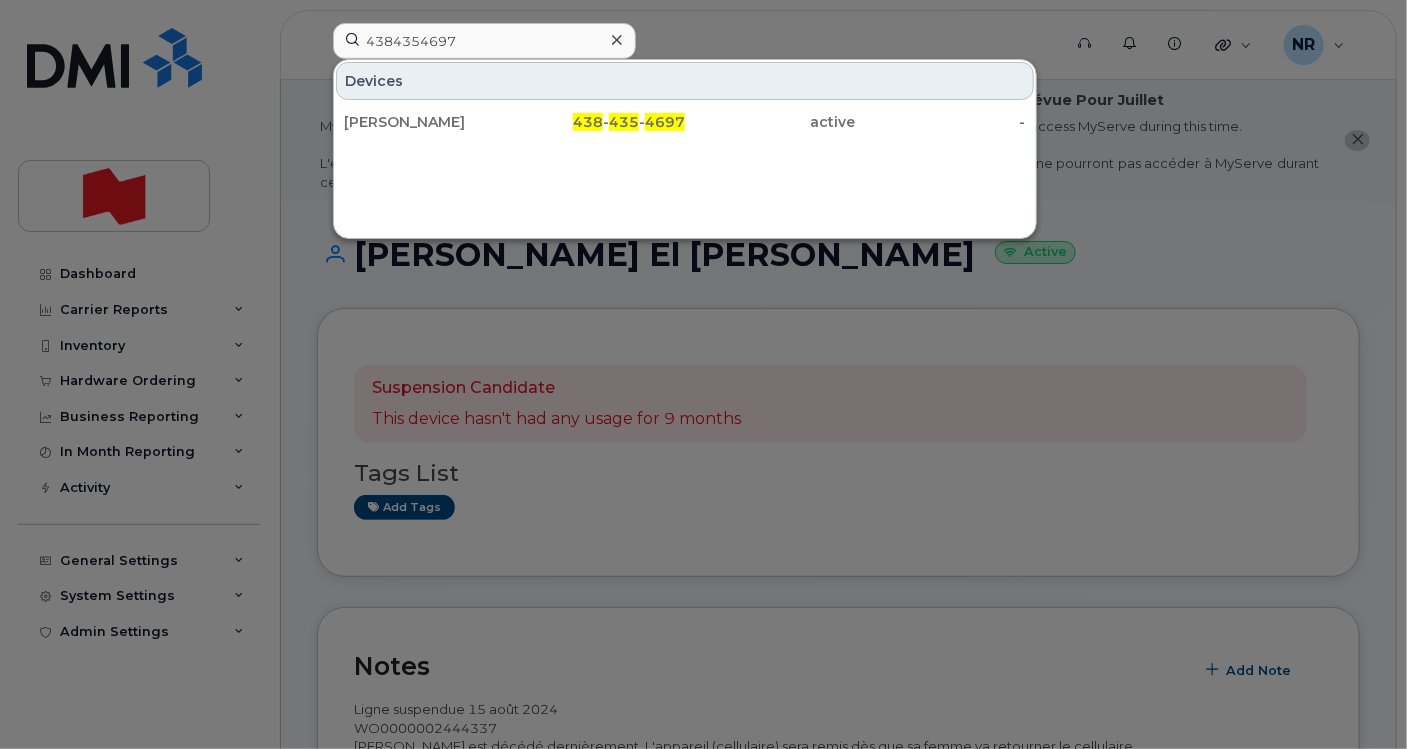 drag, startPoint x: 396, startPoint y: 114, endPoint x: 582, endPoint y: 190, distance: 200.92784 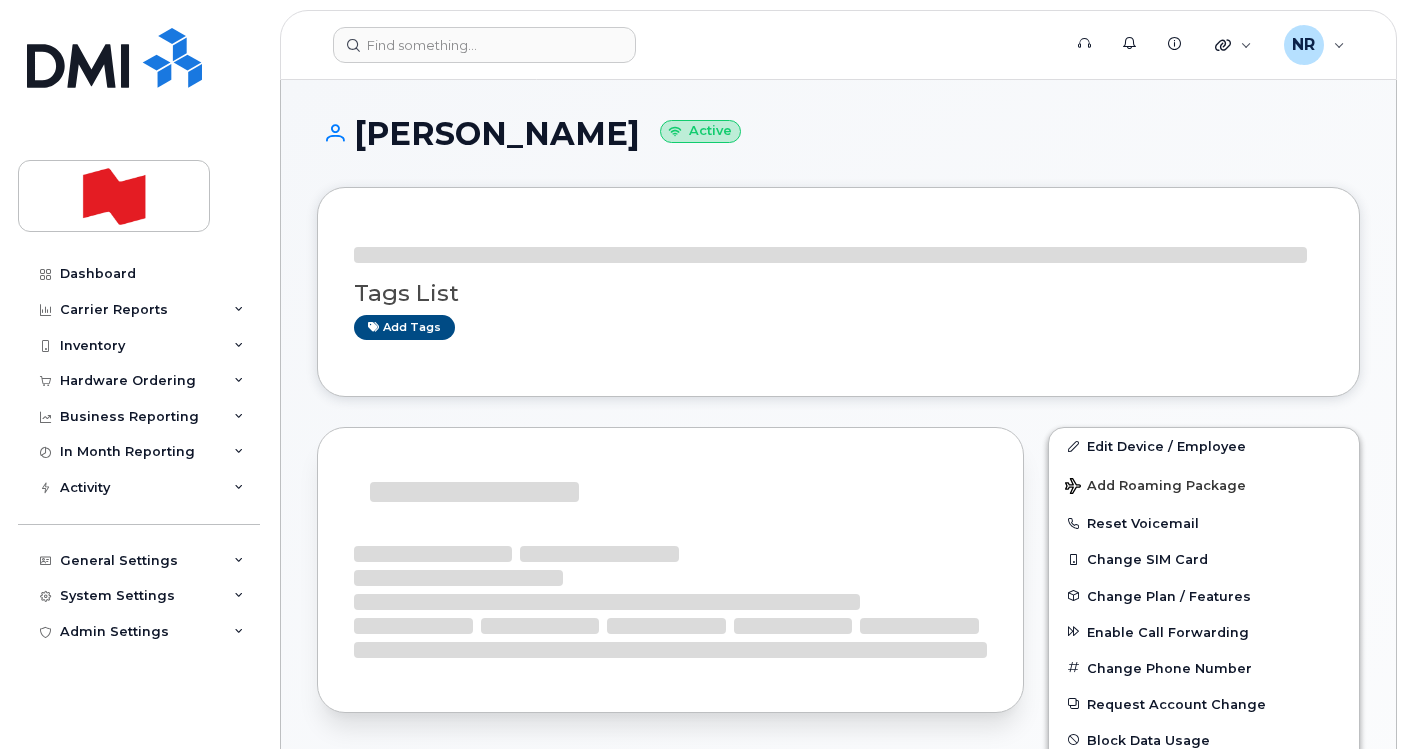 scroll, scrollTop: 0, scrollLeft: 0, axis: both 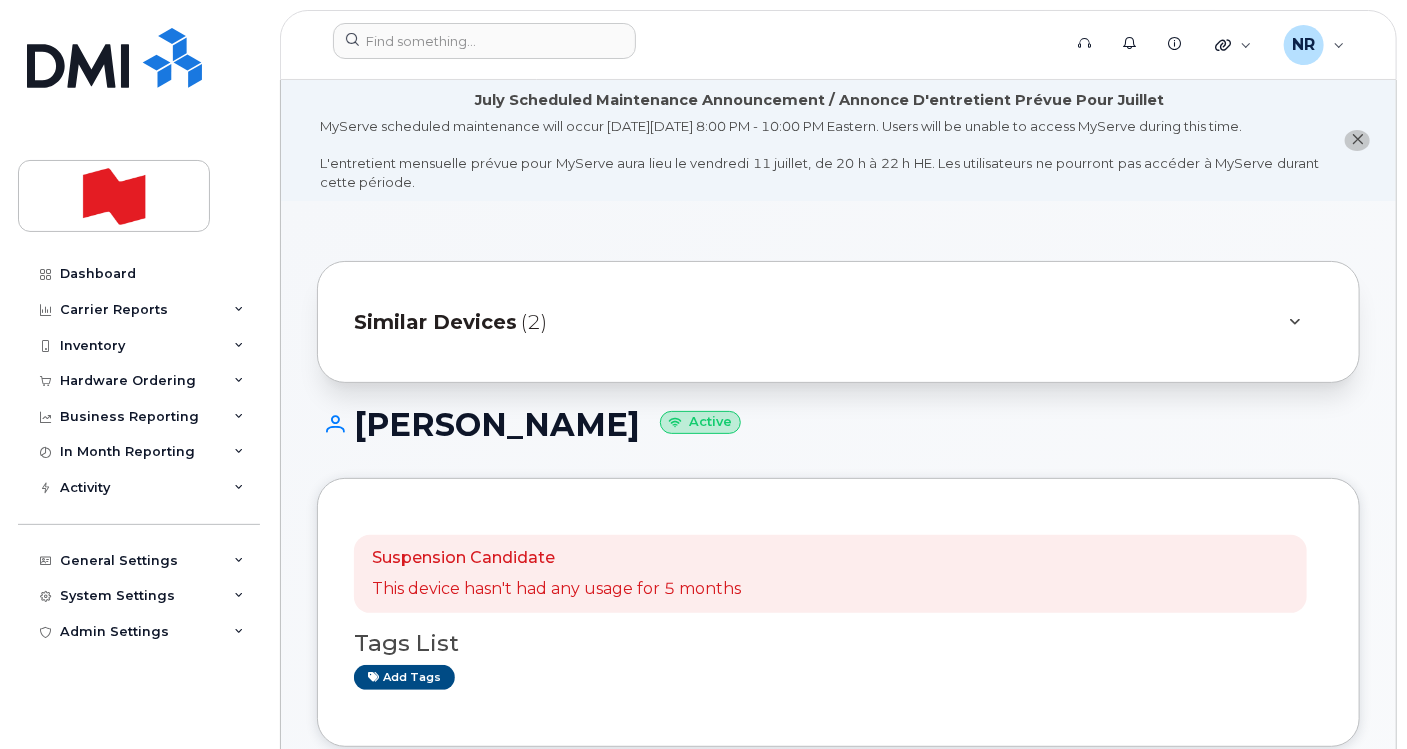 click on "Similar Devices" at bounding box center [435, 322] 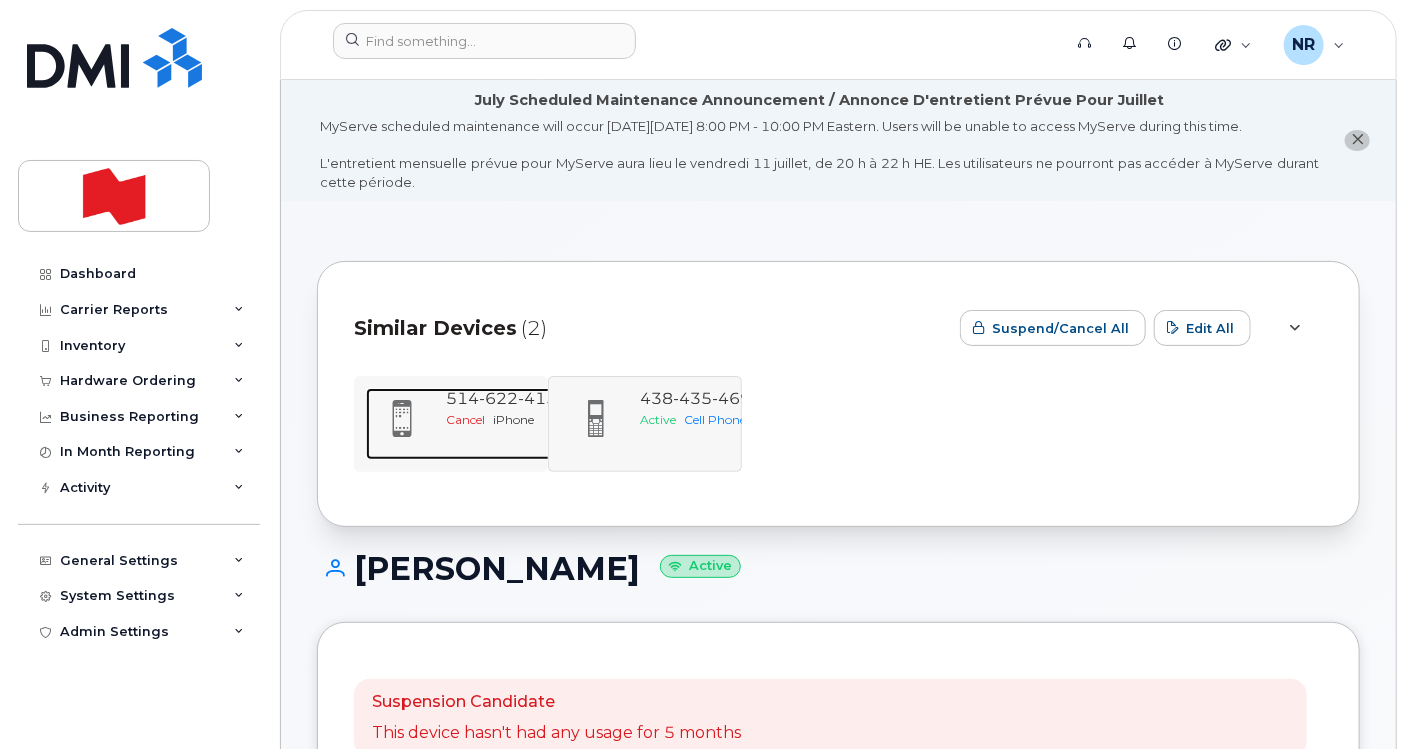 click on "iPhone" at bounding box center [513, 419] 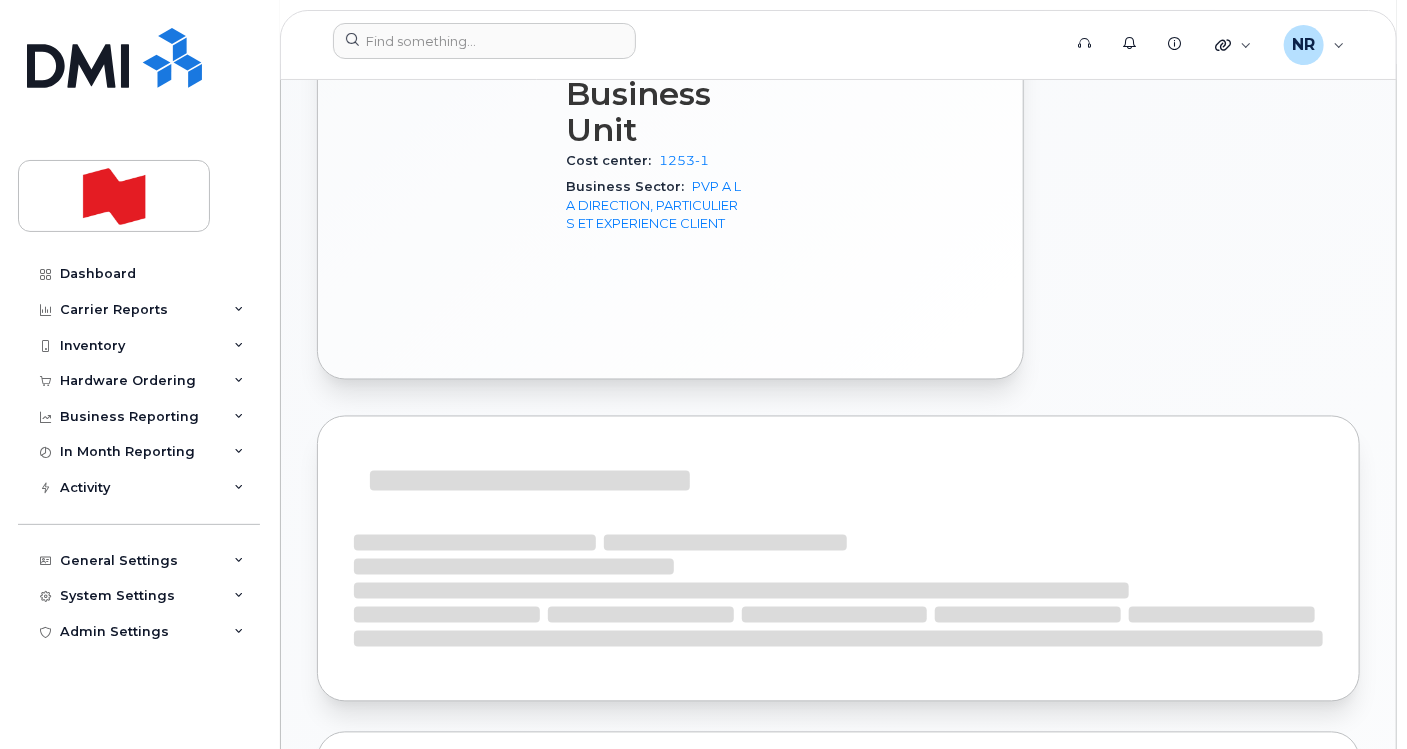 scroll, scrollTop: 1666, scrollLeft: 0, axis: vertical 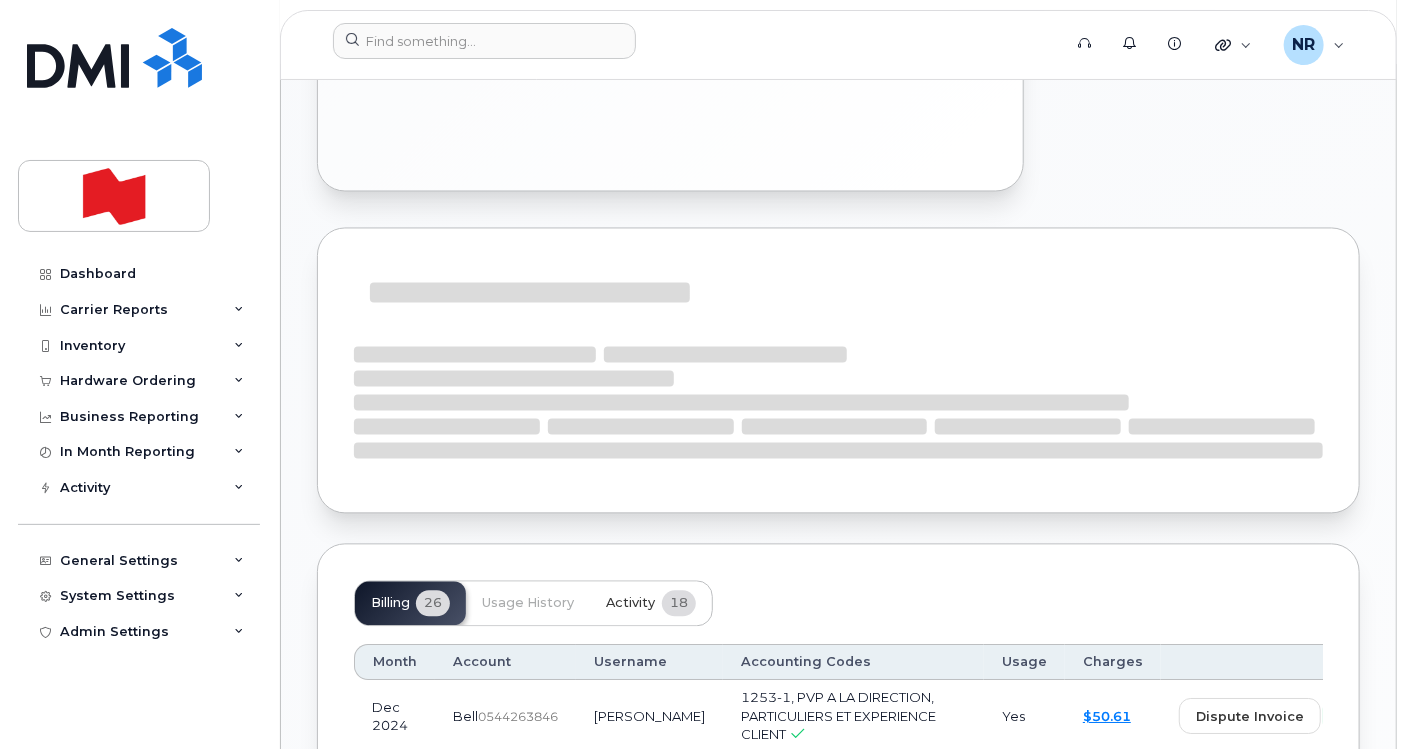 click on "Activity 18" 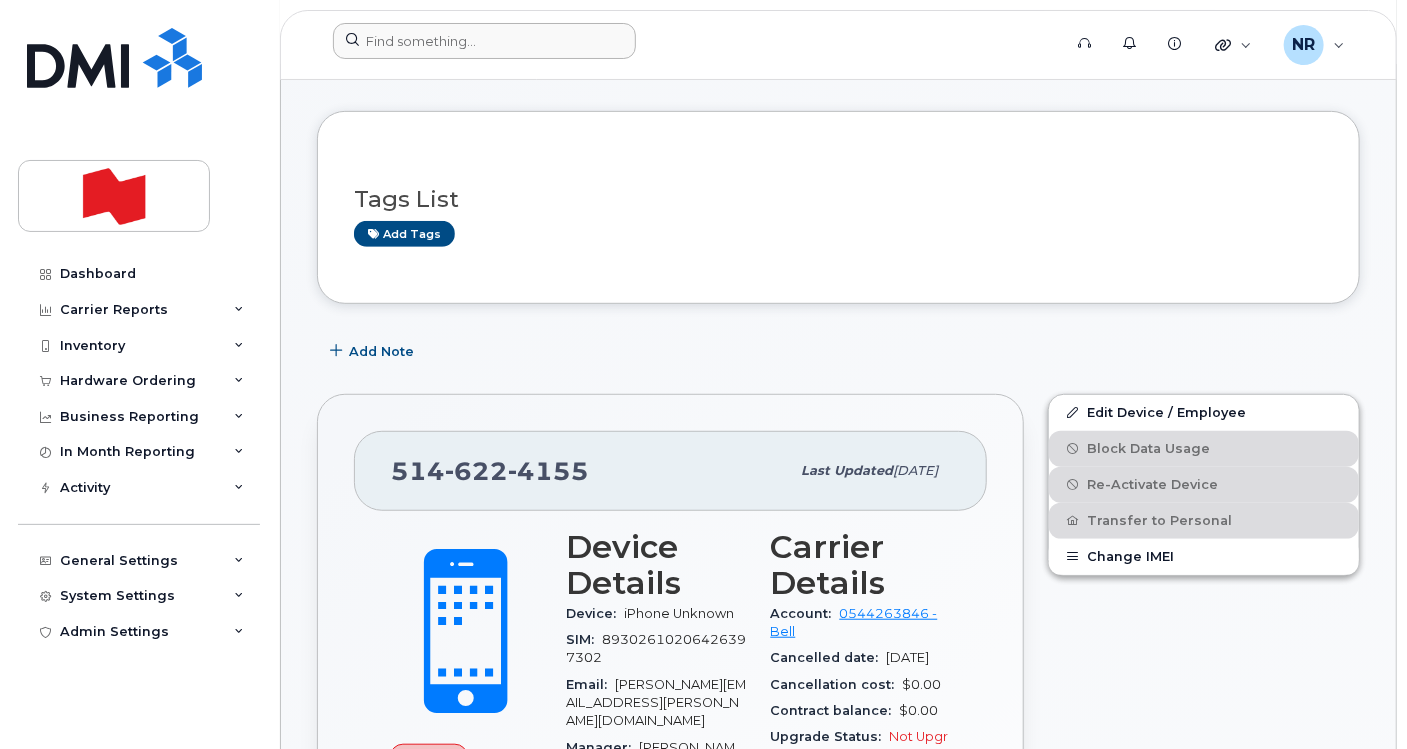 scroll, scrollTop: 99, scrollLeft: 0, axis: vertical 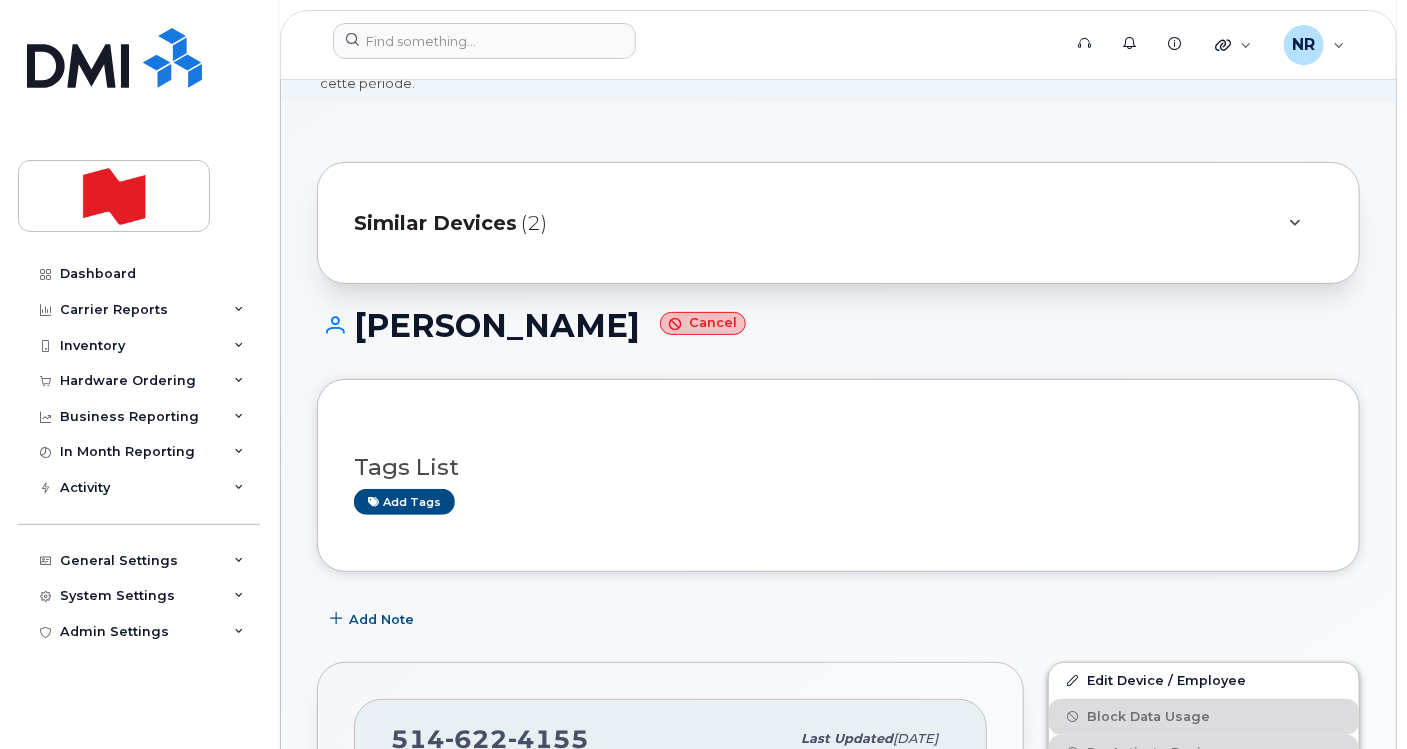 drag, startPoint x: 437, startPoint y: 226, endPoint x: 482, endPoint y: 225, distance: 45.01111 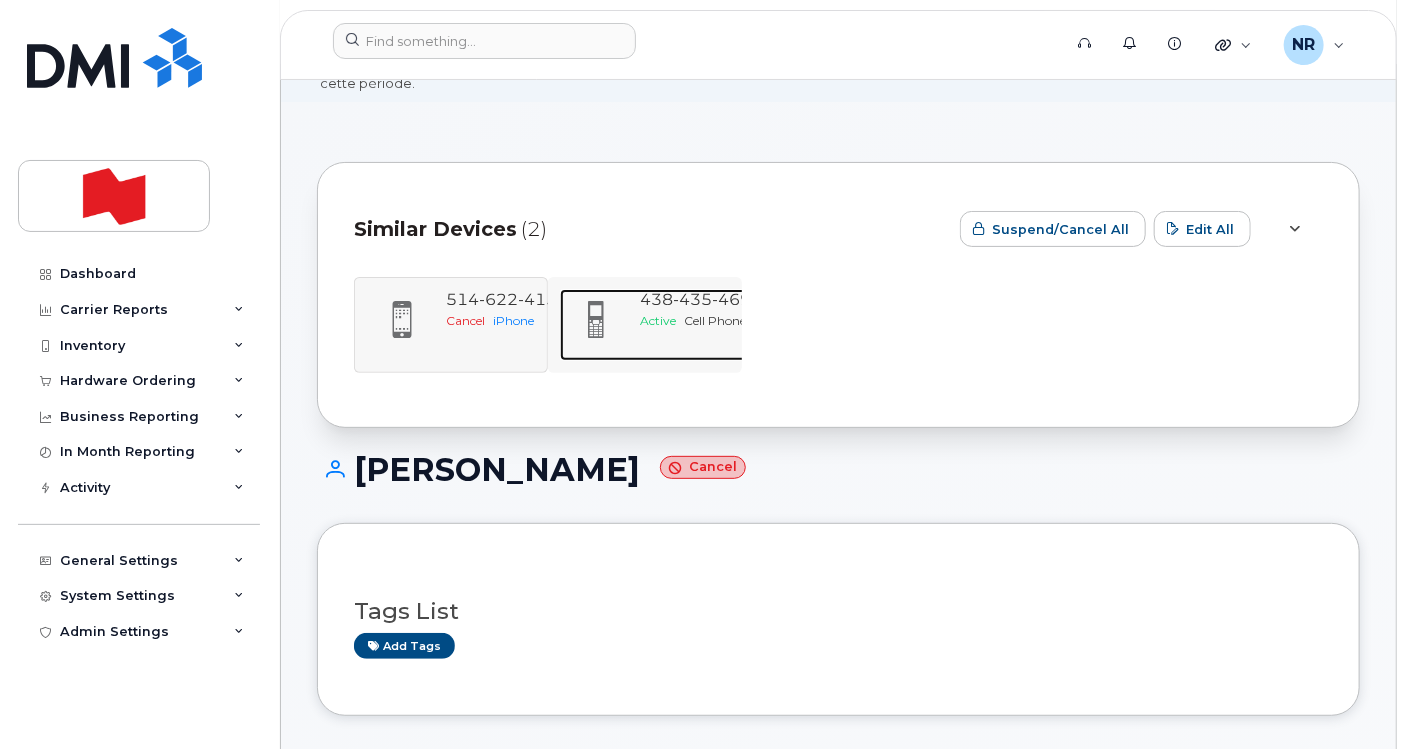 click on "Cell Phone" at bounding box center (715, 320) 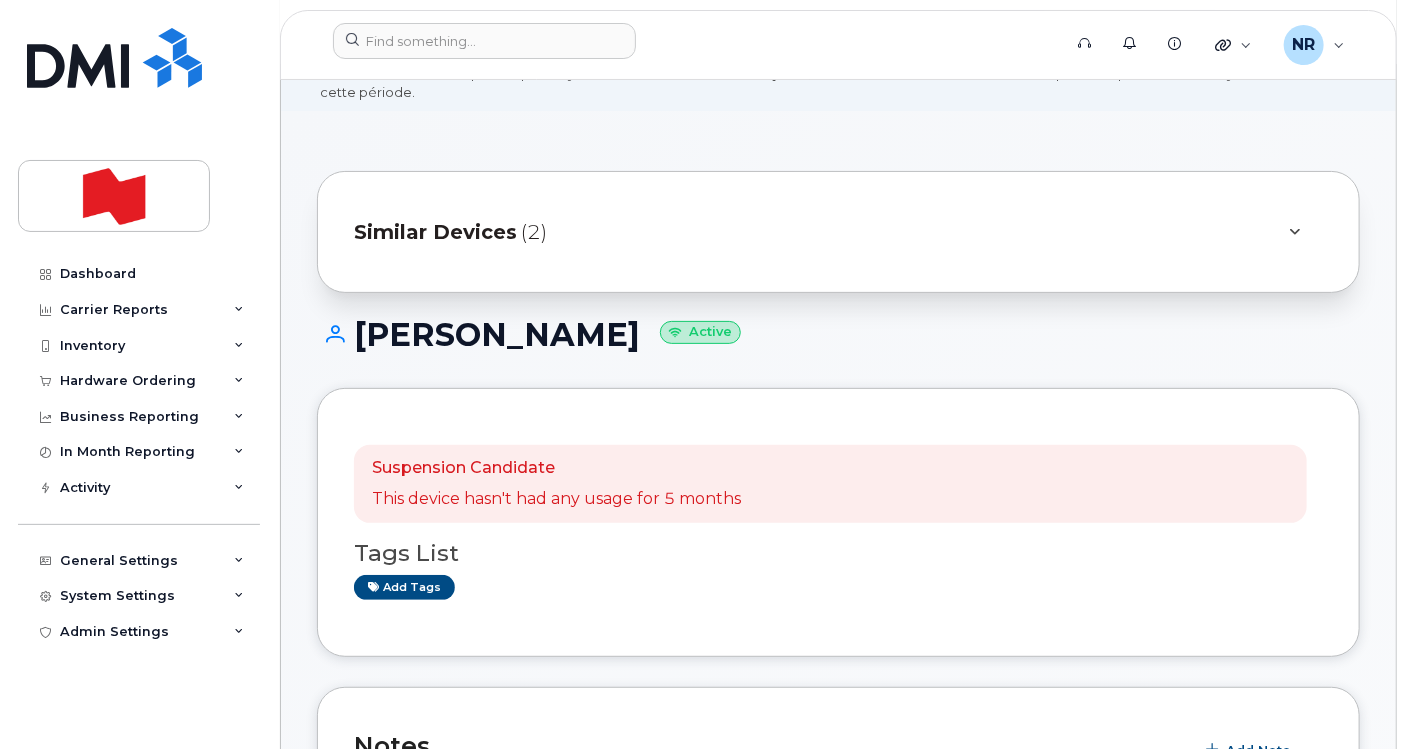 scroll, scrollTop: 111, scrollLeft: 0, axis: vertical 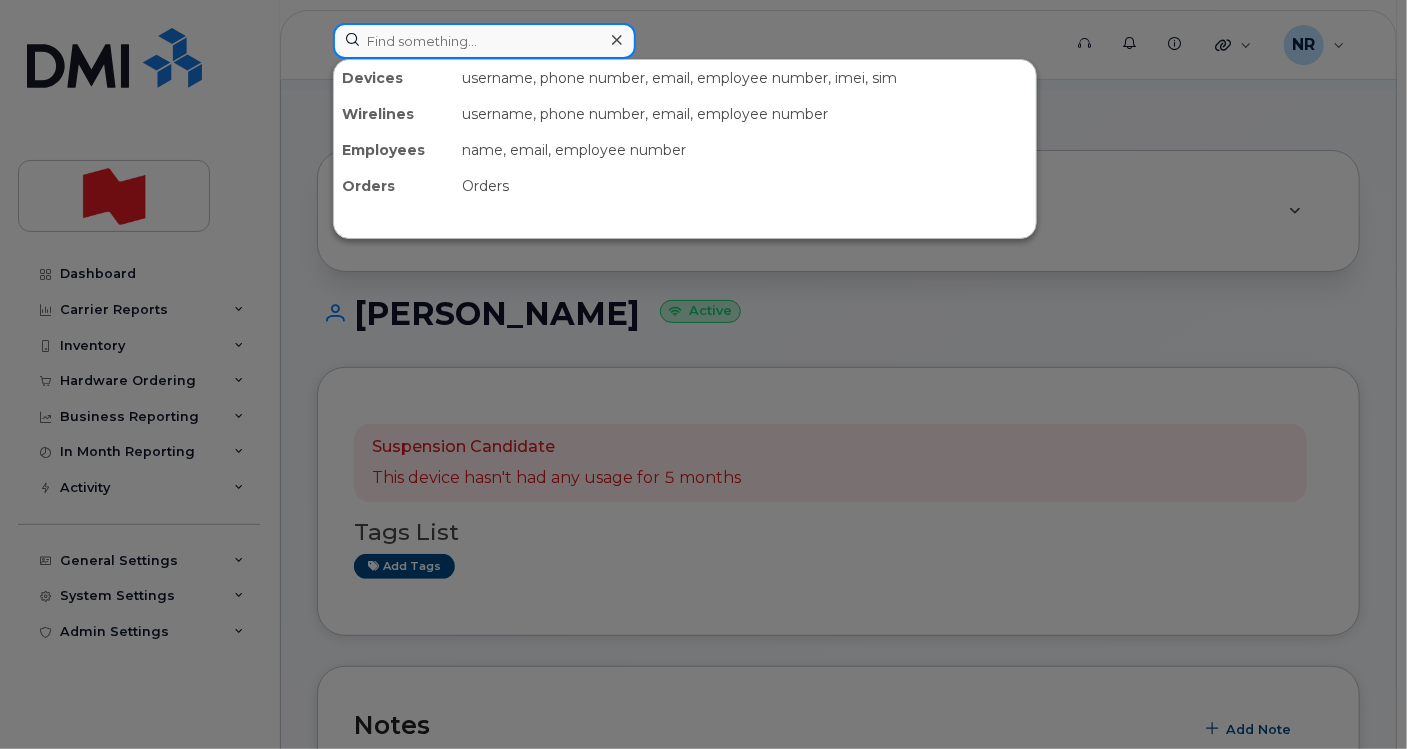 click at bounding box center [484, 41] 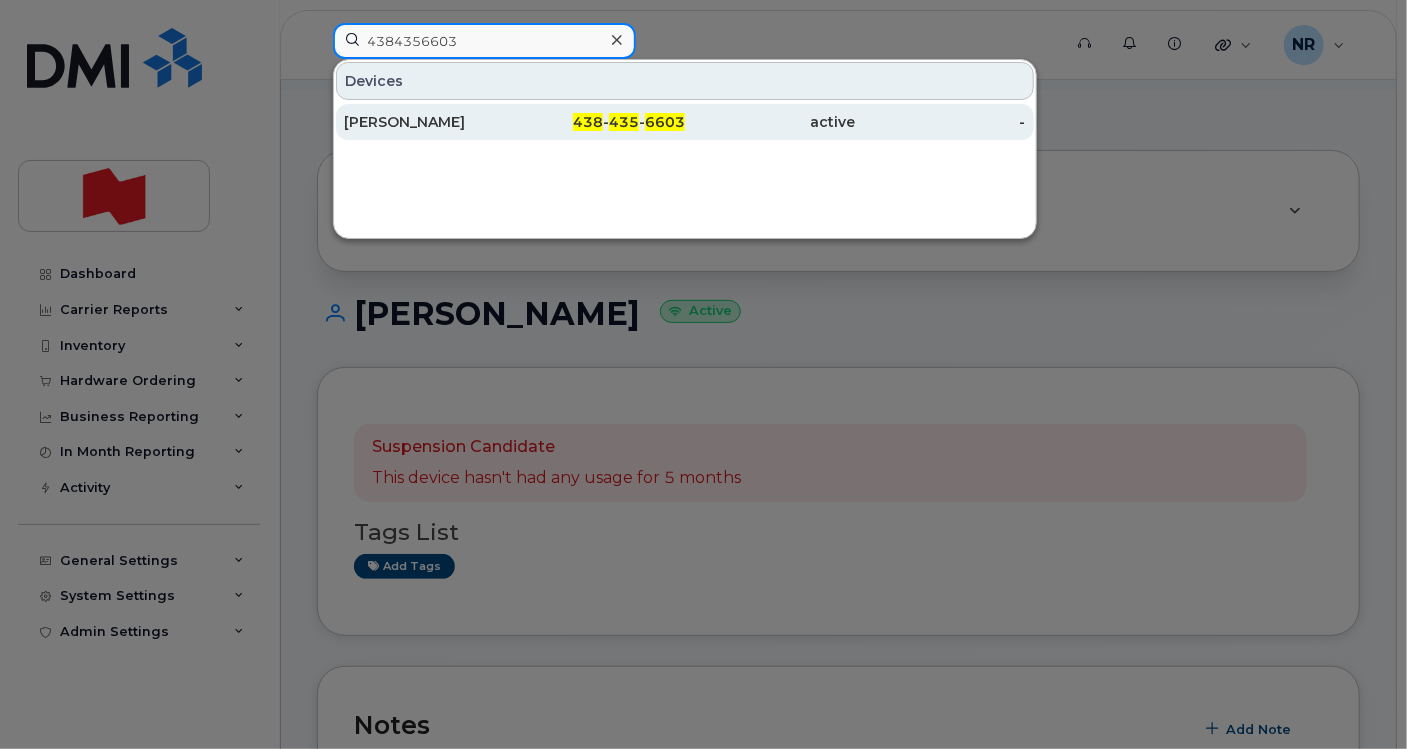 type on "4384356603" 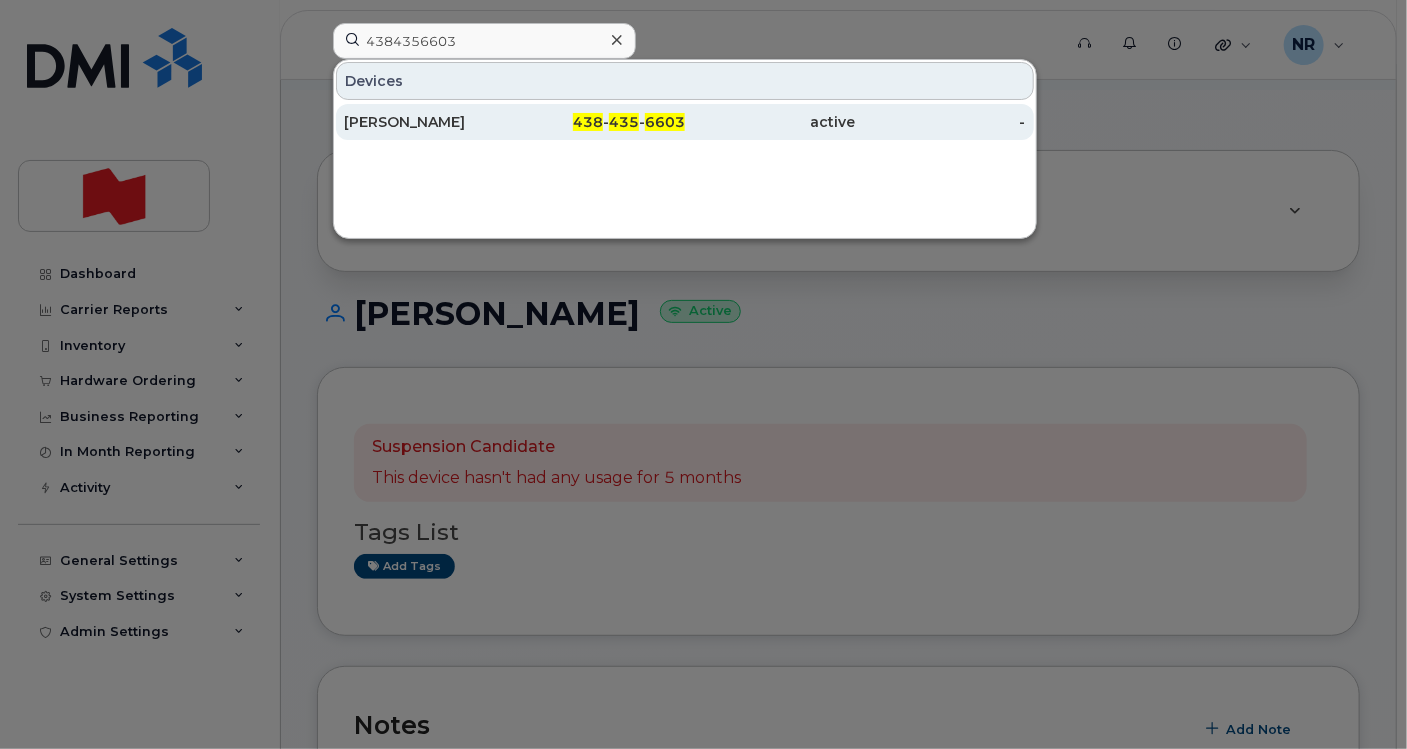click on "[PERSON_NAME]" at bounding box center (429, 122) 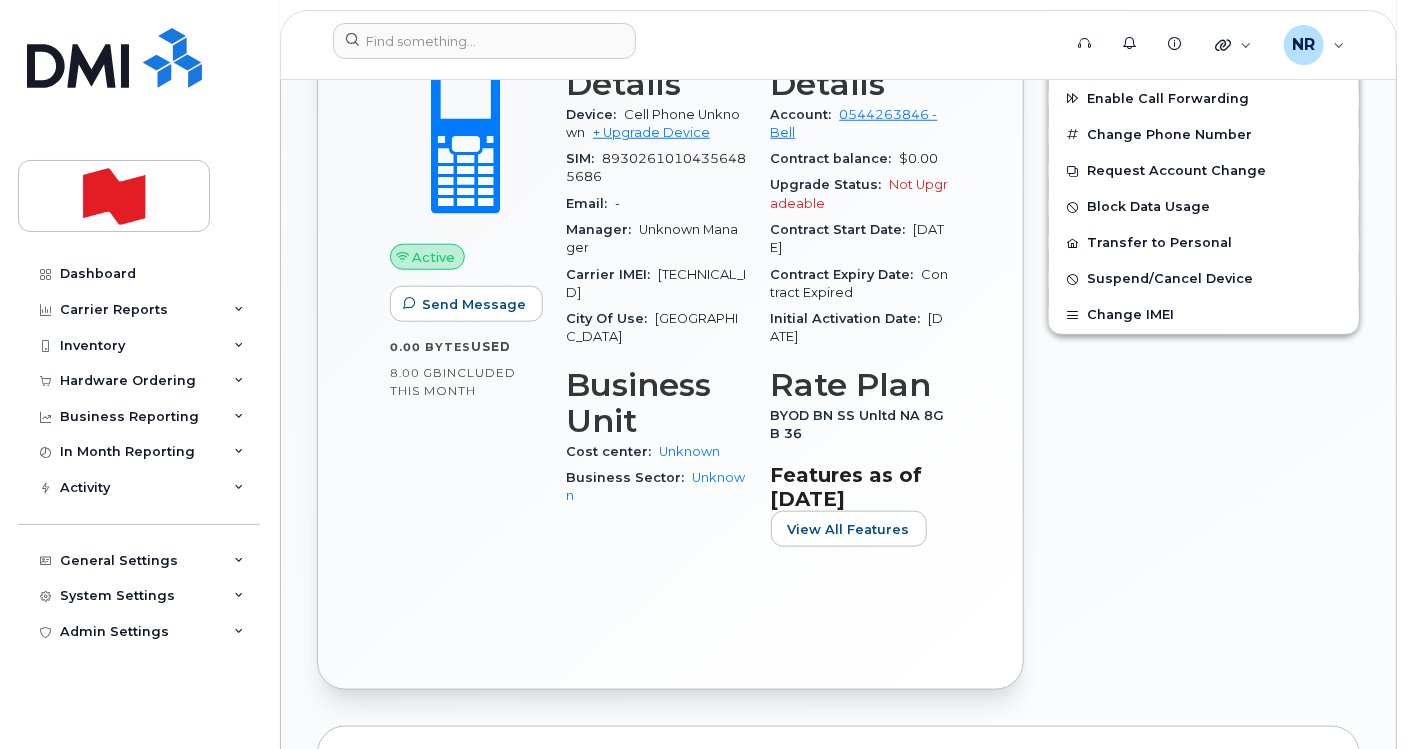 scroll, scrollTop: 777, scrollLeft: 0, axis: vertical 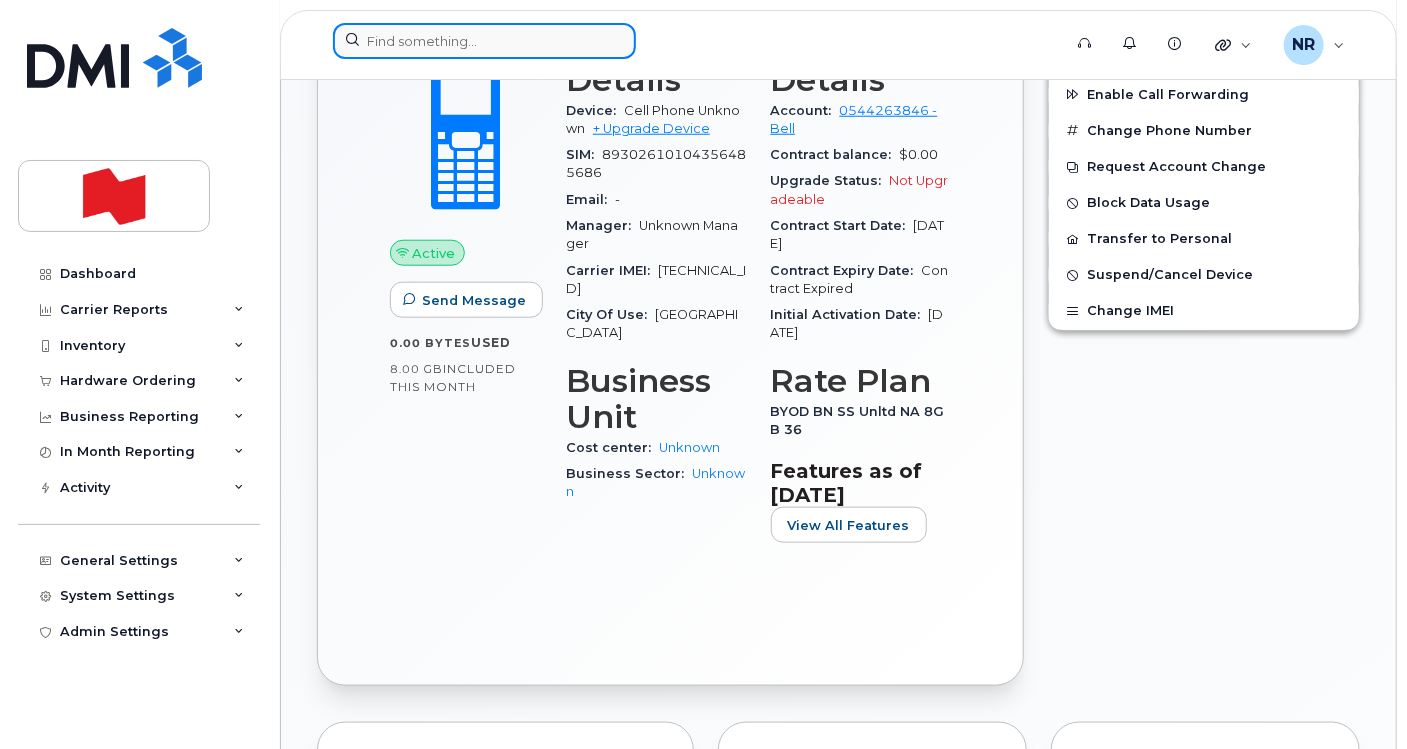 click at bounding box center (484, 41) 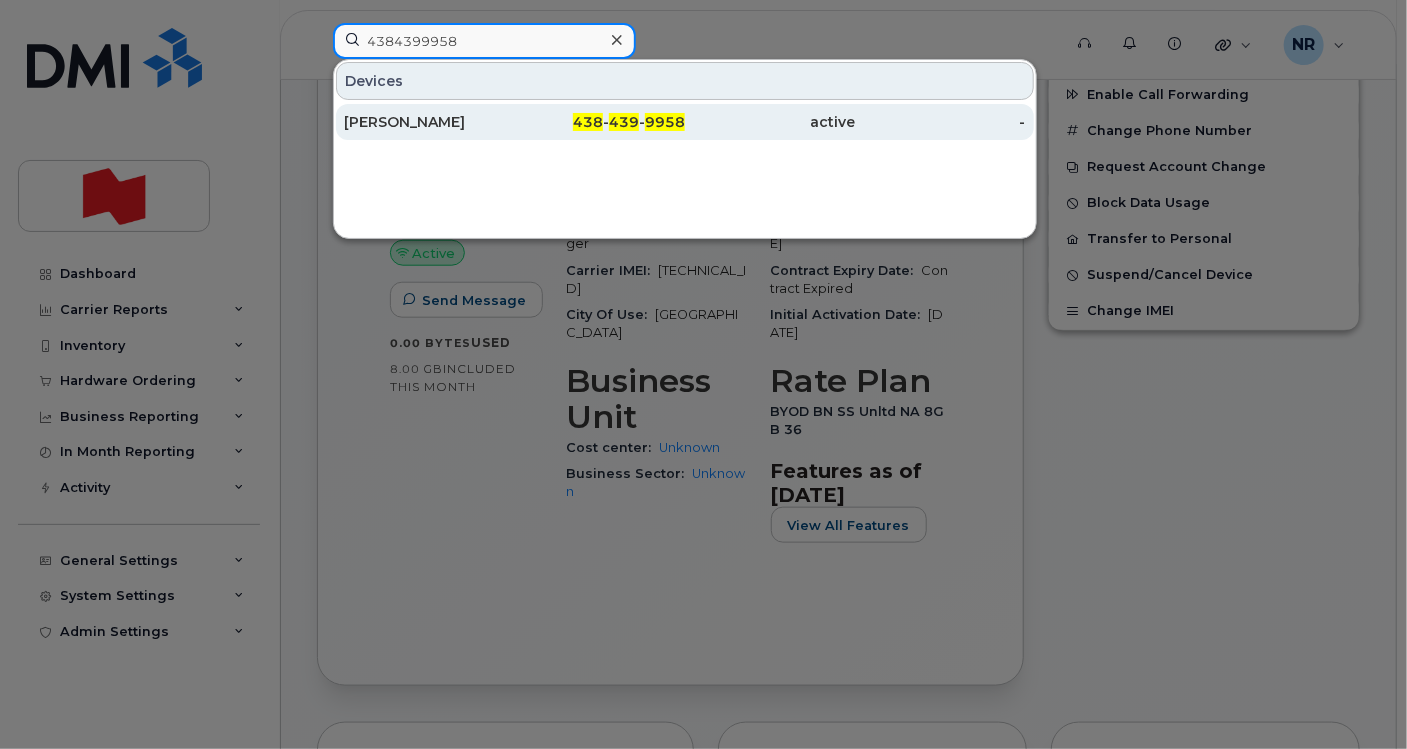 type on "4384399958" 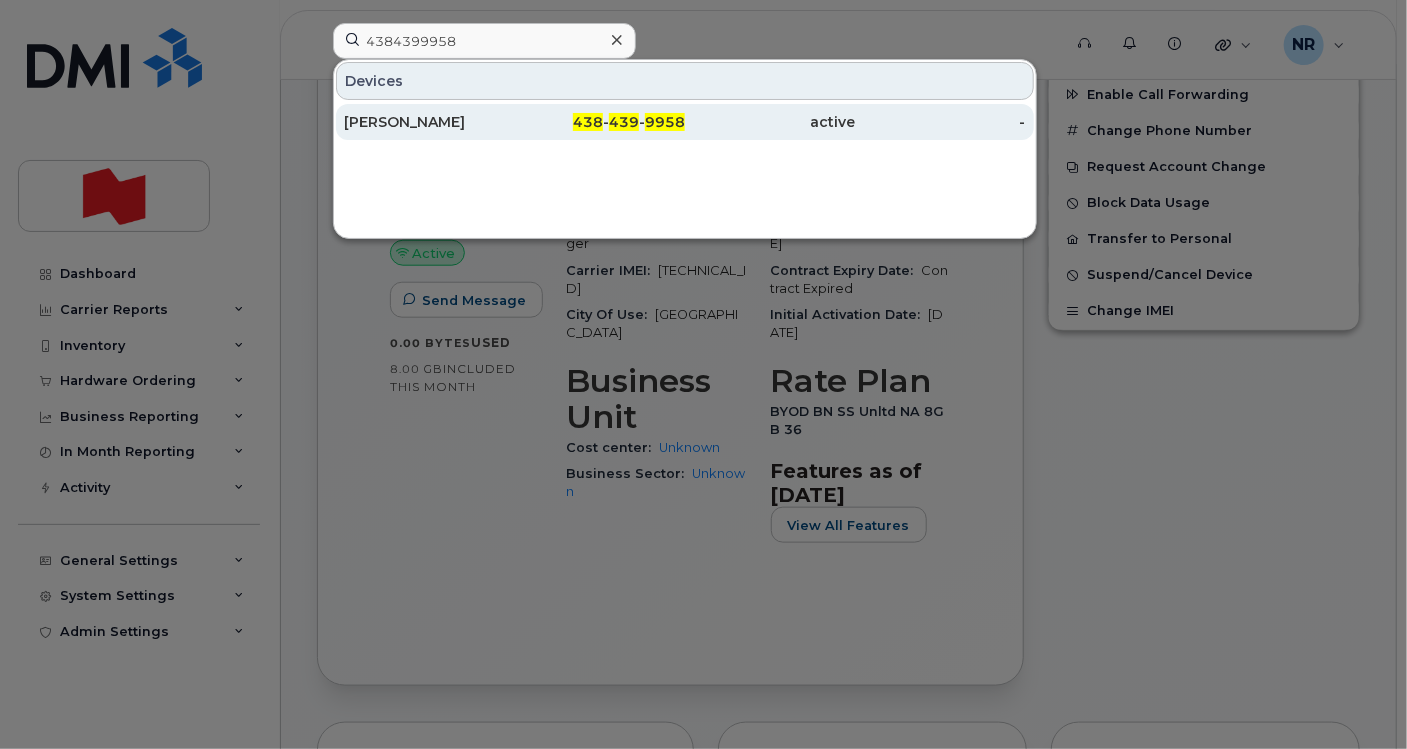 click on "[PERSON_NAME]" at bounding box center (429, 122) 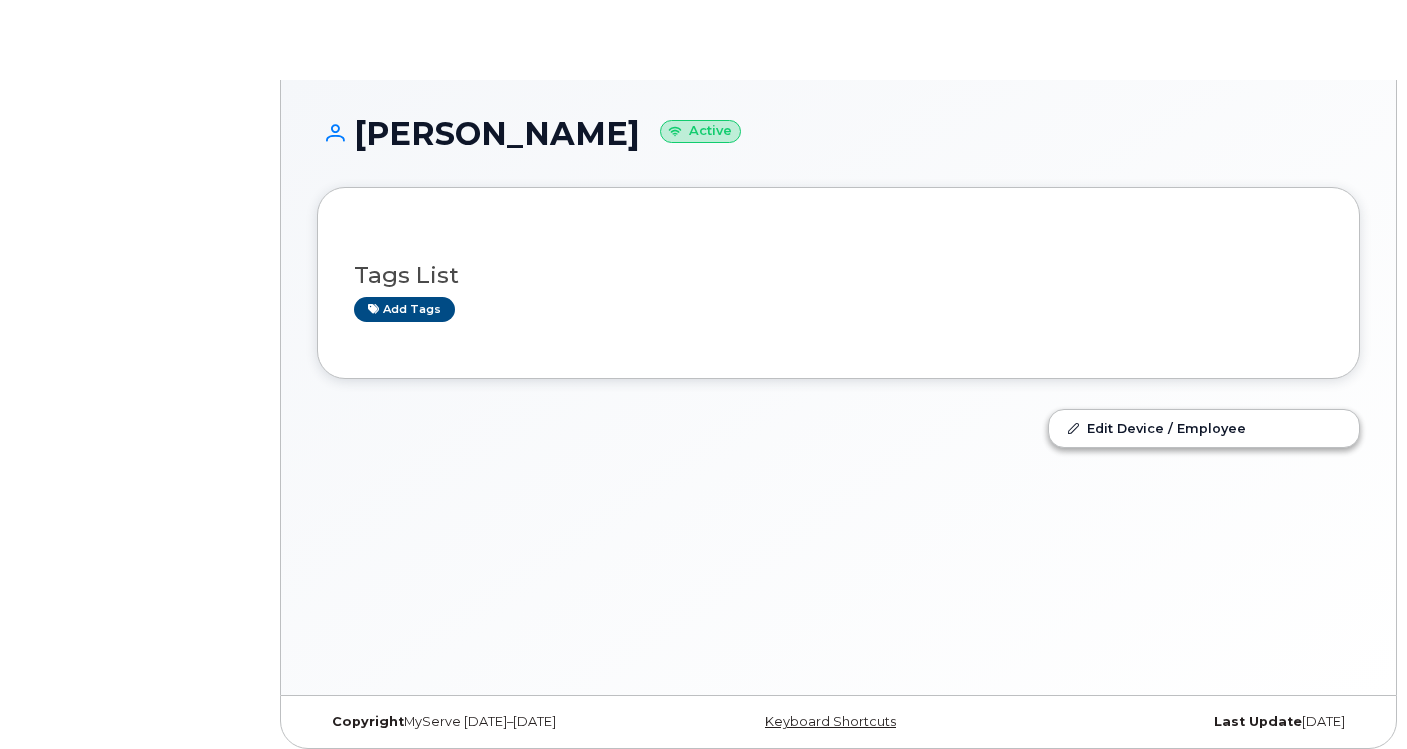 scroll, scrollTop: 0, scrollLeft: 0, axis: both 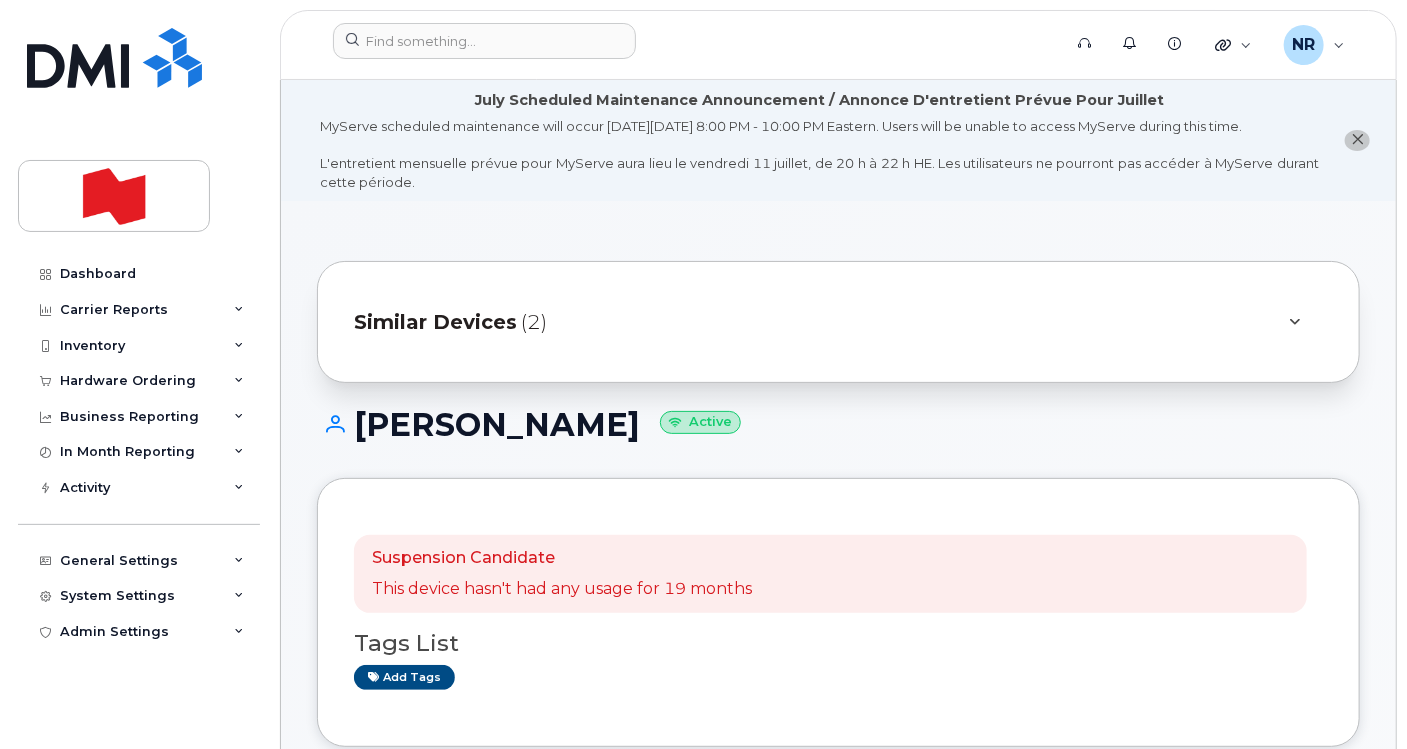 click on "Similar Devices" at bounding box center [435, 322] 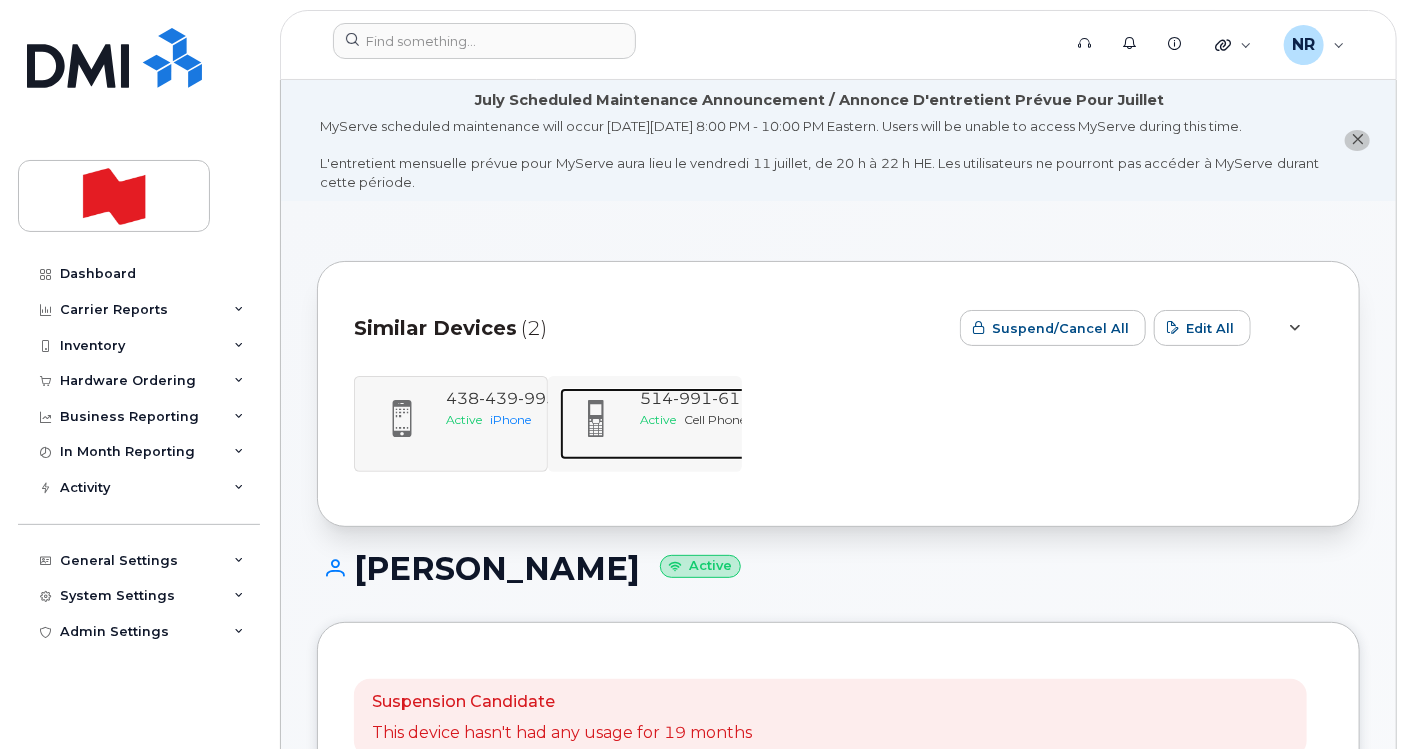 click on "Active Cell Phone" at bounding box center (701, 419) 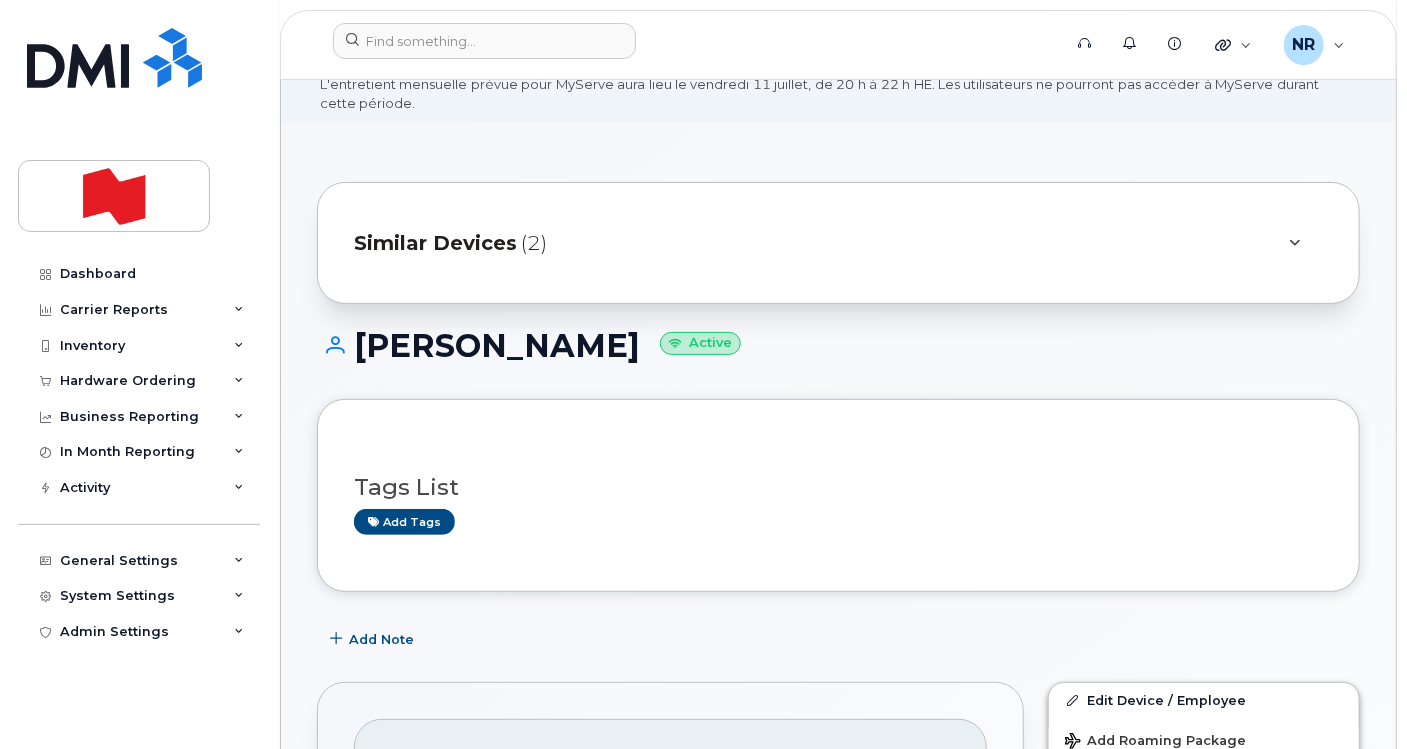 scroll, scrollTop: 0, scrollLeft: 0, axis: both 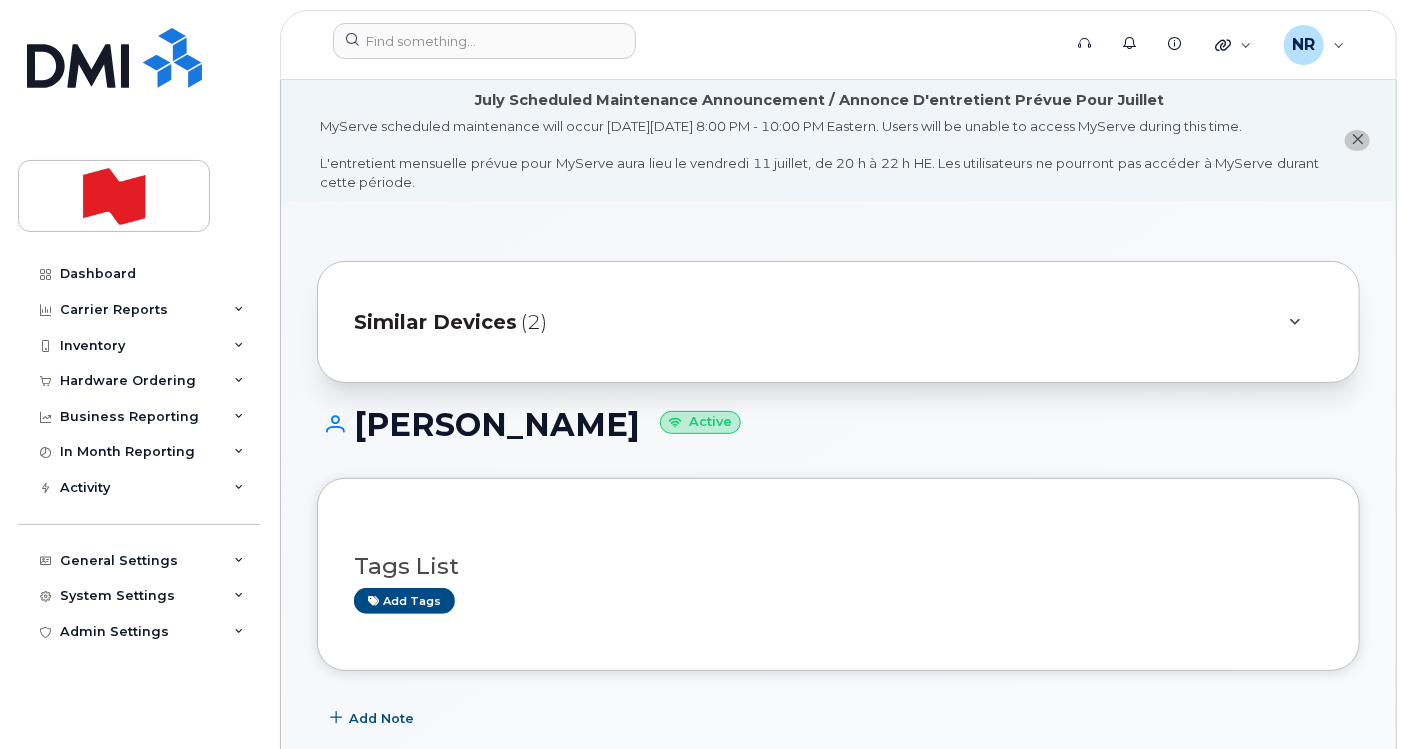 click on "Similar Devices" at bounding box center [435, 322] 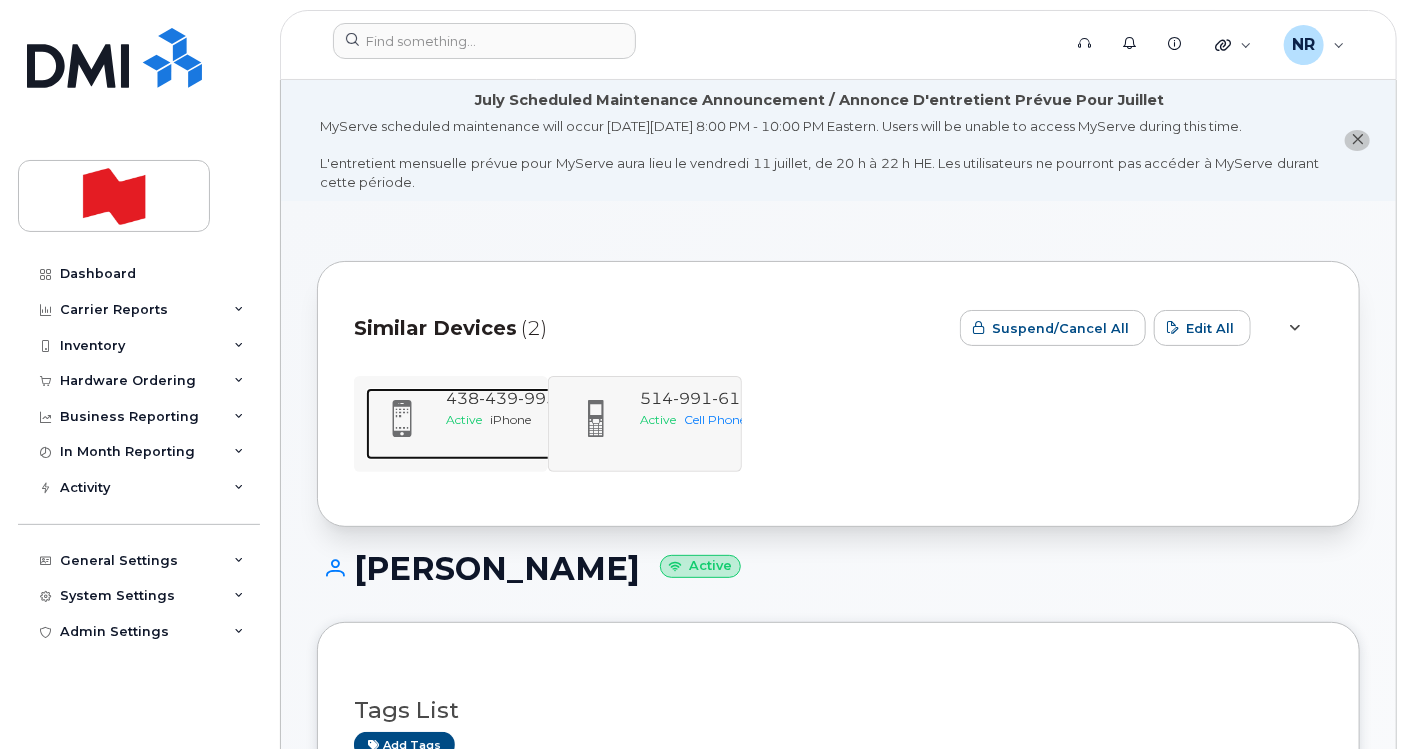 click on "439" 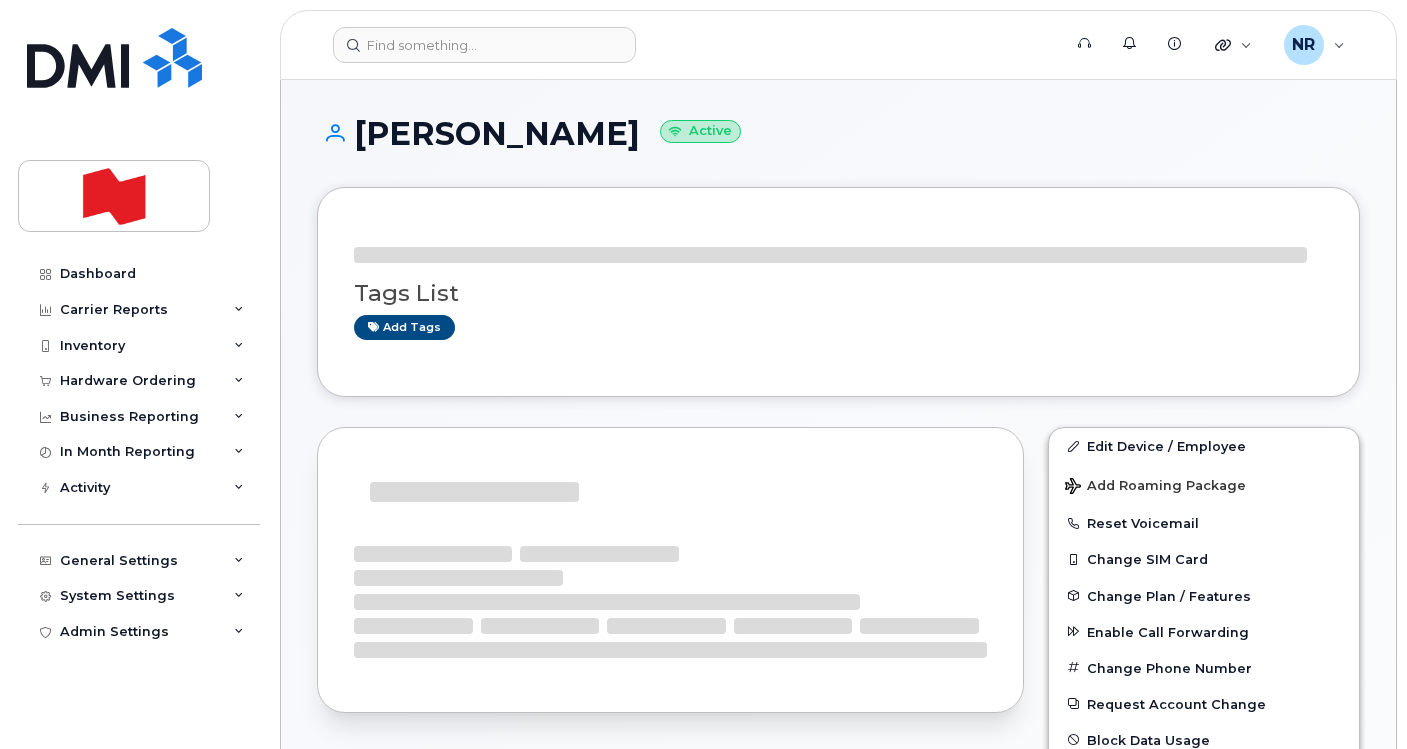 scroll, scrollTop: 0, scrollLeft: 0, axis: both 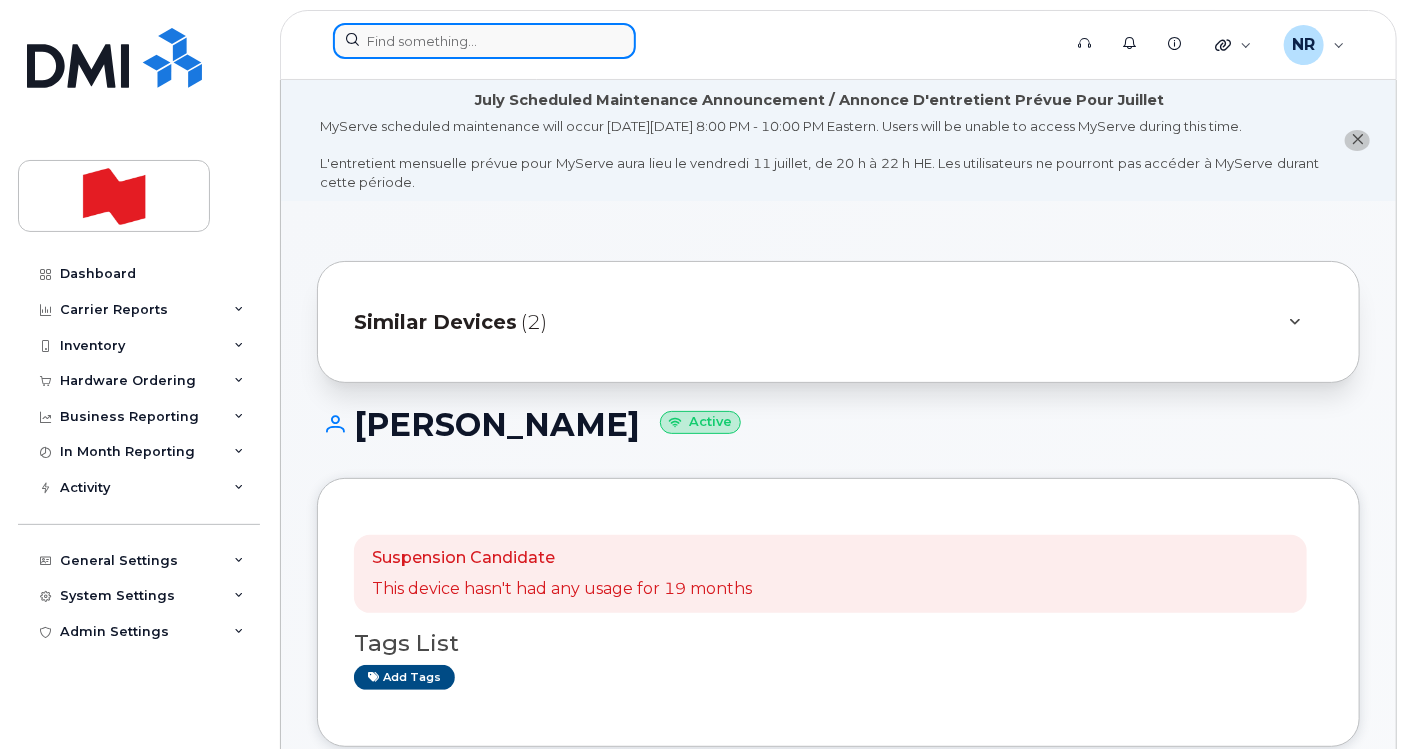 click at bounding box center (484, 41) 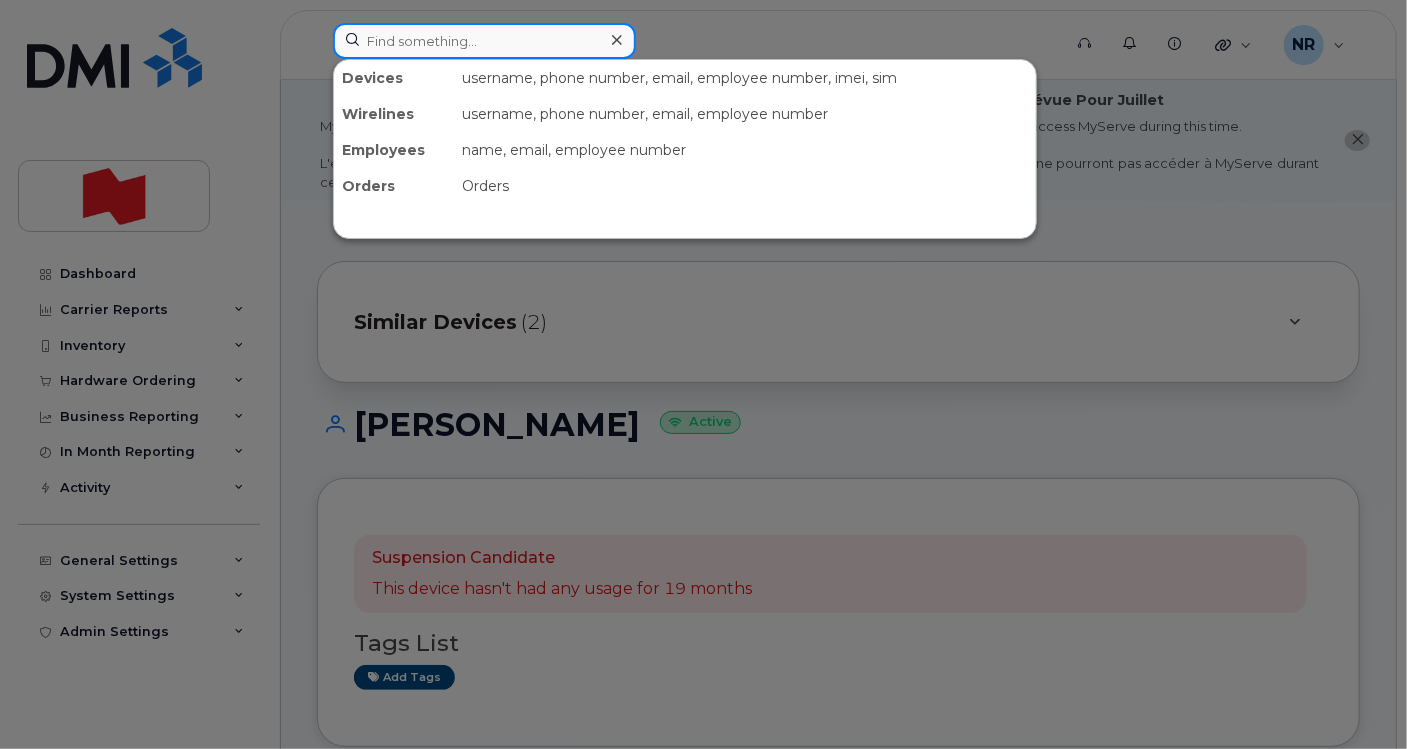 paste on "4384510021" 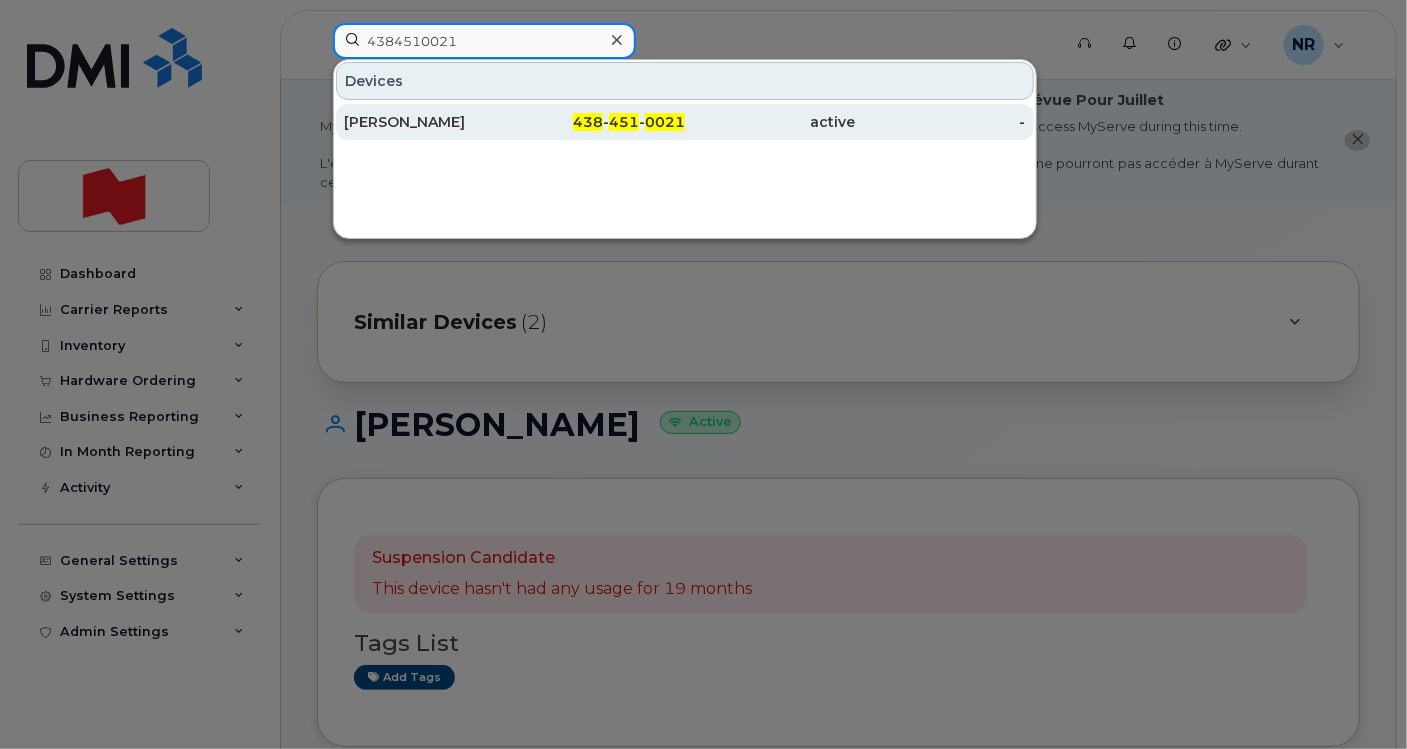 type on "4384510021" 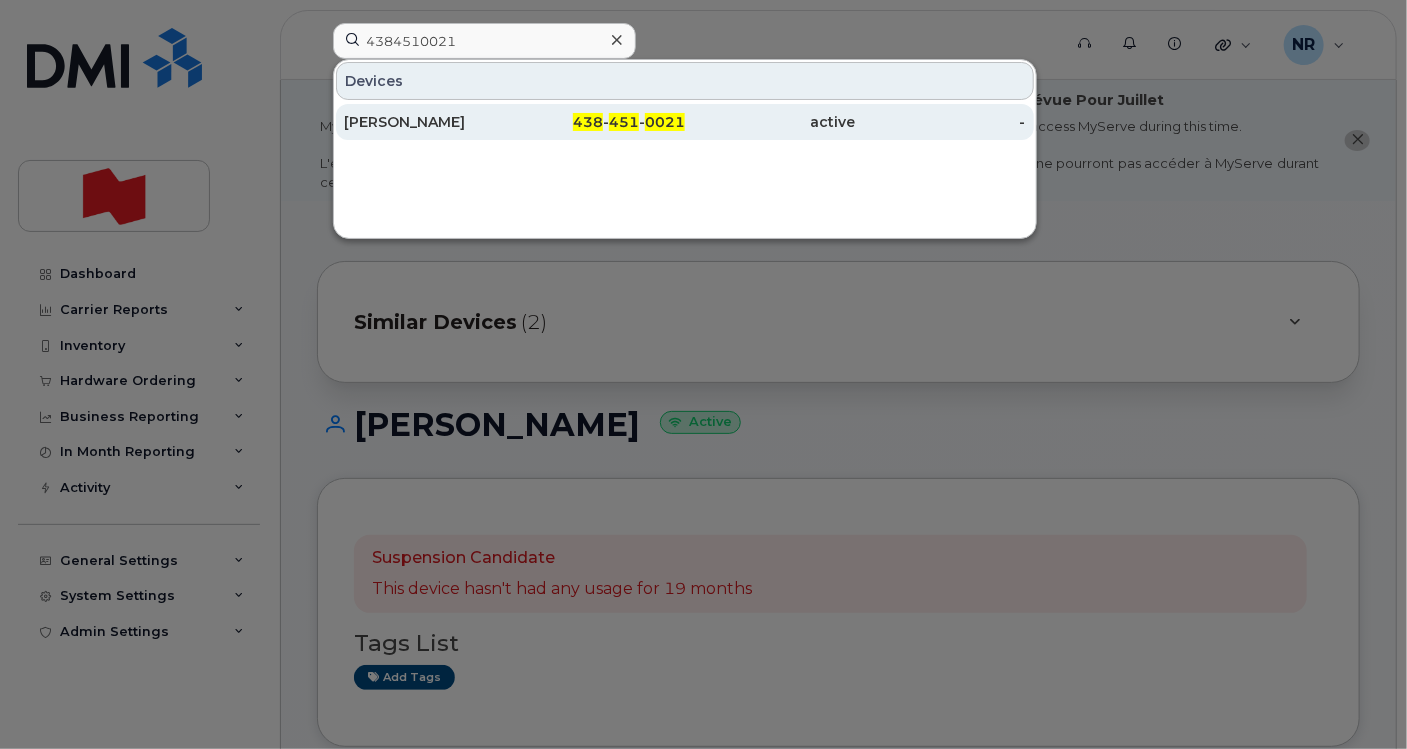 click on "Jacquelin Claveau" at bounding box center (429, 122) 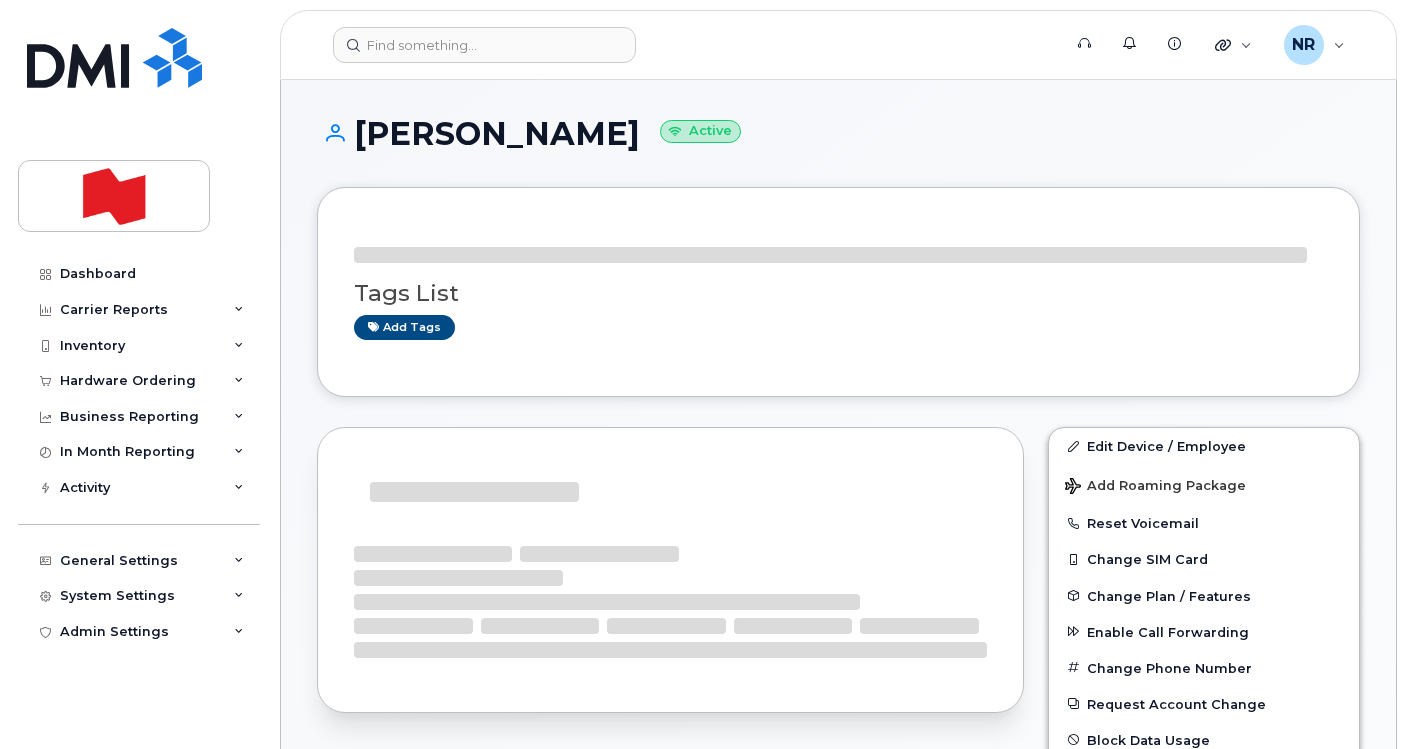 scroll, scrollTop: 0, scrollLeft: 0, axis: both 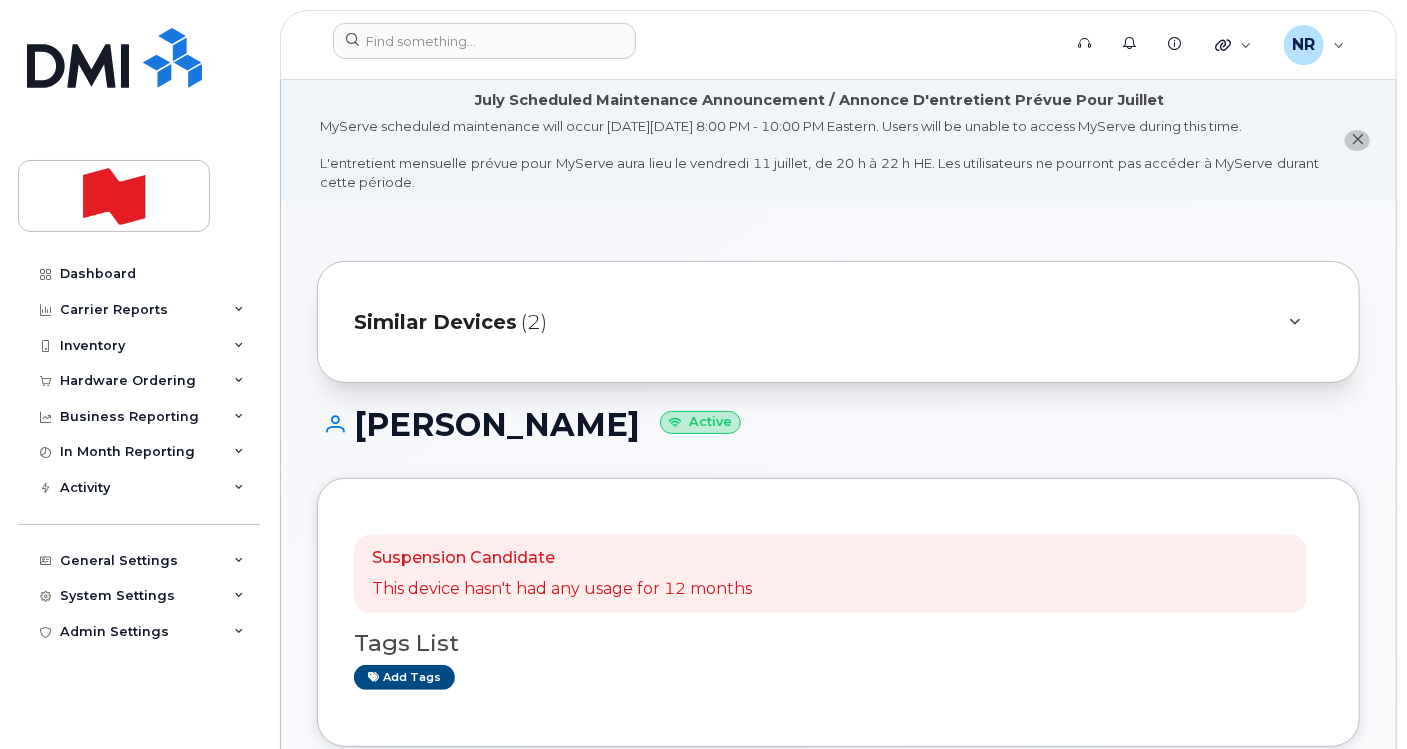 click on "Similar Devices" at bounding box center (435, 322) 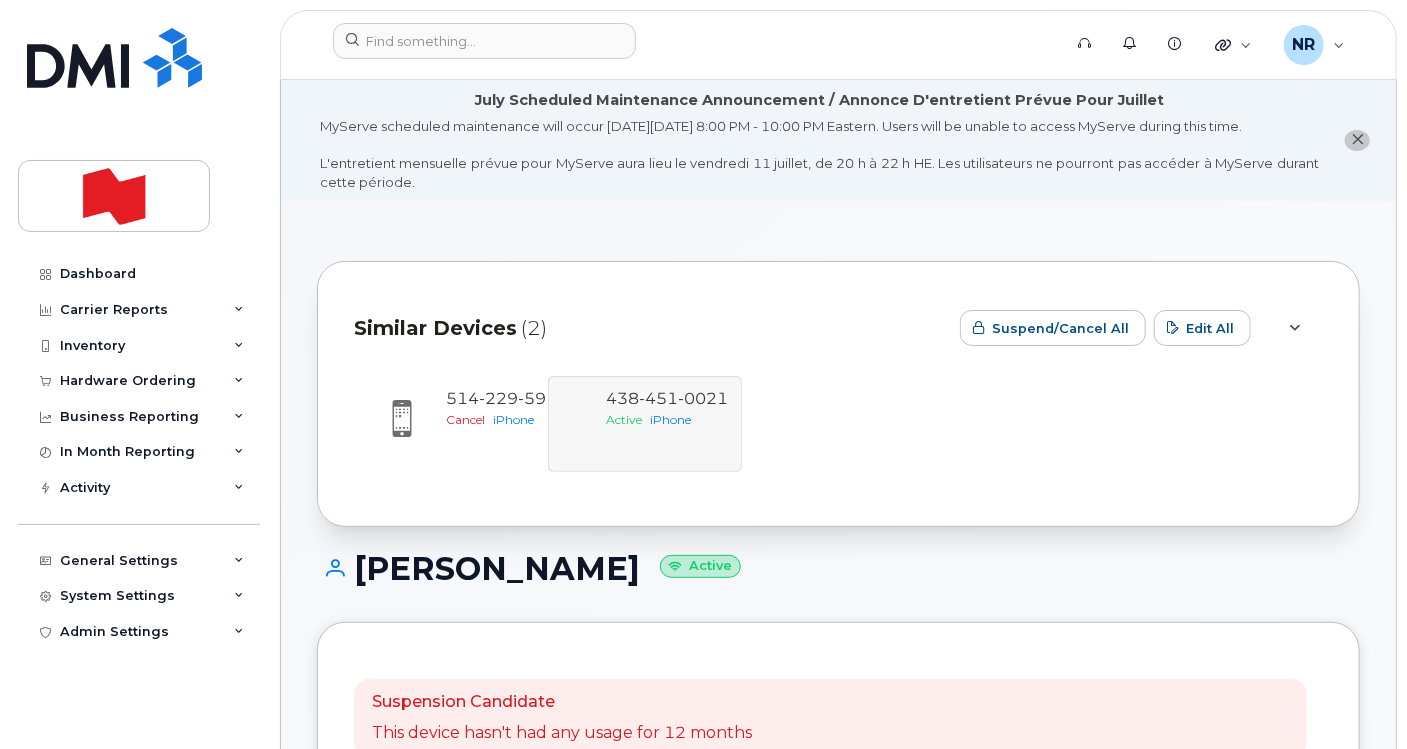 click on "Similar Devices (2)" at bounding box center [649, 328] 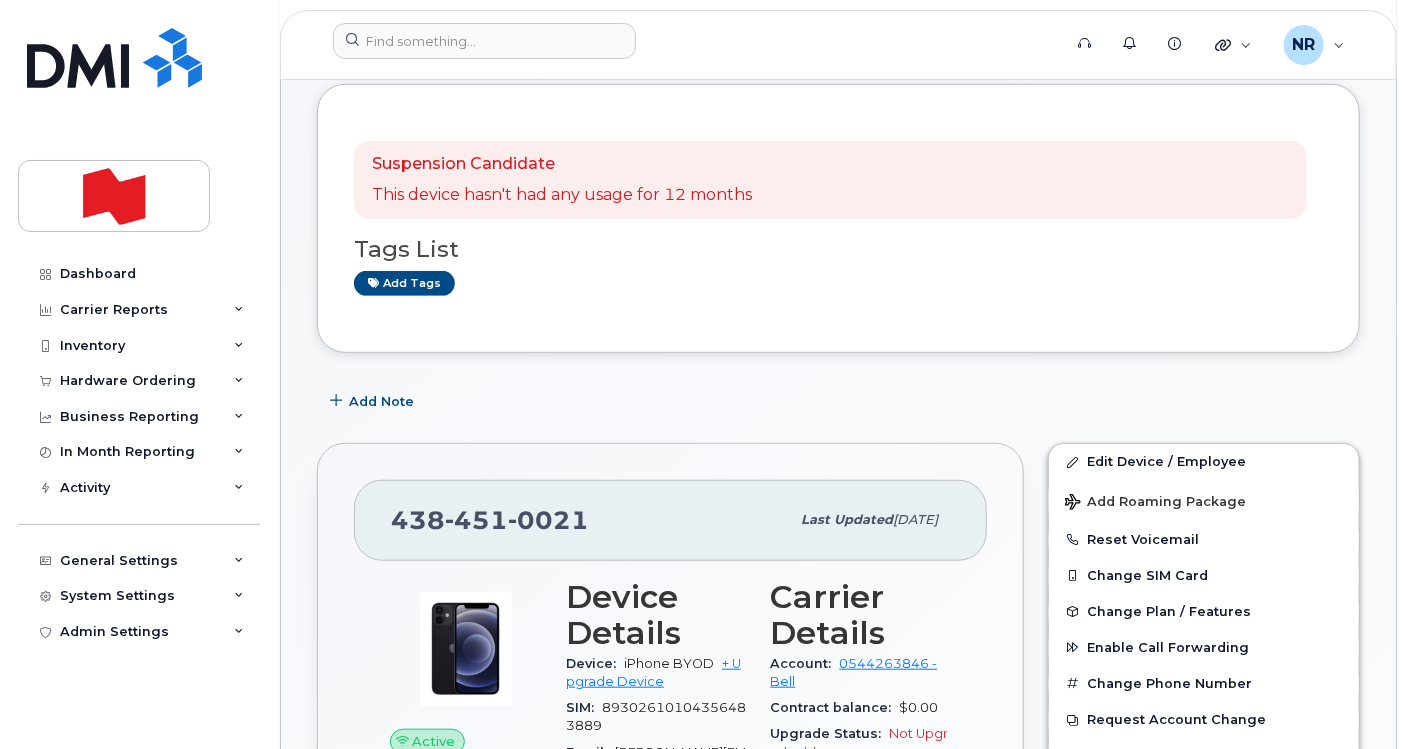scroll, scrollTop: 444, scrollLeft: 0, axis: vertical 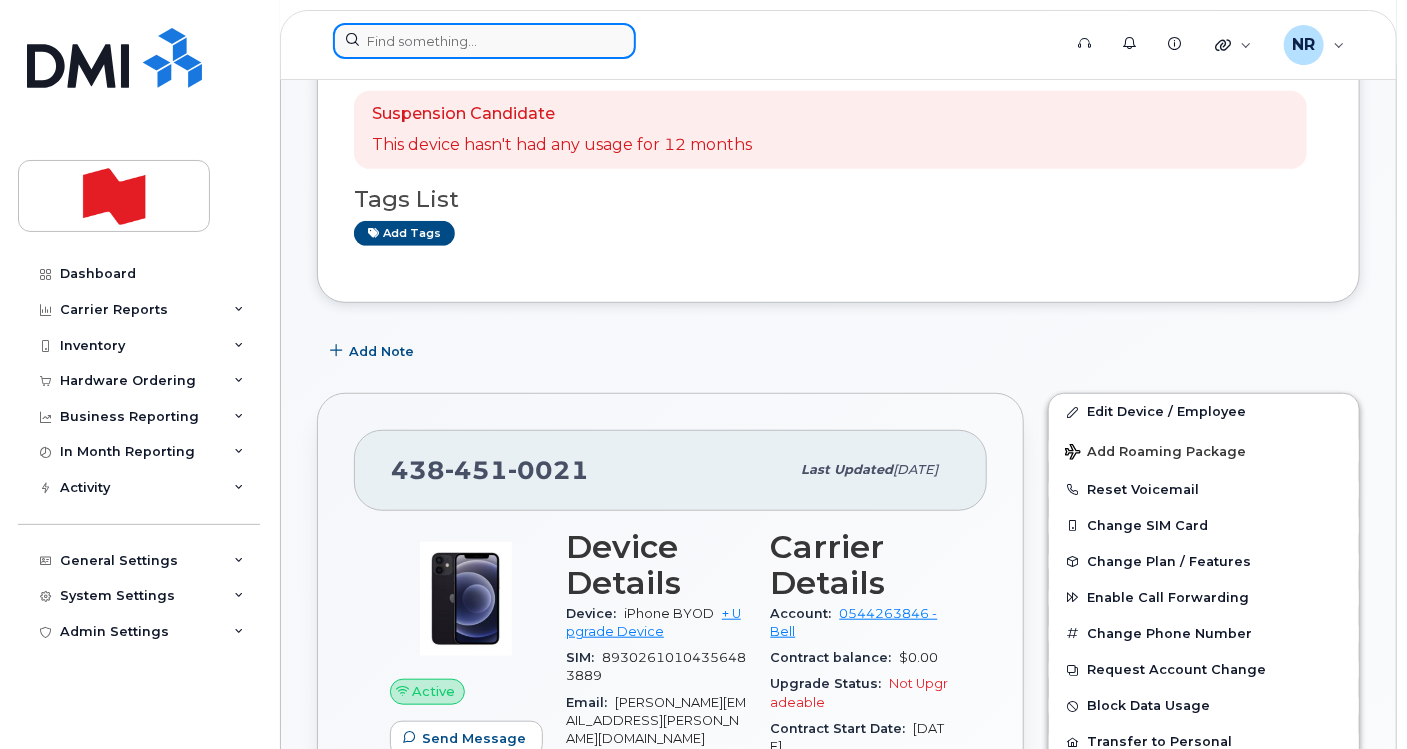 click at bounding box center [484, 41] 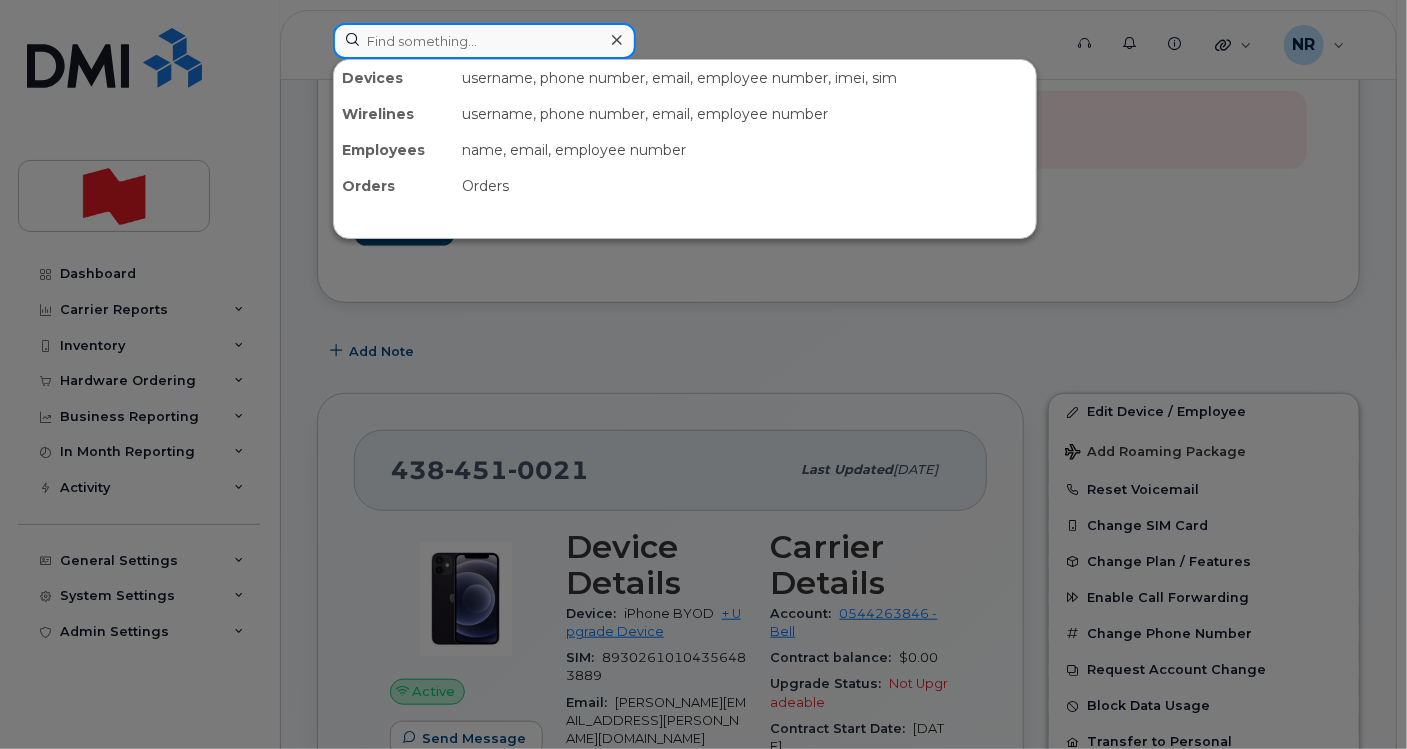 paste on "4384510861" 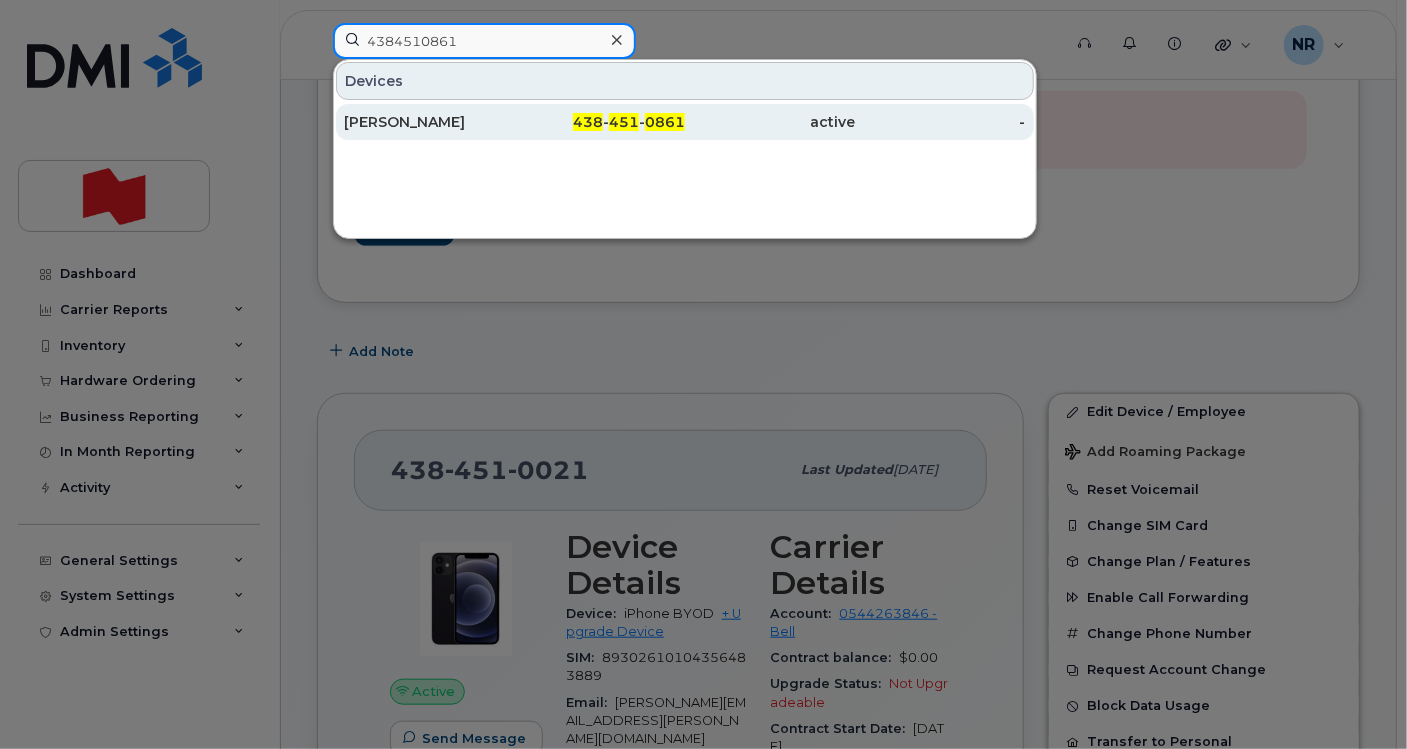 type on "4384510861" 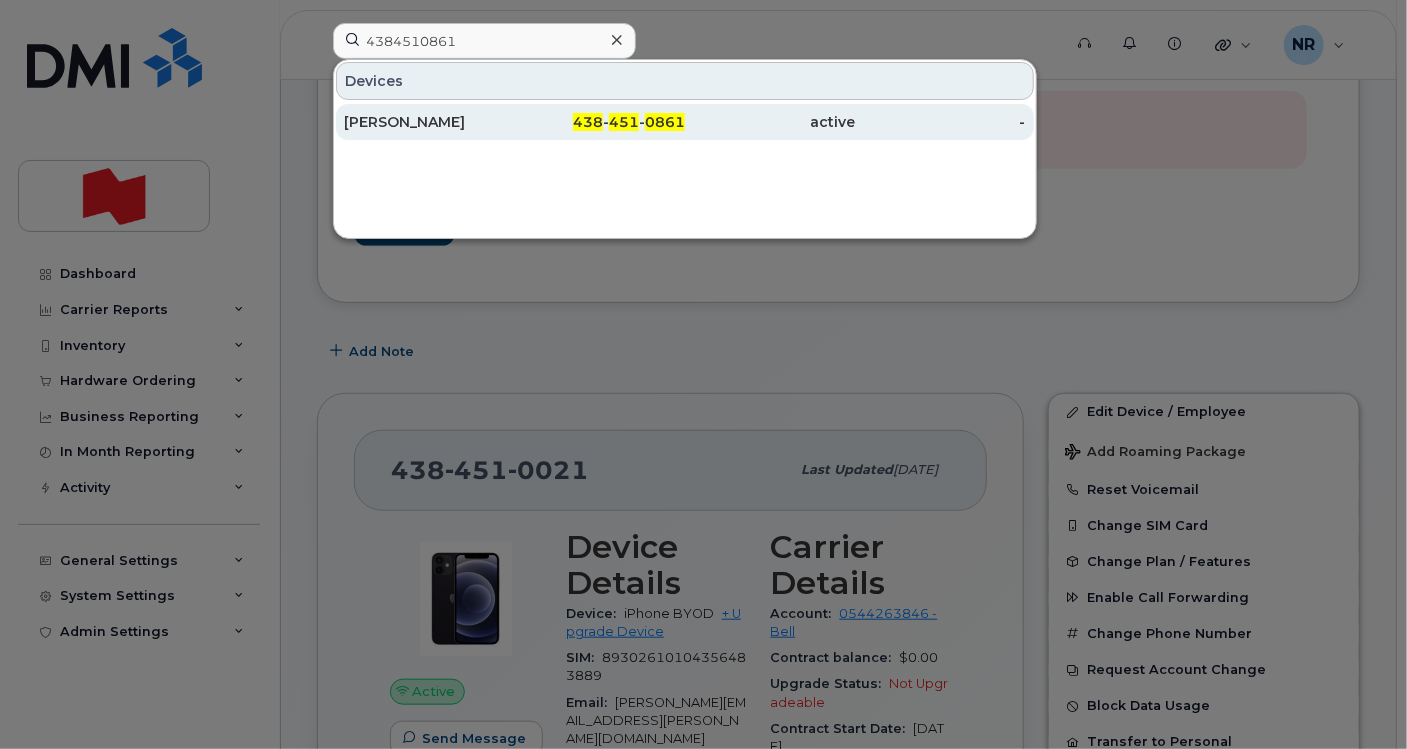 click on "[PERSON_NAME]" at bounding box center [429, 122] 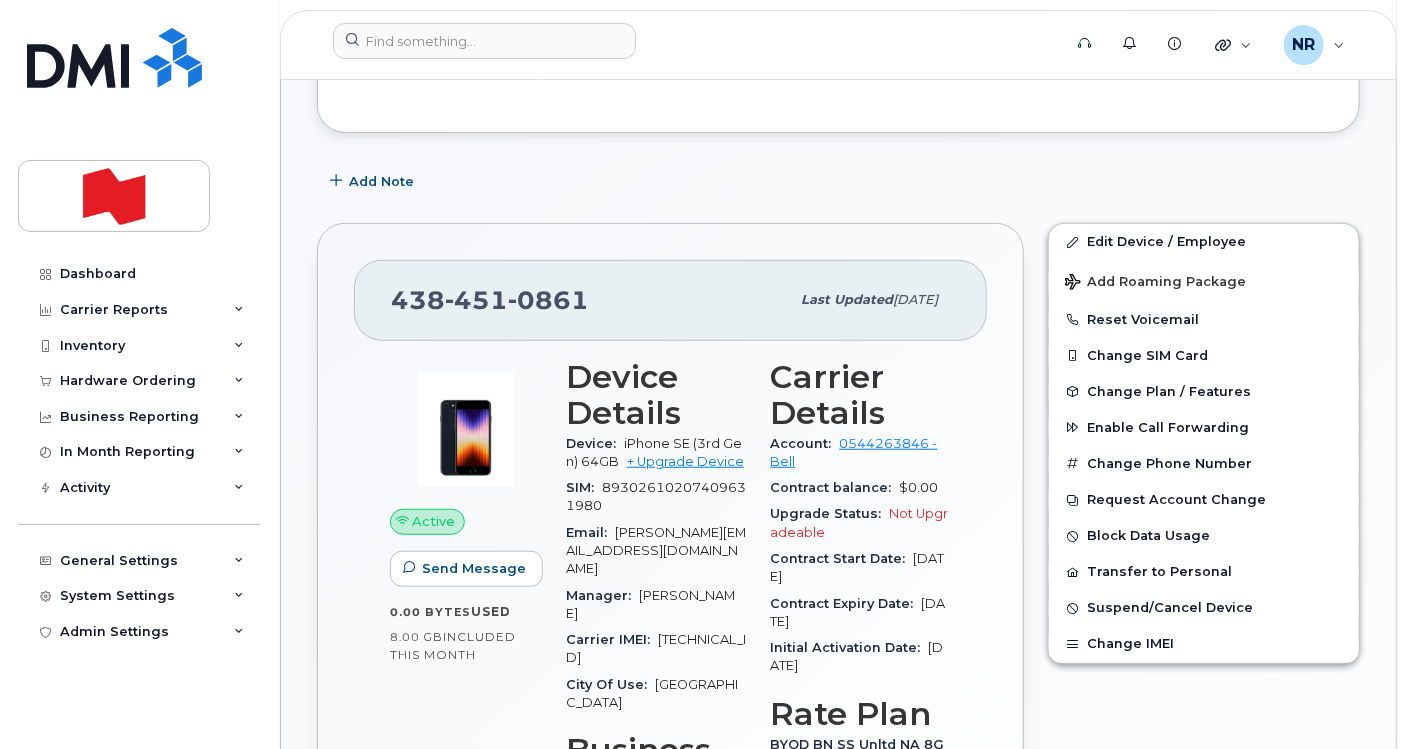scroll, scrollTop: 0, scrollLeft: 0, axis: both 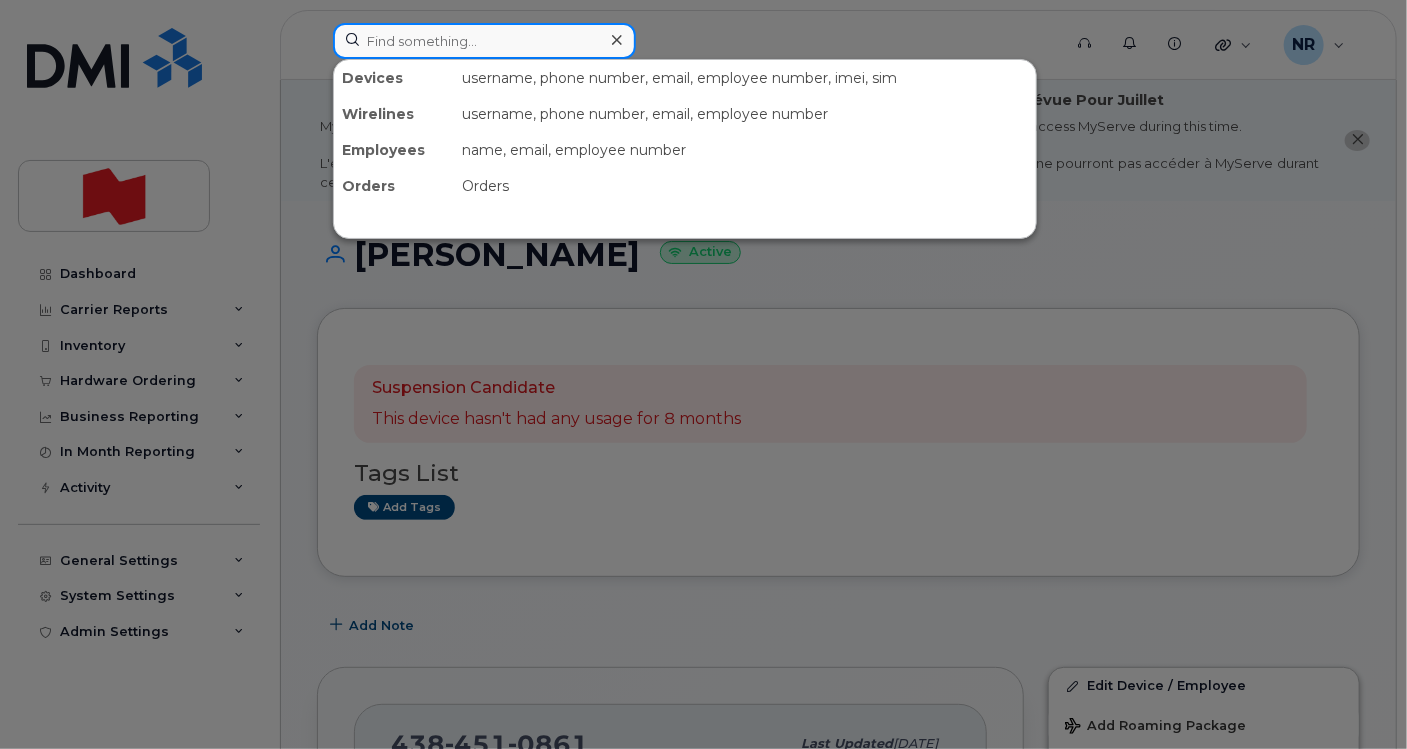 paste on "4384517042" 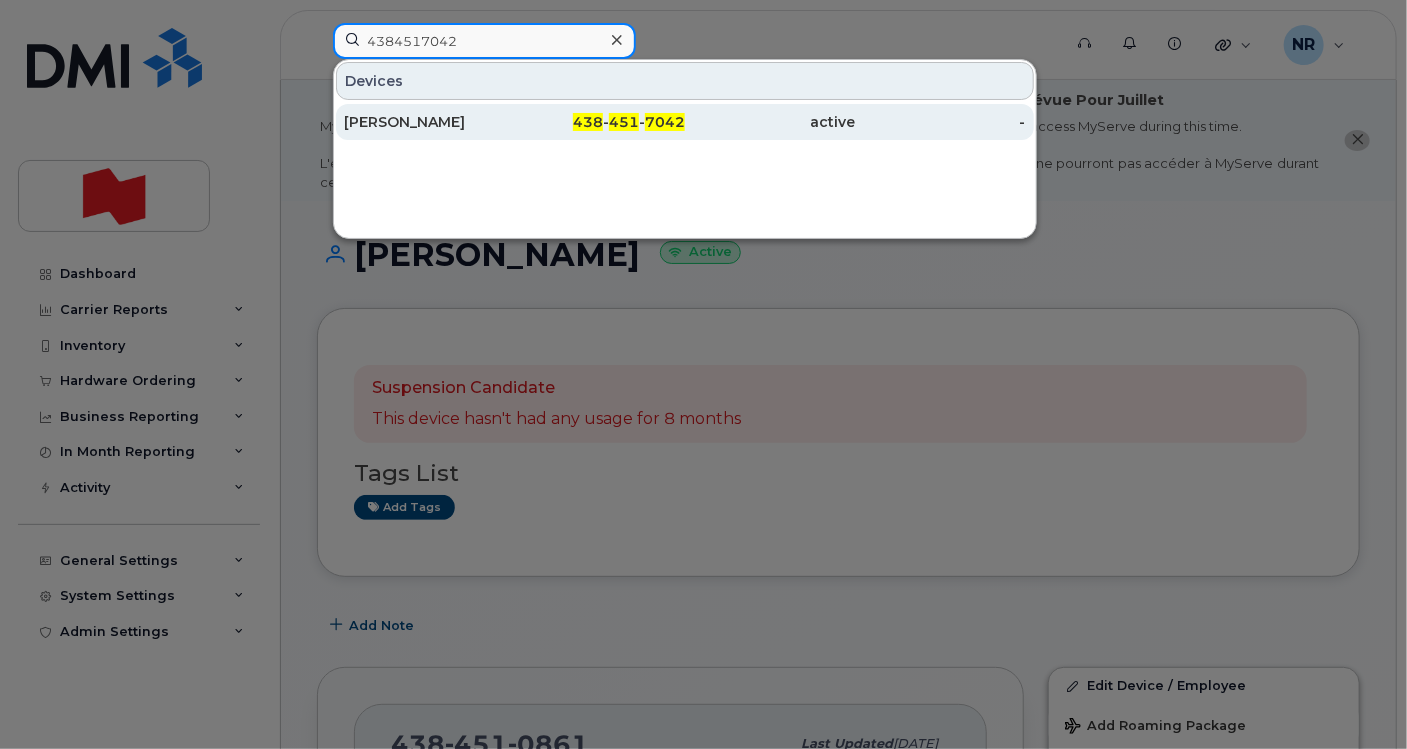 type on "4384517042" 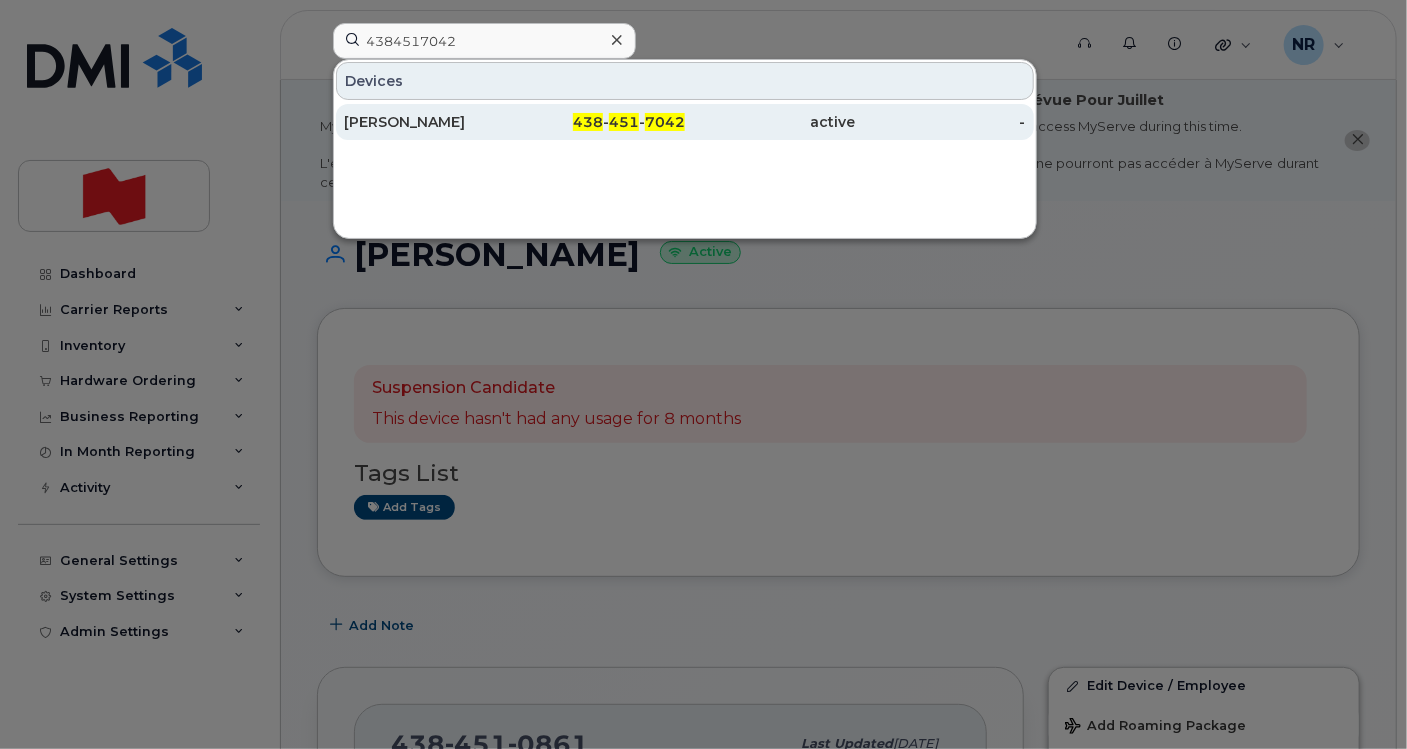 click on "[PERSON_NAME]" at bounding box center [429, 122] 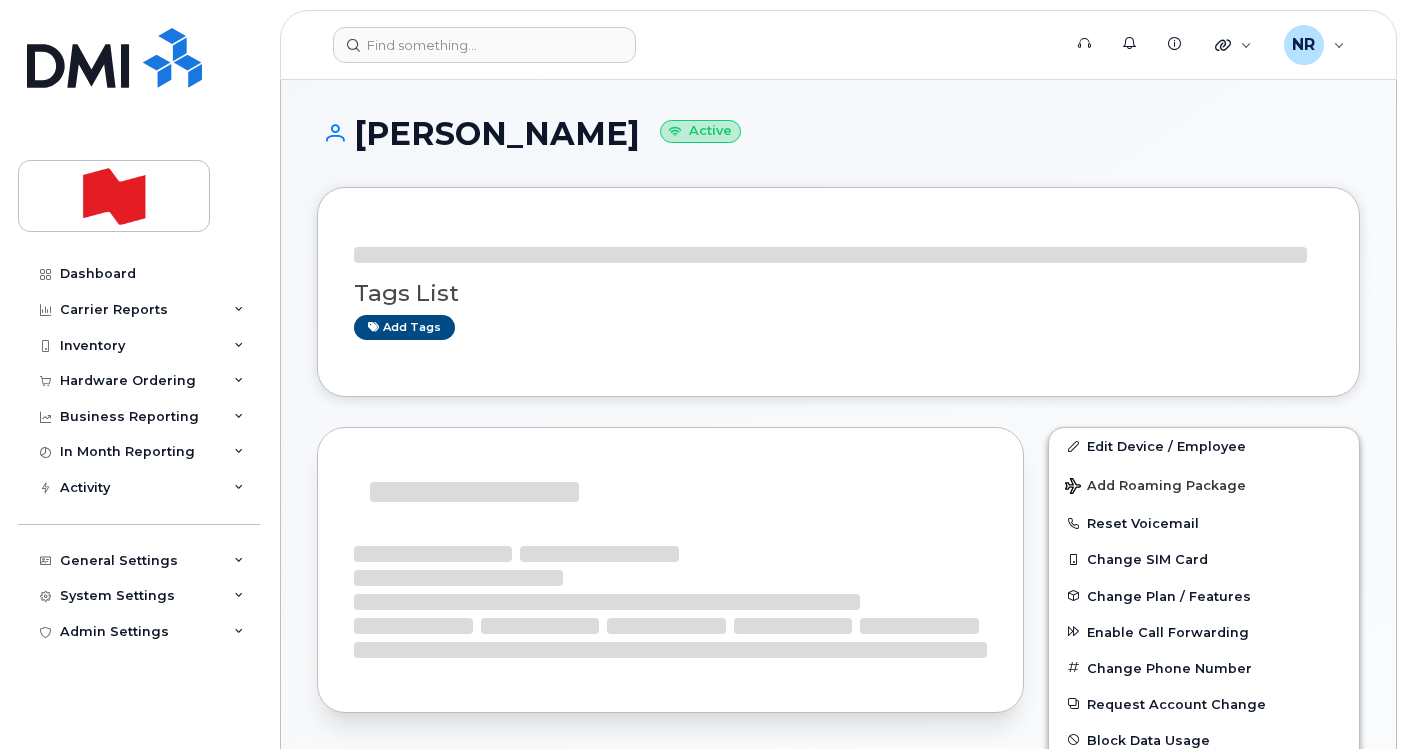 scroll, scrollTop: 0, scrollLeft: 0, axis: both 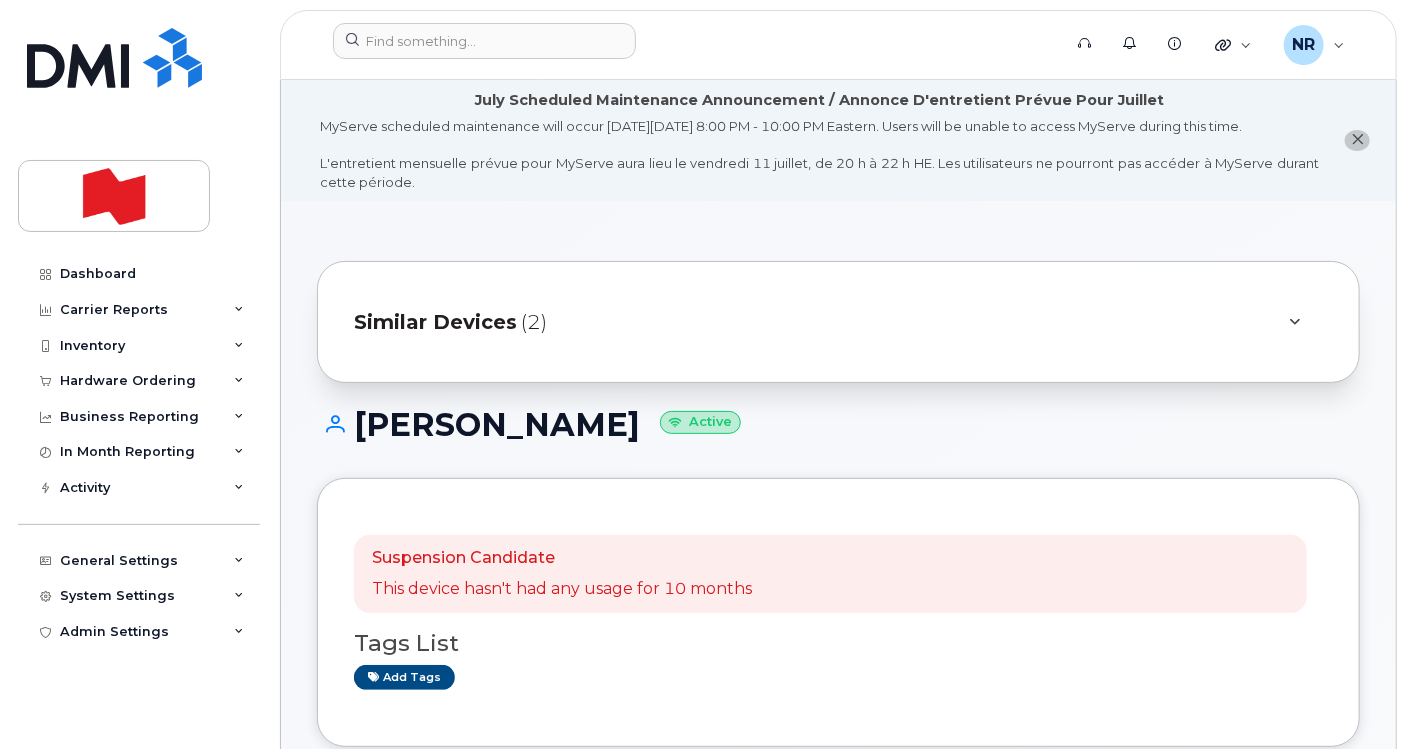 click on "Similar Devices" at bounding box center [435, 322] 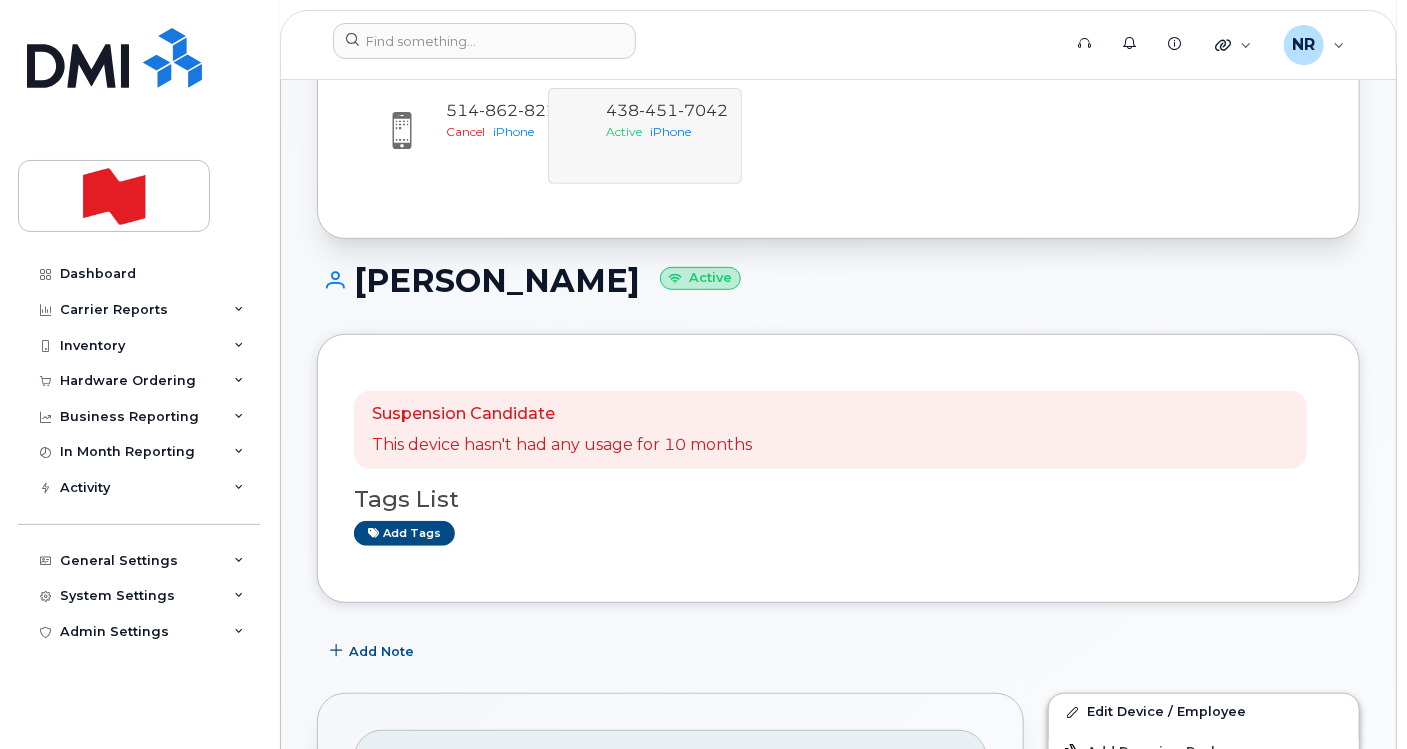 scroll, scrollTop: 0, scrollLeft: 0, axis: both 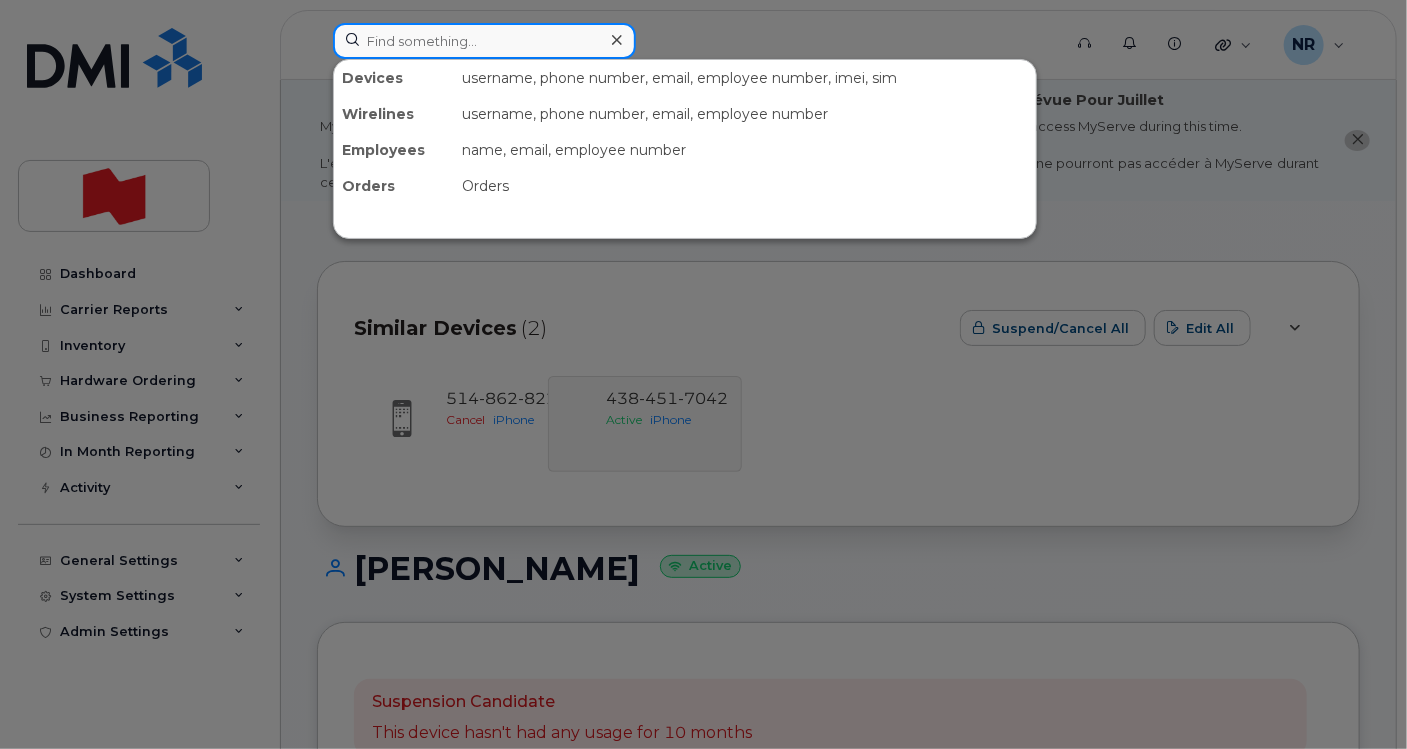 click at bounding box center [484, 41] 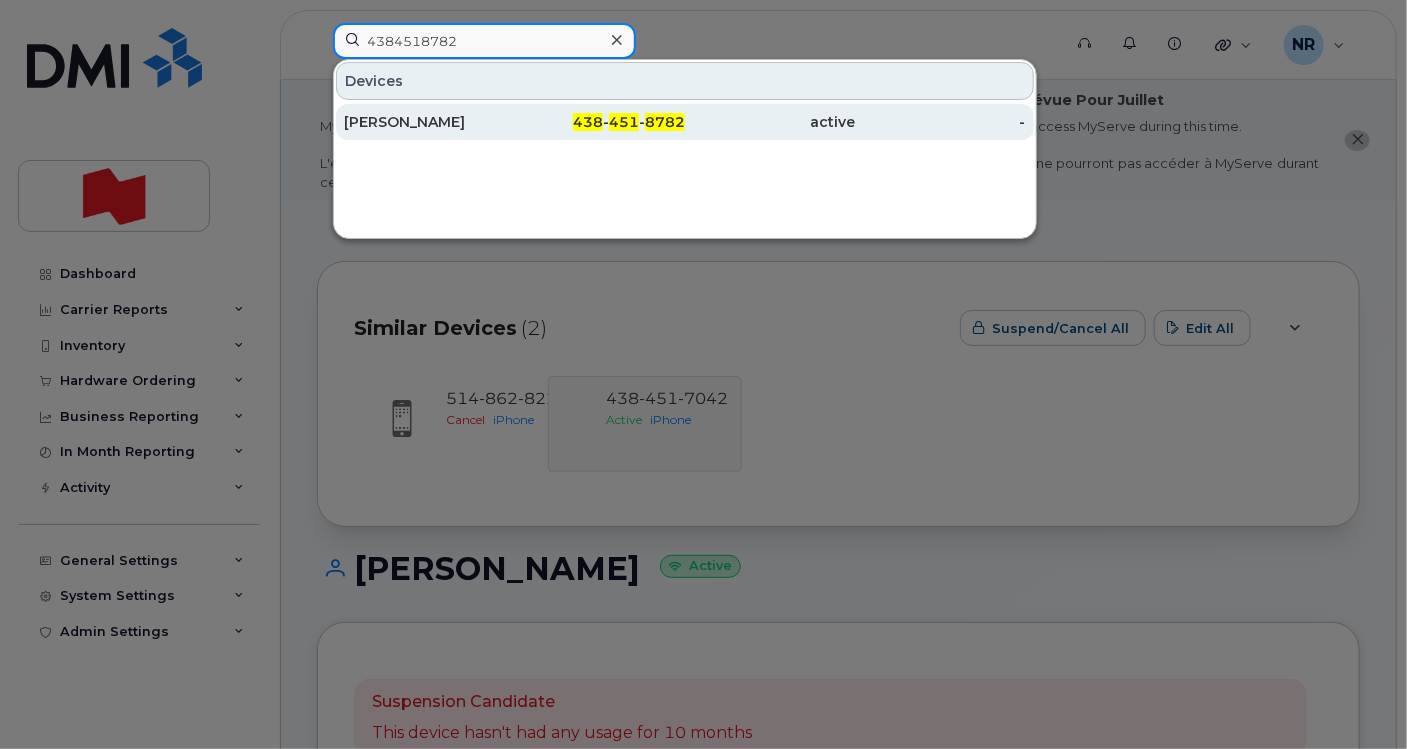 type on "4384518782" 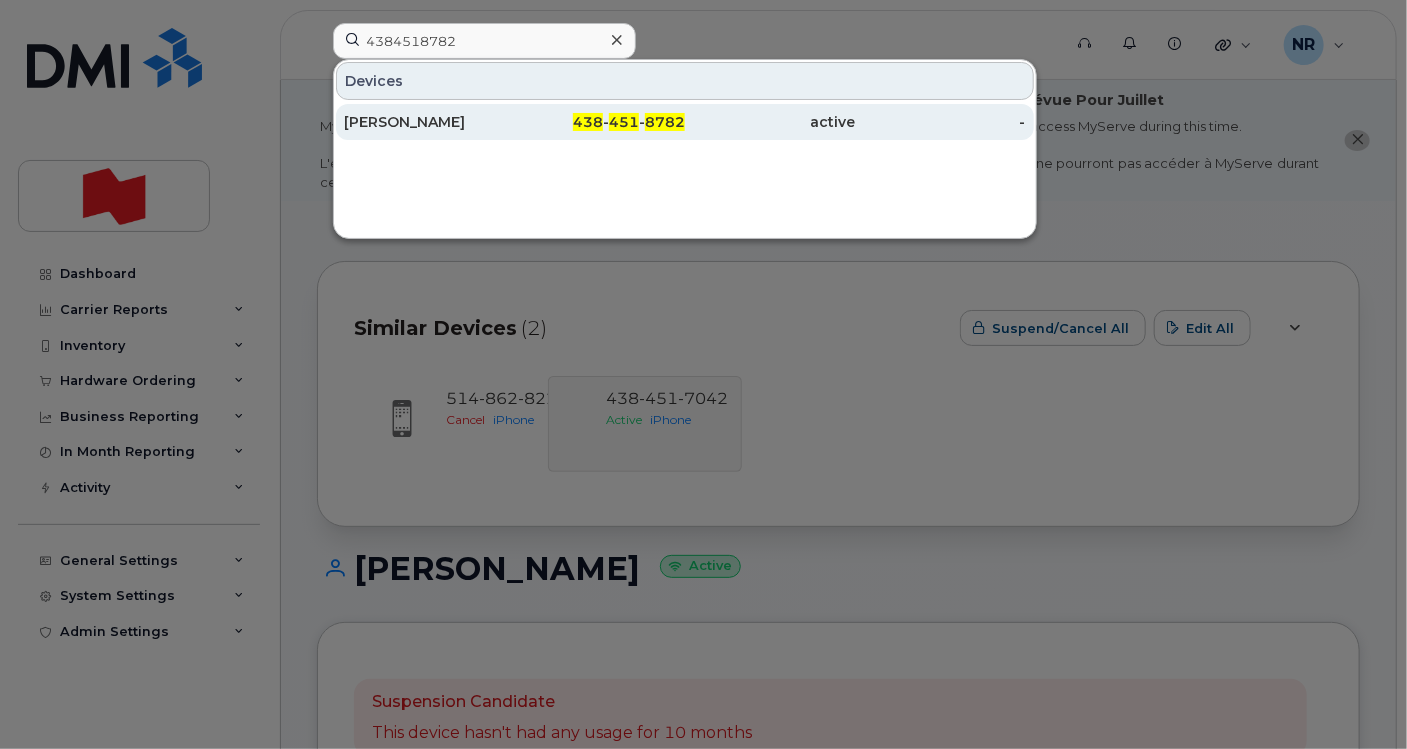 click on "Rajiv Mago" at bounding box center (429, 122) 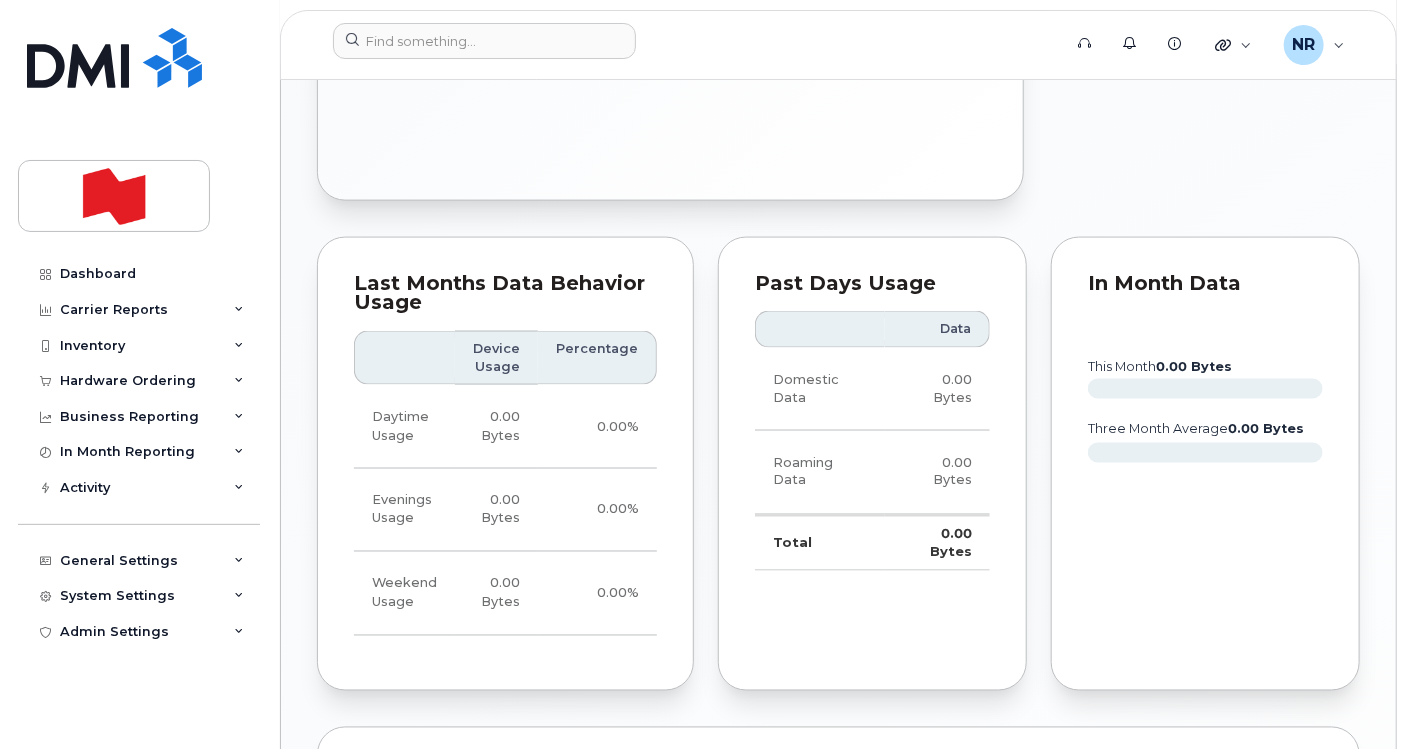 scroll, scrollTop: 1444, scrollLeft: 0, axis: vertical 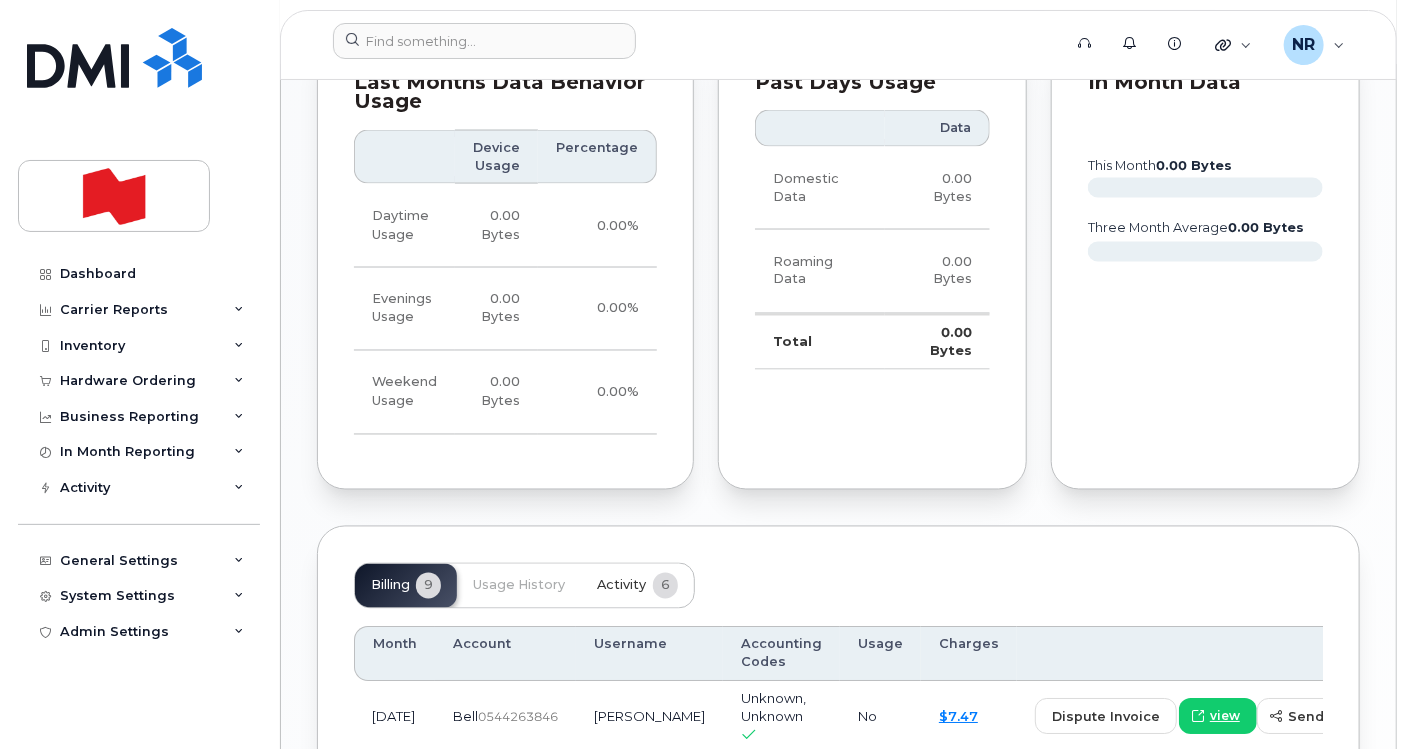 click on "Activity" at bounding box center (621, 586) 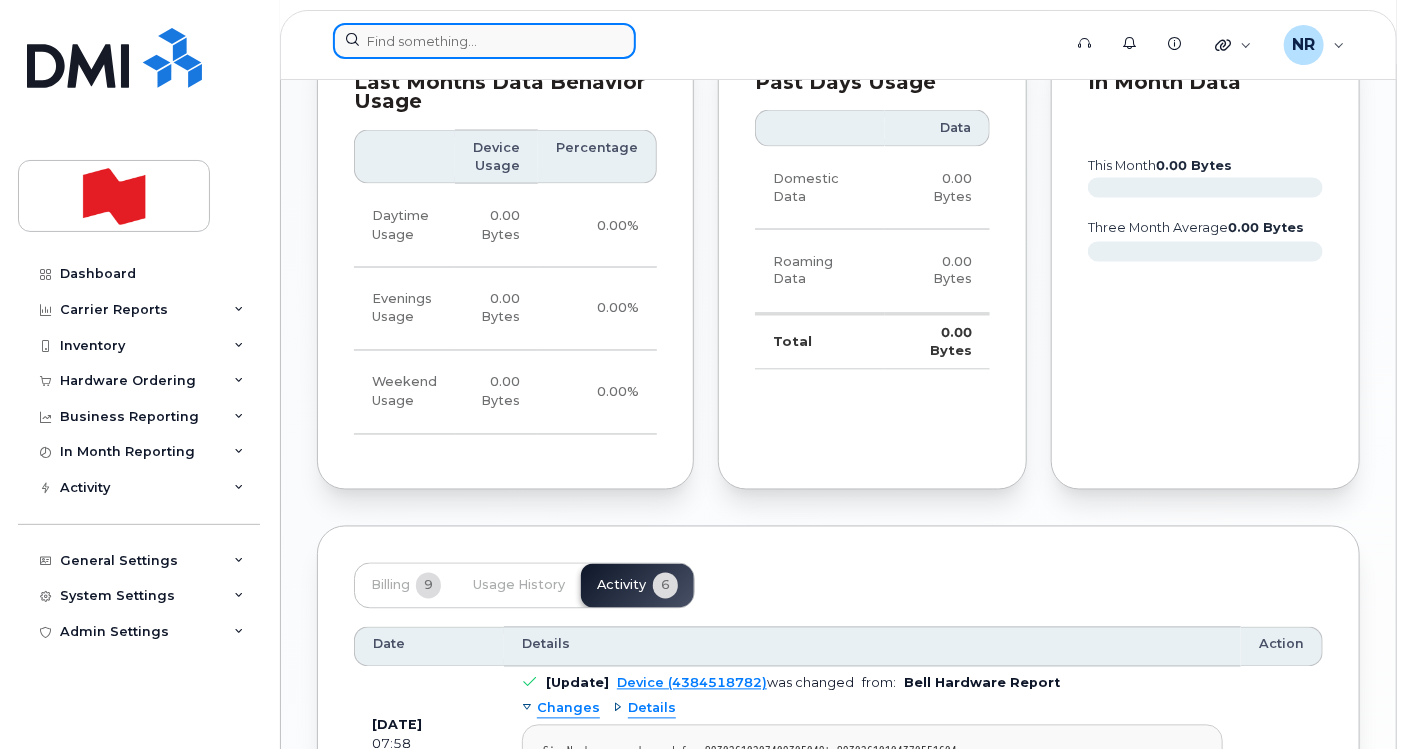 click at bounding box center (484, 41) 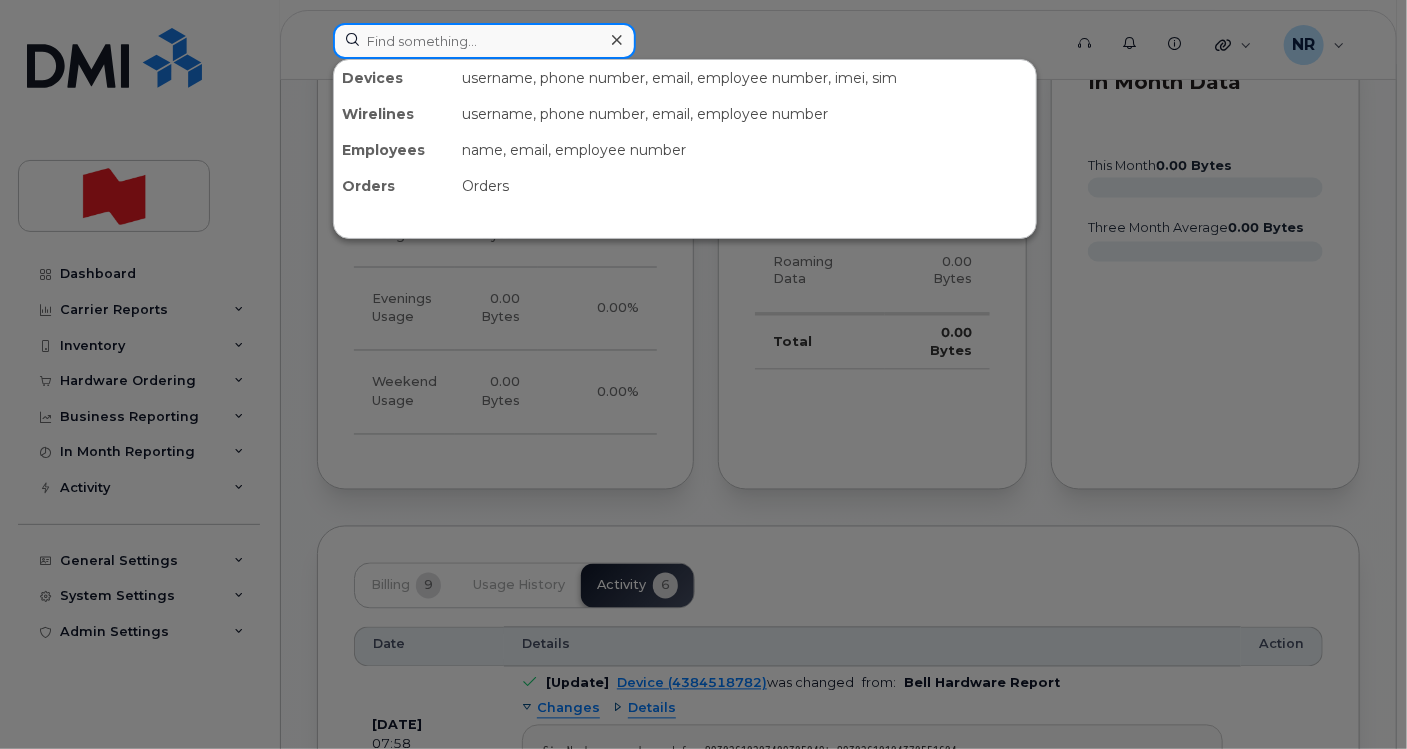 paste on "4384530855" 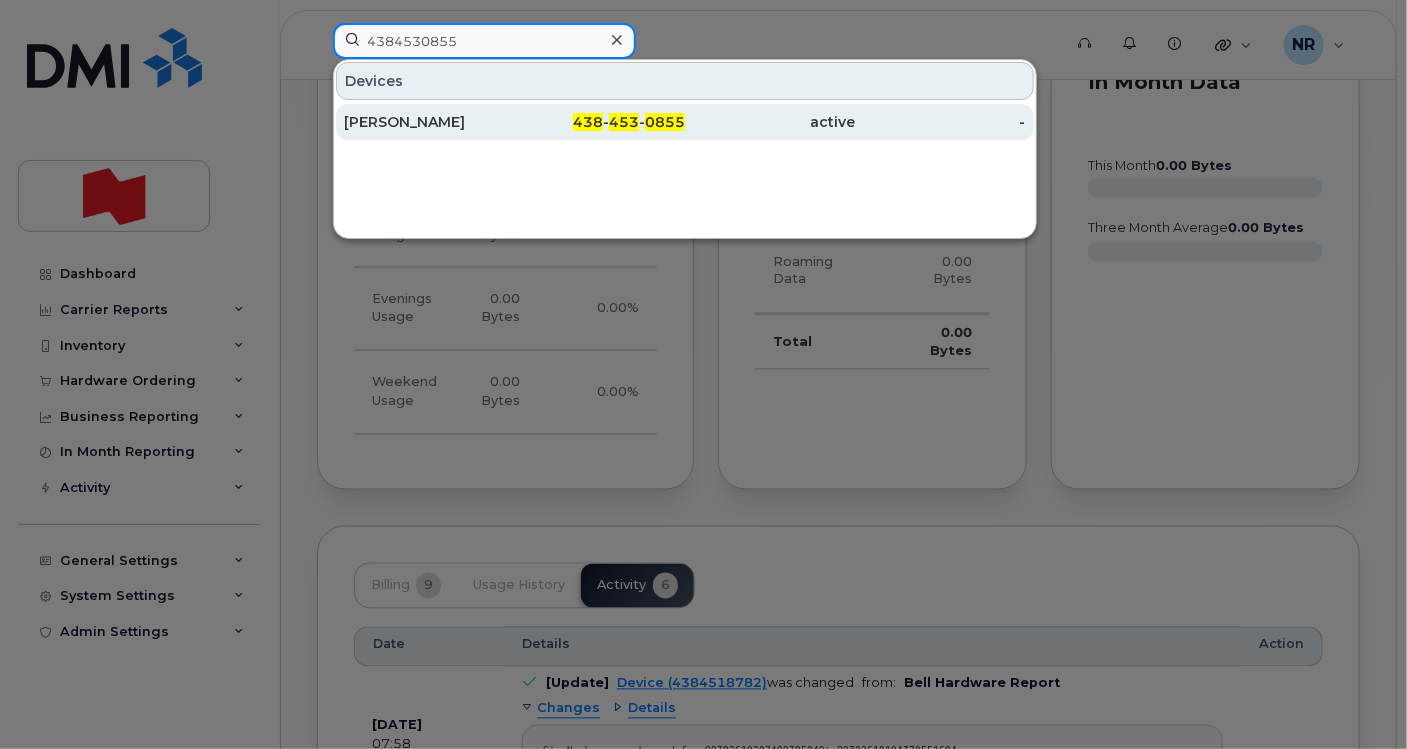 type on "4384530855" 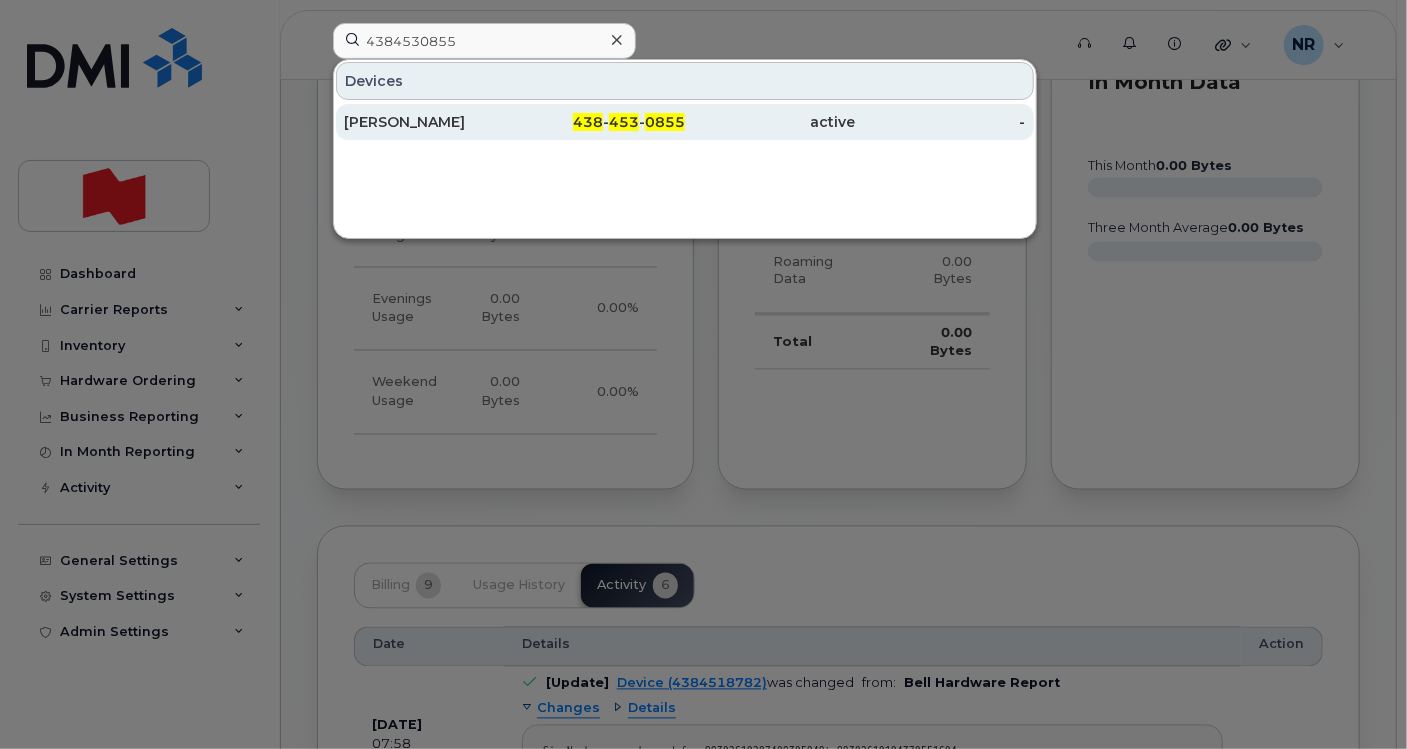 click on "[PERSON_NAME]" at bounding box center [429, 122] 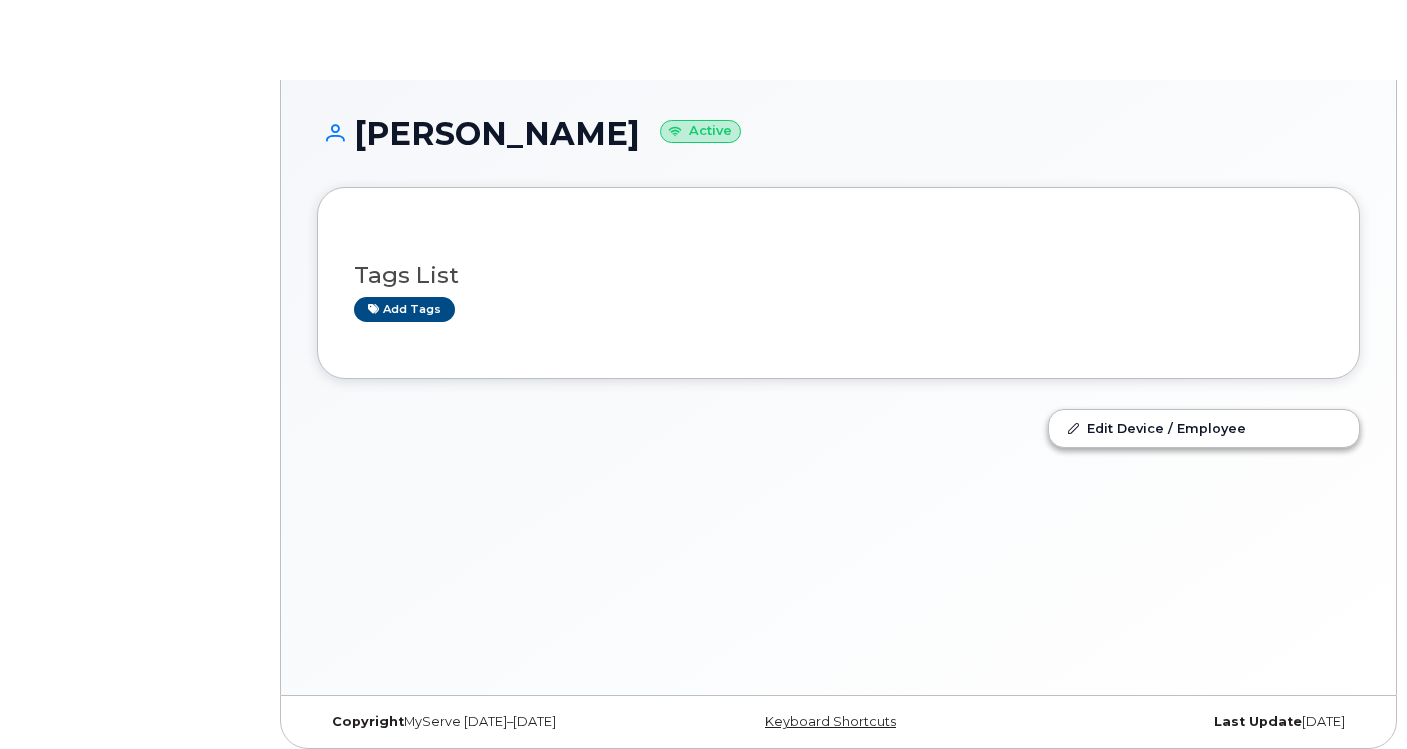 scroll, scrollTop: 0, scrollLeft: 0, axis: both 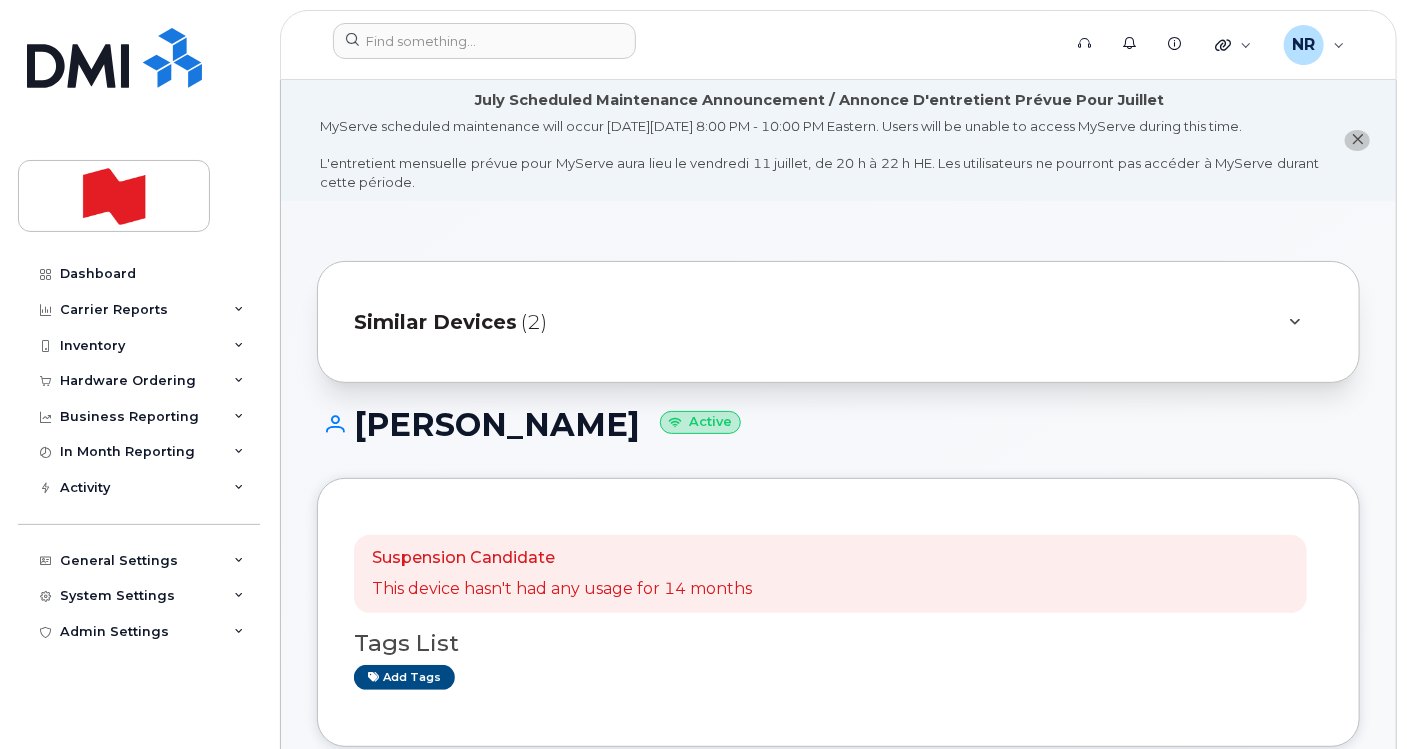 click on "Similar Devices" at bounding box center [435, 322] 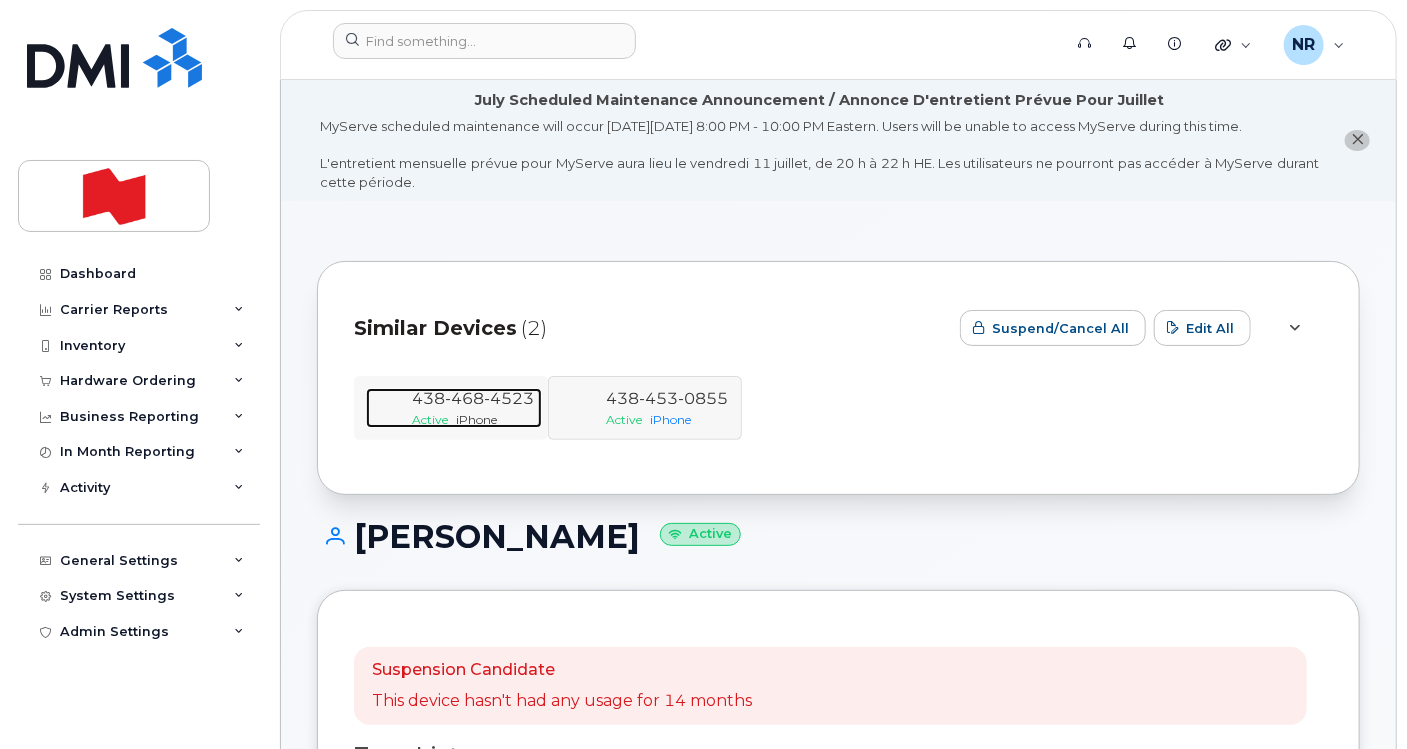 click on "438 468 4523" at bounding box center (473, 398) 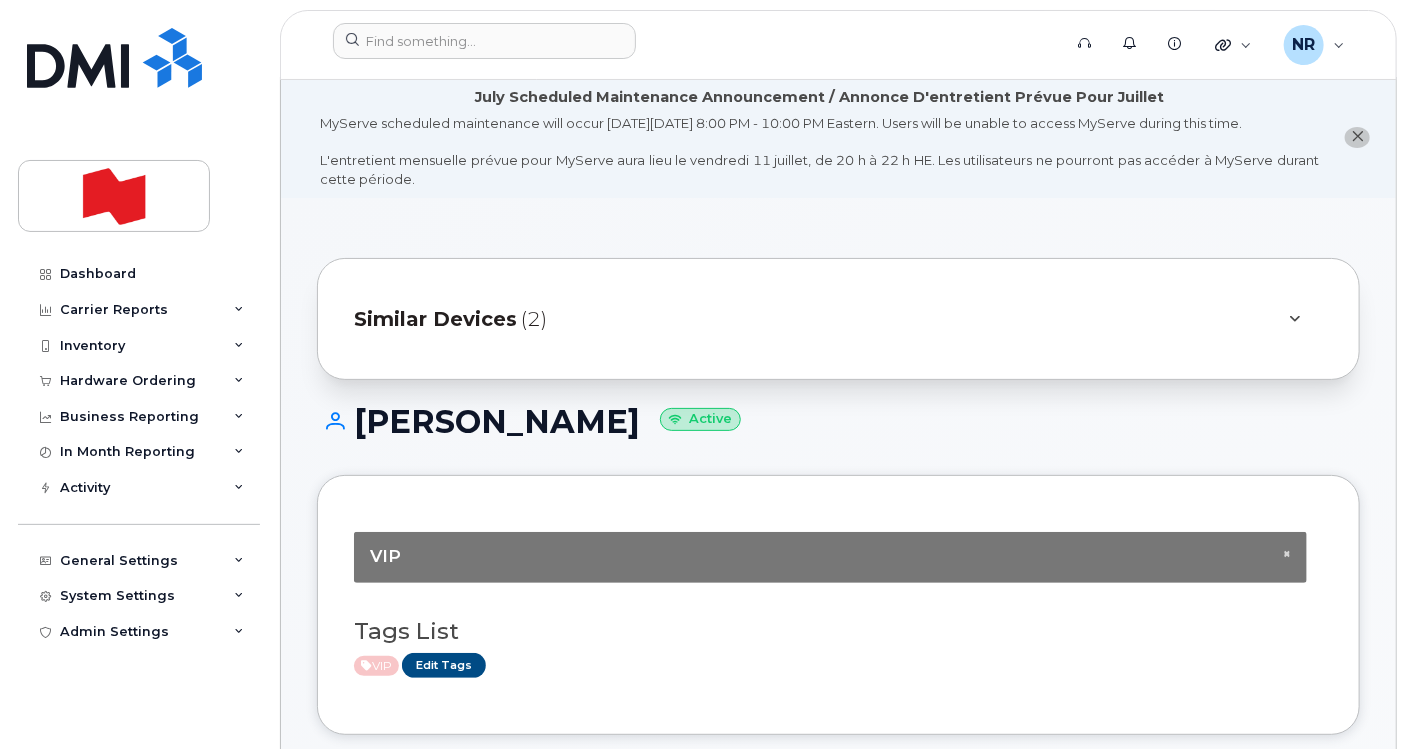 scroll, scrollTop: 0, scrollLeft: 0, axis: both 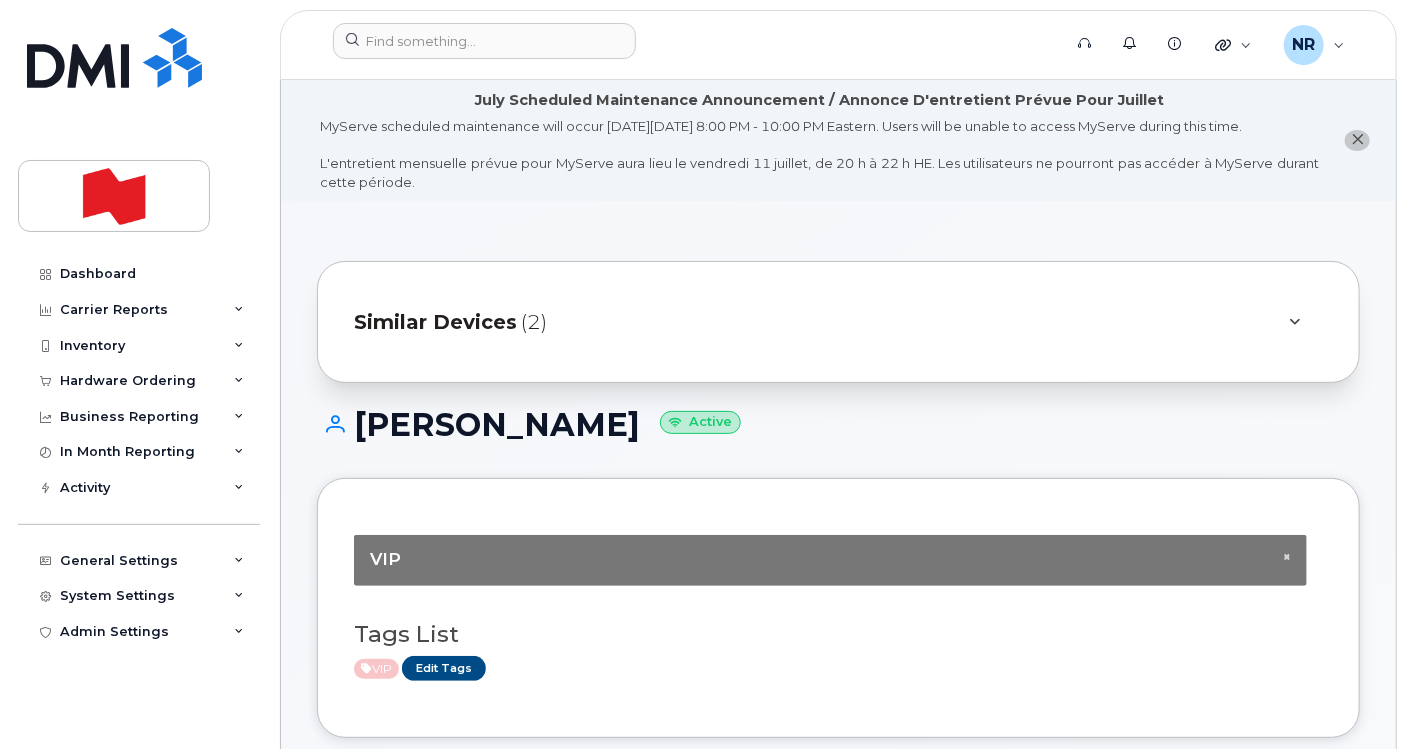 click on "Similar Devices" at bounding box center [435, 322] 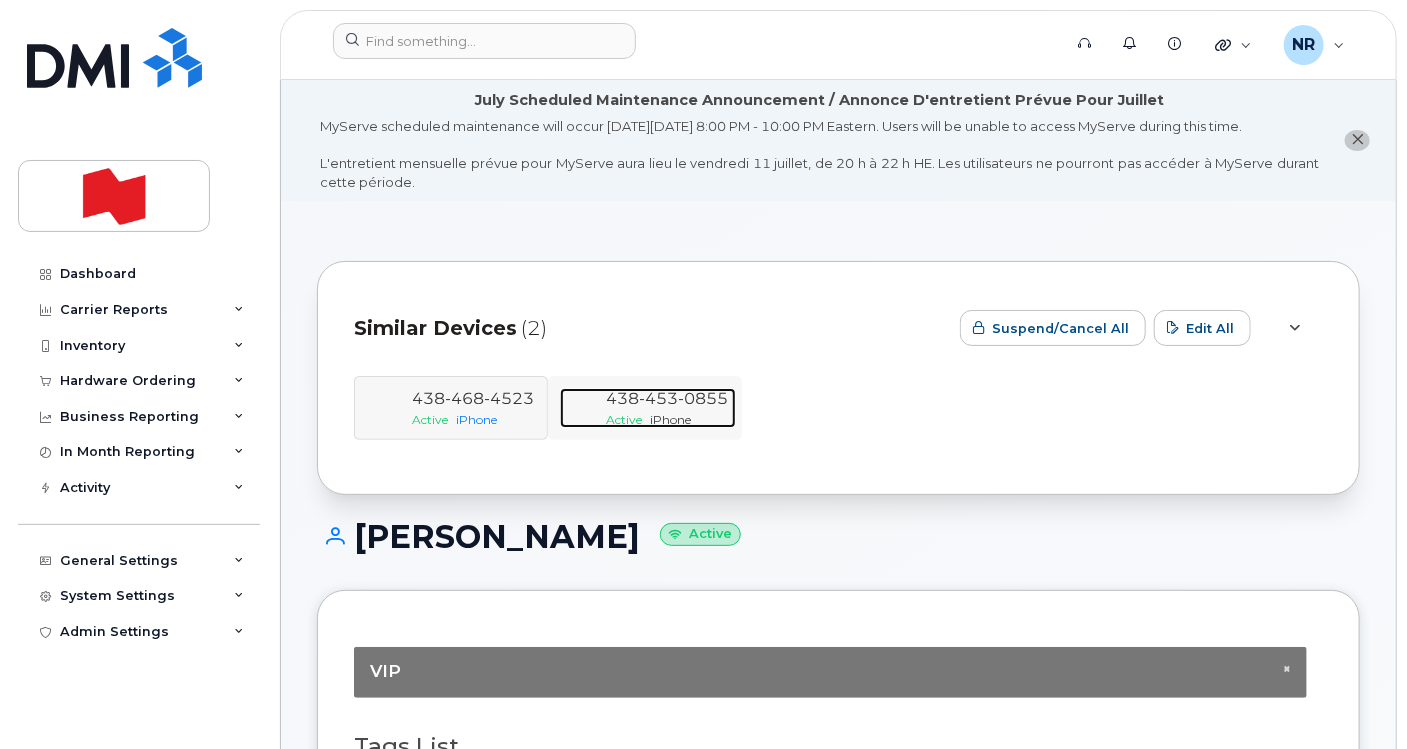 click on "Active" at bounding box center [624, 419] 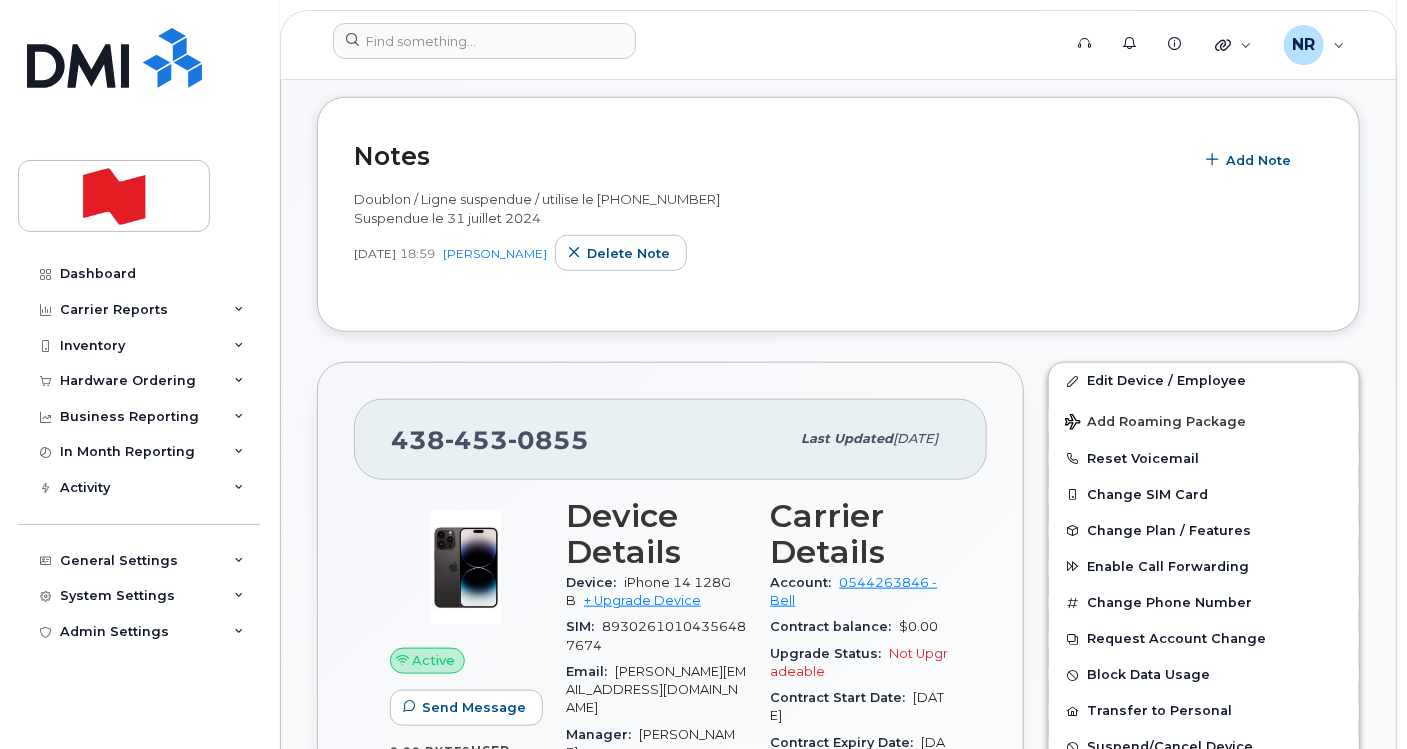 scroll, scrollTop: 444, scrollLeft: 0, axis: vertical 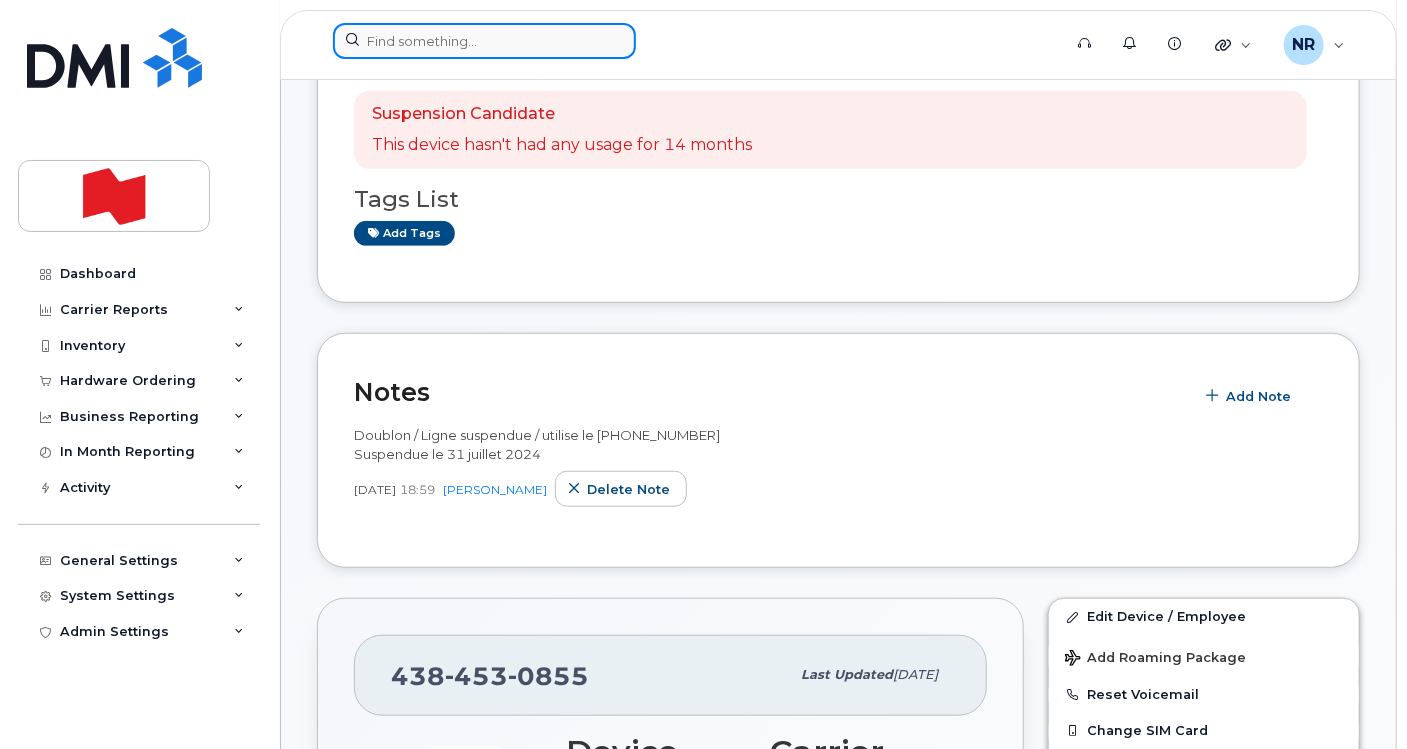 click at bounding box center [484, 41] 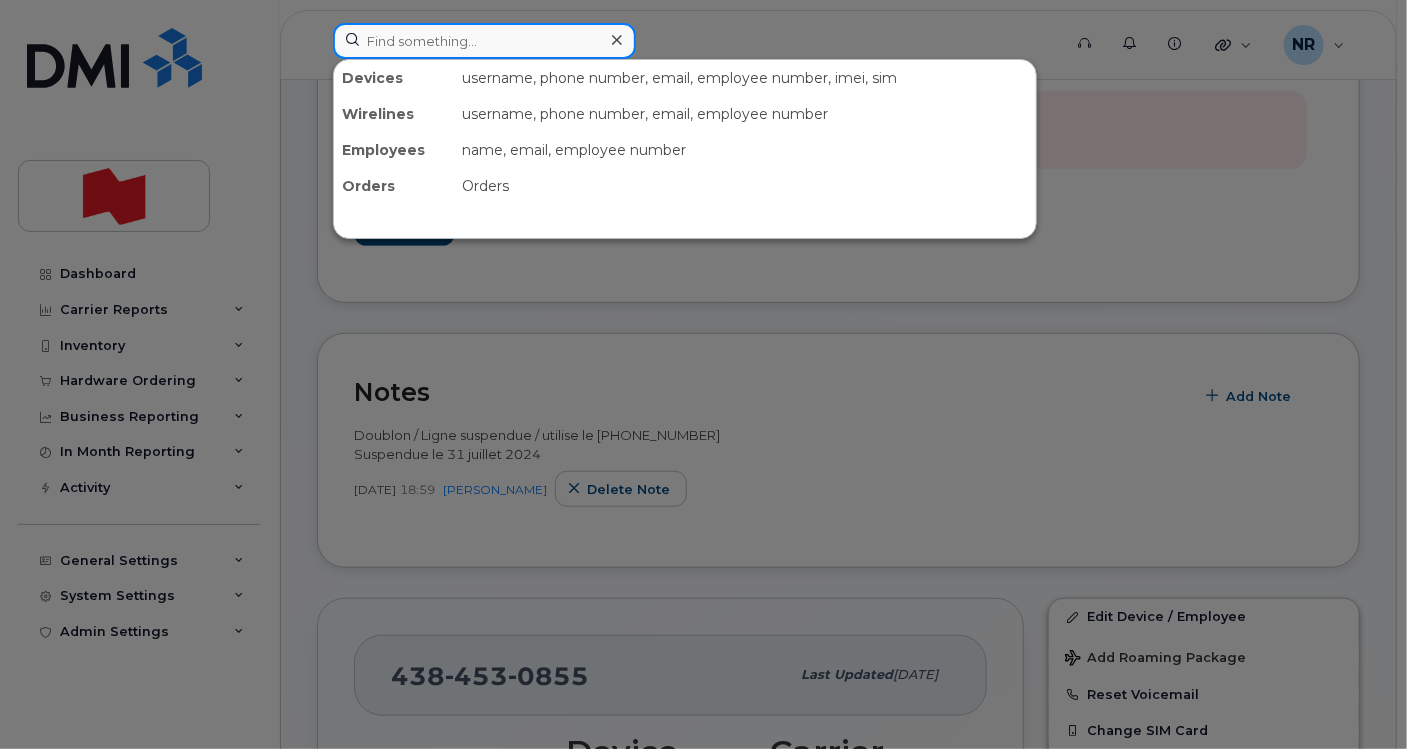 paste on "4384532656" 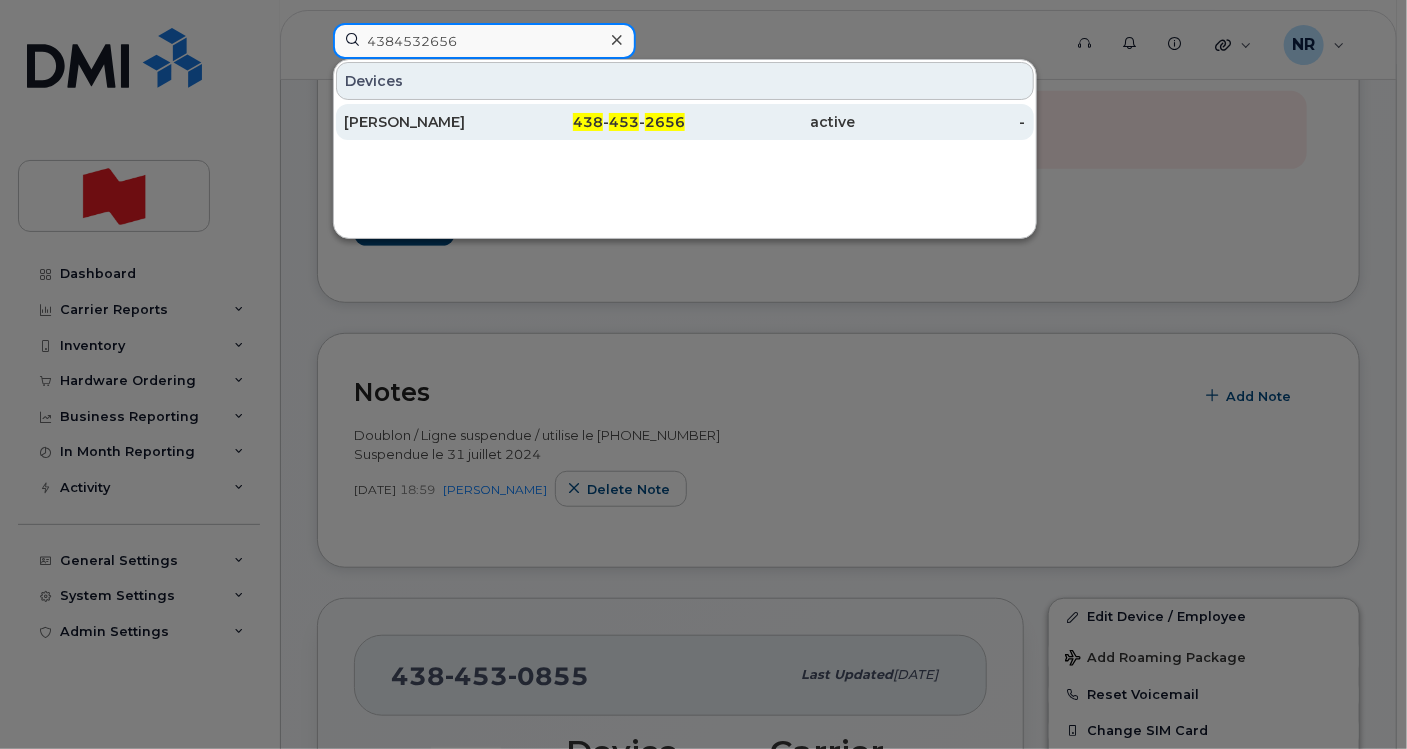 type on "4384532656" 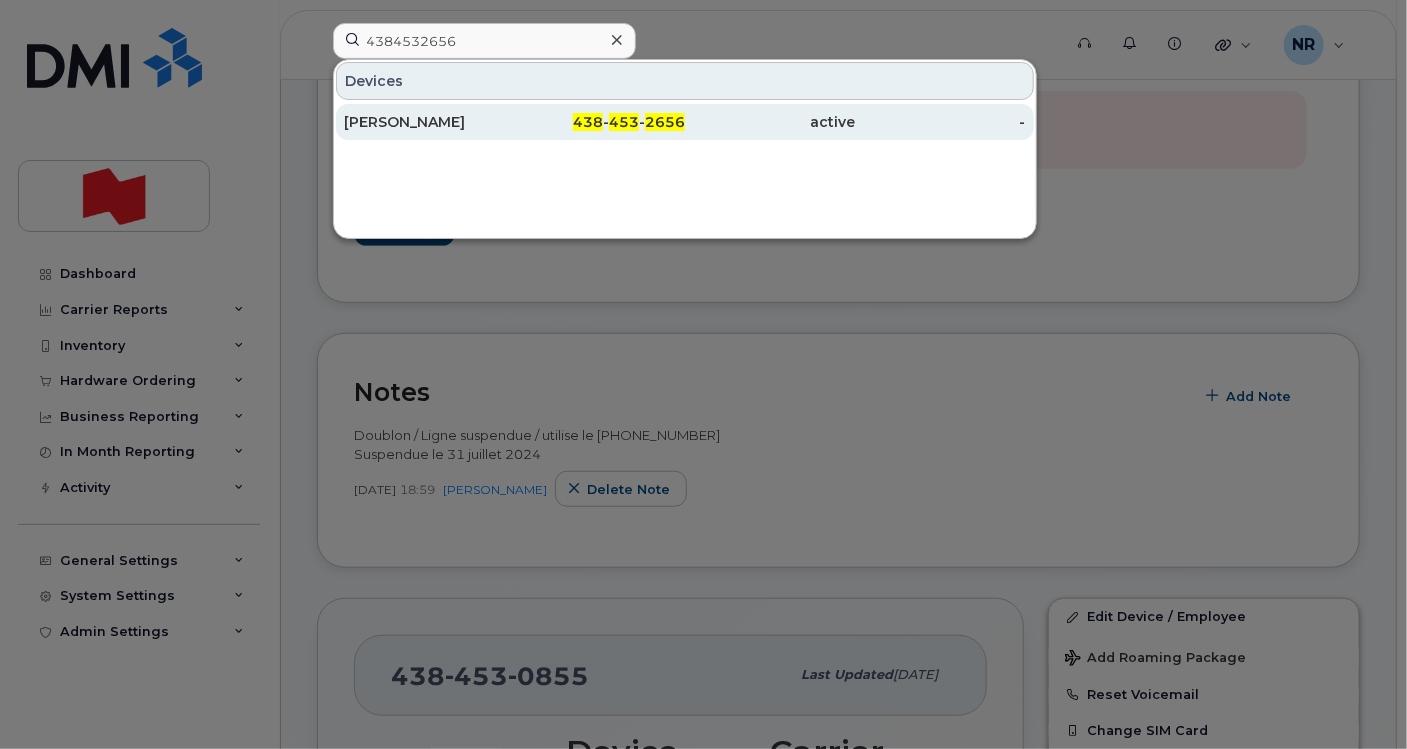 click on "[PERSON_NAME]" at bounding box center (429, 122) 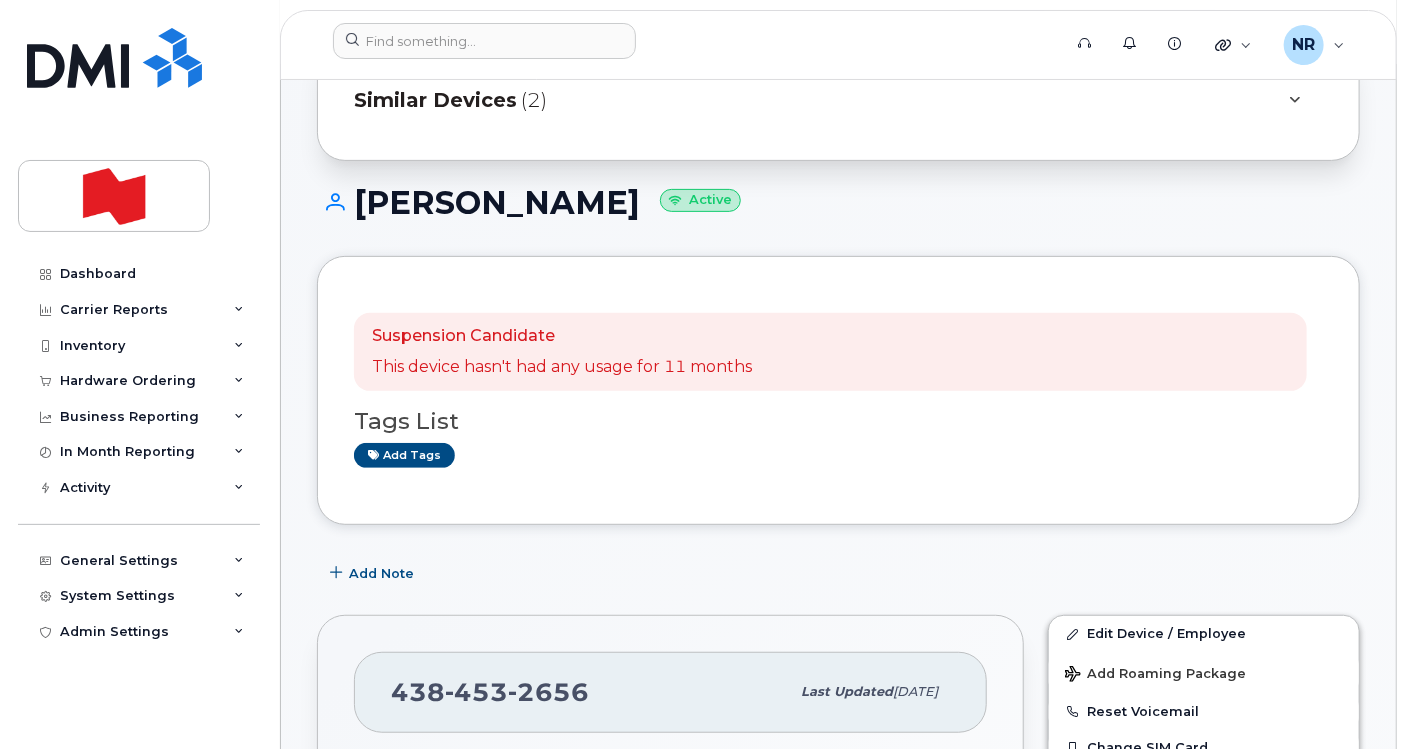 scroll, scrollTop: 0, scrollLeft: 0, axis: both 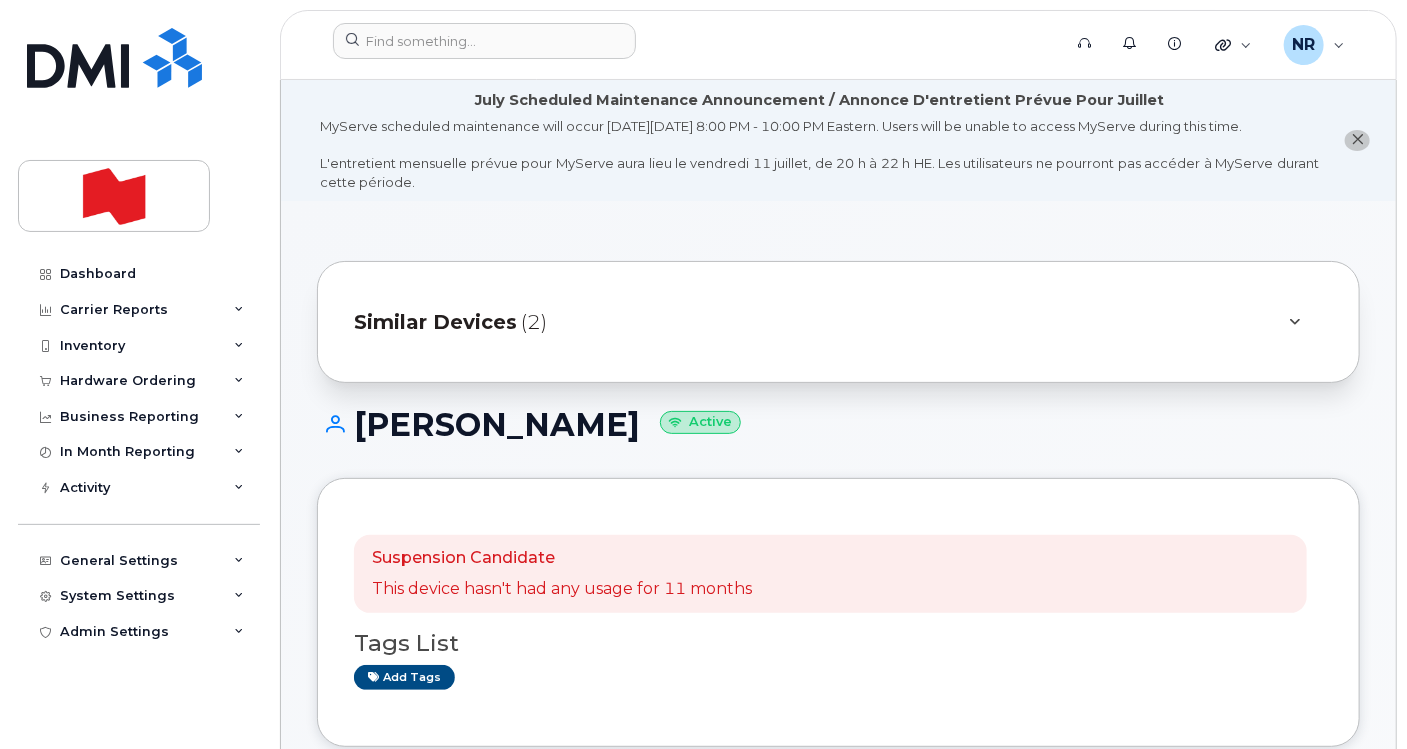 click on "Similar Devices" at bounding box center (435, 322) 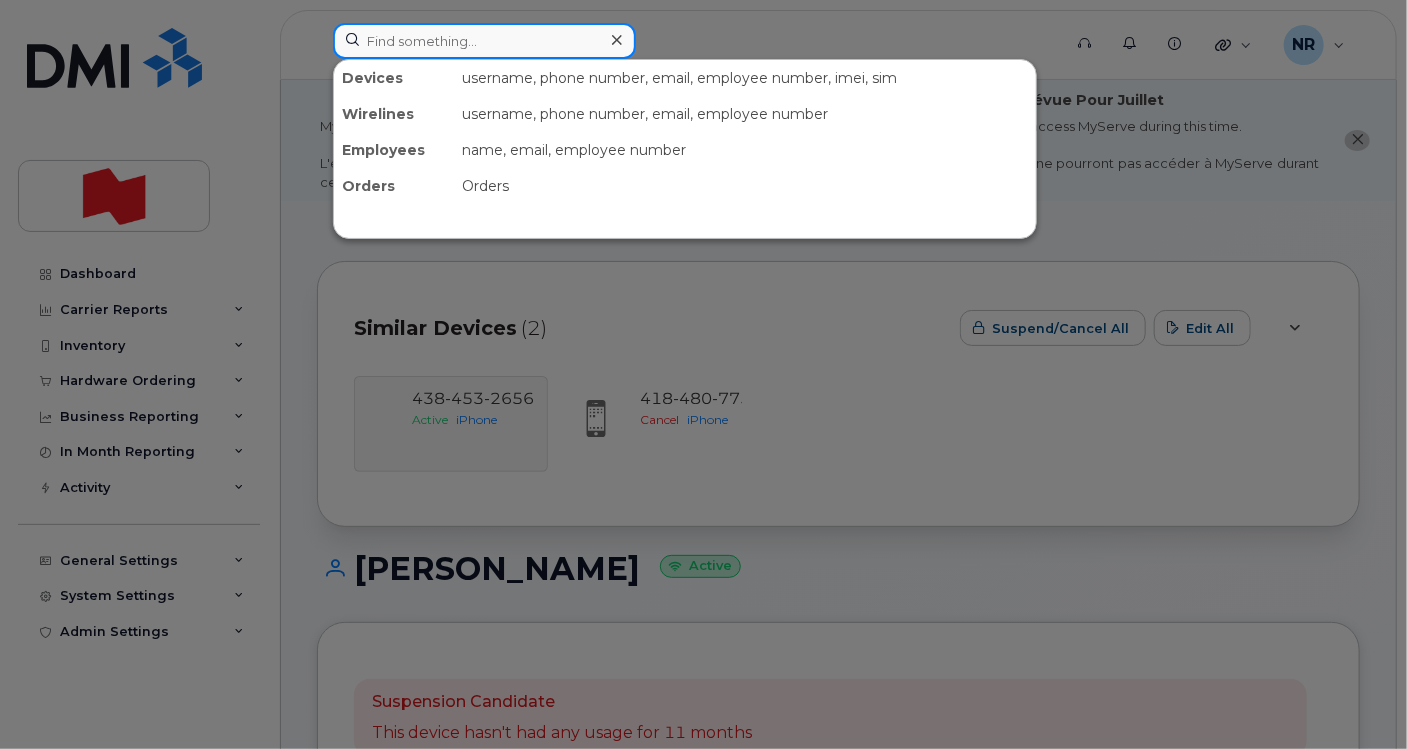 click at bounding box center [484, 41] 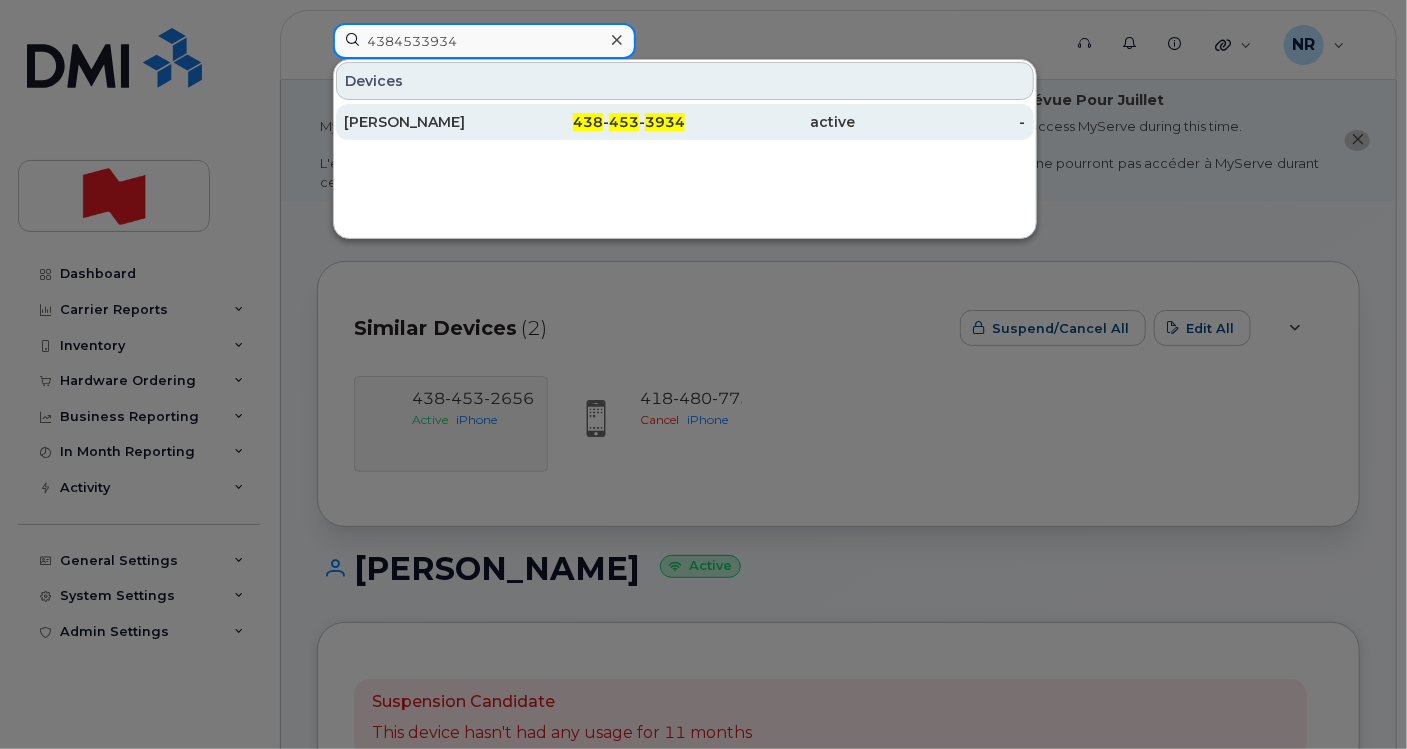 type on "4384533934" 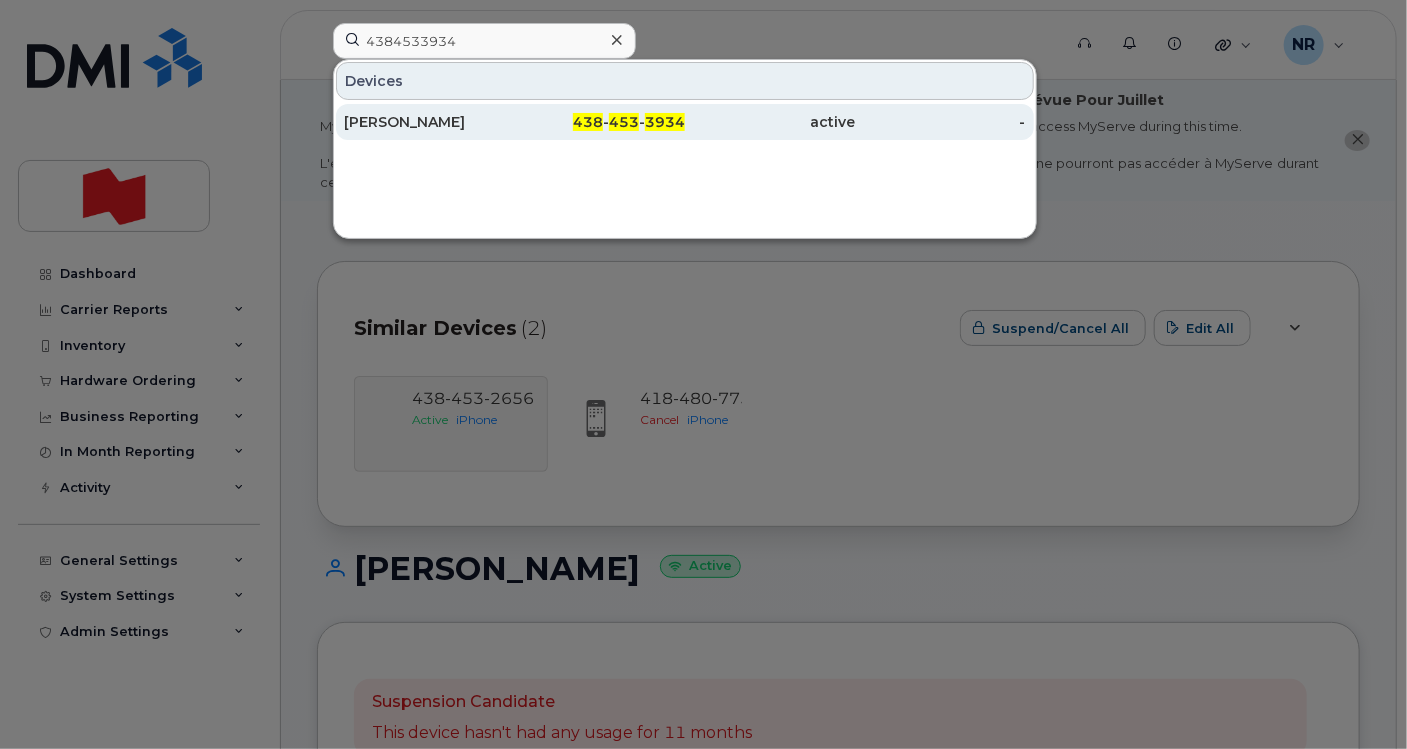 click on "Jean Roy" at bounding box center [429, 122] 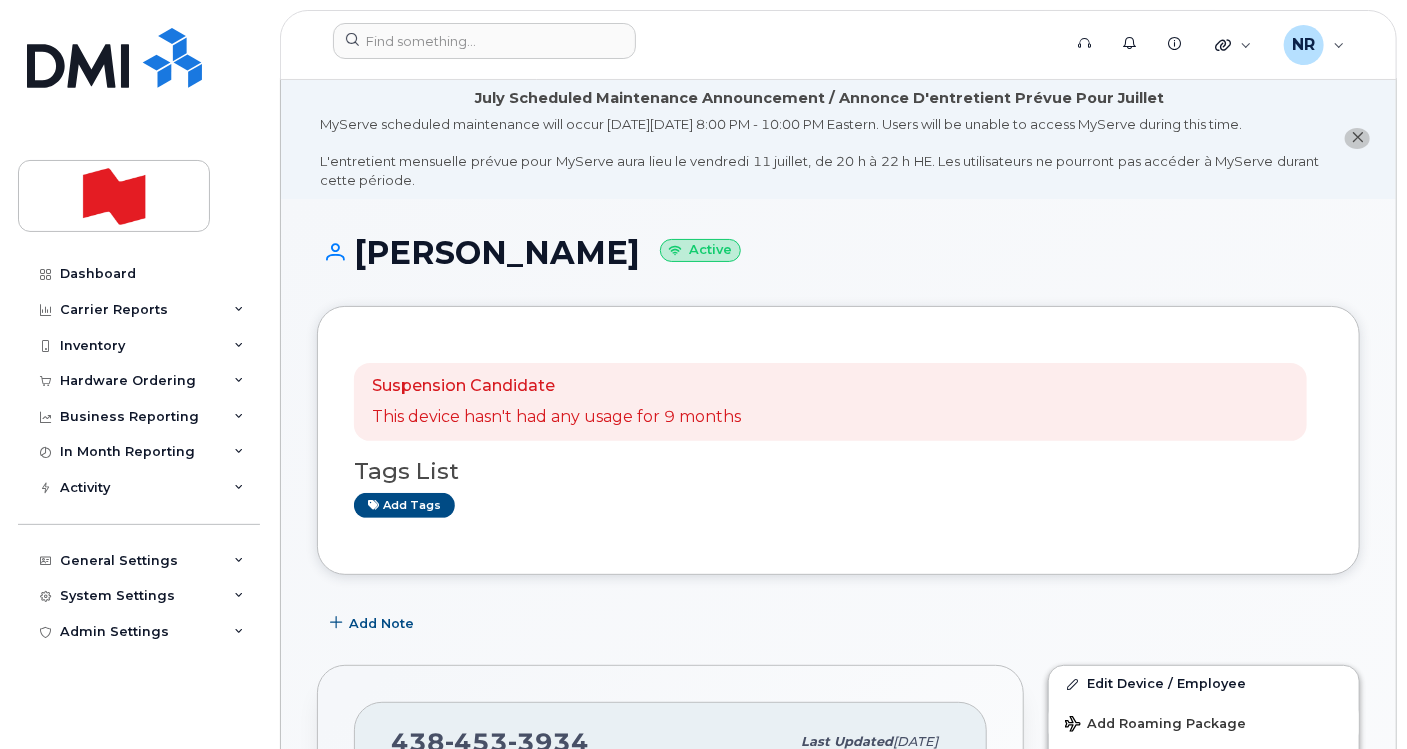 scroll, scrollTop: 0, scrollLeft: 0, axis: both 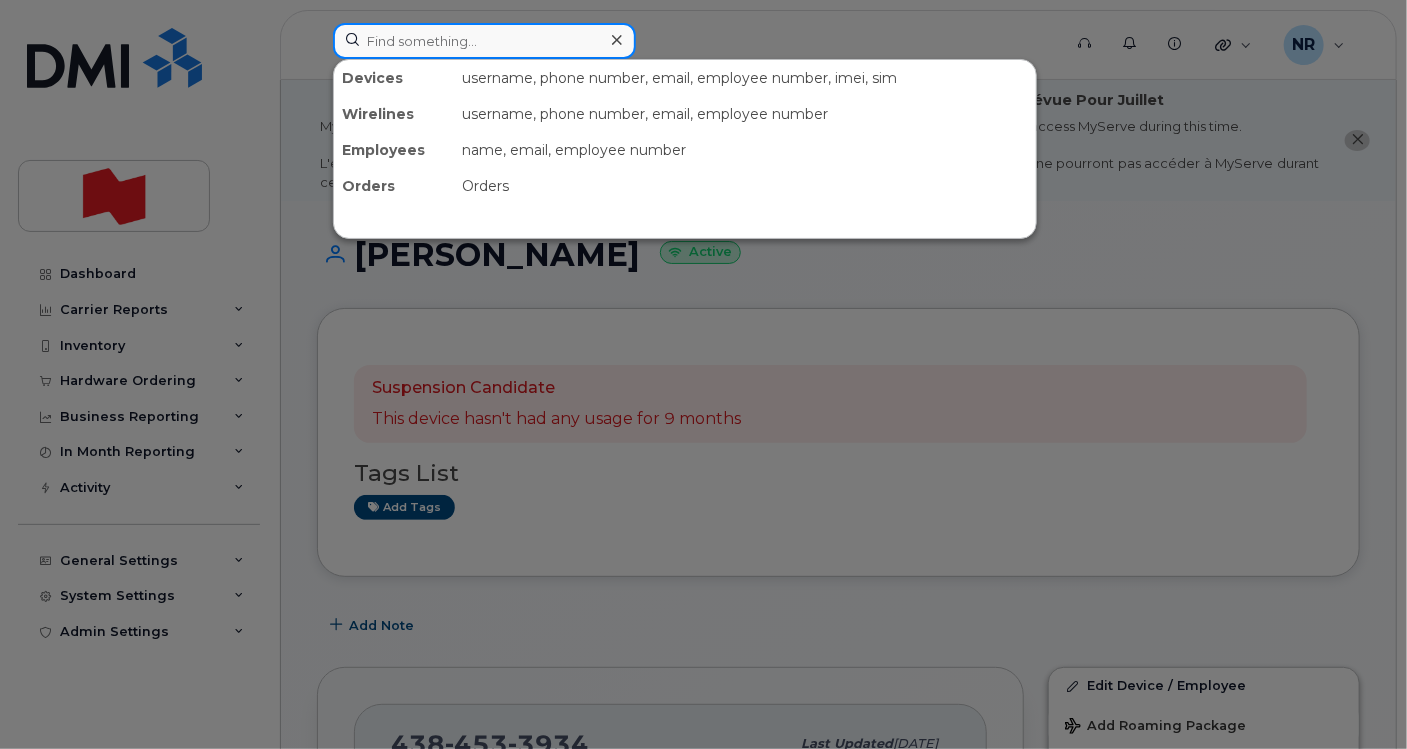 click at bounding box center (484, 41) 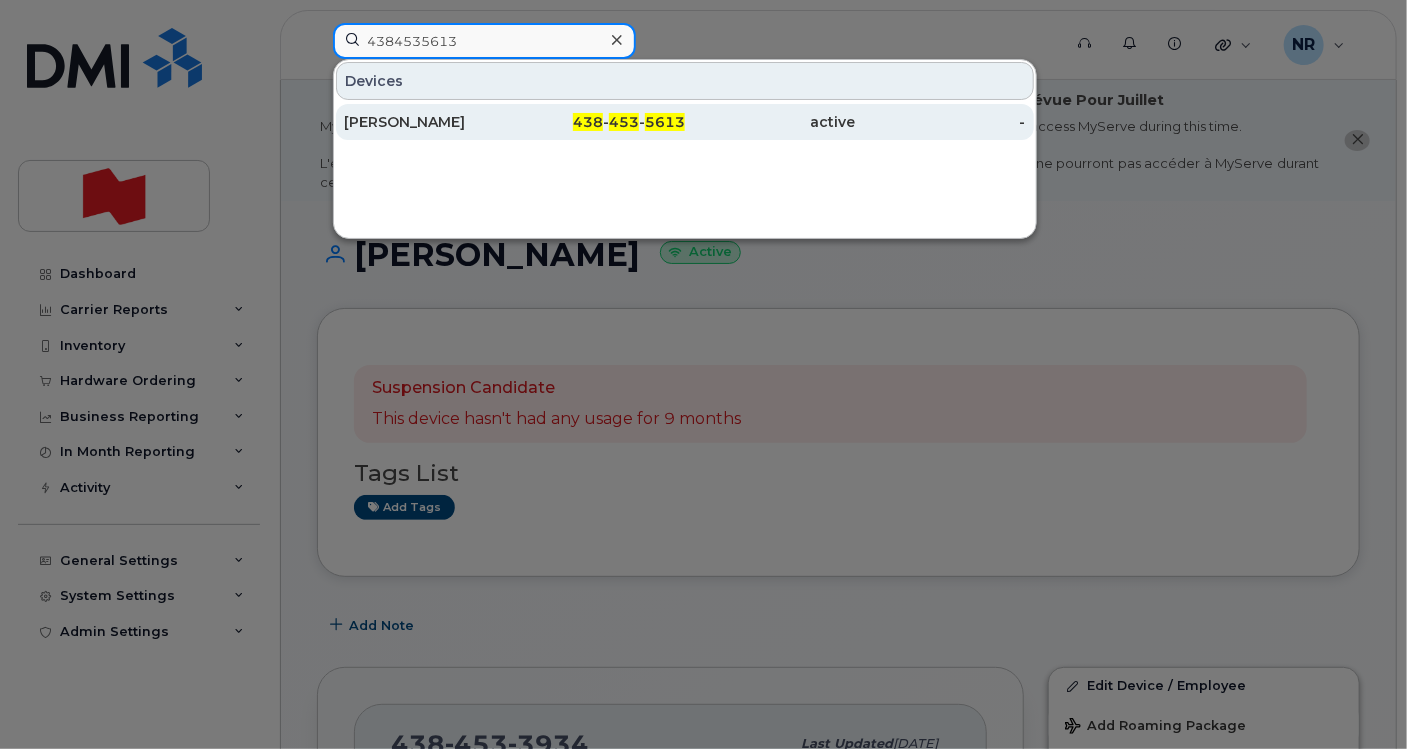 type on "4384535613" 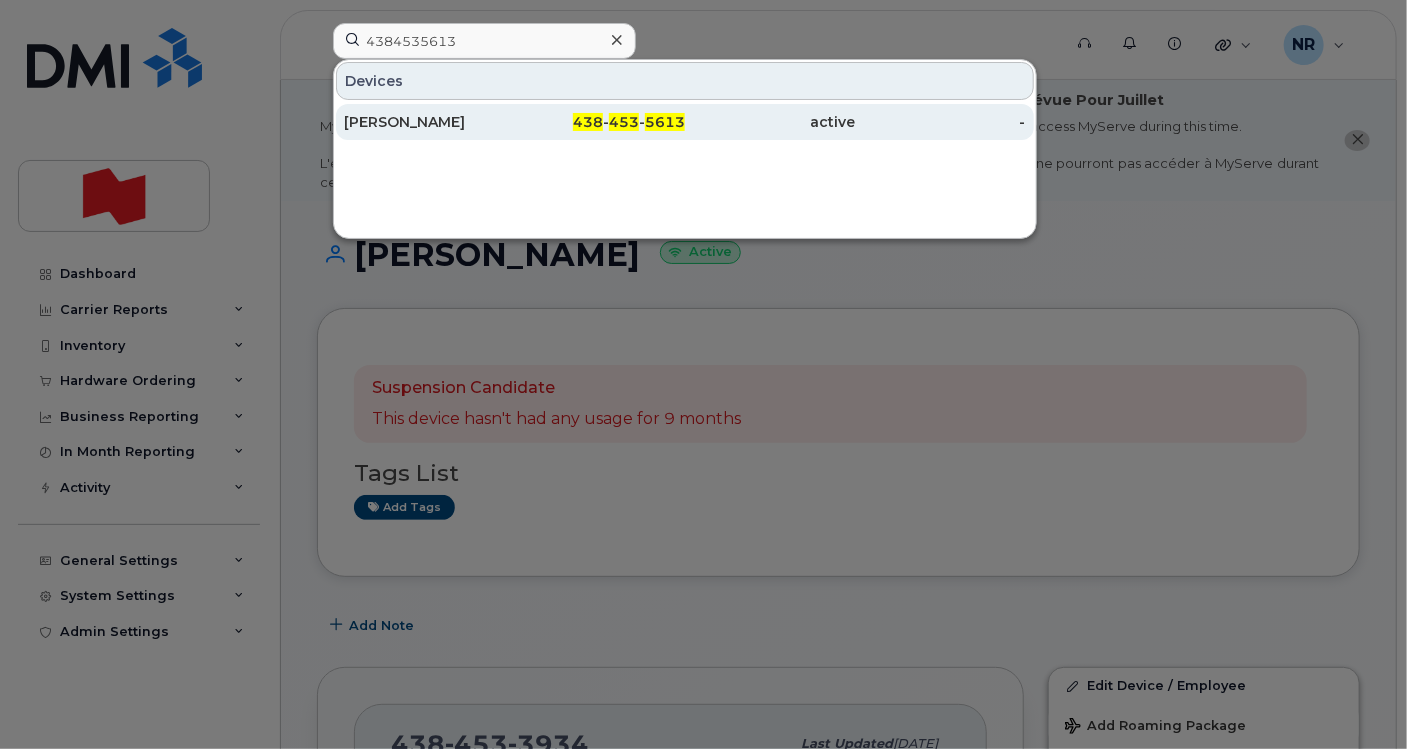 drag, startPoint x: 430, startPoint y: 120, endPoint x: 505, endPoint y: 119, distance: 75.00667 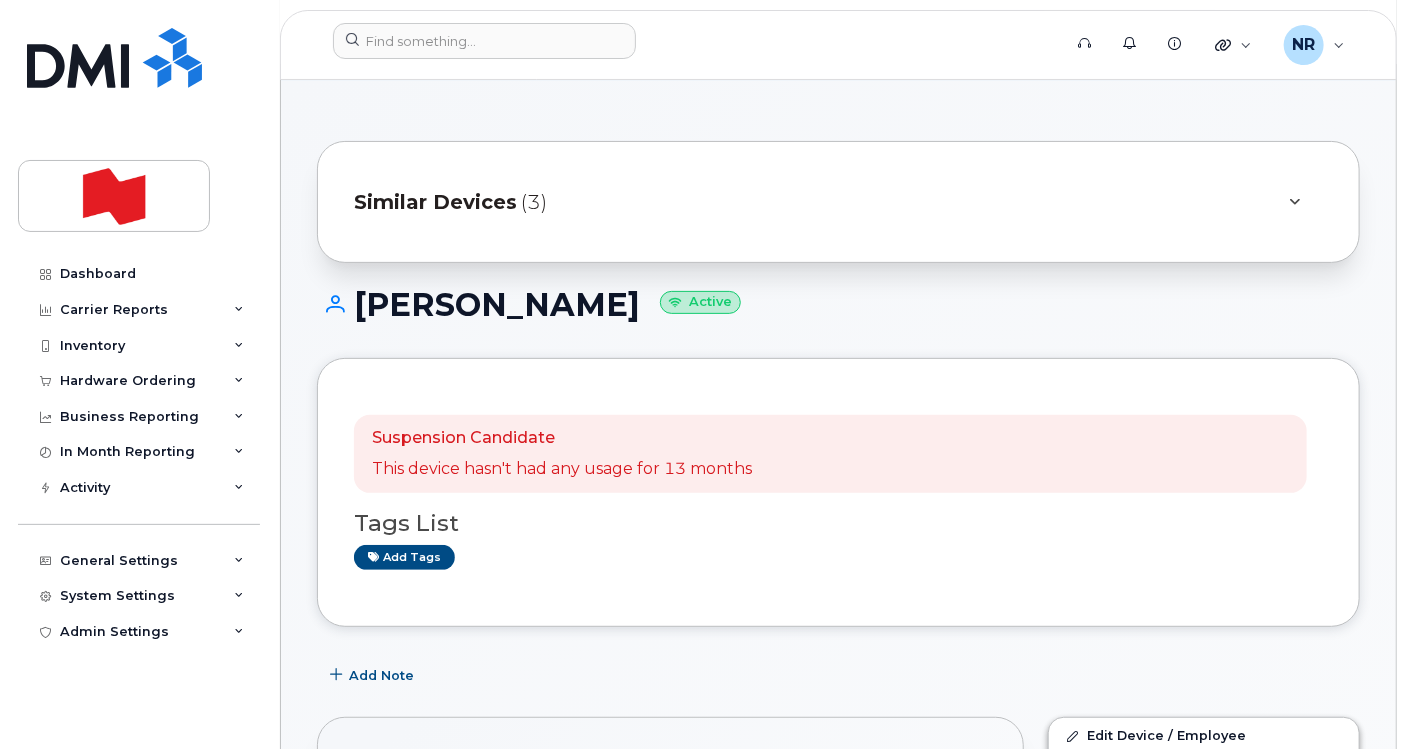 scroll, scrollTop: 111, scrollLeft: 0, axis: vertical 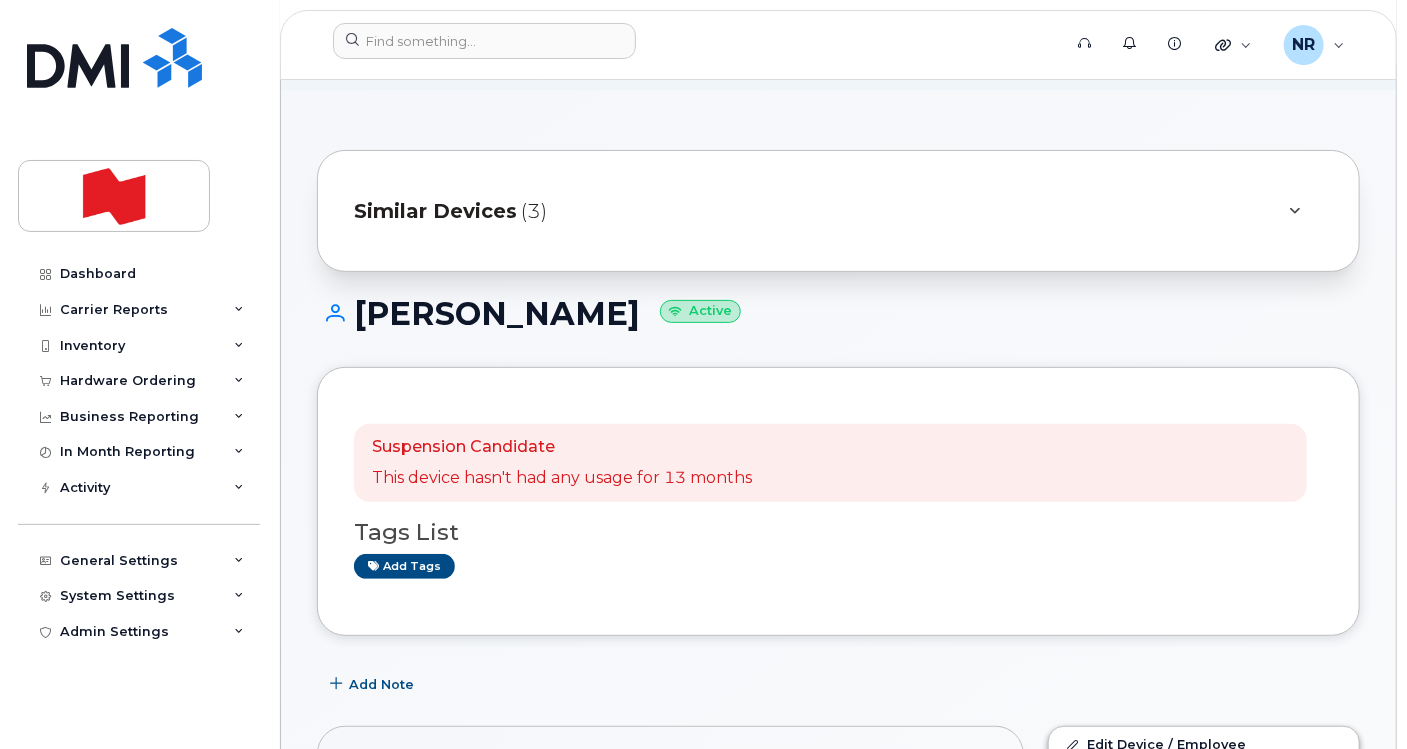 click on "Similar Devices" at bounding box center (435, 211) 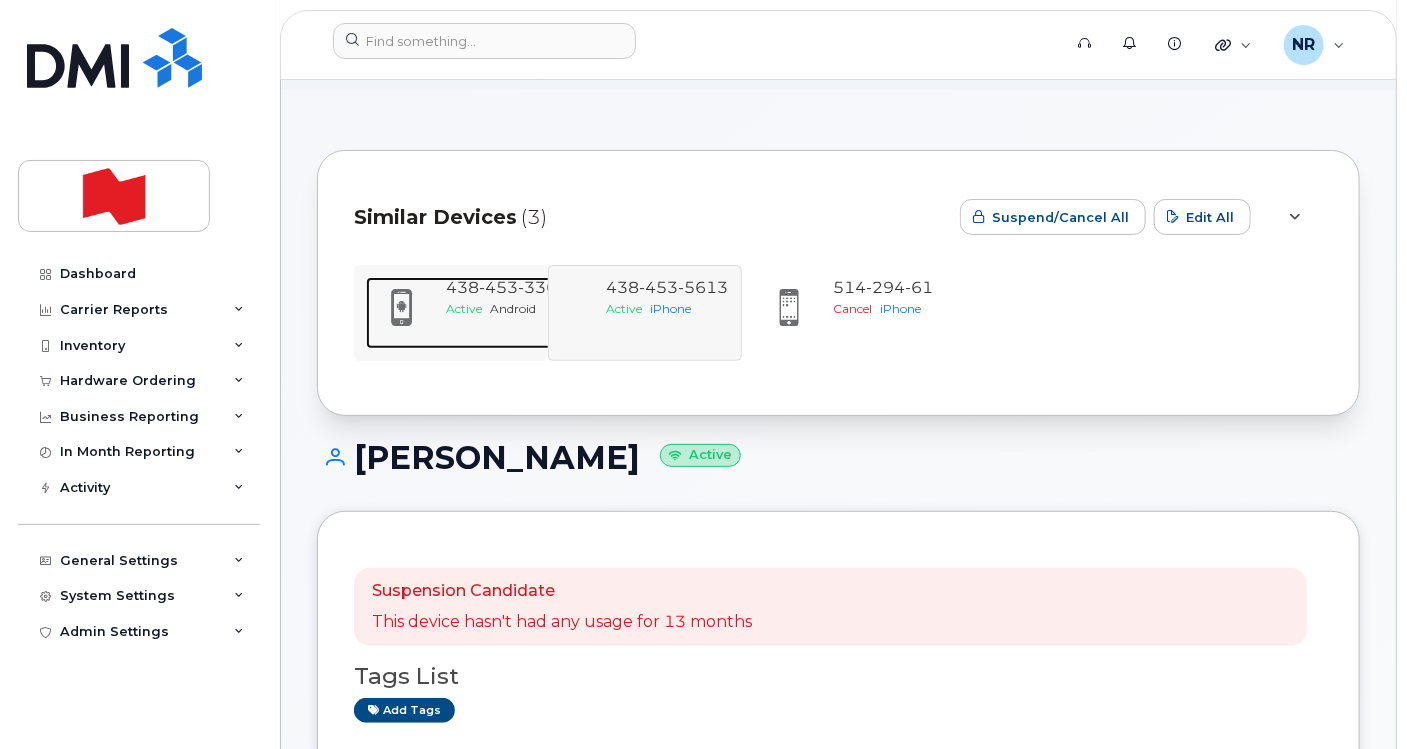 click on "Active Android" at bounding box center [507, 308] 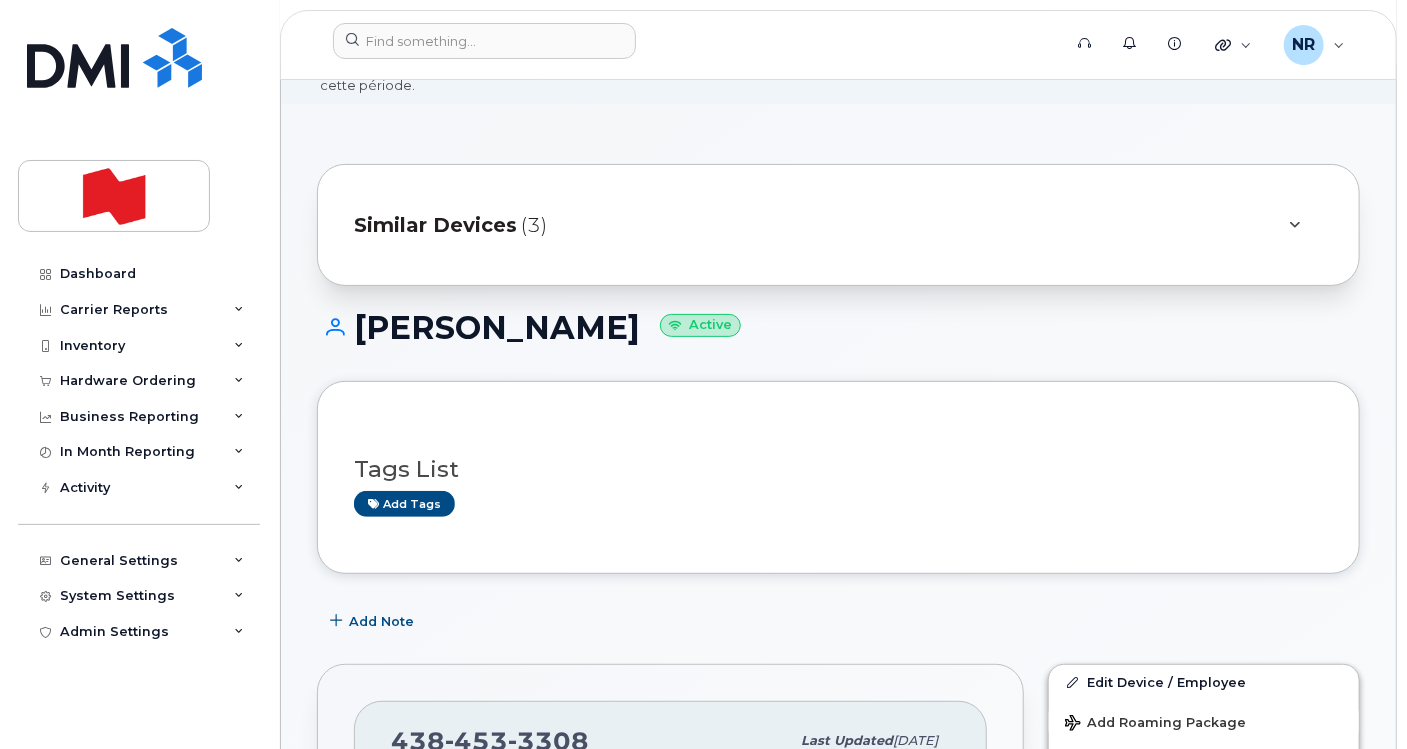 scroll, scrollTop: 0, scrollLeft: 0, axis: both 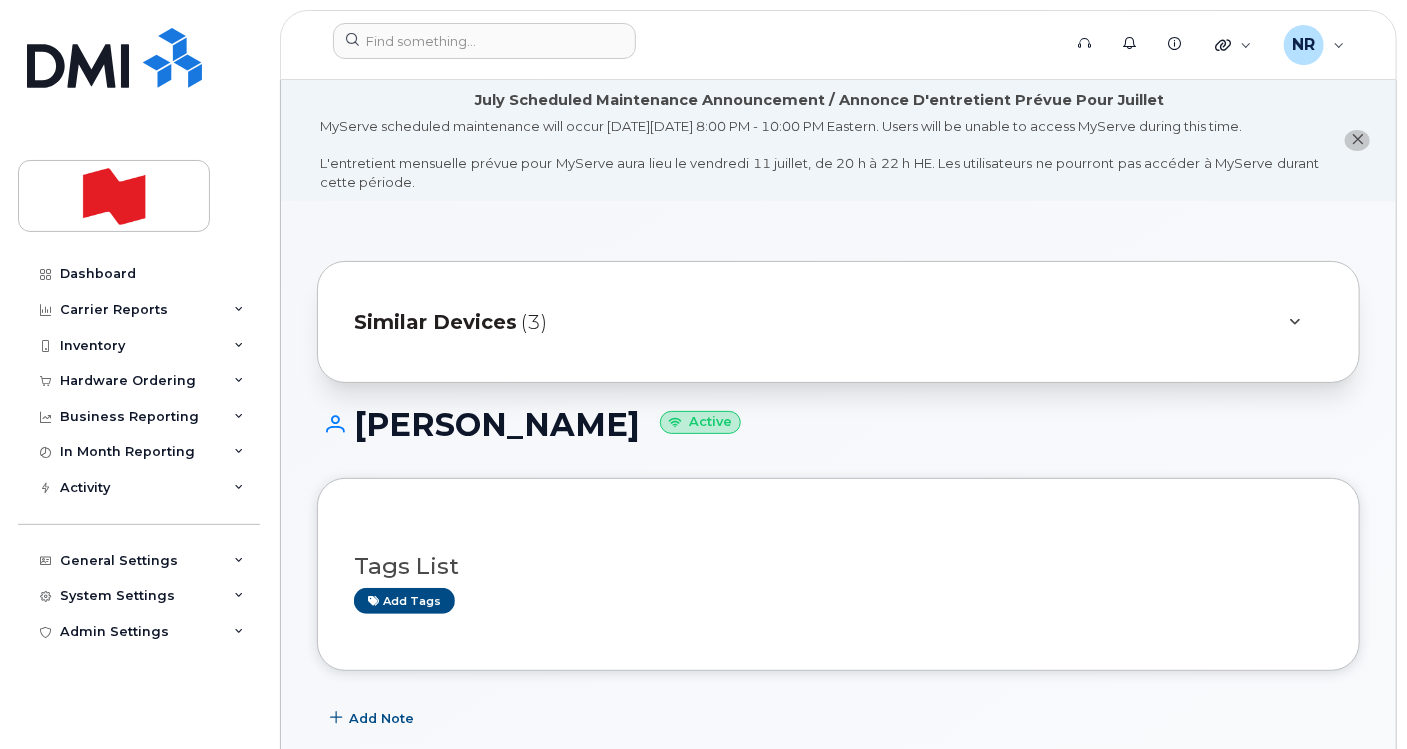click on "Similar Devices" at bounding box center [435, 322] 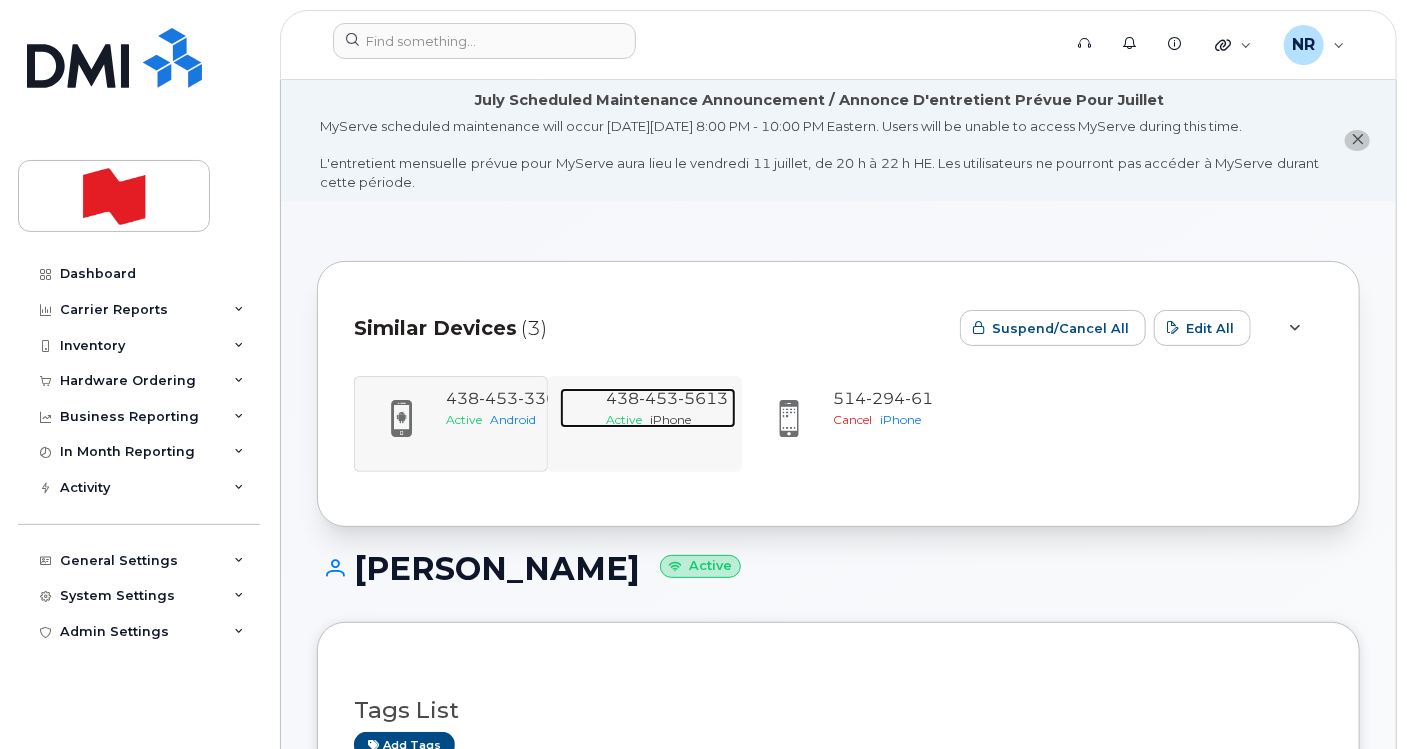 click on "5613" 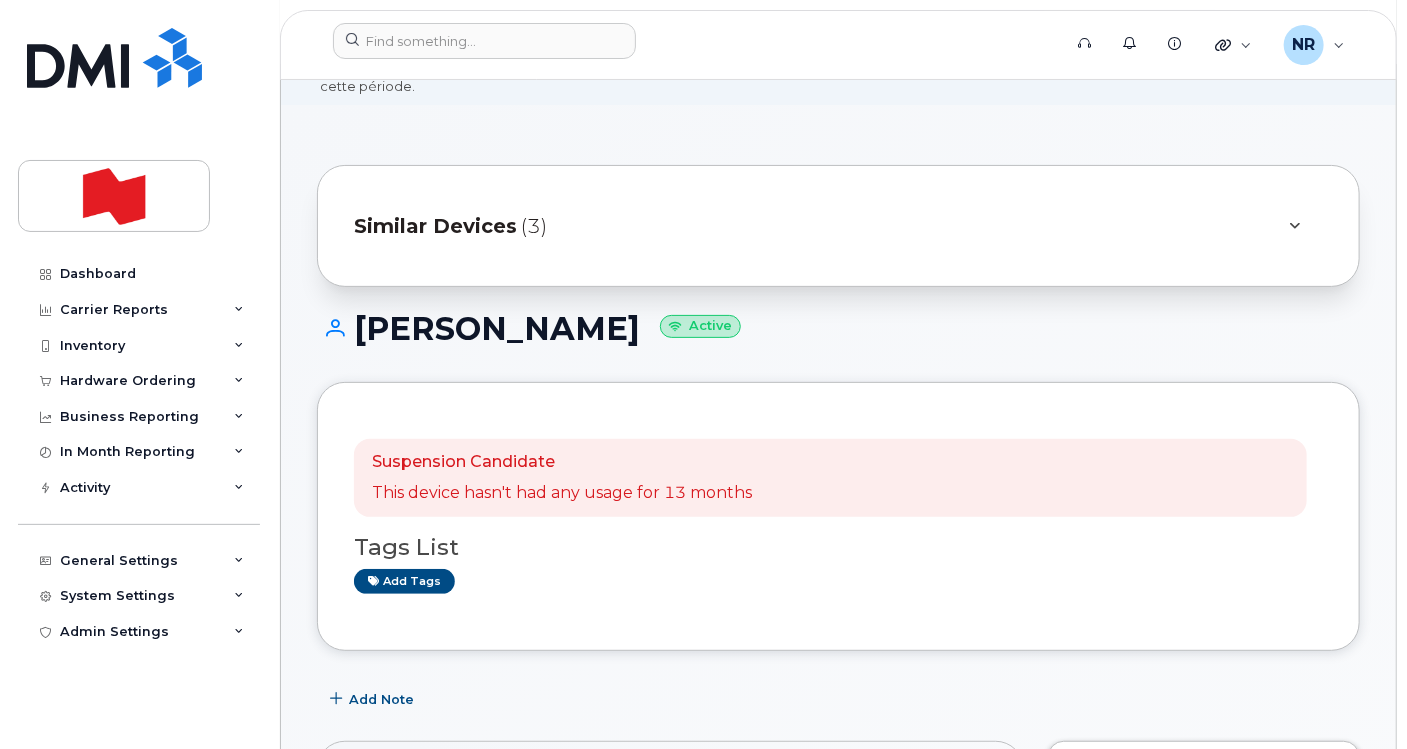 scroll, scrollTop: 0, scrollLeft: 0, axis: both 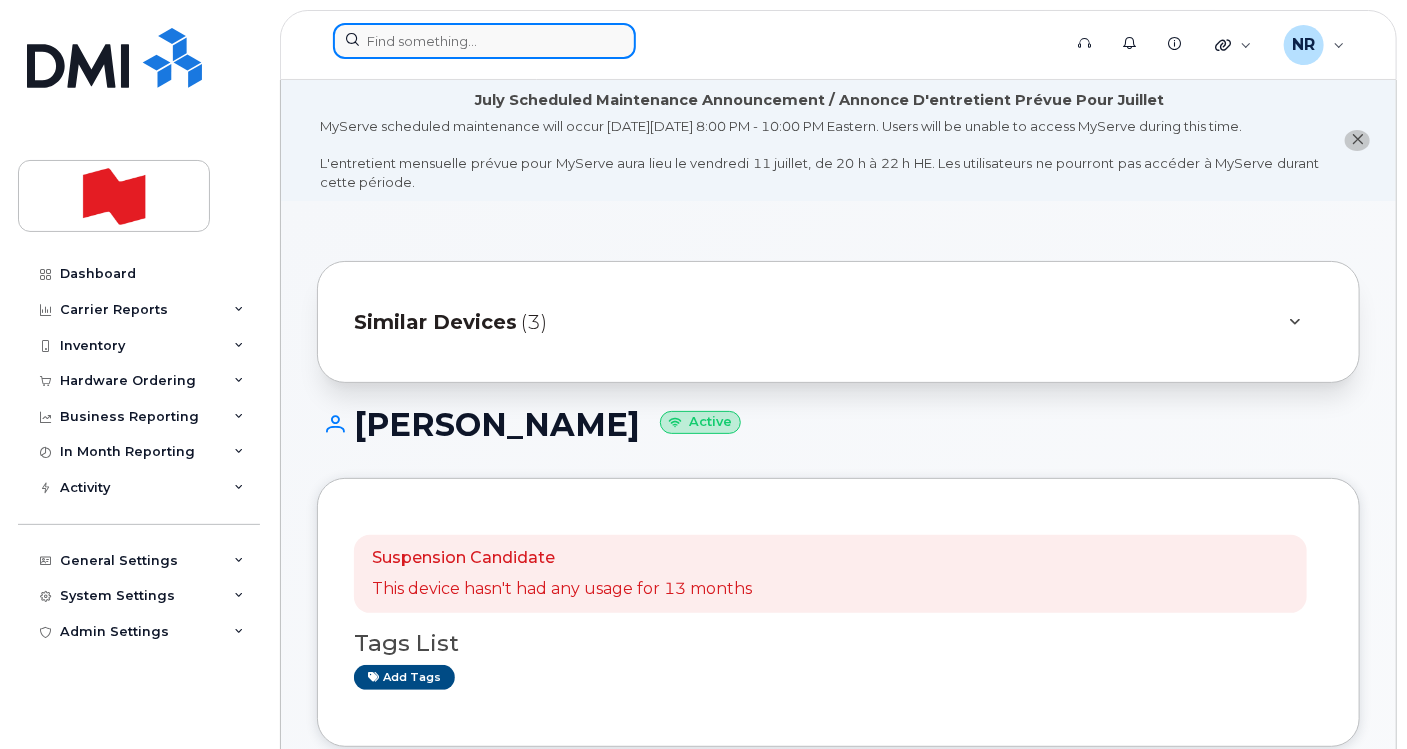 click at bounding box center (484, 41) 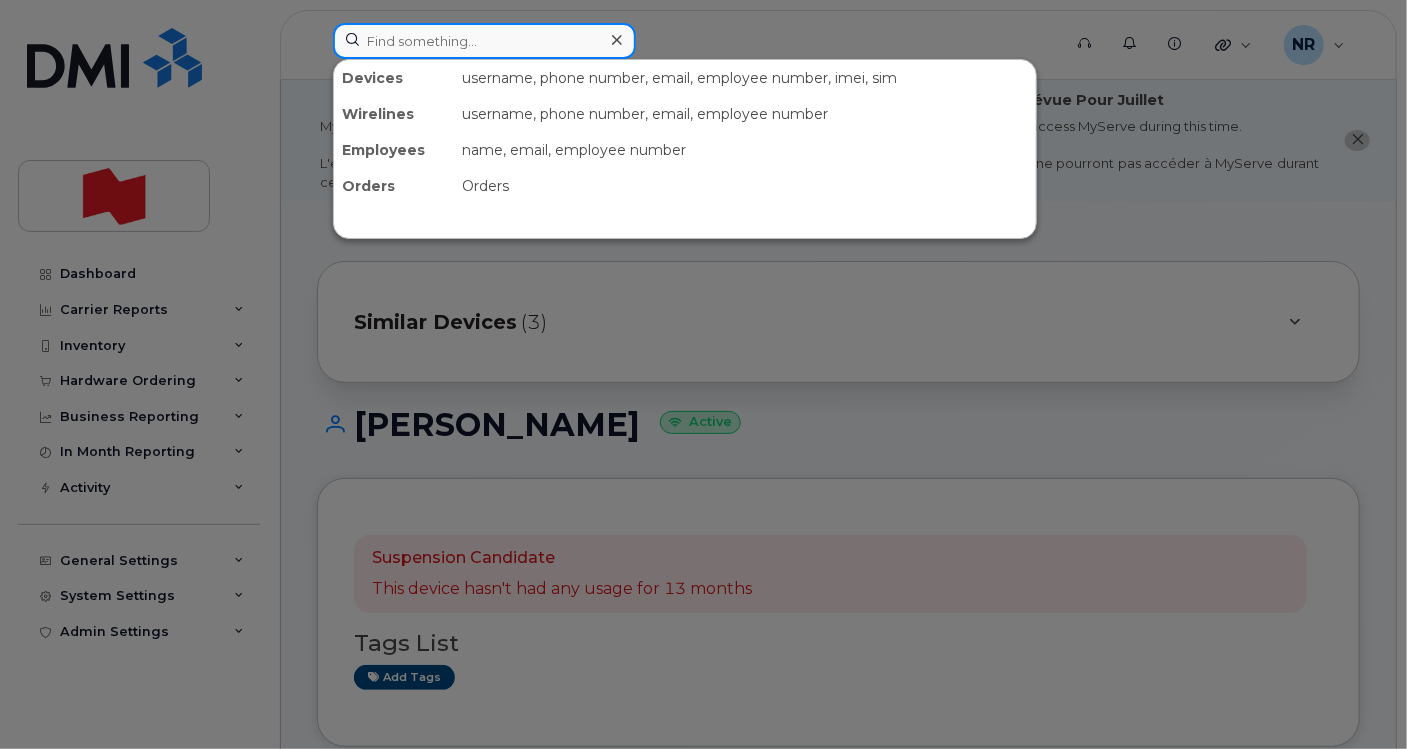 paste on "4384537203" 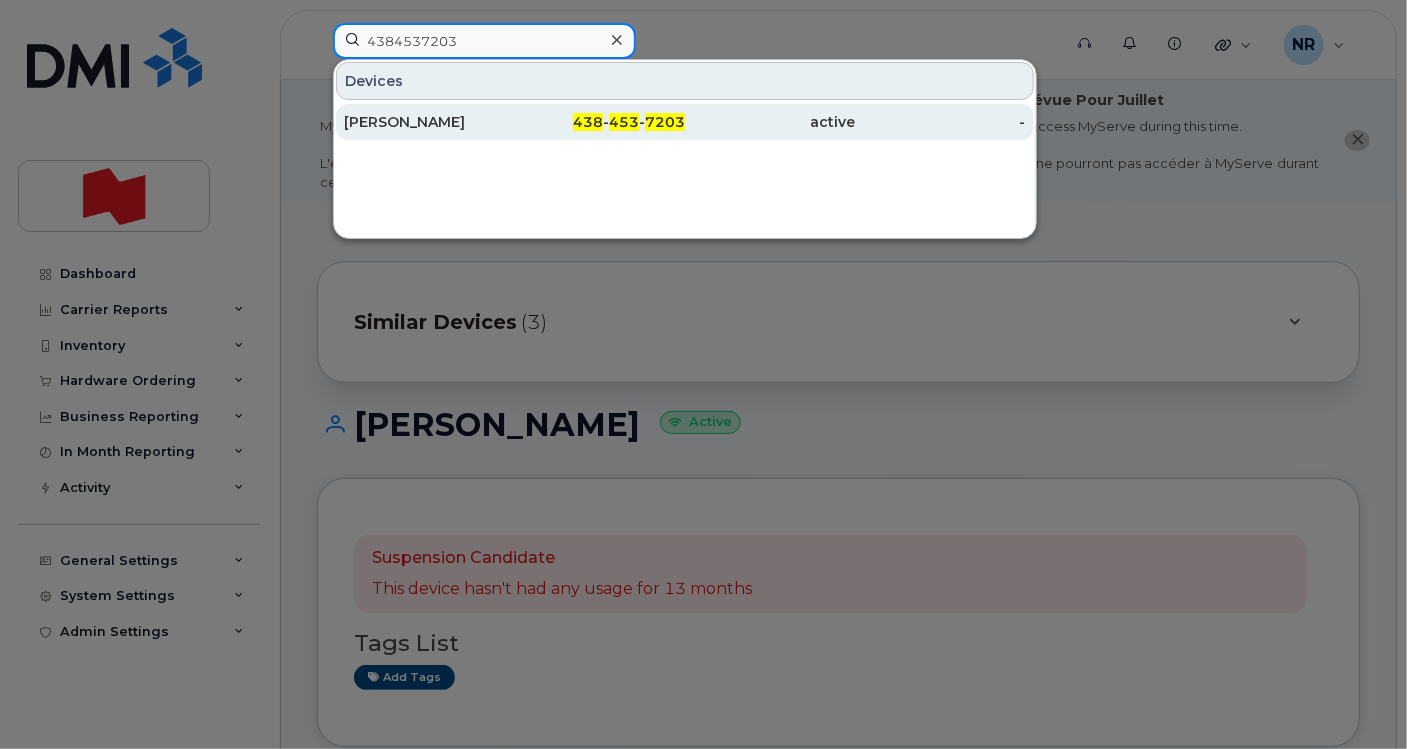 type on "4384537203" 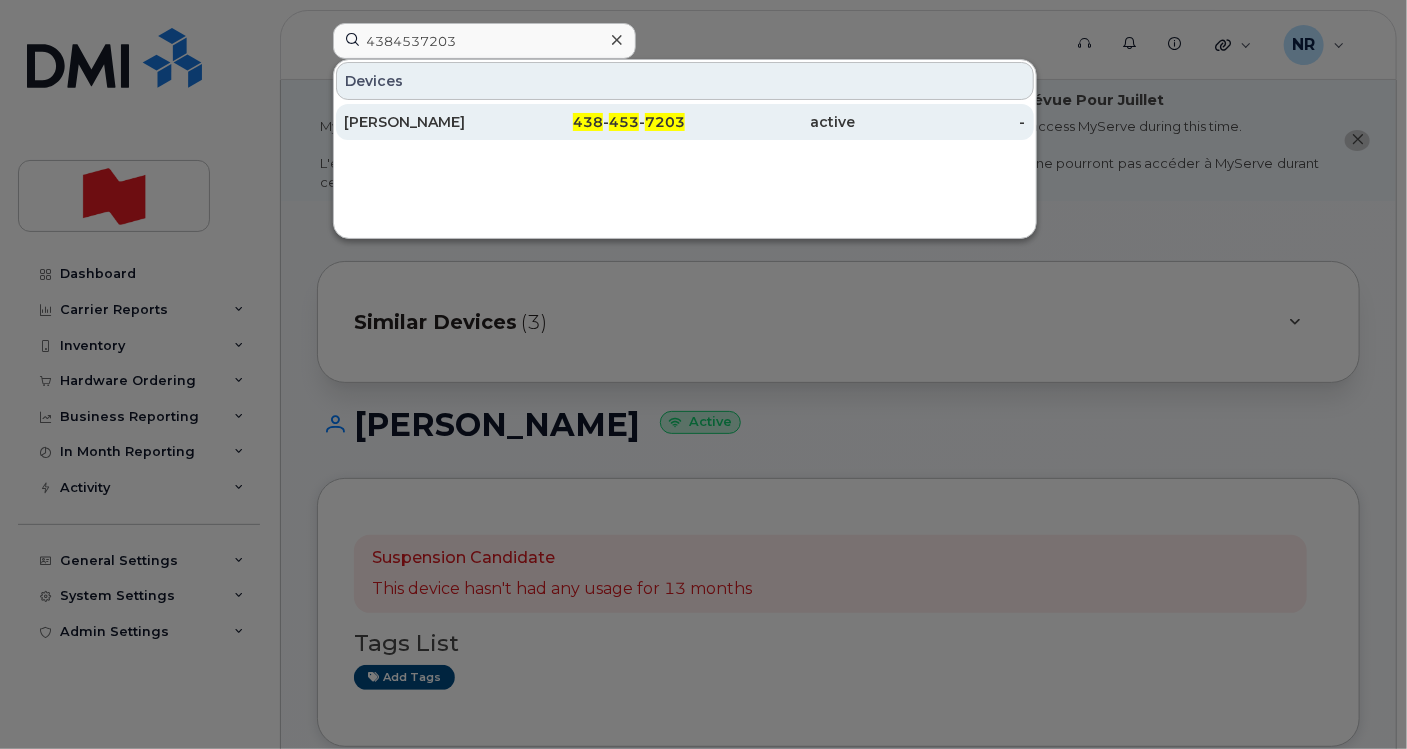 drag, startPoint x: 368, startPoint y: 125, endPoint x: 395, endPoint y: 125, distance: 27 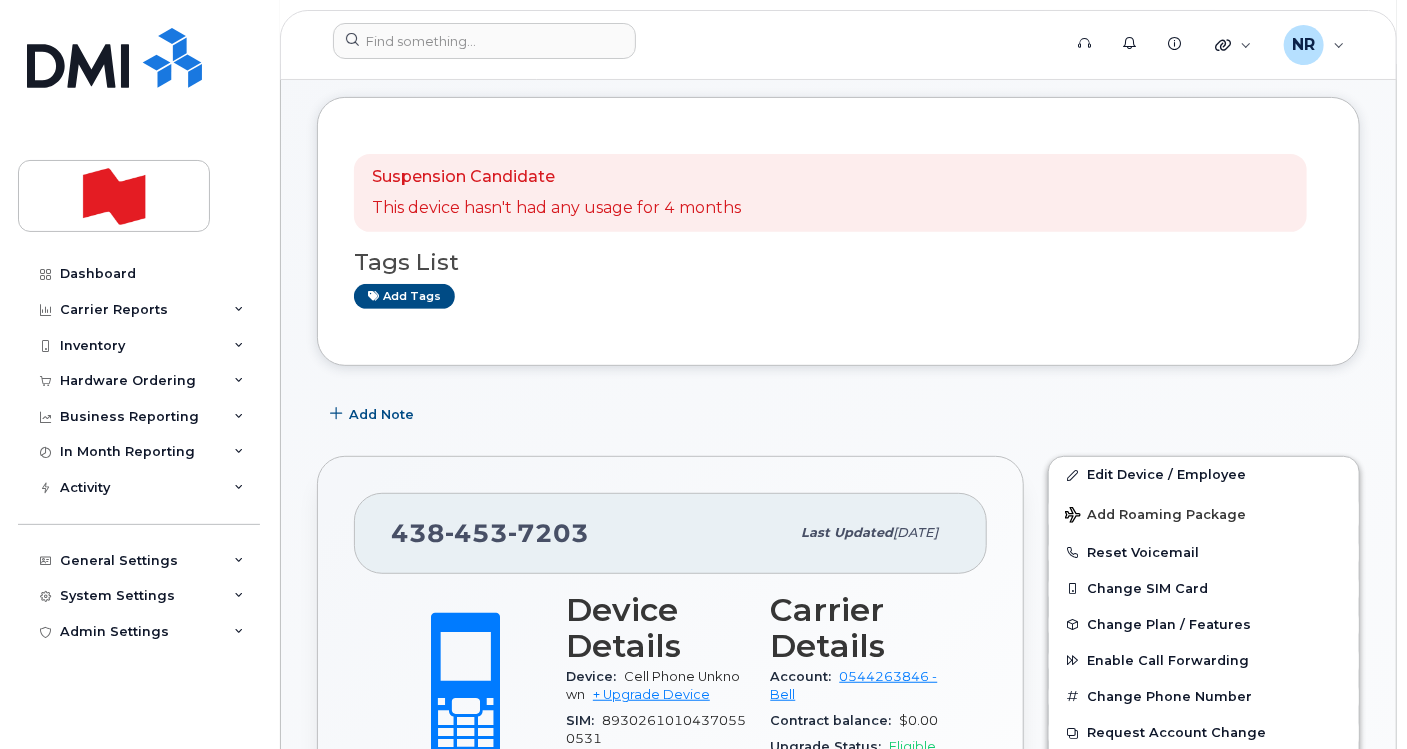 scroll, scrollTop: 0, scrollLeft: 0, axis: both 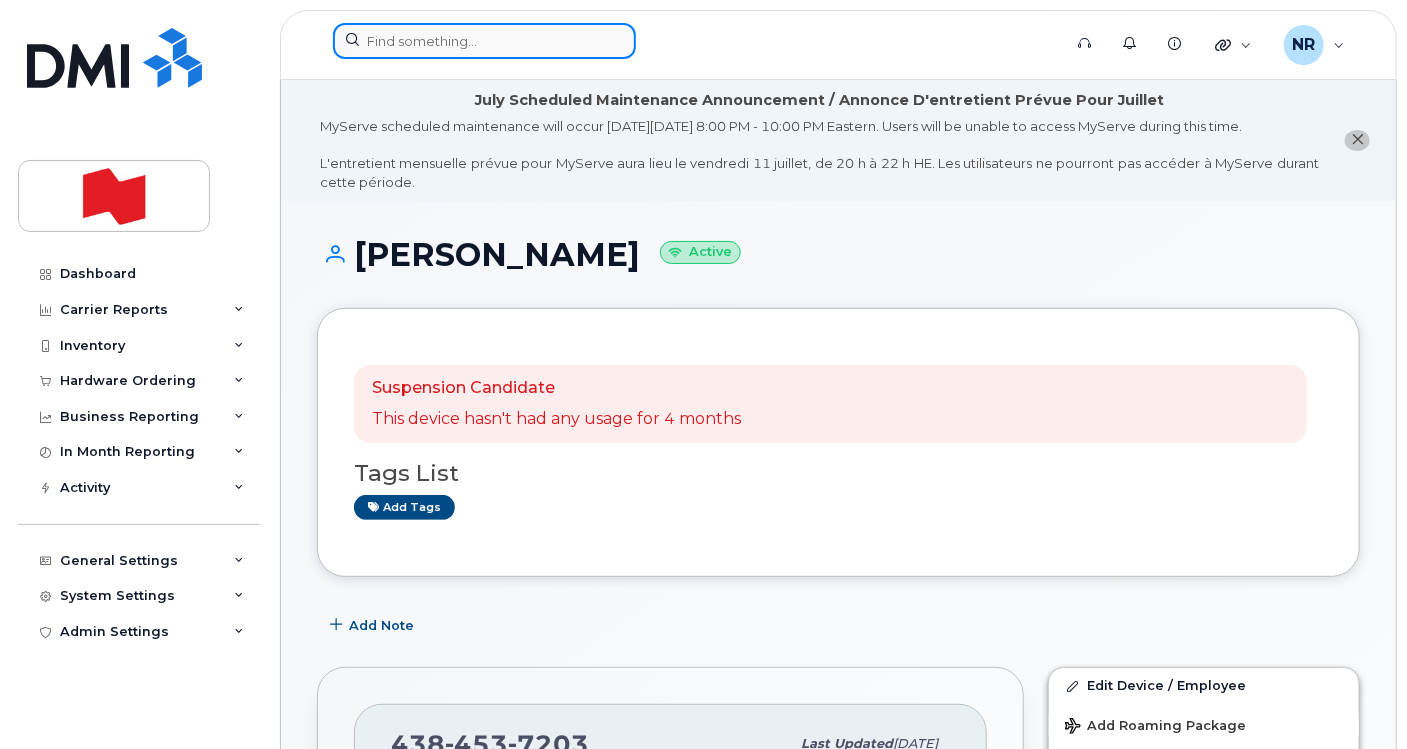 click at bounding box center (484, 41) 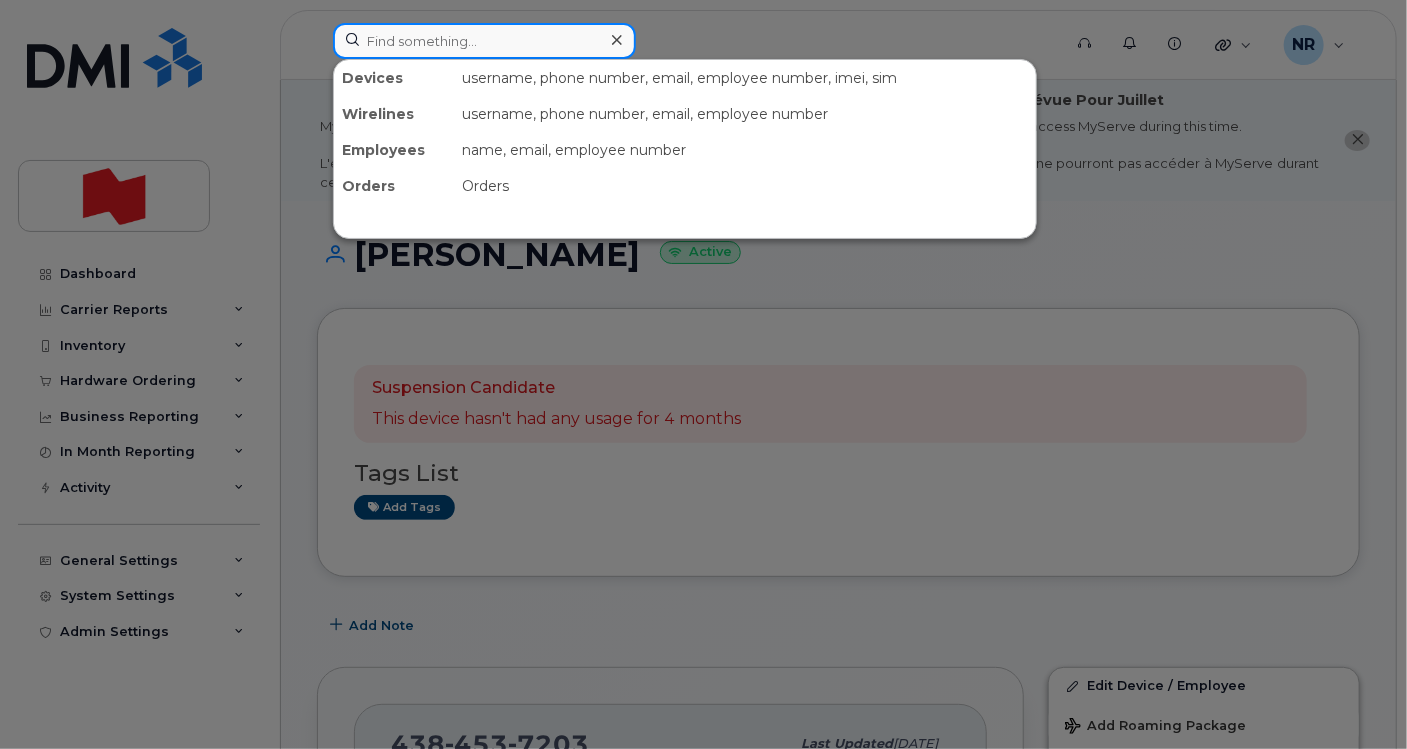 paste on "4384544971" 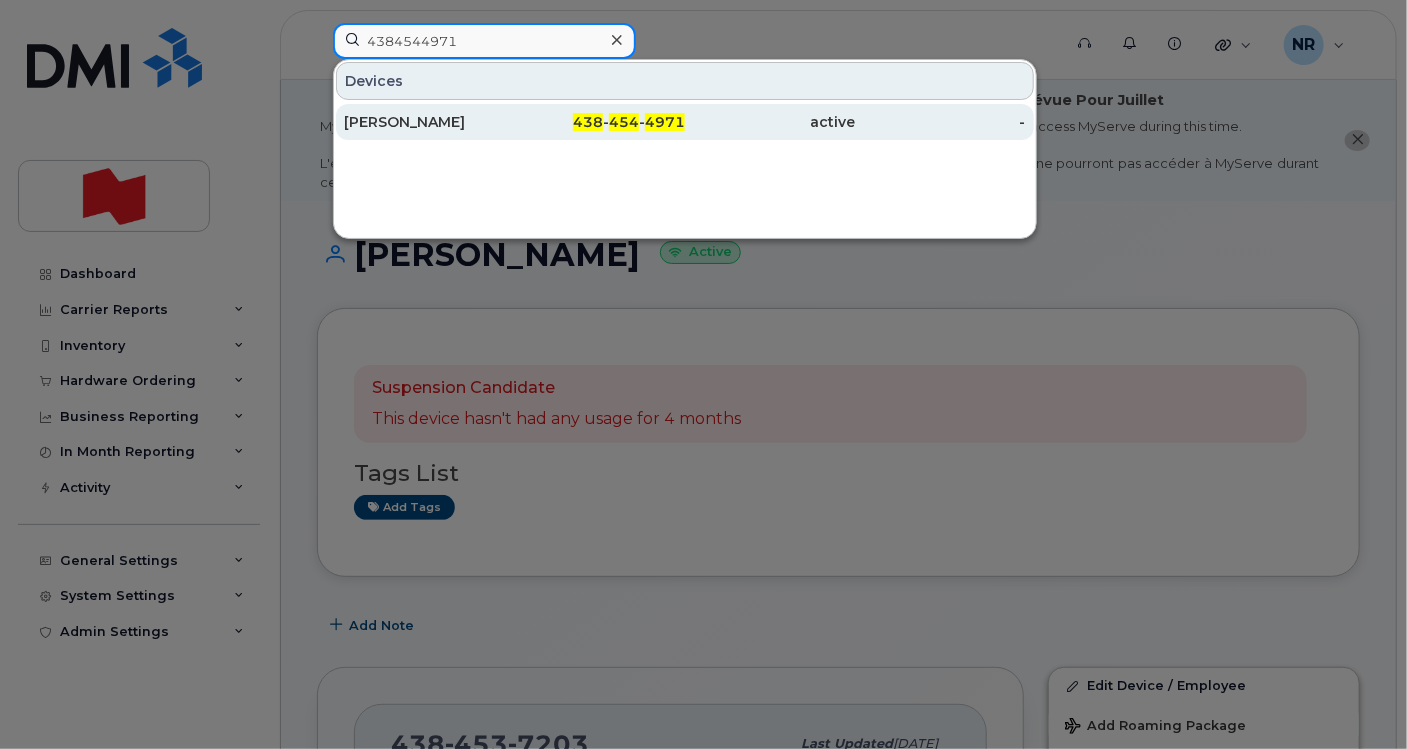 type on "4384544971" 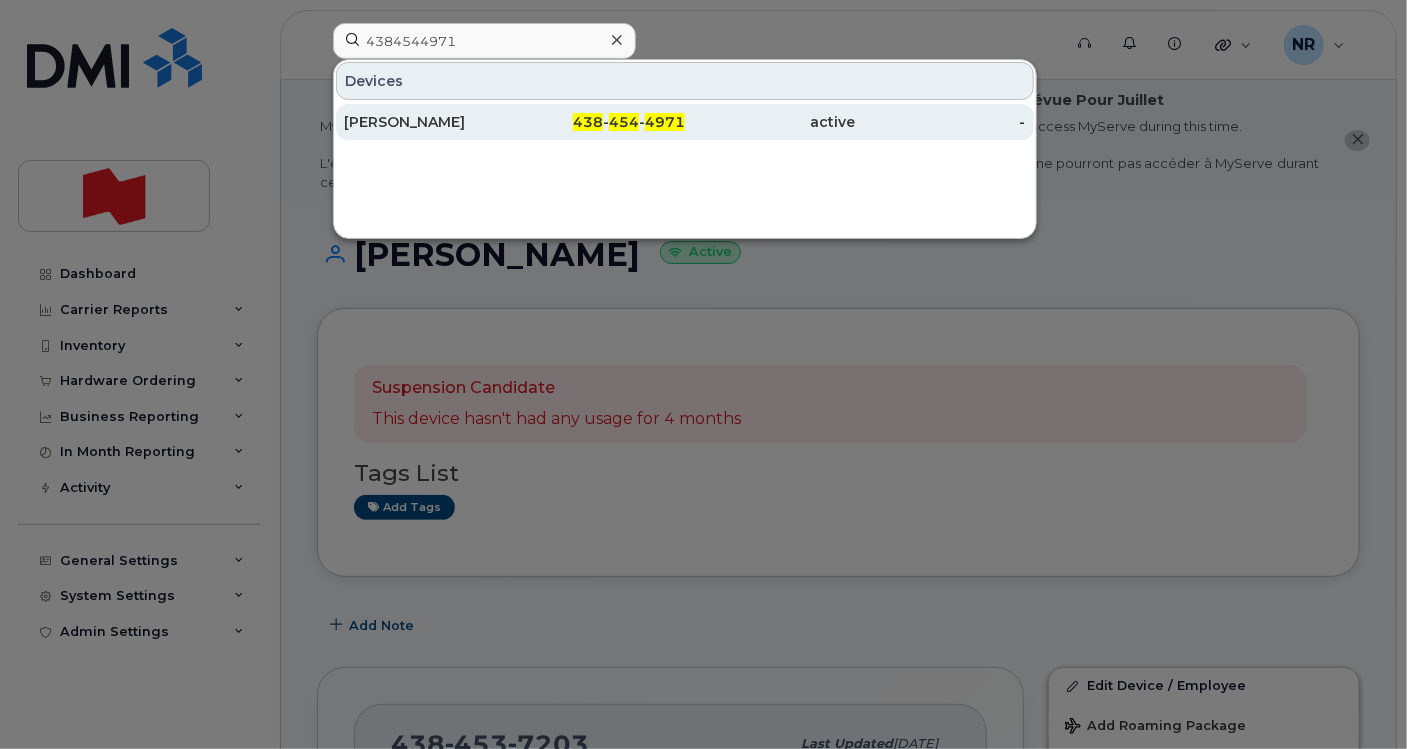 click on "Eric Parent" at bounding box center (429, 122) 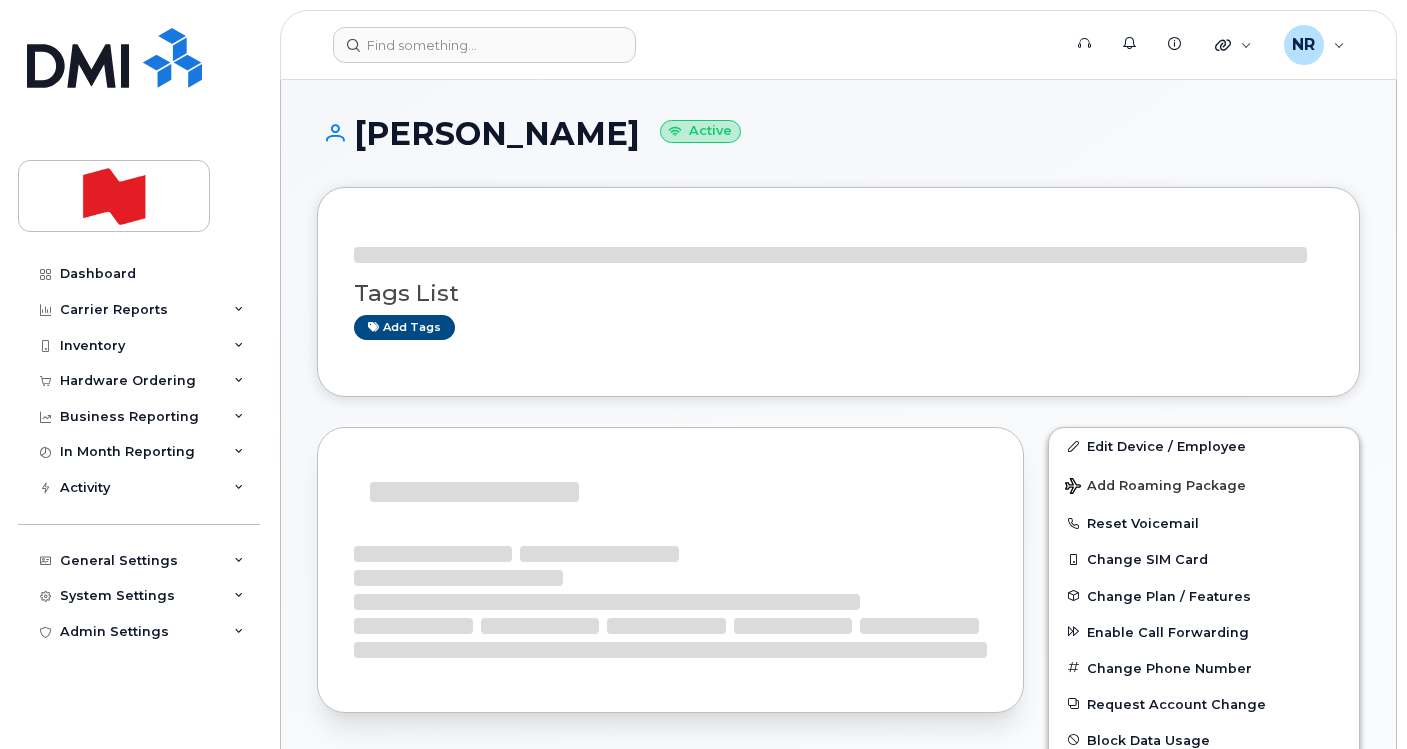 scroll, scrollTop: 0, scrollLeft: 0, axis: both 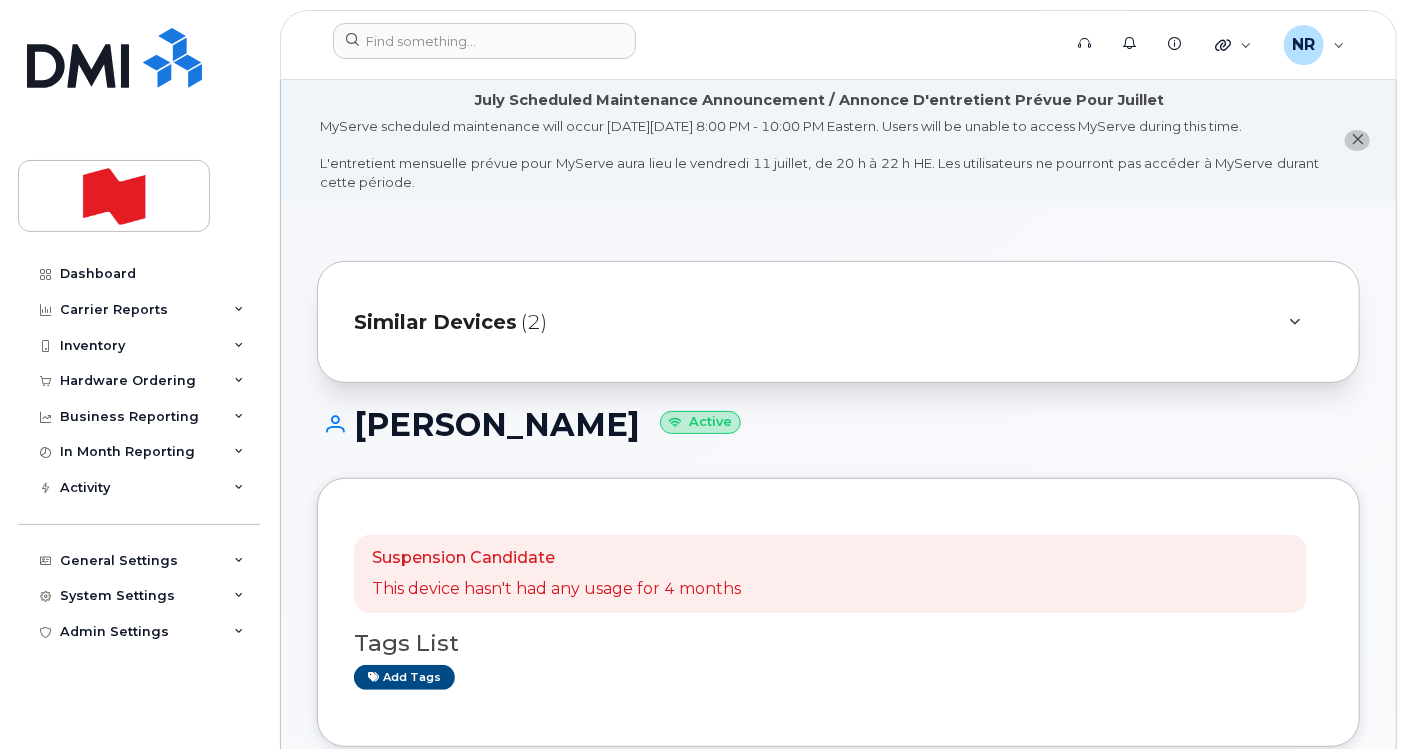 click on "Similar Devices" at bounding box center (435, 322) 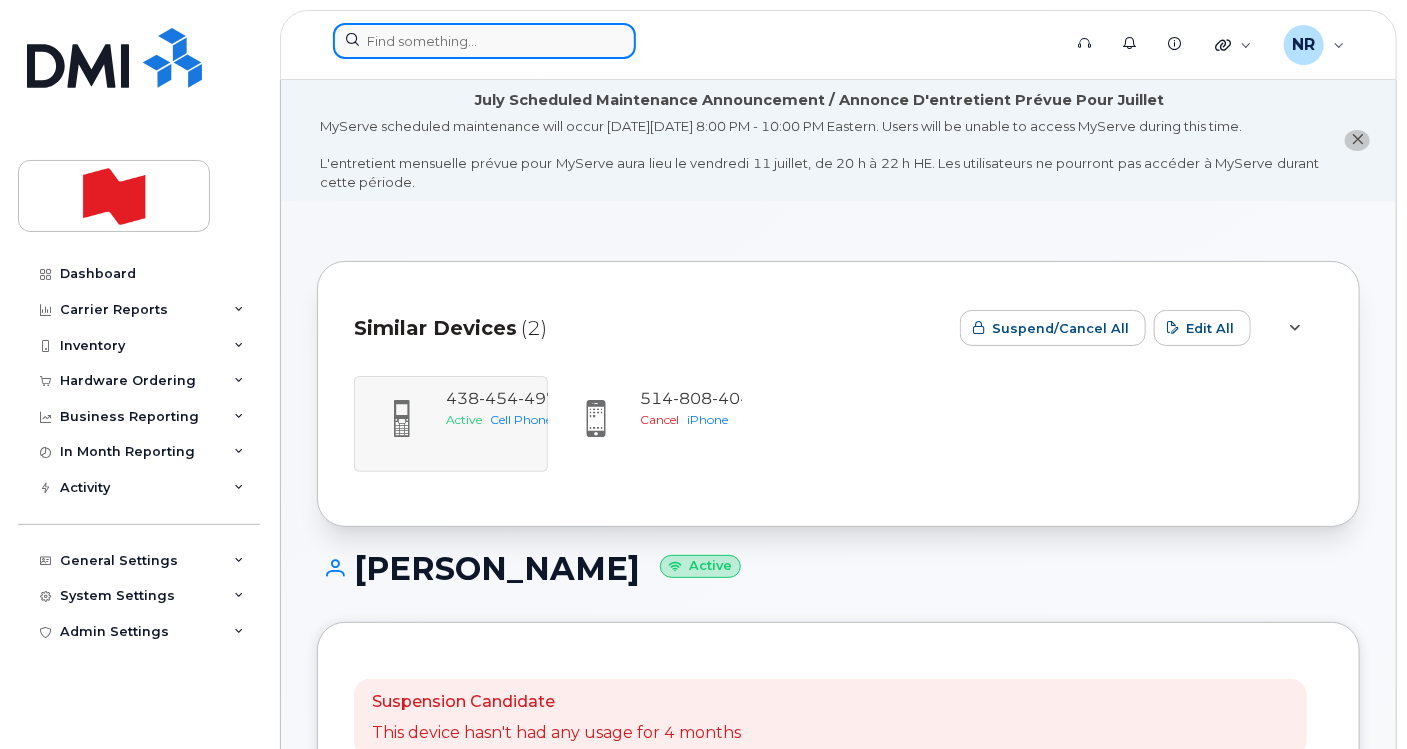 click at bounding box center (484, 41) 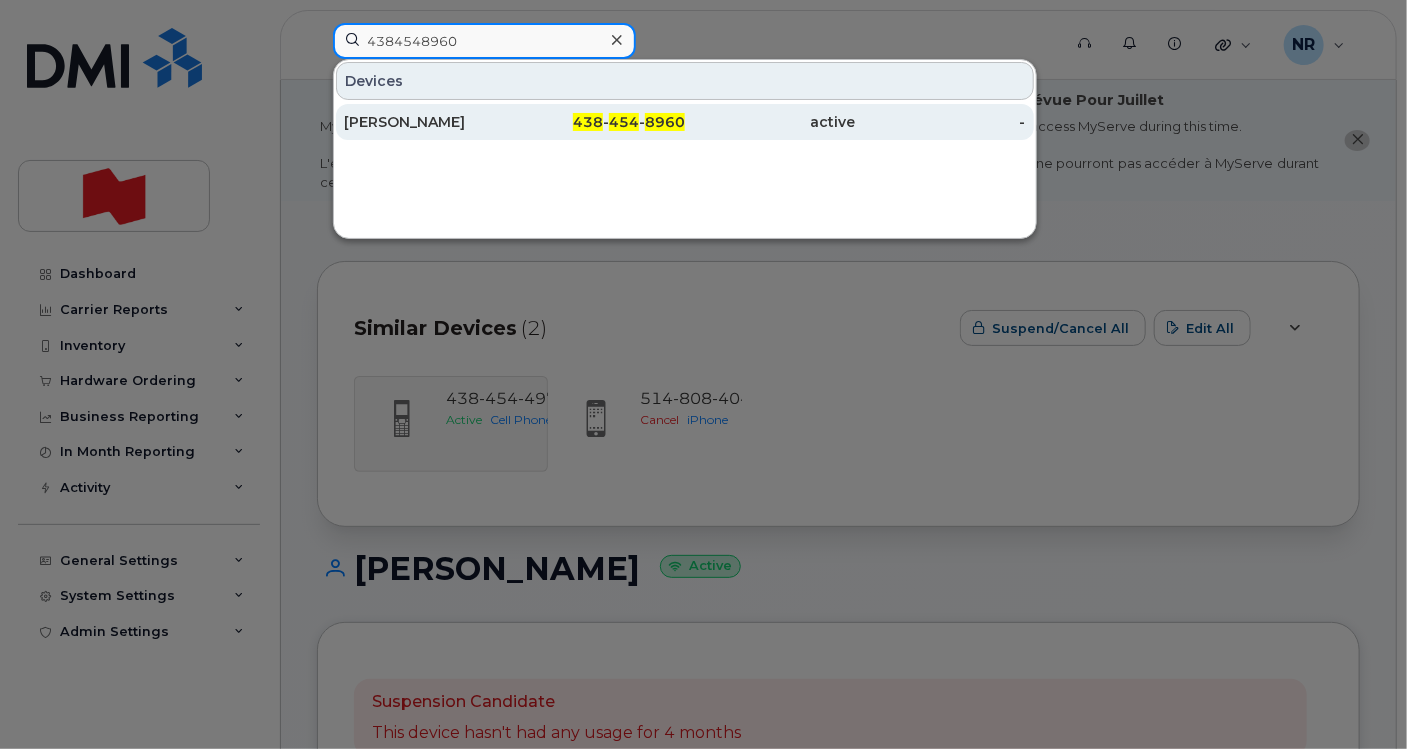 type on "4384548960" 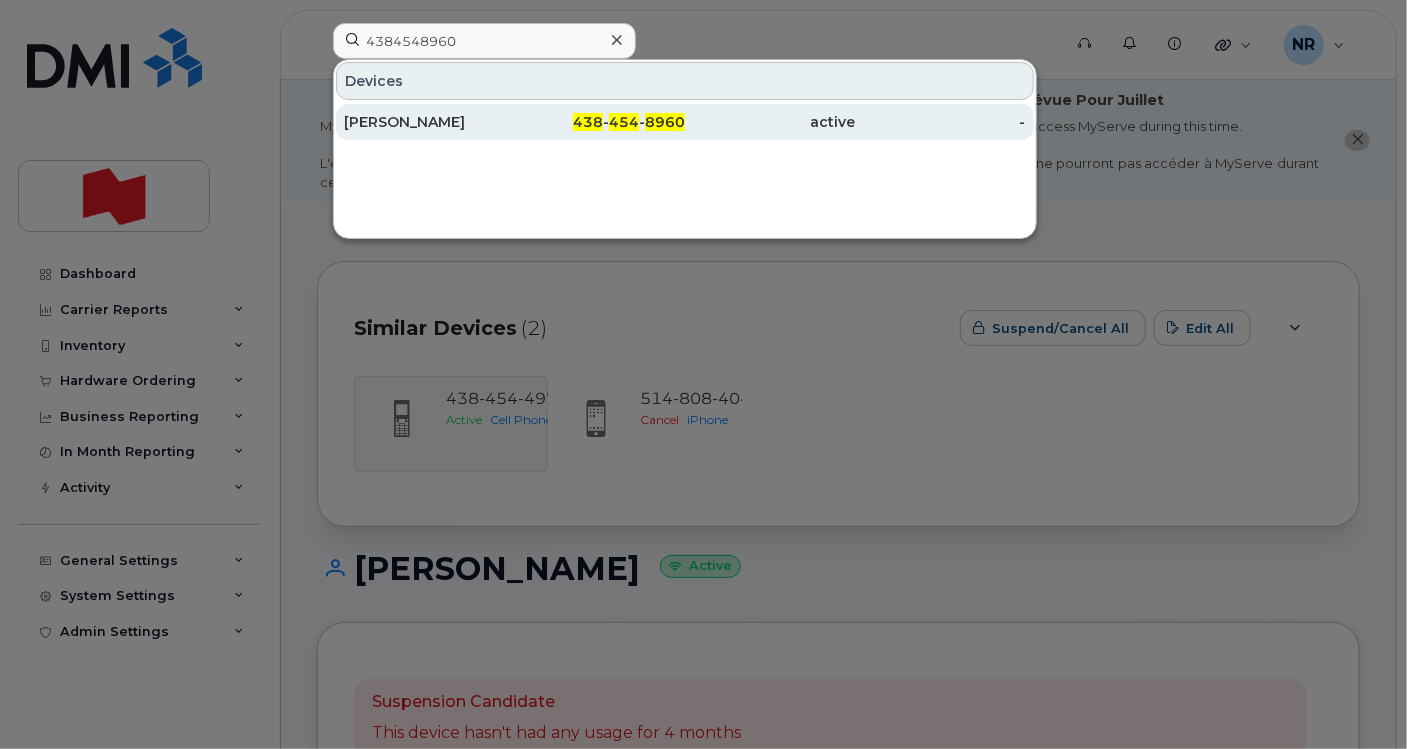 click on "[PERSON_NAME]" at bounding box center (429, 122) 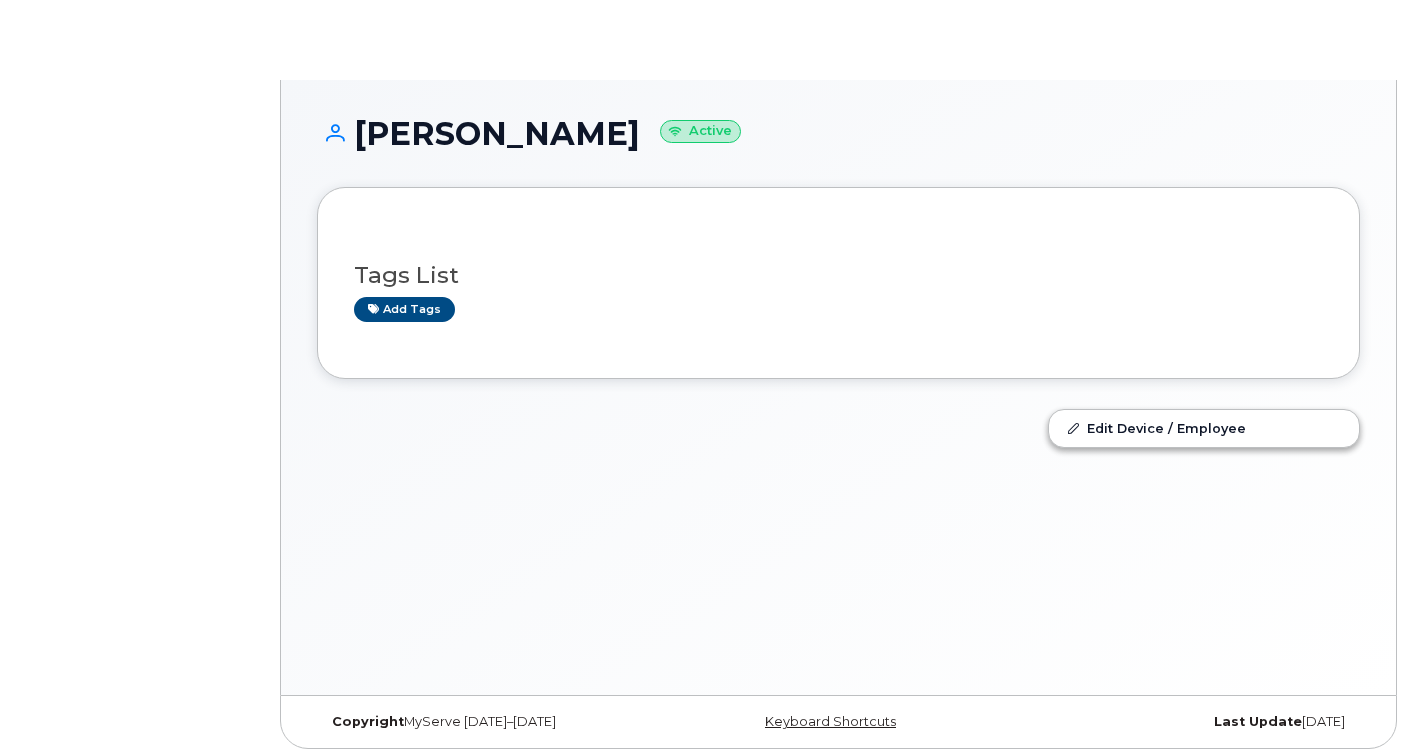 scroll, scrollTop: 0, scrollLeft: 0, axis: both 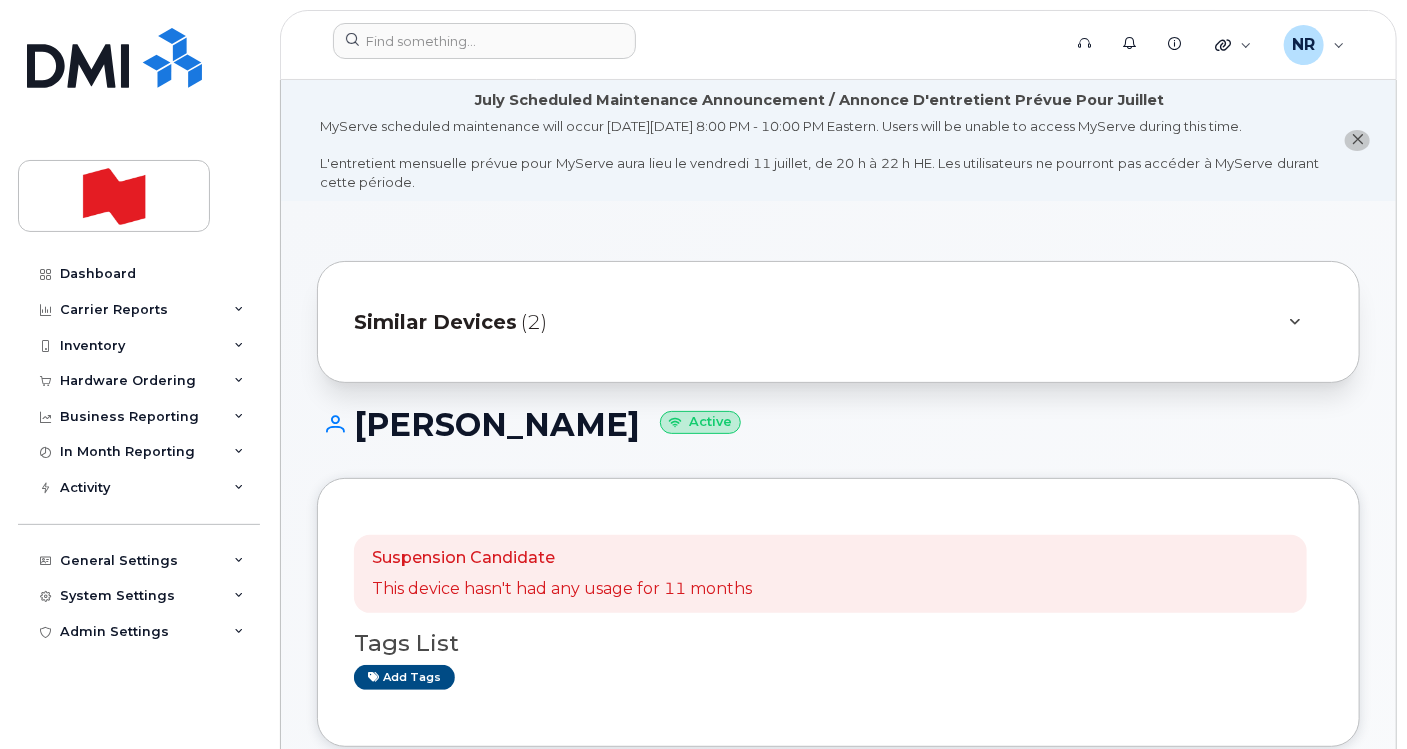 click on "Similar Devices" at bounding box center [435, 322] 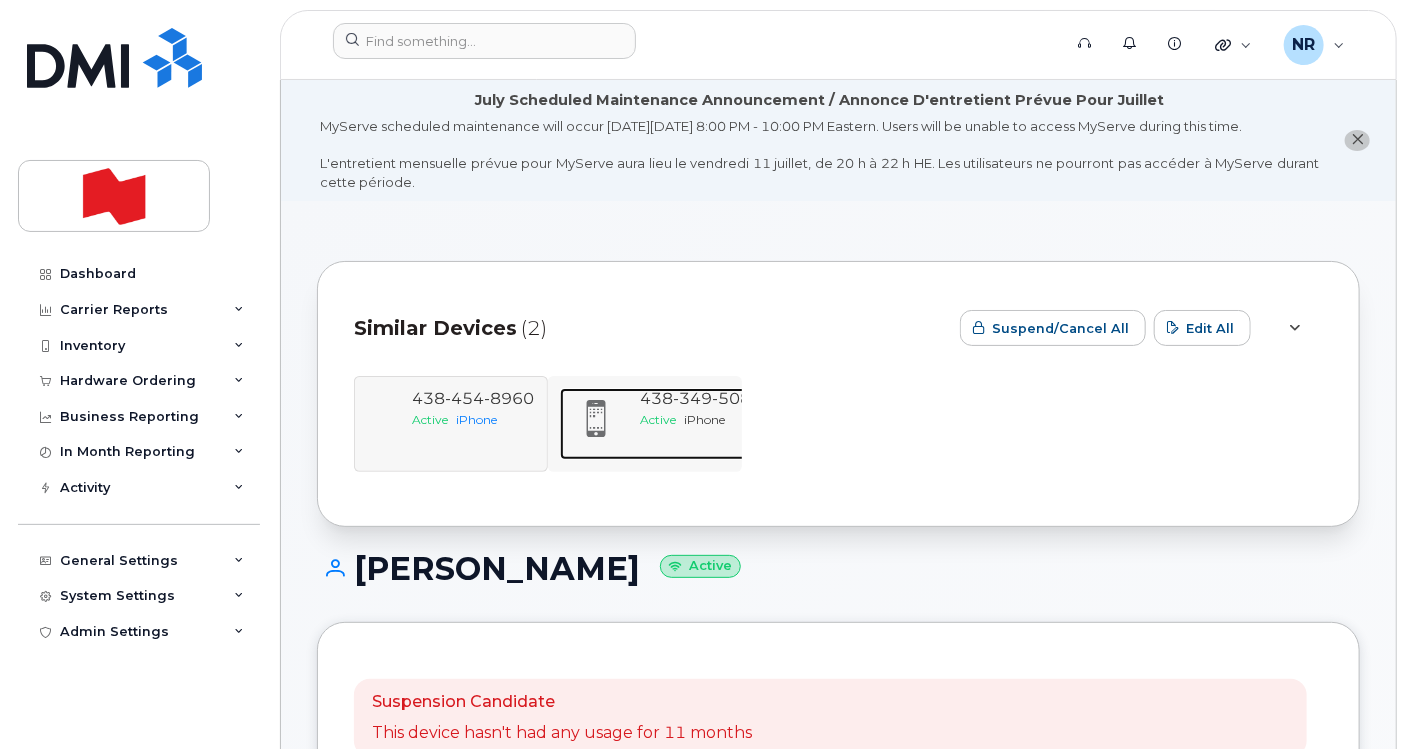 click on "349" 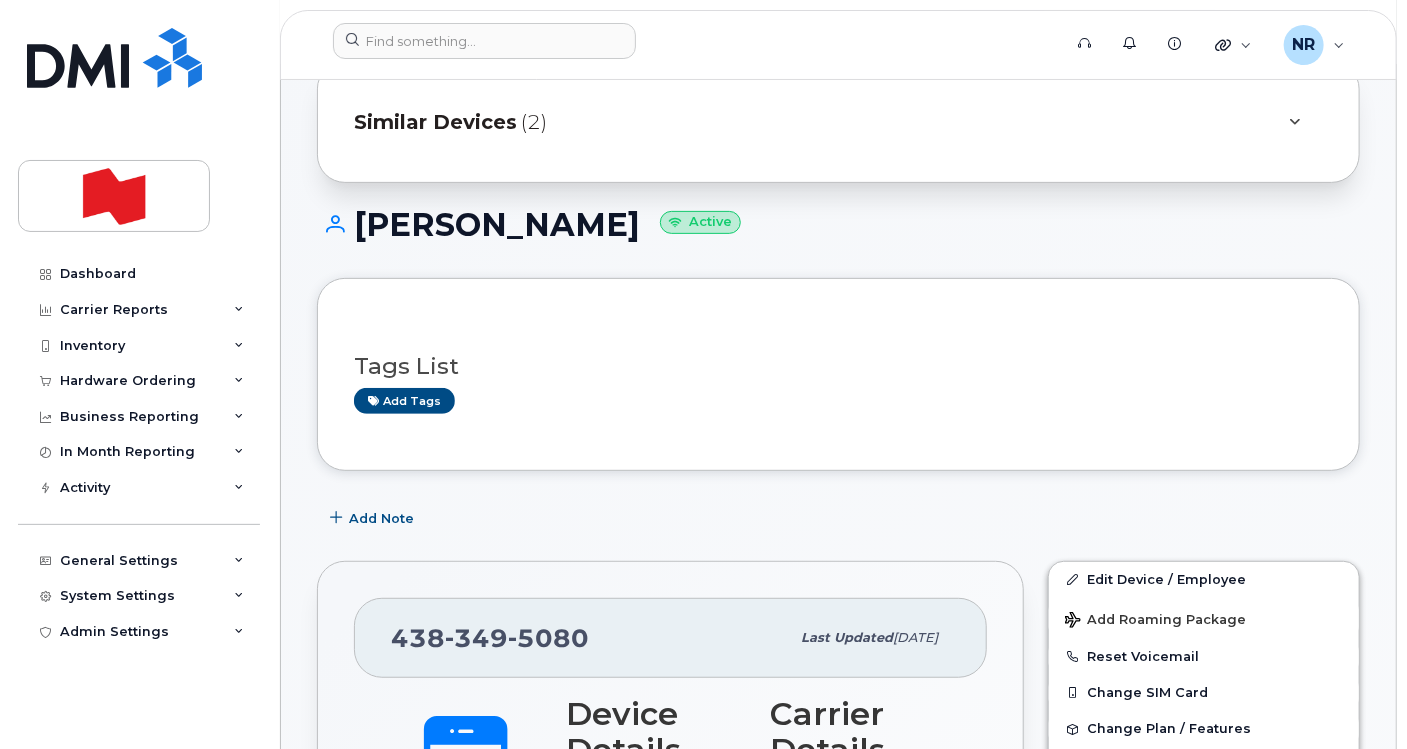 scroll, scrollTop: 0, scrollLeft: 0, axis: both 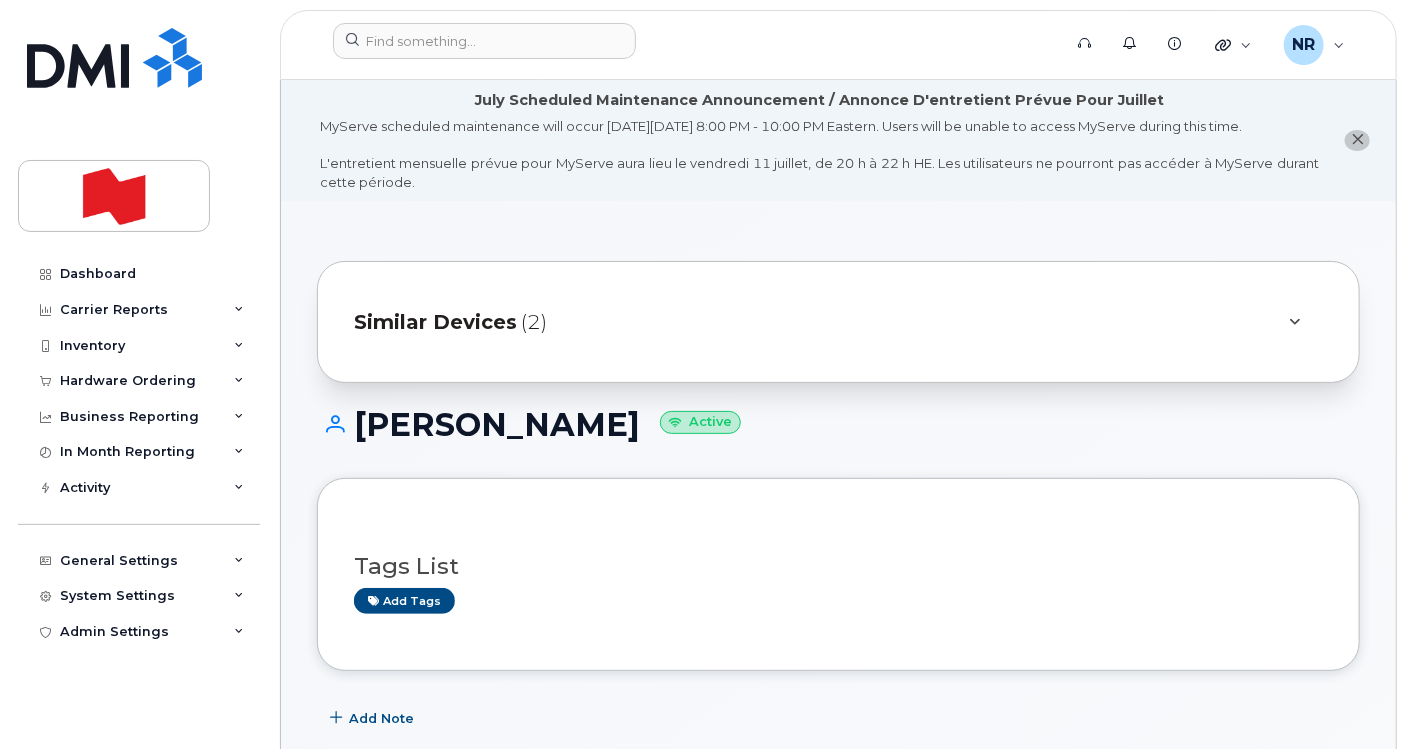 click on "Similar Devices" at bounding box center [435, 322] 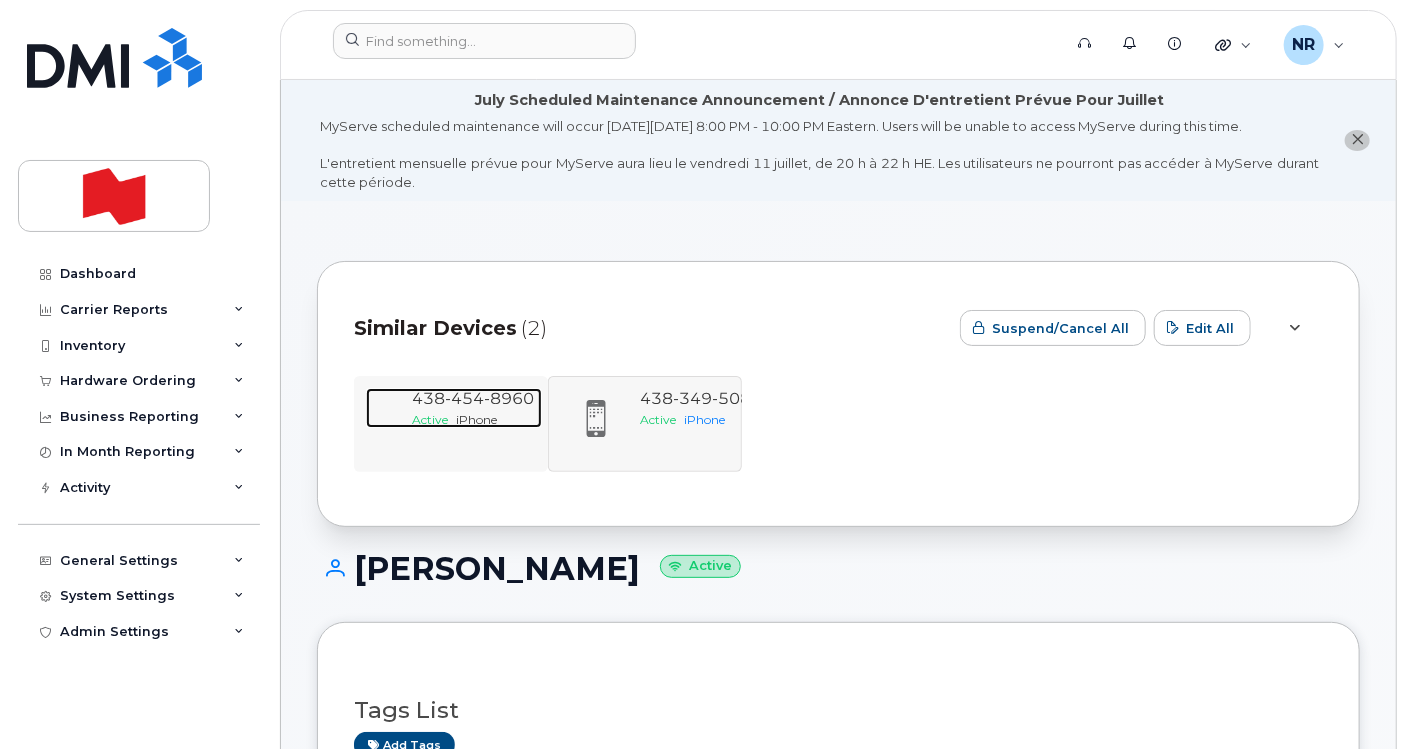 click on "438 454 8960" at bounding box center (473, 398) 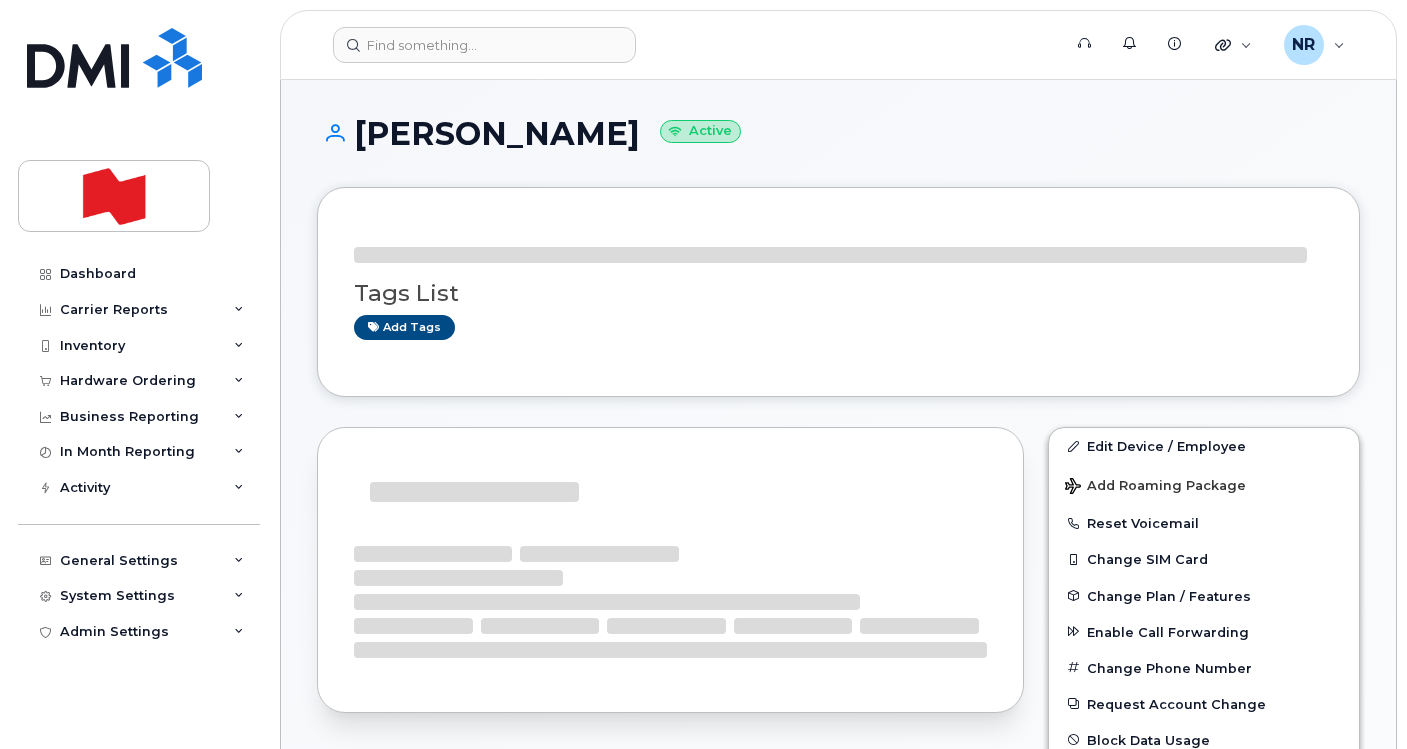 scroll, scrollTop: 0, scrollLeft: 0, axis: both 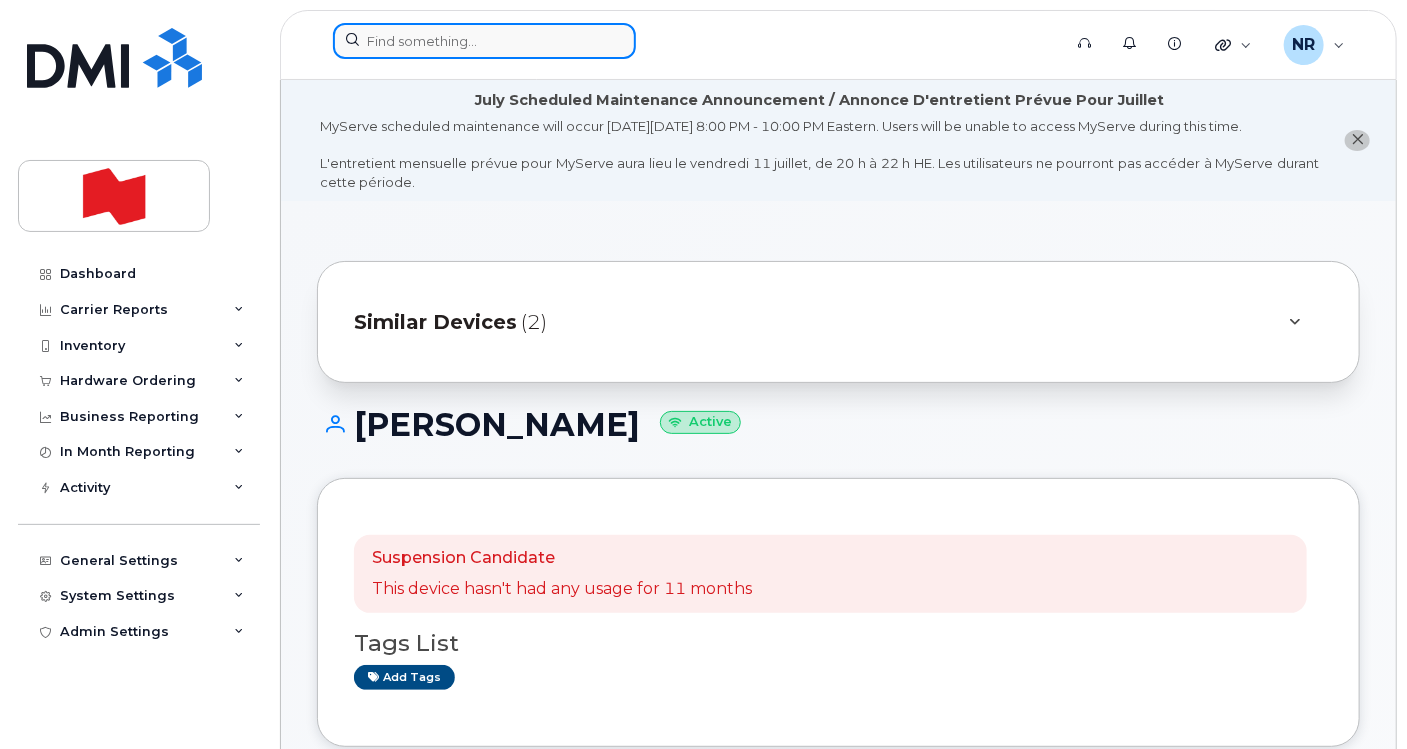 click at bounding box center [484, 41] 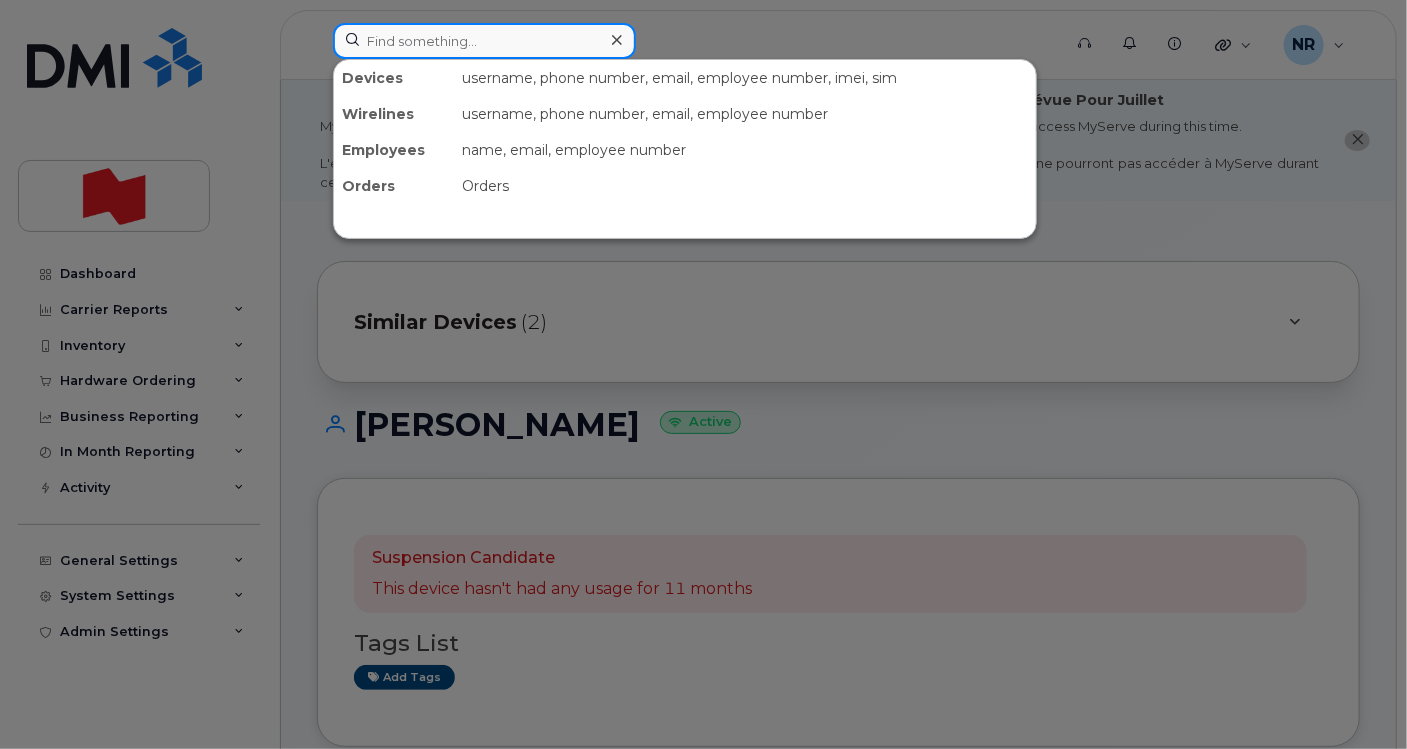 paste on "4384554156" 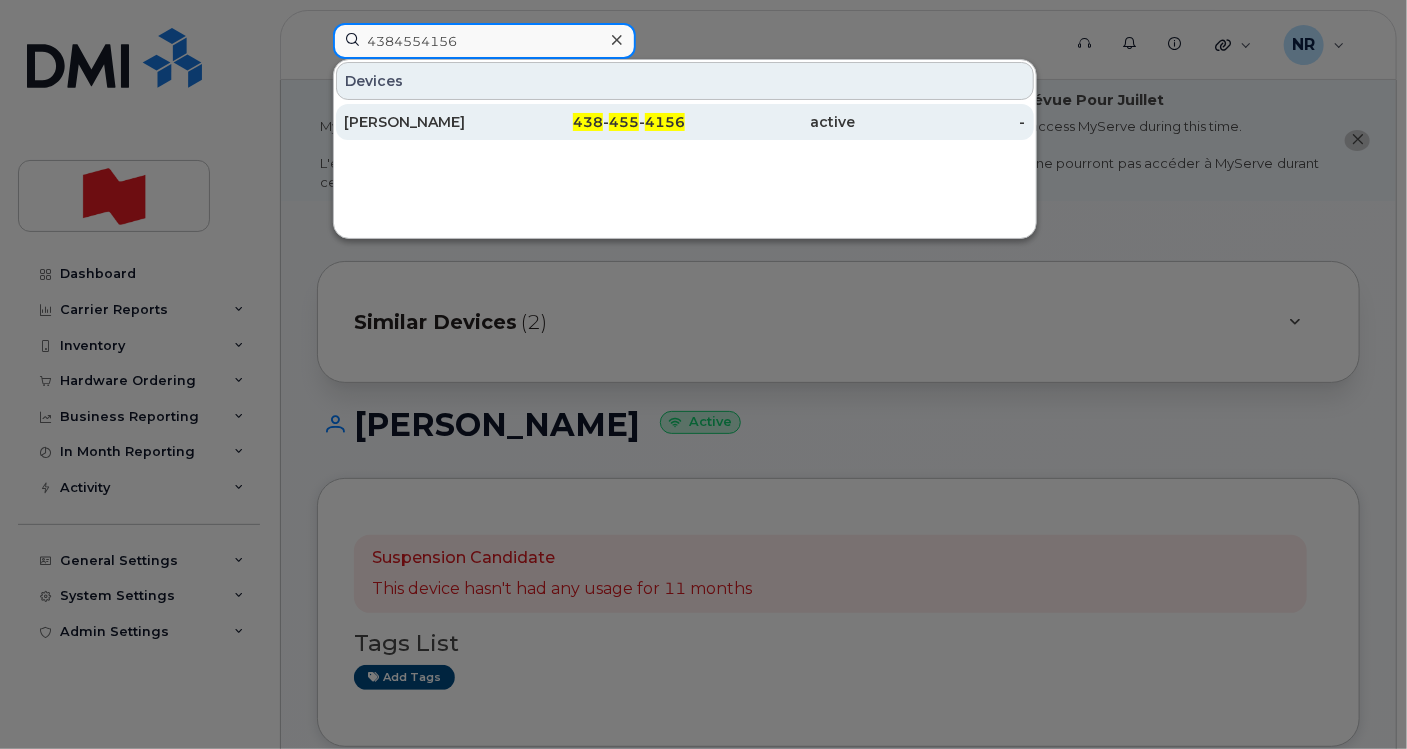 type on "4384554156" 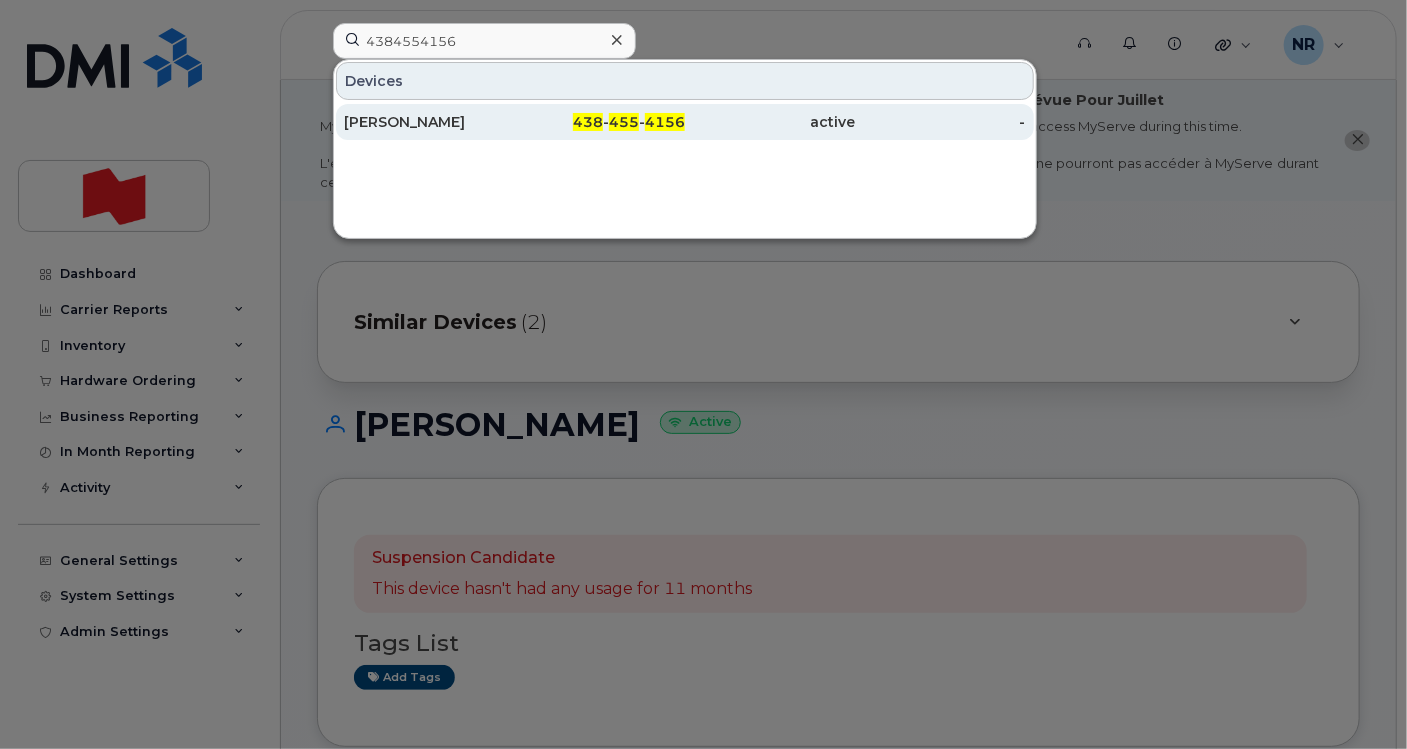 drag, startPoint x: 407, startPoint y: 117, endPoint x: 501, endPoint y: 125, distance: 94.33981 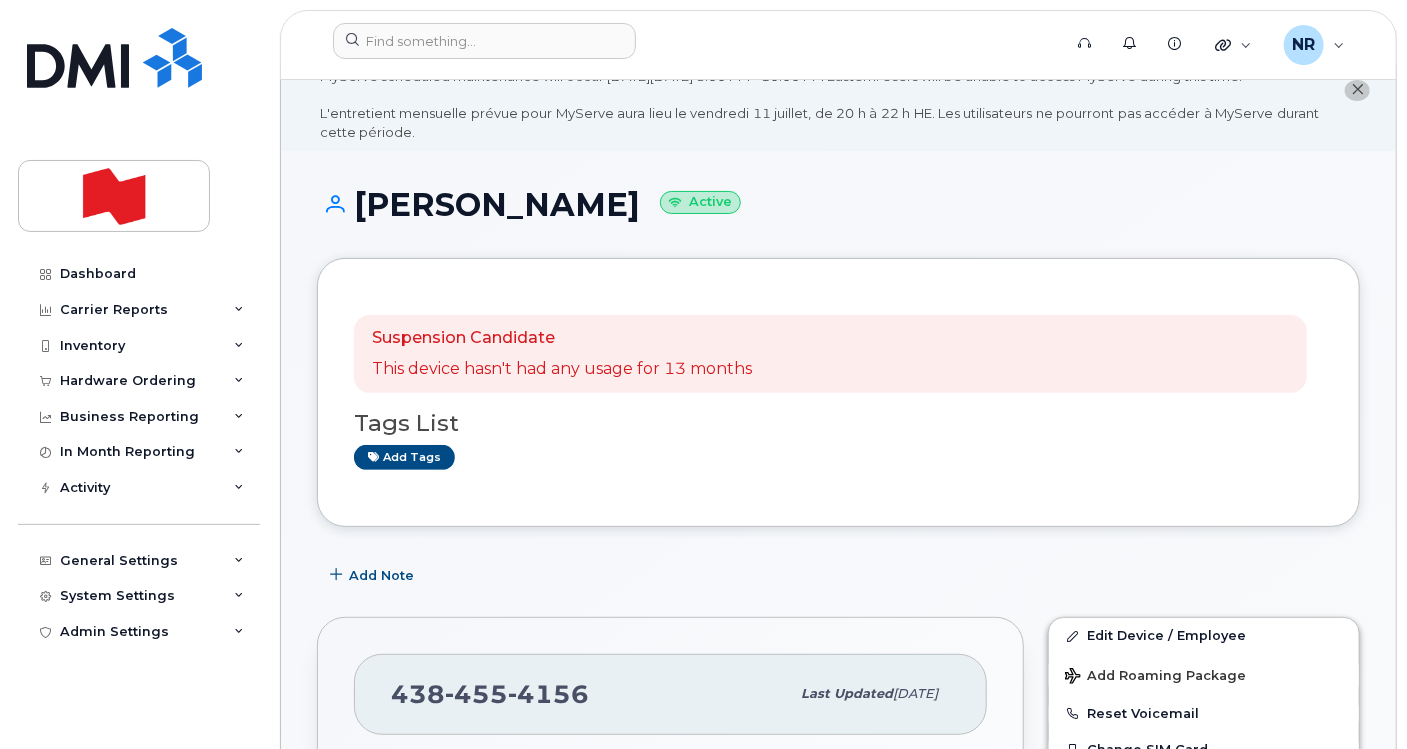 scroll, scrollTop: 0, scrollLeft: 0, axis: both 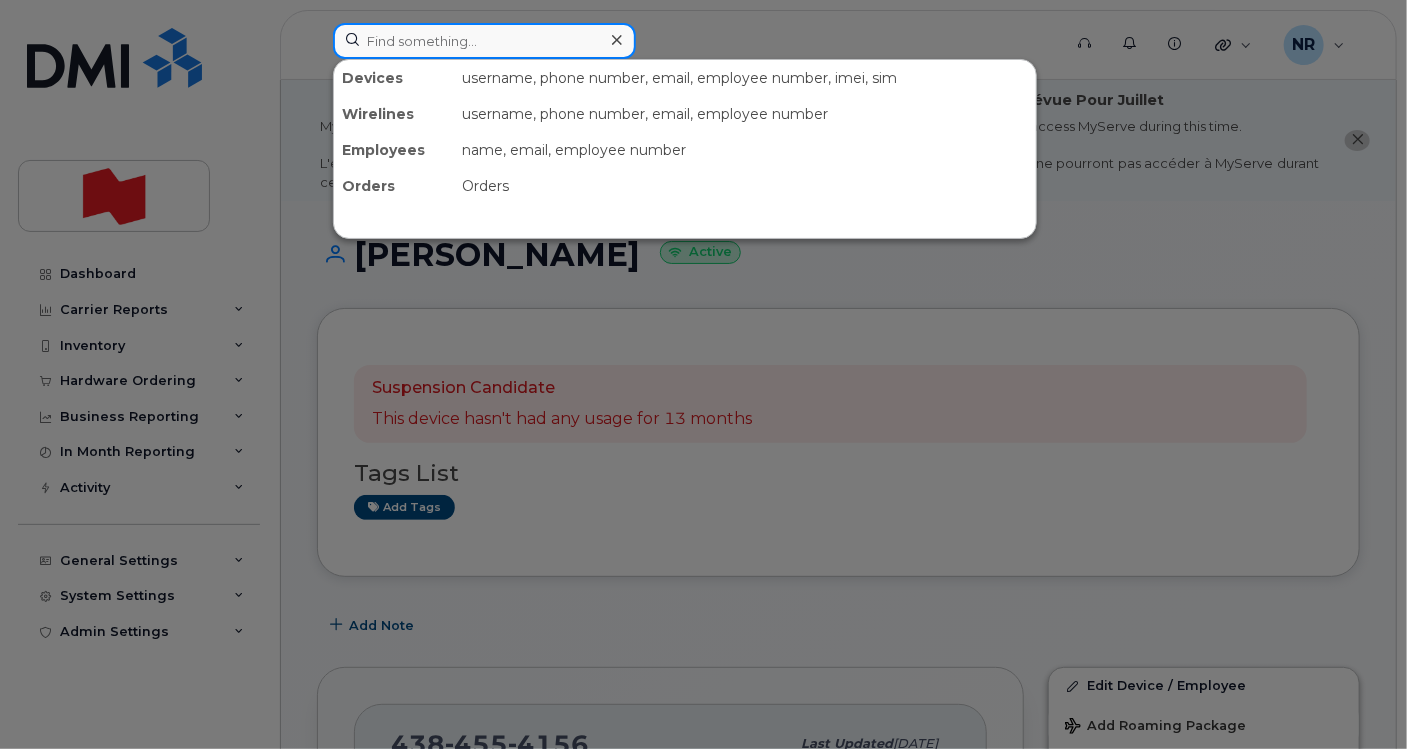 click at bounding box center (484, 41) 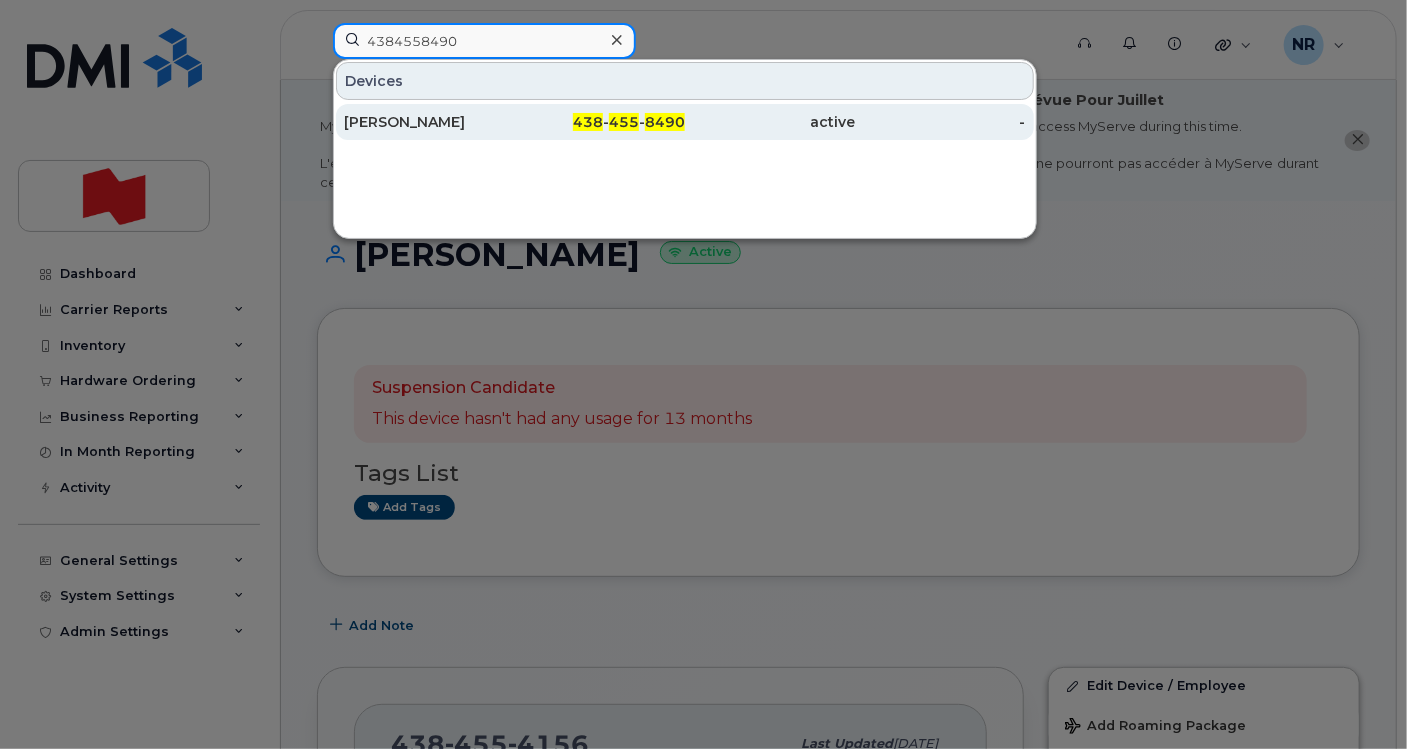 type on "4384558490" 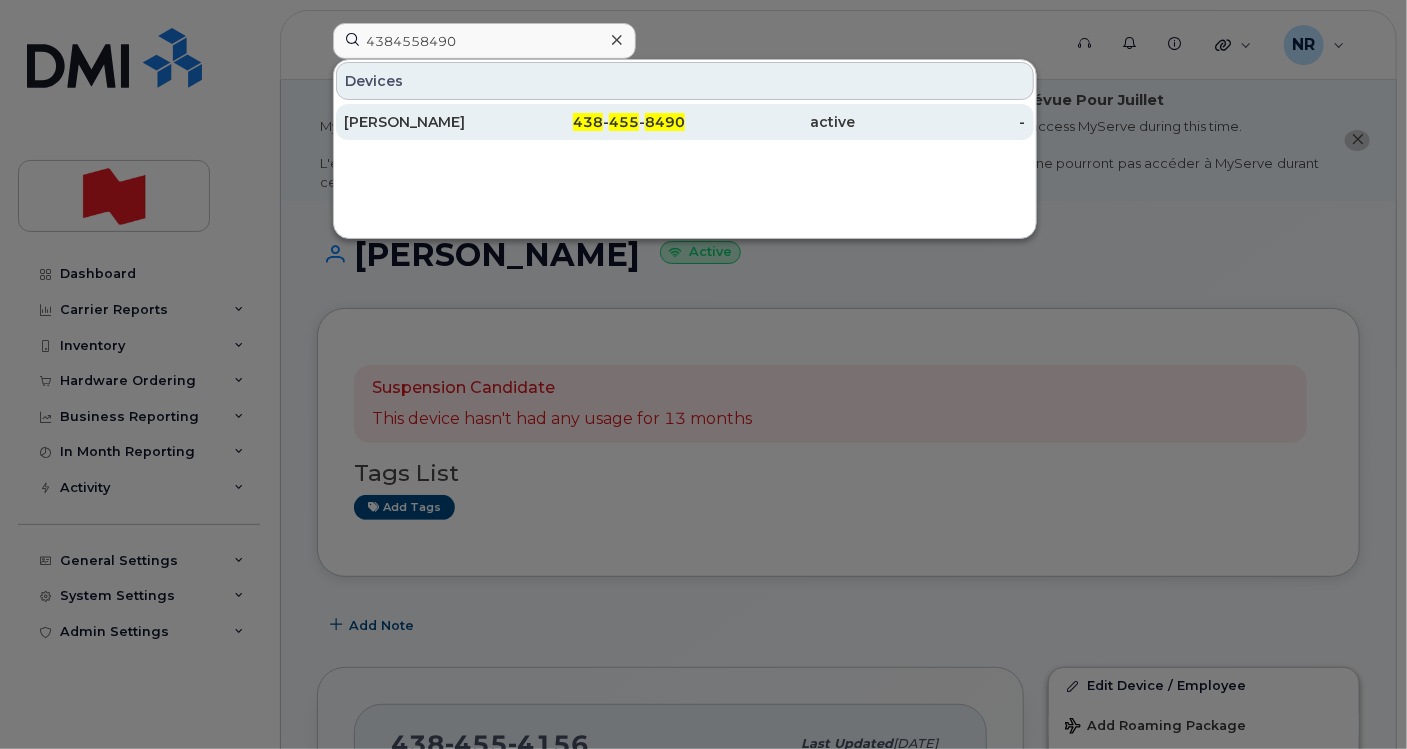 click on "[PERSON_NAME]" at bounding box center (429, 122) 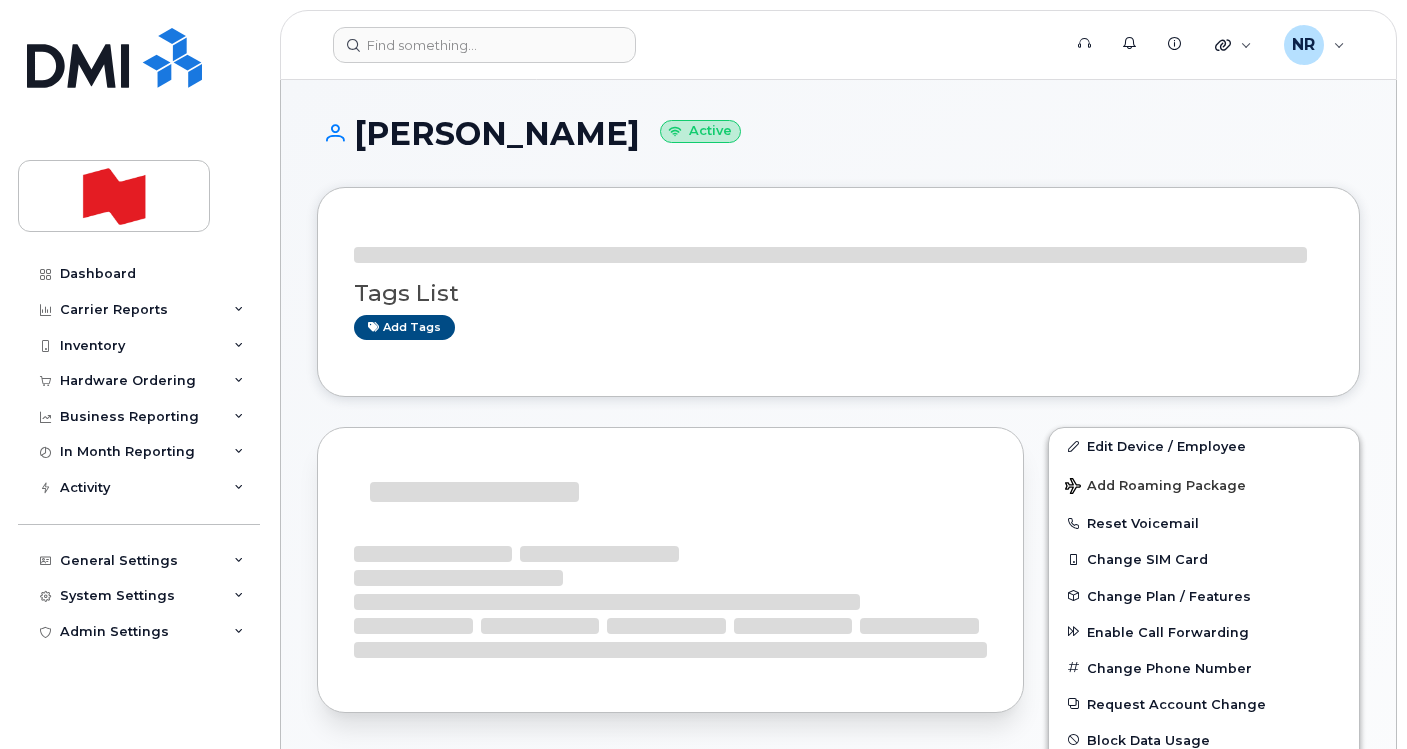 scroll, scrollTop: 0, scrollLeft: 0, axis: both 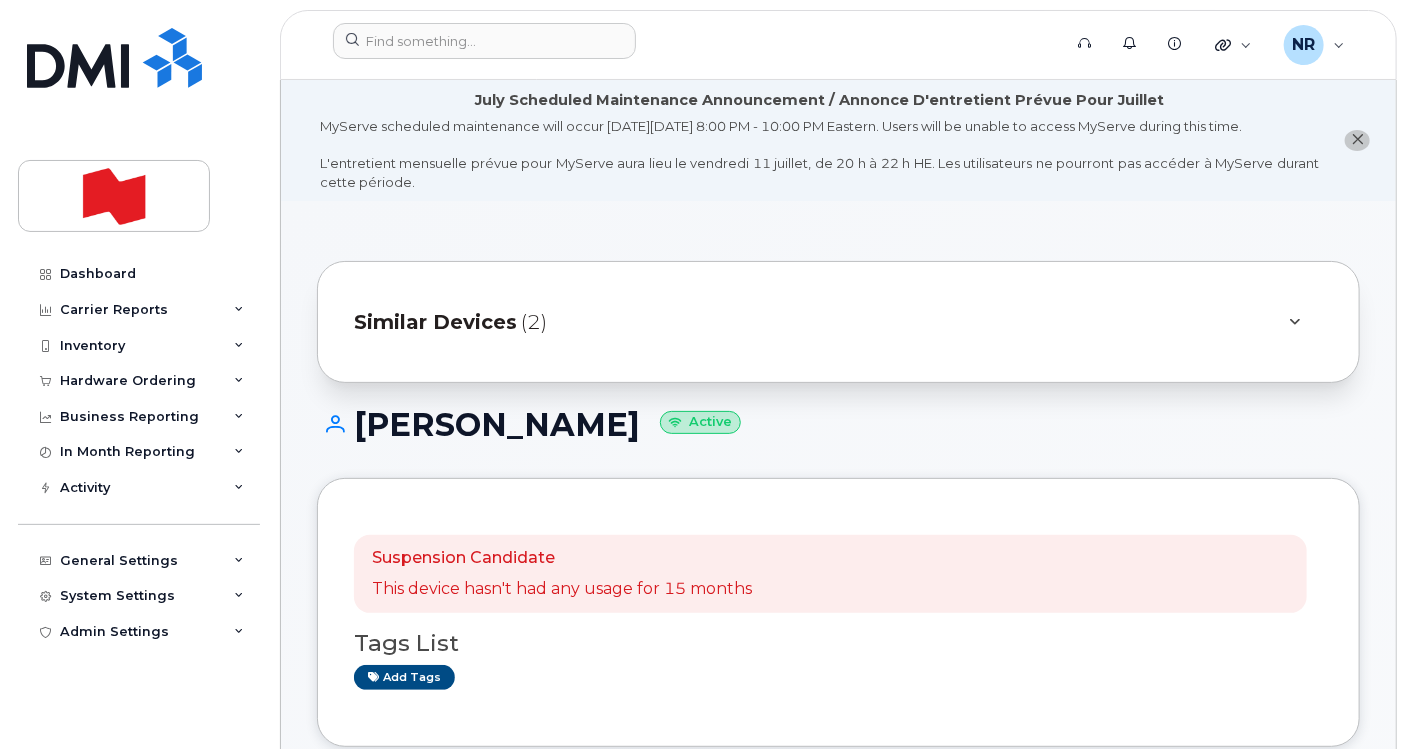 click on "Similar Devices" at bounding box center [435, 322] 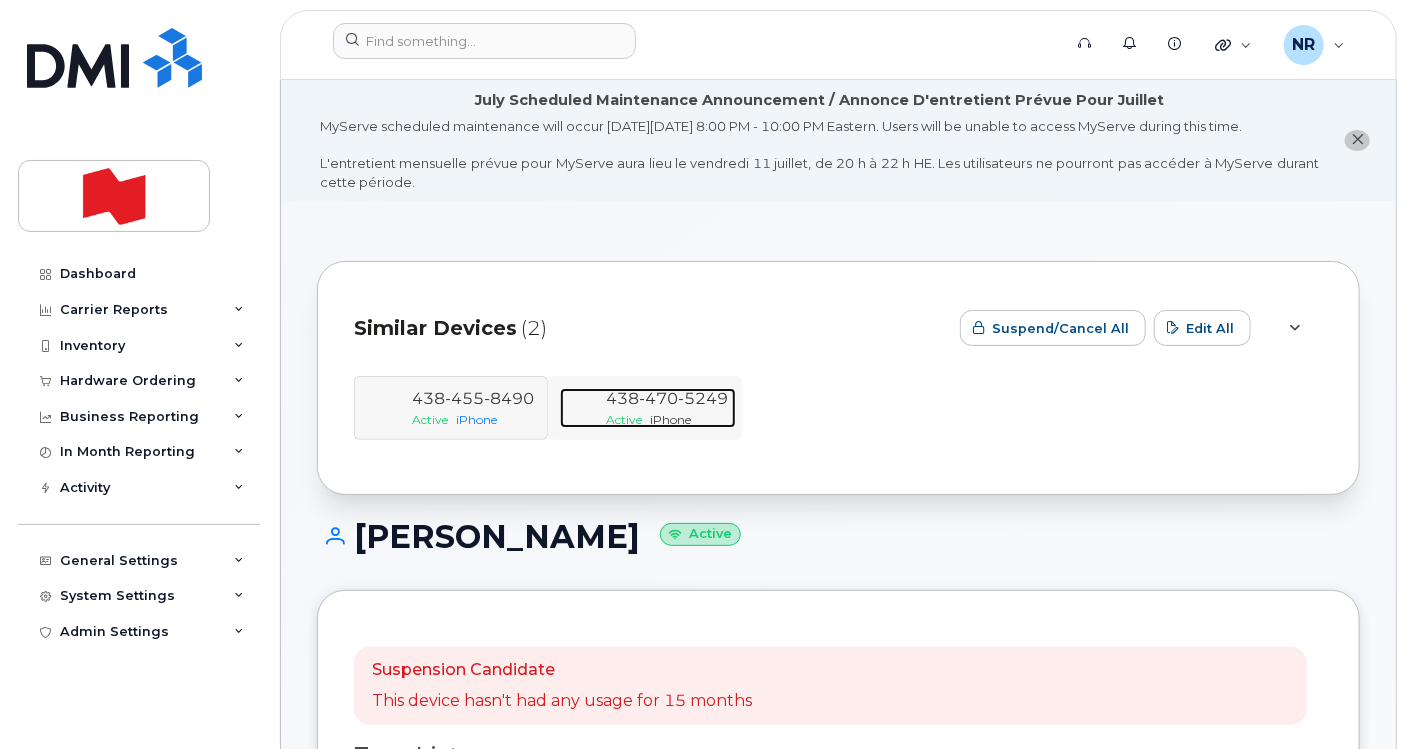click on "438 470 5249" at bounding box center [667, 398] 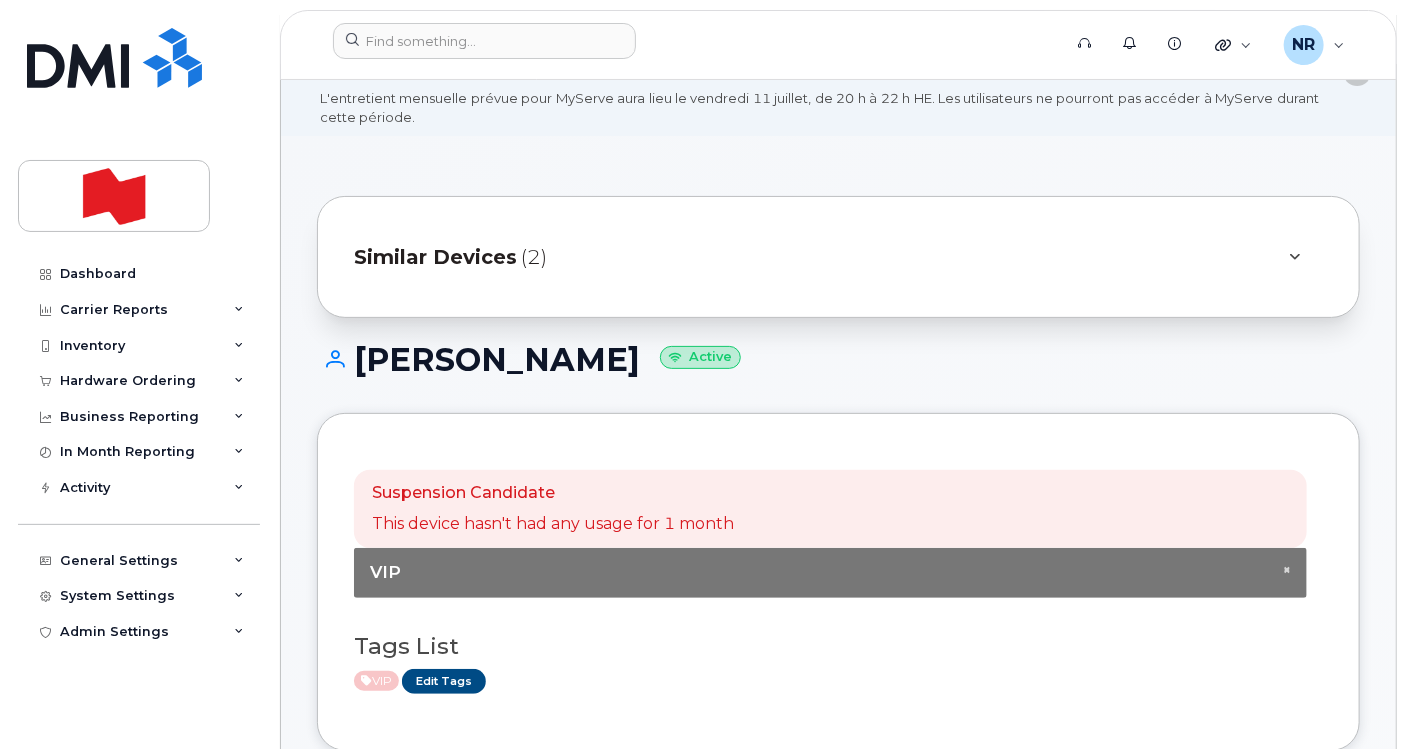scroll, scrollTop: 0, scrollLeft: 0, axis: both 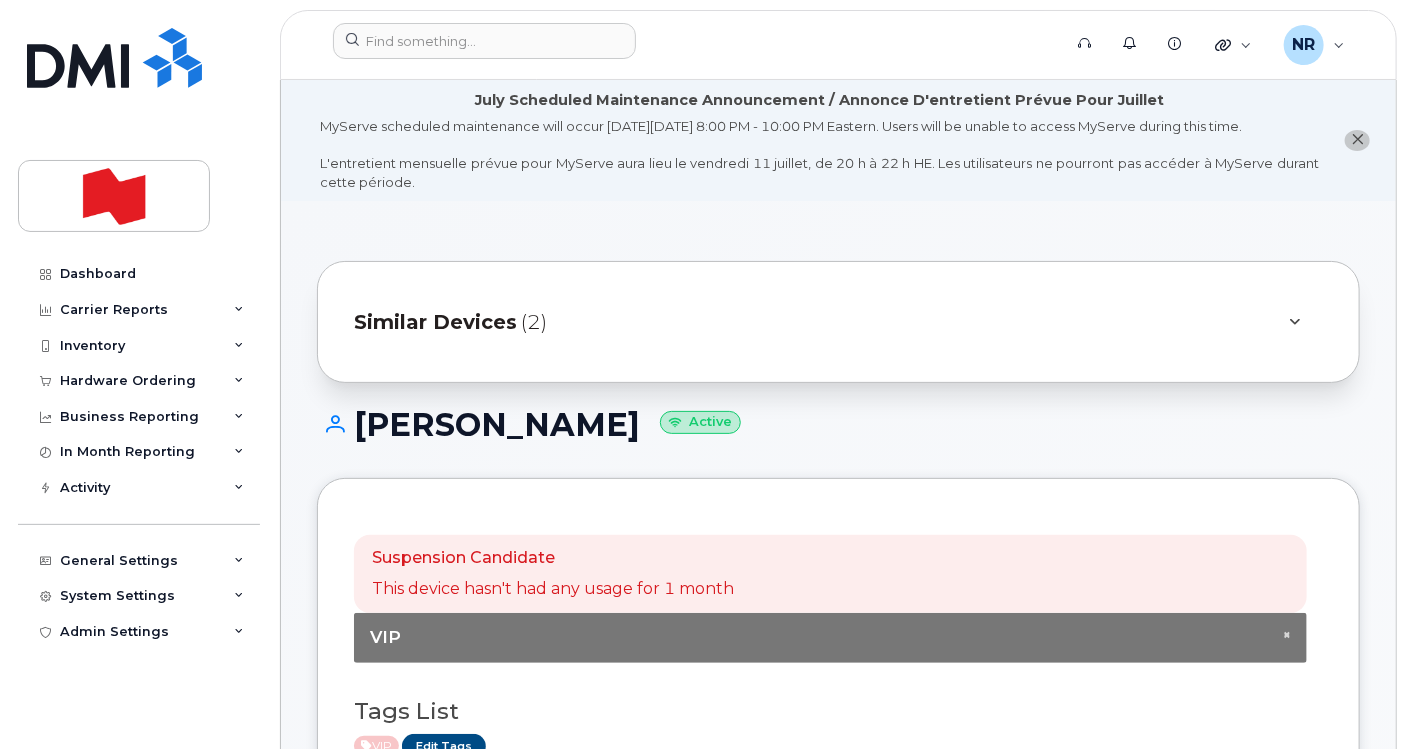 click on "Similar Devices" at bounding box center (435, 322) 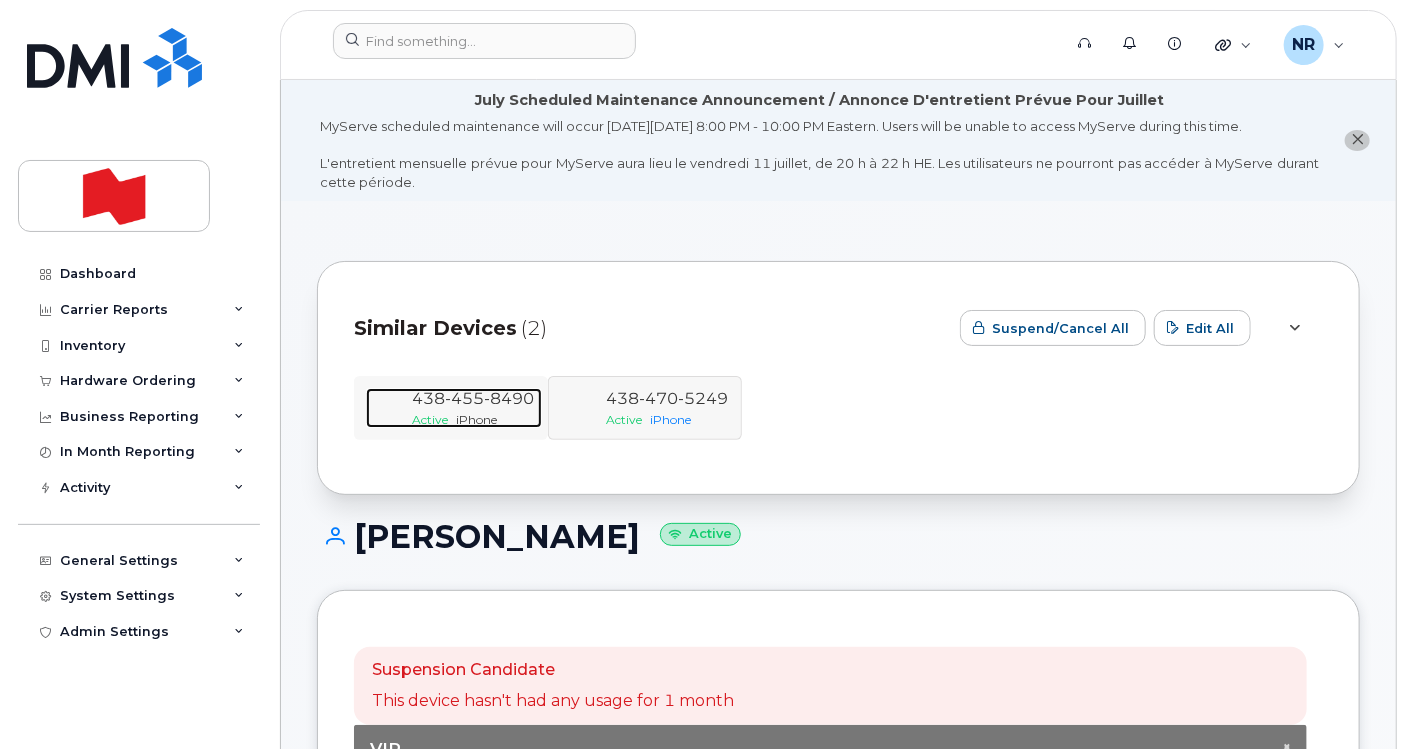 click on "Active" at bounding box center [430, 419] 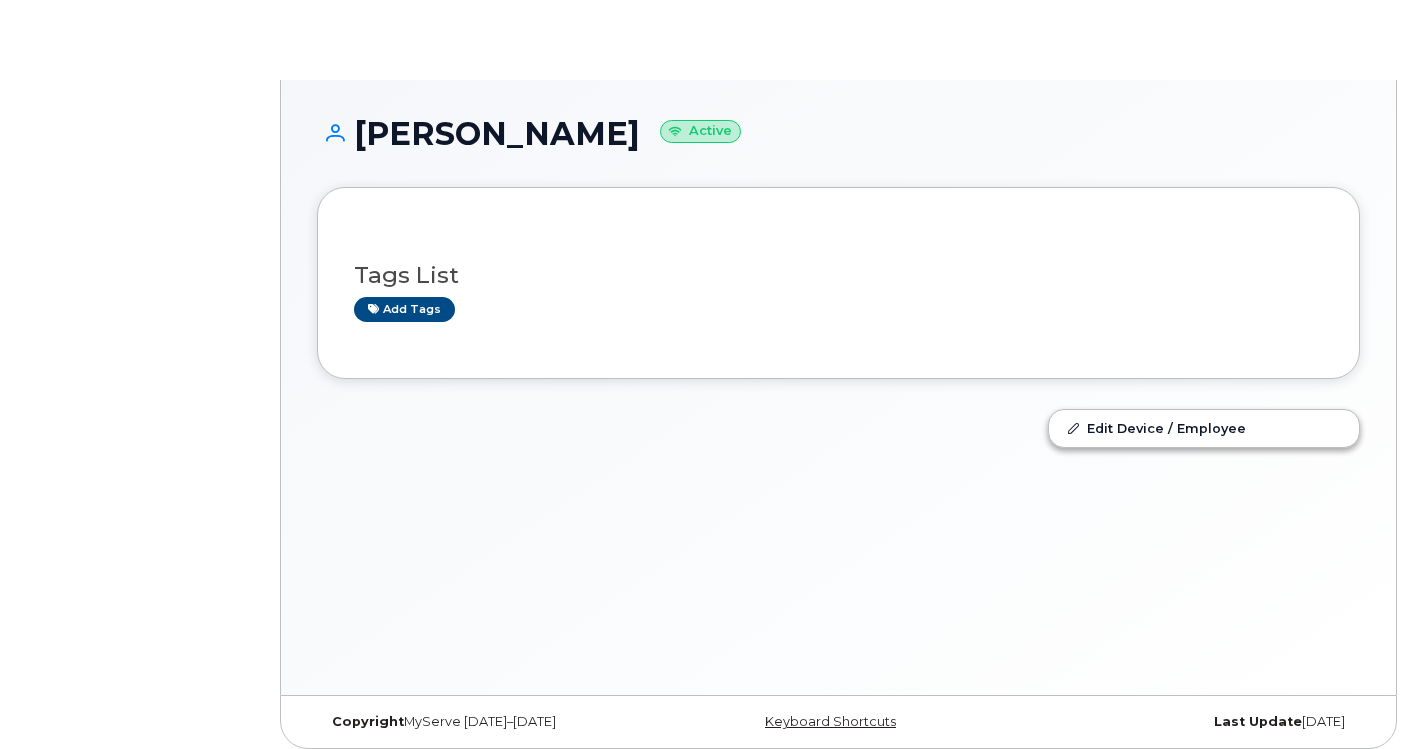 scroll, scrollTop: 0, scrollLeft: 0, axis: both 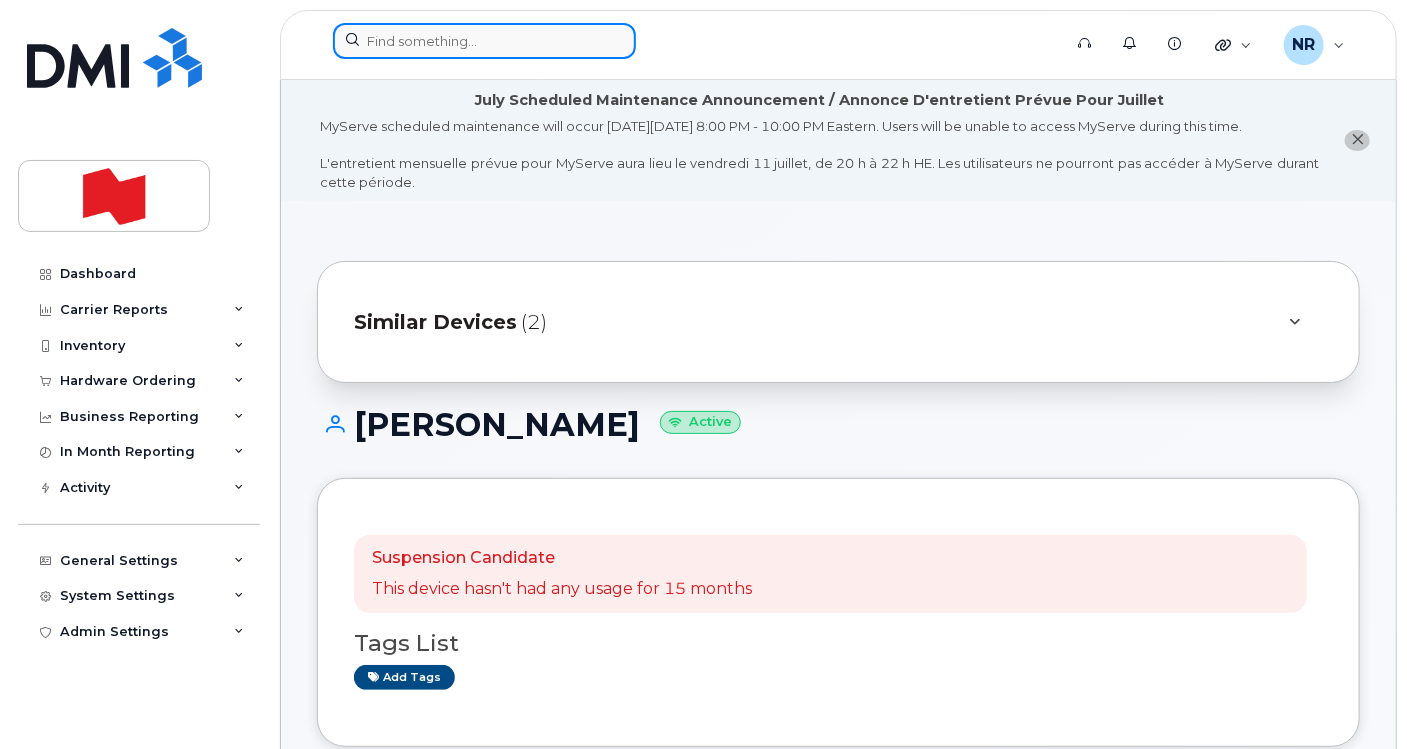 click at bounding box center [484, 41] 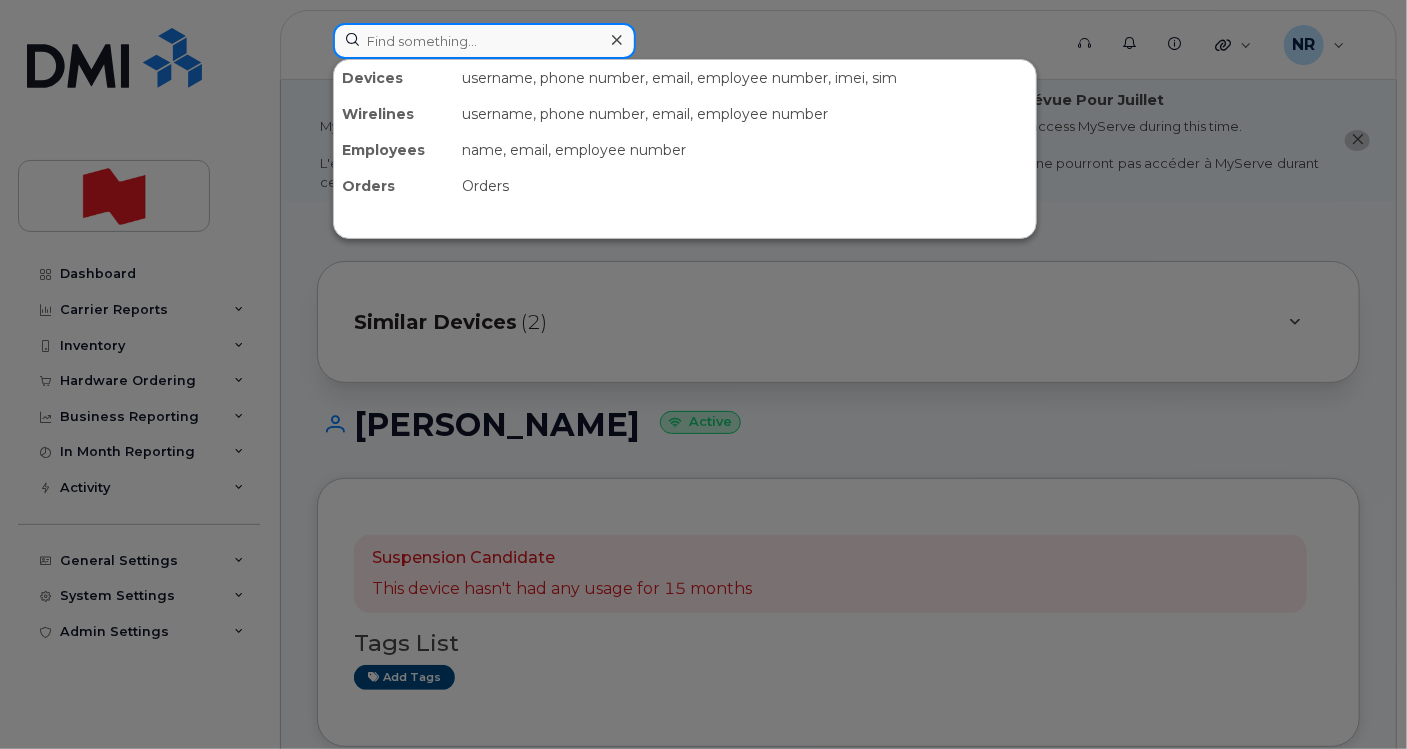paste on "4384591385" 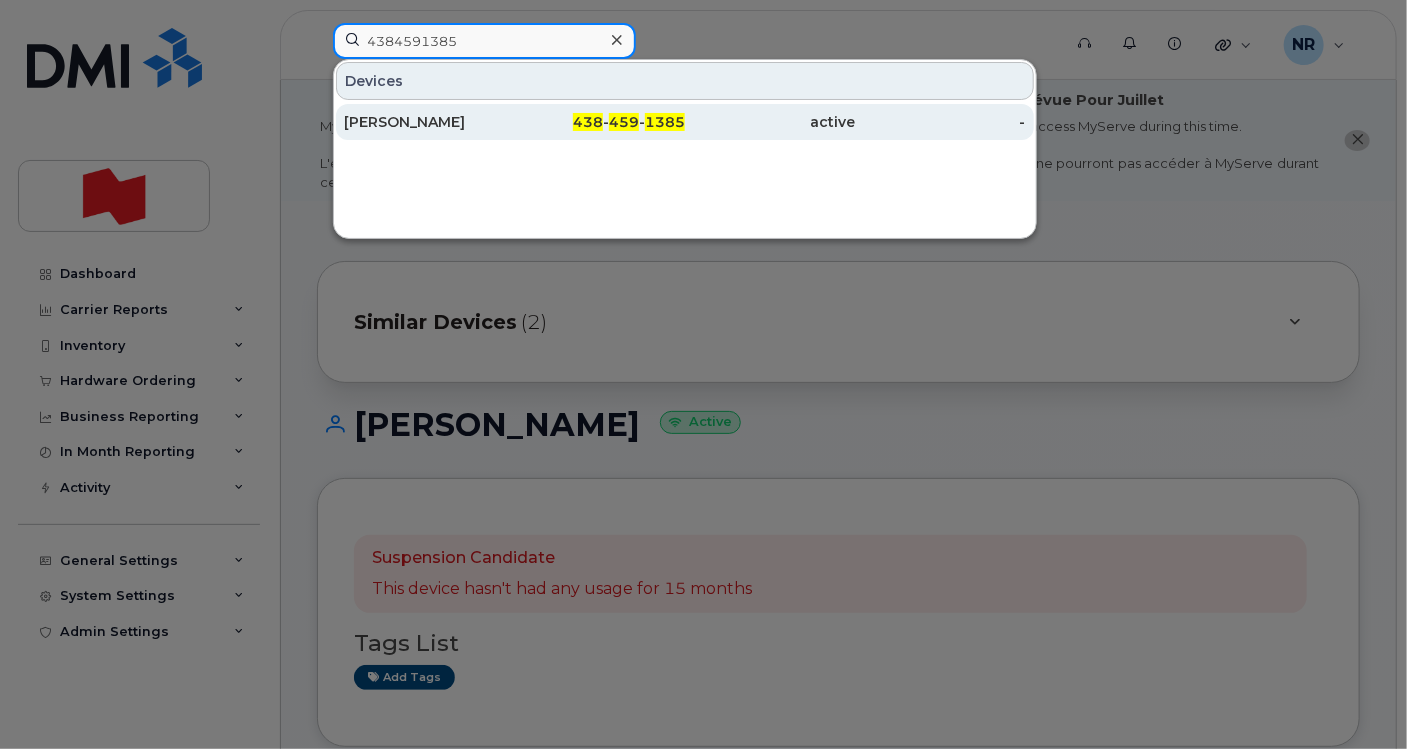 type on "4384591385" 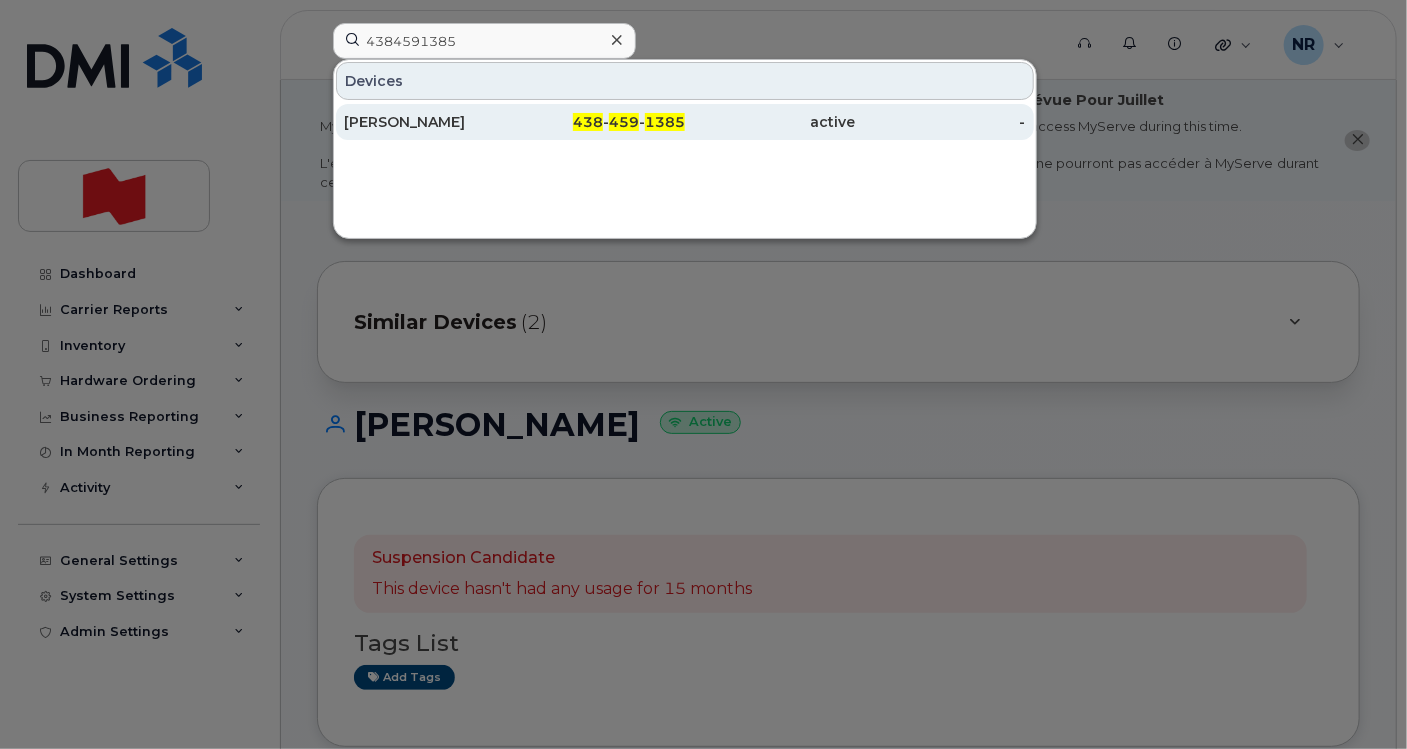 click on "[PERSON_NAME]" at bounding box center (429, 122) 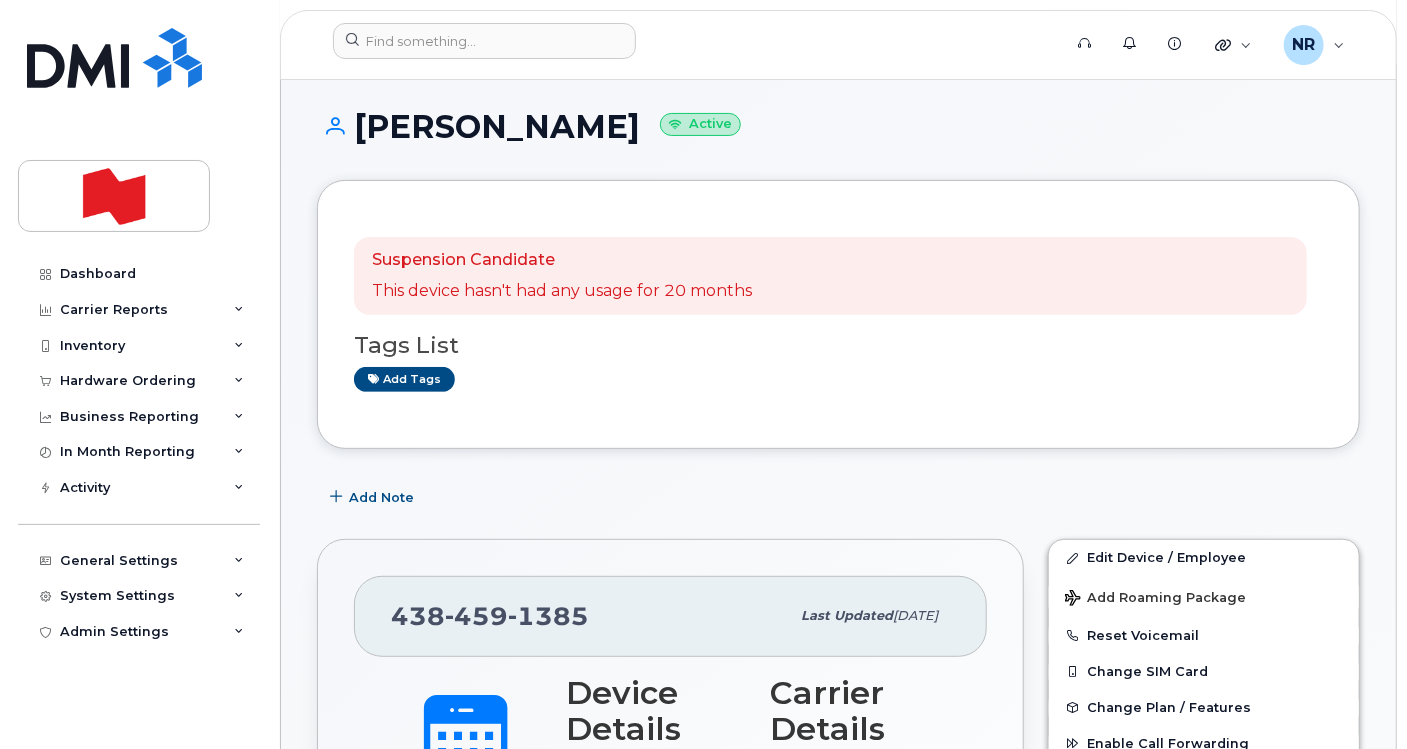 scroll, scrollTop: 0, scrollLeft: 0, axis: both 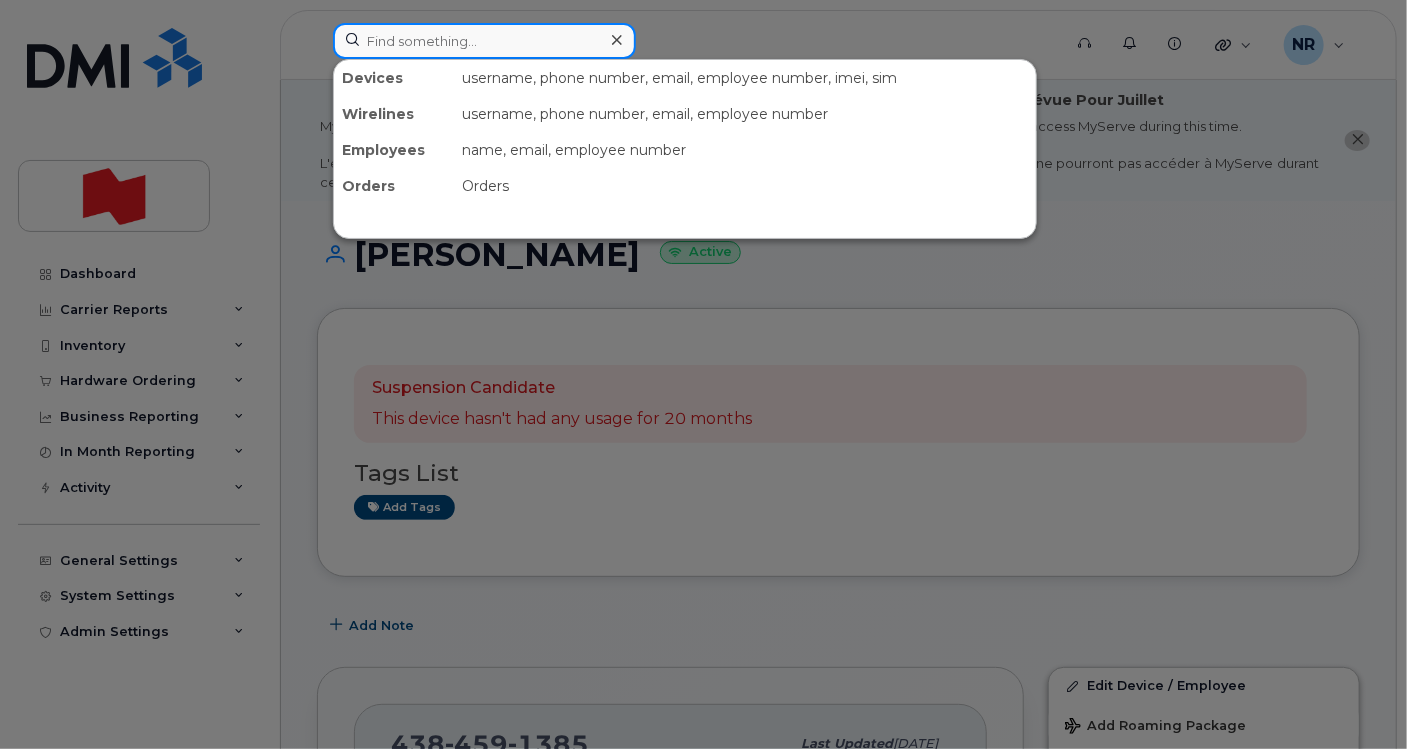 click at bounding box center (484, 41) 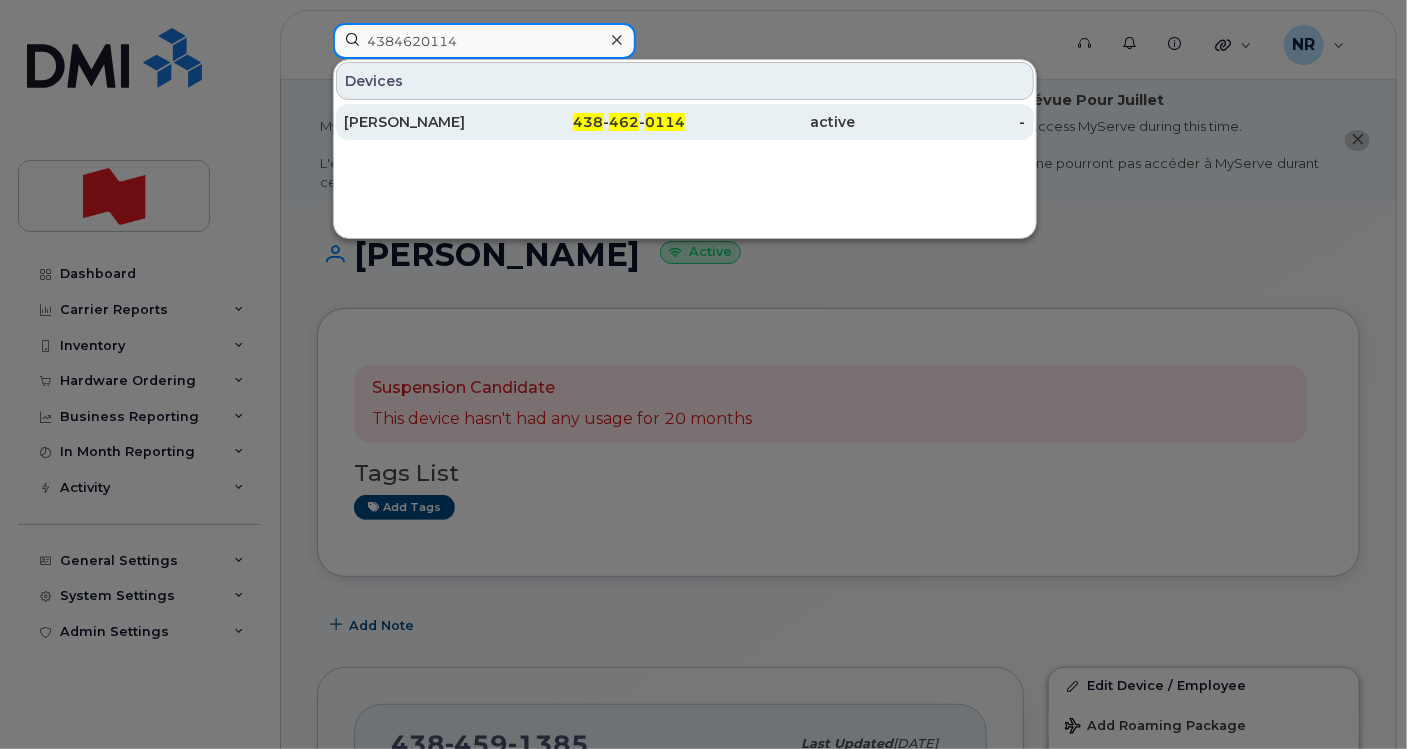 type on "4384620114" 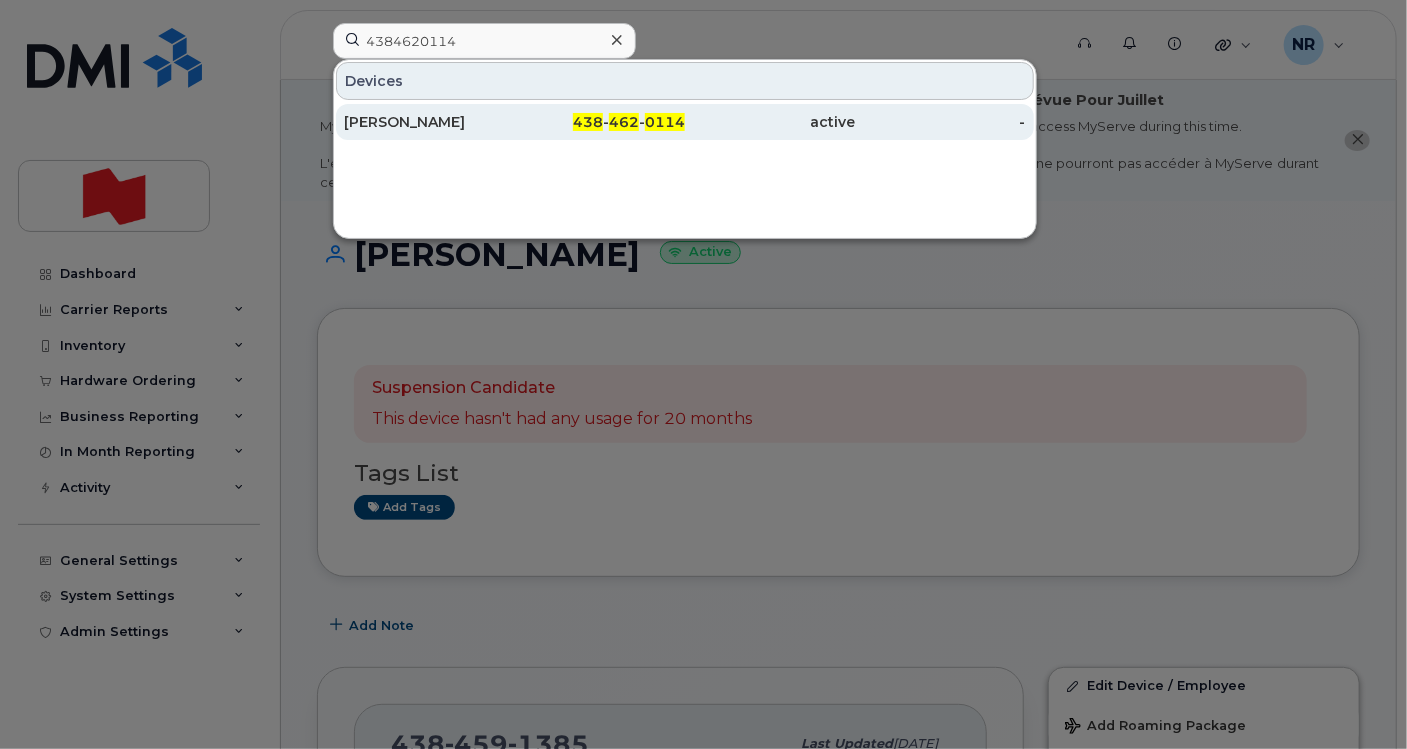 click on "Jessica Riendeau" at bounding box center [429, 122] 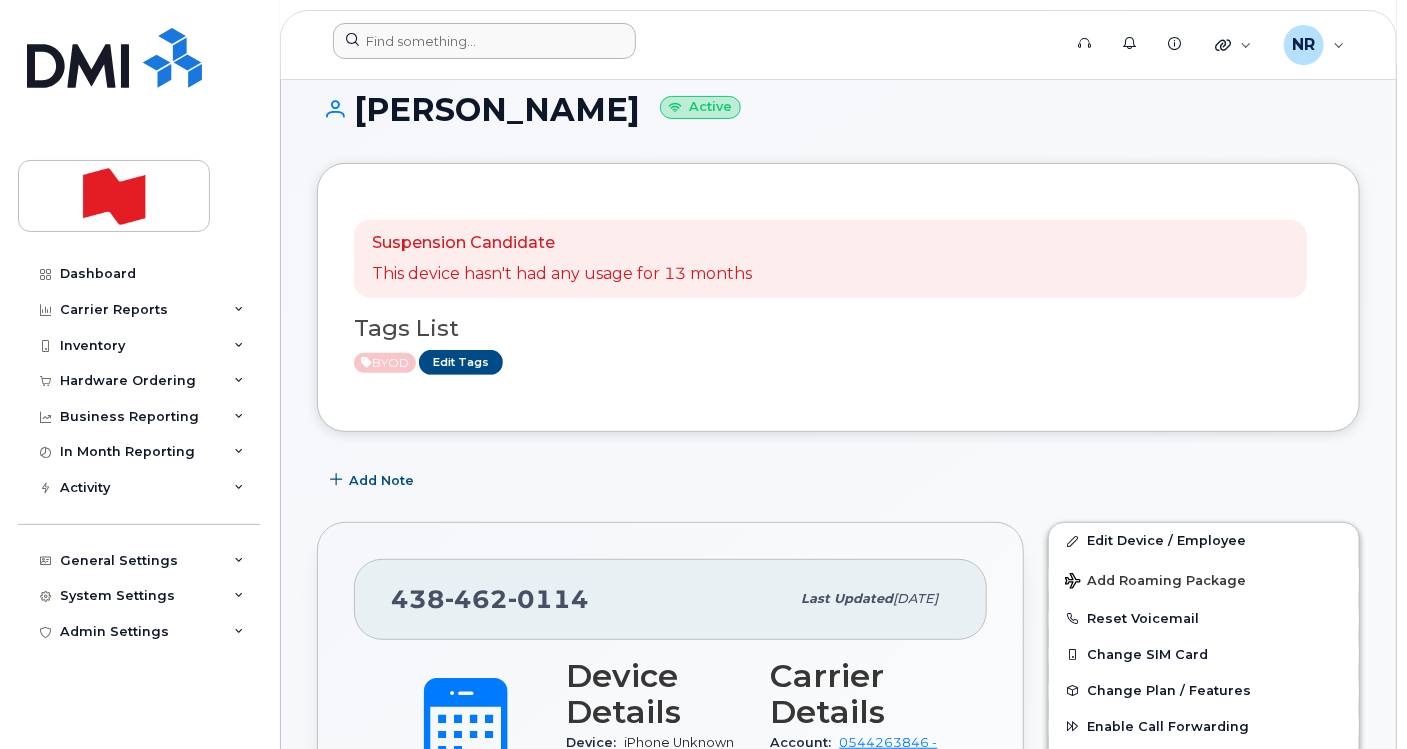 scroll, scrollTop: 111, scrollLeft: 0, axis: vertical 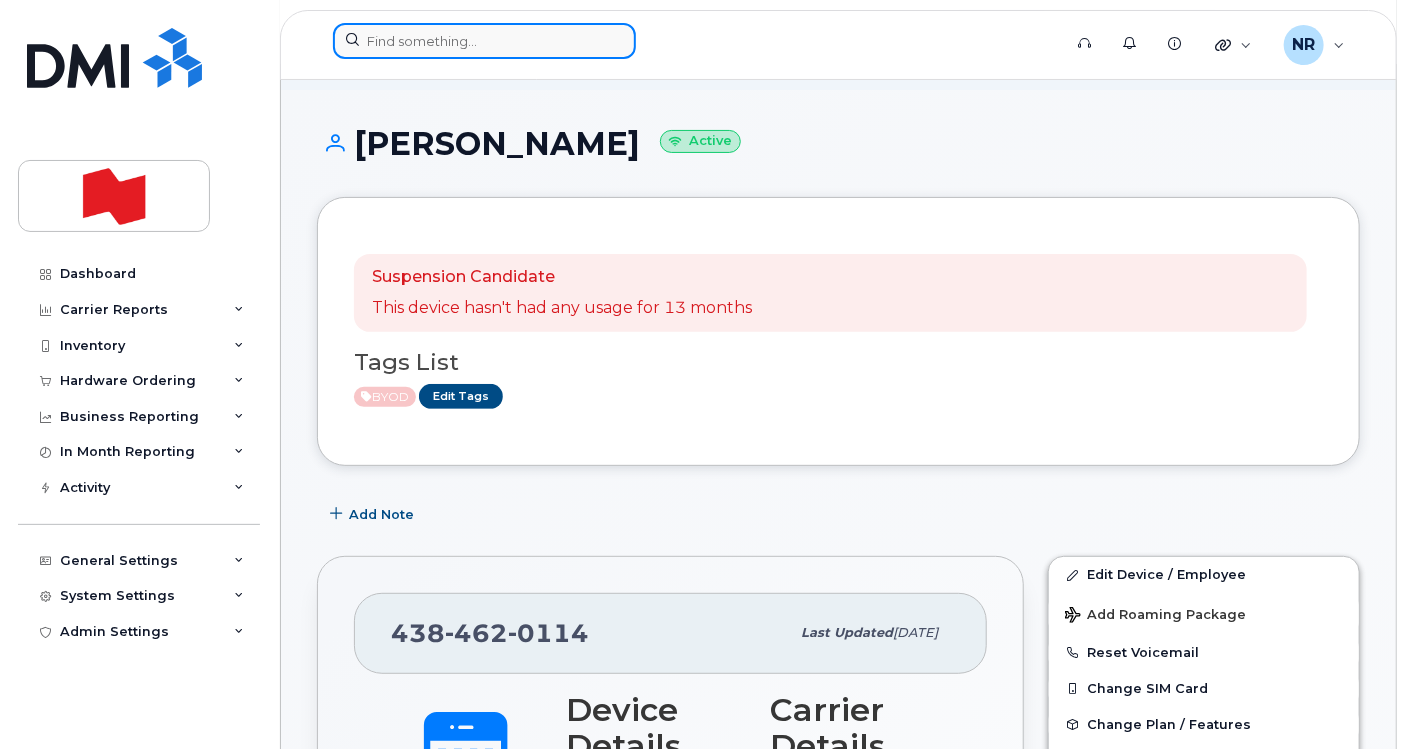 click at bounding box center [484, 41] 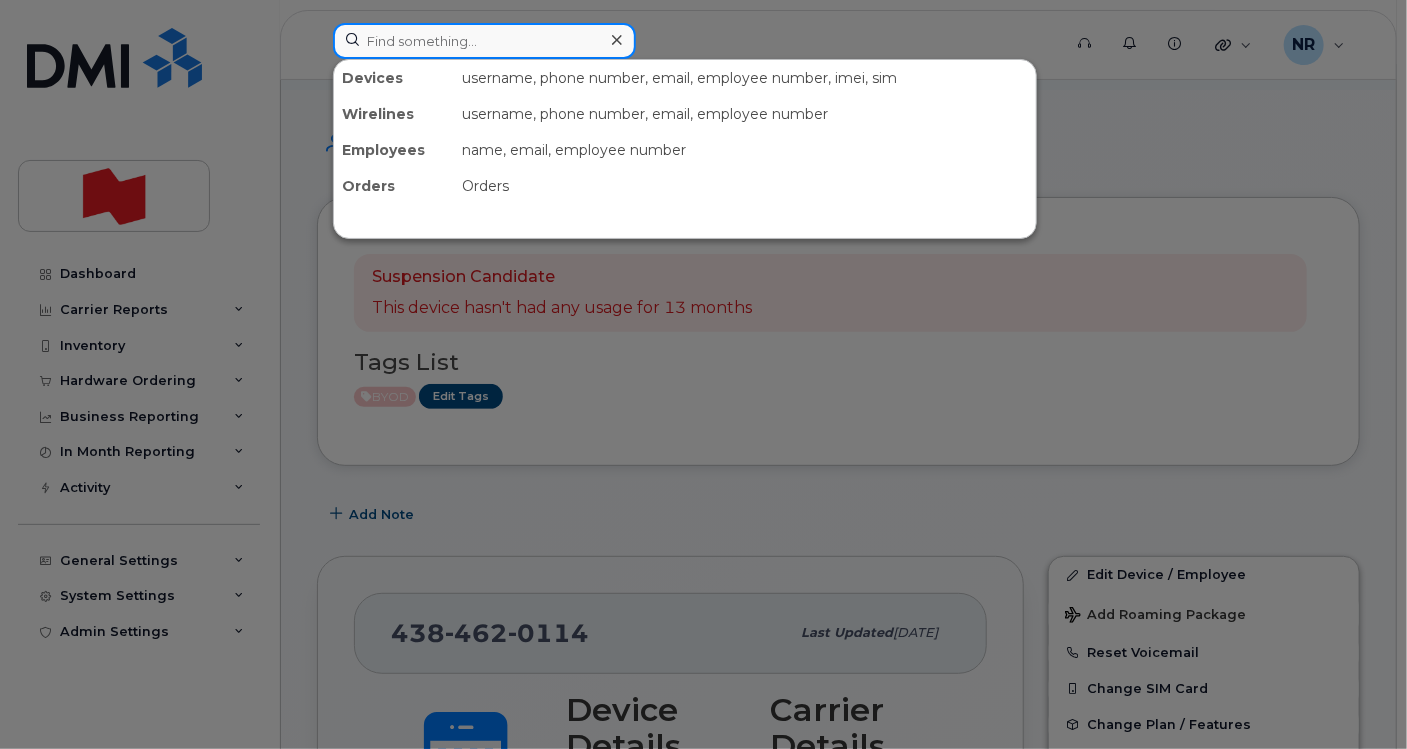 paste on "4384621373" 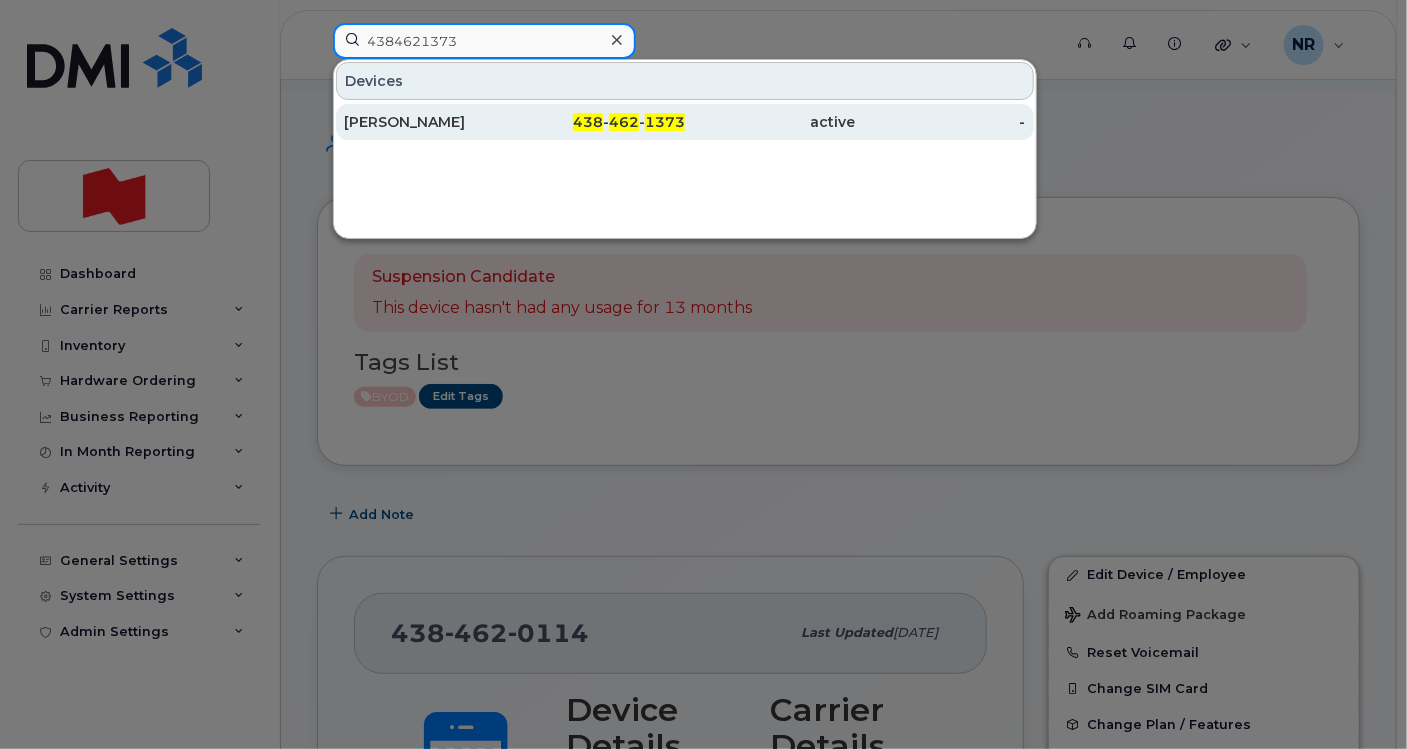 type on "4384621373" 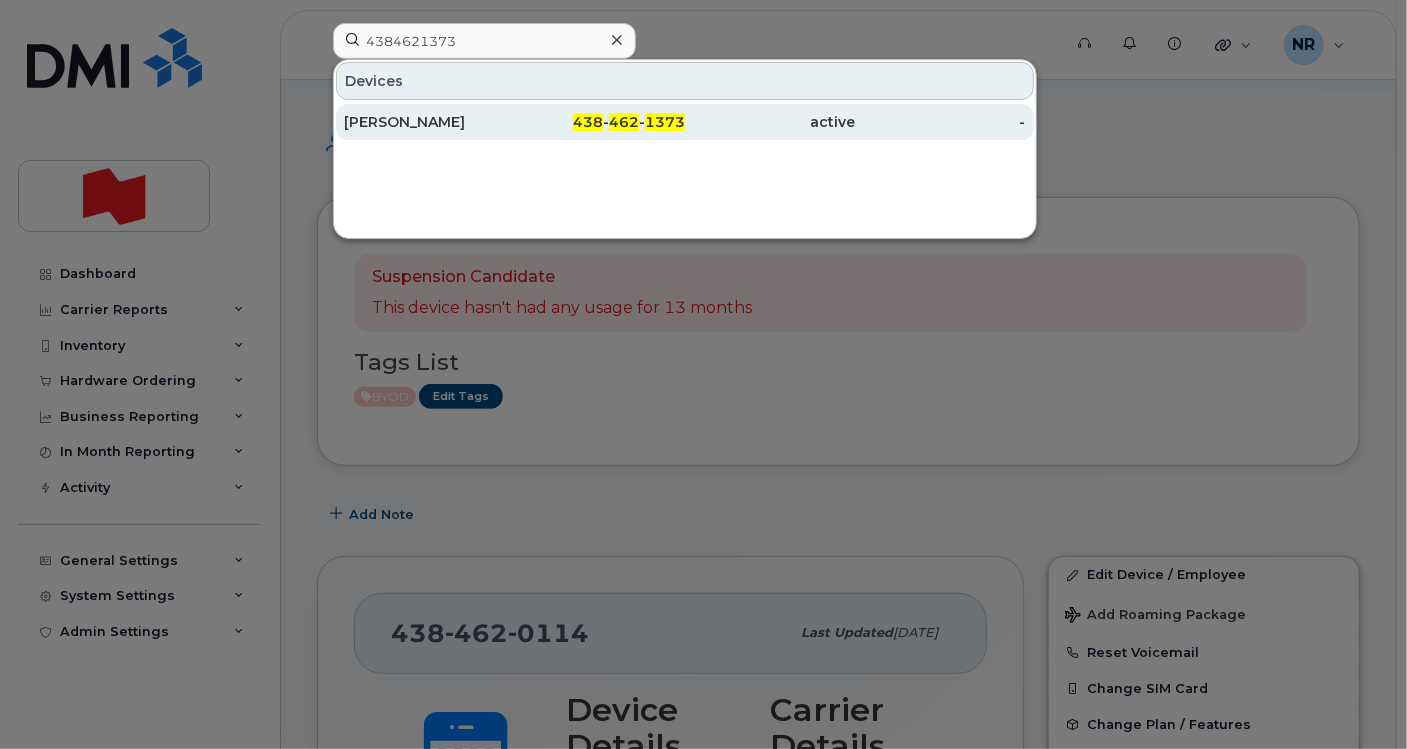 click on "[PERSON_NAME]" at bounding box center (429, 122) 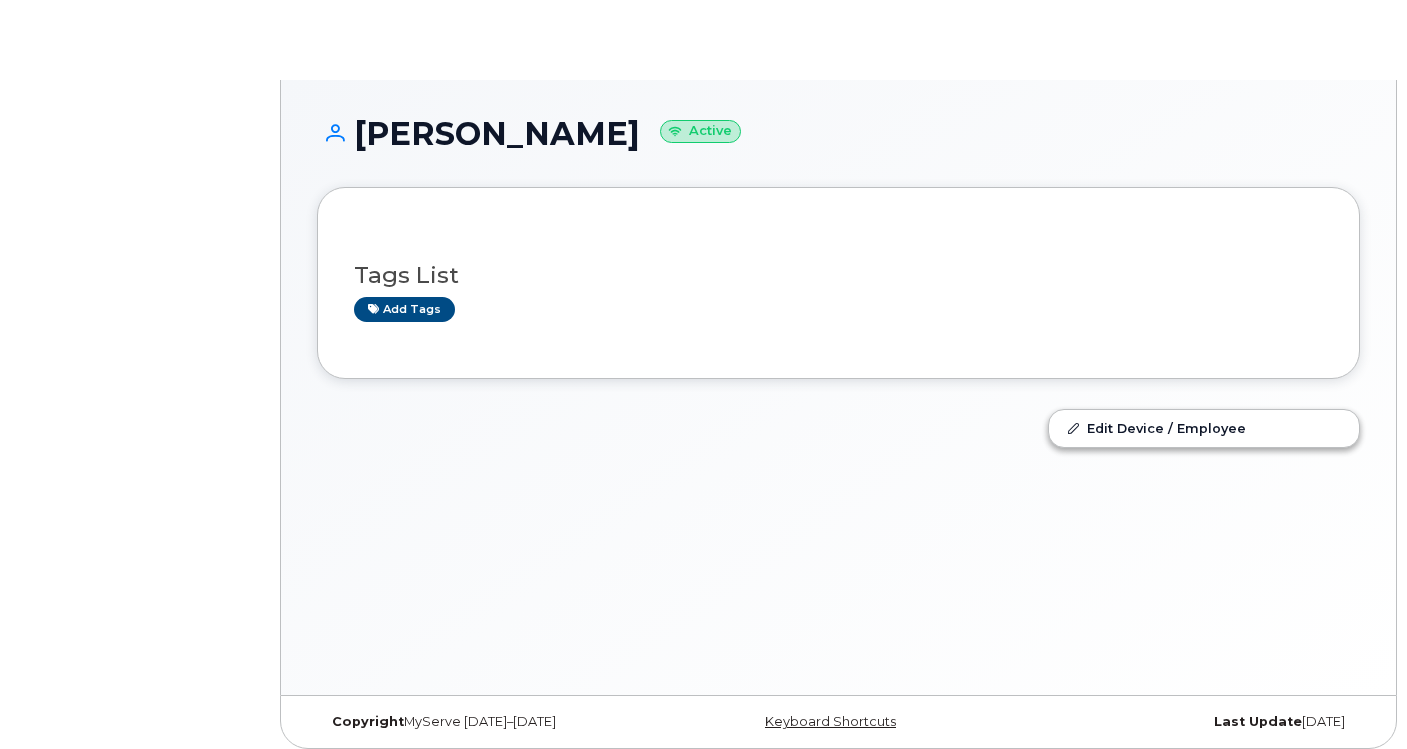 scroll, scrollTop: 0, scrollLeft: 0, axis: both 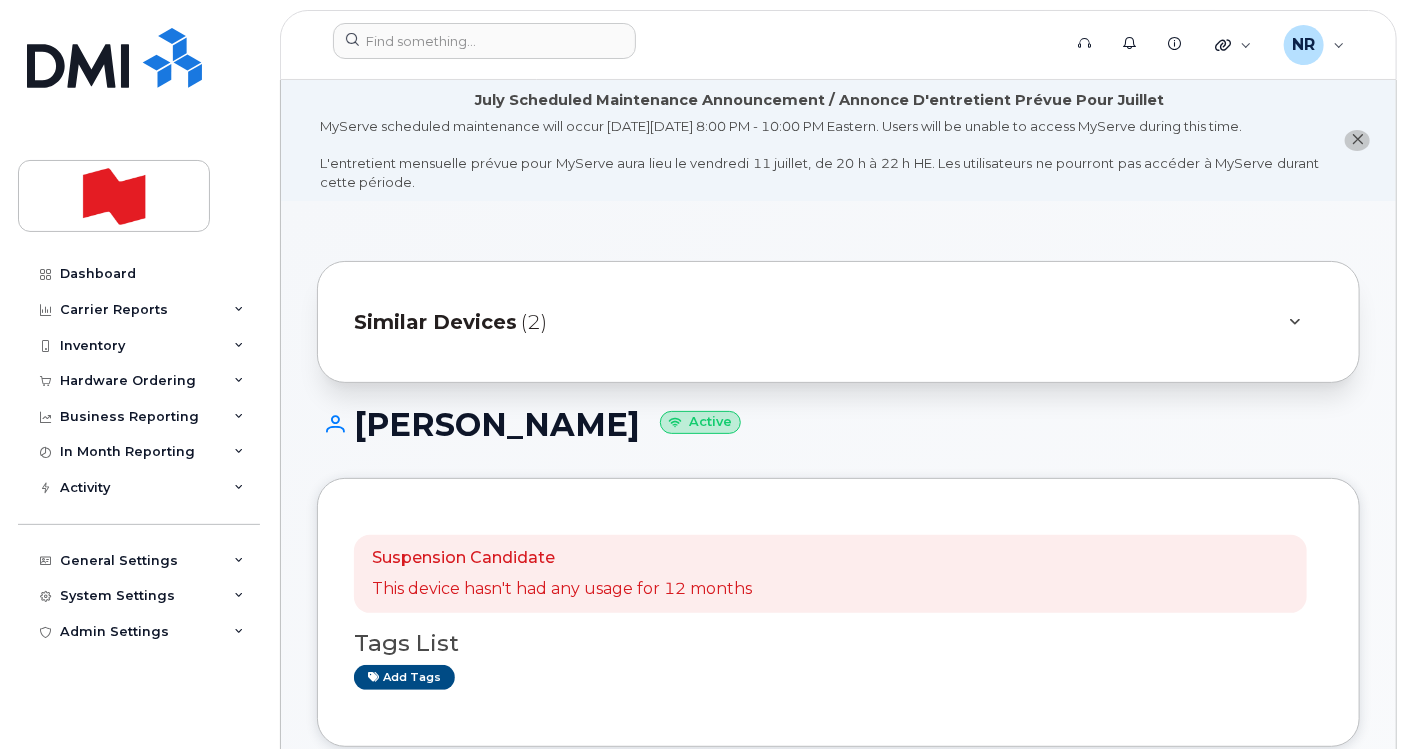 click on "Similar Devices" at bounding box center [435, 322] 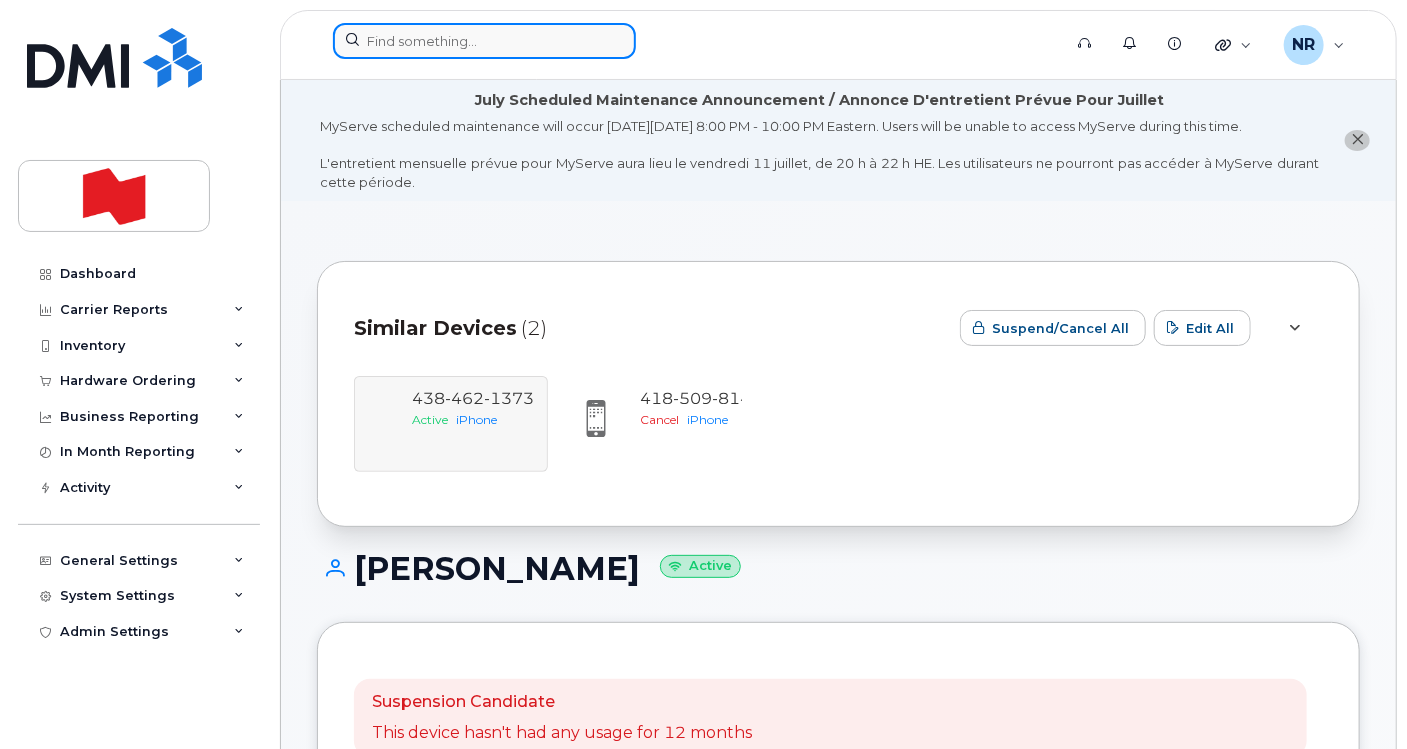 click at bounding box center (484, 41) 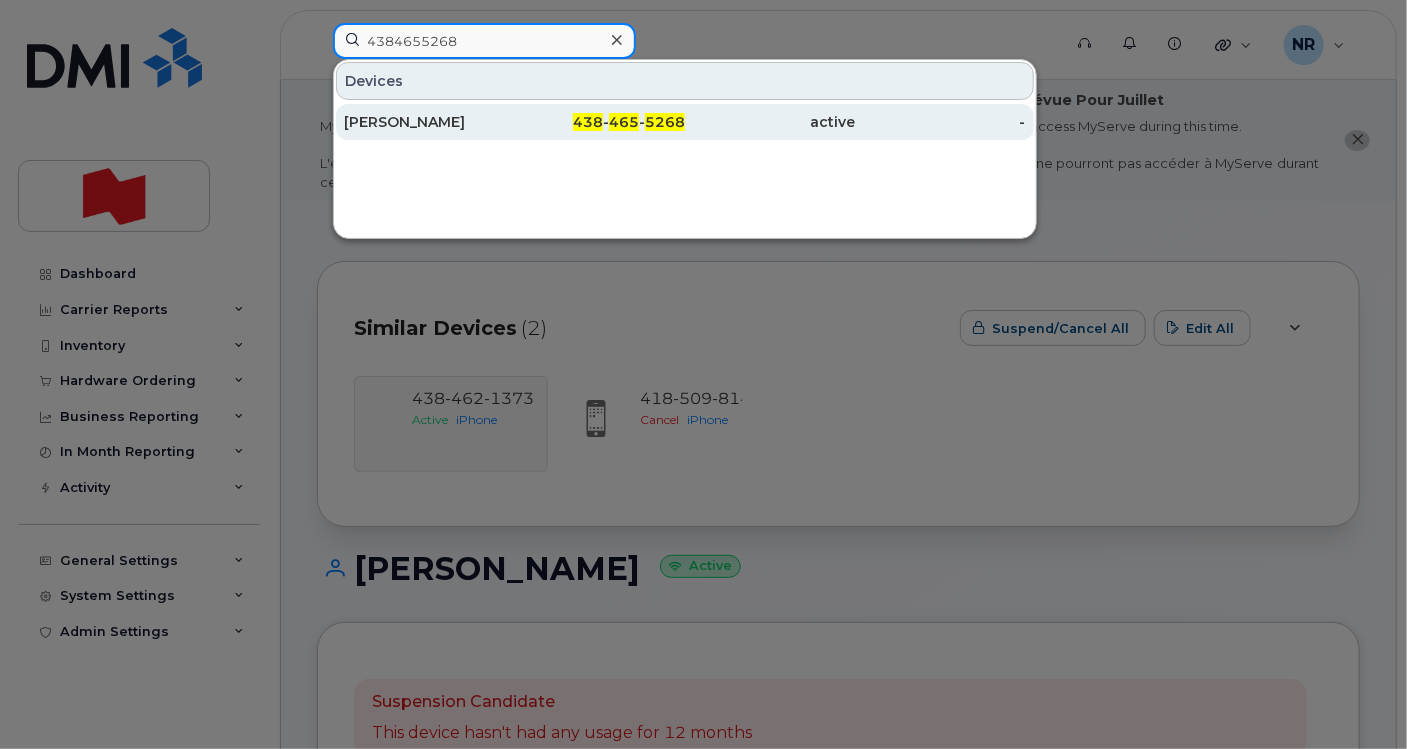 type on "4384655268" 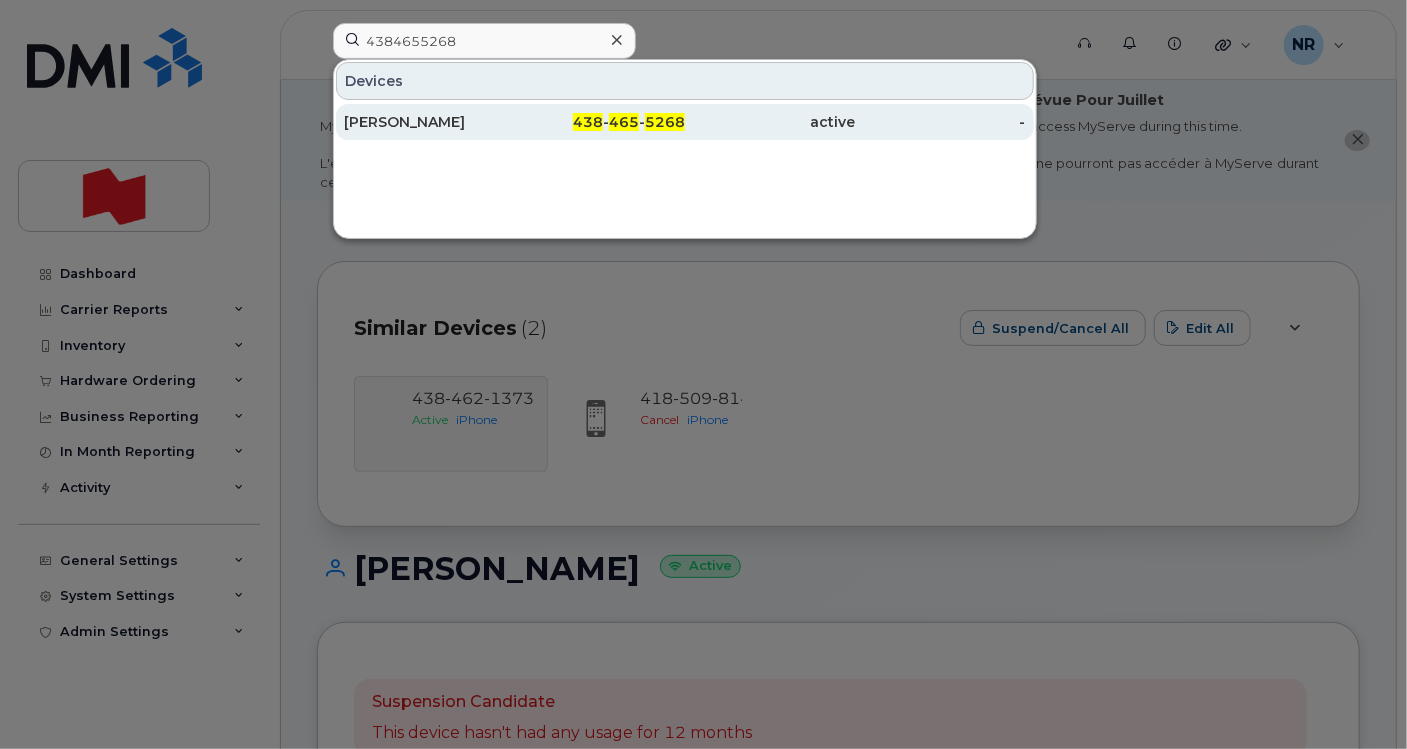 click on "[PERSON_NAME]" at bounding box center (429, 122) 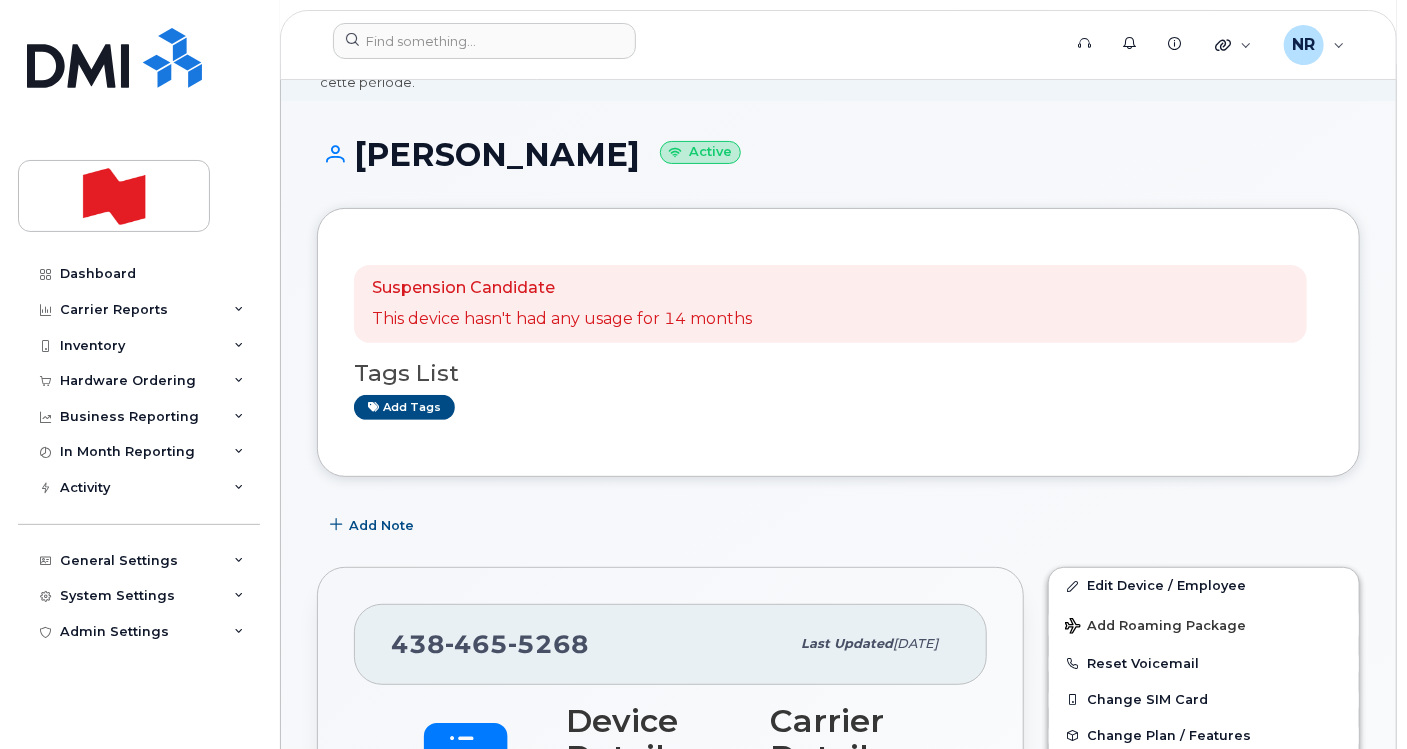 scroll, scrollTop: 0, scrollLeft: 0, axis: both 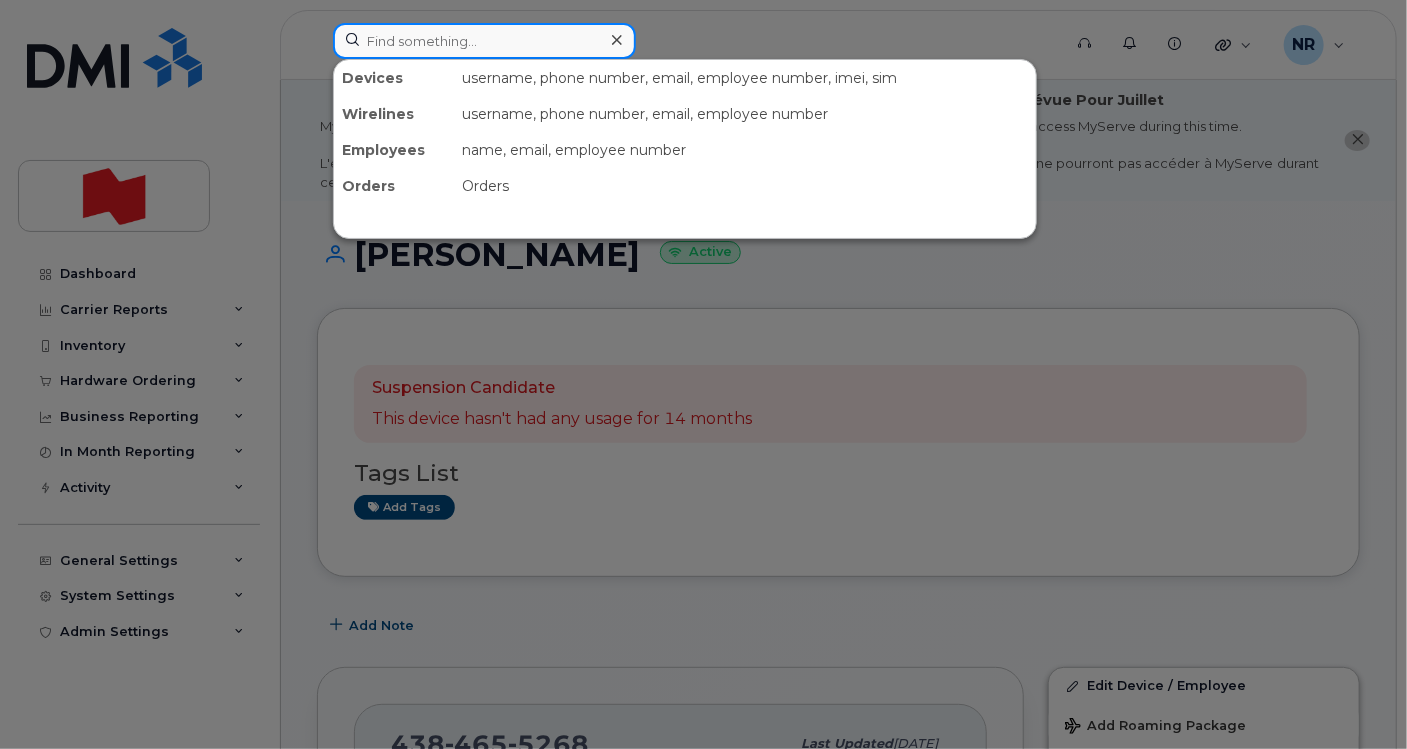 click at bounding box center [484, 41] 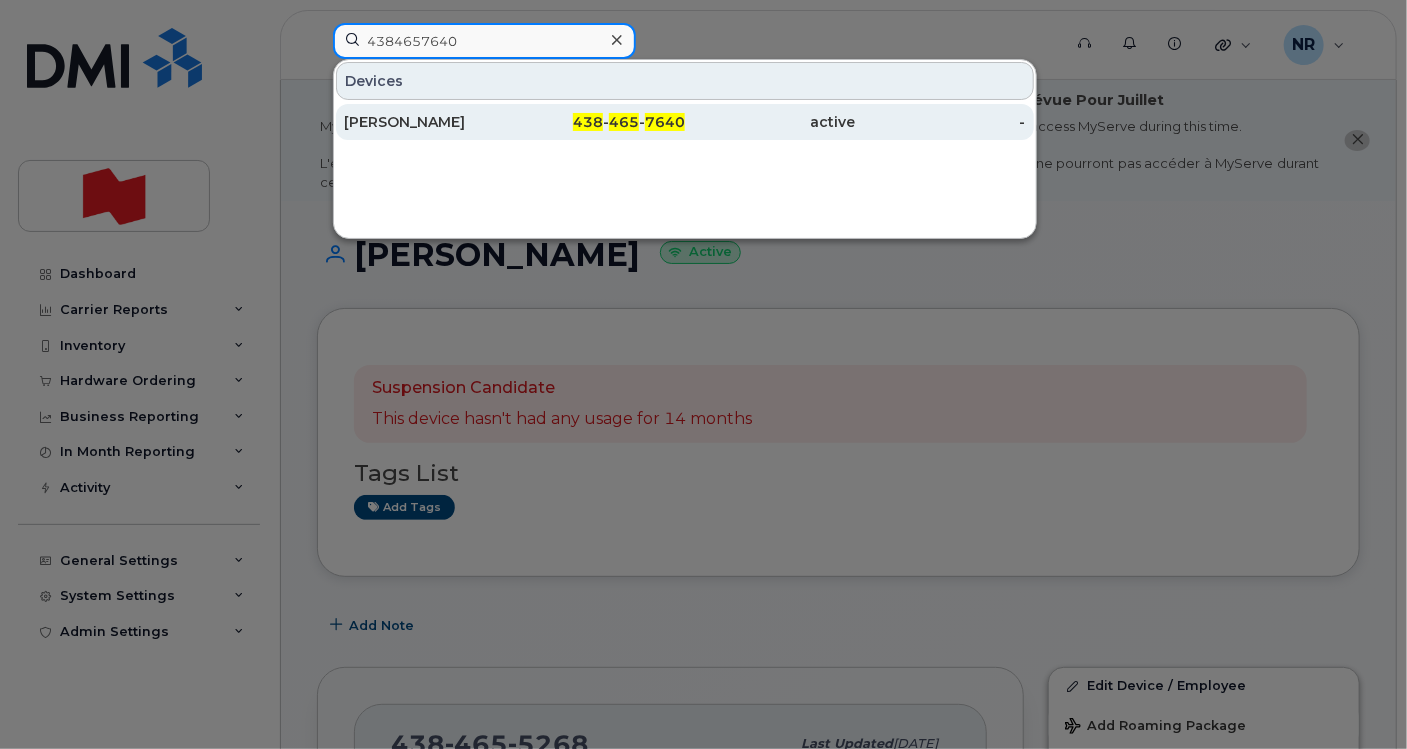 type on "4384657640" 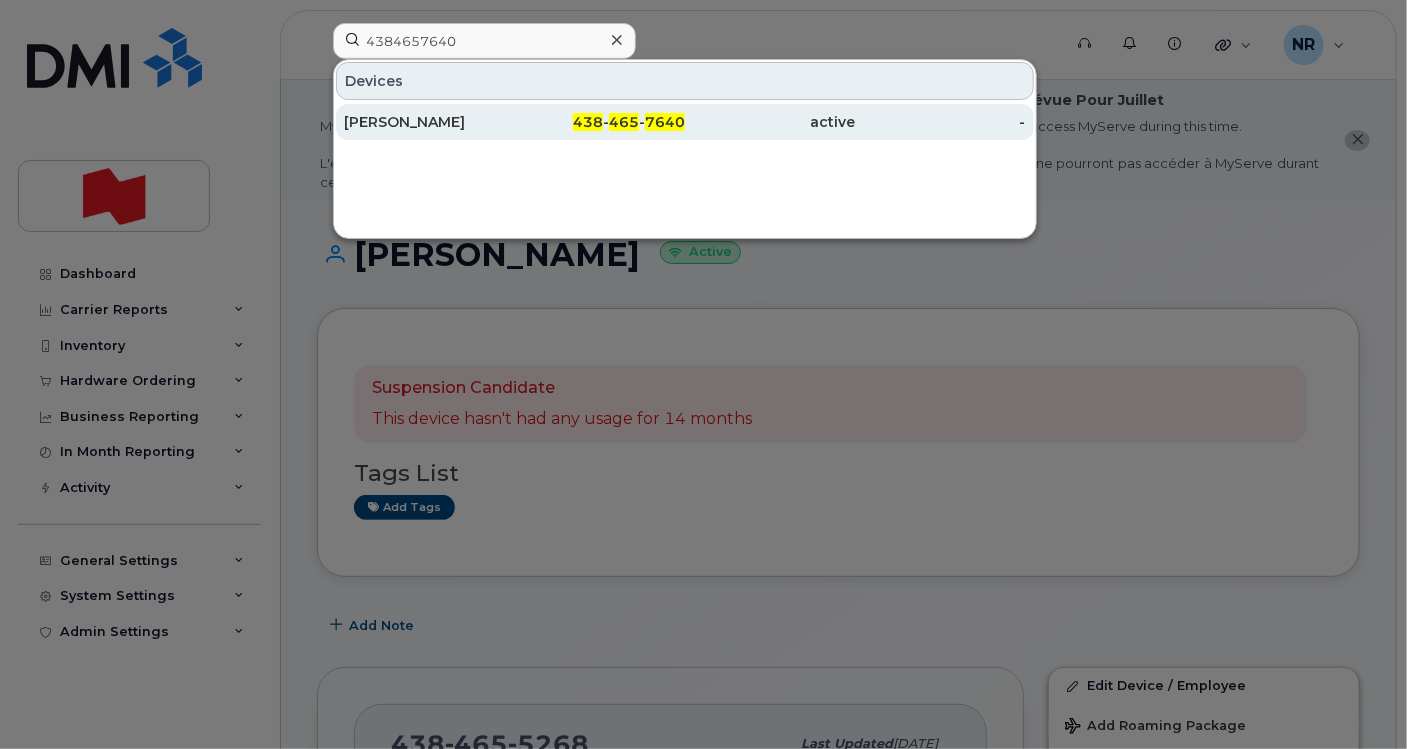 click on "[PERSON_NAME]" at bounding box center [429, 122] 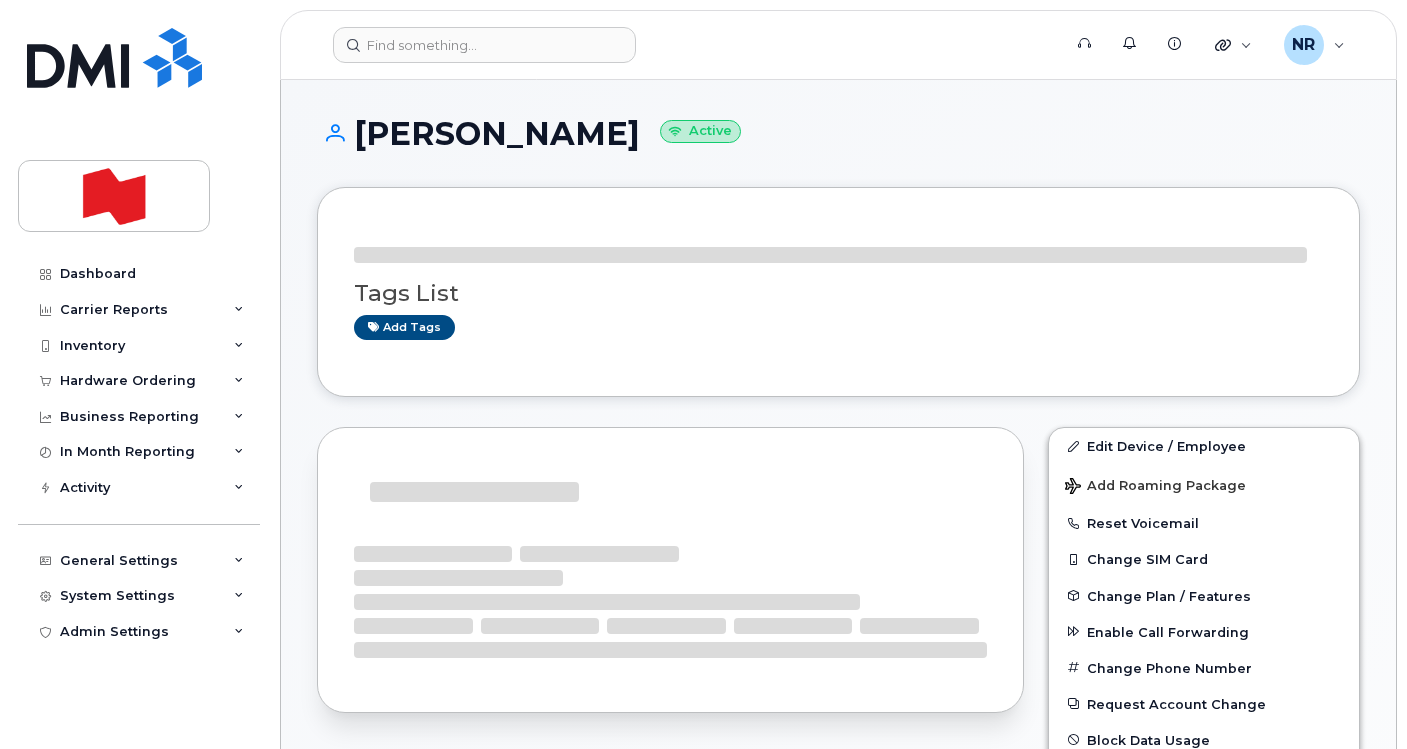 scroll, scrollTop: 0, scrollLeft: 0, axis: both 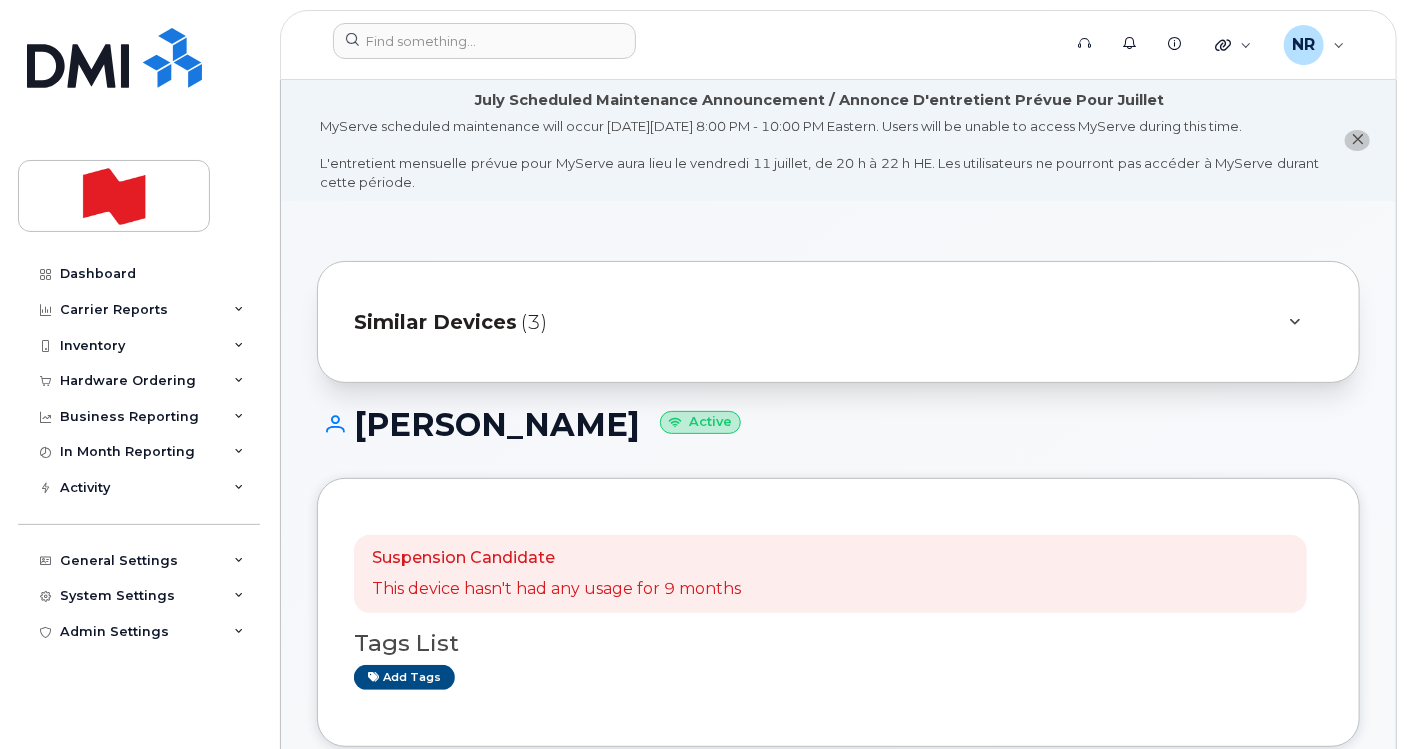 click on "Similar Devices" at bounding box center (435, 322) 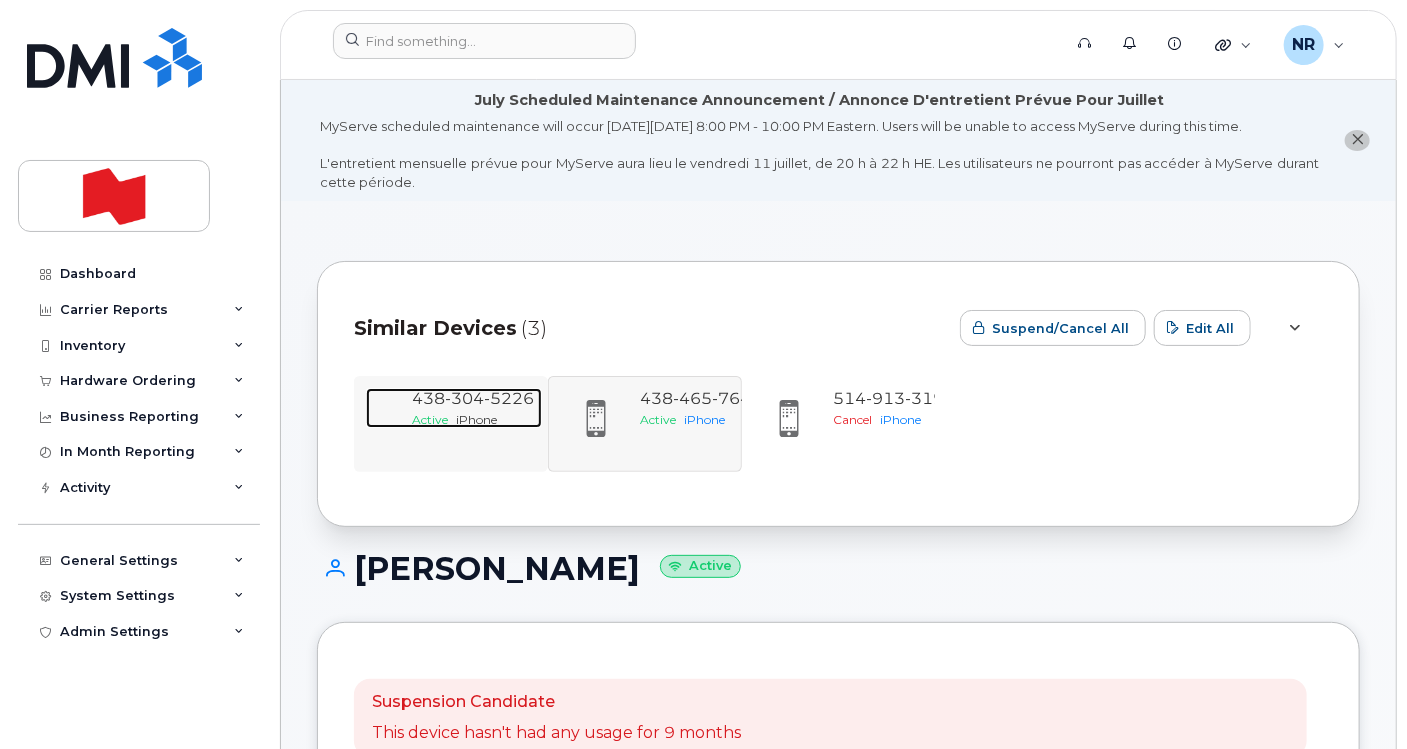 click on "Active iPhone" at bounding box center (473, 419) 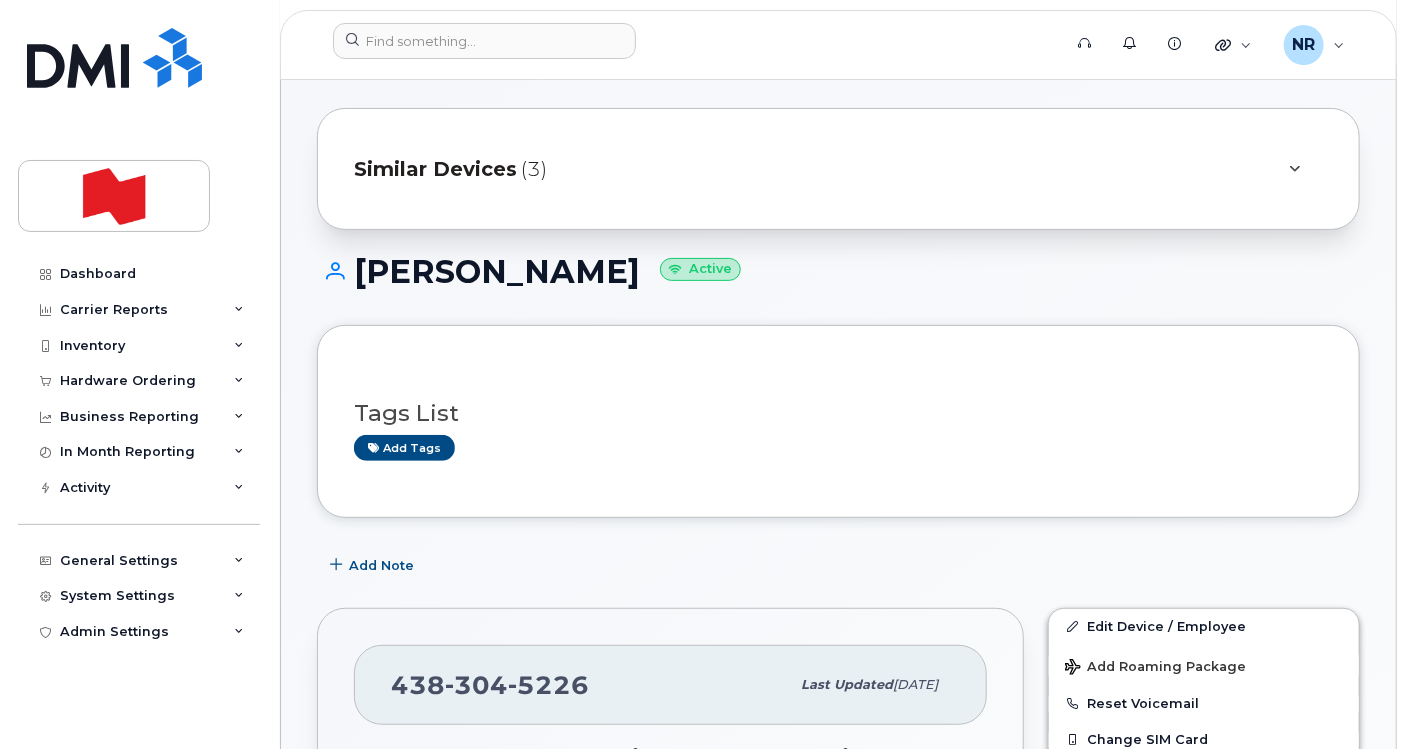 scroll, scrollTop: 0, scrollLeft: 0, axis: both 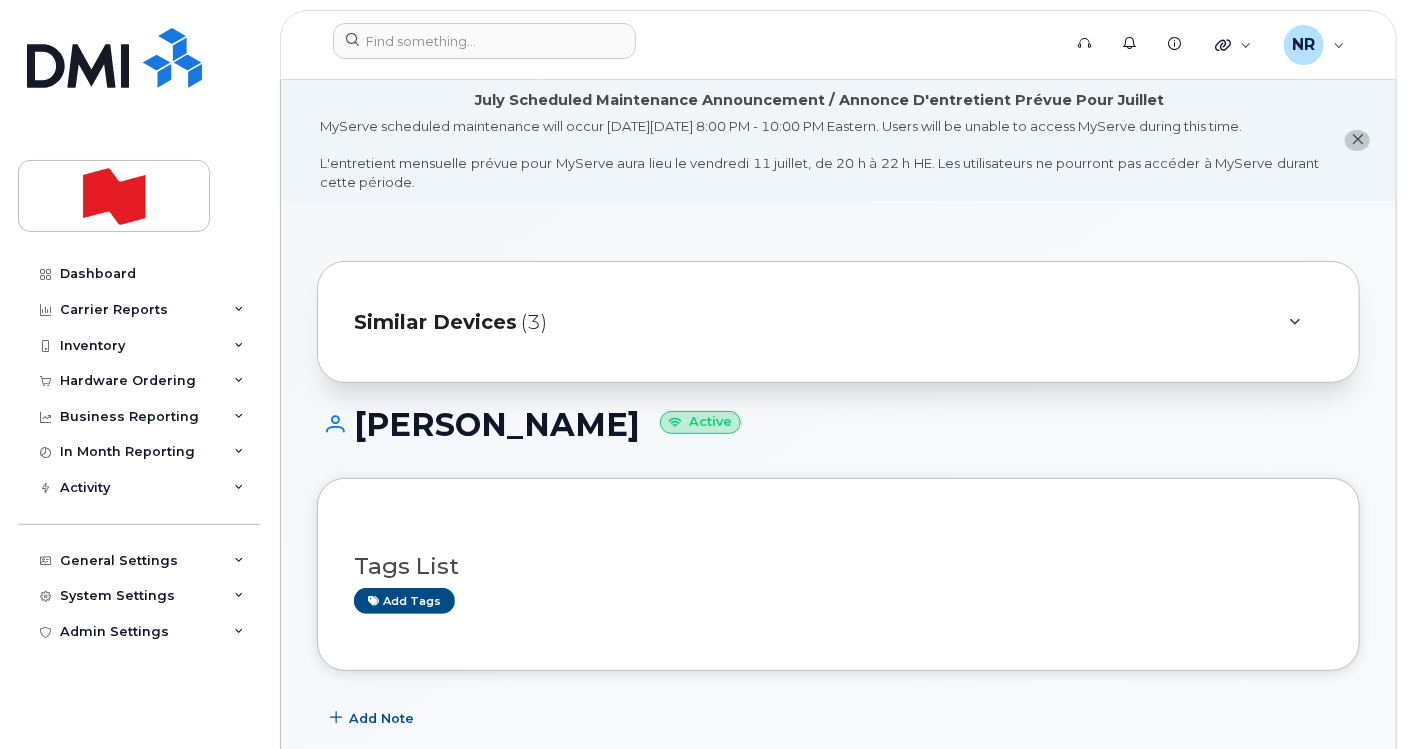 click on "Similar Devices" at bounding box center [435, 322] 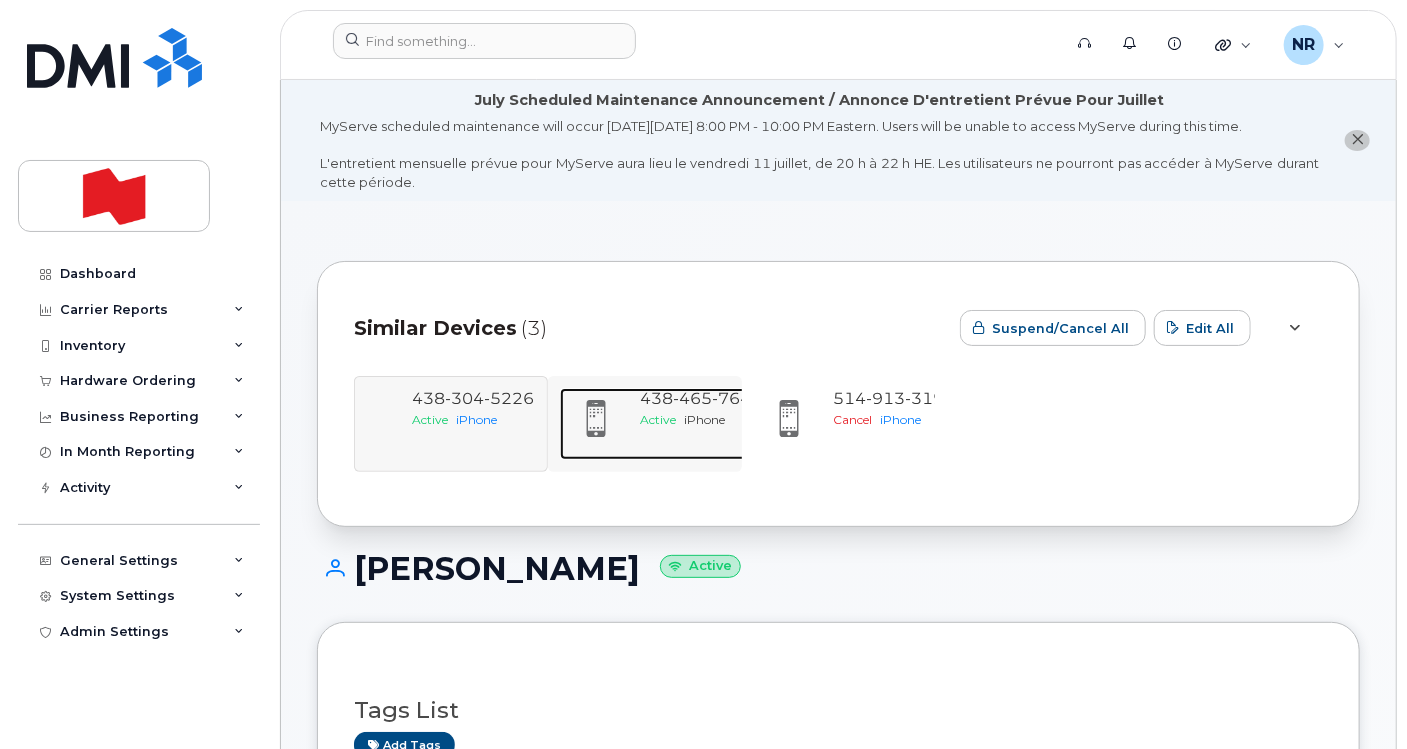 click on "438 465 7640" at bounding box center [701, 398] 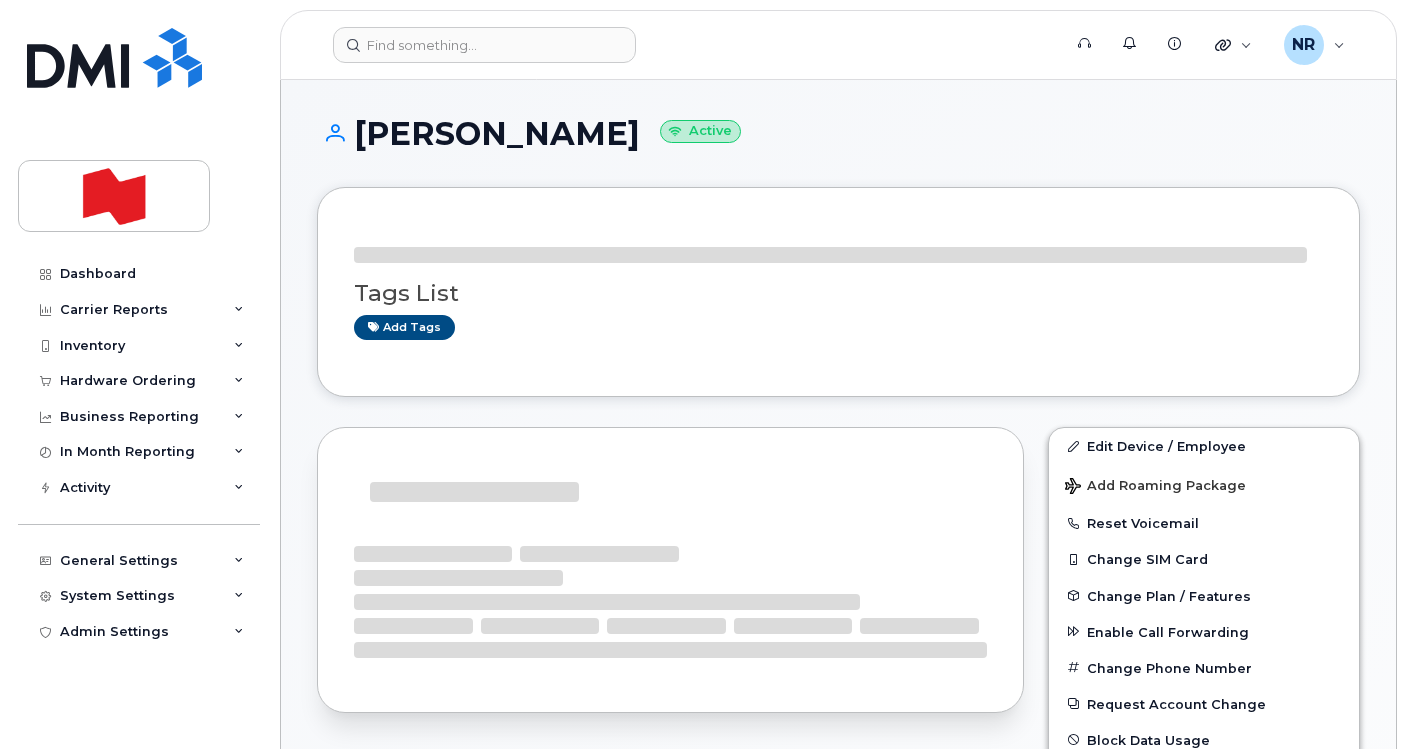 scroll, scrollTop: 0, scrollLeft: 0, axis: both 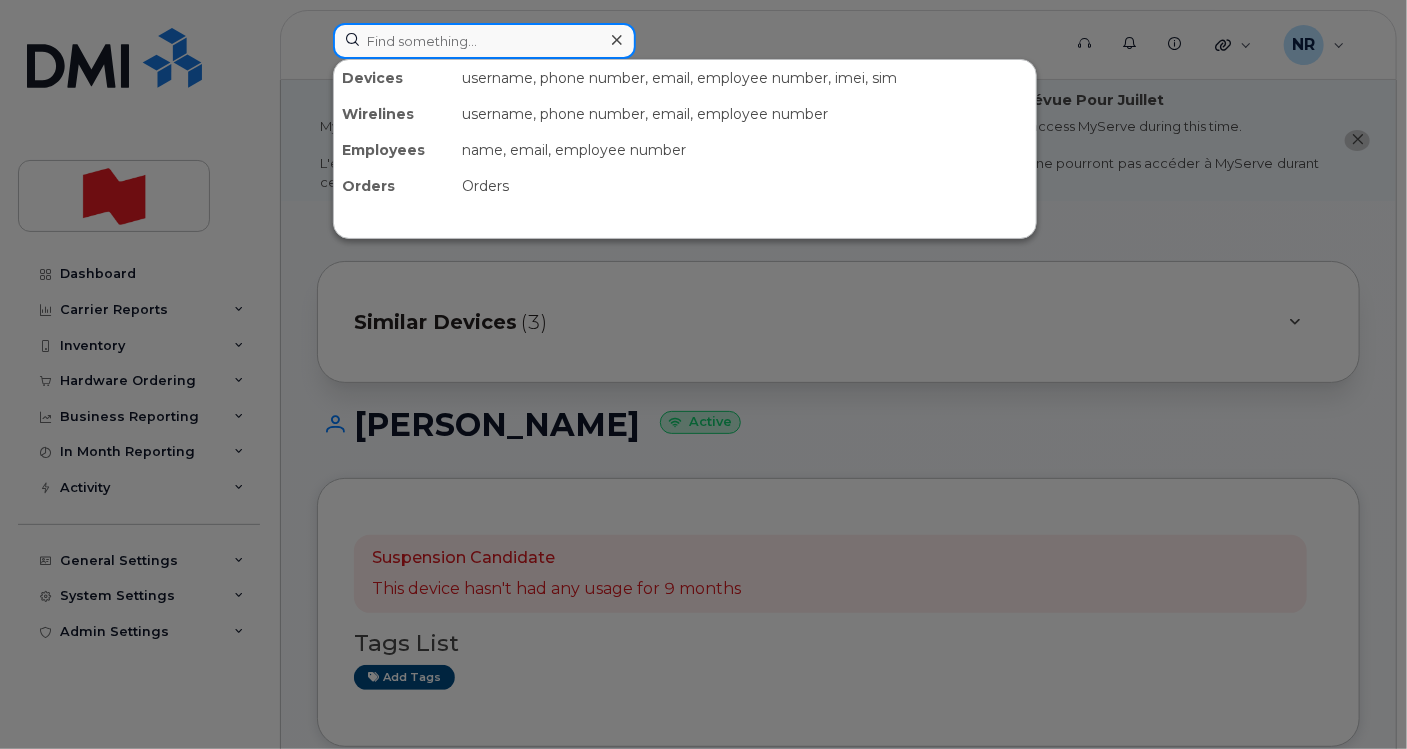 click at bounding box center [484, 41] 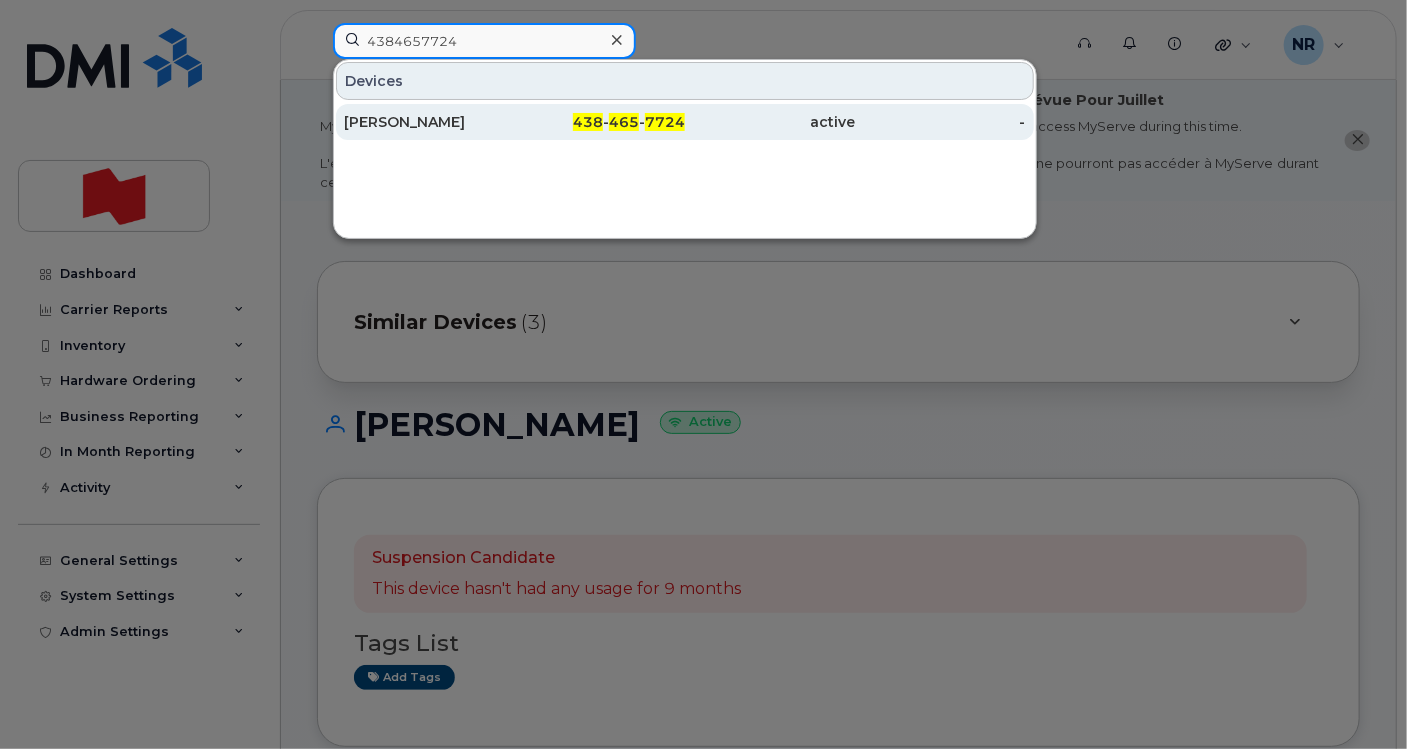 type on "4384657724" 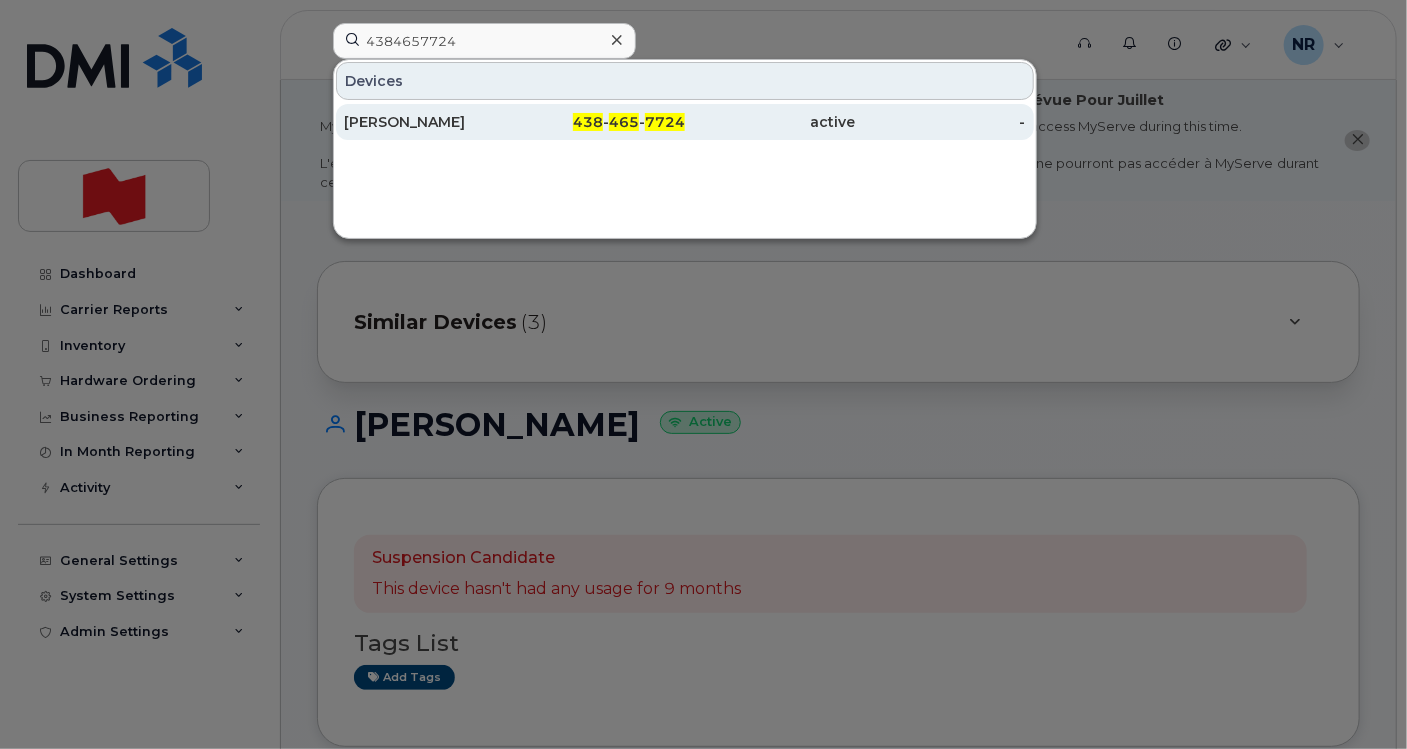 click on "[PERSON_NAME]" at bounding box center (429, 122) 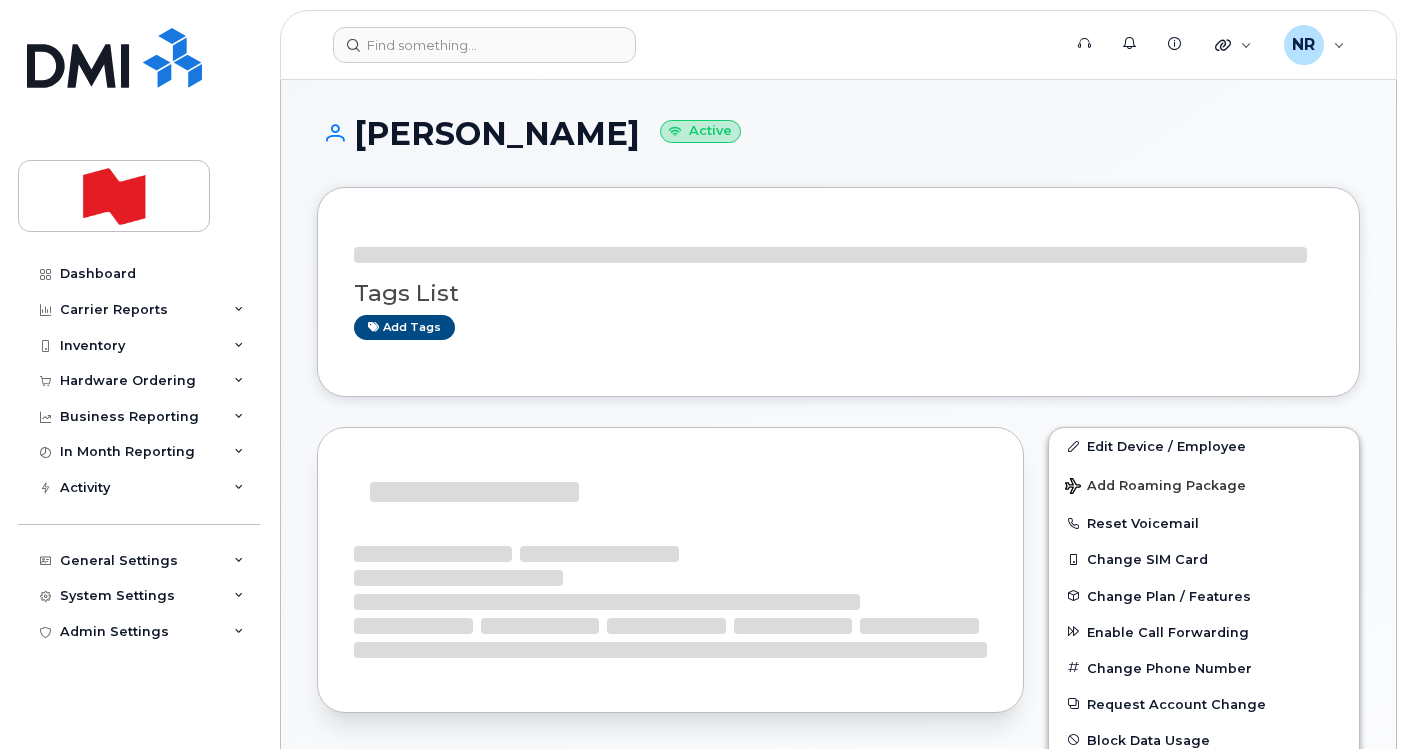 scroll, scrollTop: 0, scrollLeft: 0, axis: both 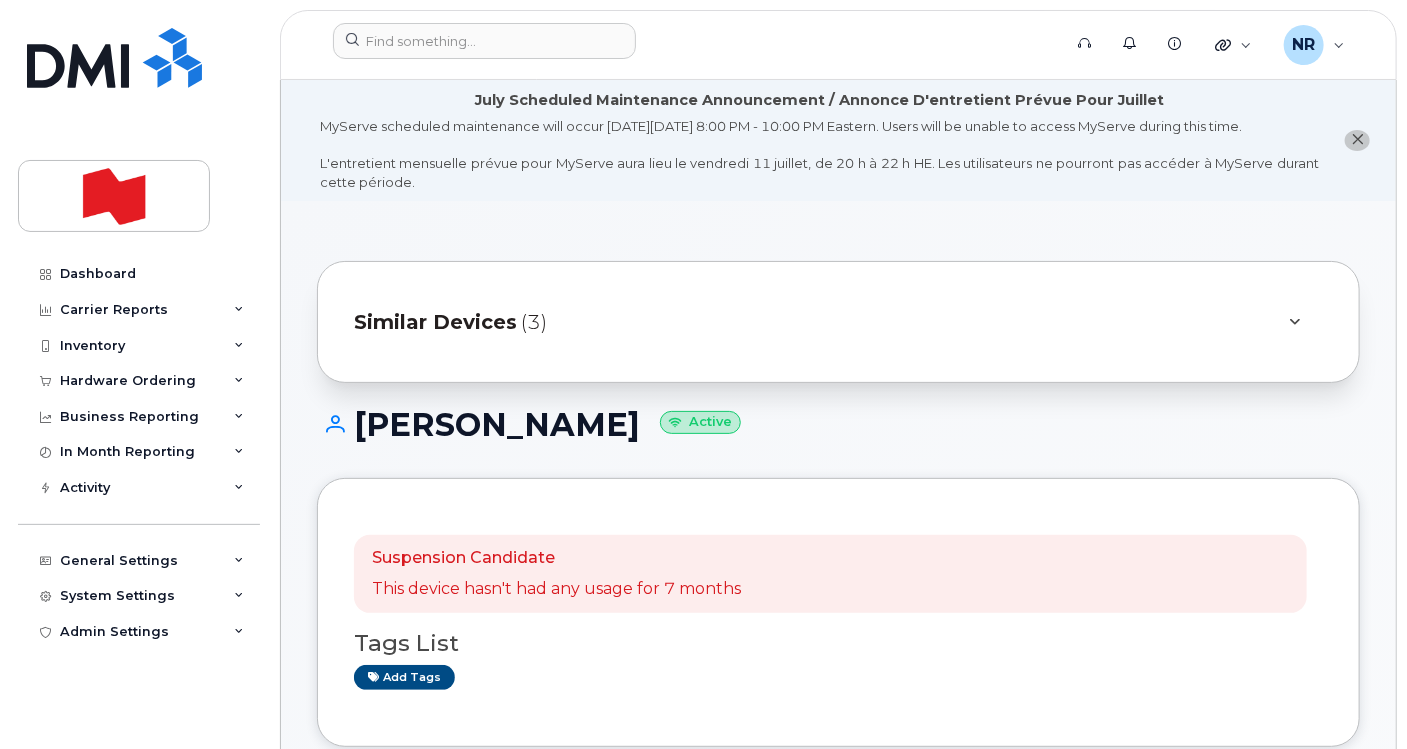 click on "Similar Devices" at bounding box center [435, 322] 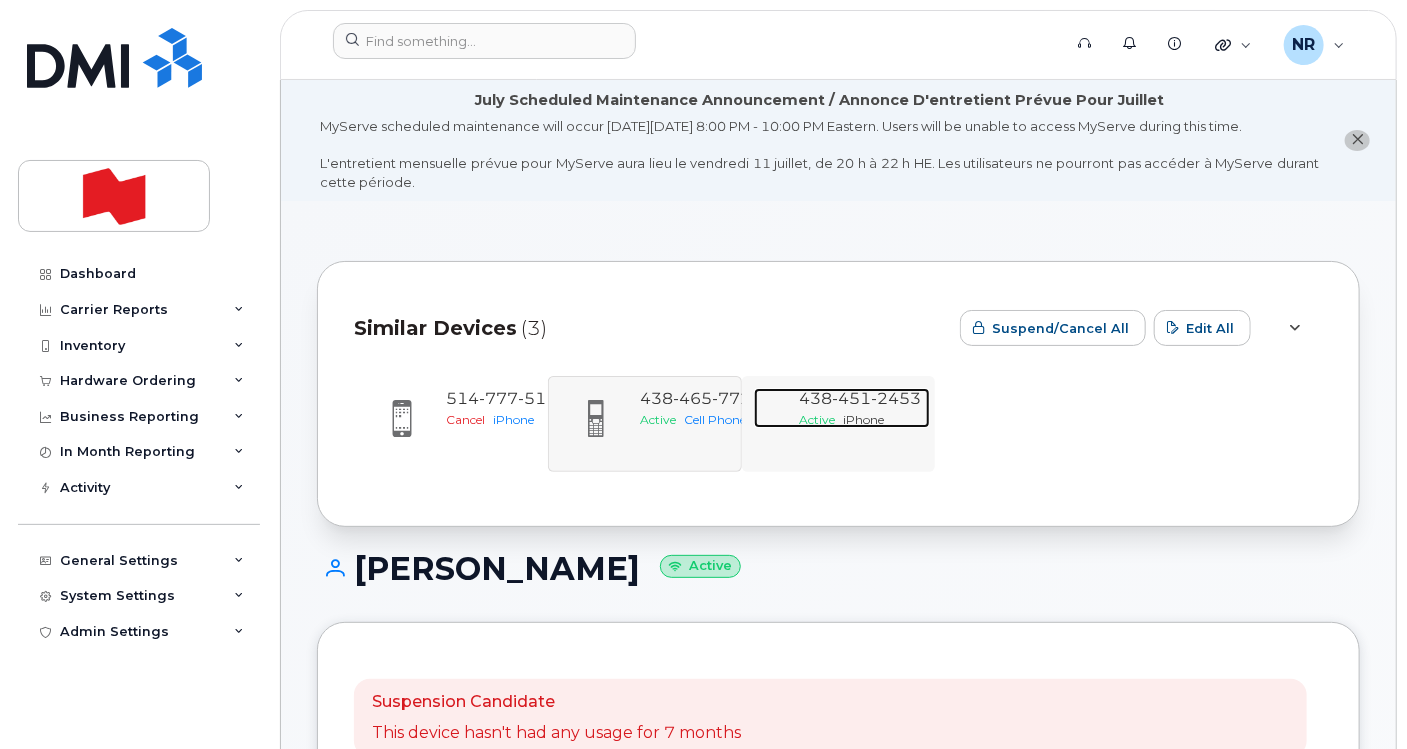 click on "Active" at bounding box center (818, 419) 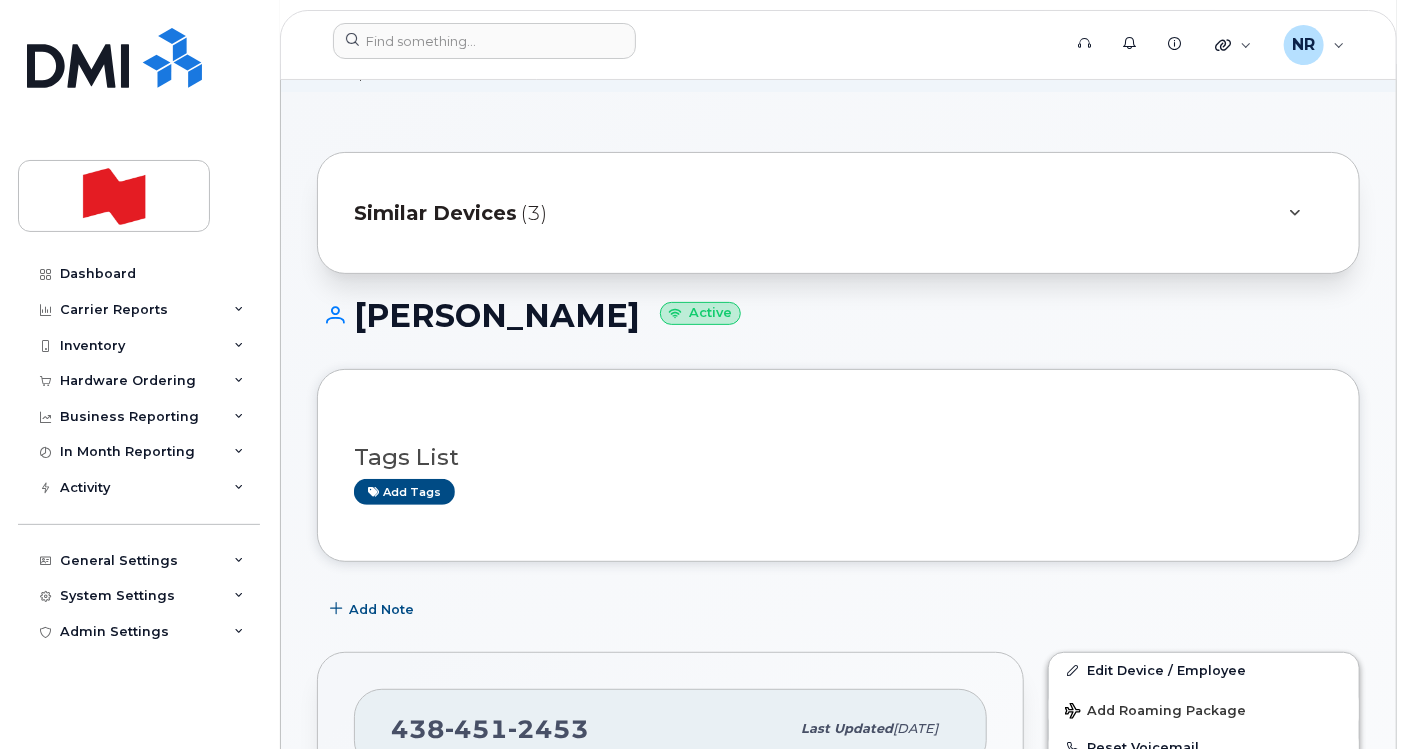 scroll, scrollTop: 0, scrollLeft: 0, axis: both 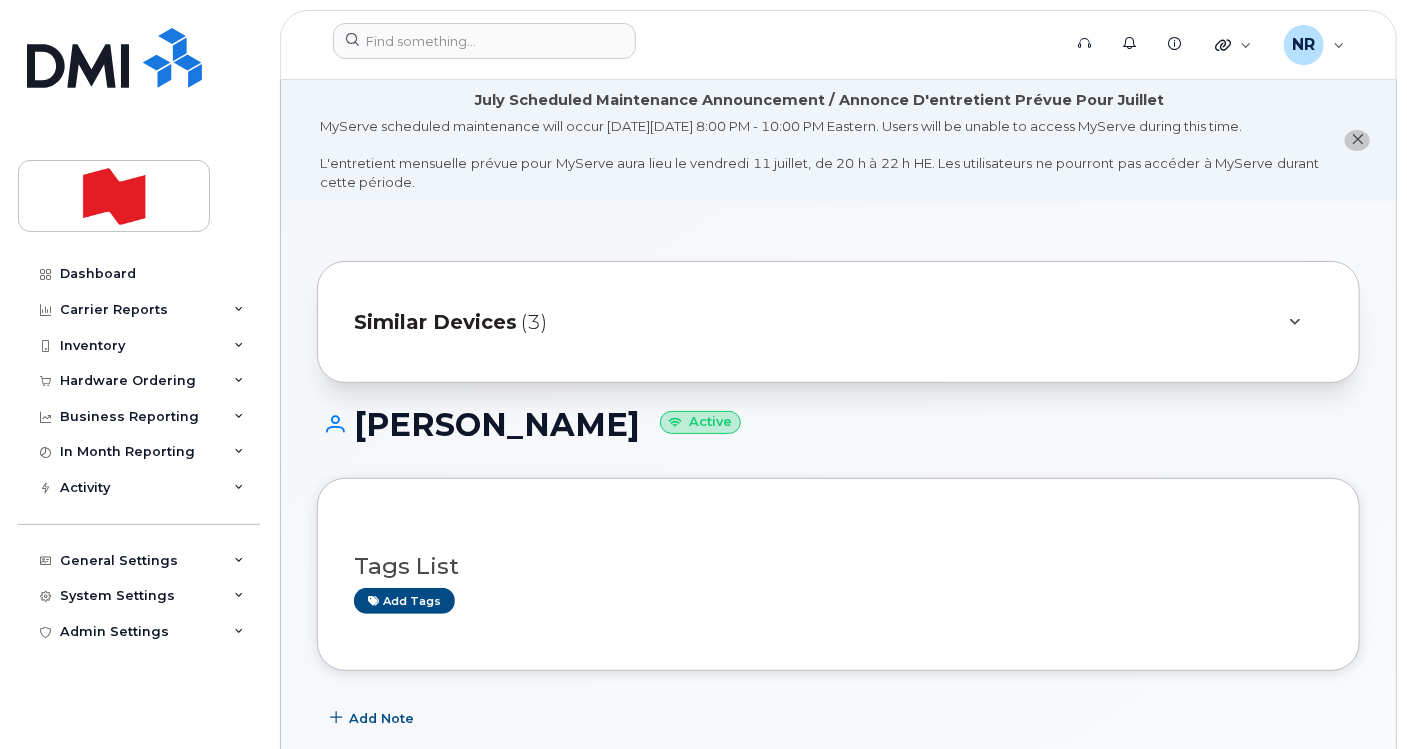click on "Similar Devices" at bounding box center [435, 322] 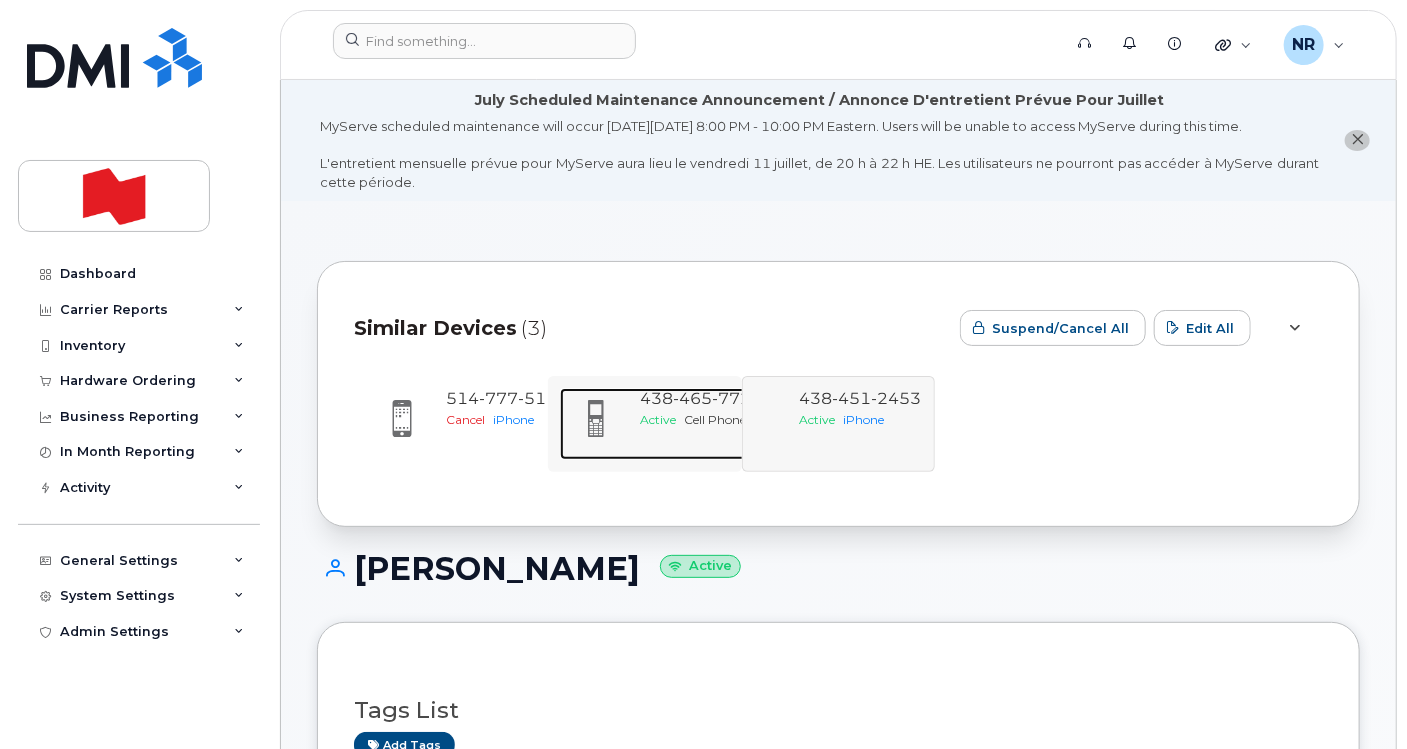 click on "Active Cell Phone" at bounding box center [701, 419] 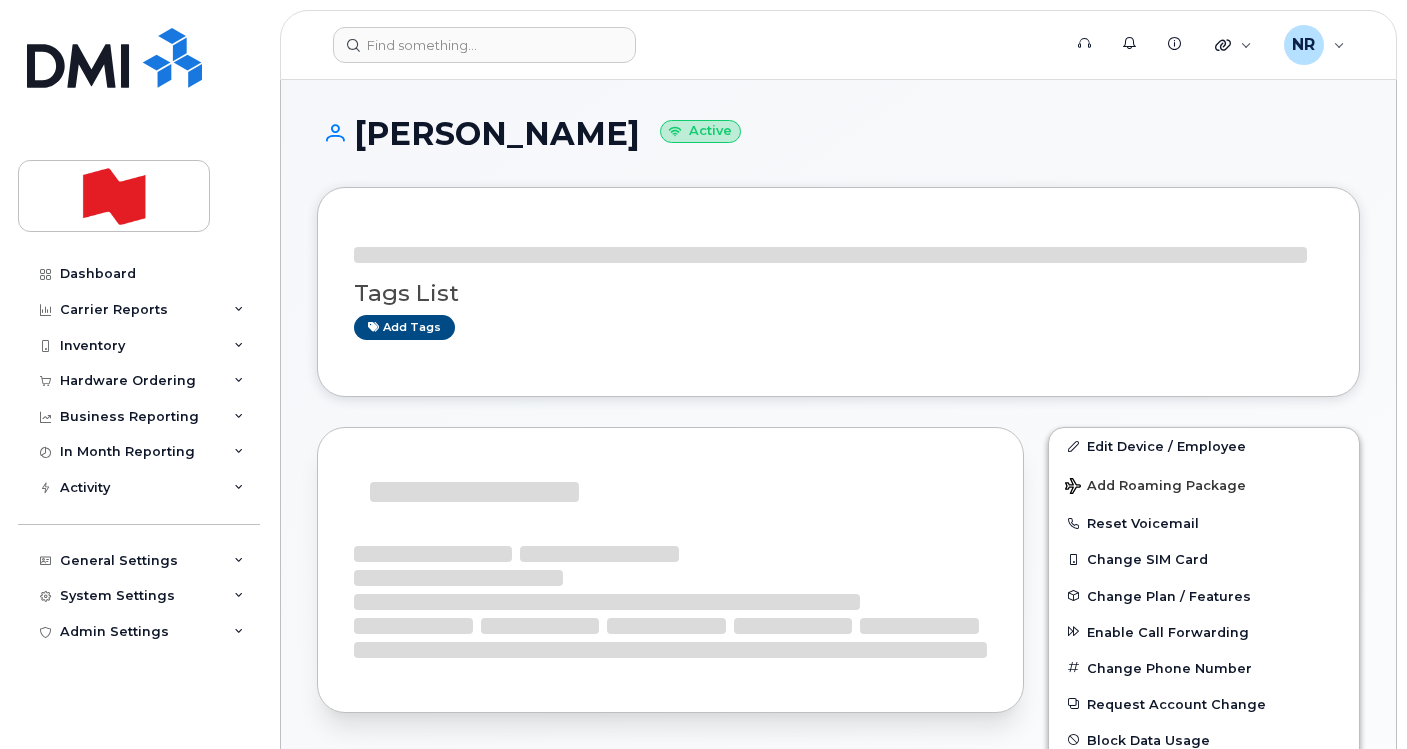 scroll, scrollTop: 0, scrollLeft: 0, axis: both 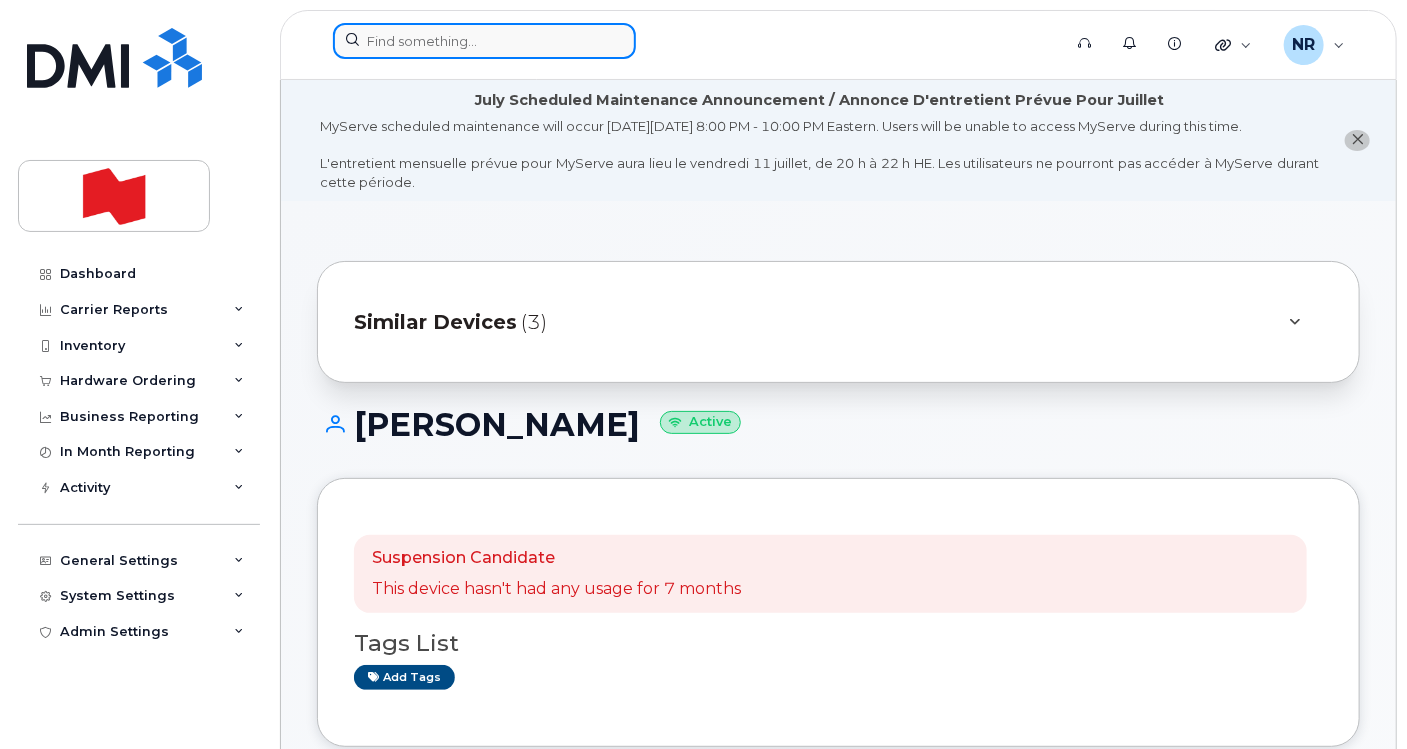 click at bounding box center (484, 41) 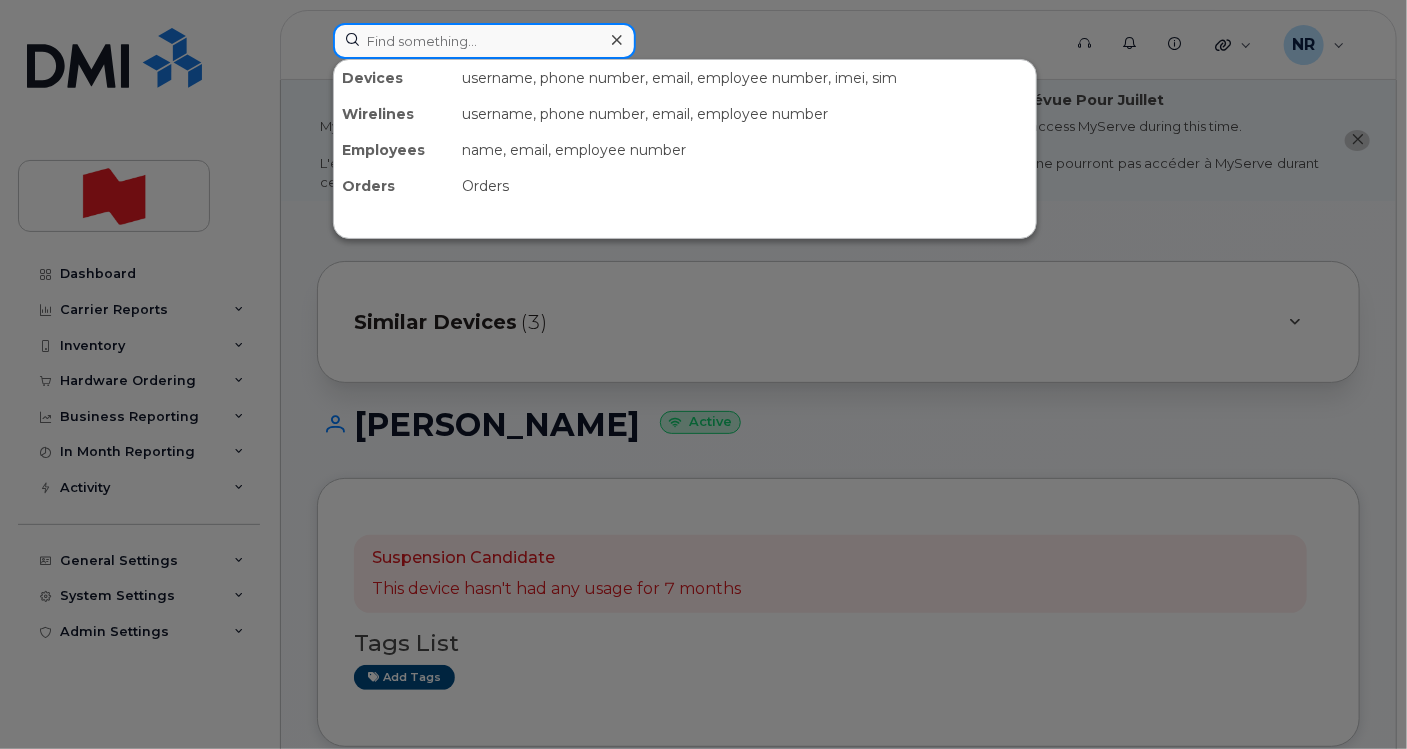 paste on "4384657834" 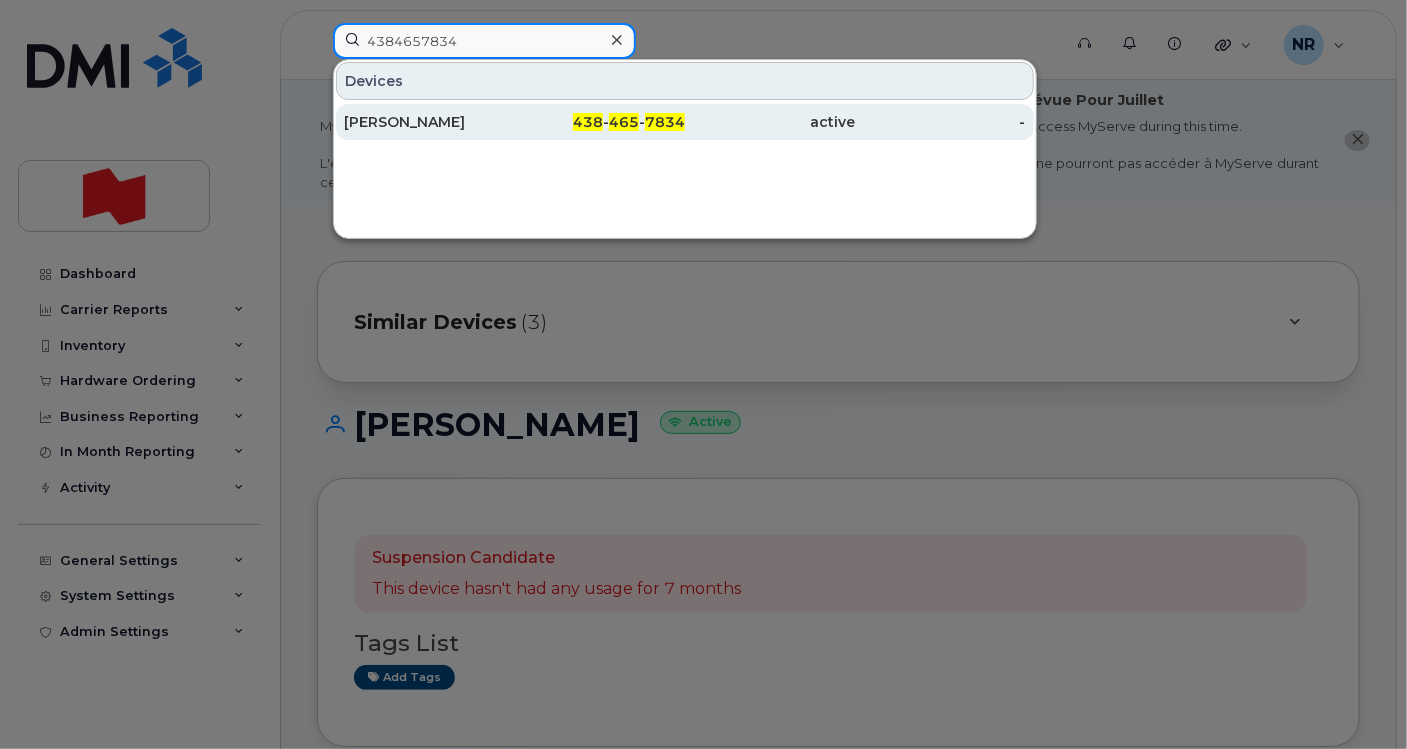 type on "4384657834" 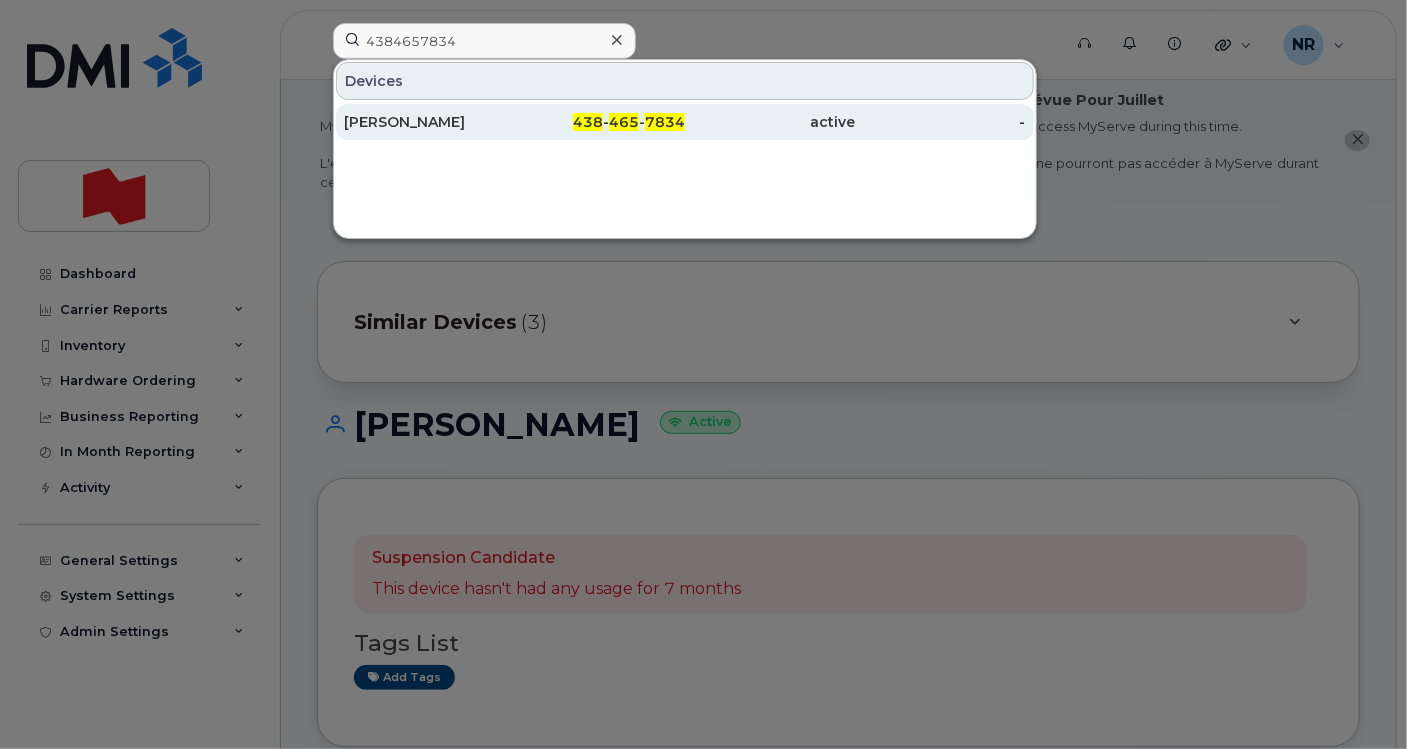 drag, startPoint x: 397, startPoint y: 118, endPoint x: 725, endPoint y: 135, distance: 328.44025 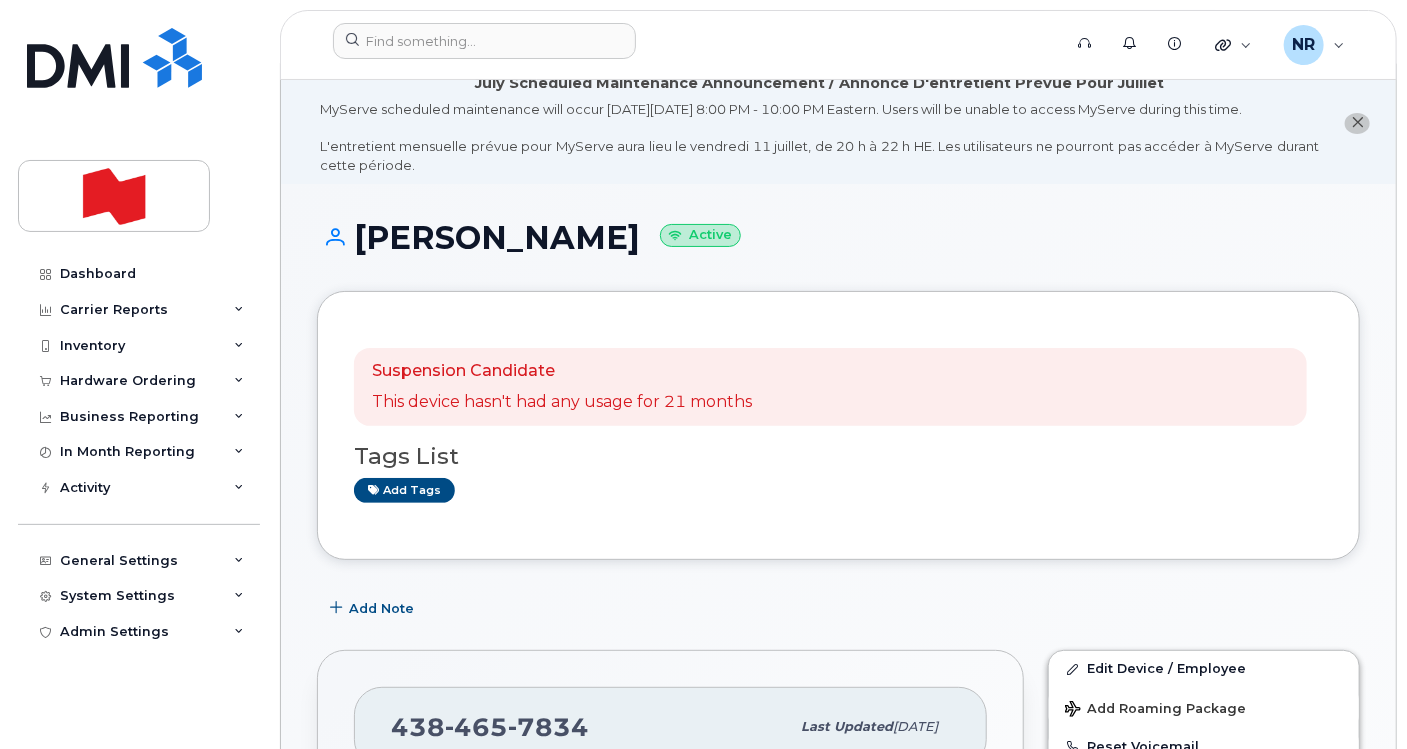 scroll, scrollTop: 444, scrollLeft: 0, axis: vertical 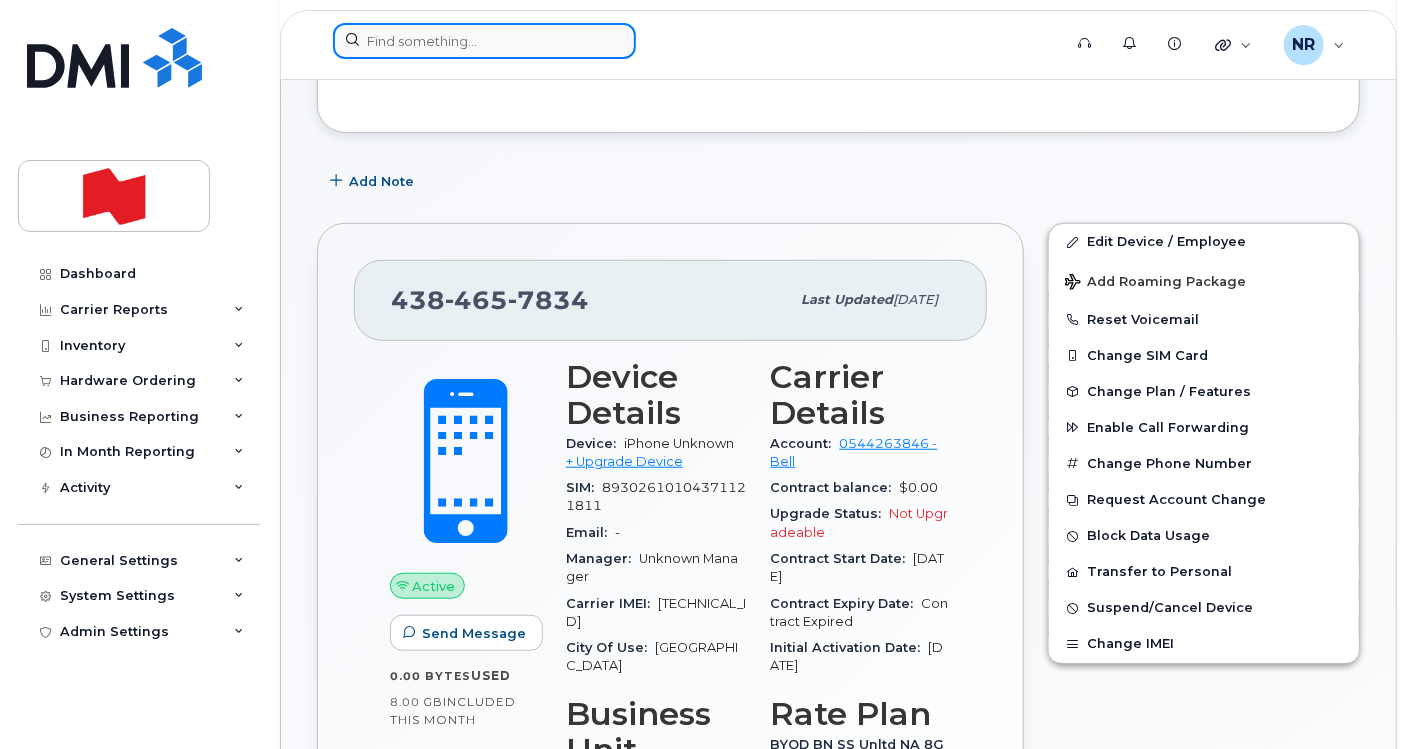 click at bounding box center (484, 41) 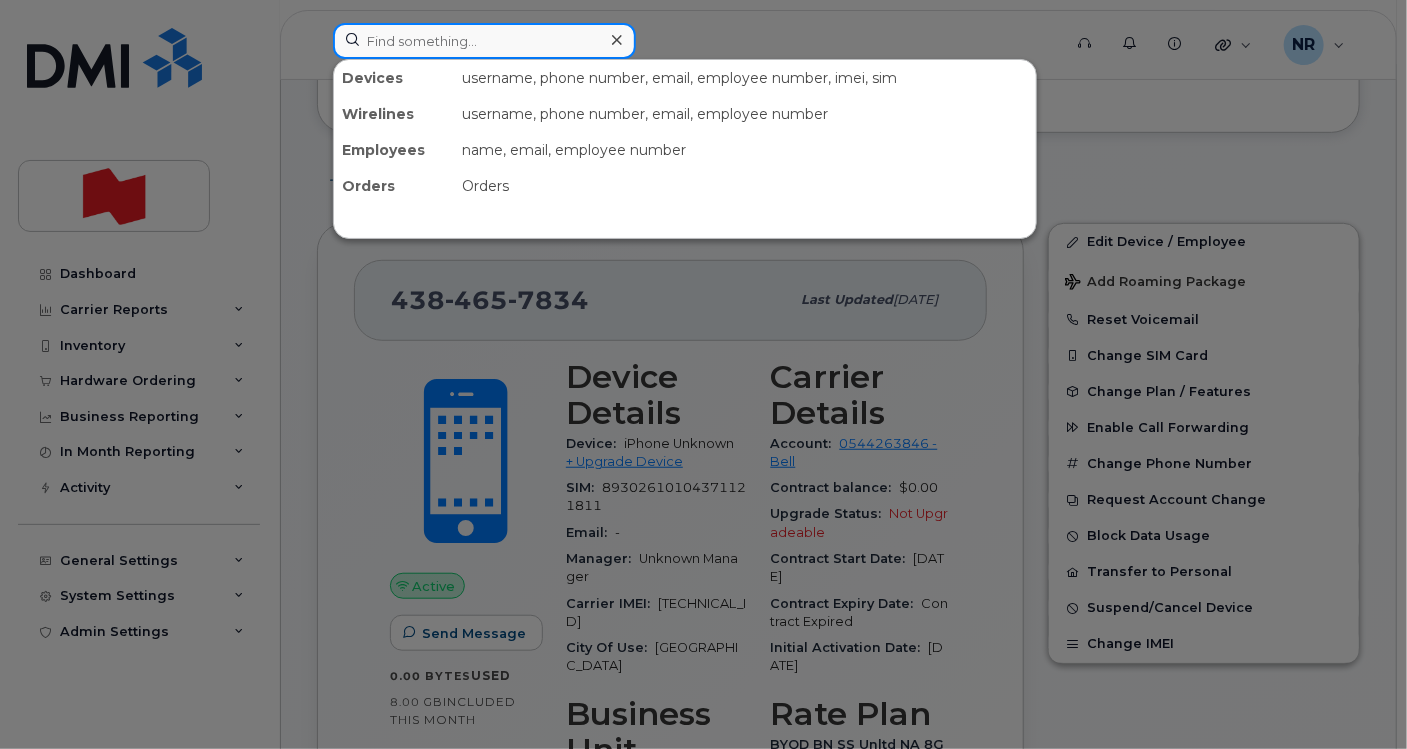 paste on "4384660395" 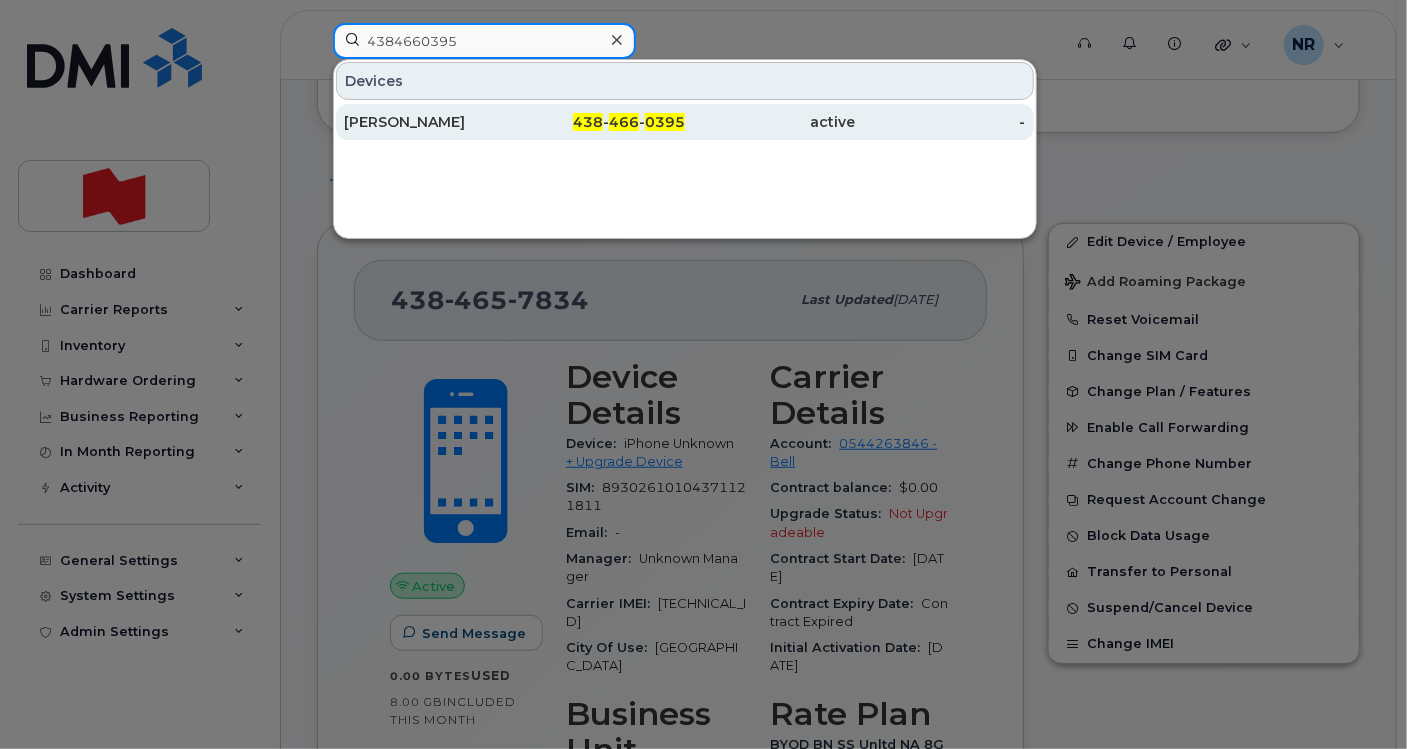 type on "4384660395" 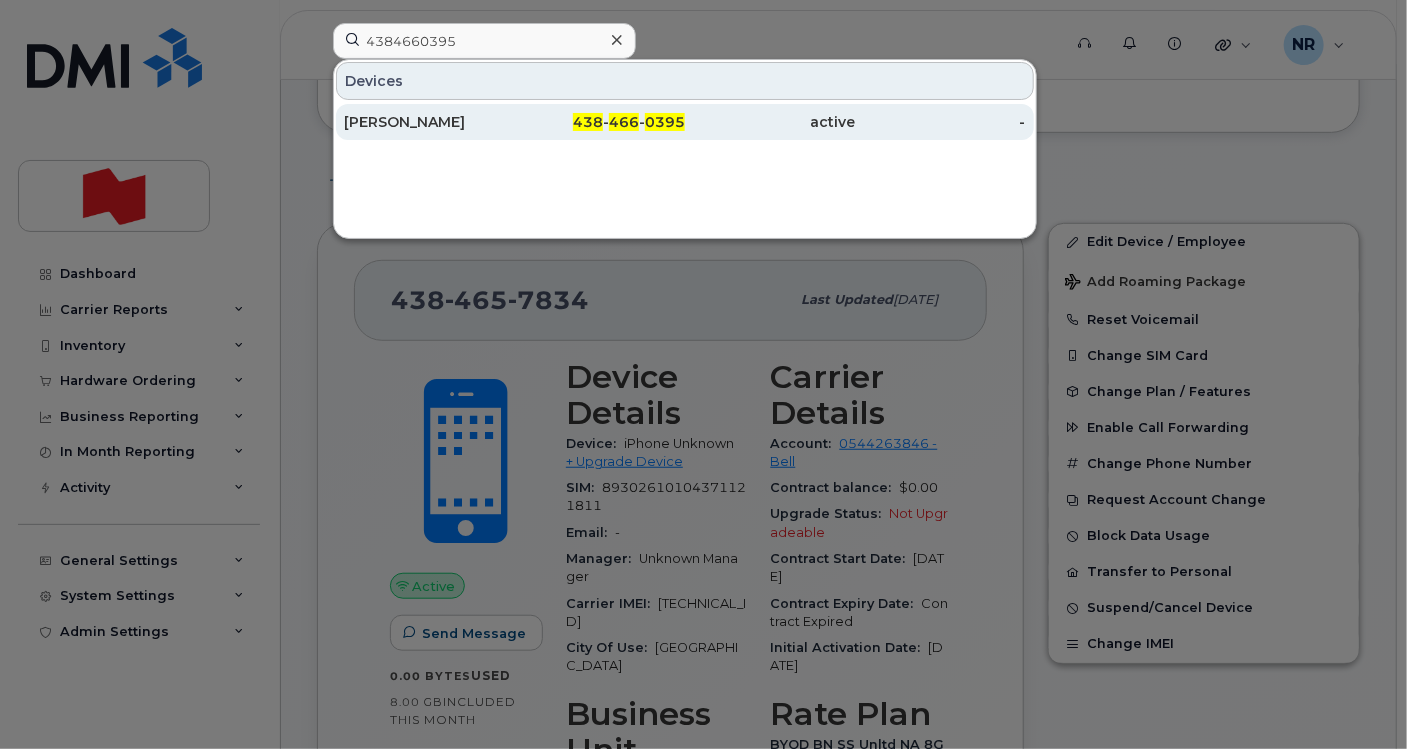 click on "[PERSON_NAME]" at bounding box center (429, 122) 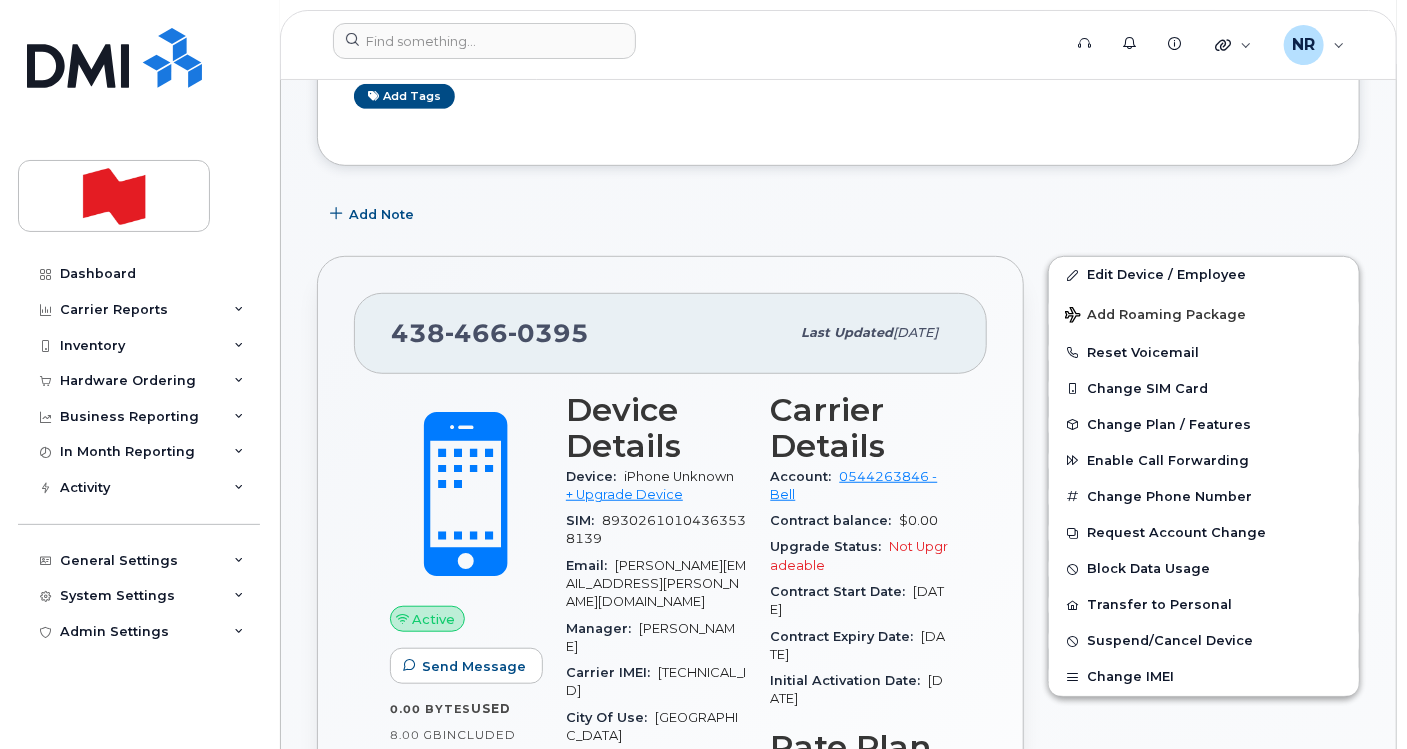 scroll, scrollTop: 333, scrollLeft: 0, axis: vertical 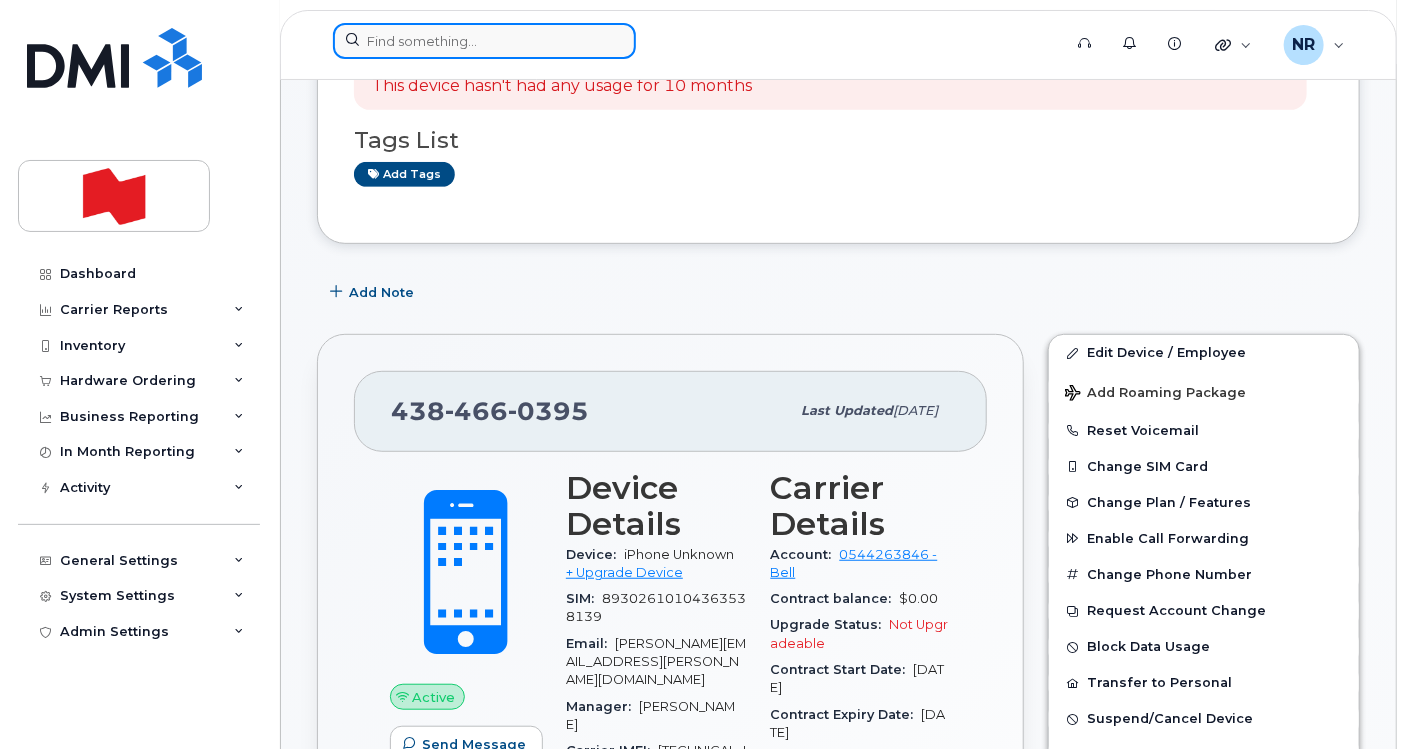 click at bounding box center [484, 41] 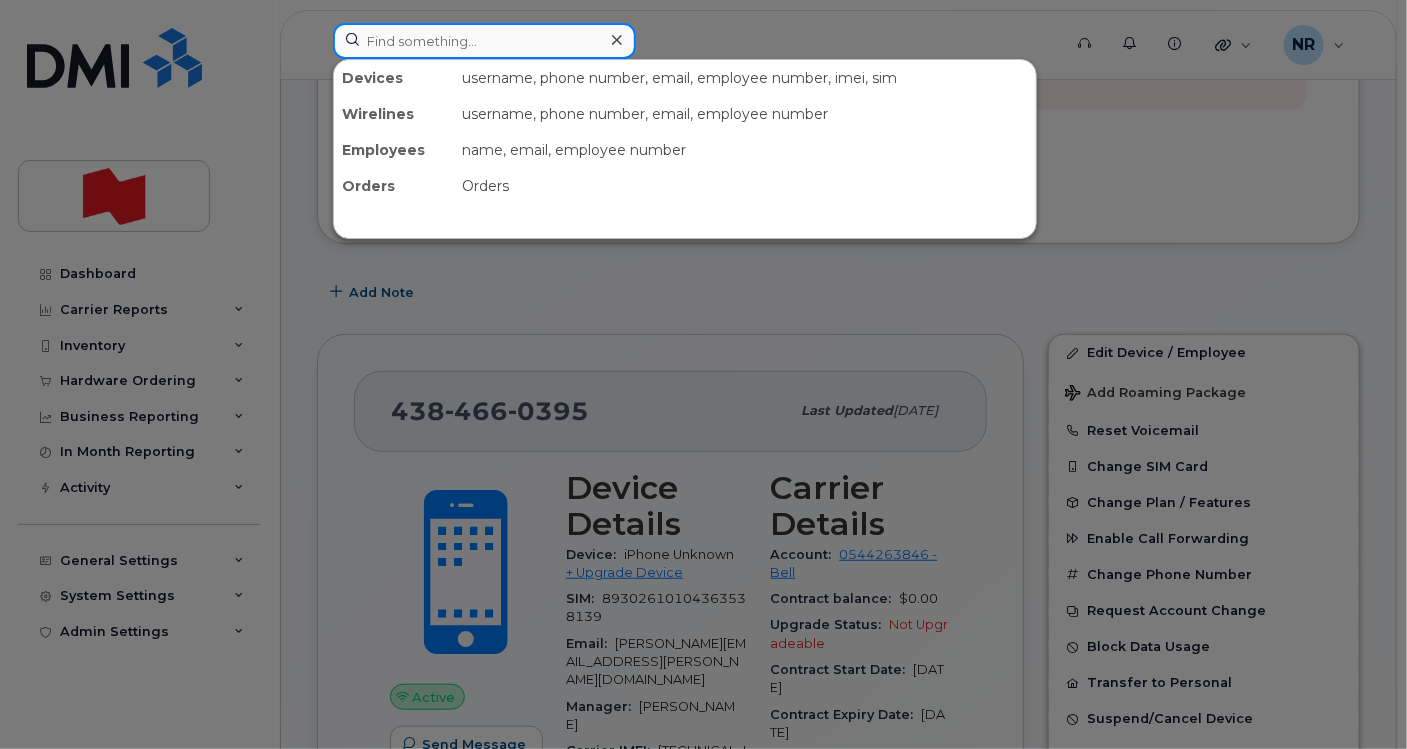 paste on "4384661185" 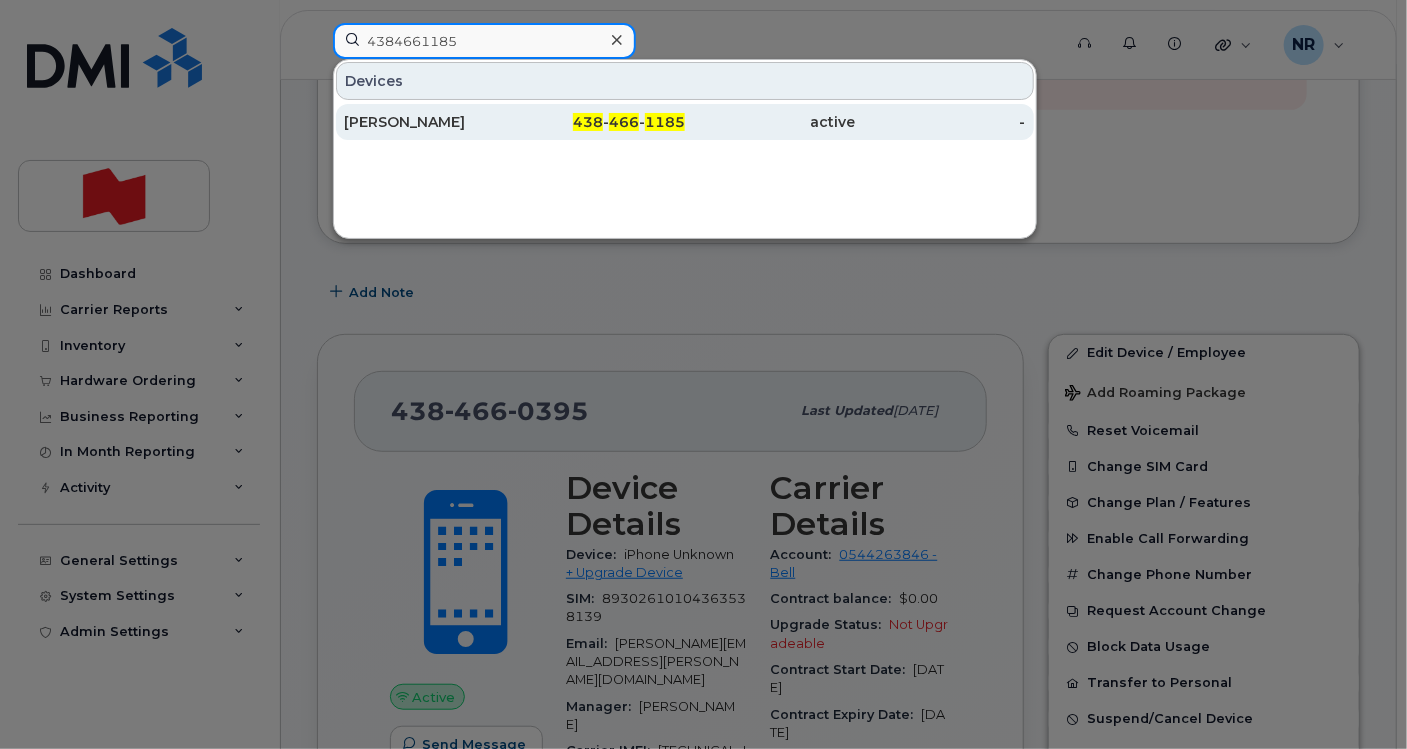 type on "4384661185" 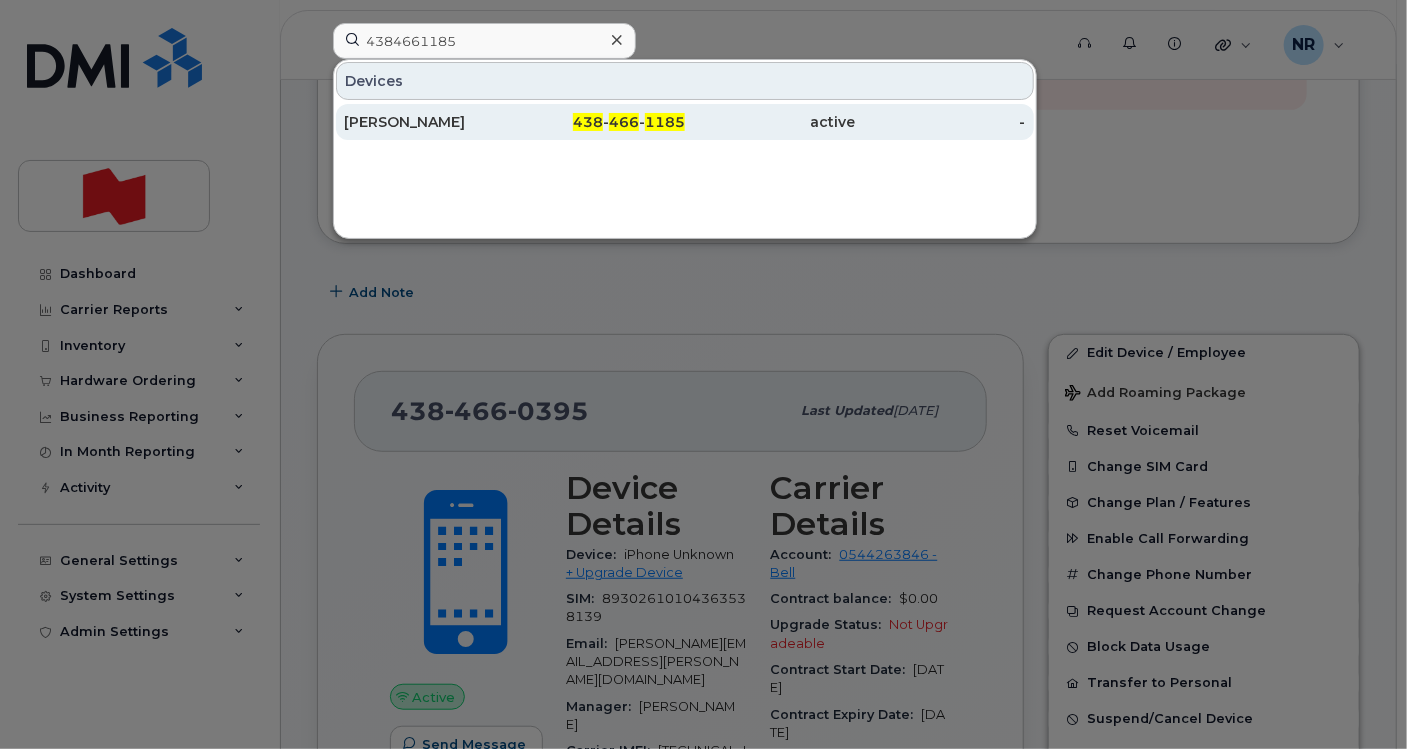 click on "Fatima Abdallah" at bounding box center [429, 122] 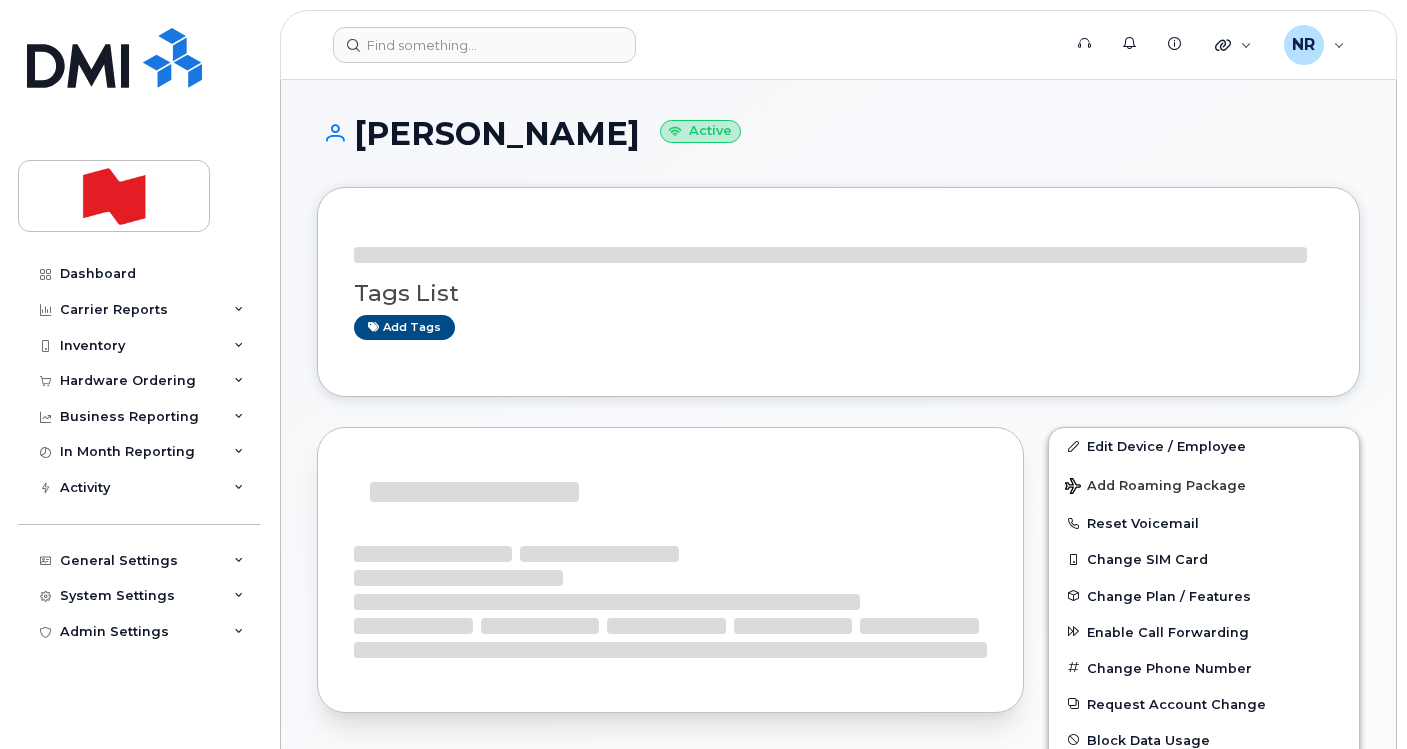 scroll, scrollTop: 0, scrollLeft: 0, axis: both 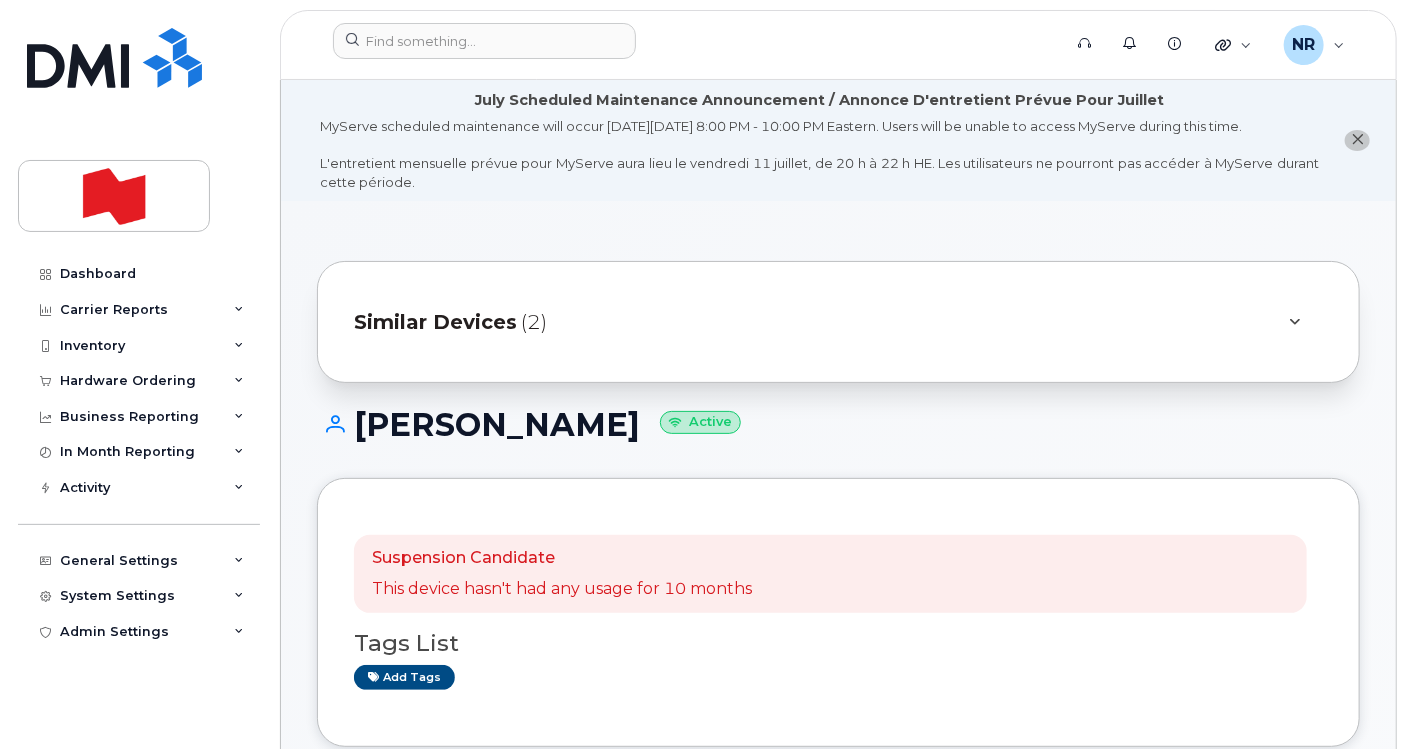 click on "Similar Devices" at bounding box center (435, 322) 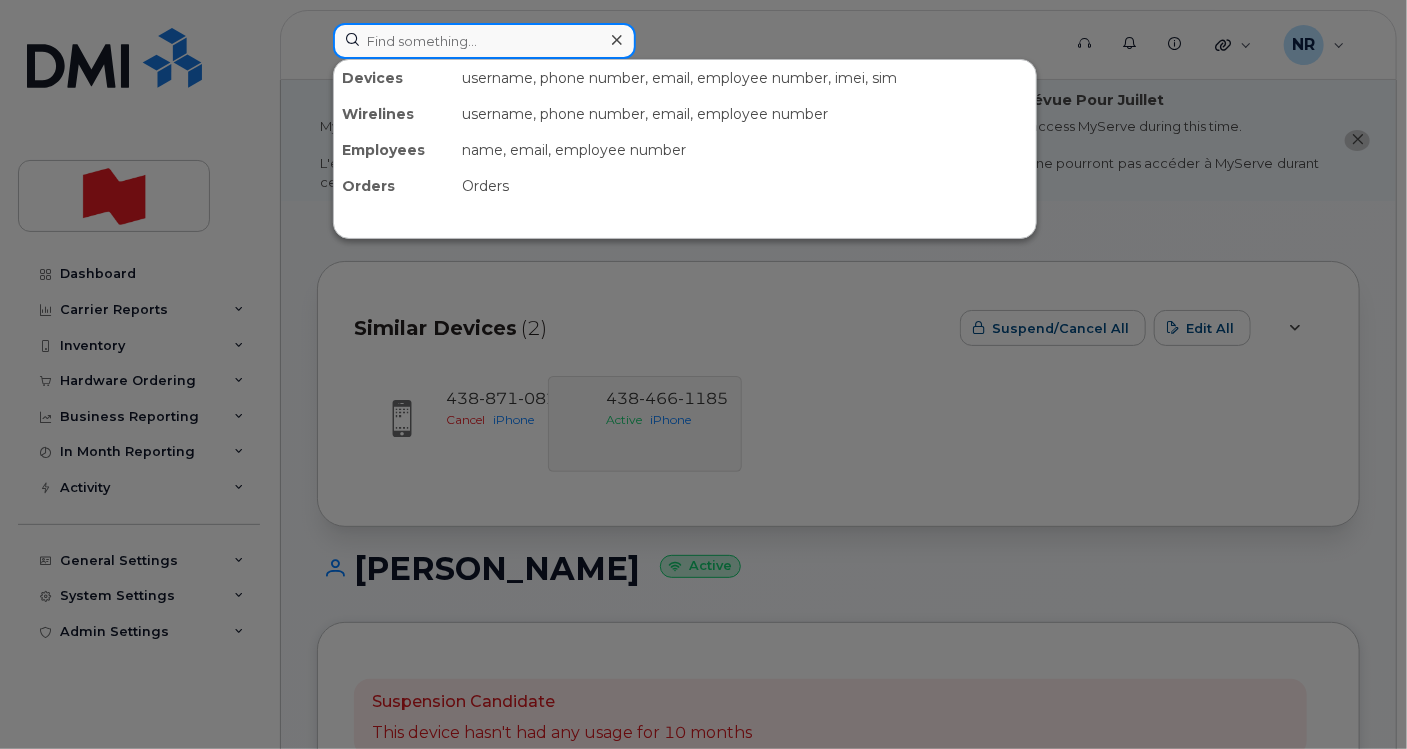 click at bounding box center (484, 41) 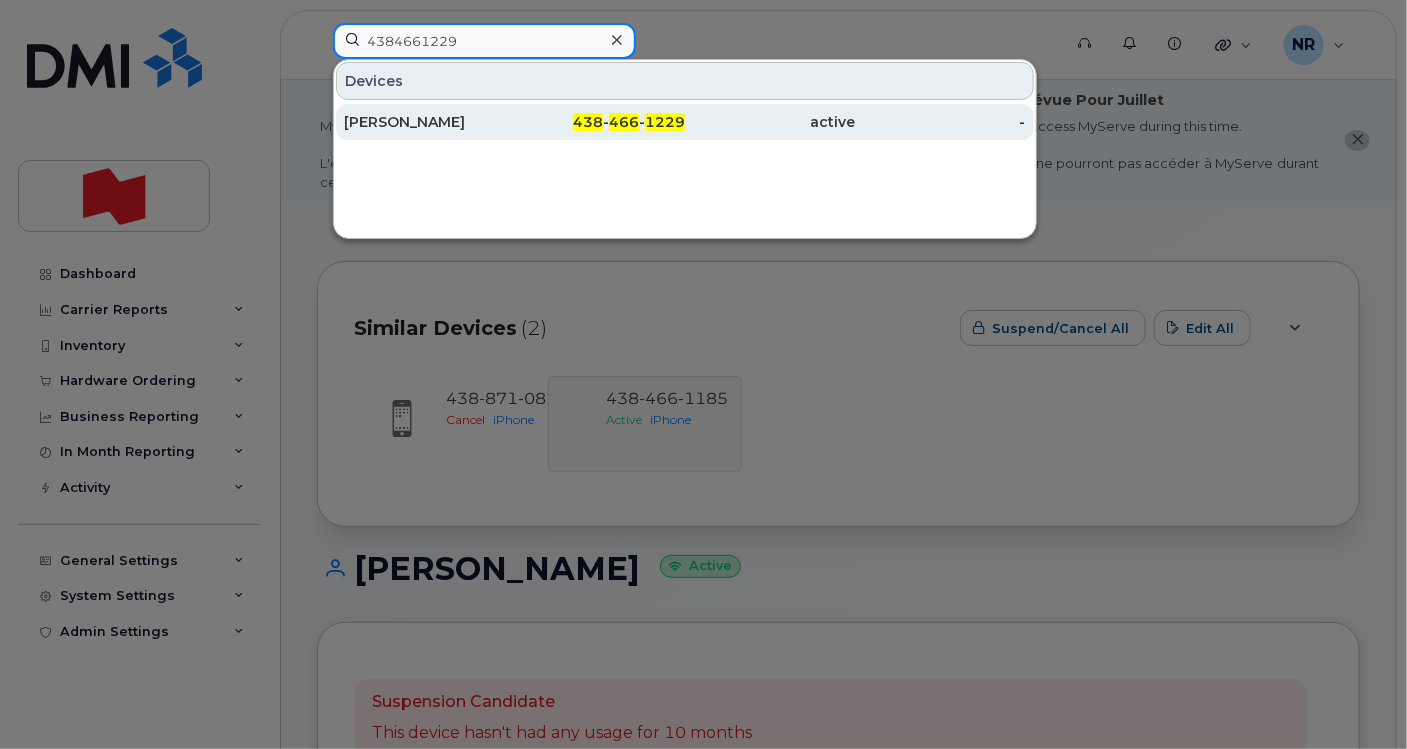 type on "4384661229" 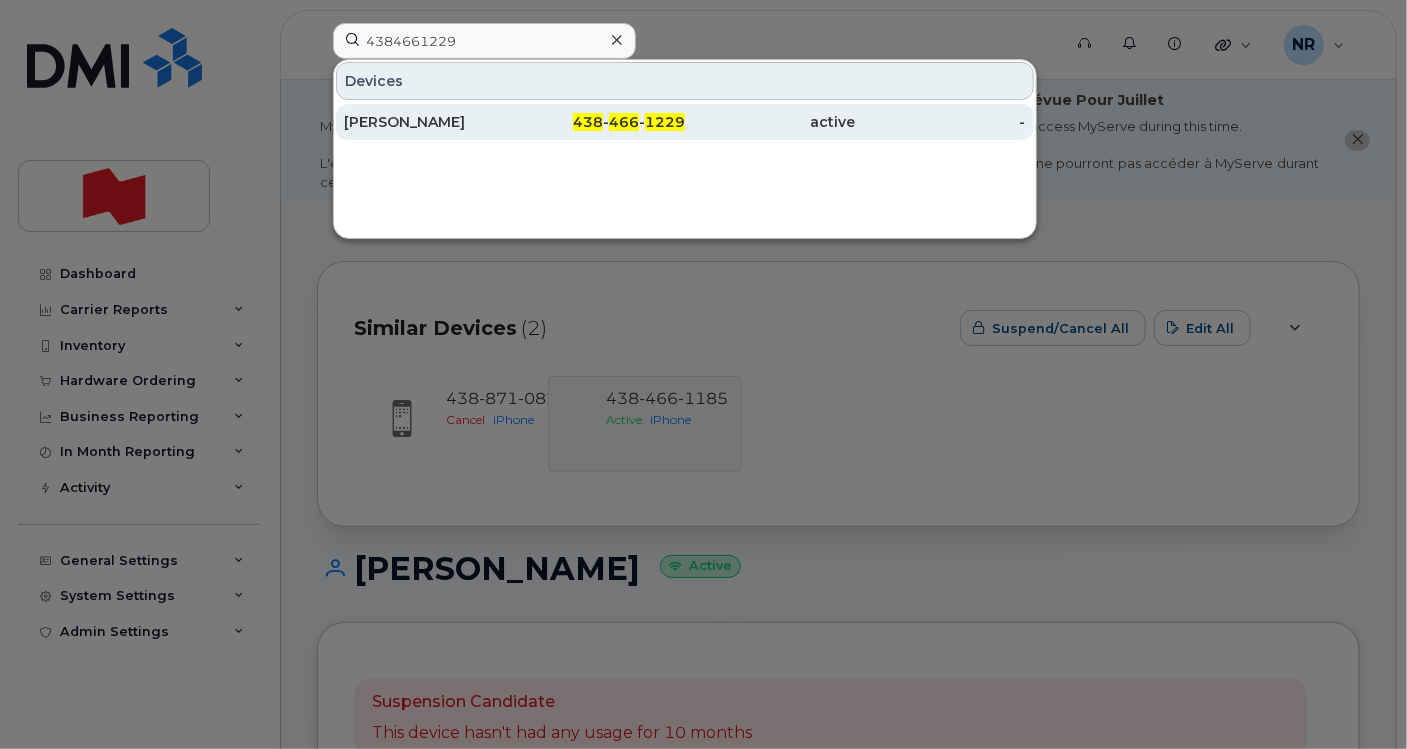 click on "Philippe Rincon" at bounding box center [429, 122] 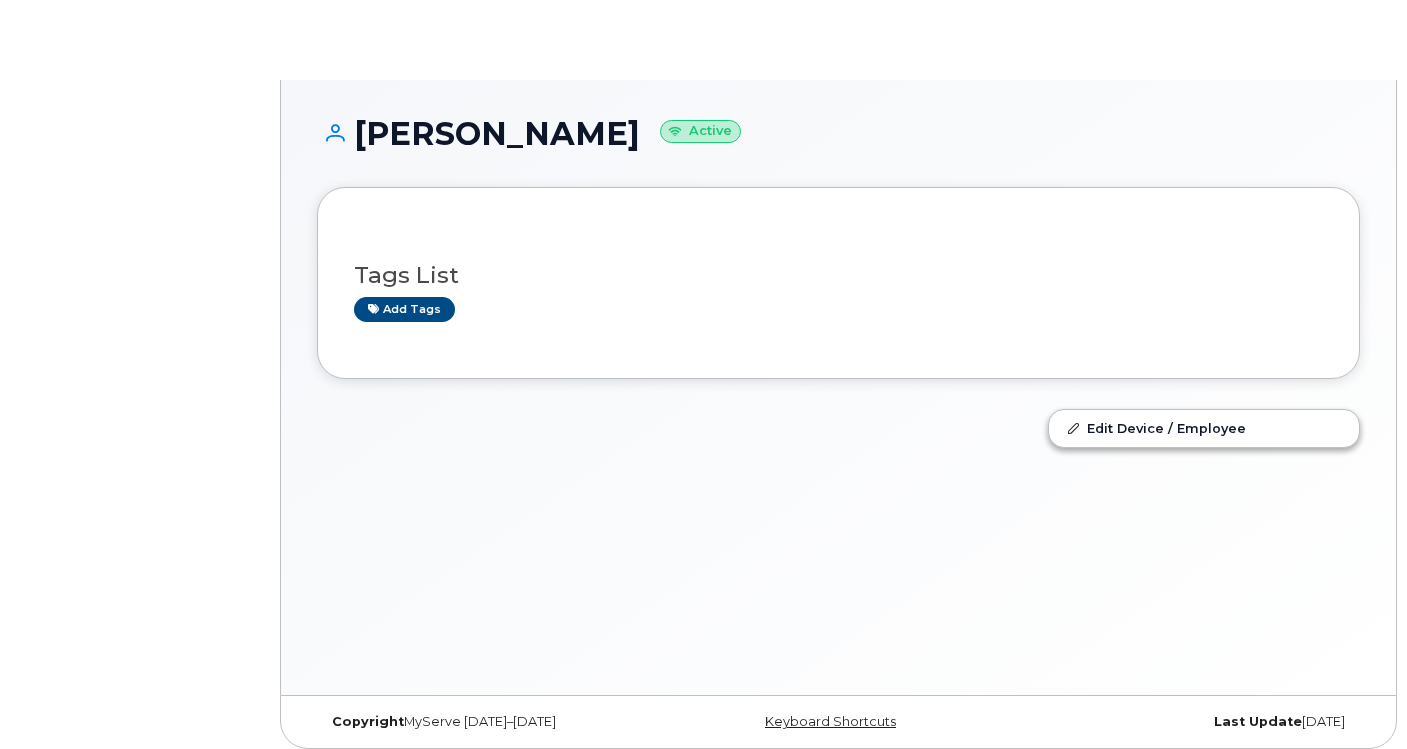 scroll, scrollTop: 0, scrollLeft: 0, axis: both 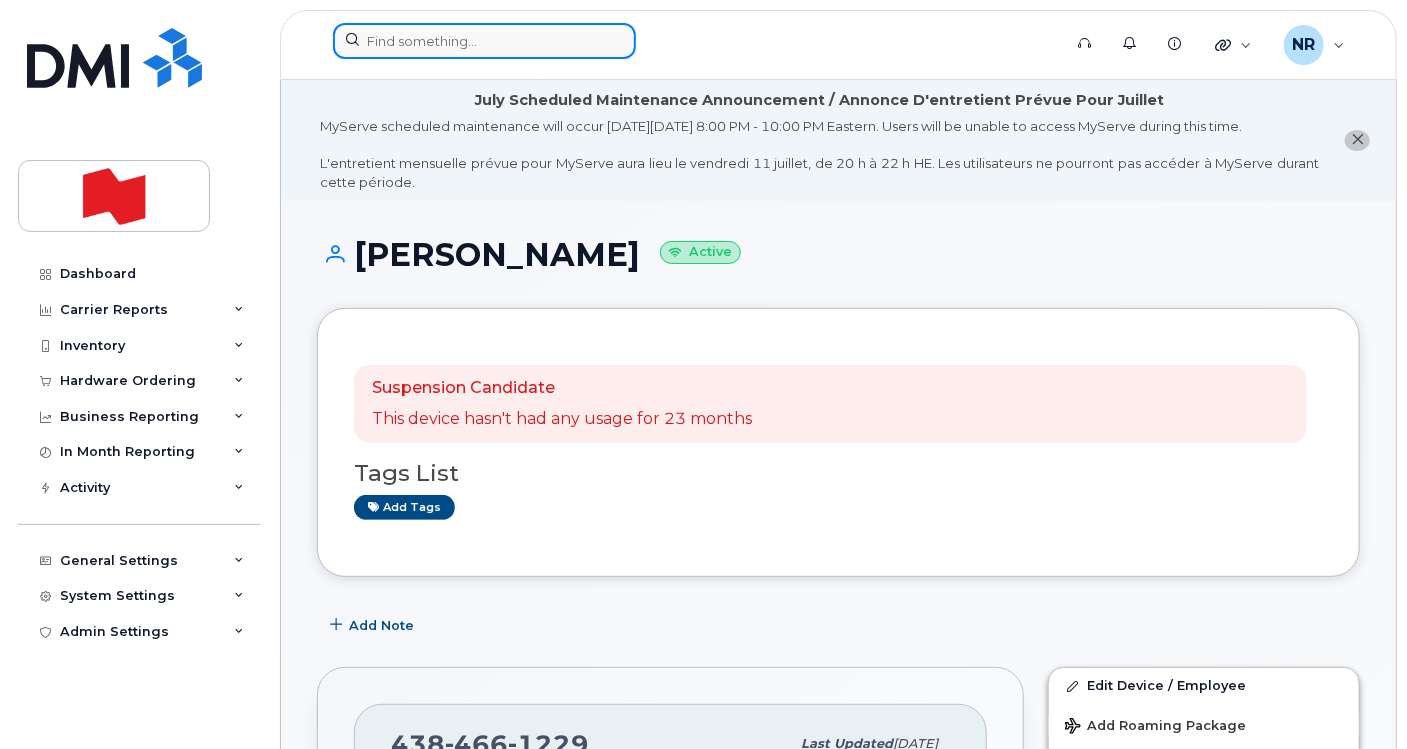 click at bounding box center [484, 41] 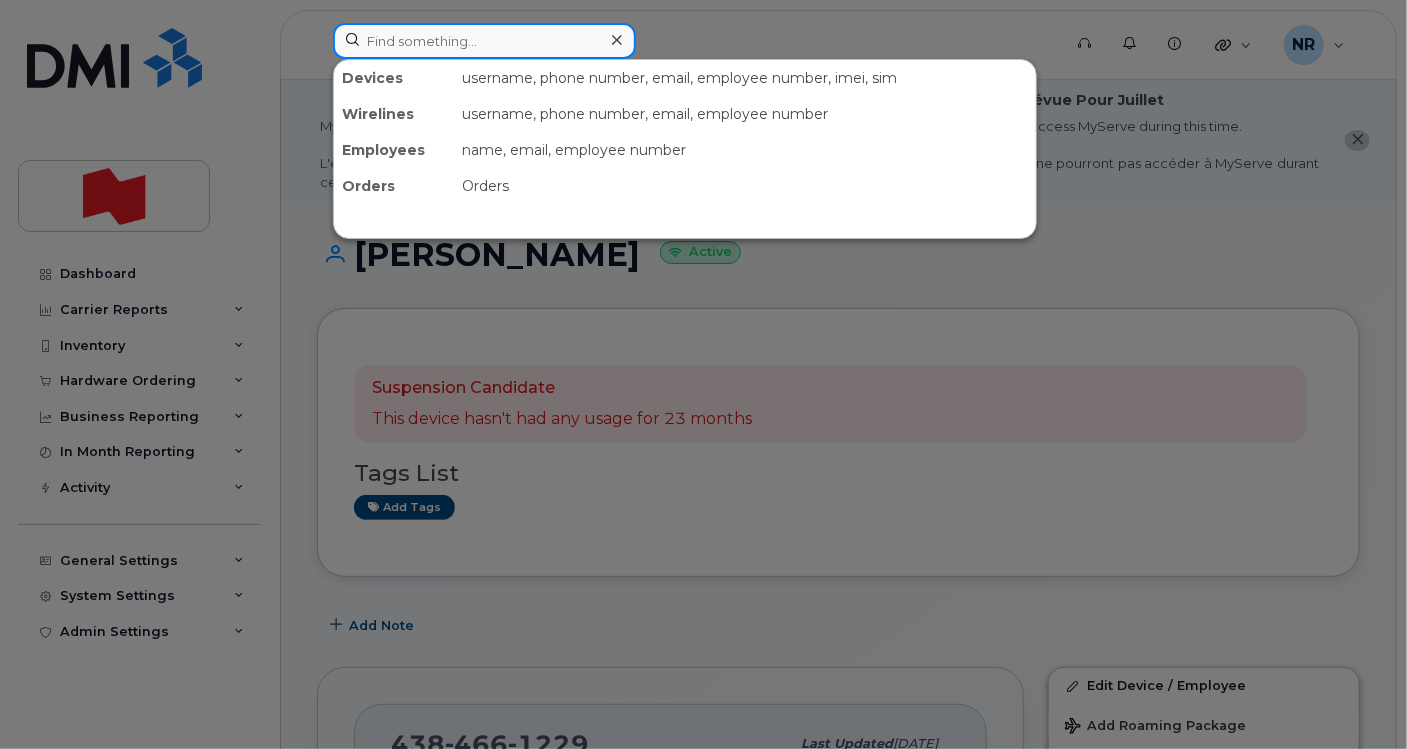paste on "4384662620" 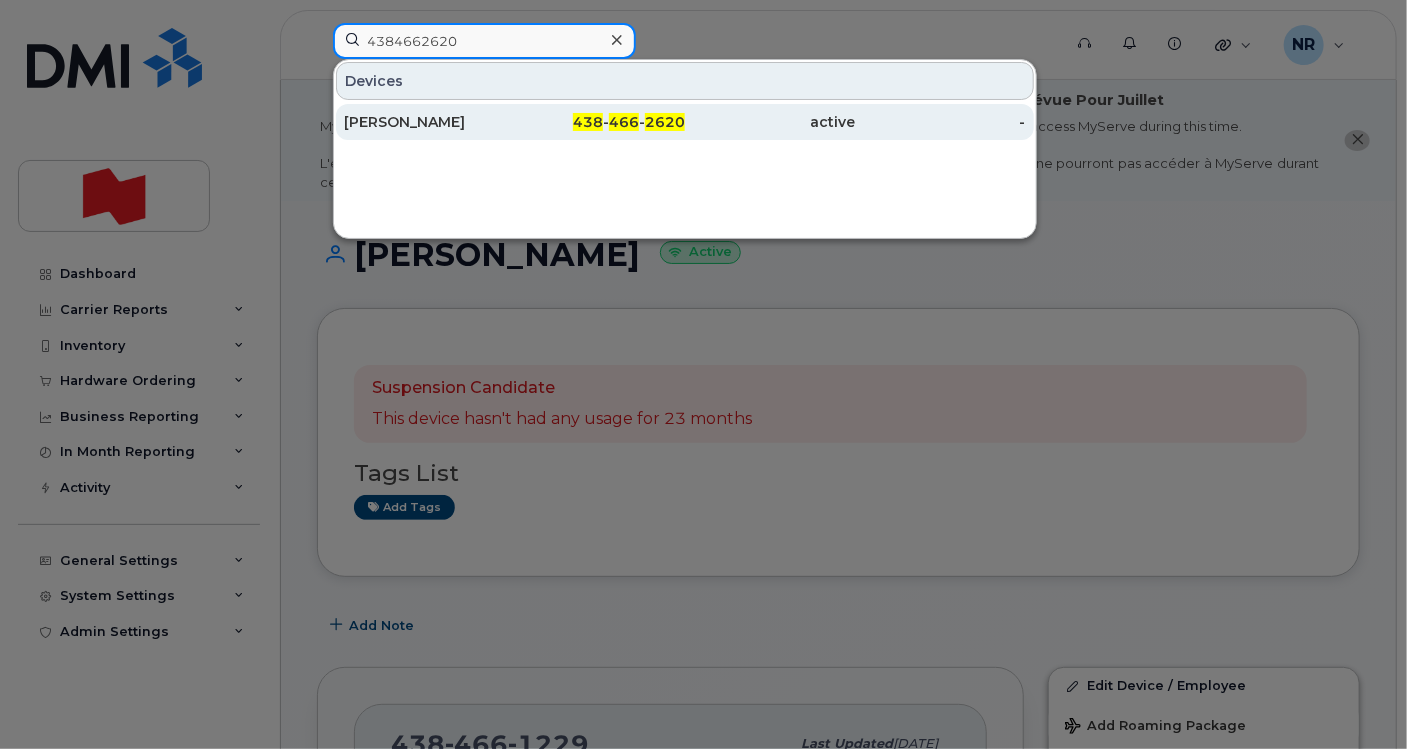 type on "4384662620" 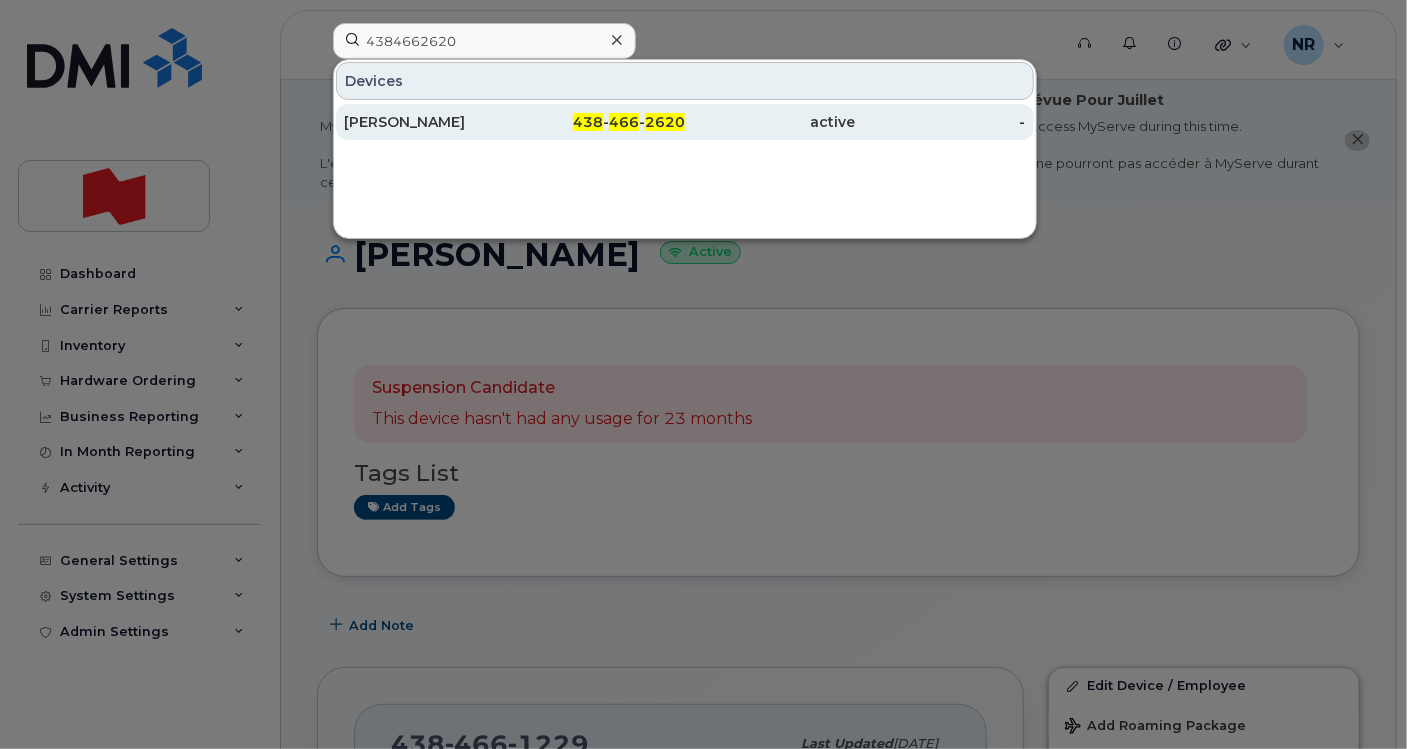 click on "Tiyam Robati" at bounding box center (429, 122) 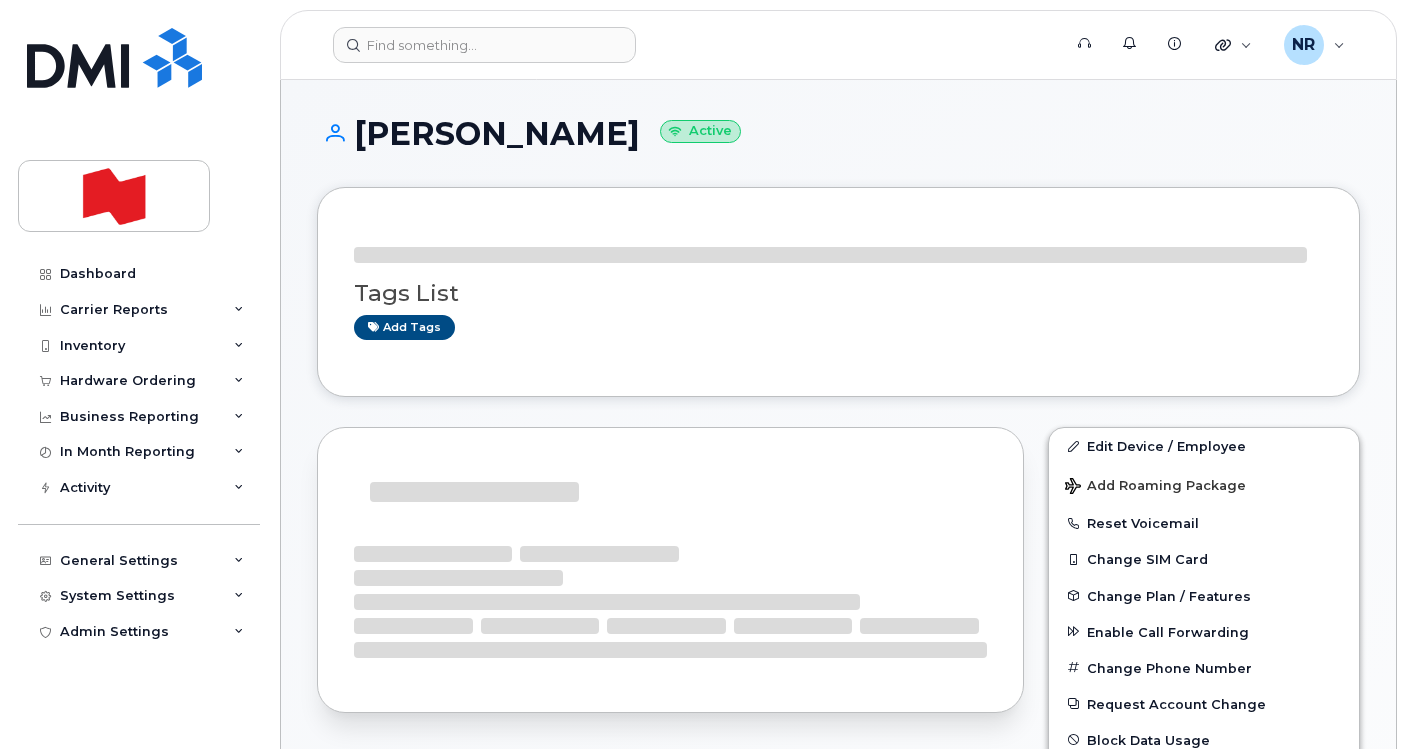 scroll, scrollTop: 0, scrollLeft: 0, axis: both 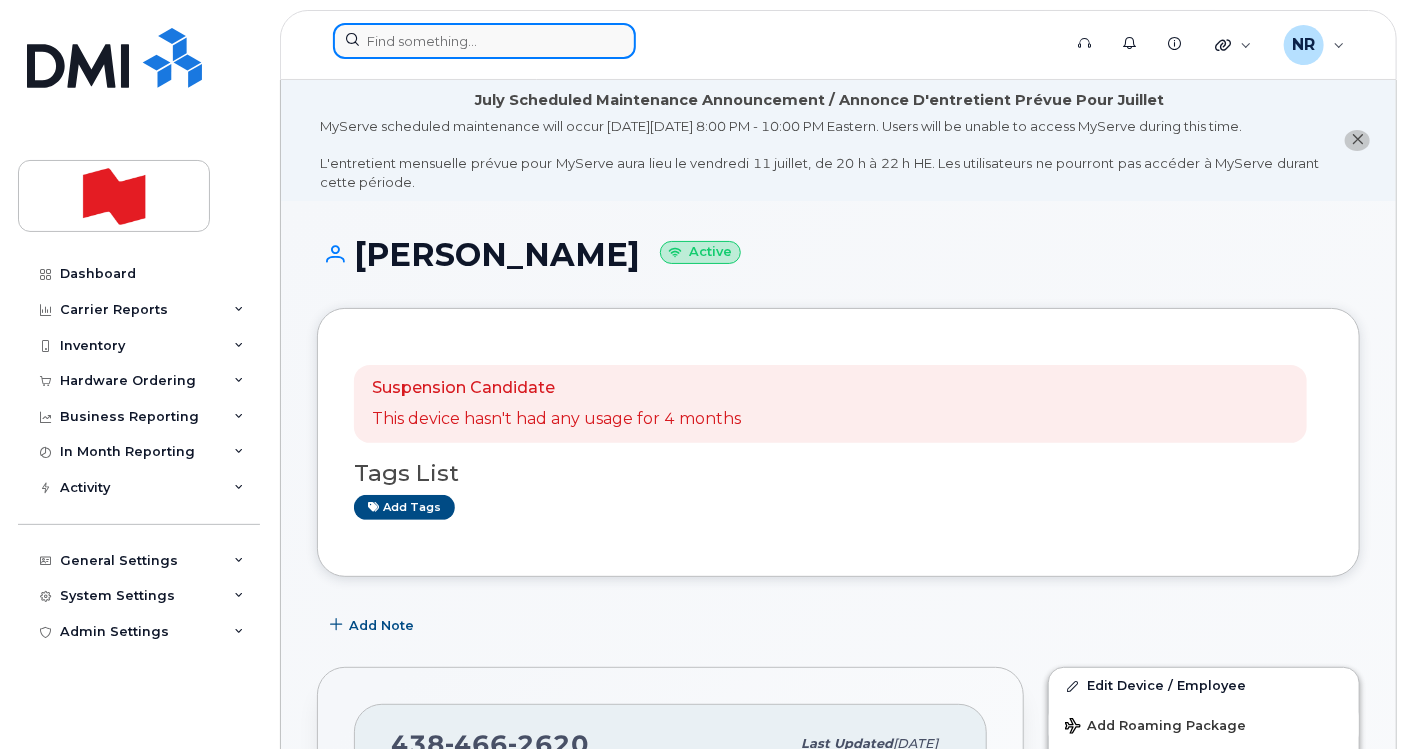 click at bounding box center [484, 41] 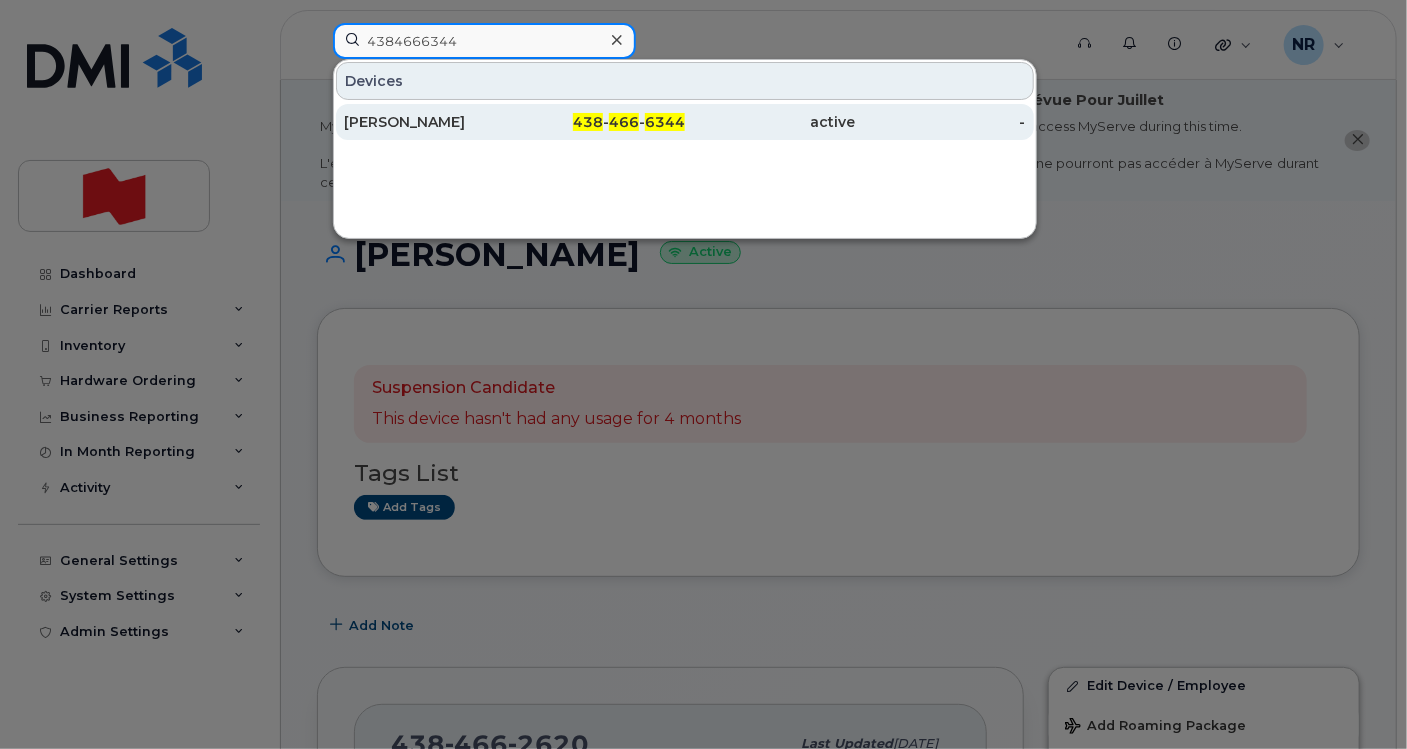 type on "4384666344" 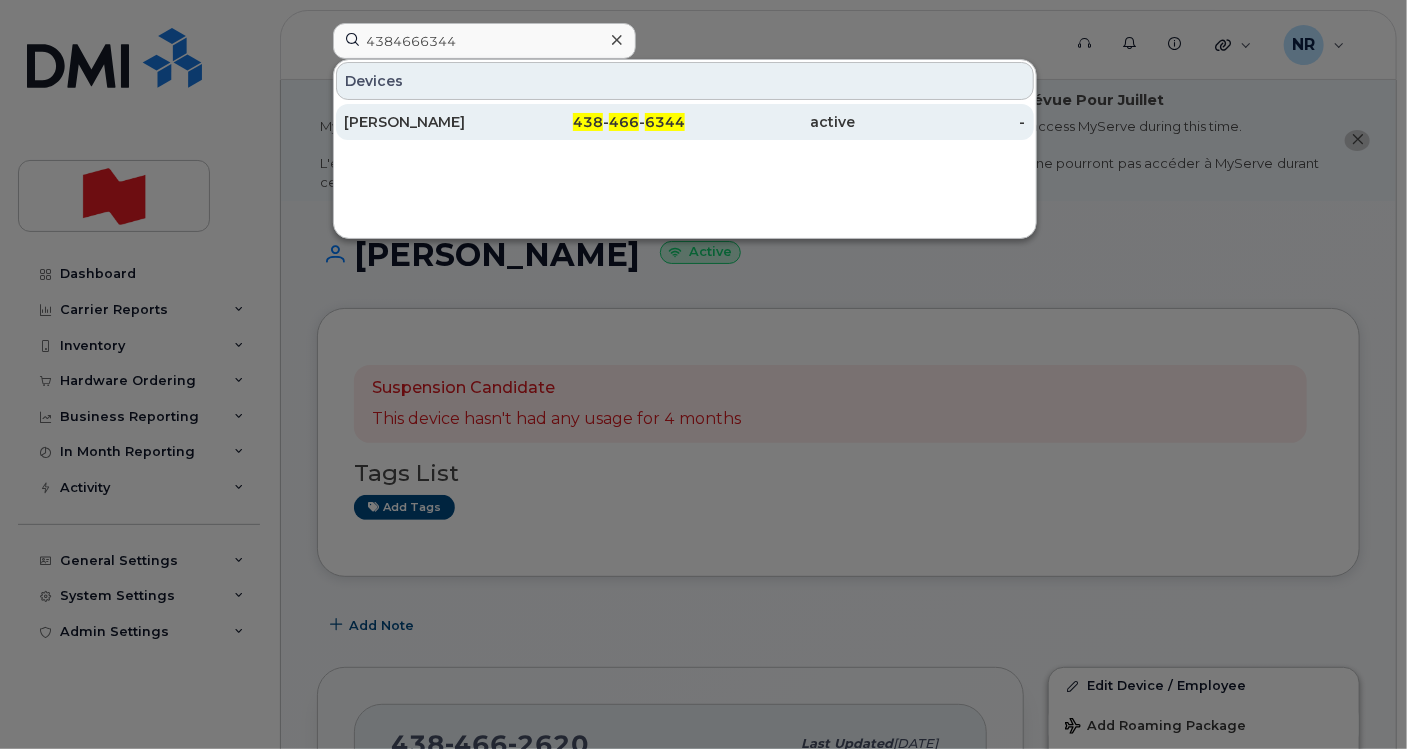 click on "Brian Maclean" at bounding box center [429, 122] 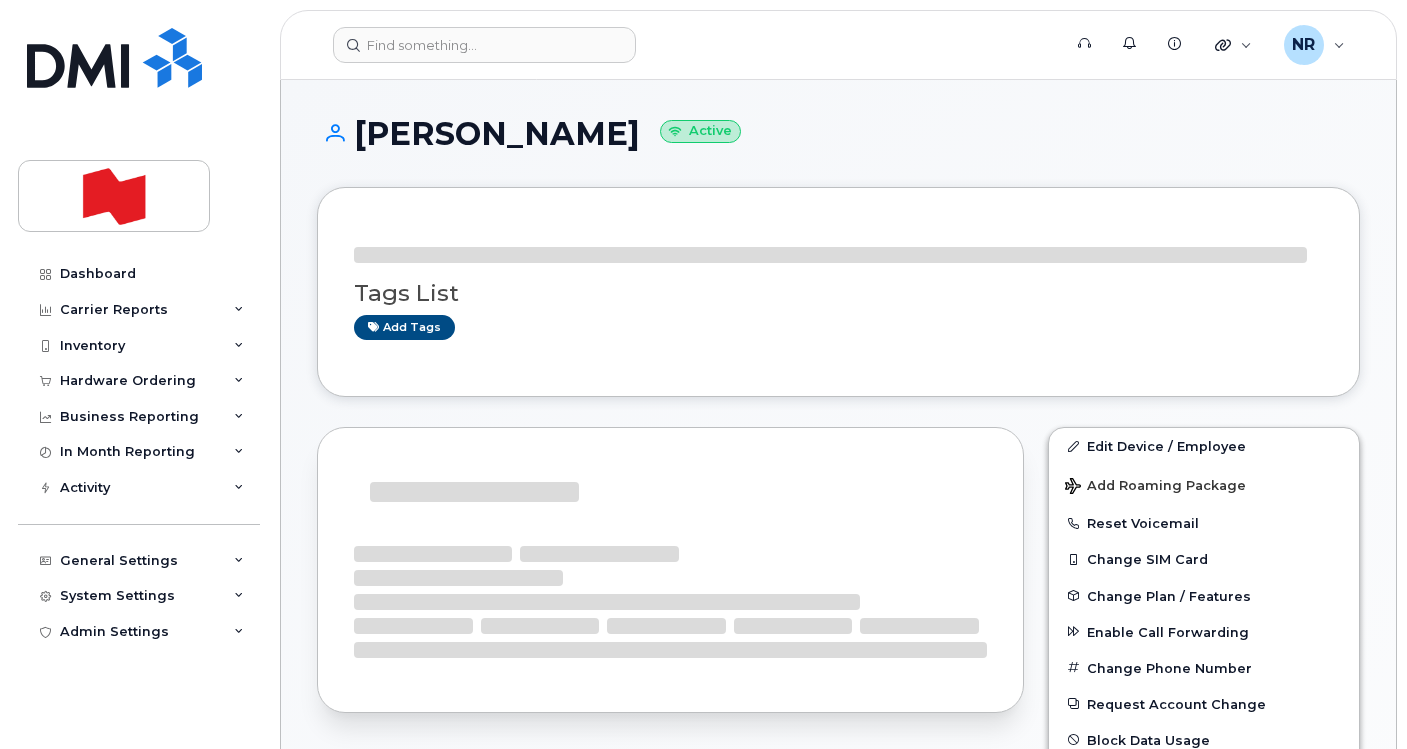 scroll, scrollTop: 0, scrollLeft: 0, axis: both 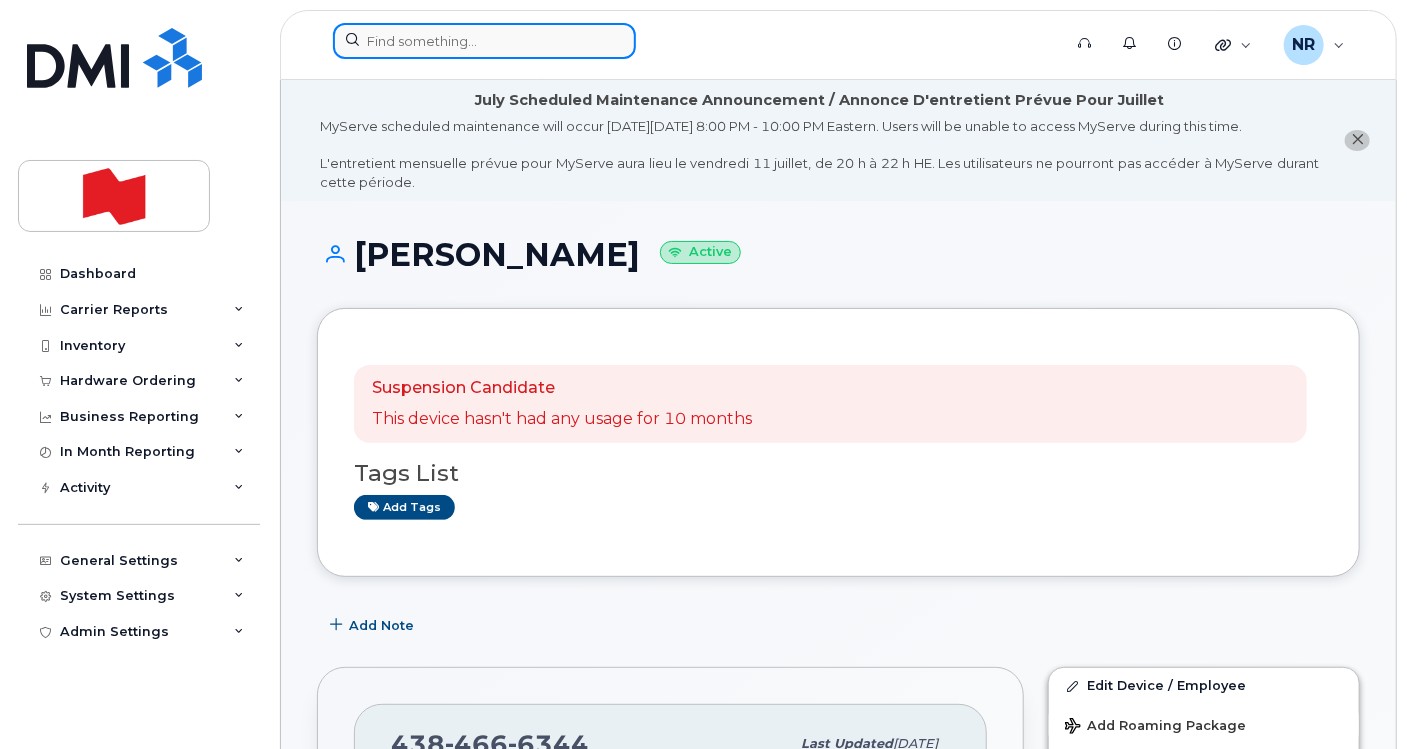 click at bounding box center [484, 41] 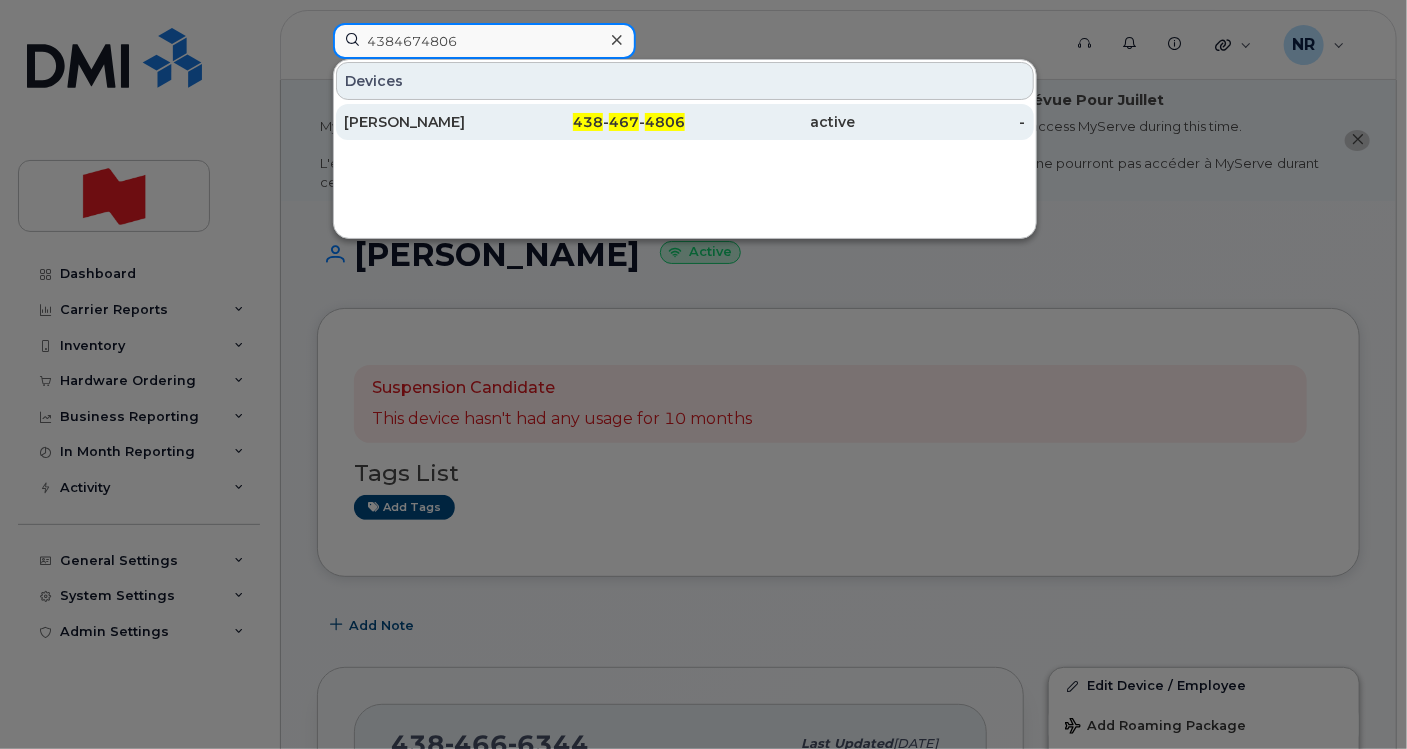 type on "4384674806" 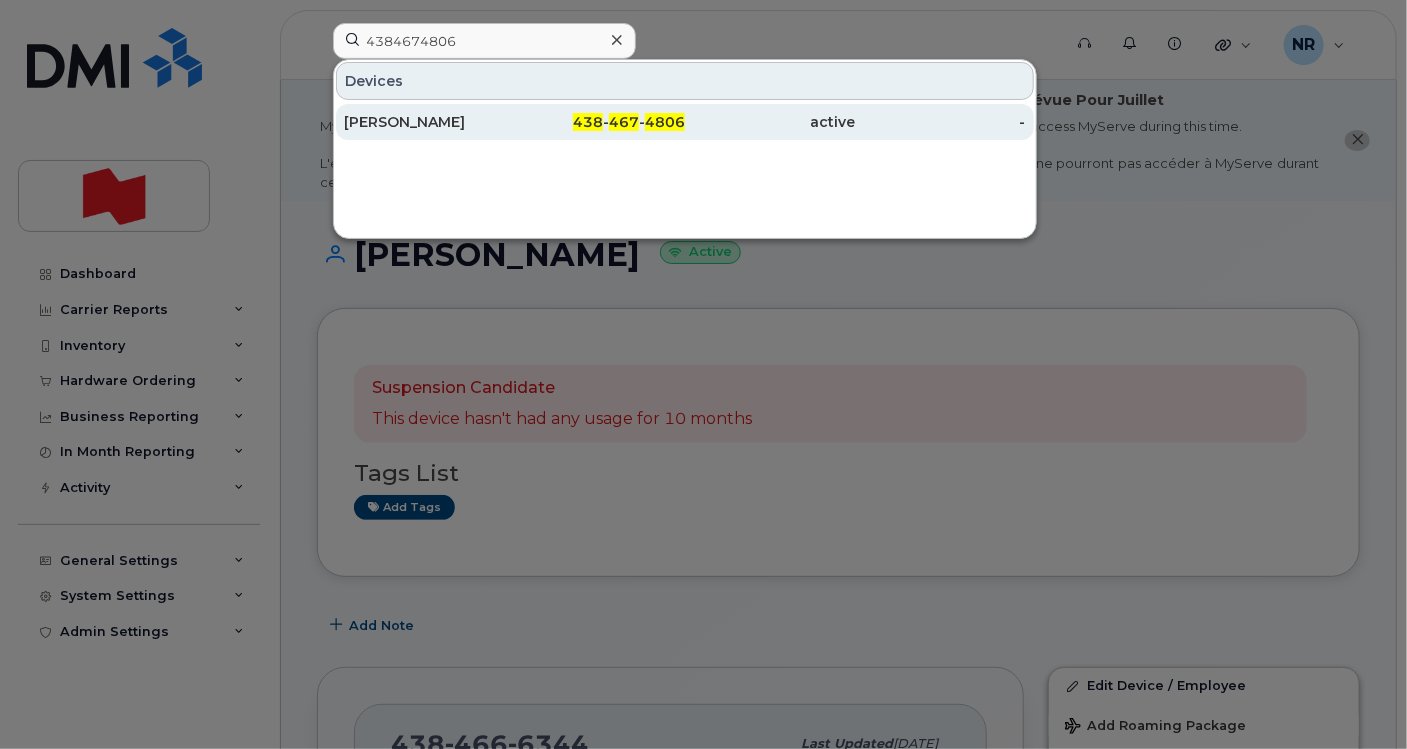 click on "[PERSON_NAME]" at bounding box center (429, 122) 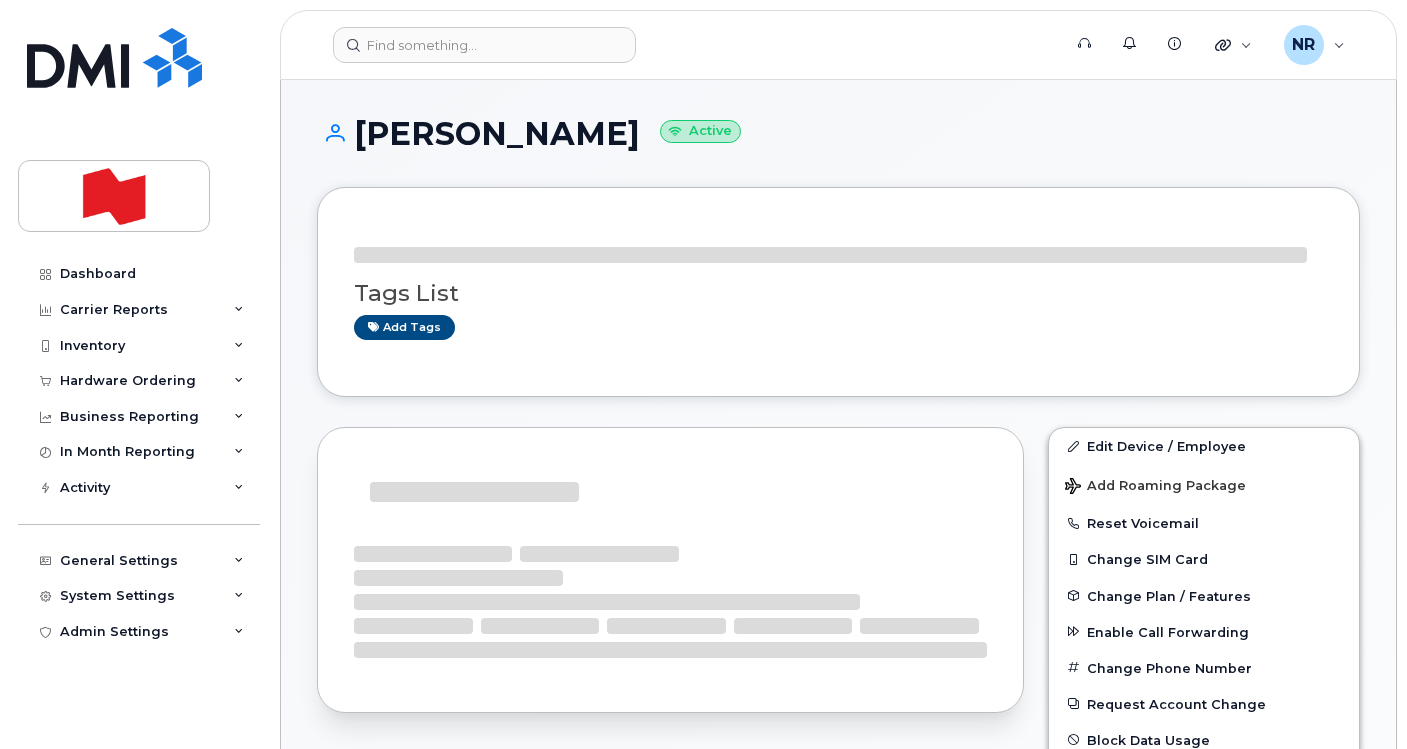 scroll, scrollTop: 0, scrollLeft: 0, axis: both 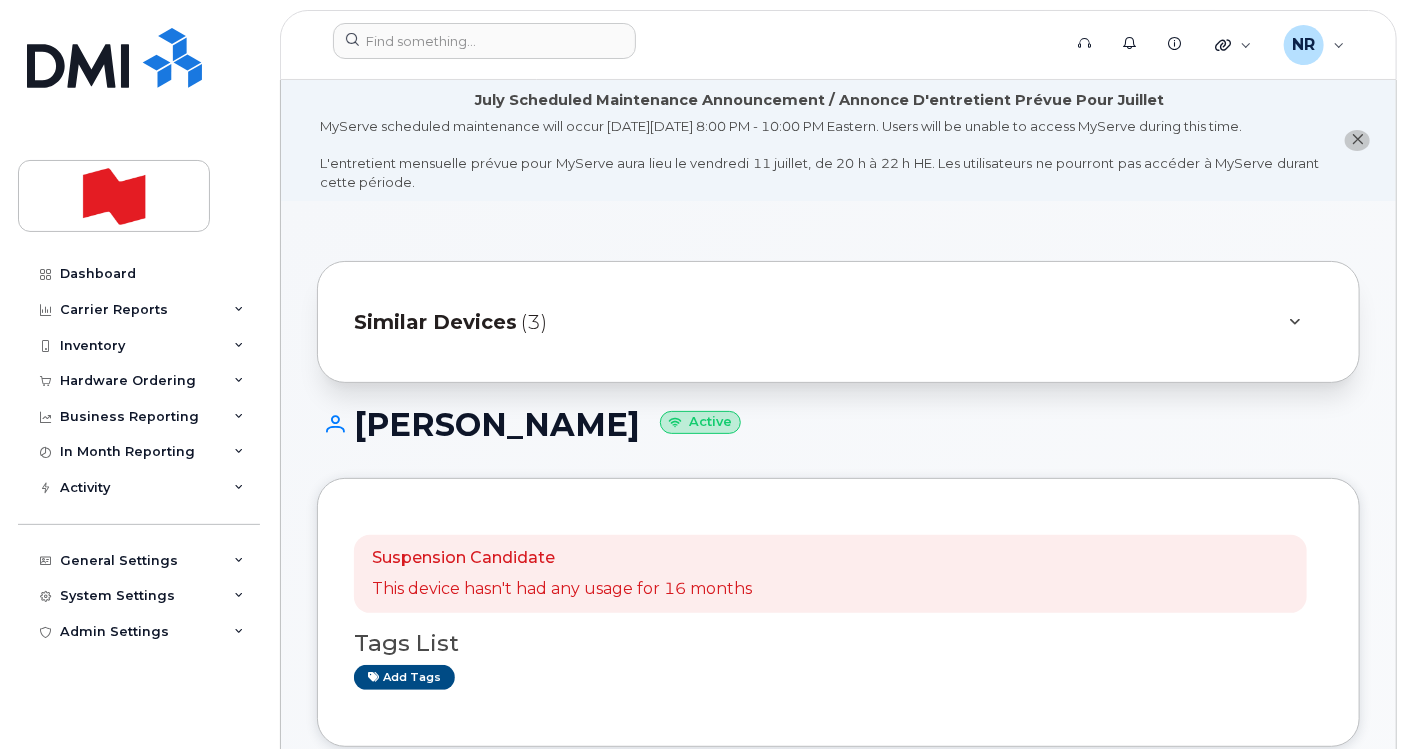 click on "Similar Devices" at bounding box center [435, 322] 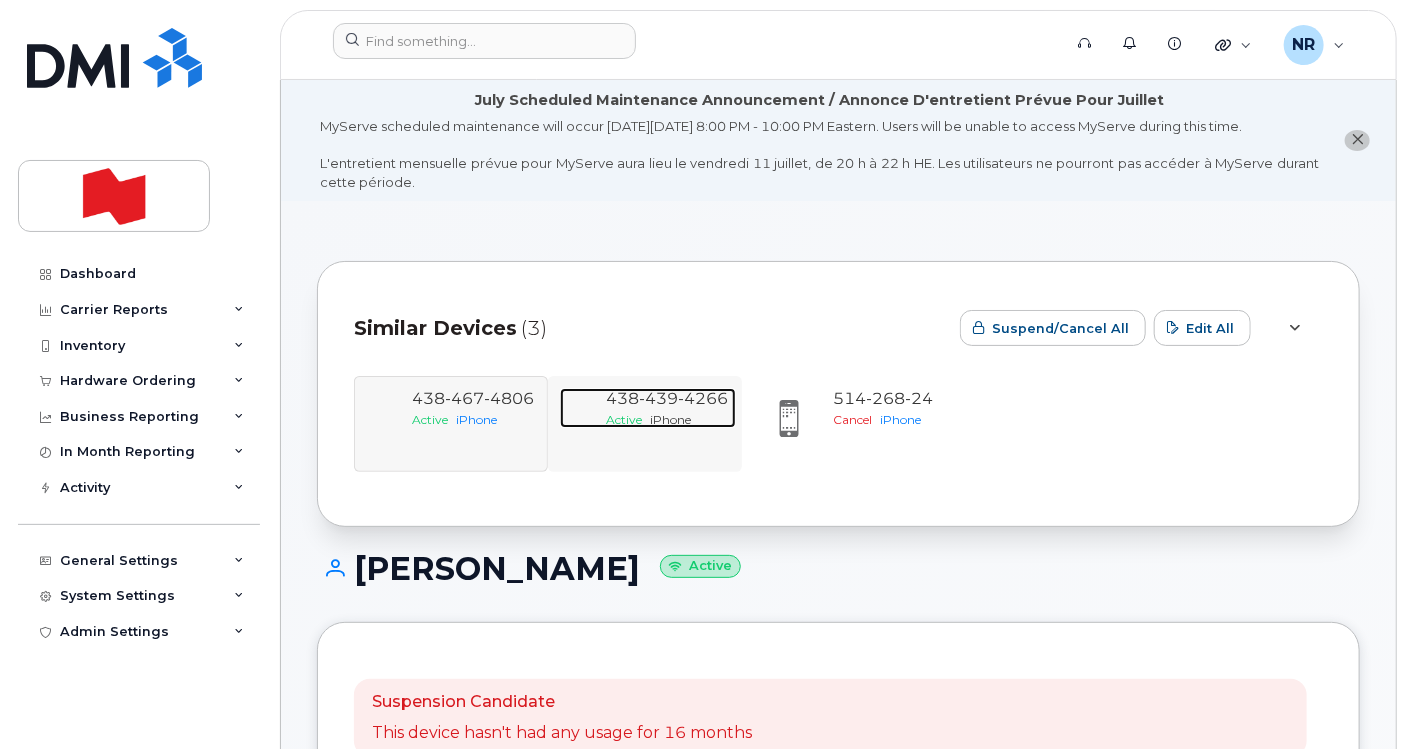 click on "iPhone" at bounding box center (670, 419) 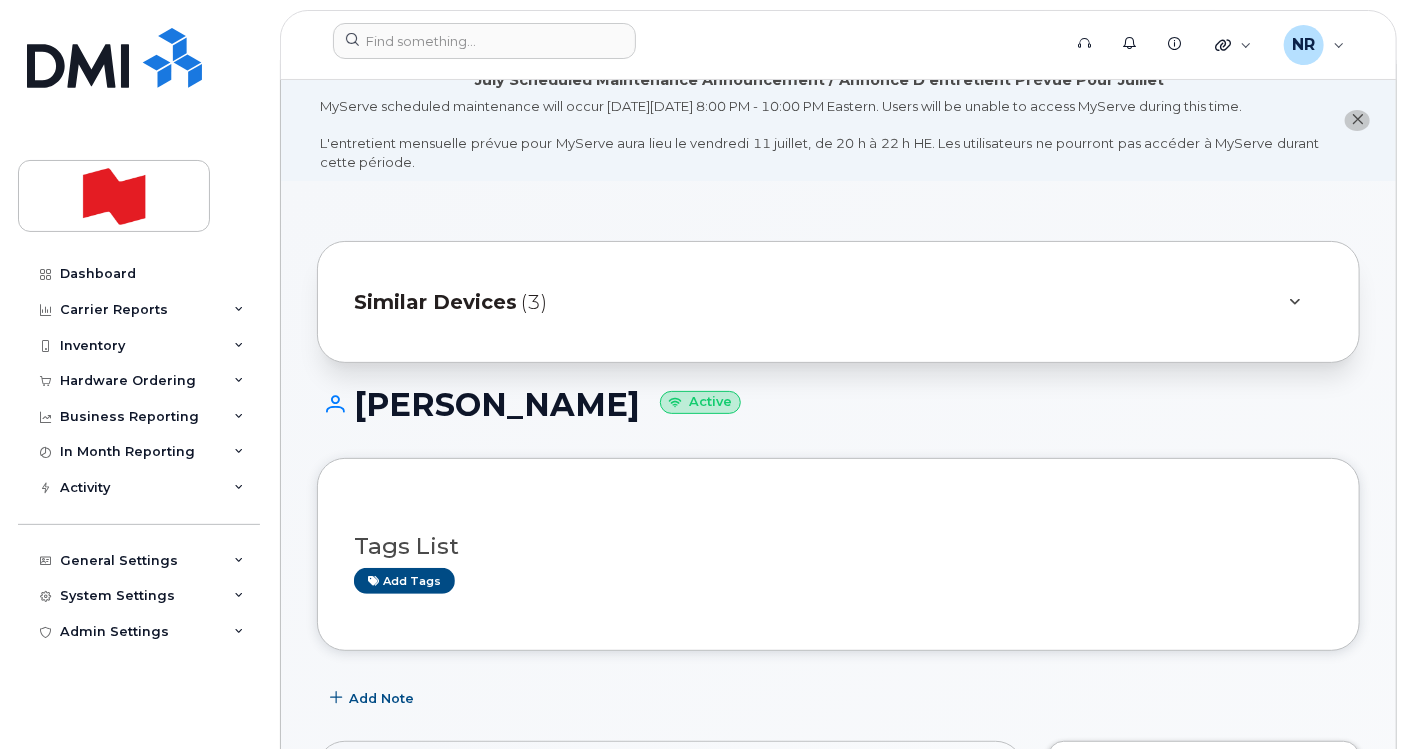 scroll, scrollTop: 0, scrollLeft: 0, axis: both 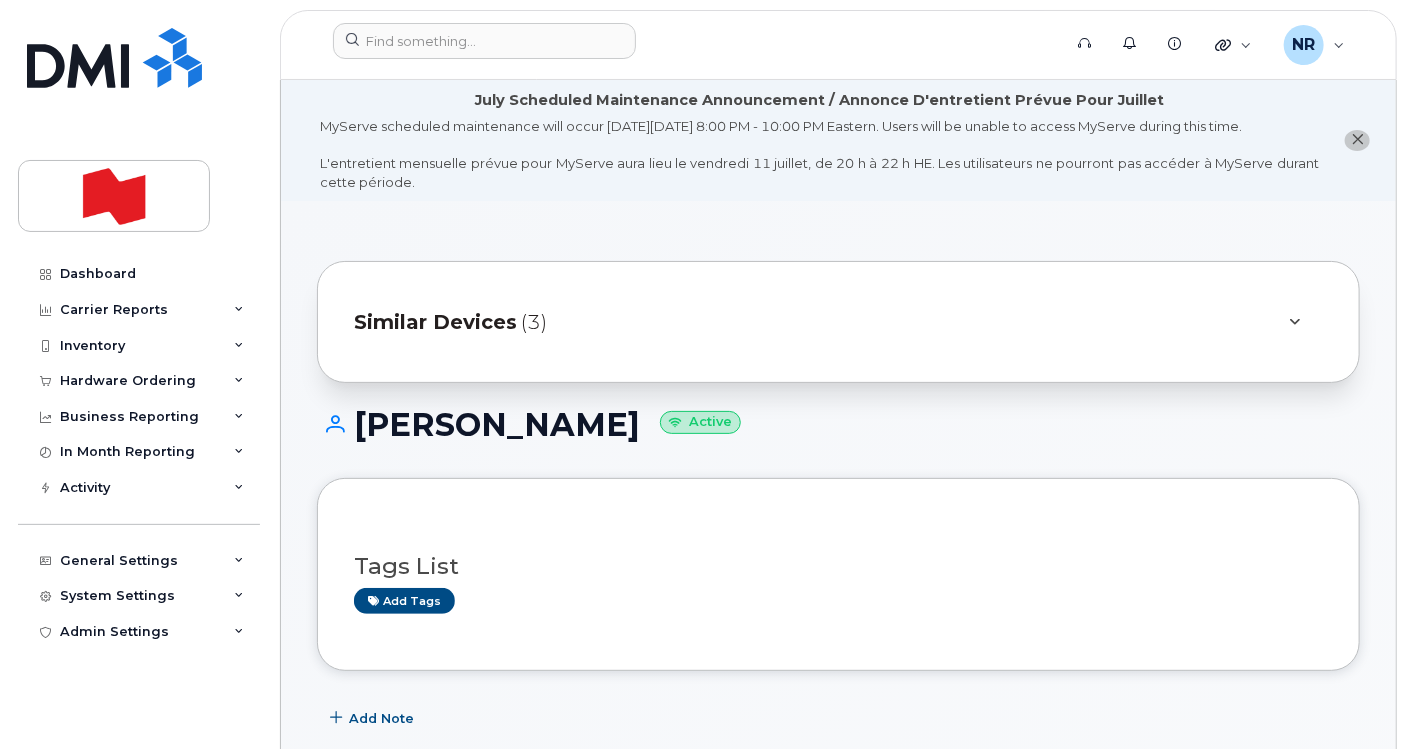 click on "Similar Devices (3)" at bounding box center (810, 322) 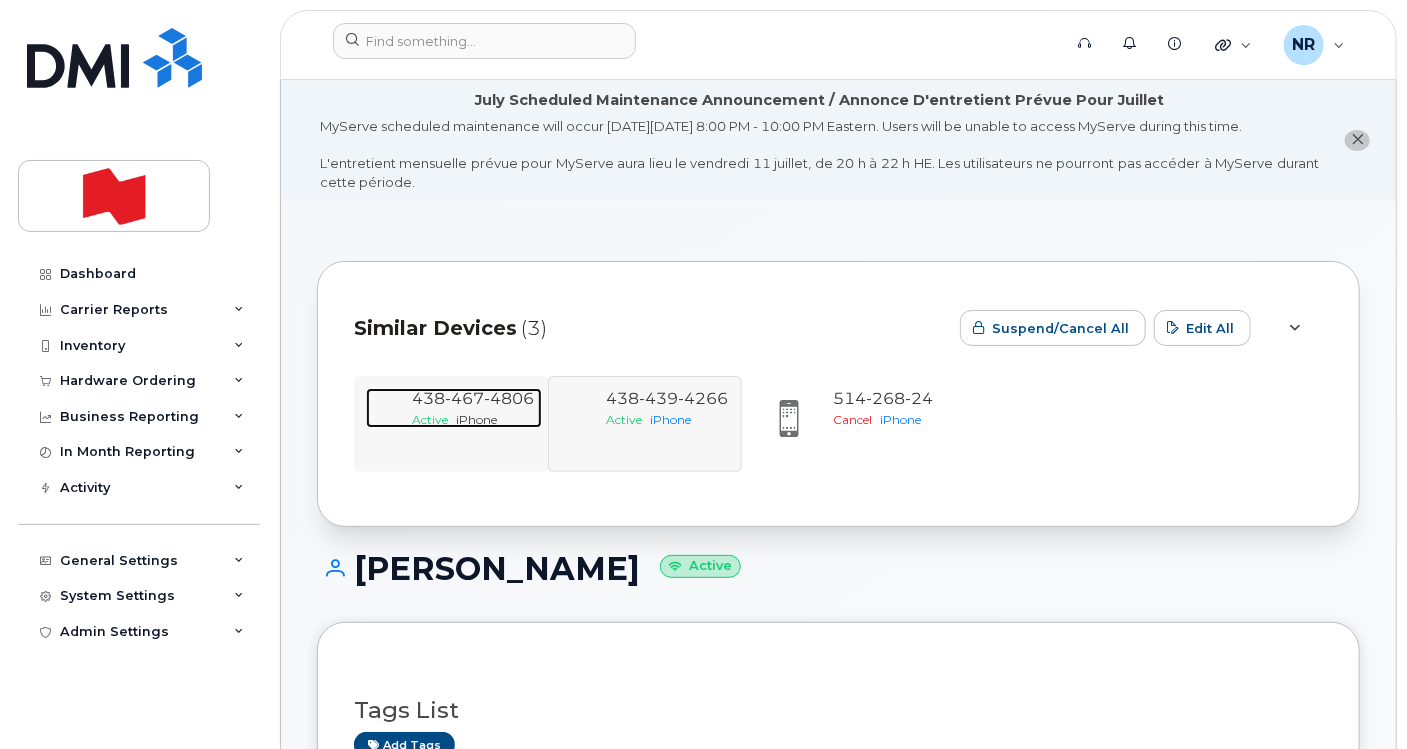 click on "438 467 4806" at bounding box center [473, 398] 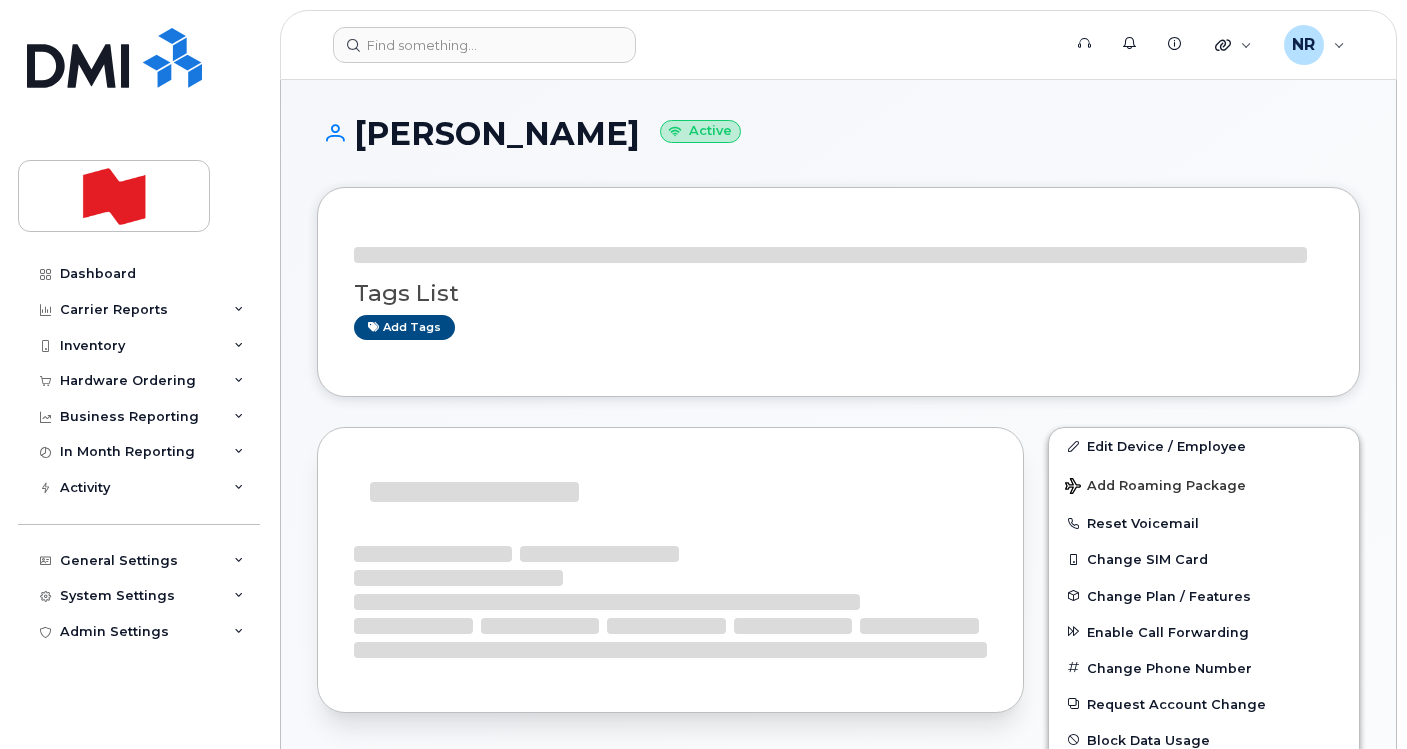 scroll, scrollTop: 0, scrollLeft: 0, axis: both 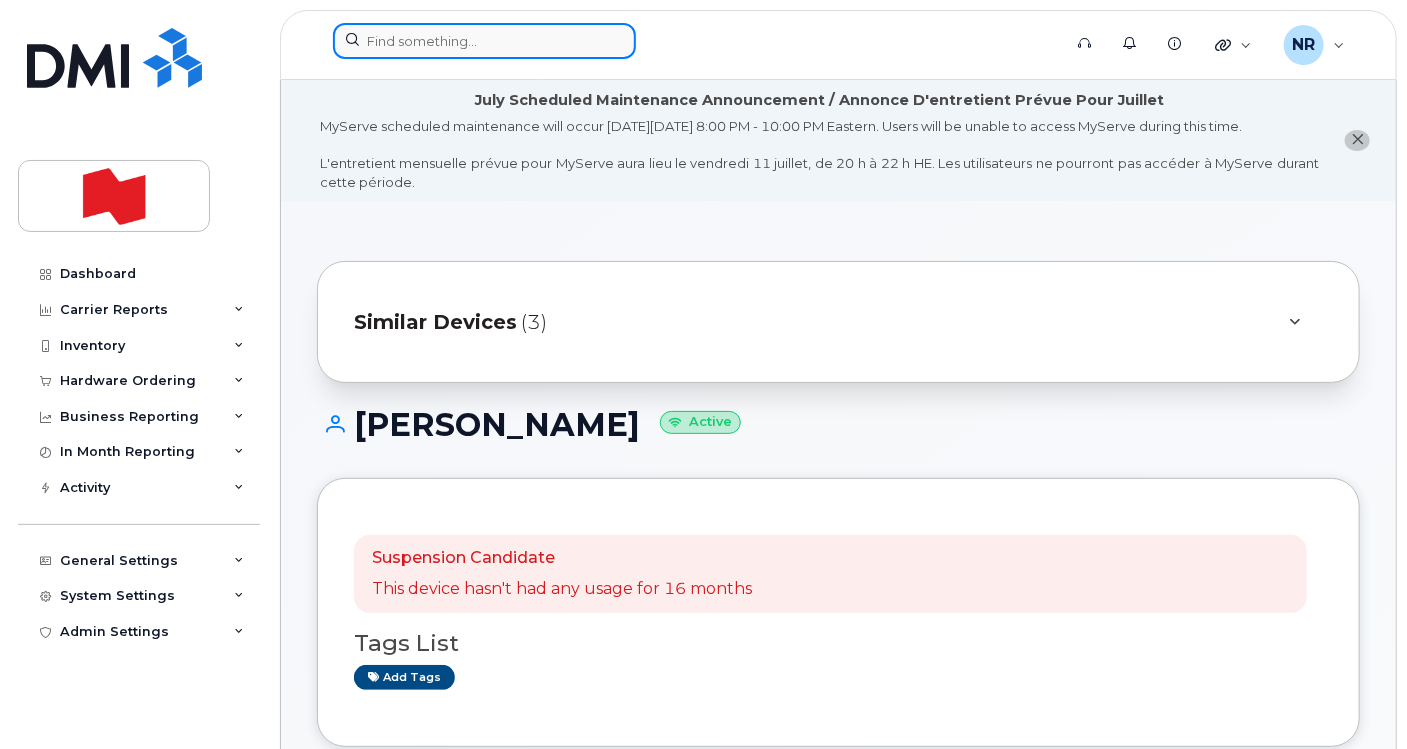 click at bounding box center [484, 41] 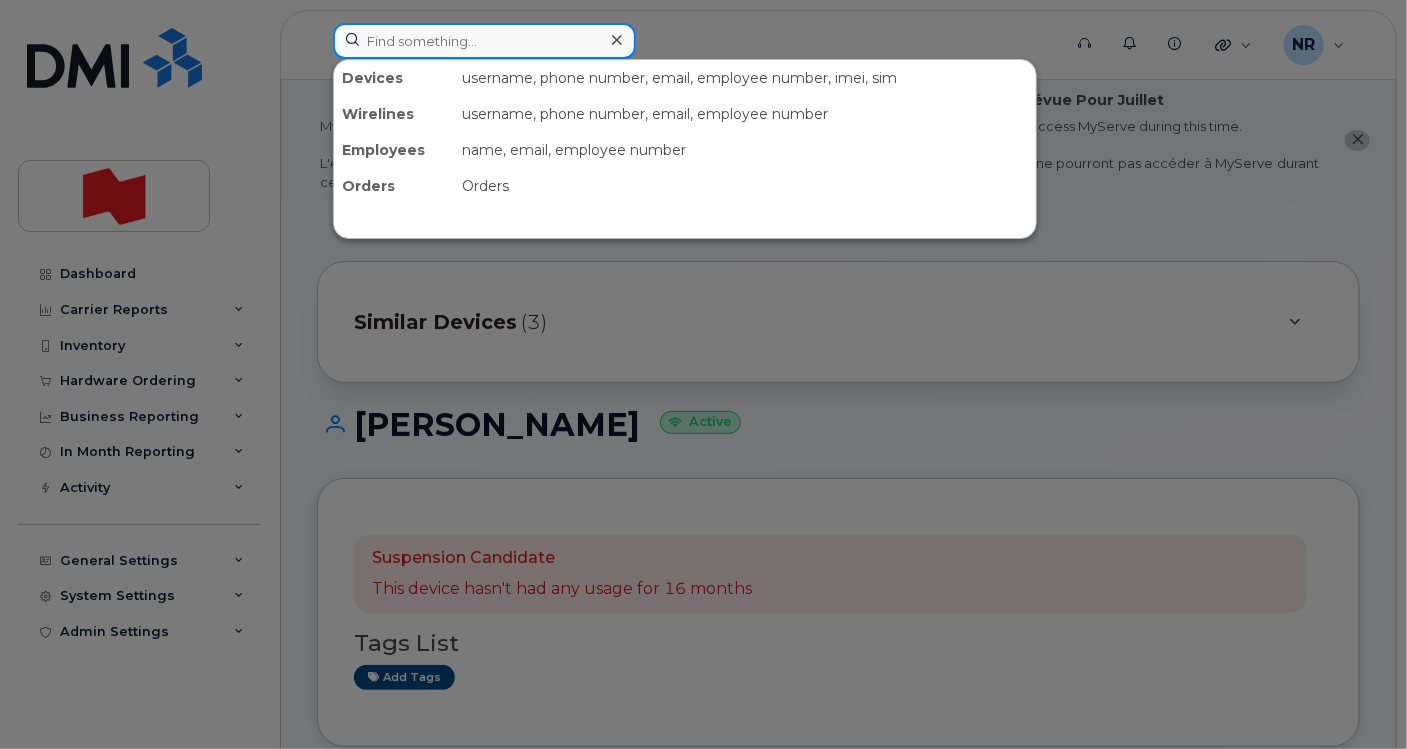 paste on "4384678517" 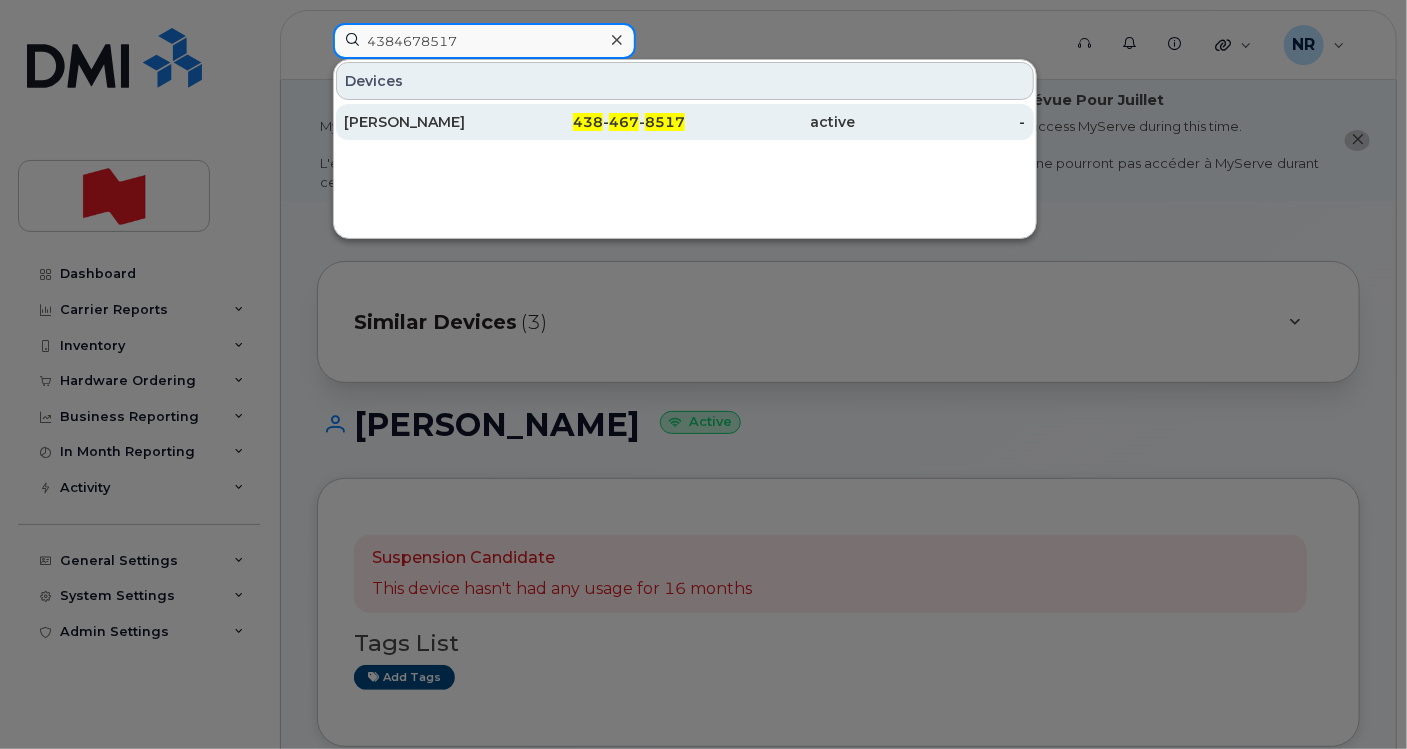 type on "4384678517" 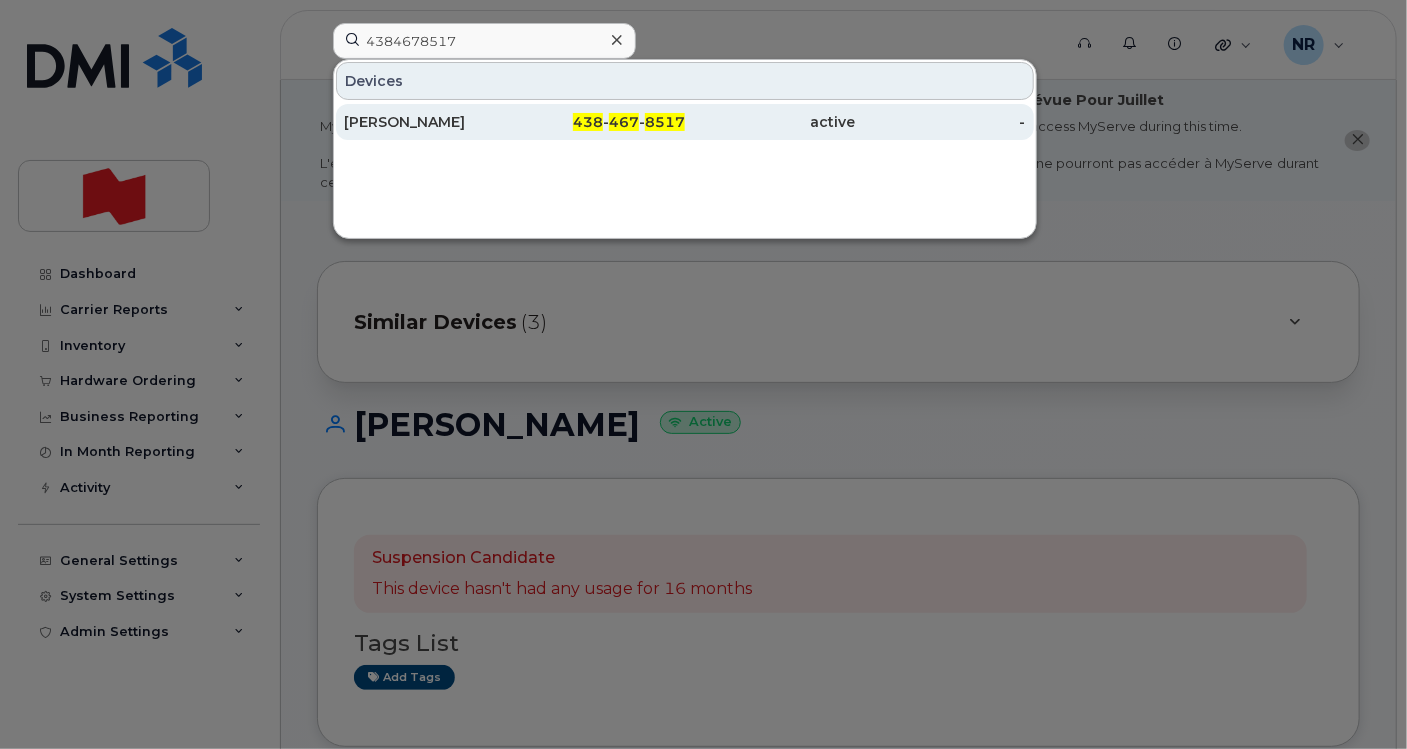 click on "Jean Roy" at bounding box center (429, 122) 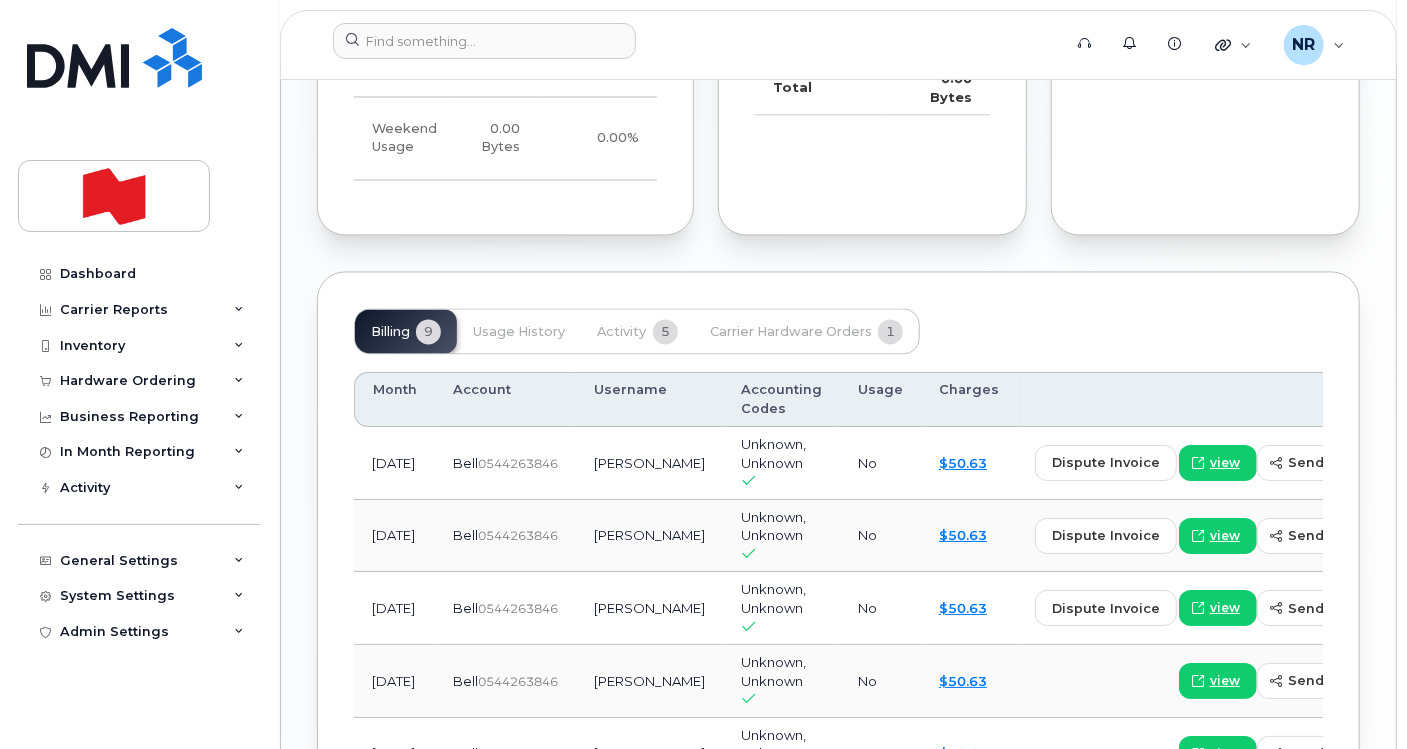 scroll, scrollTop: 1777, scrollLeft: 0, axis: vertical 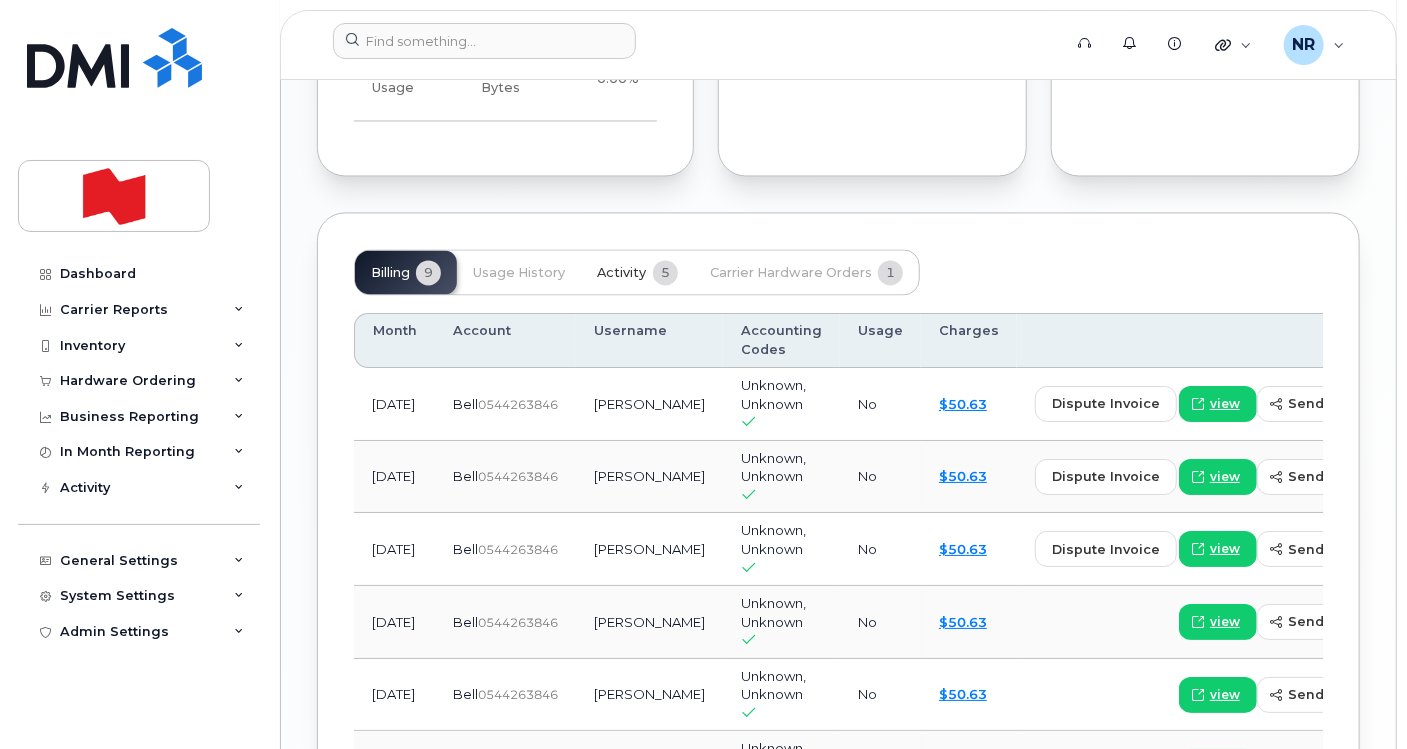 click on "Activity" at bounding box center [621, 273] 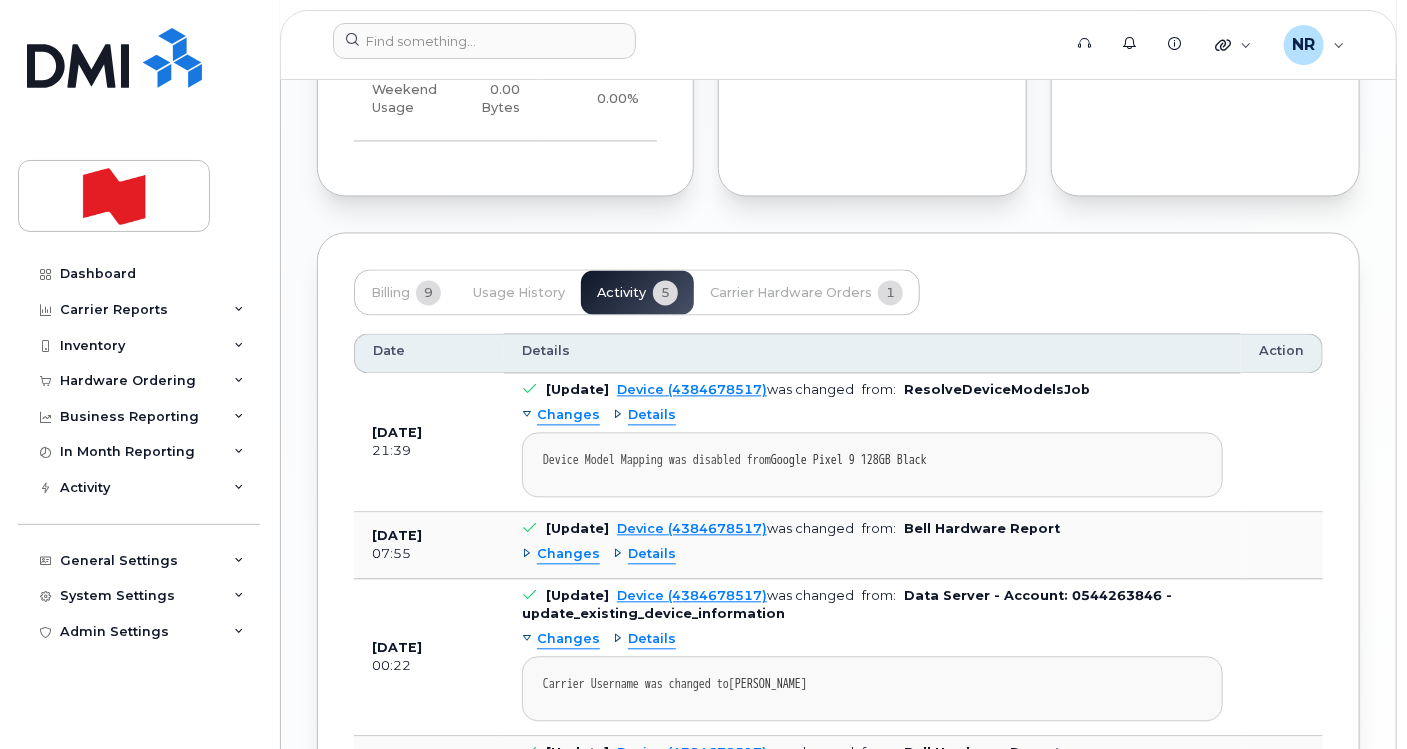 scroll, scrollTop: 1777, scrollLeft: 0, axis: vertical 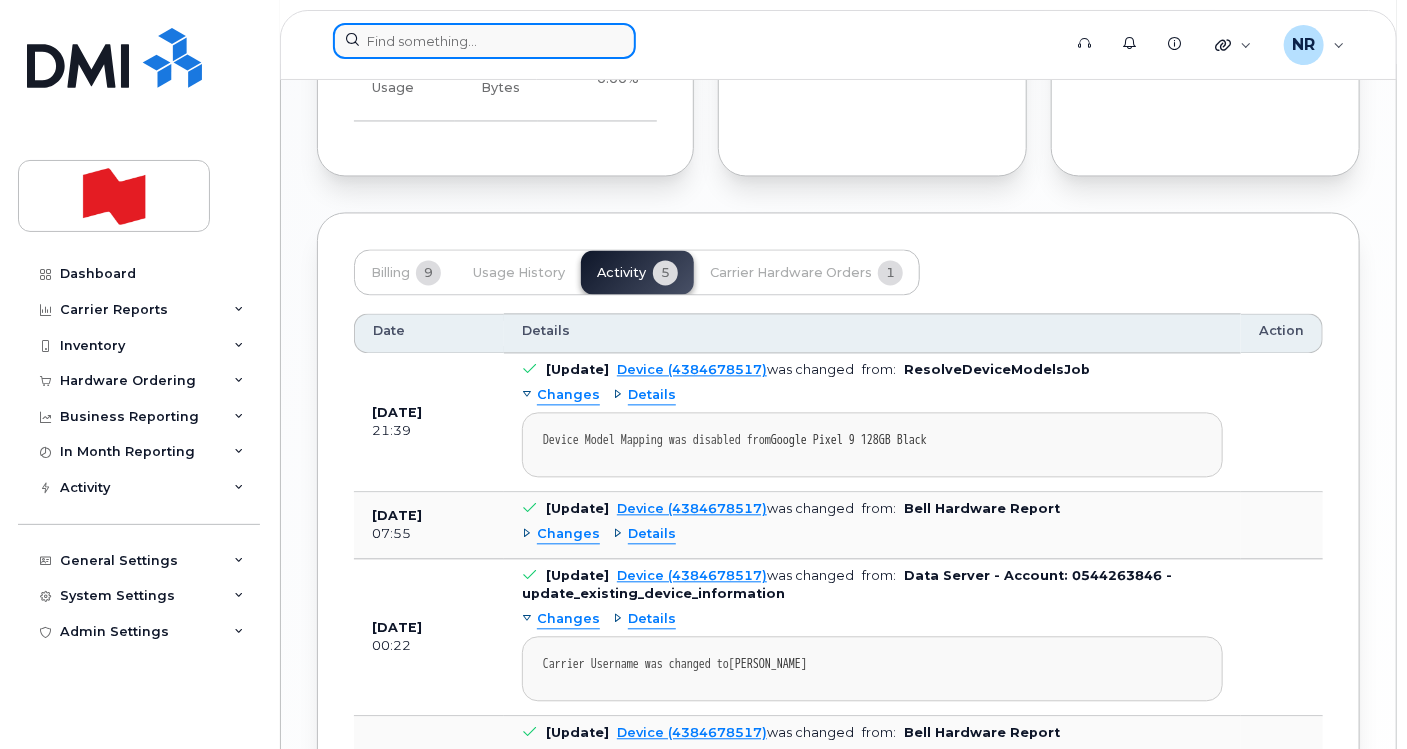 click at bounding box center [484, 41] 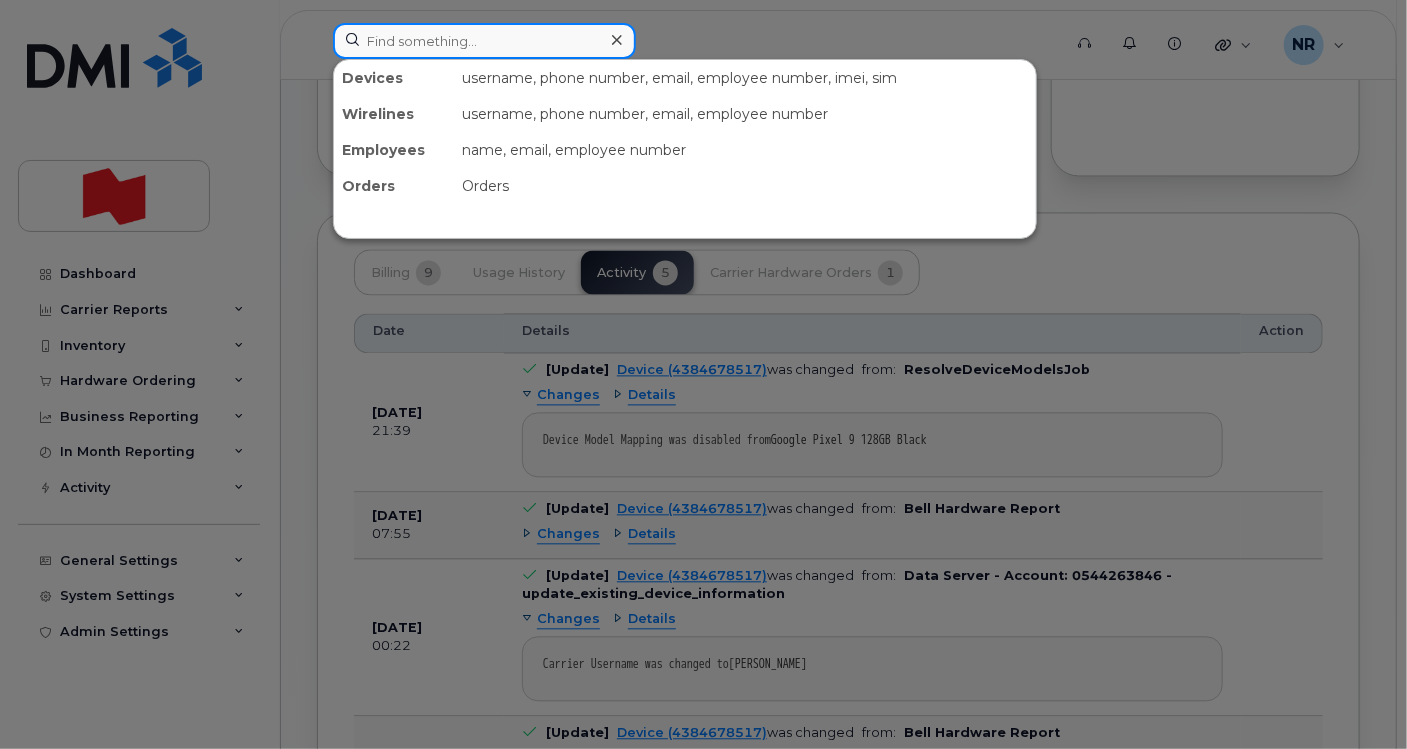 paste on "4384680042" 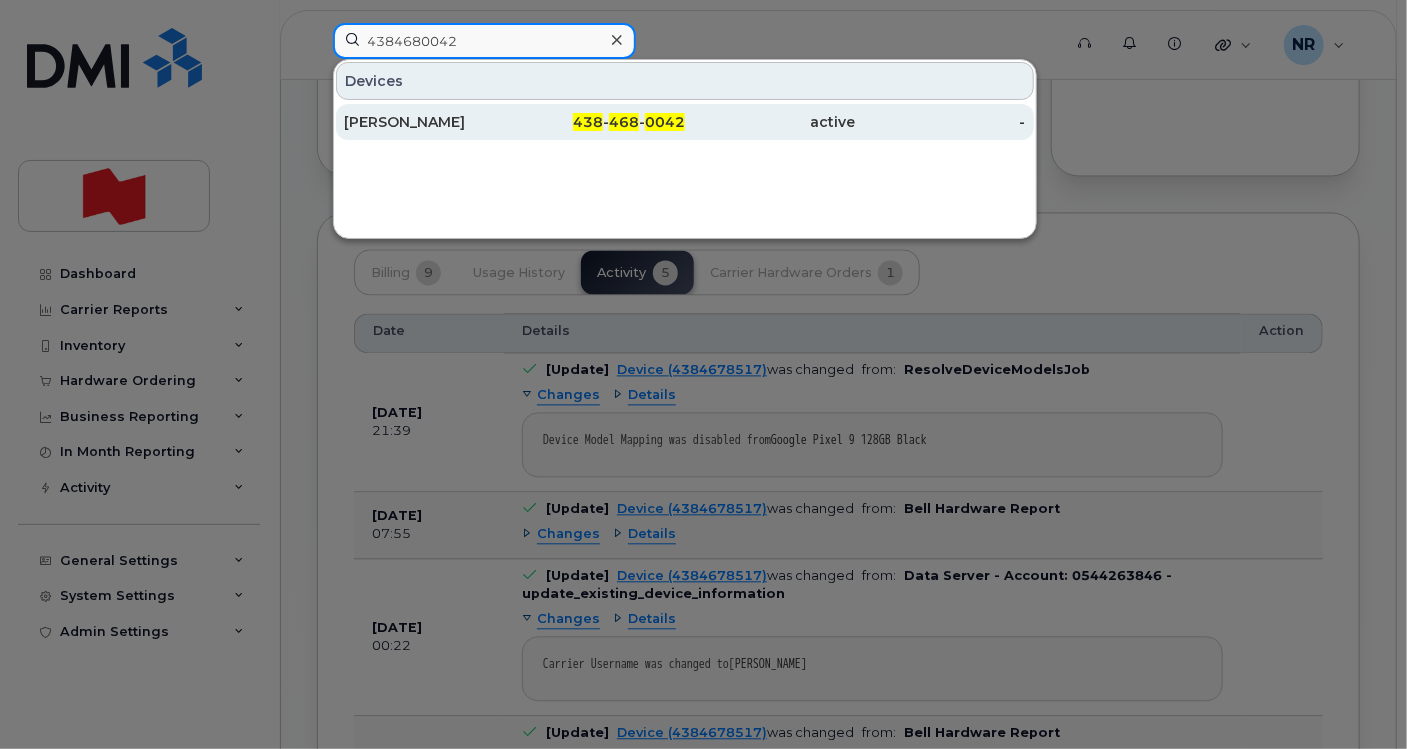 type on "4384680042" 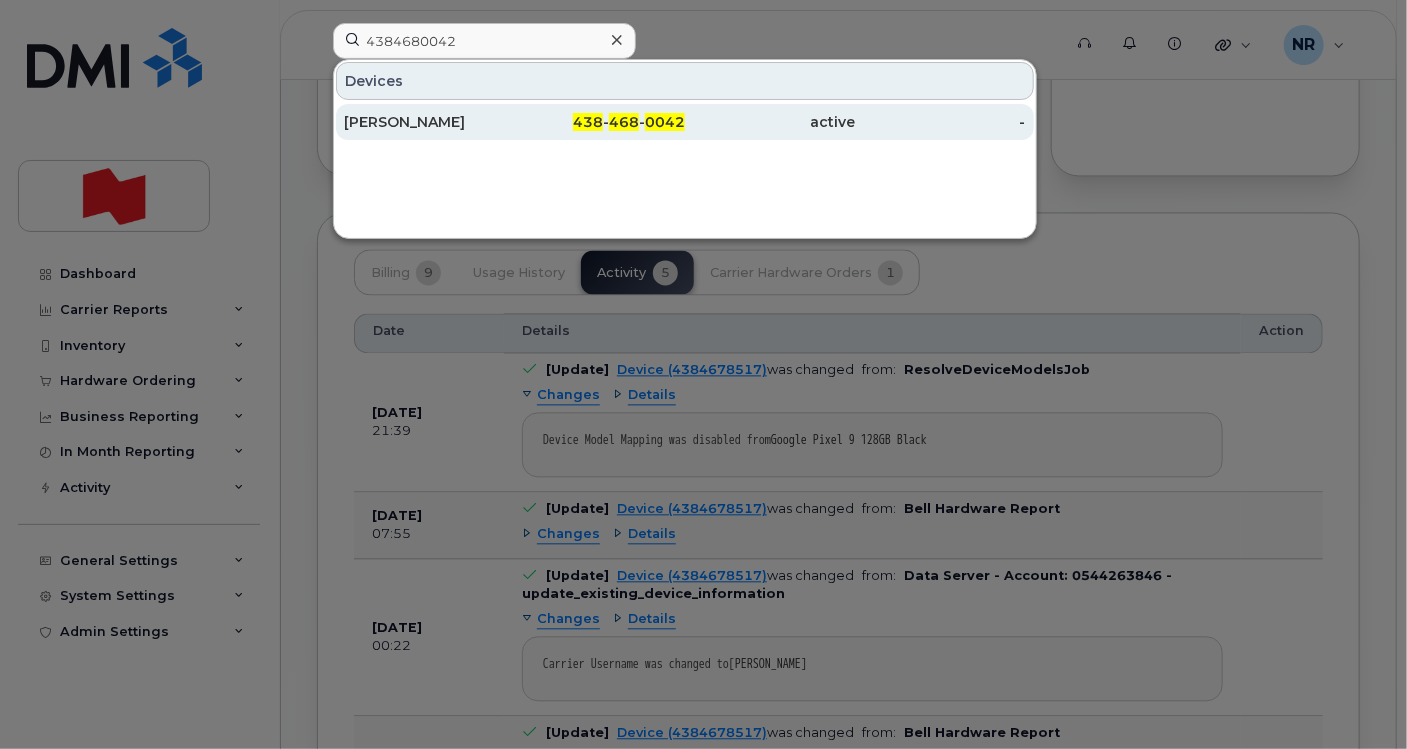 click on "Rosalie Lafrance" at bounding box center [429, 122] 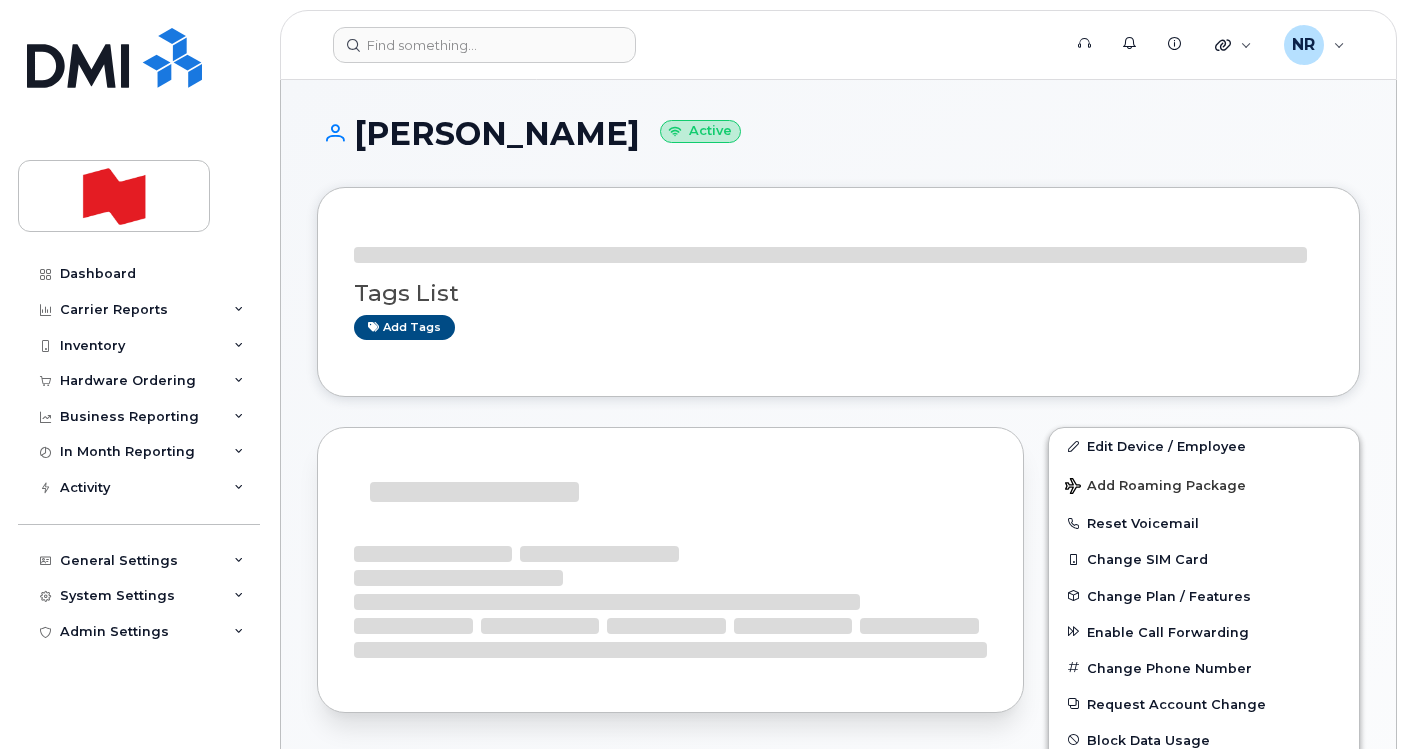 scroll, scrollTop: 0, scrollLeft: 0, axis: both 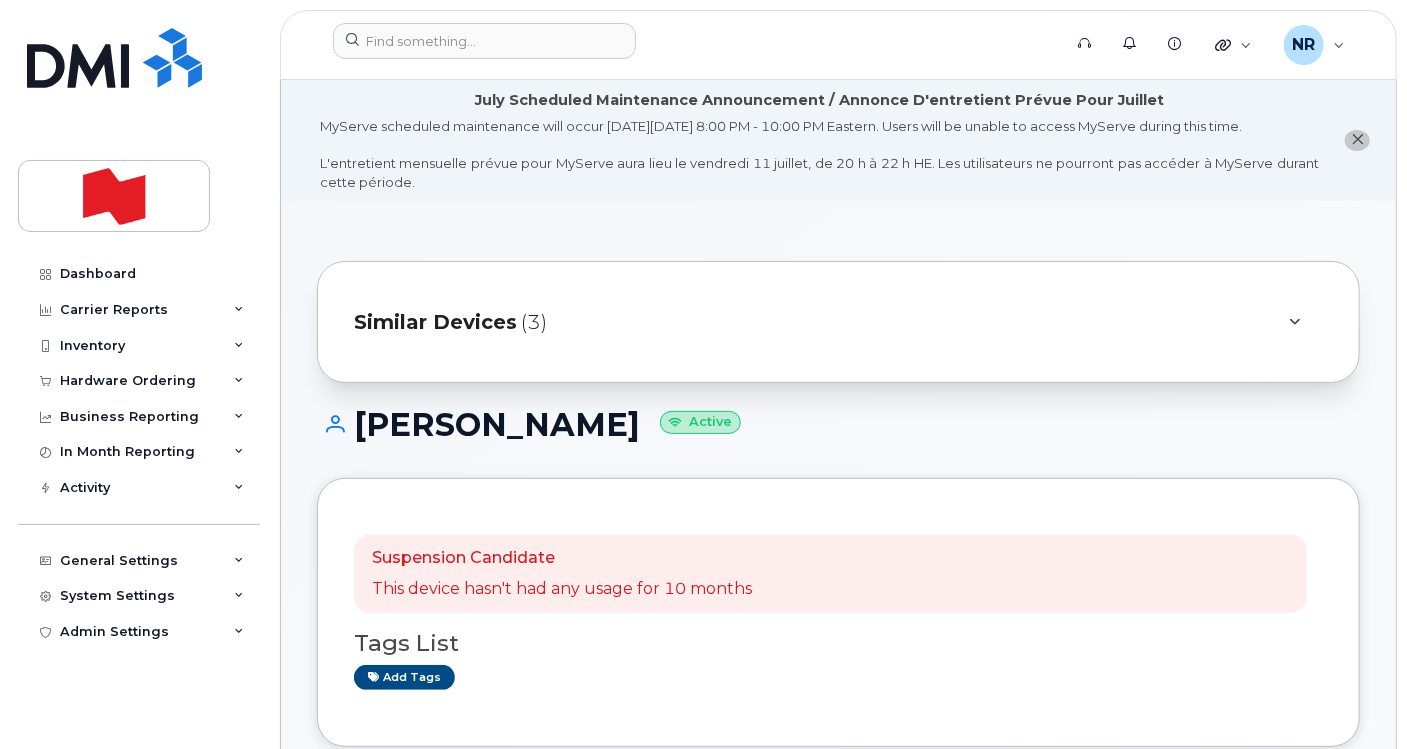 click on "Similar Devices" at bounding box center (435, 322) 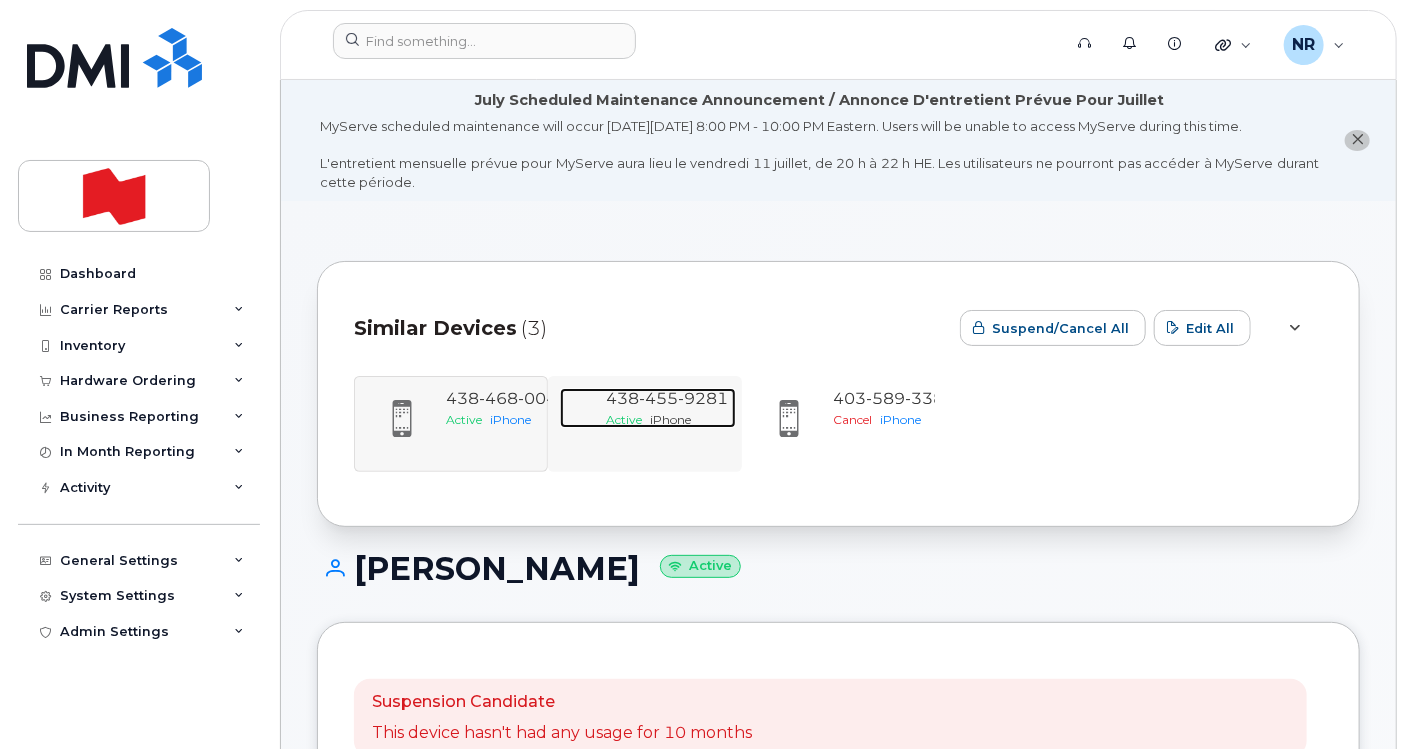 click on "iPhone" at bounding box center [670, 419] 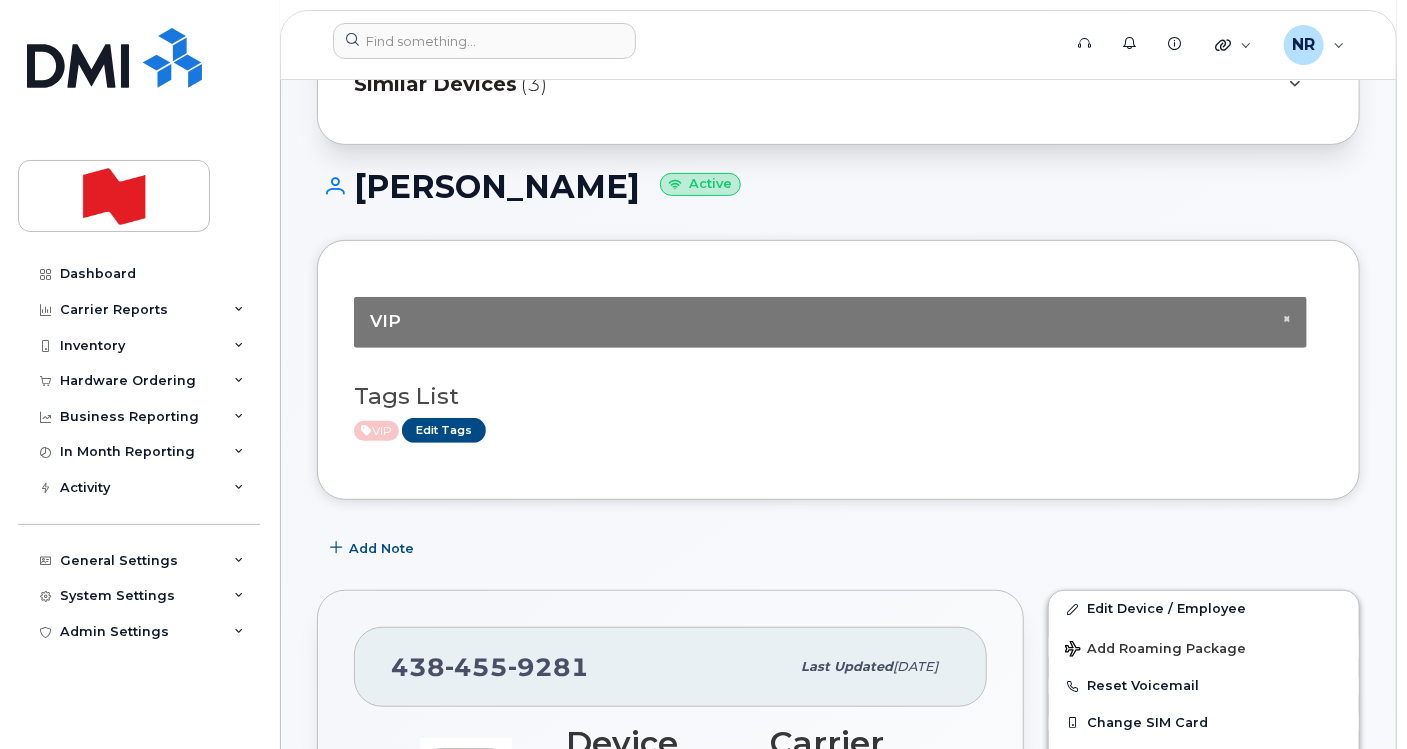 scroll, scrollTop: 111, scrollLeft: 0, axis: vertical 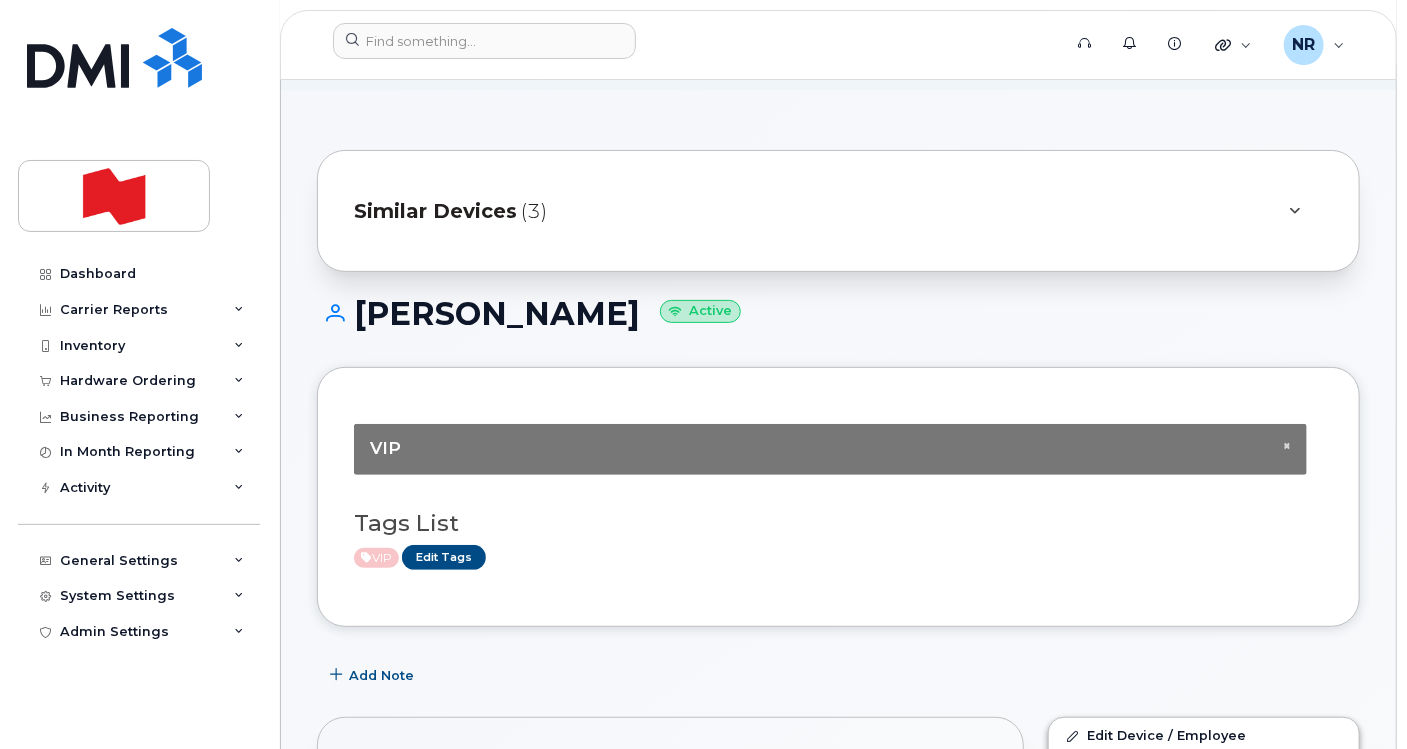 click on "Similar Devices" at bounding box center (435, 211) 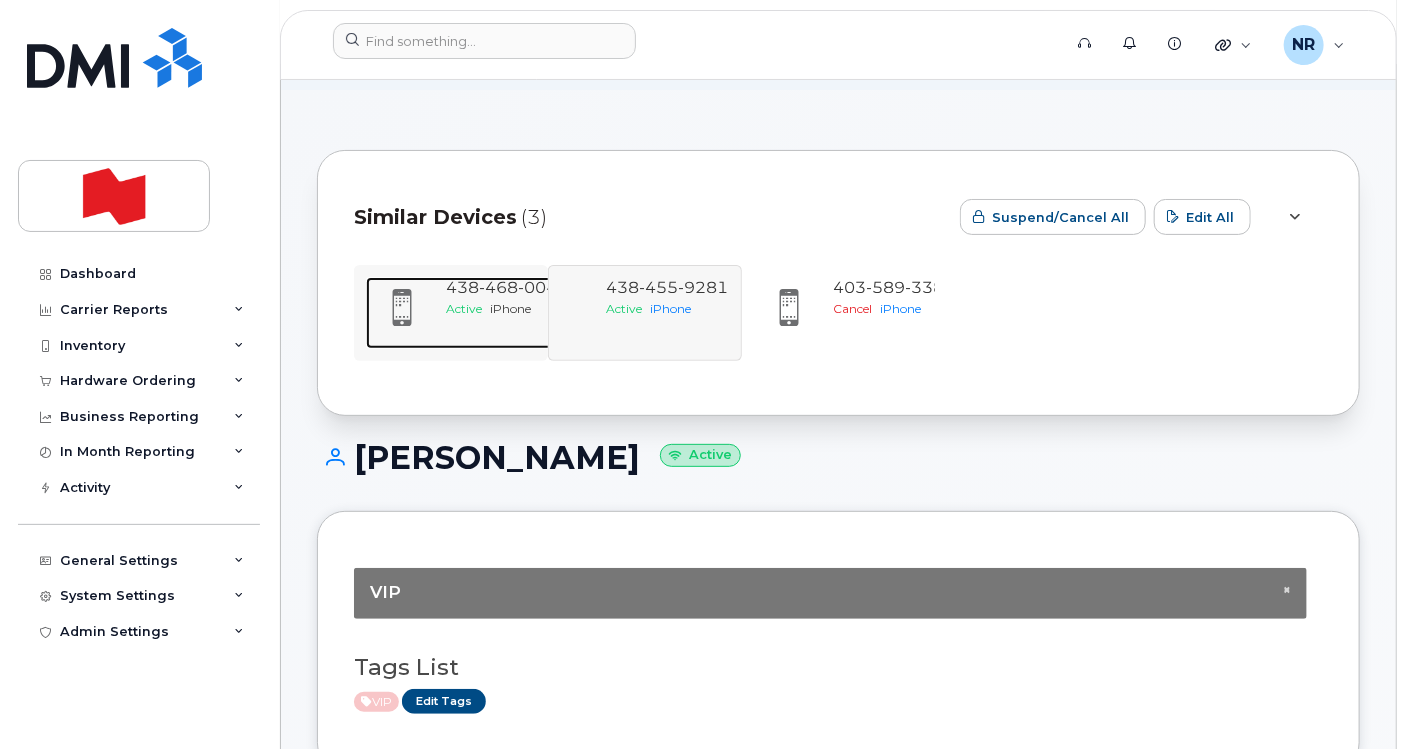 click on "Active" at bounding box center [464, 308] 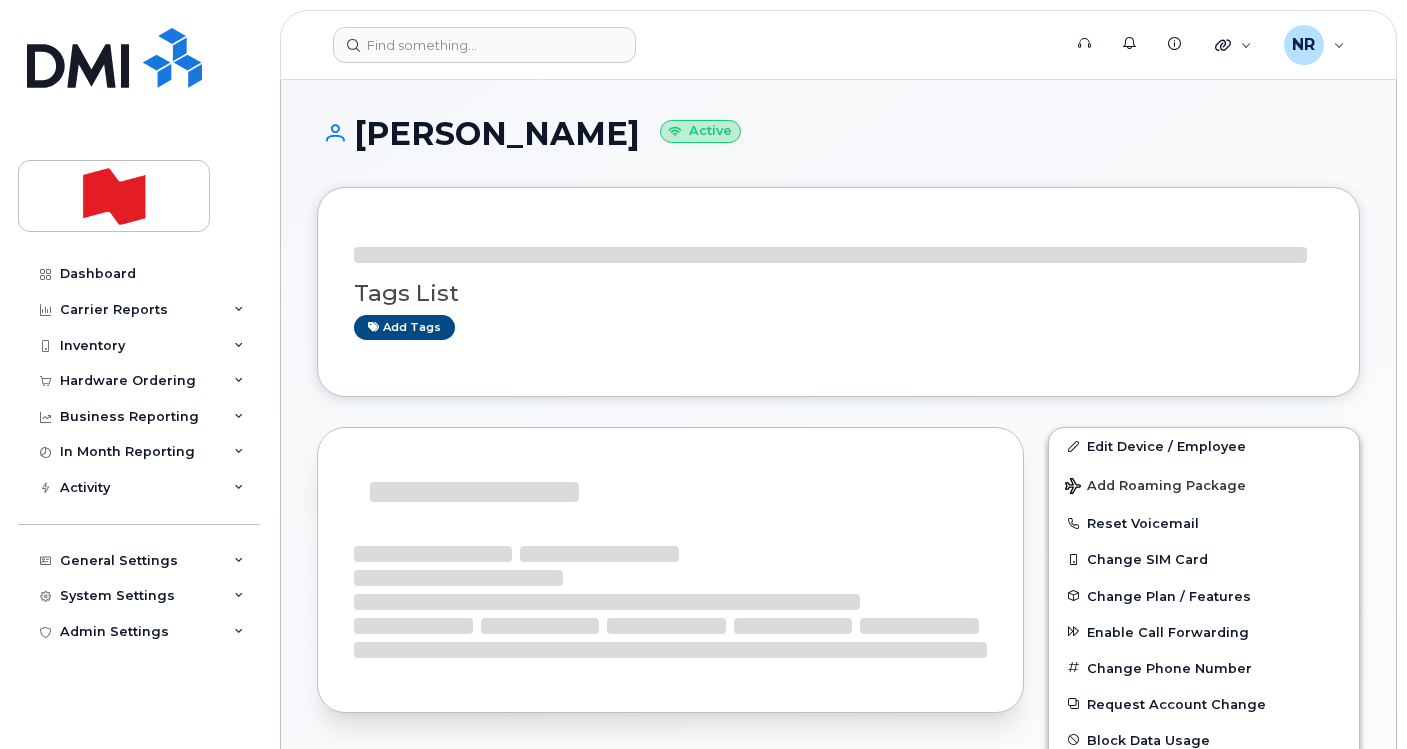 scroll, scrollTop: 0, scrollLeft: 0, axis: both 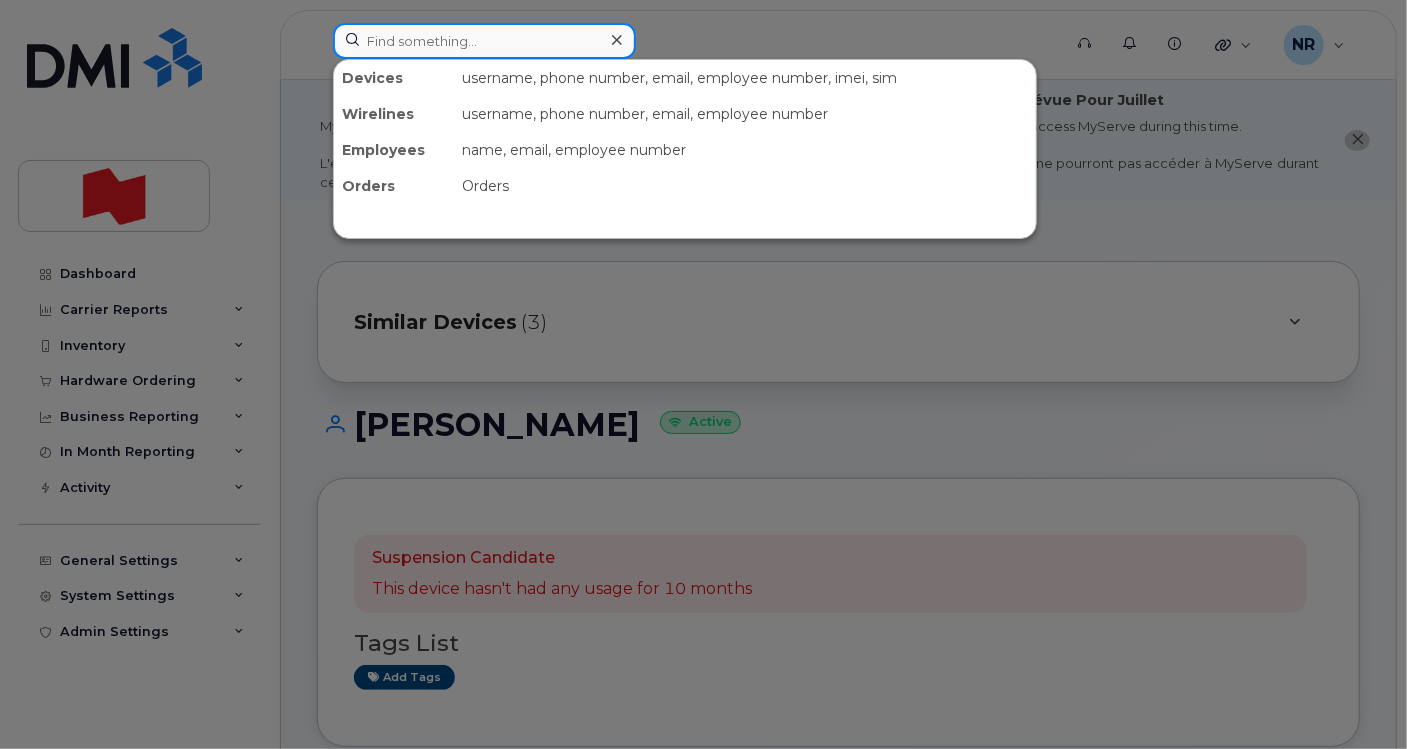 click at bounding box center [484, 41] 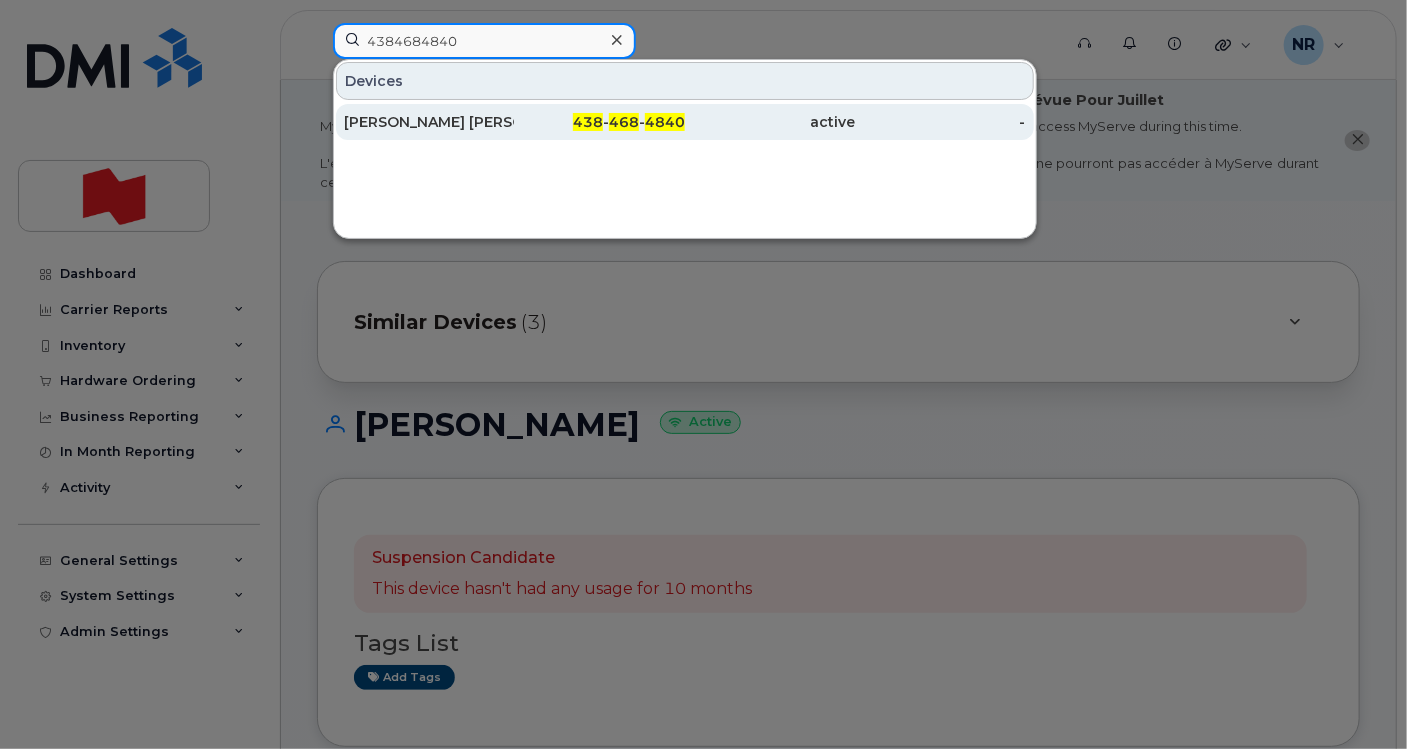 type on "4384684840" 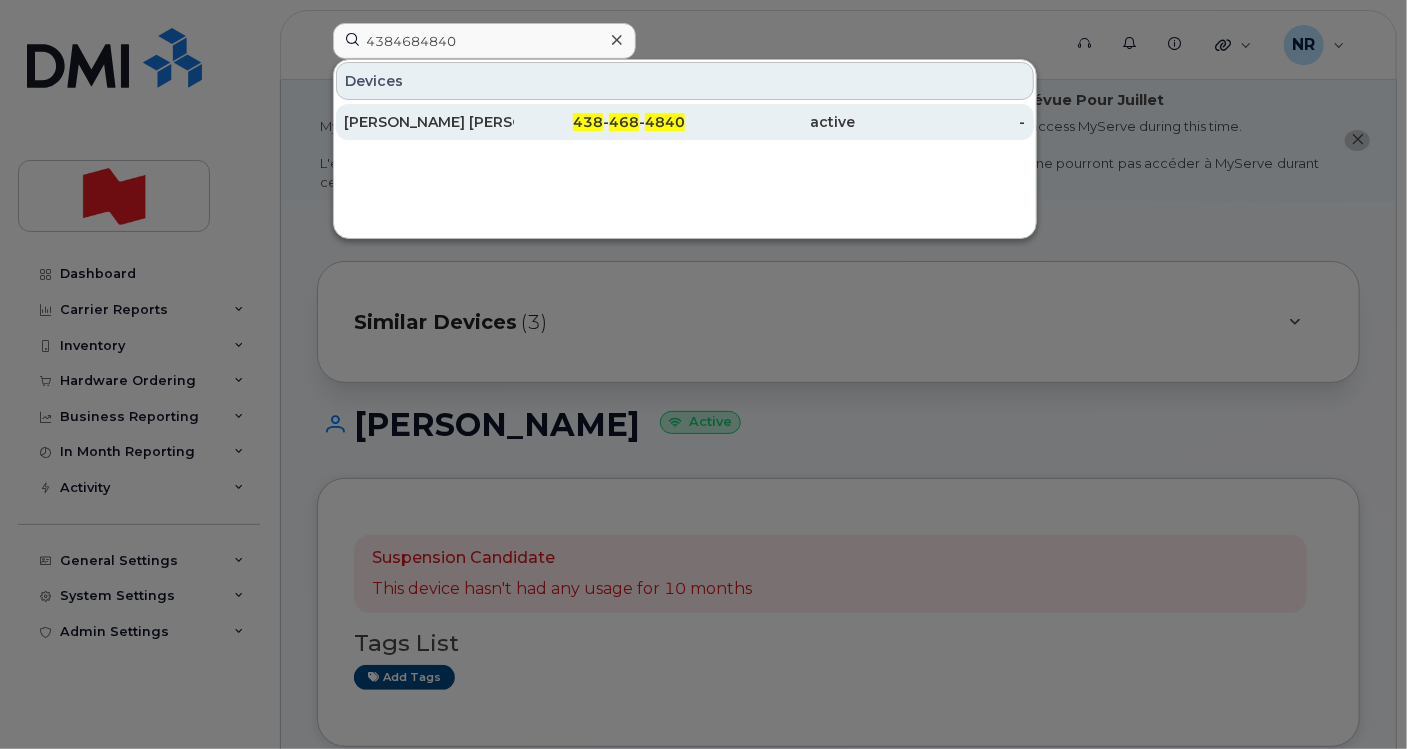 click on "[PERSON_NAME] [PERSON_NAME]" at bounding box center (429, 122) 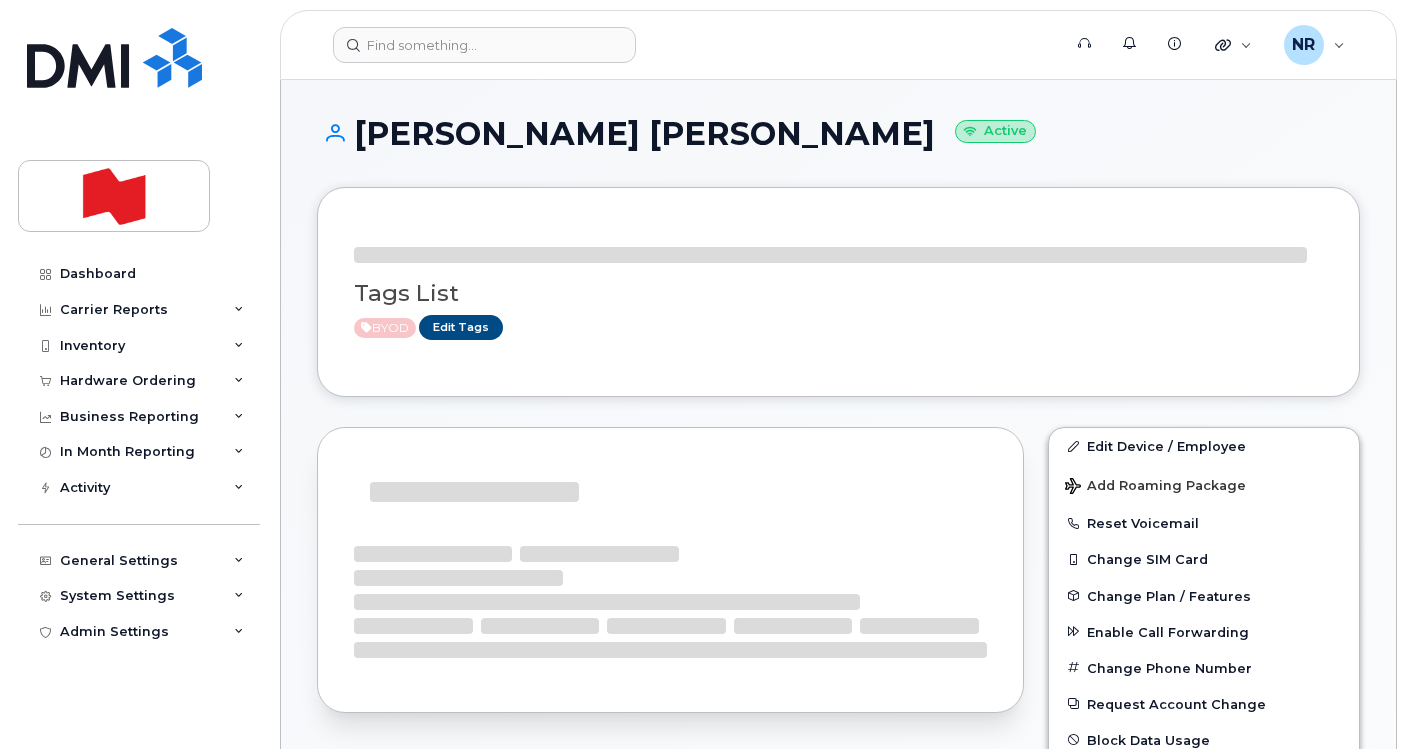 scroll, scrollTop: 0, scrollLeft: 0, axis: both 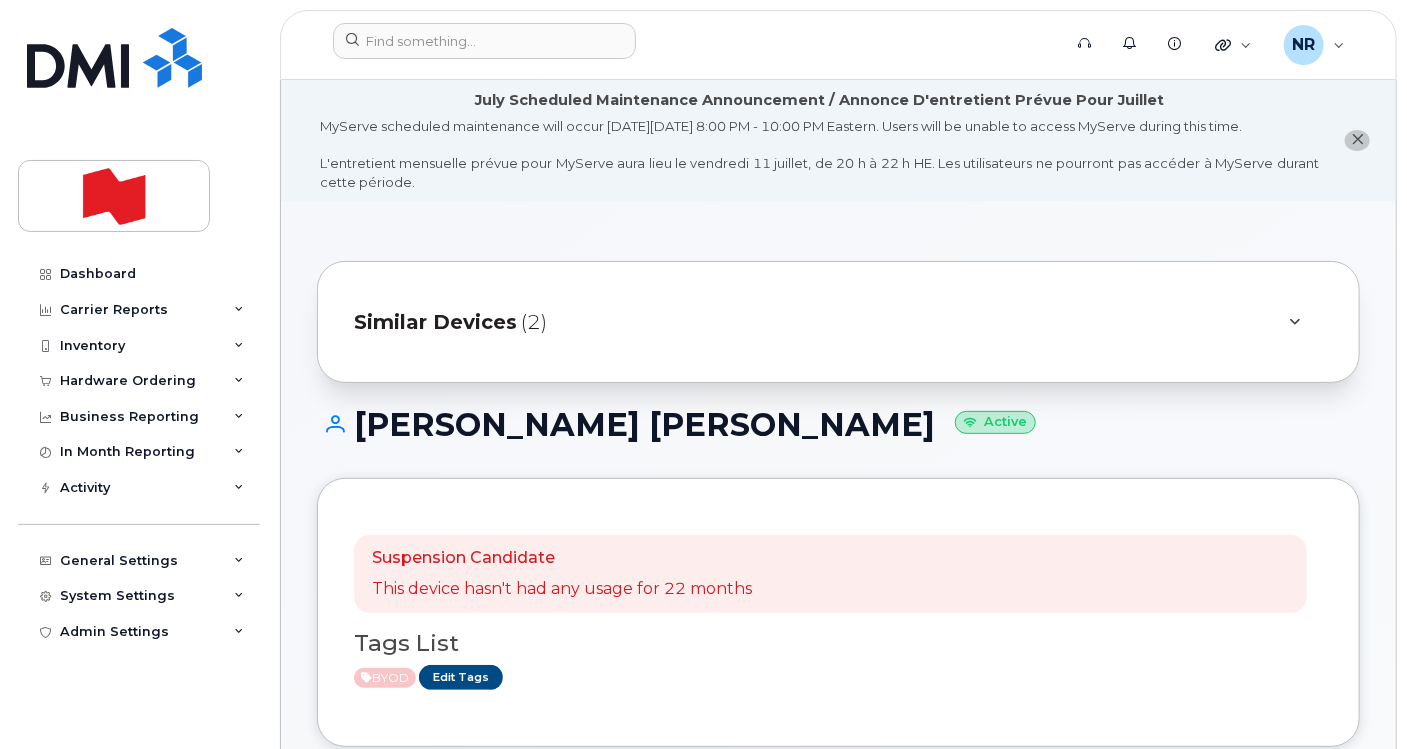 click on "Similar Devices" at bounding box center [435, 322] 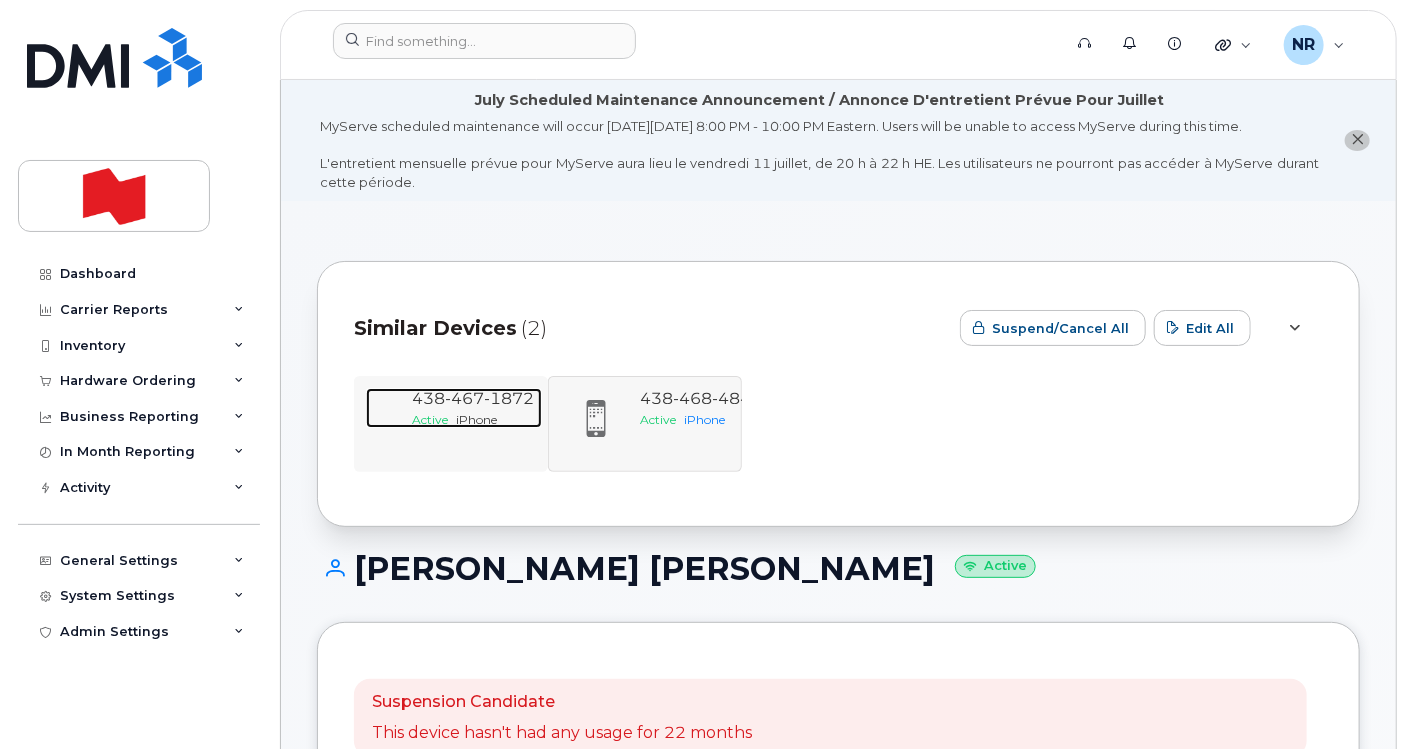 click on "438 467 1872" at bounding box center (473, 398) 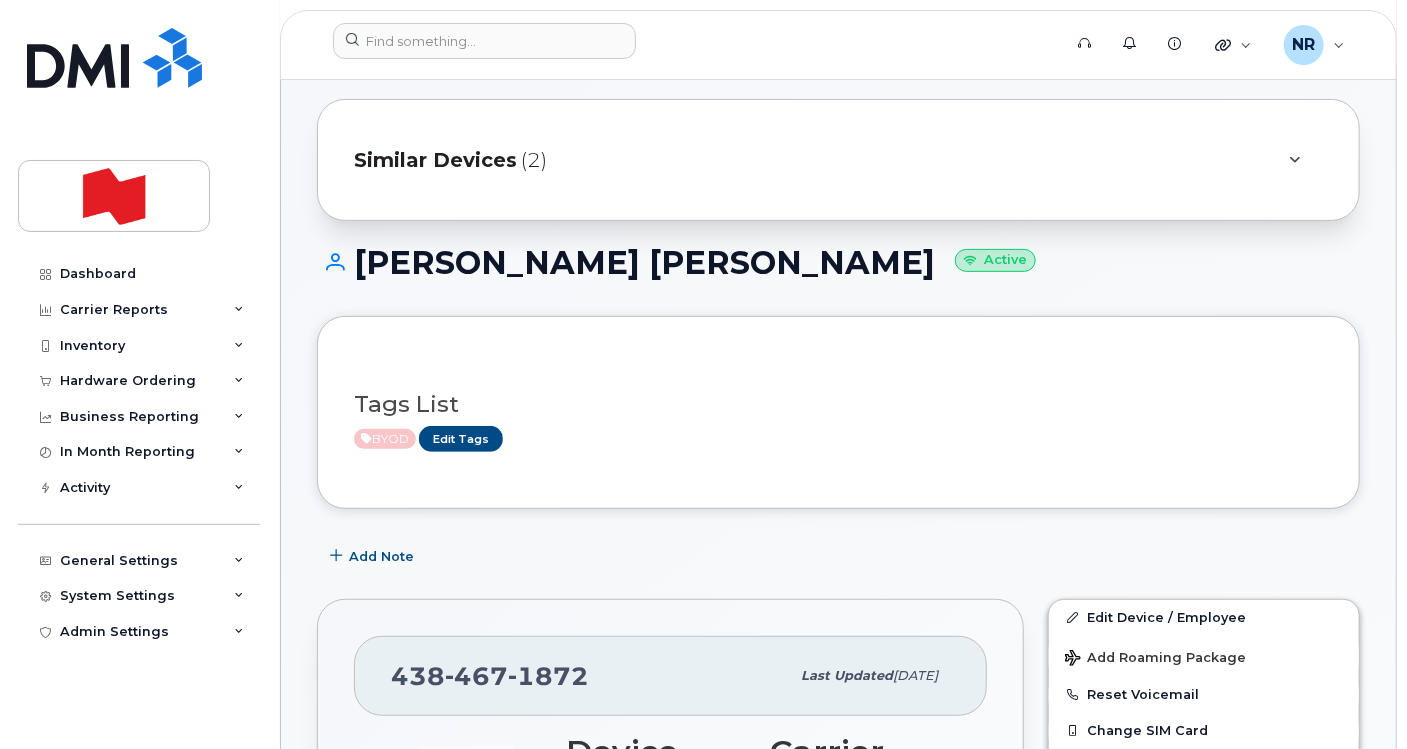 scroll, scrollTop: 0, scrollLeft: 0, axis: both 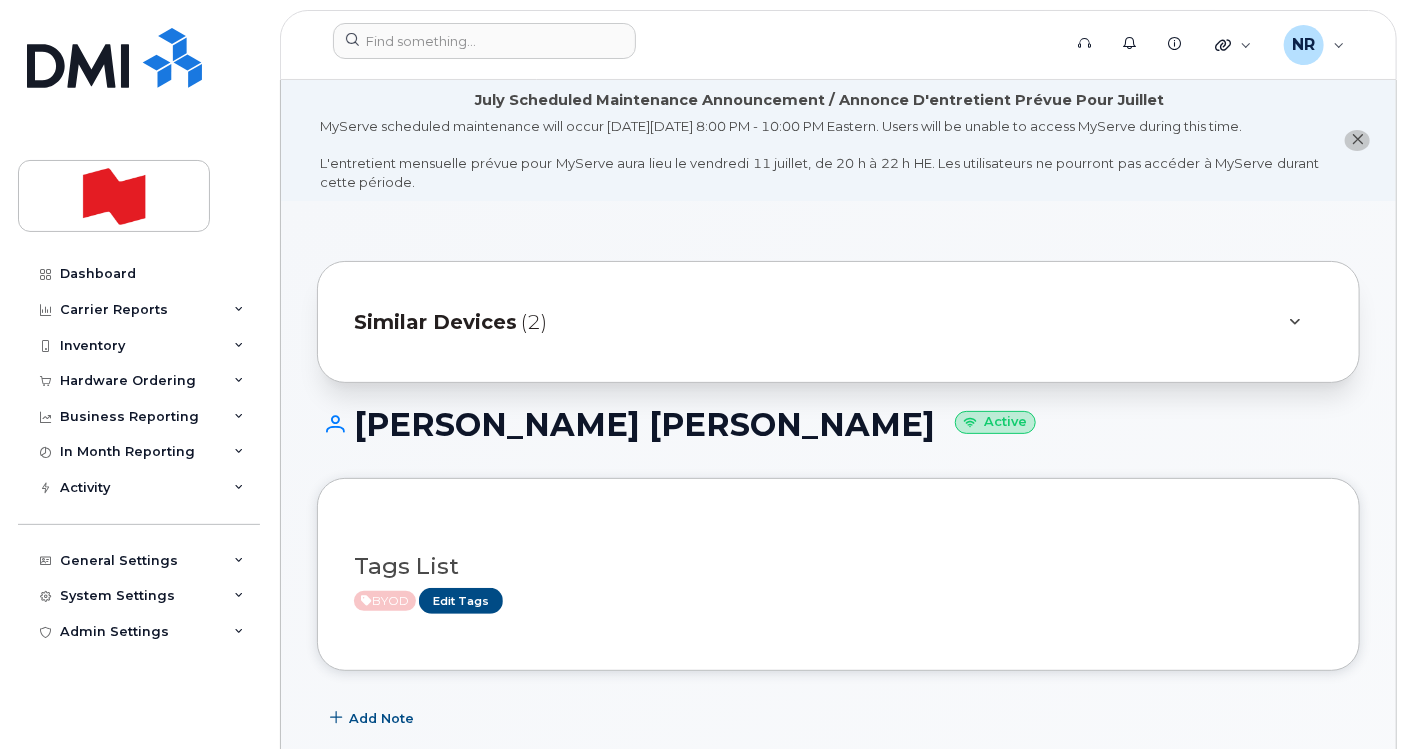 click on "Similar Devices" at bounding box center [435, 322] 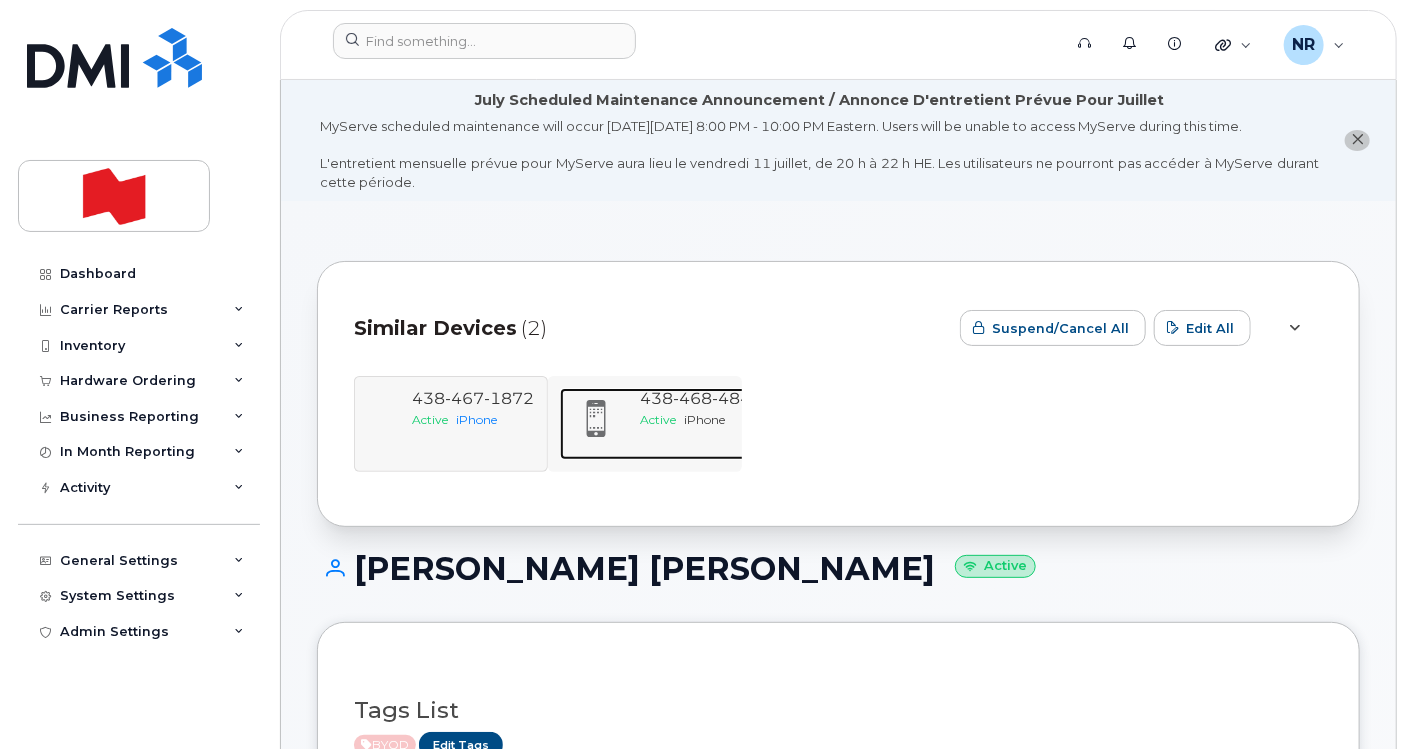 click on "438 468 4840 Active iPhone" at bounding box center (701, 424) 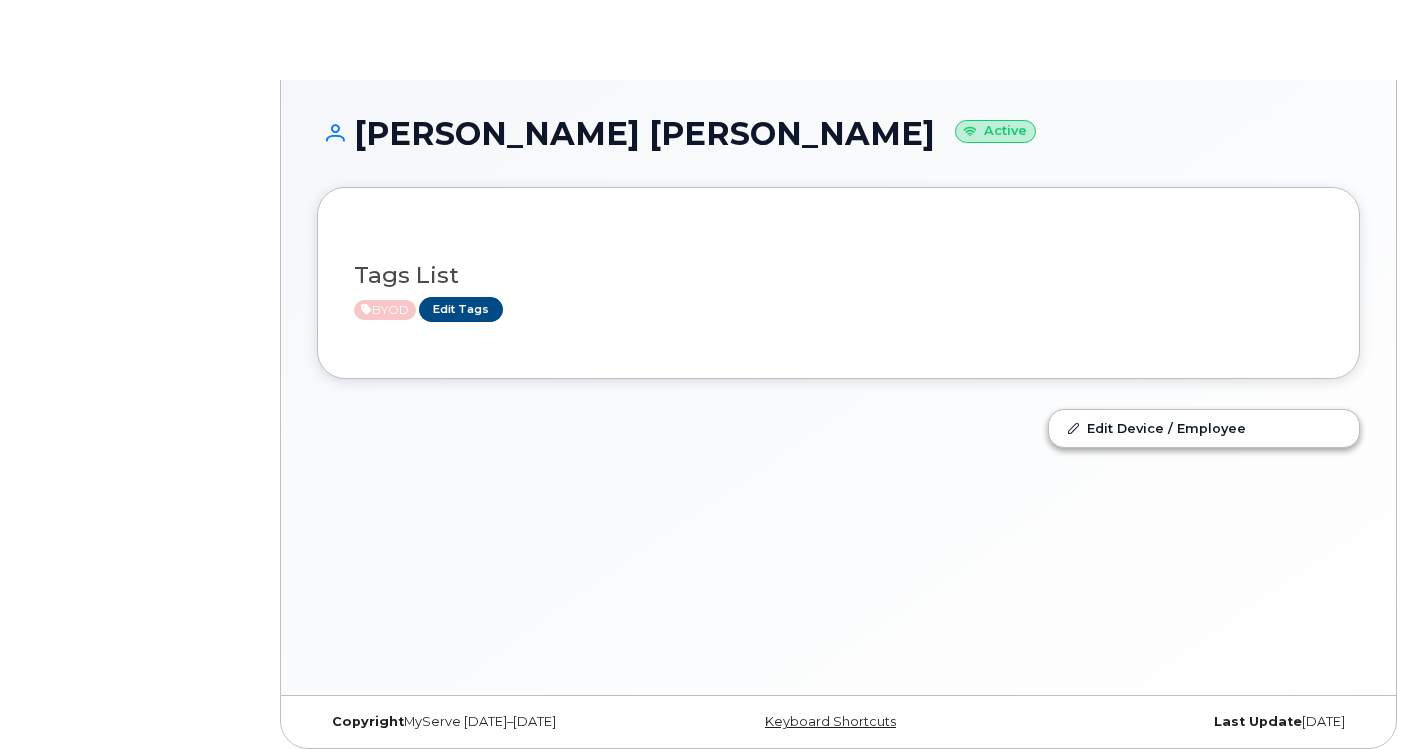 scroll, scrollTop: 0, scrollLeft: 0, axis: both 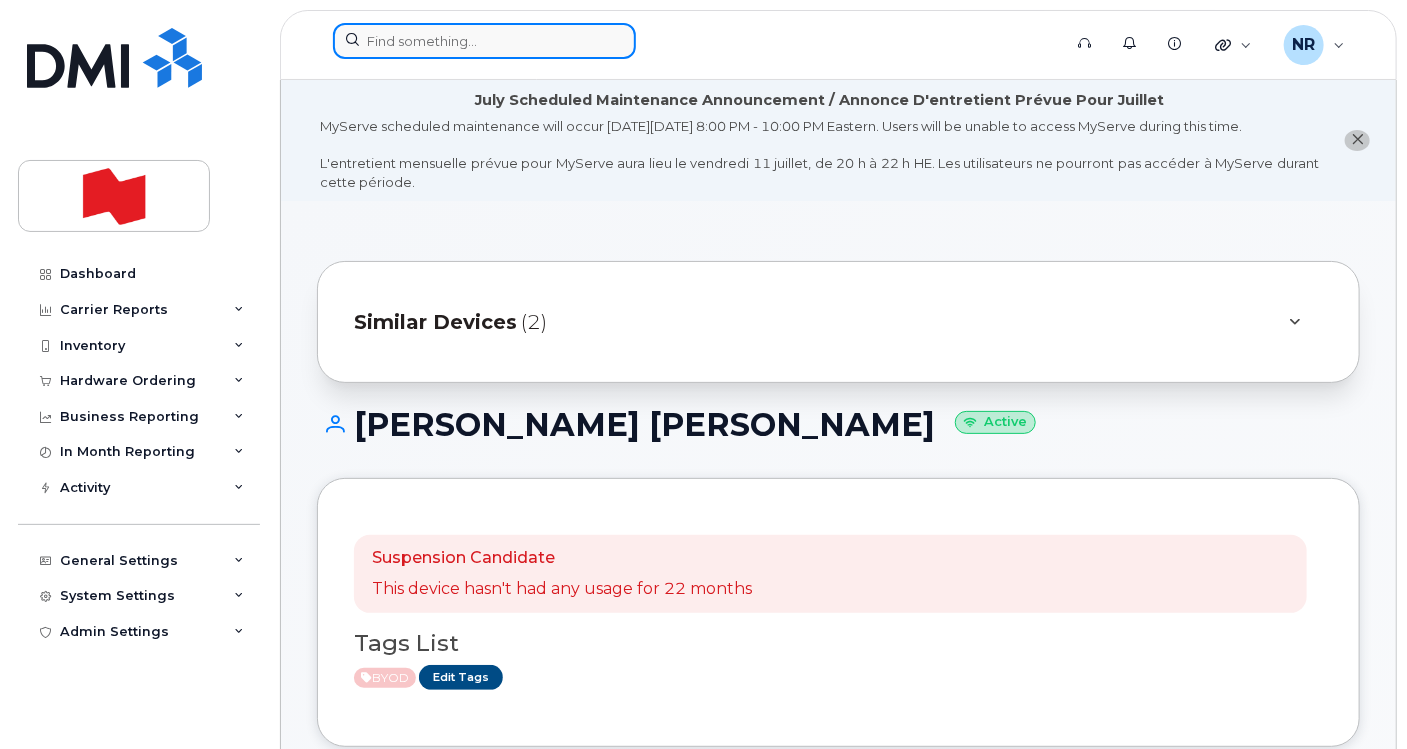 click at bounding box center [484, 41] 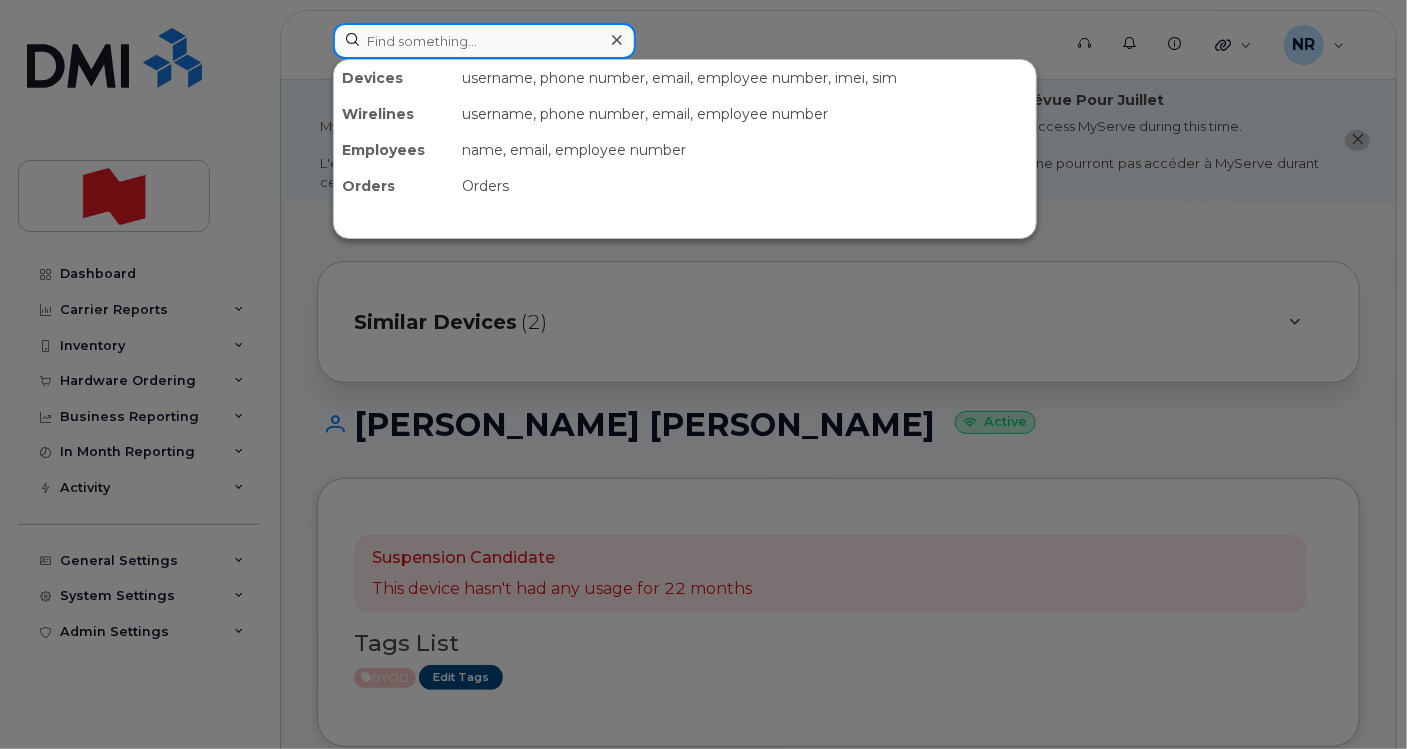 paste on "4384686946" 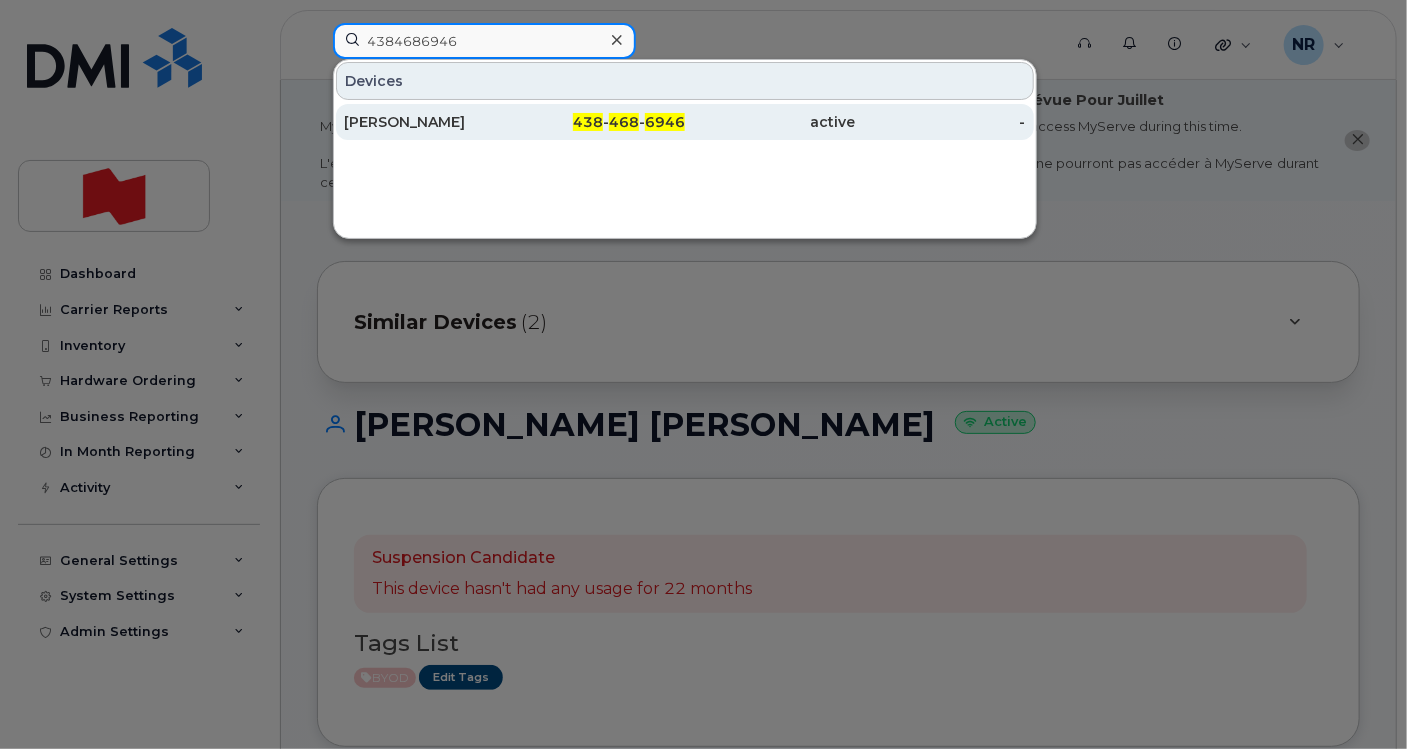 type on "4384686946" 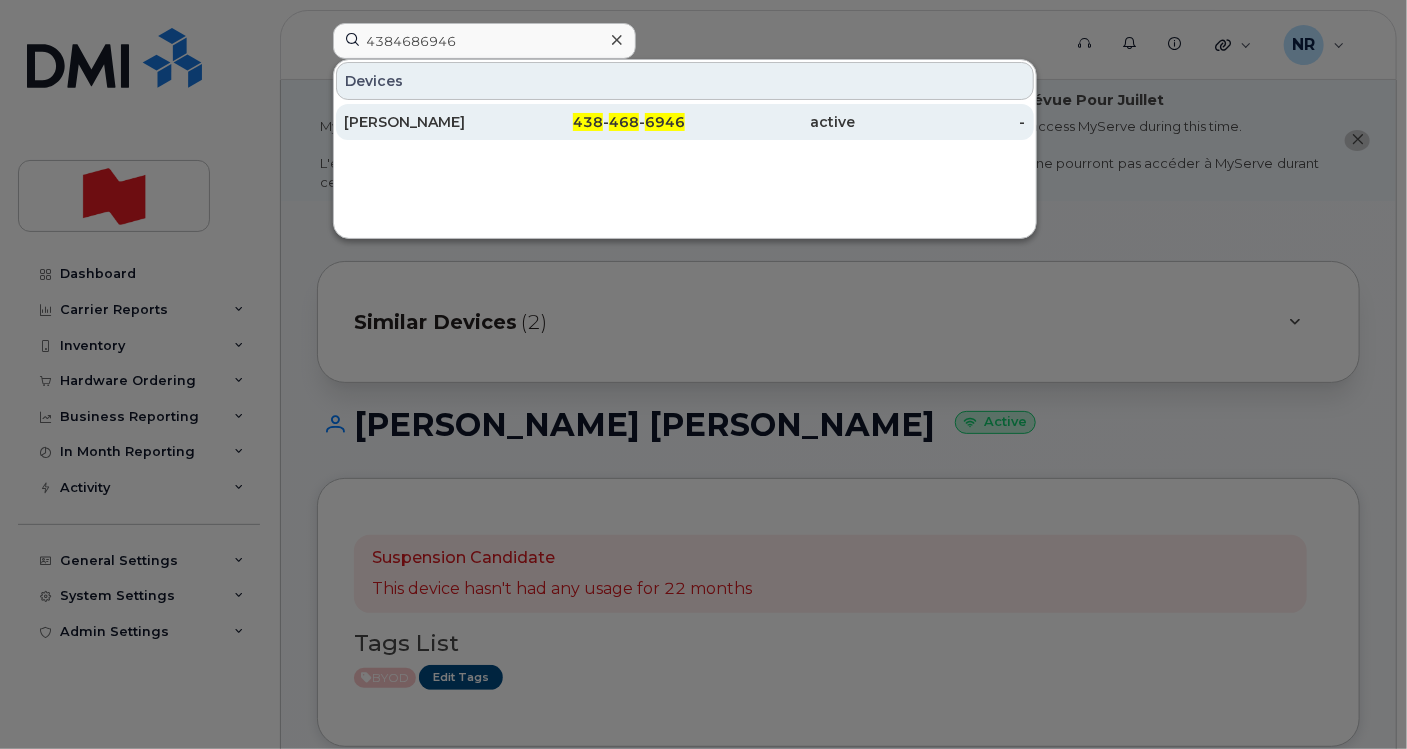 click on "Renaud Cardinal" at bounding box center (429, 122) 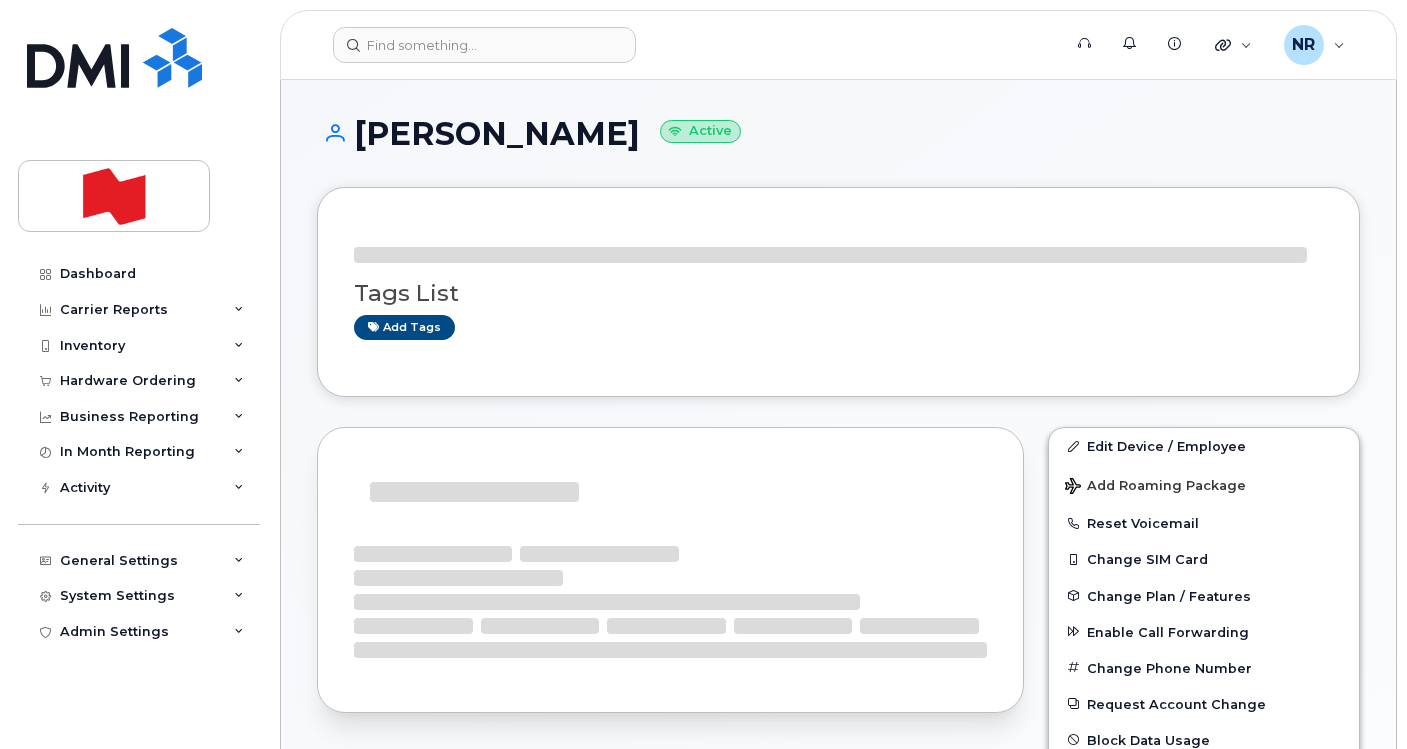 scroll, scrollTop: 0, scrollLeft: 0, axis: both 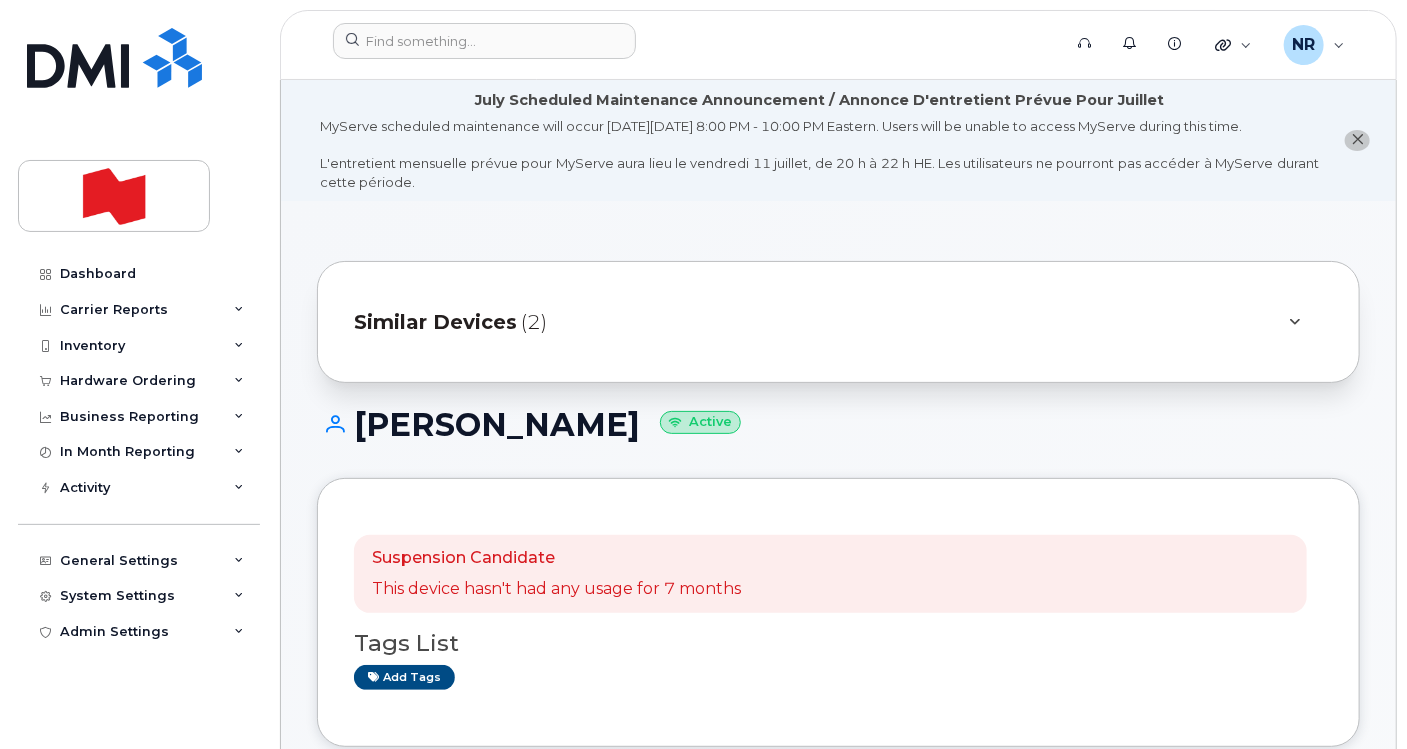 click on "Similar Devices" at bounding box center (435, 322) 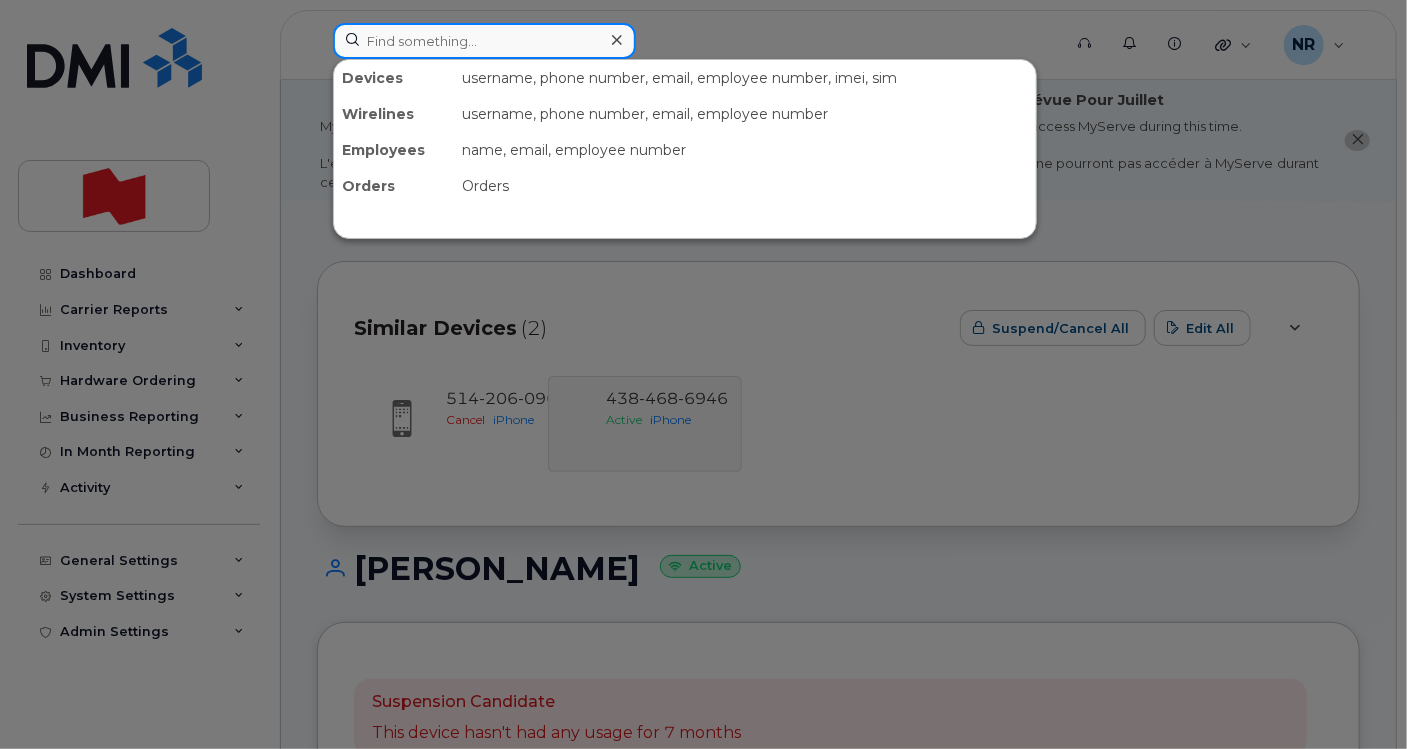 click at bounding box center [484, 41] 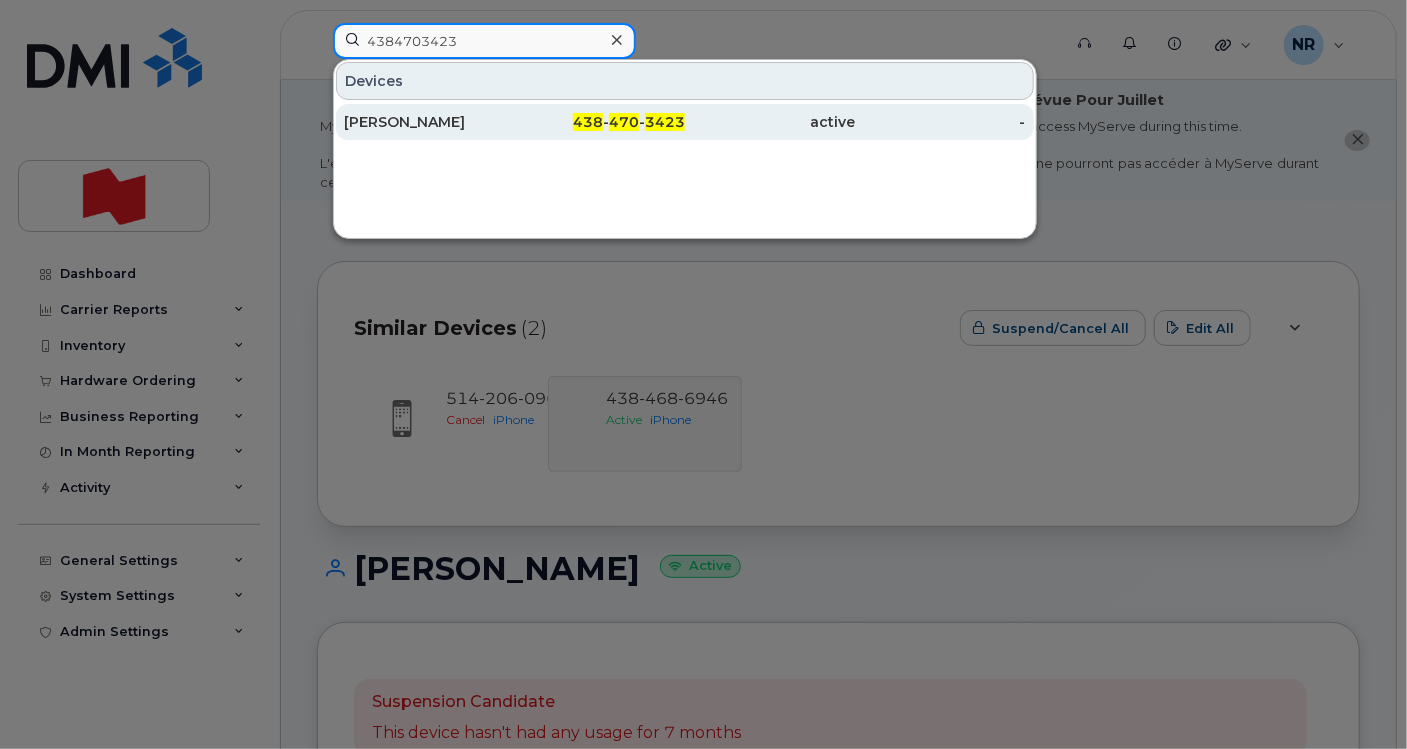 type on "4384703423" 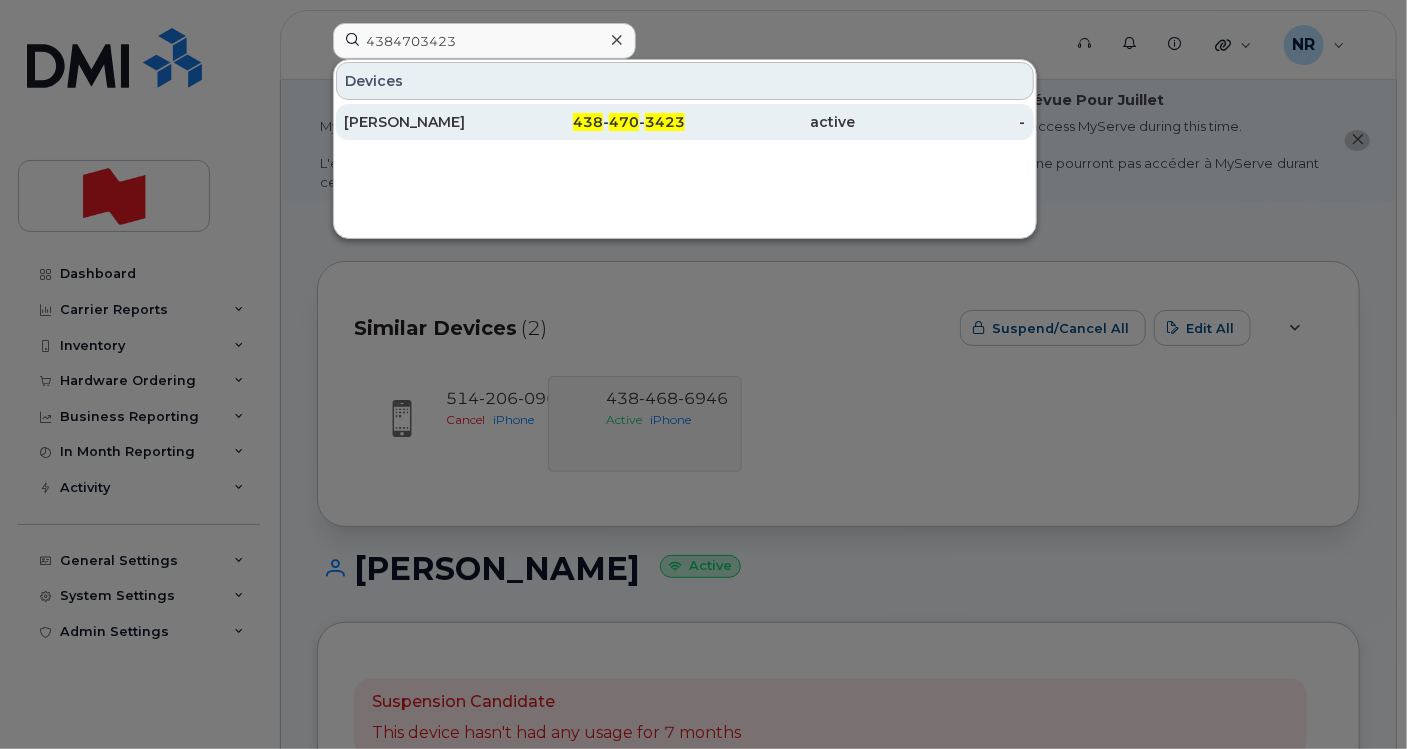 click on "Sophie Rompré" at bounding box center (429, 122) 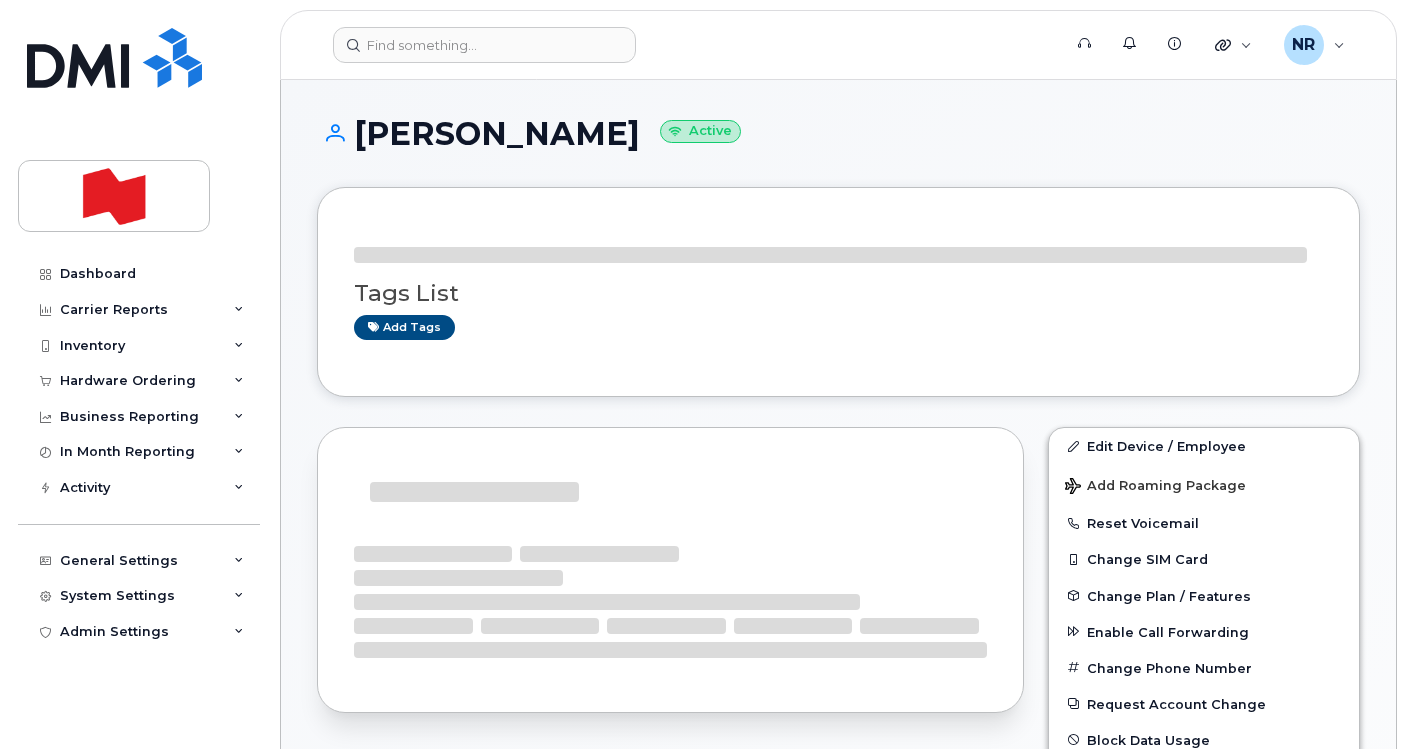 scroll, scrollTop: 0, scrollLeft: 0, axis: both 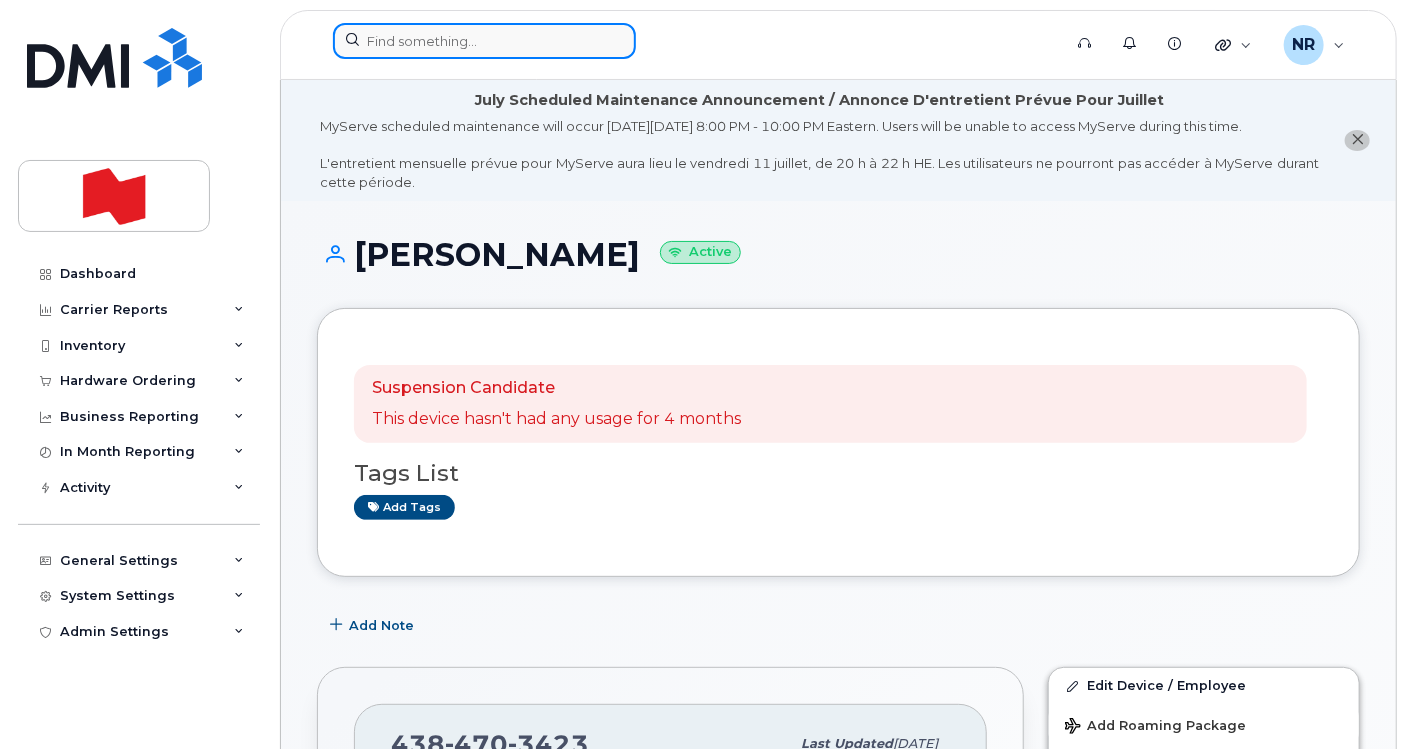click at bounding box center (484, 41) 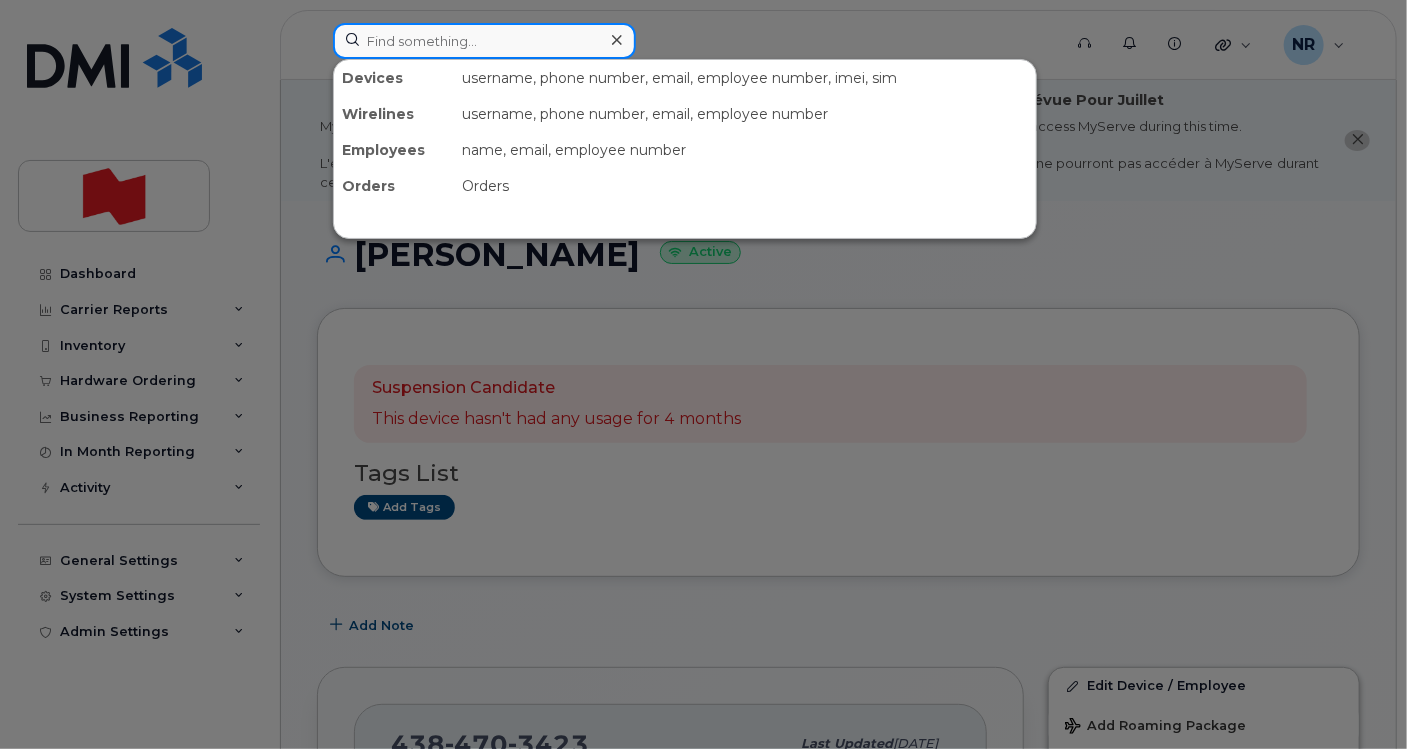 paste on "4384703975" 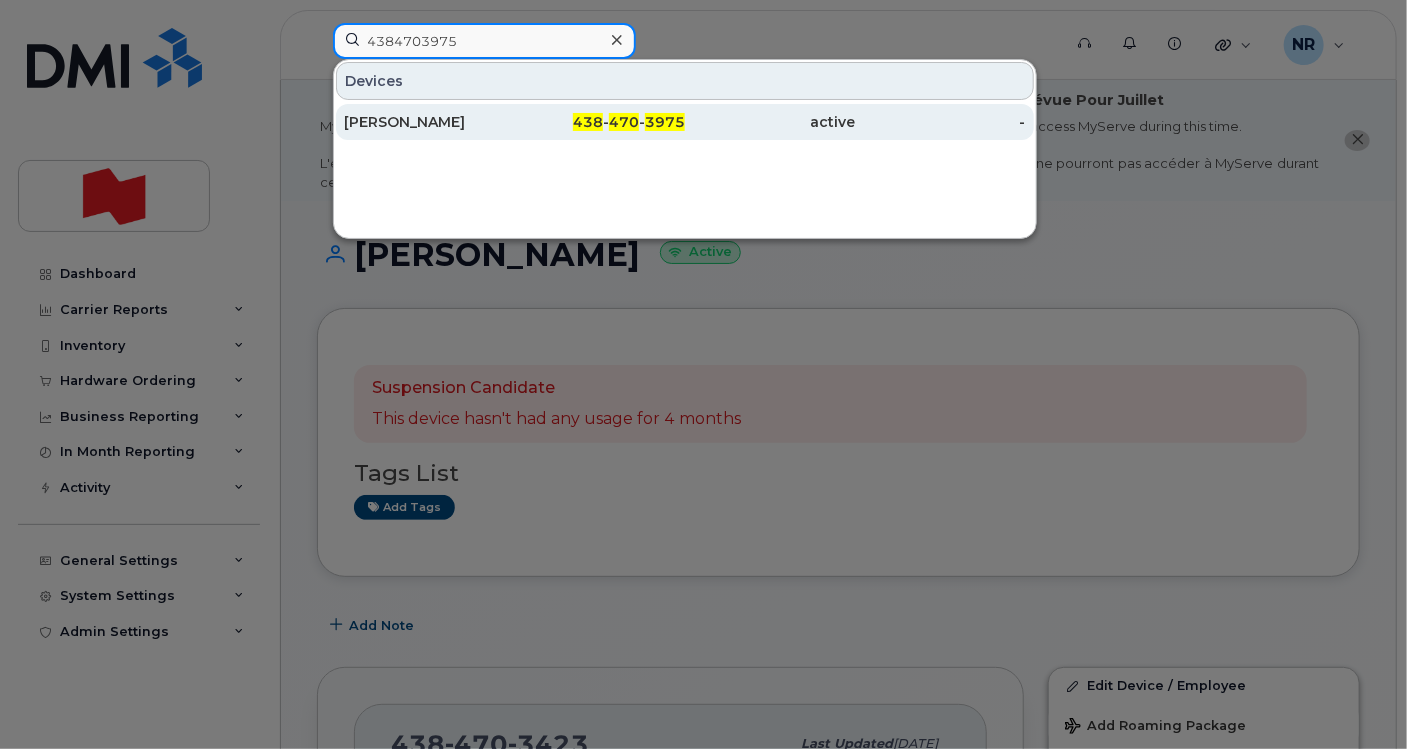 type on "4384703975" 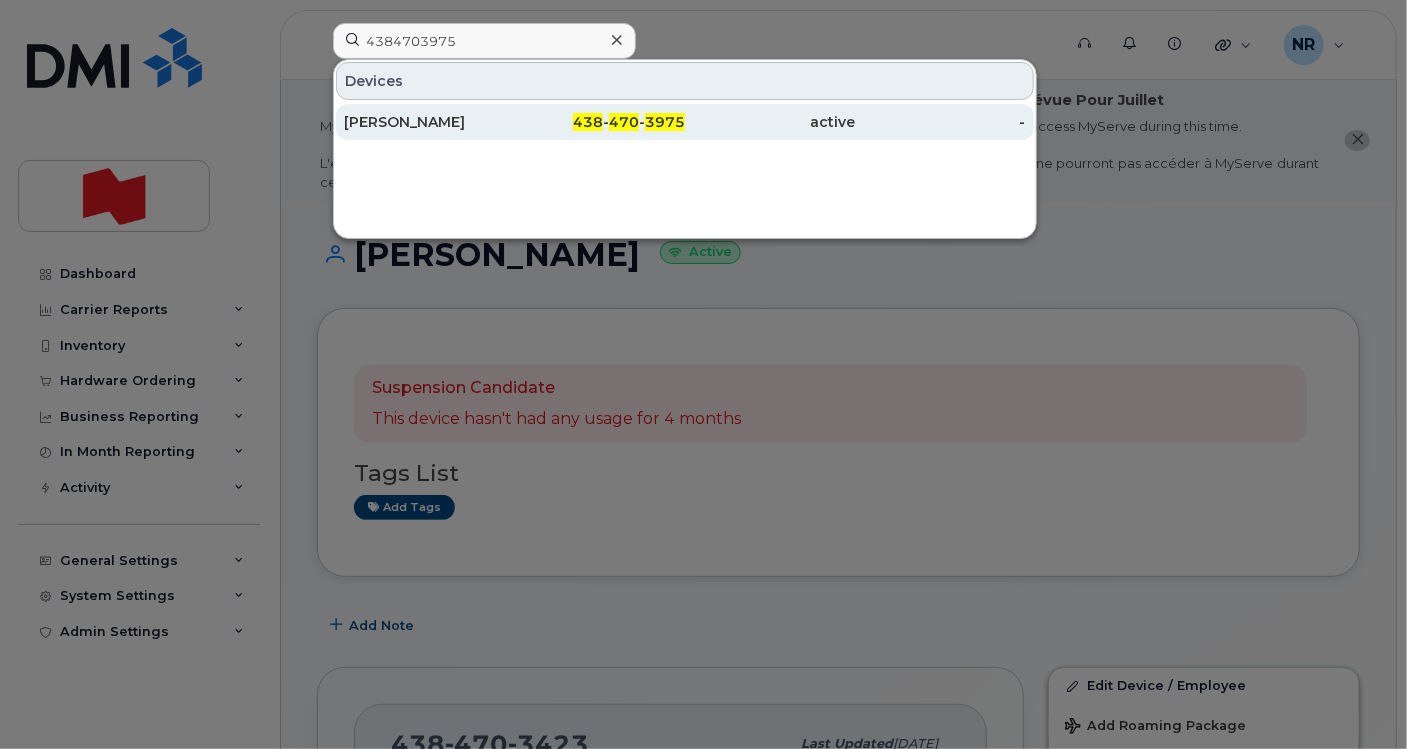 click on "[PERSON_NAME]" at bounding box center (429, 122) 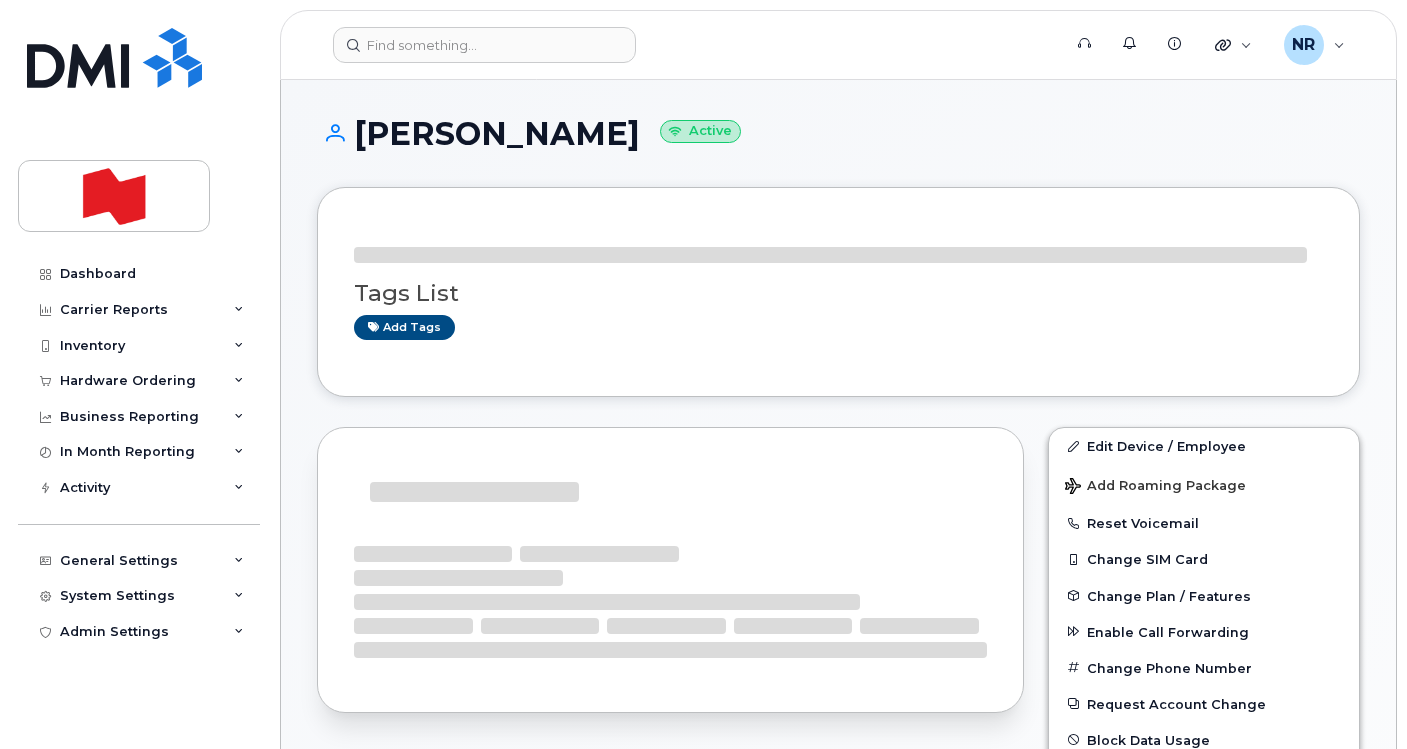 scroll, scrollTop: 0, scrollLeft: 0, axis: both 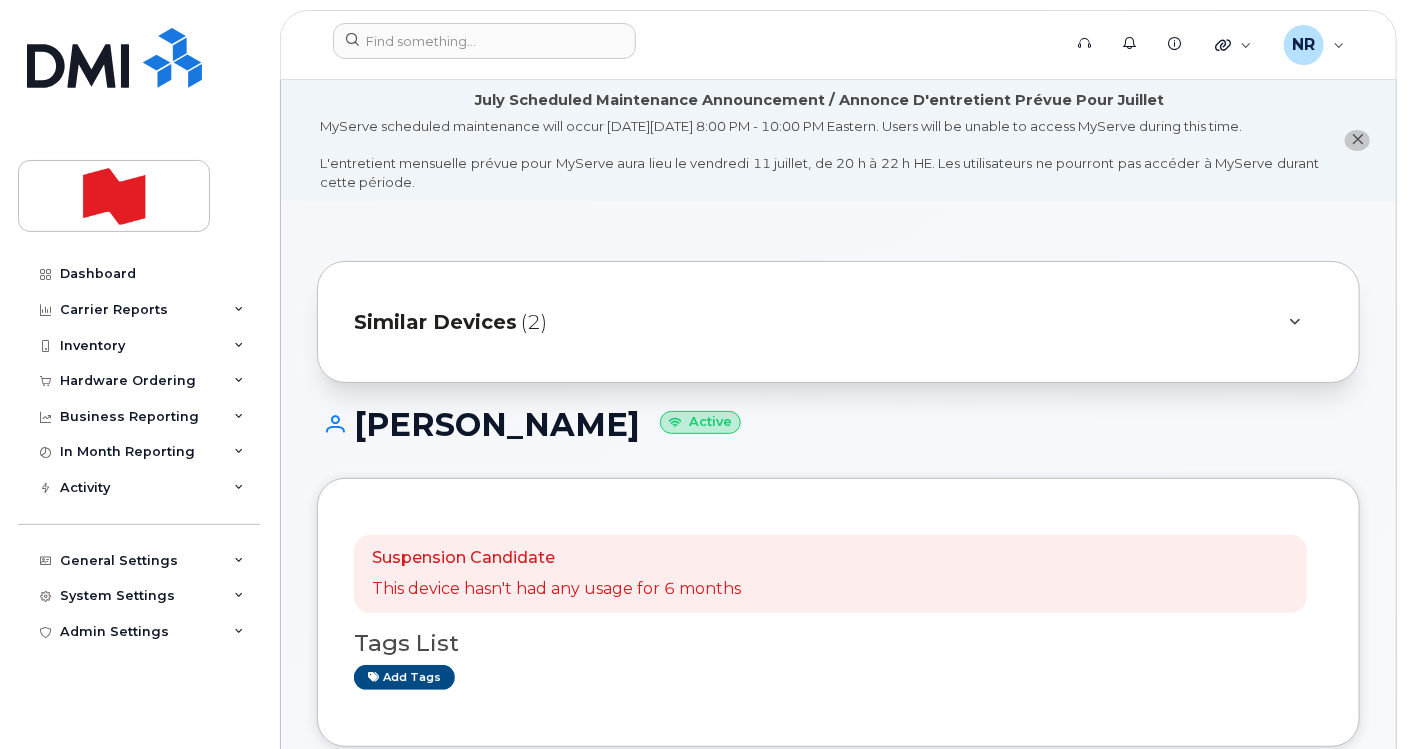 click on "Similar Devices" at bounding box center [435, 322] 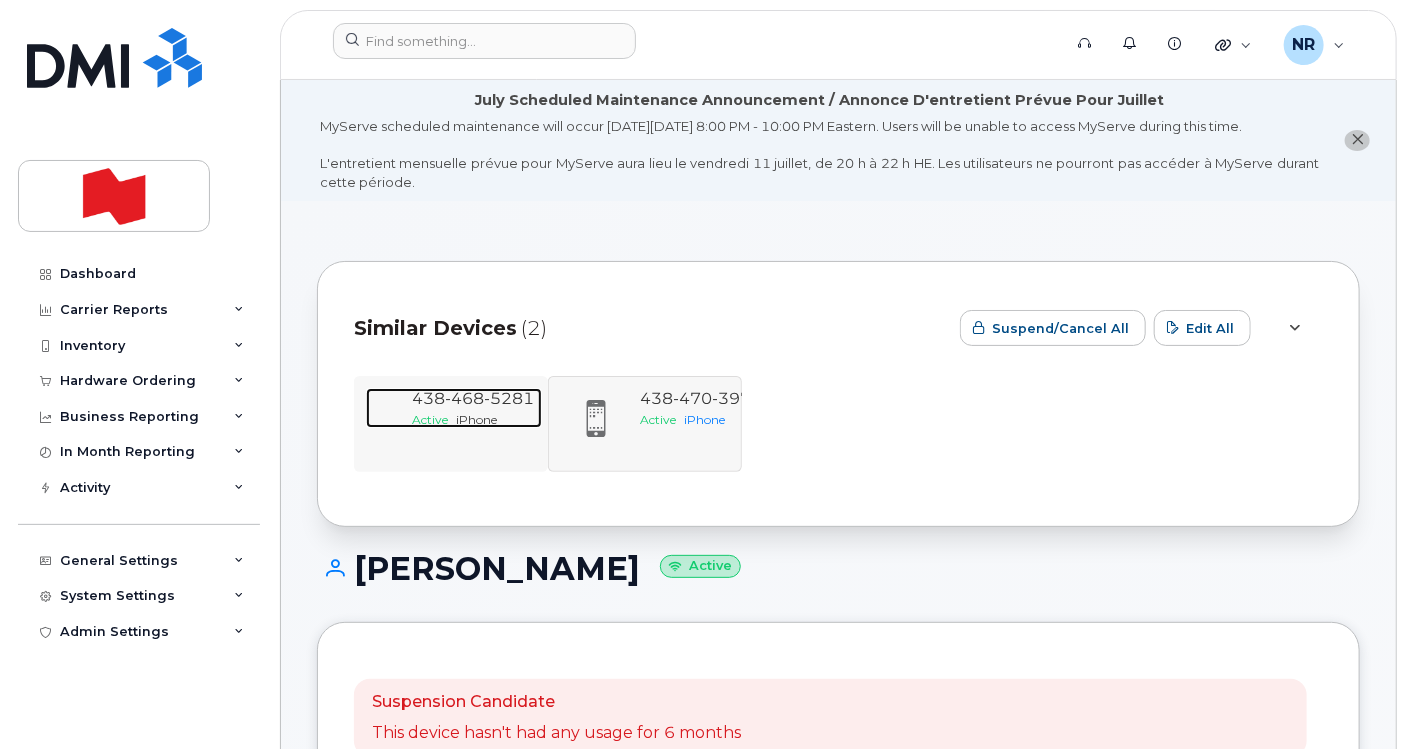 click on "[PHONE_NUMBER]" at bounding box center (473, 398) 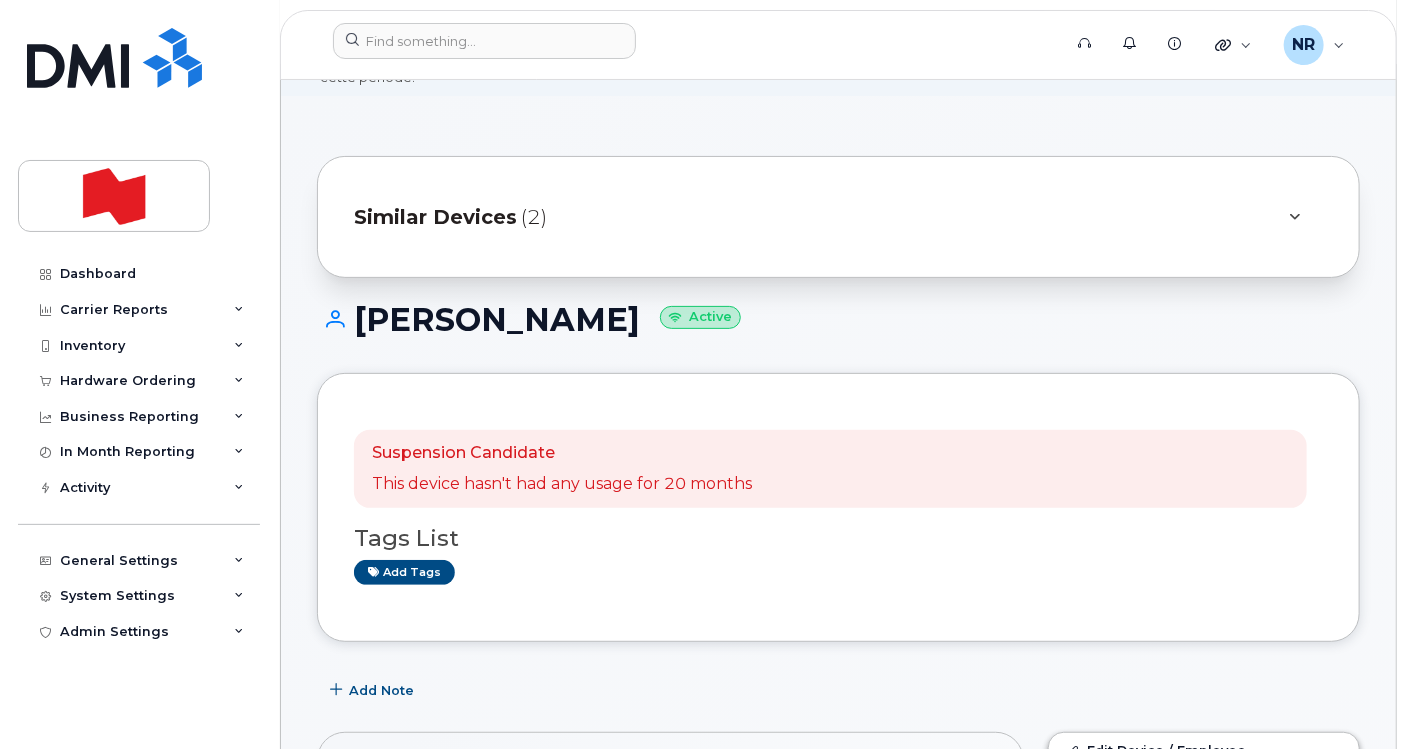 scroll, scrollTop: 0, scrollLeft: 0, axis: both 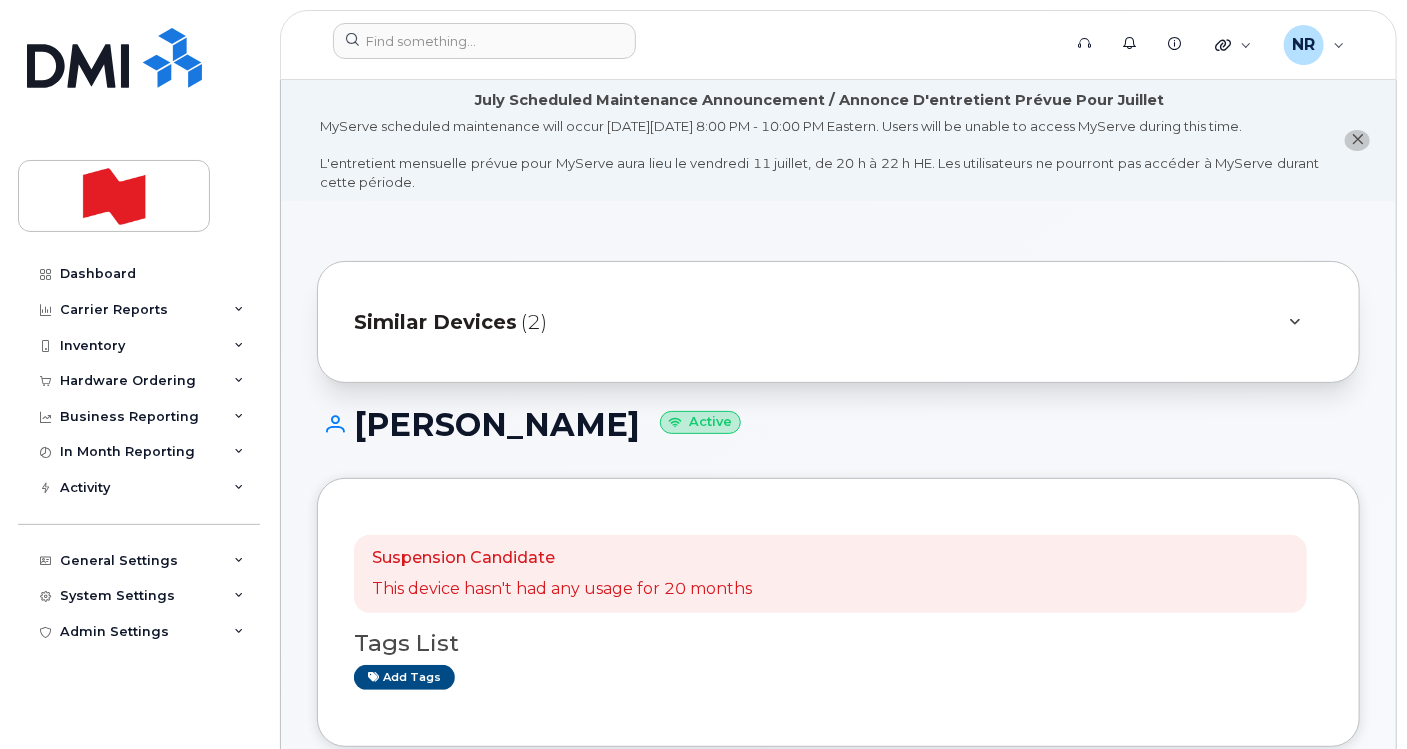 click on "Similar Devices" at bounding box center (435, 322) 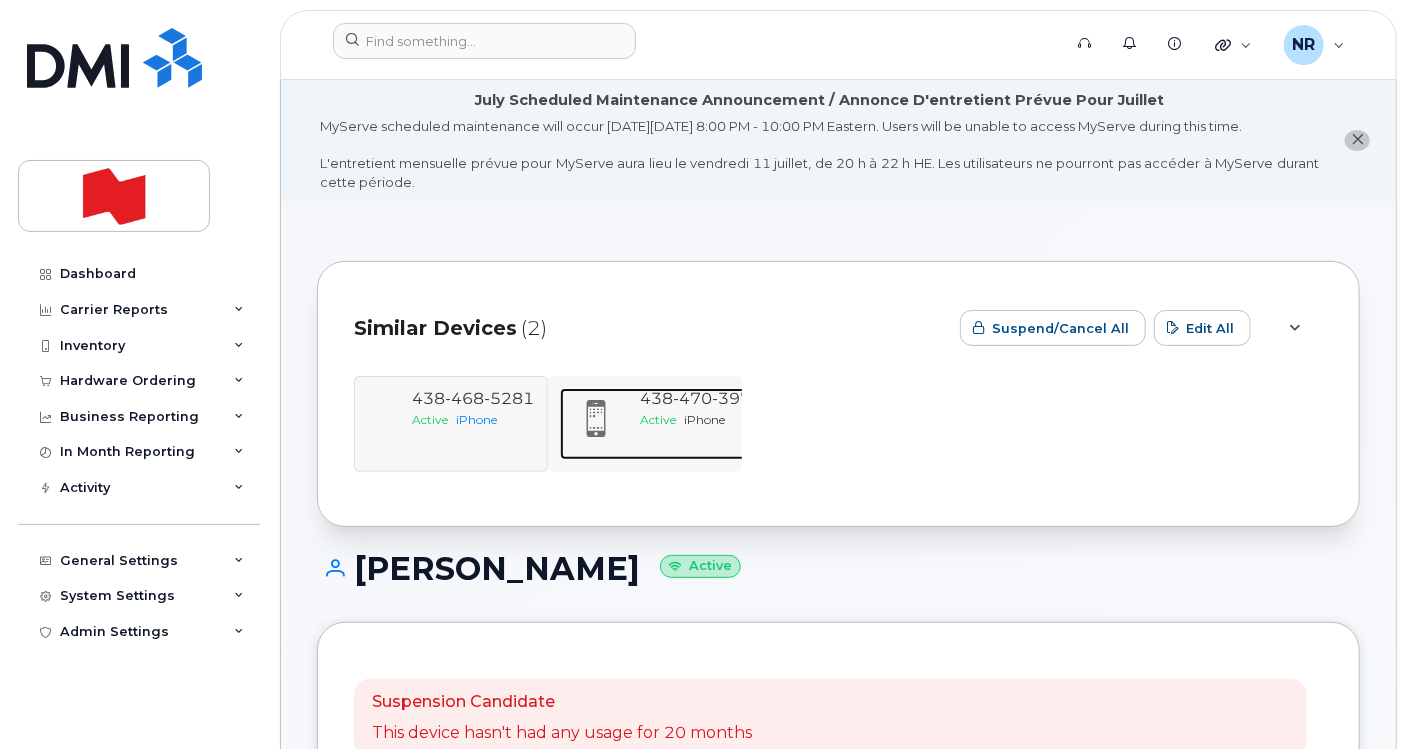click on "438 470 3975" at bounding box center (701, 398) 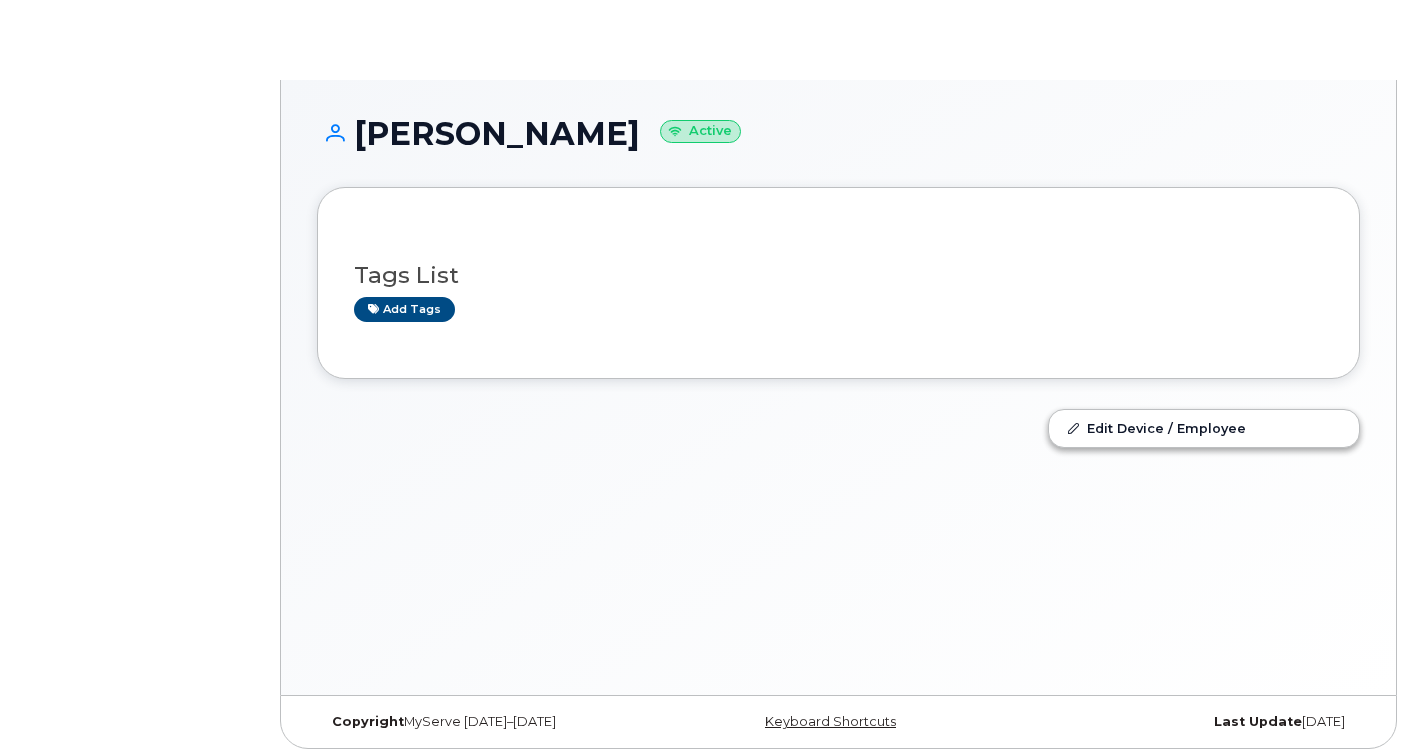 scroll, scrollTop: 0, scrollLeft: 0, axis: both 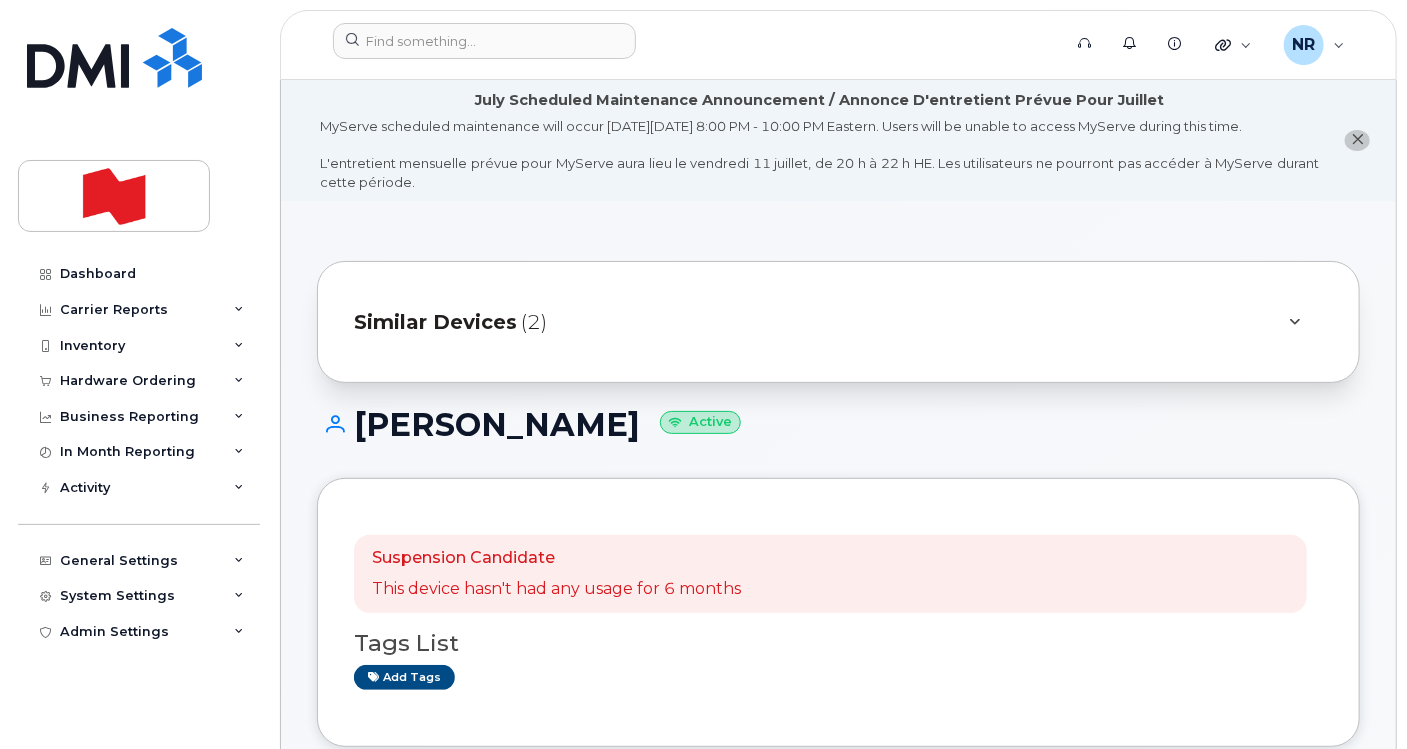 click on "Similar Devices" at bounding box center (435, 322) 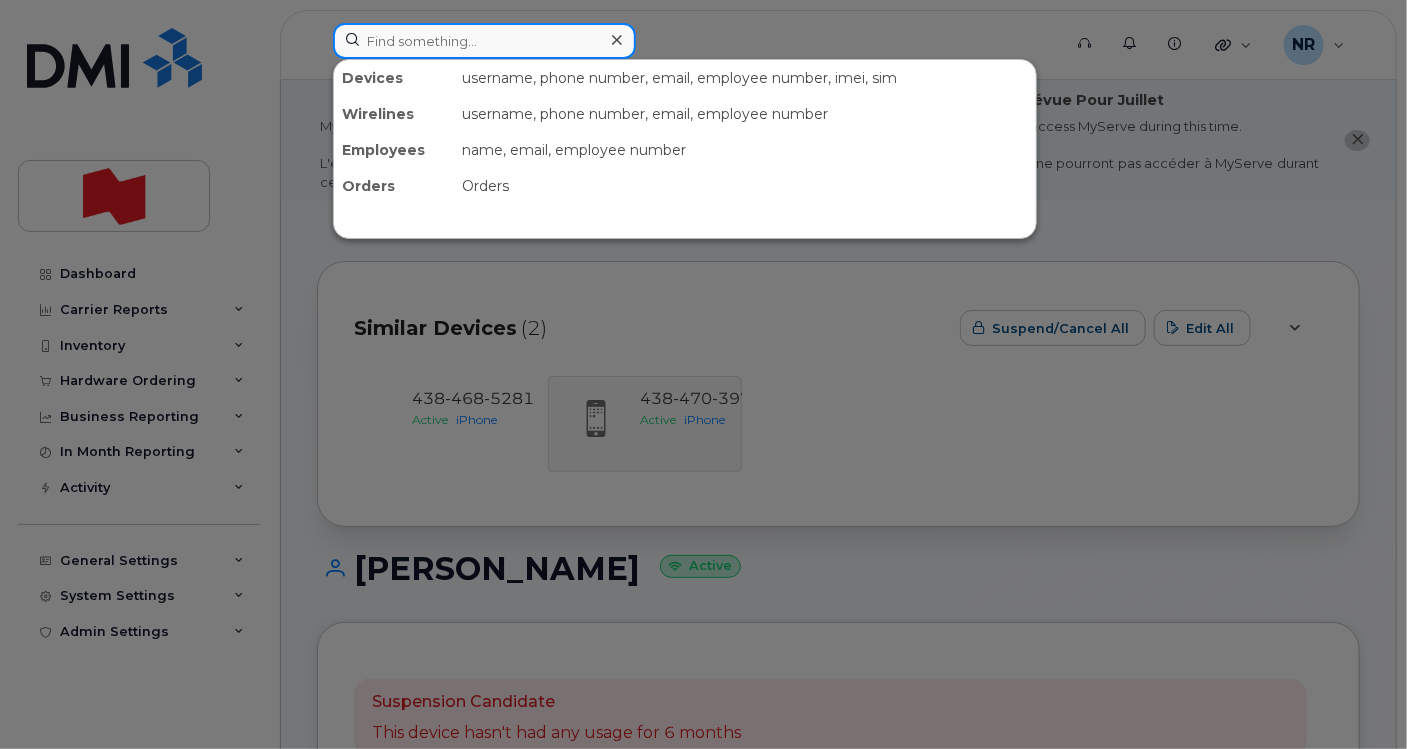 click at bounding box center [484, 41] 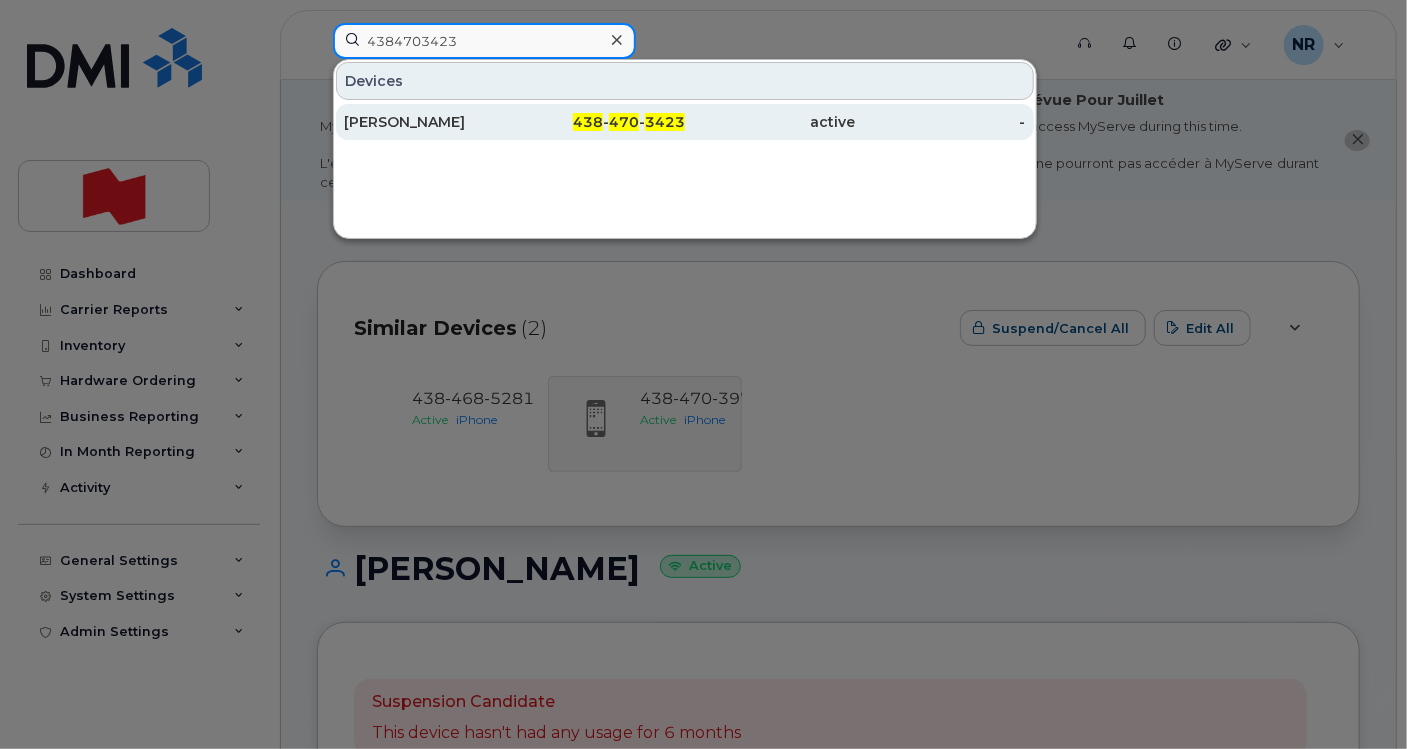 type on "4384703423" 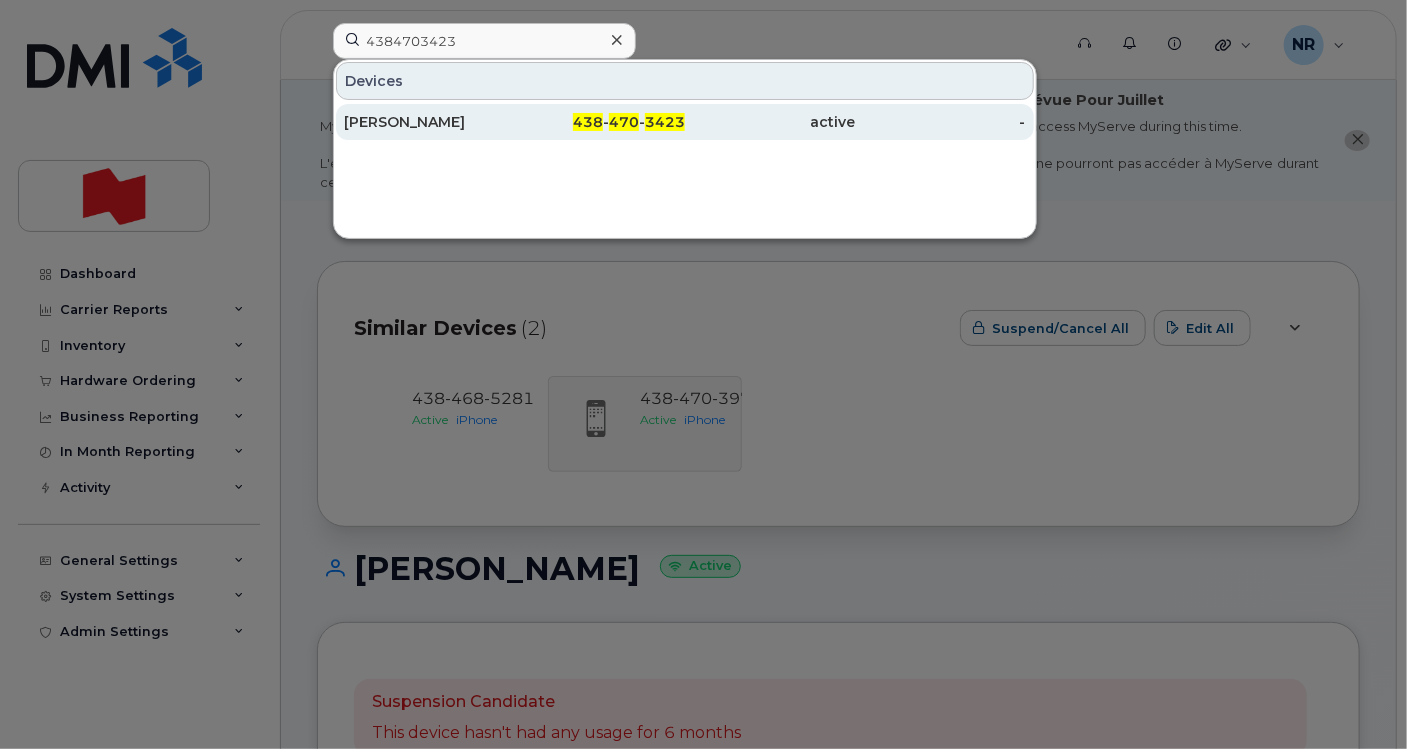 click on "Sophie Rompré" at bounding box center [429, 122] 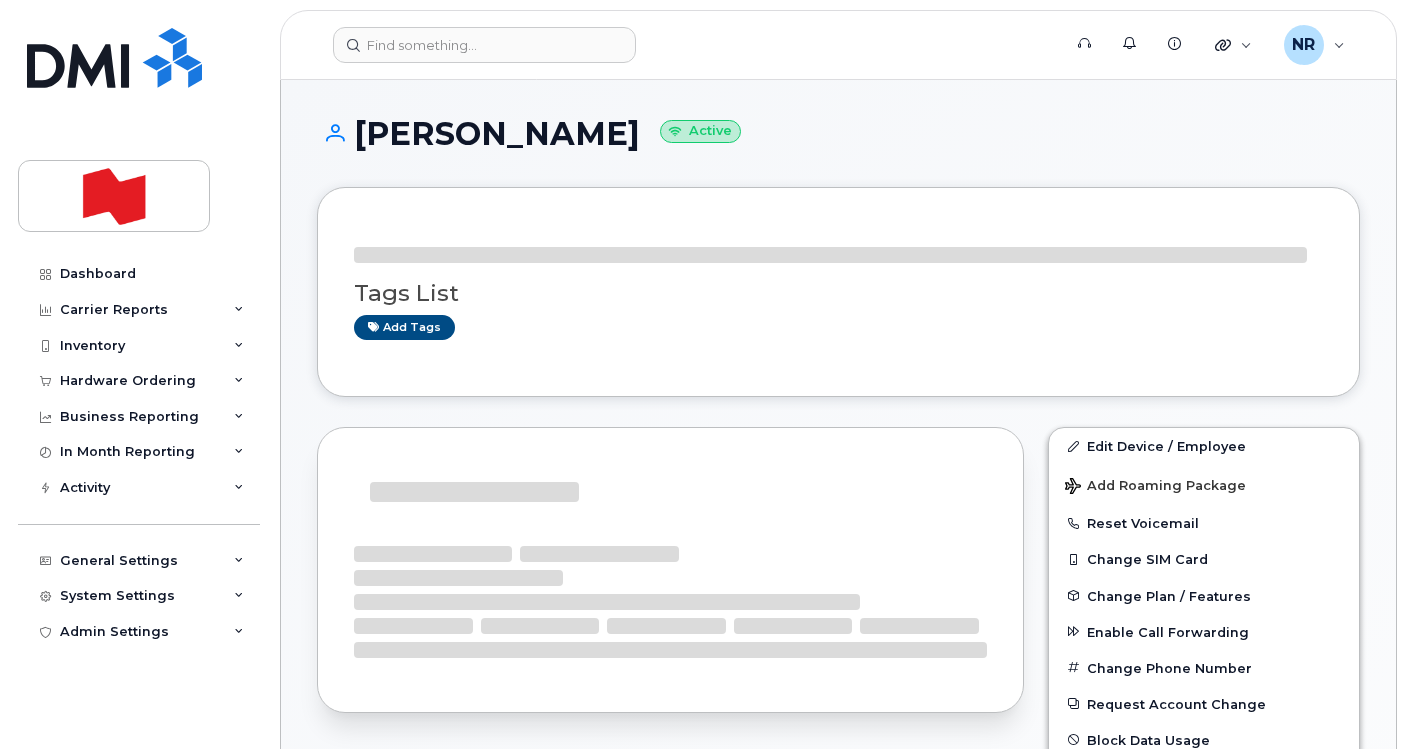 scroll, scrollTop: 0, scrollLeft: 0, axis: both 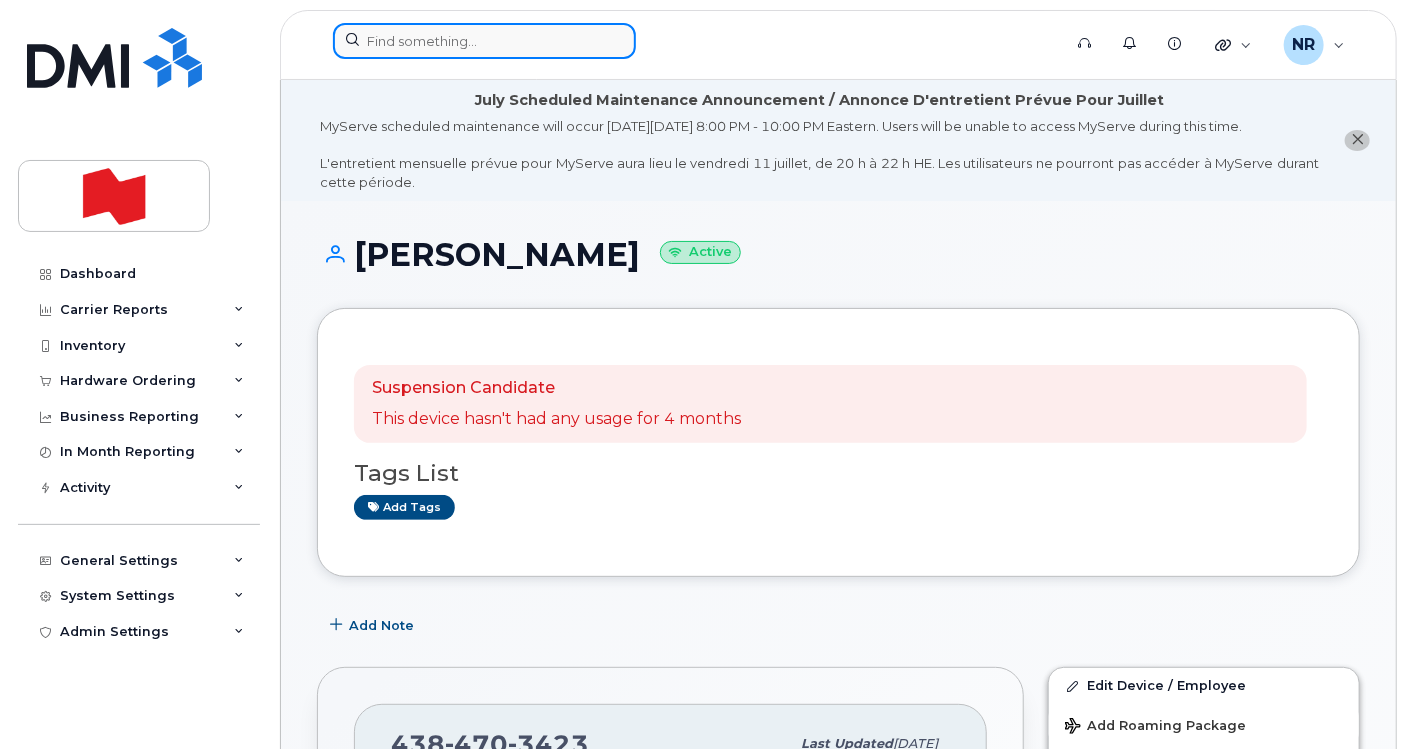click at bounding box center (484, 41) 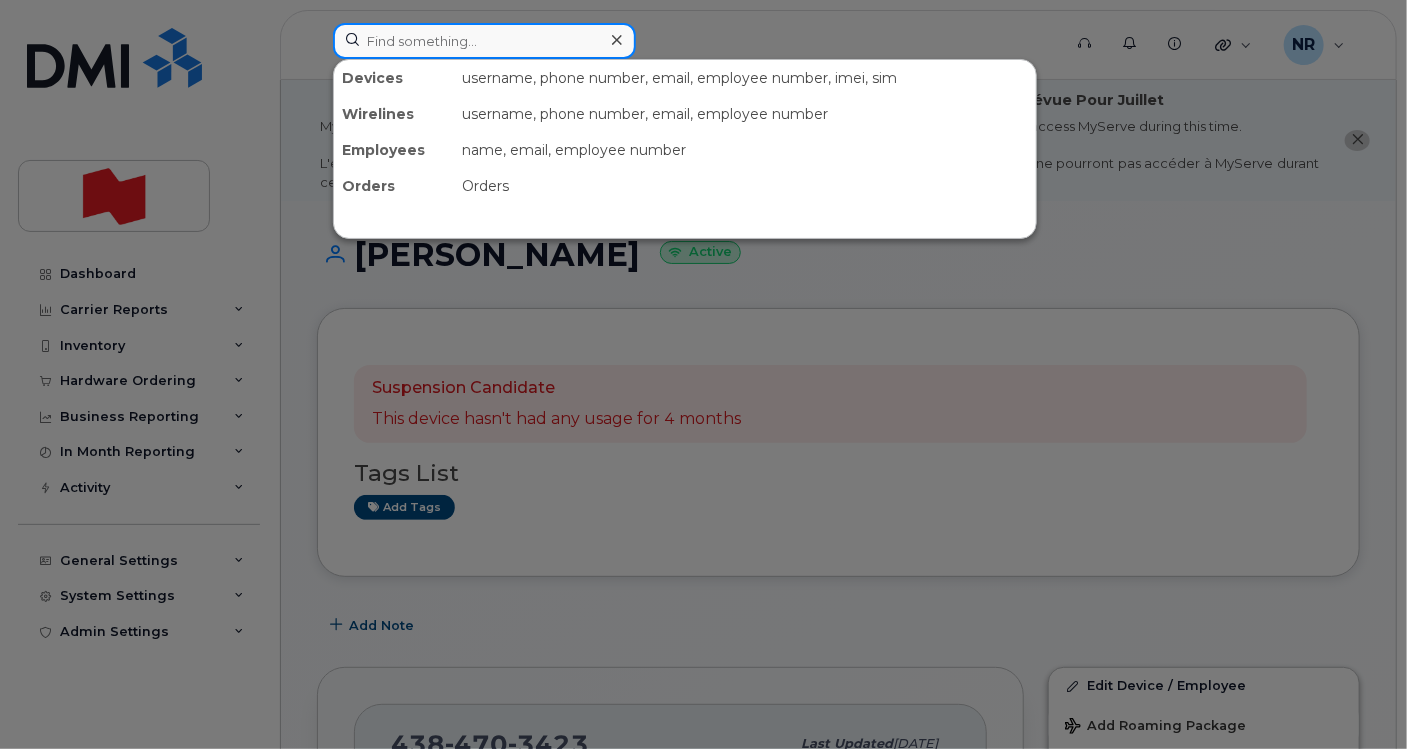 paste on "4384704613" 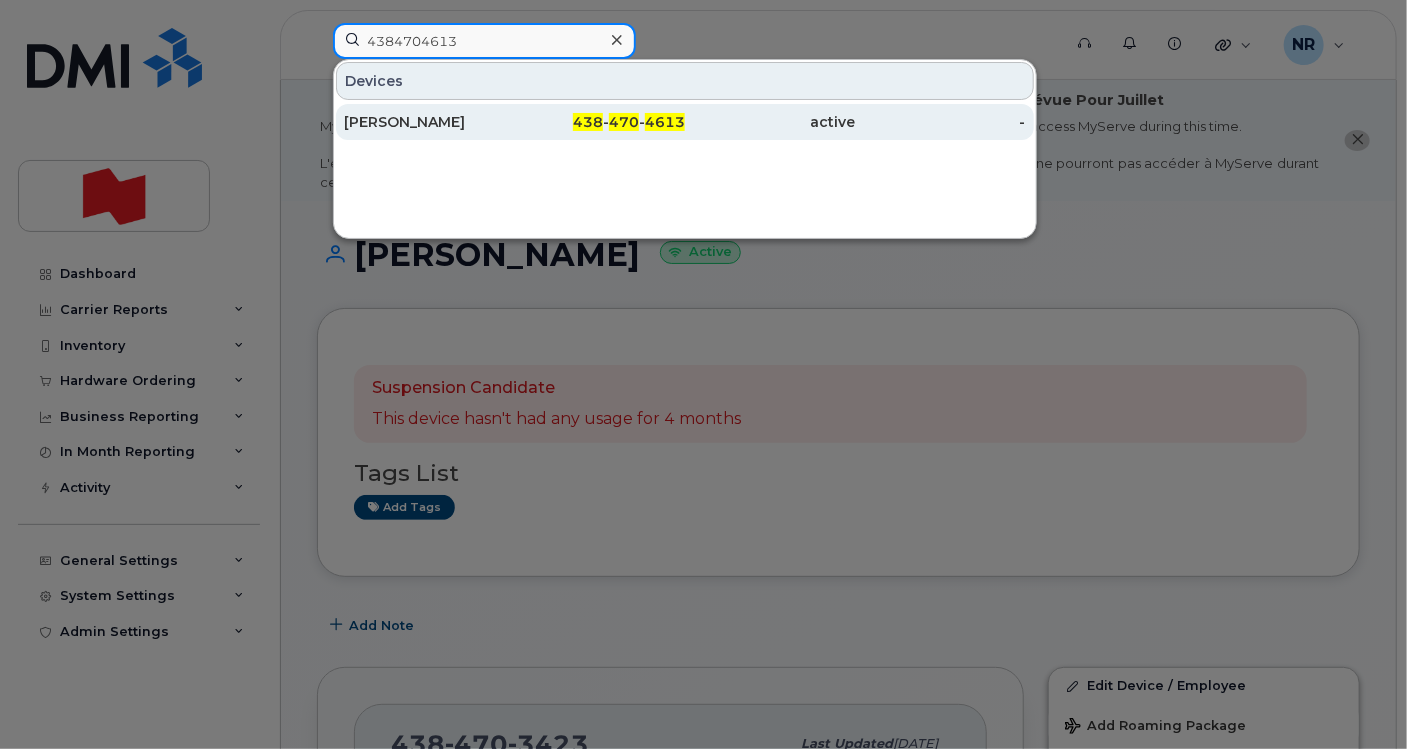 type on "4384704613" 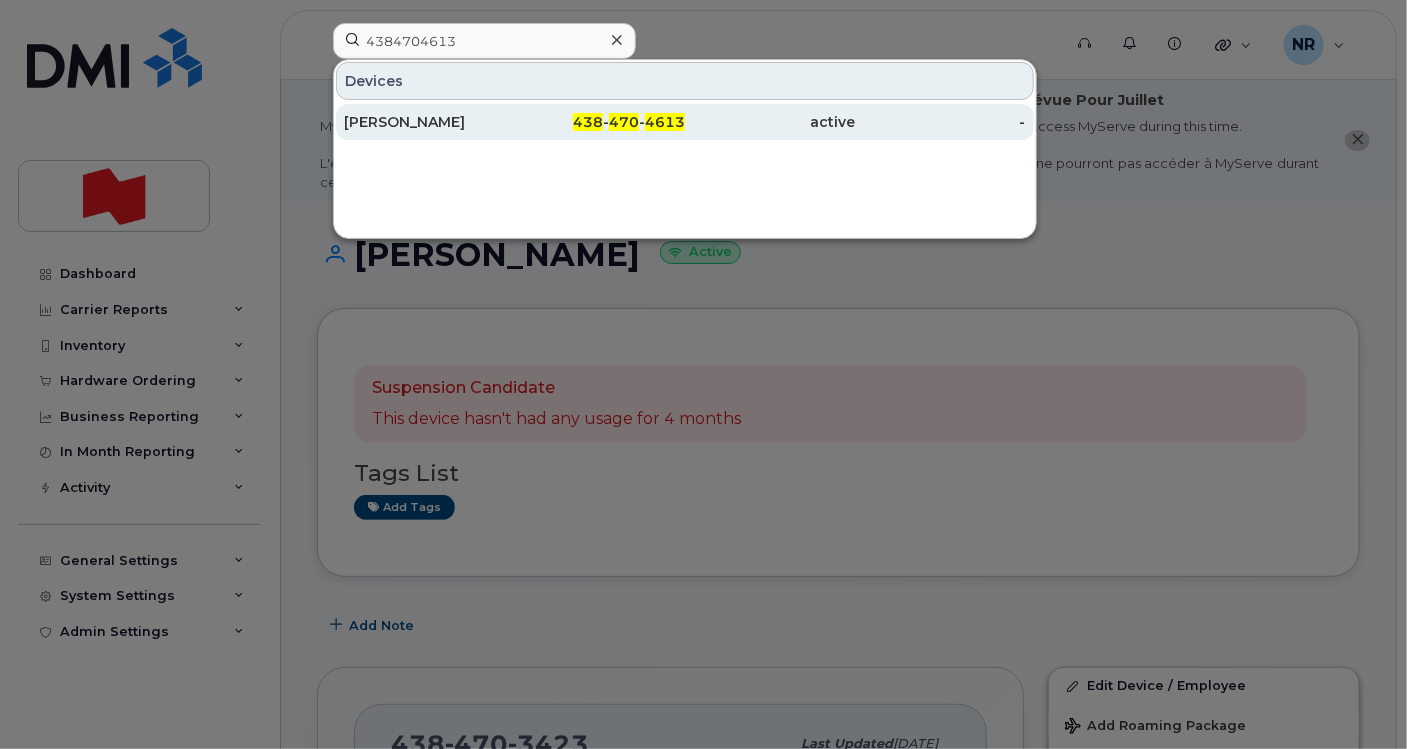 click on "Mathieu Sauvageau" at bounding box center (429, 122) 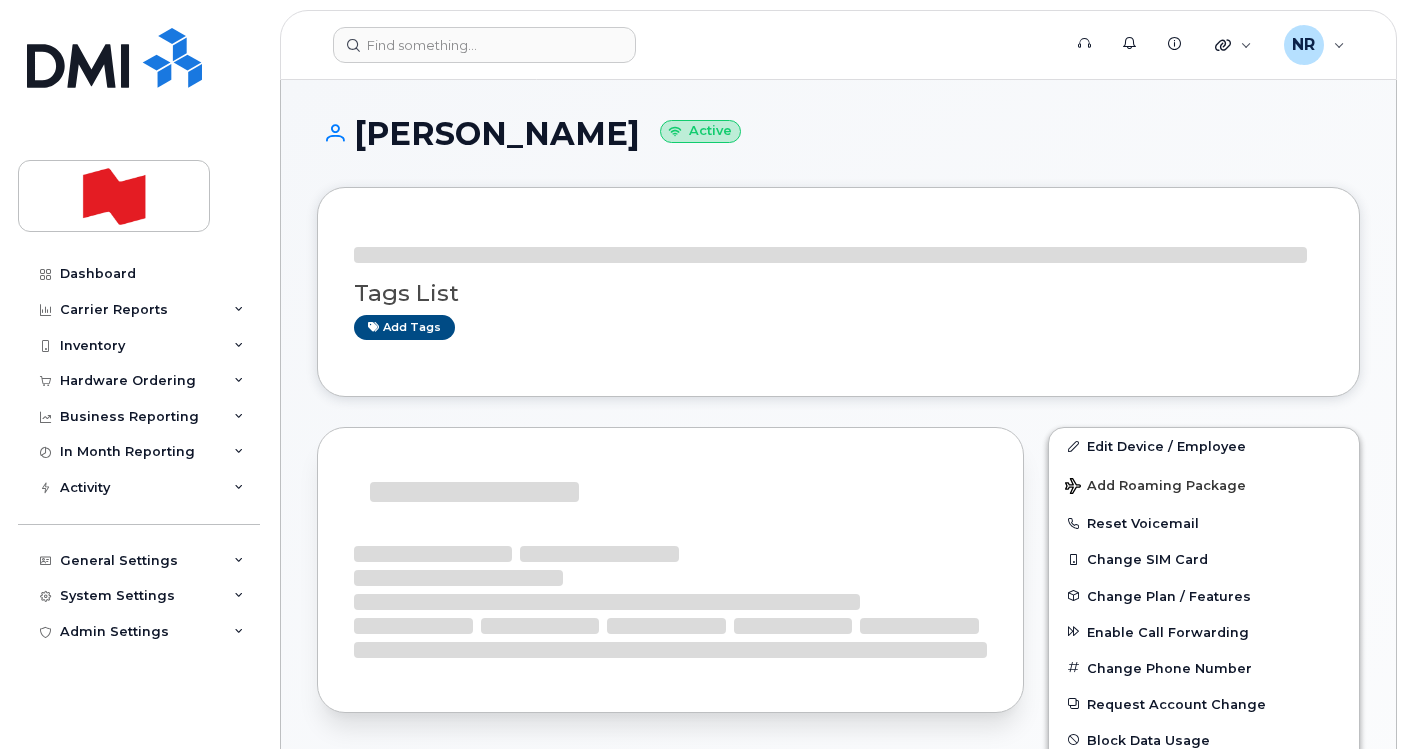 scroll, scrollTop: 0, scrollLeft: 0, axis: both 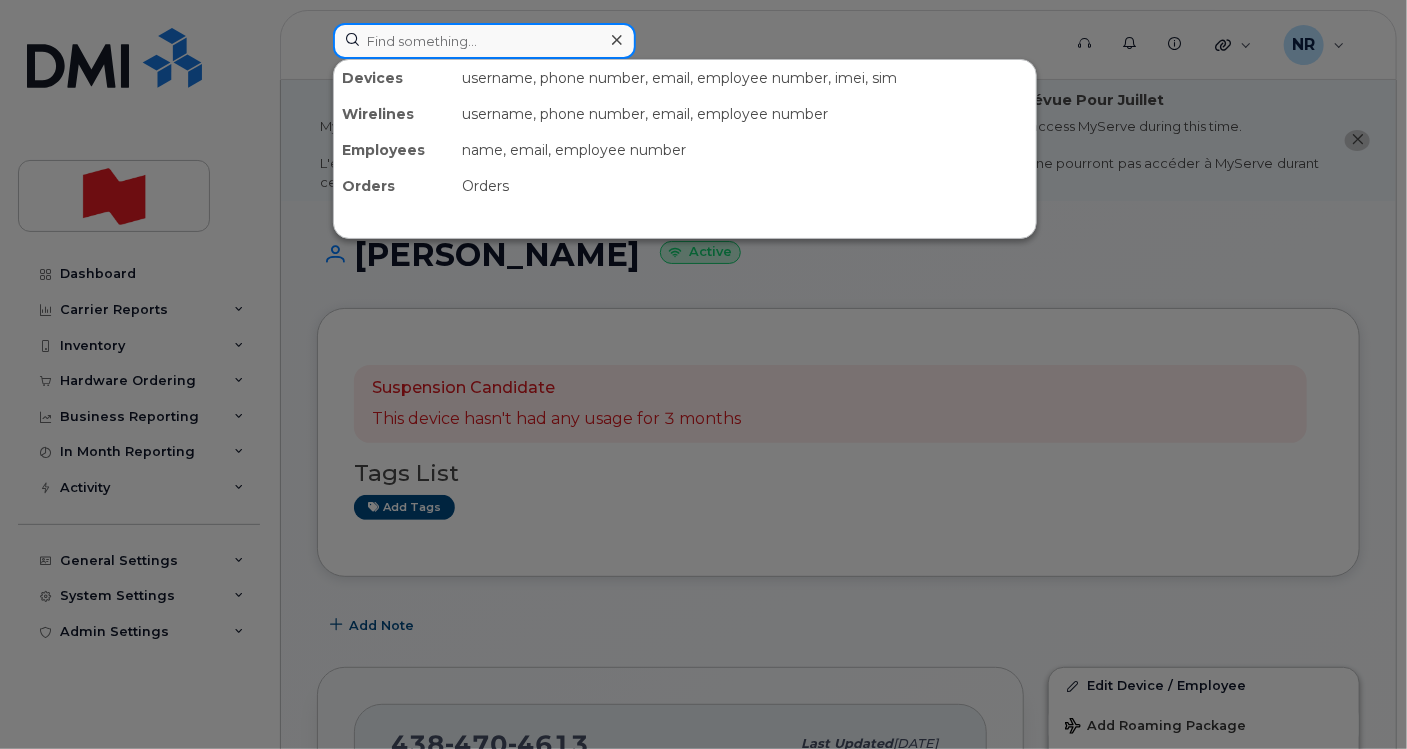 click at bounding box center [484, 41] 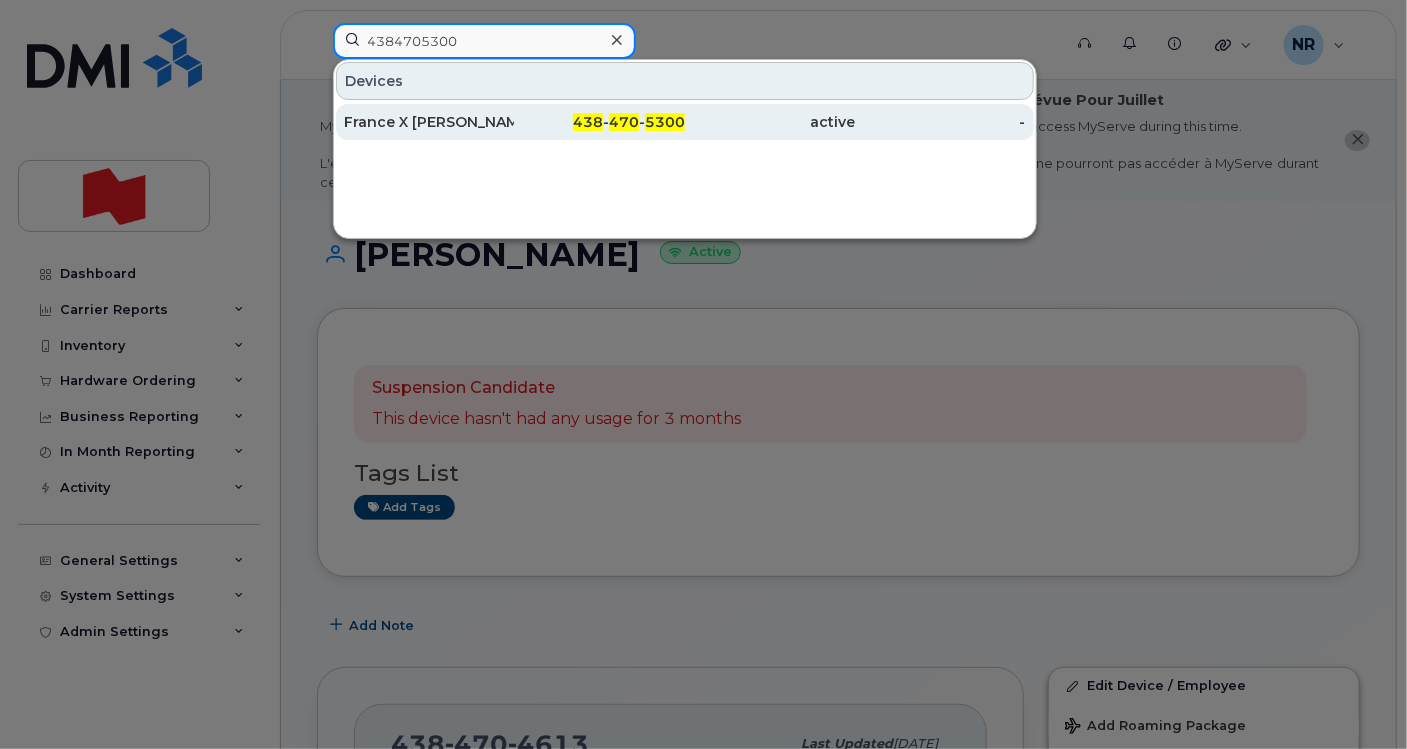 type on "4384705300" 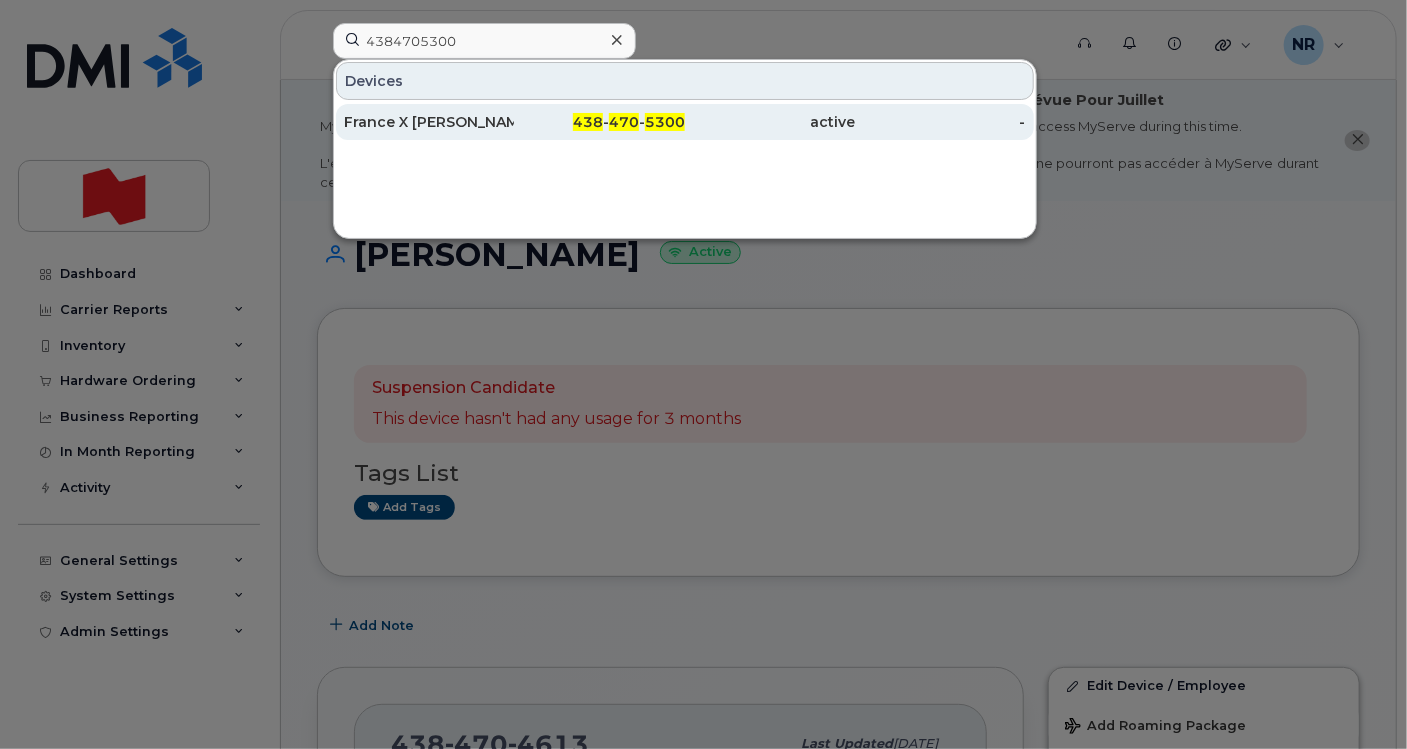 click on "France X [PERSON_NAME]" at bounding box center [429, 122] 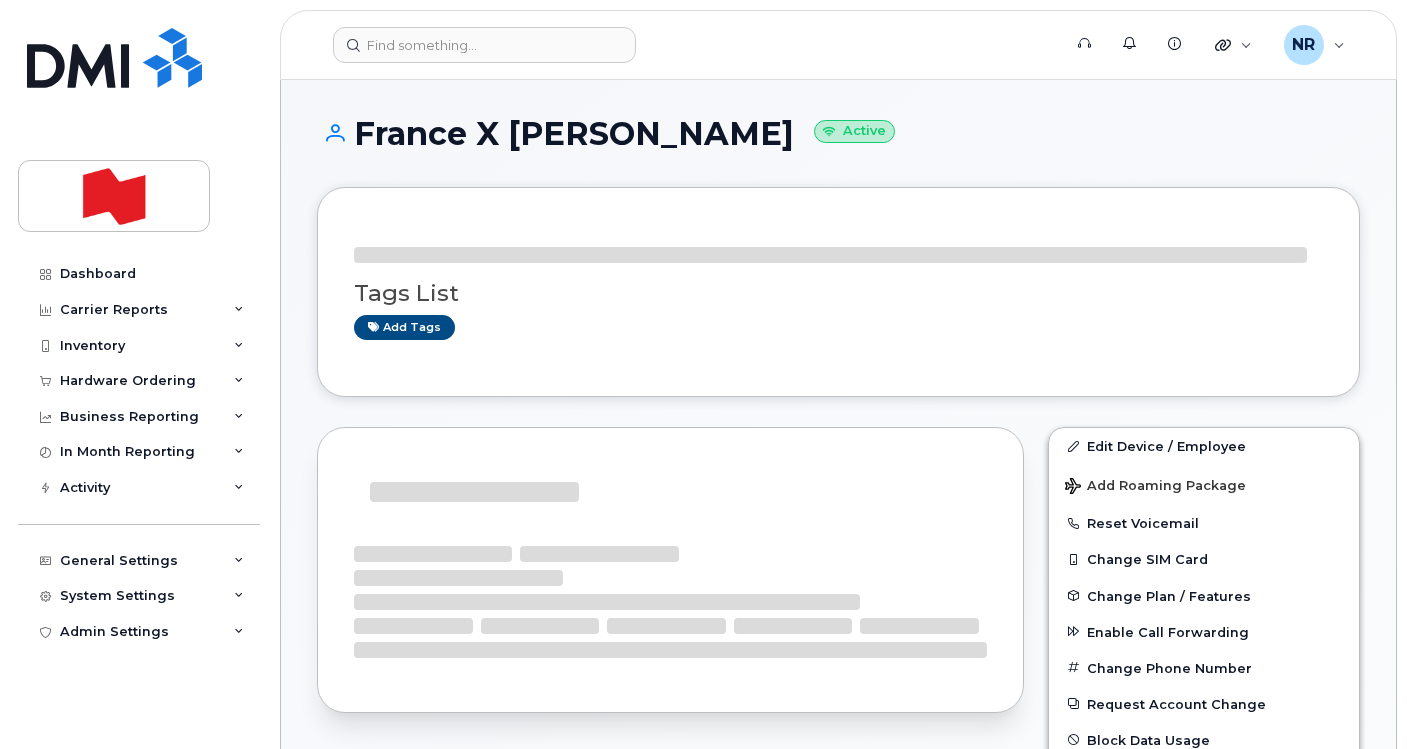 scroll, scrollTop: 0, scrollLeft: 0, axis: both 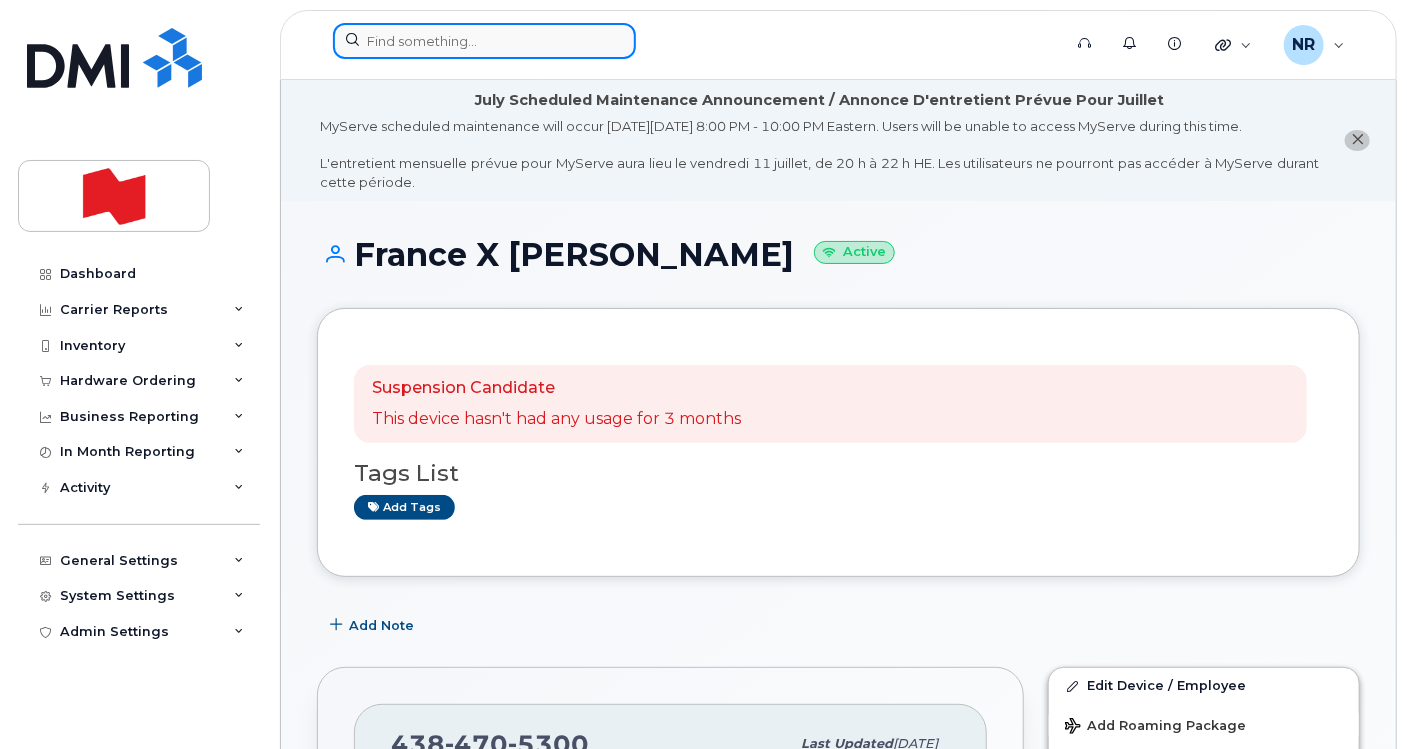 click at bounding box center [484, 41] 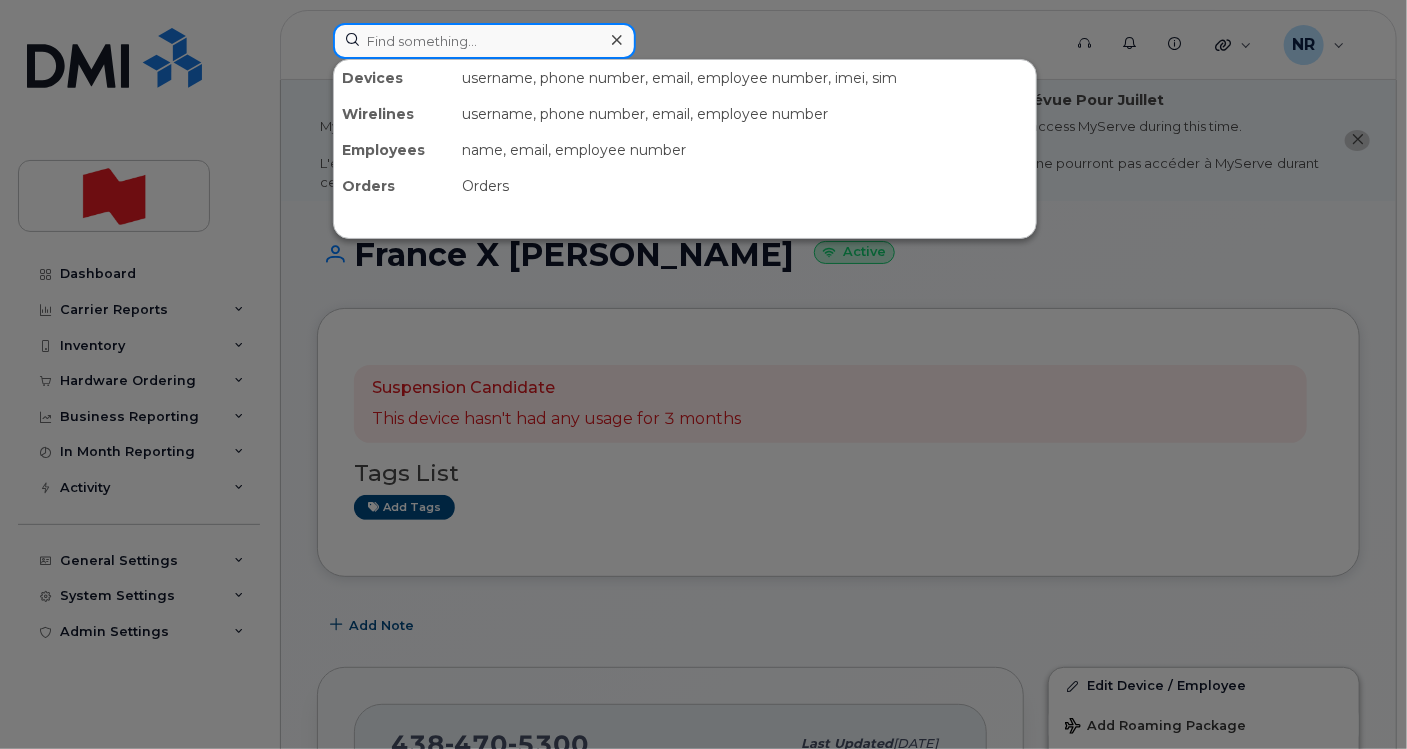 paste on "4384706248" 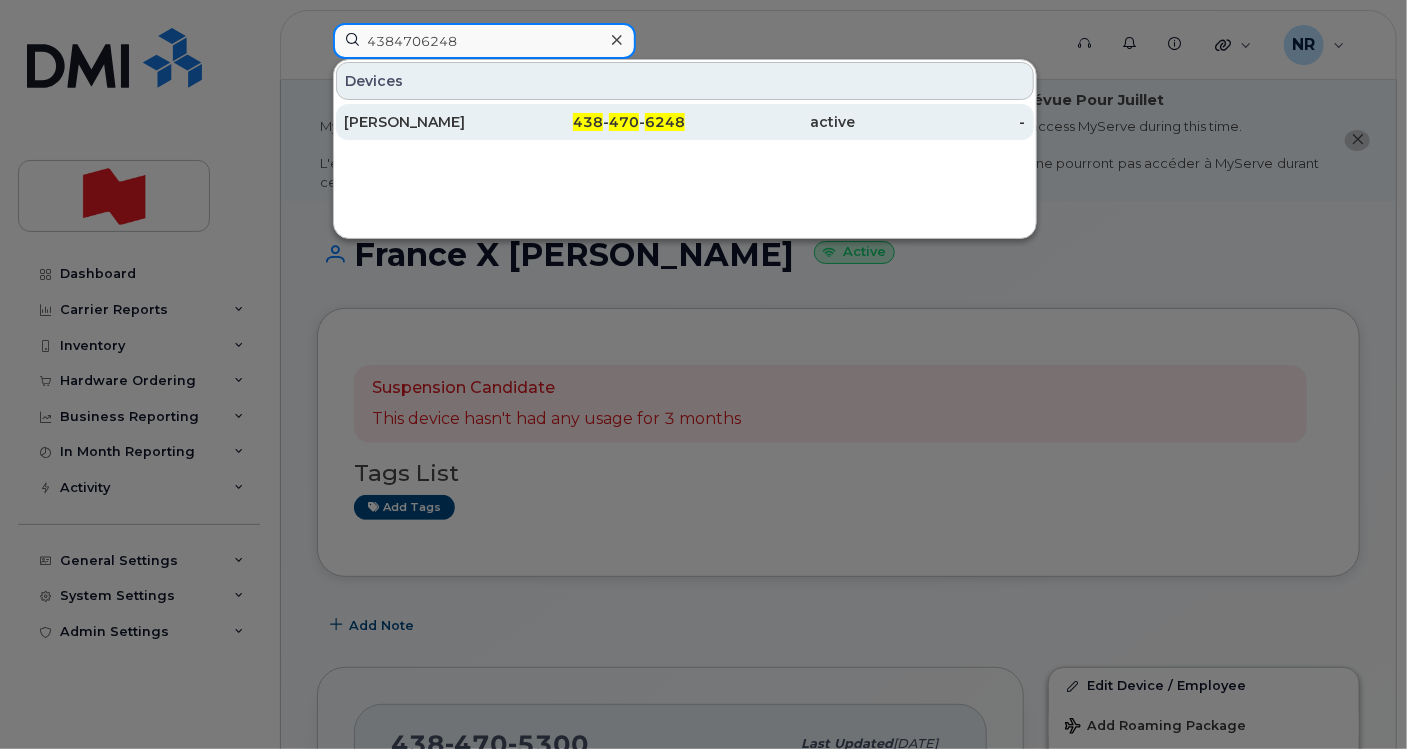 type on "4384706248" 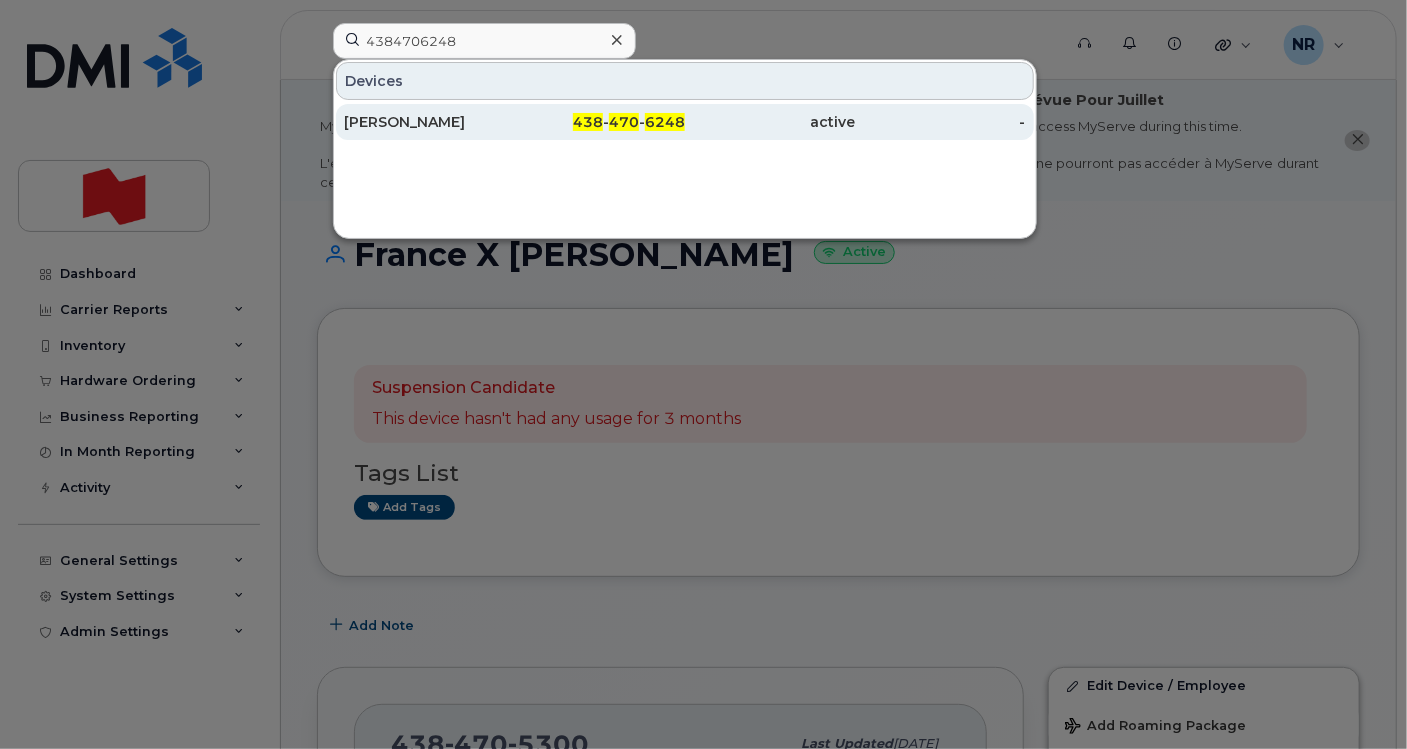 click on "[PERSON_NAME]" at bounding box center [429, 122] 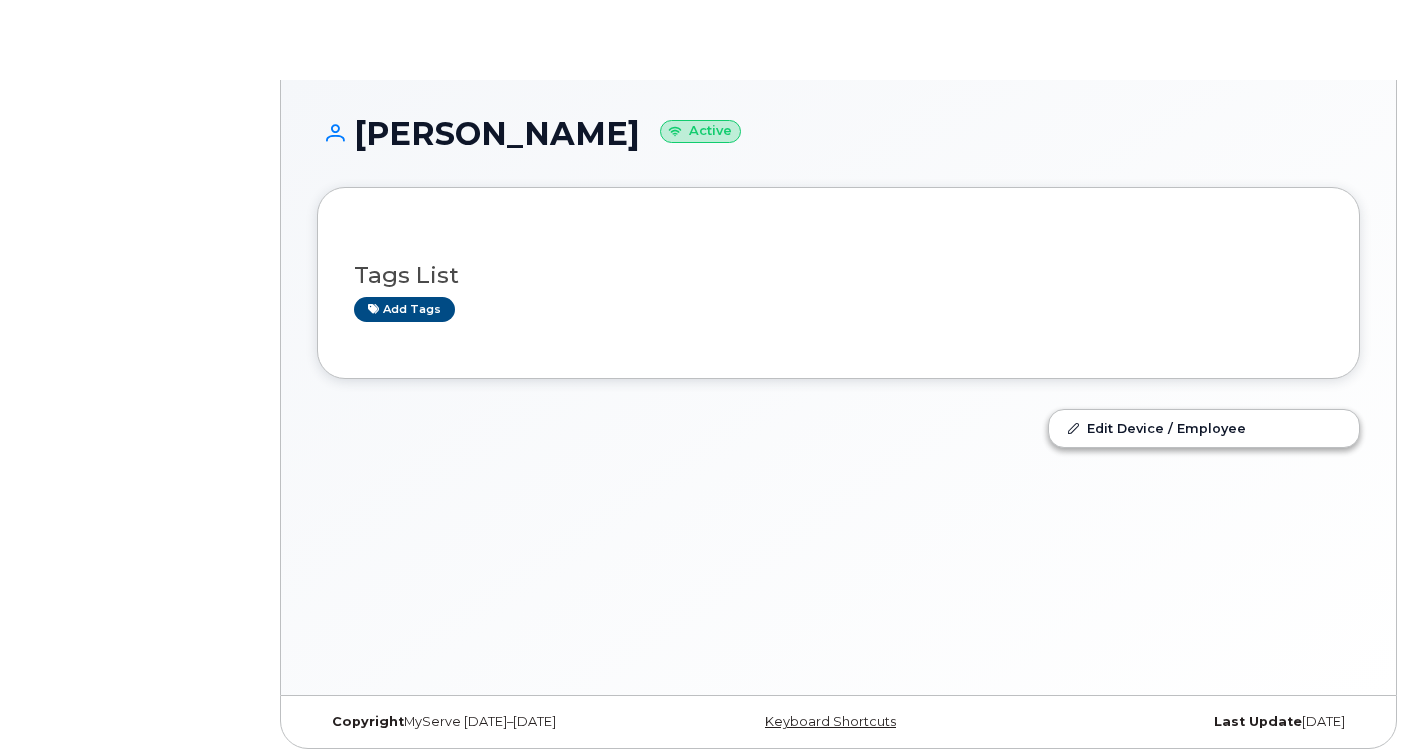 scroll, scrollTop: 0, scrollLeft: 0, axis: both 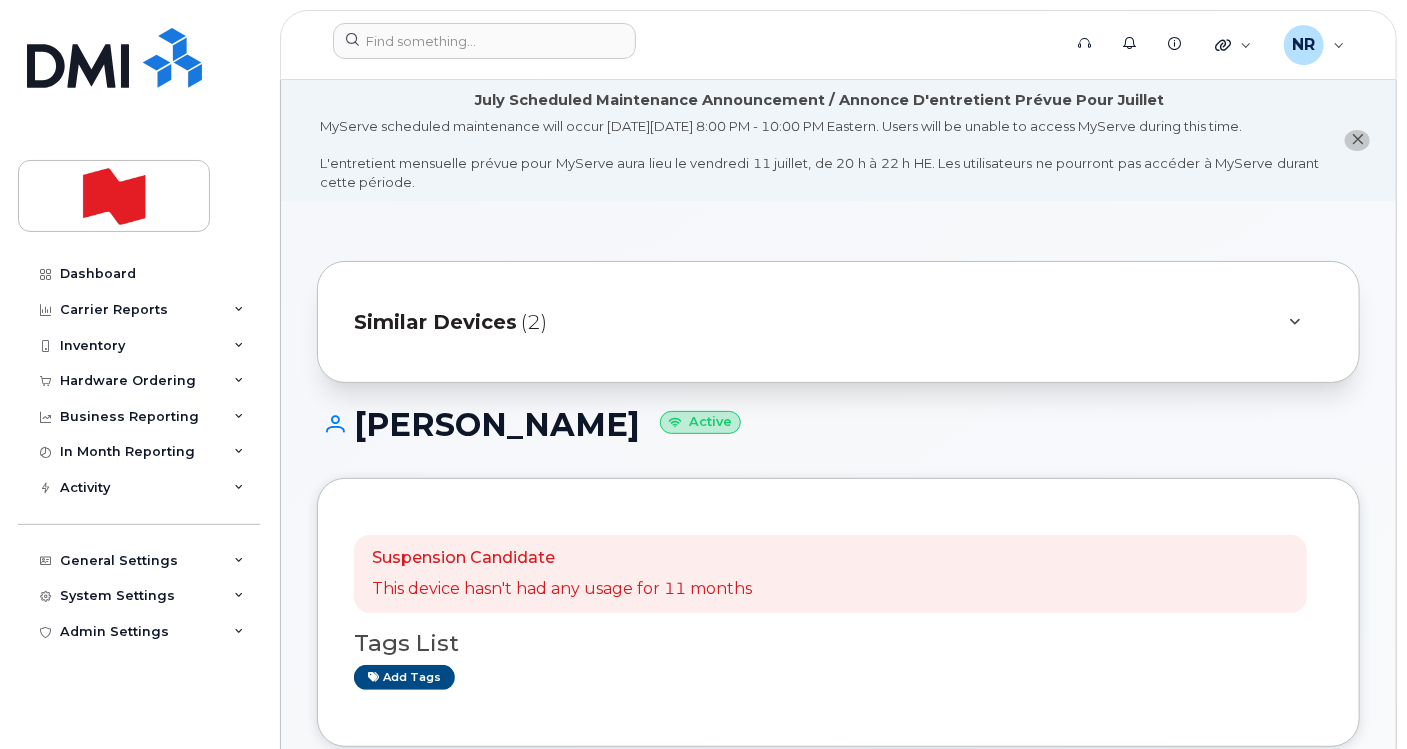 click on "Similar Devices" at bounding box center (435, 322) 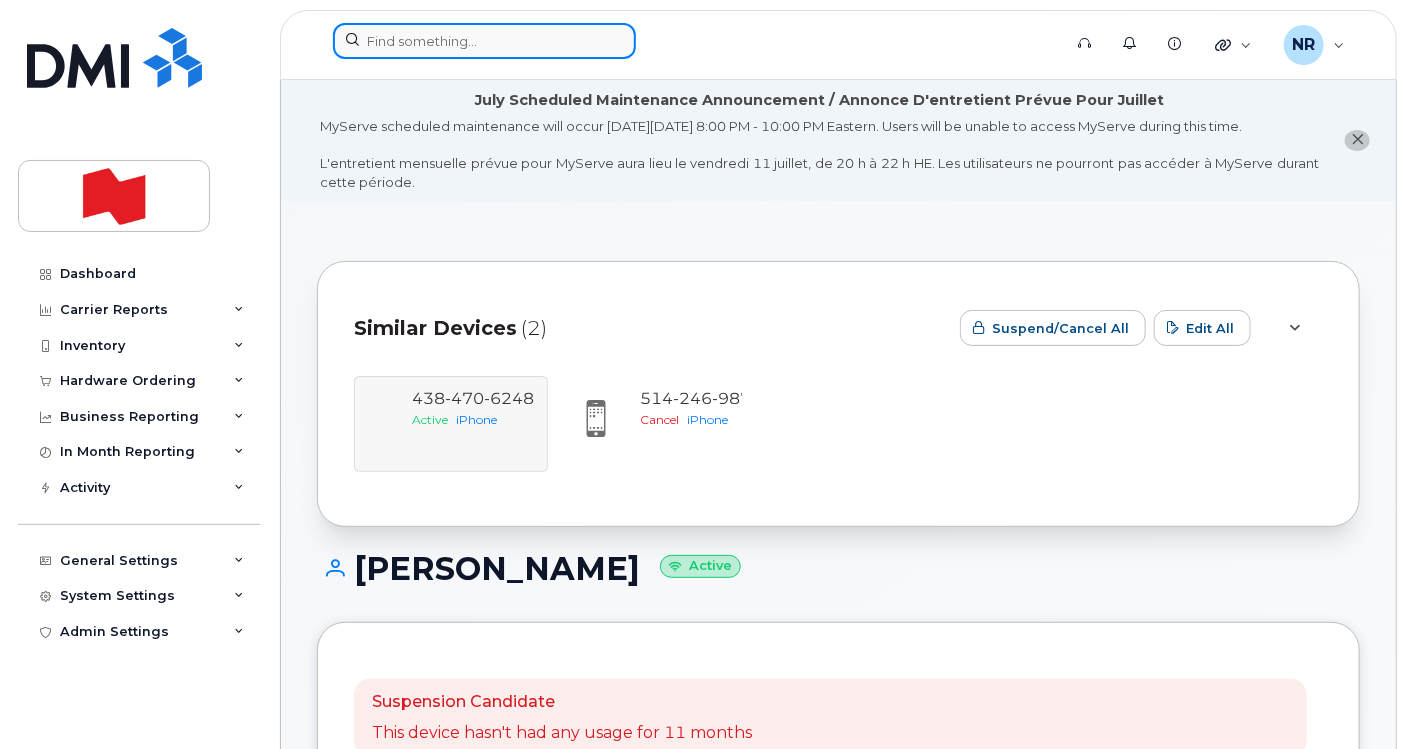 click at bounding box center (484, 41) 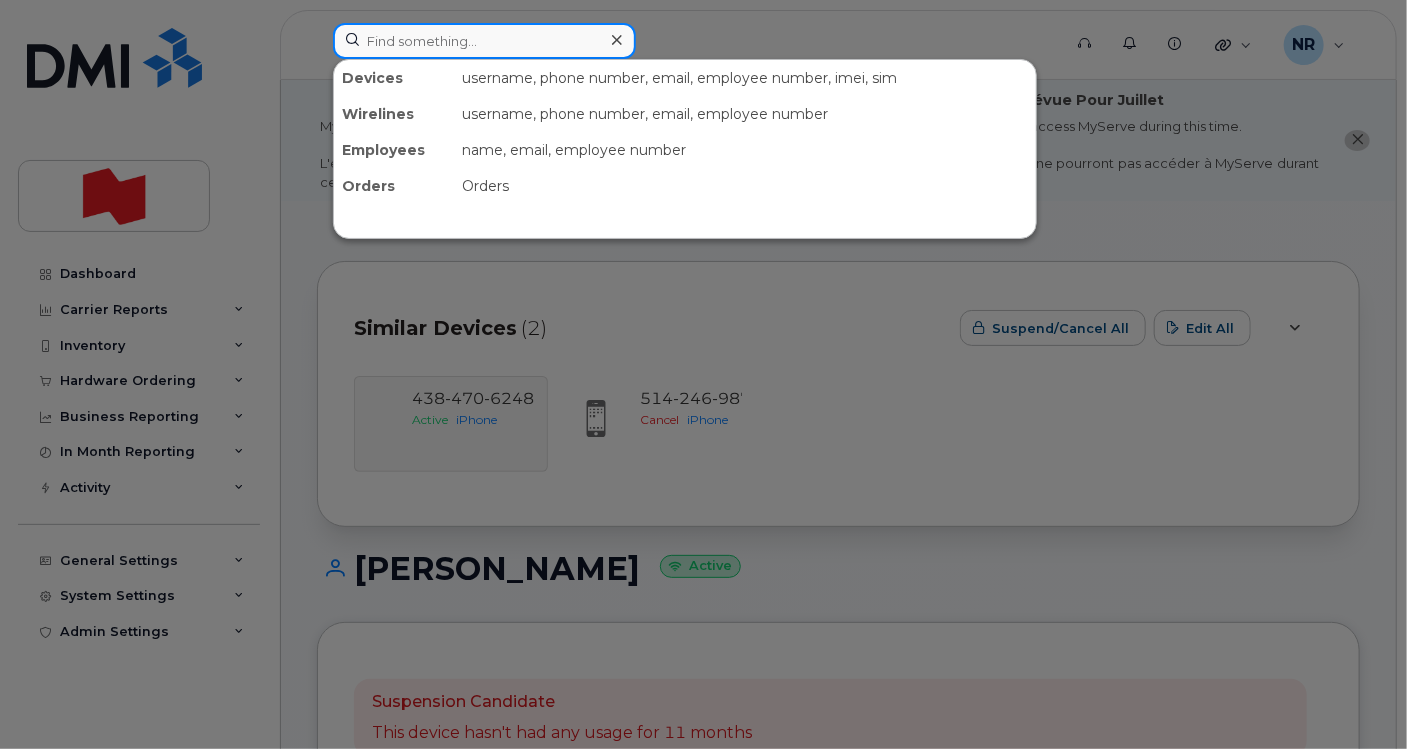paste on "4384706314" 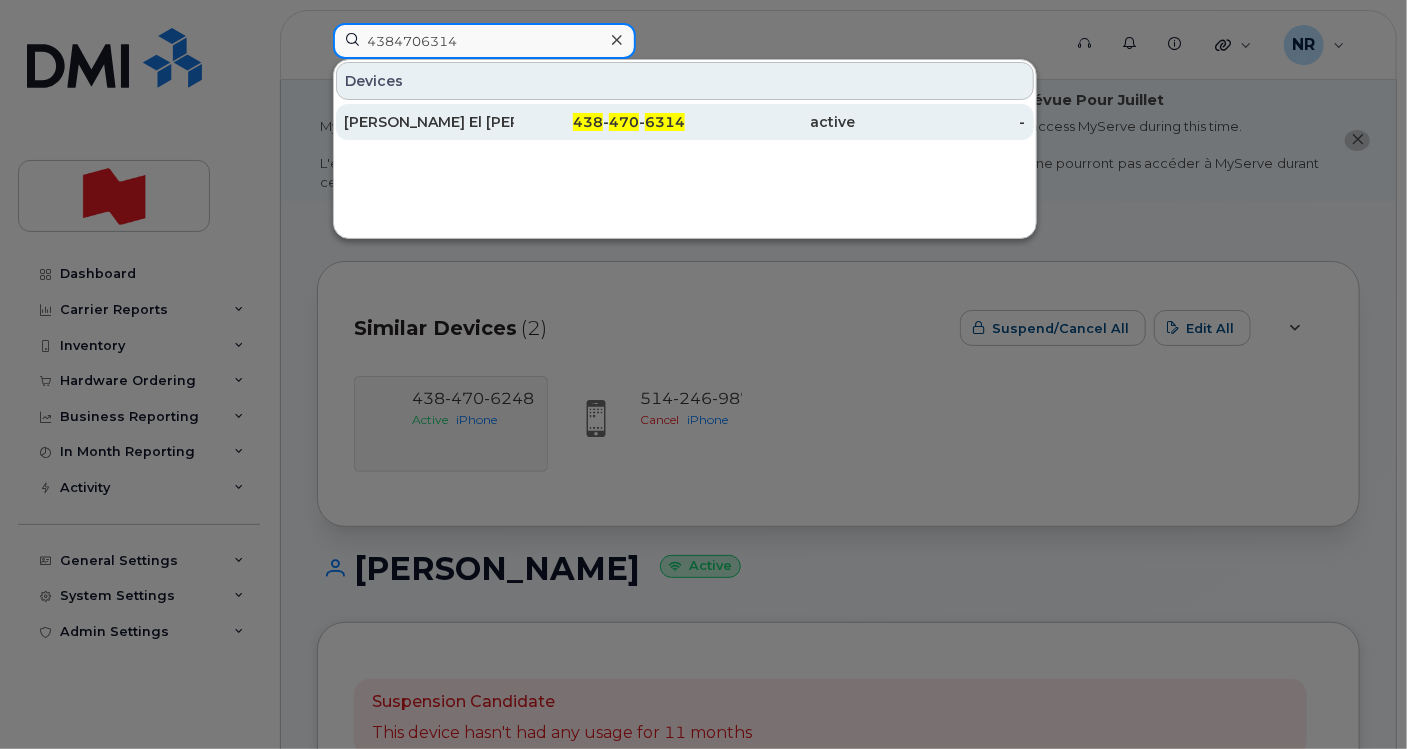 type on "4384706314" 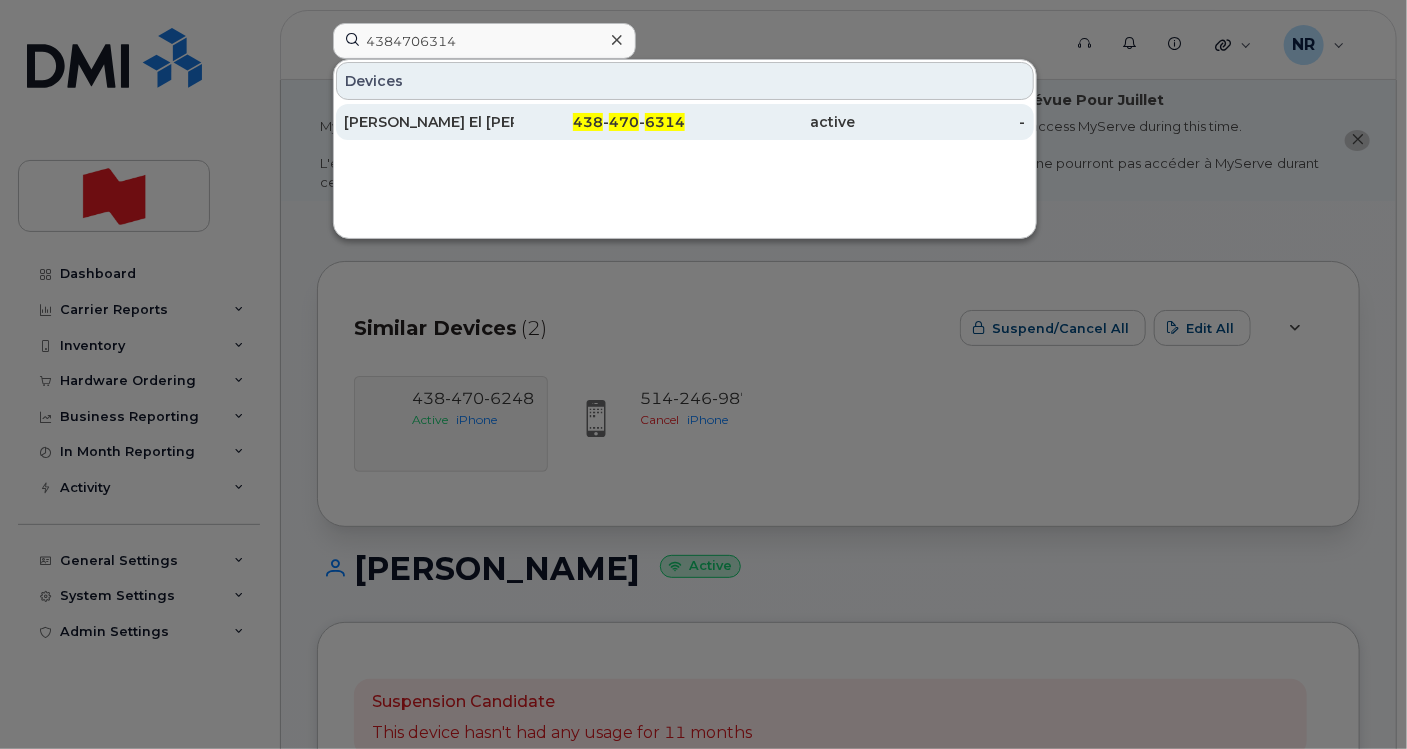drag, startPoint x: 372, startPoint y: 118, endPoint x: 587, endPoint y: 111, distance: 215.11392 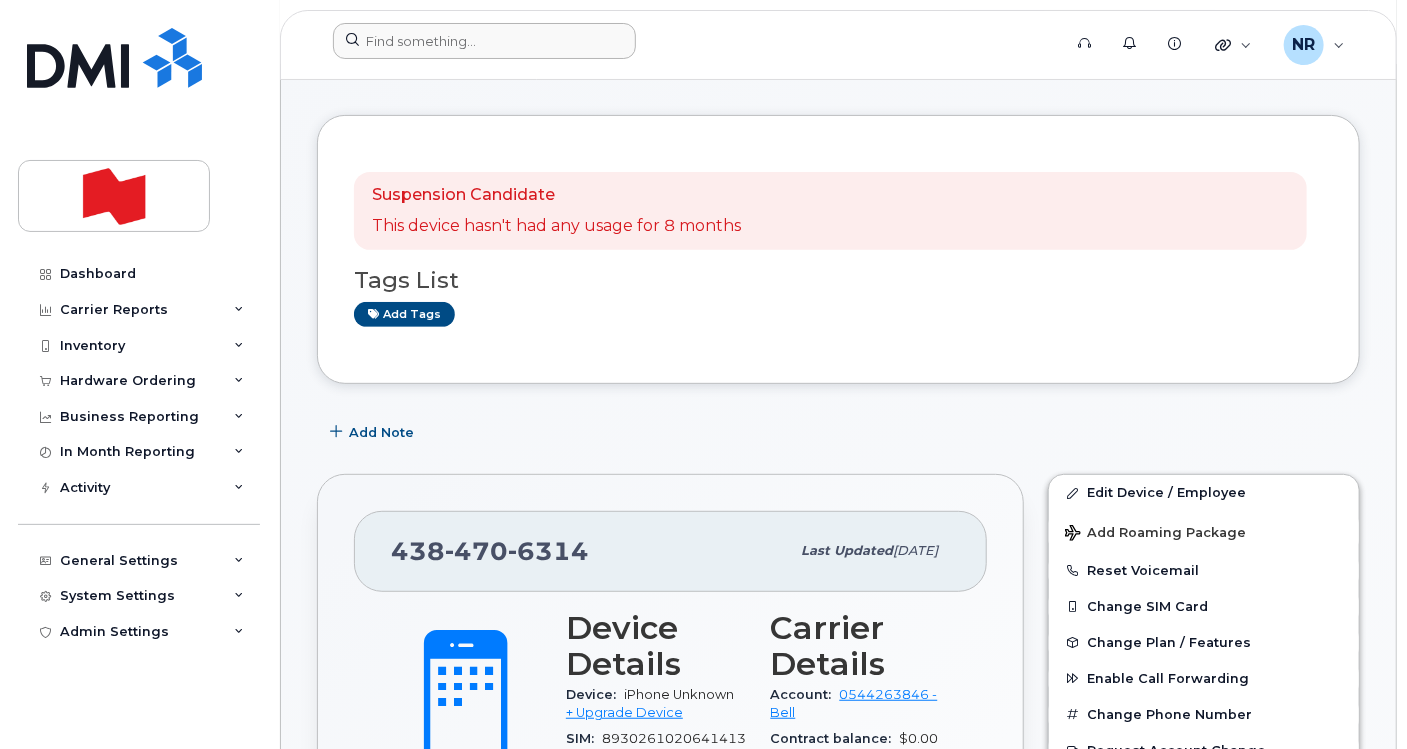 scroll, scrollTop: 222, scrollLeft: 0, axis: vertical 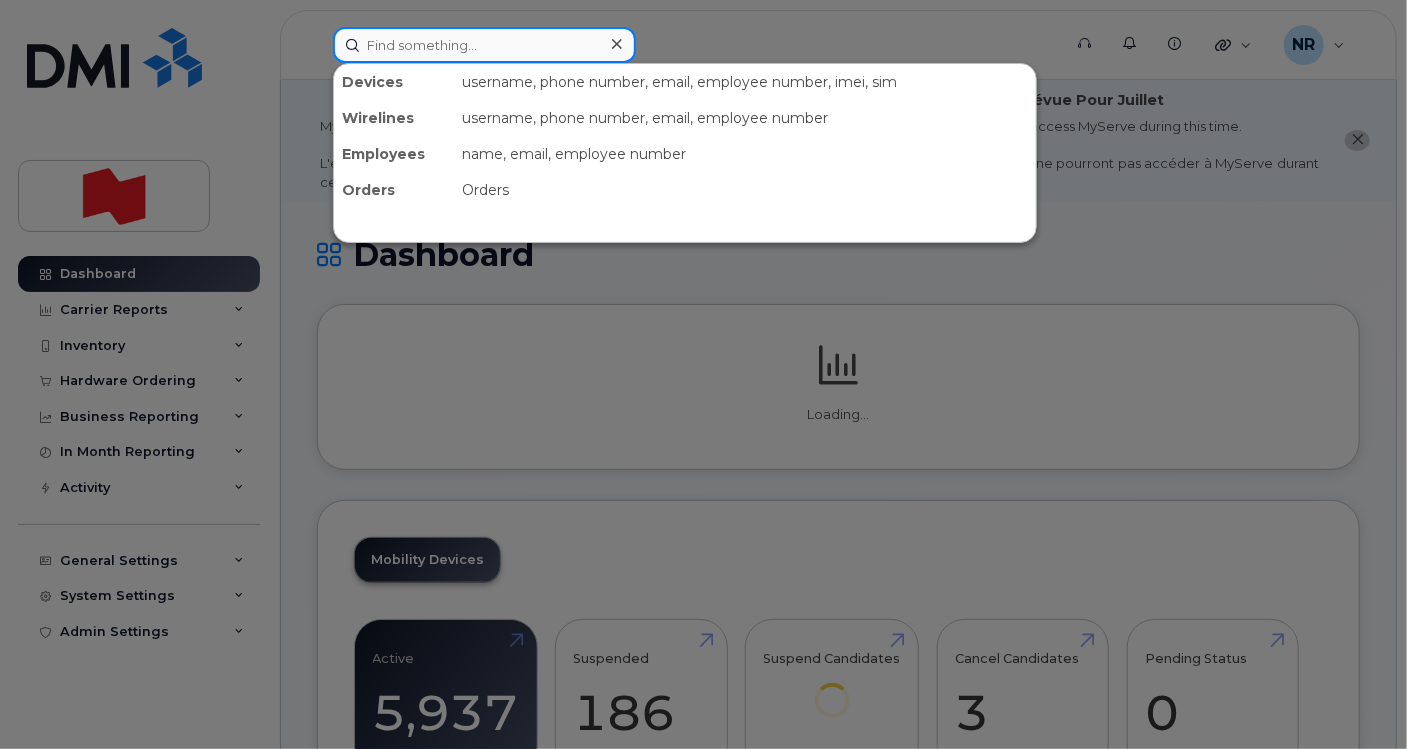 click at bounding box center [484, 45] 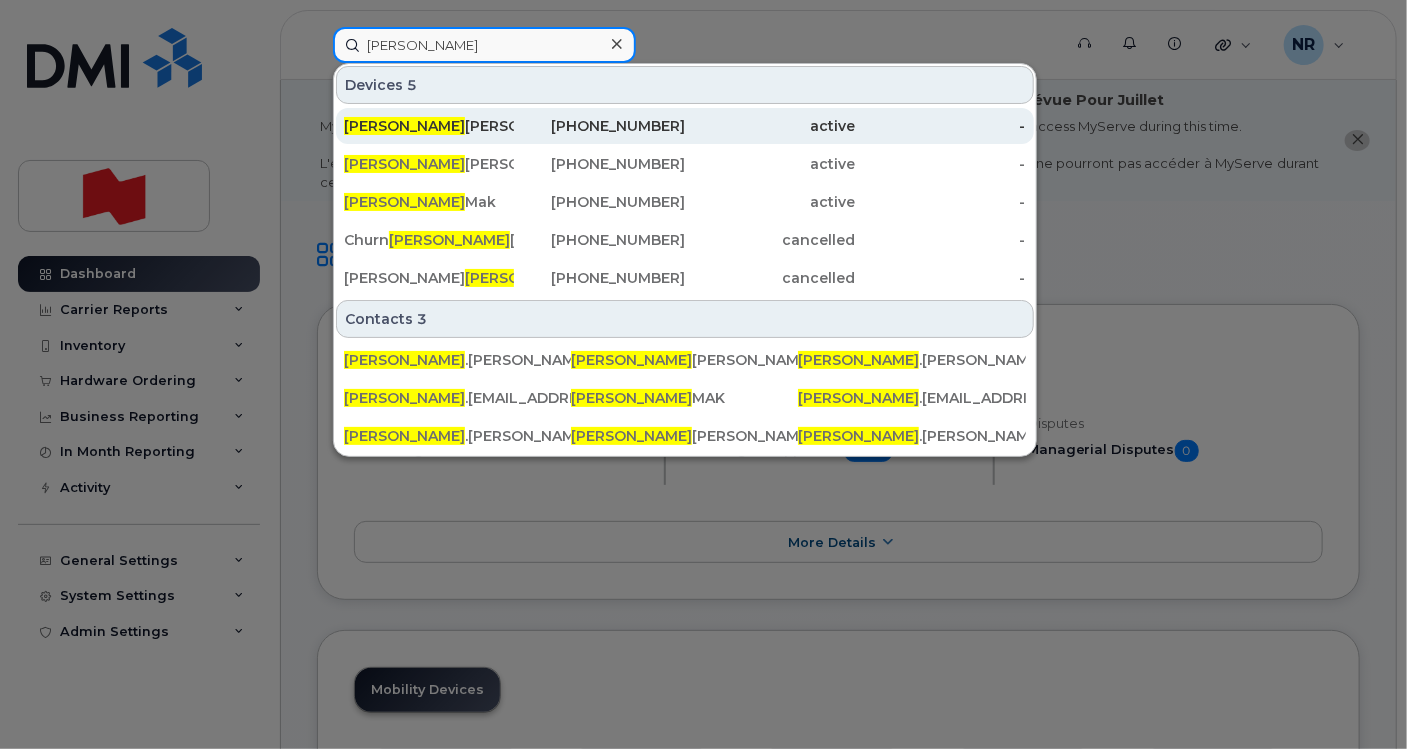 type on "[PERSON_NAME]" 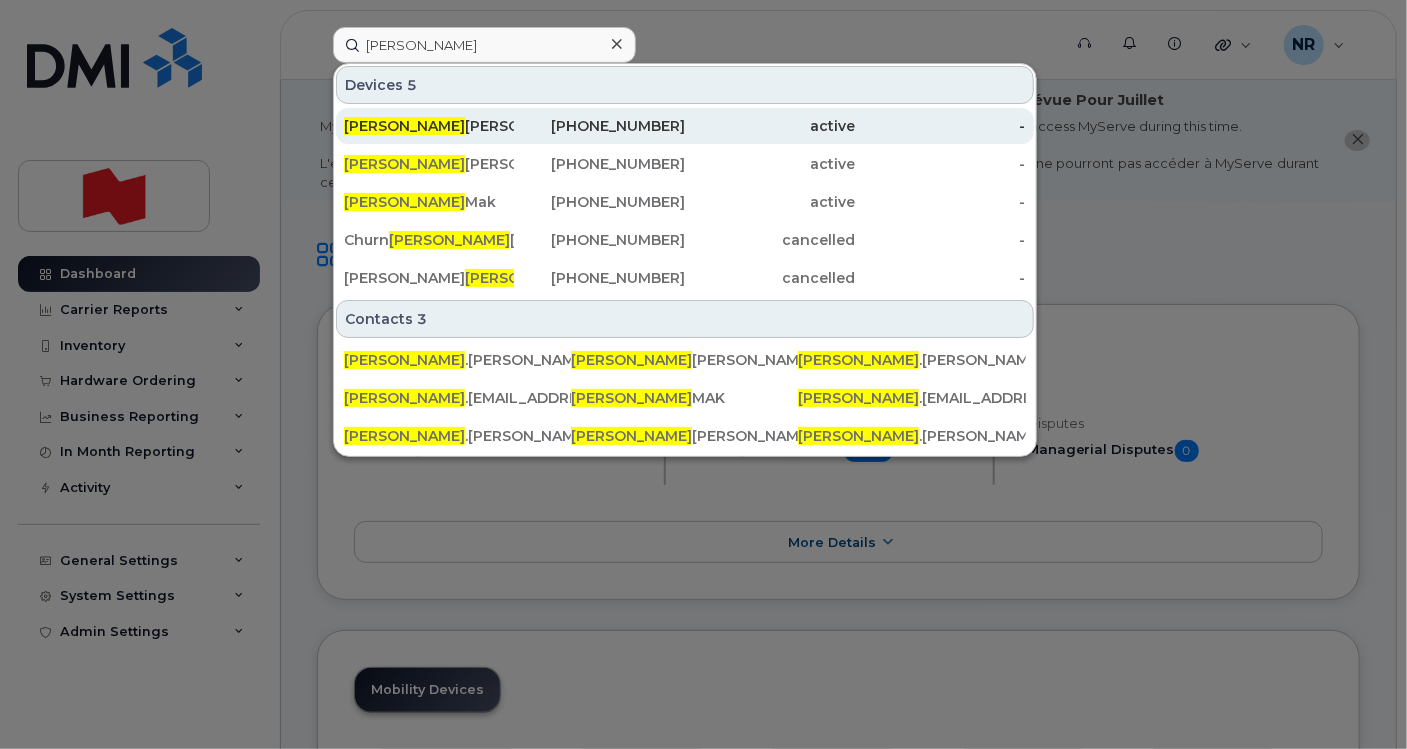 click on "[PERSON_NAME]" at bounding box center (429, 126) 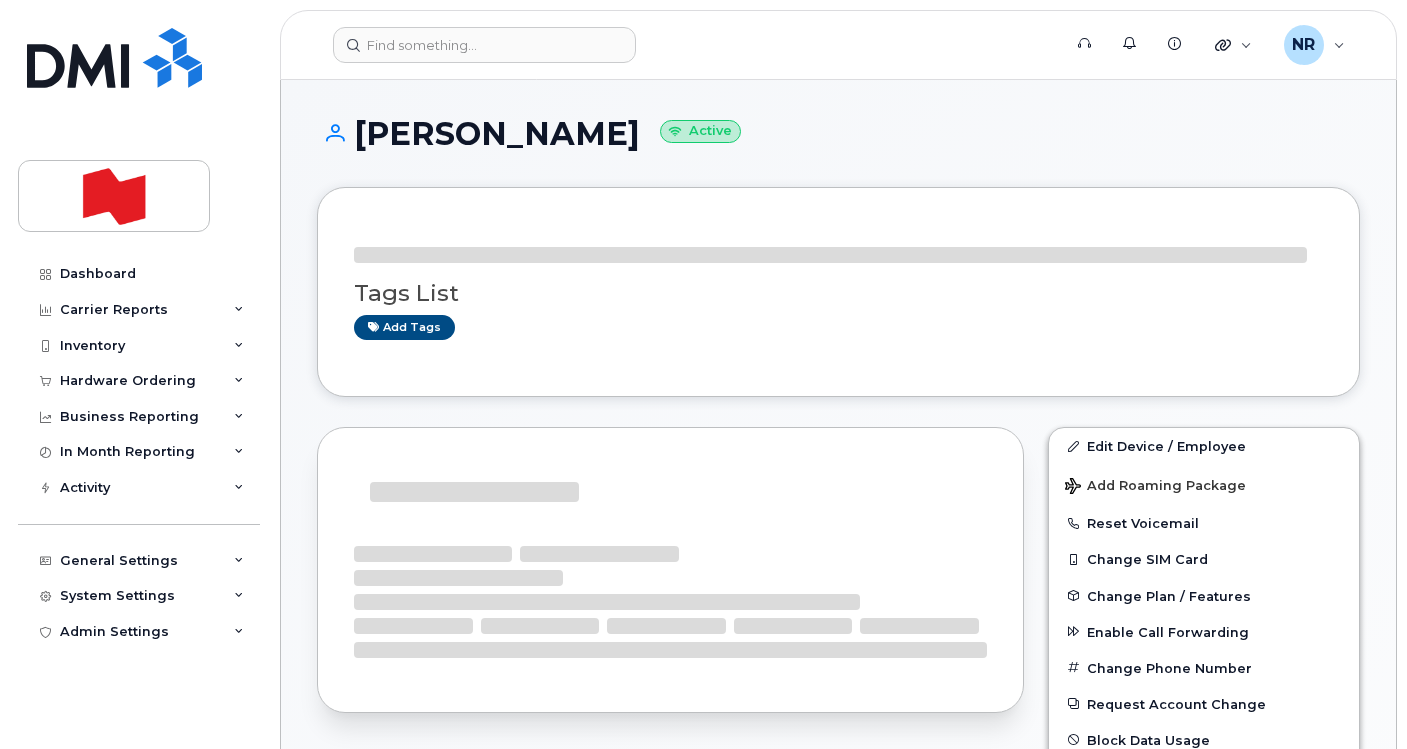 scroll, scrollTop: 0, scrollLeft: 0, axis: both 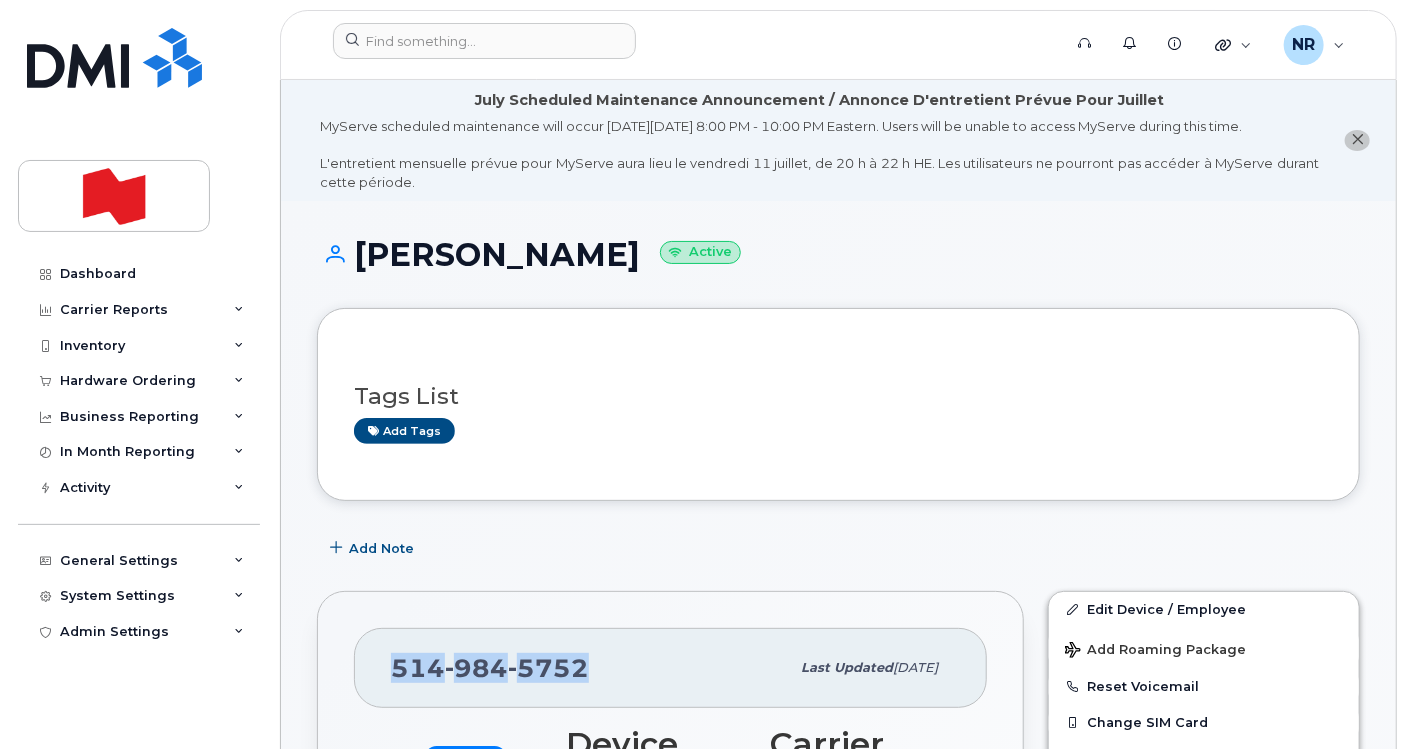 drag, startPoint x: 642, startPoint y: 677, endPoint x: 379, endPoint y: 675, distance: 263.0076 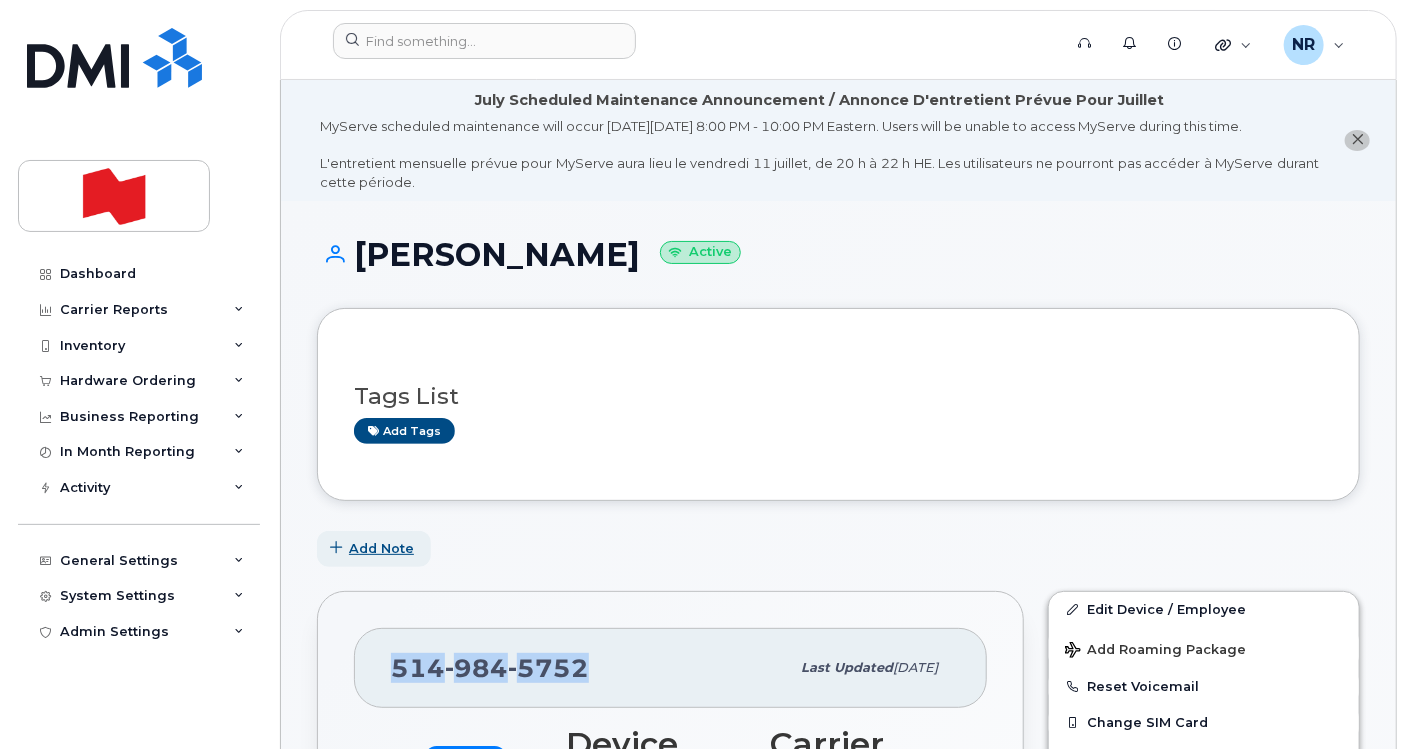 click on "Add Note" at bounding box center [381, 548] 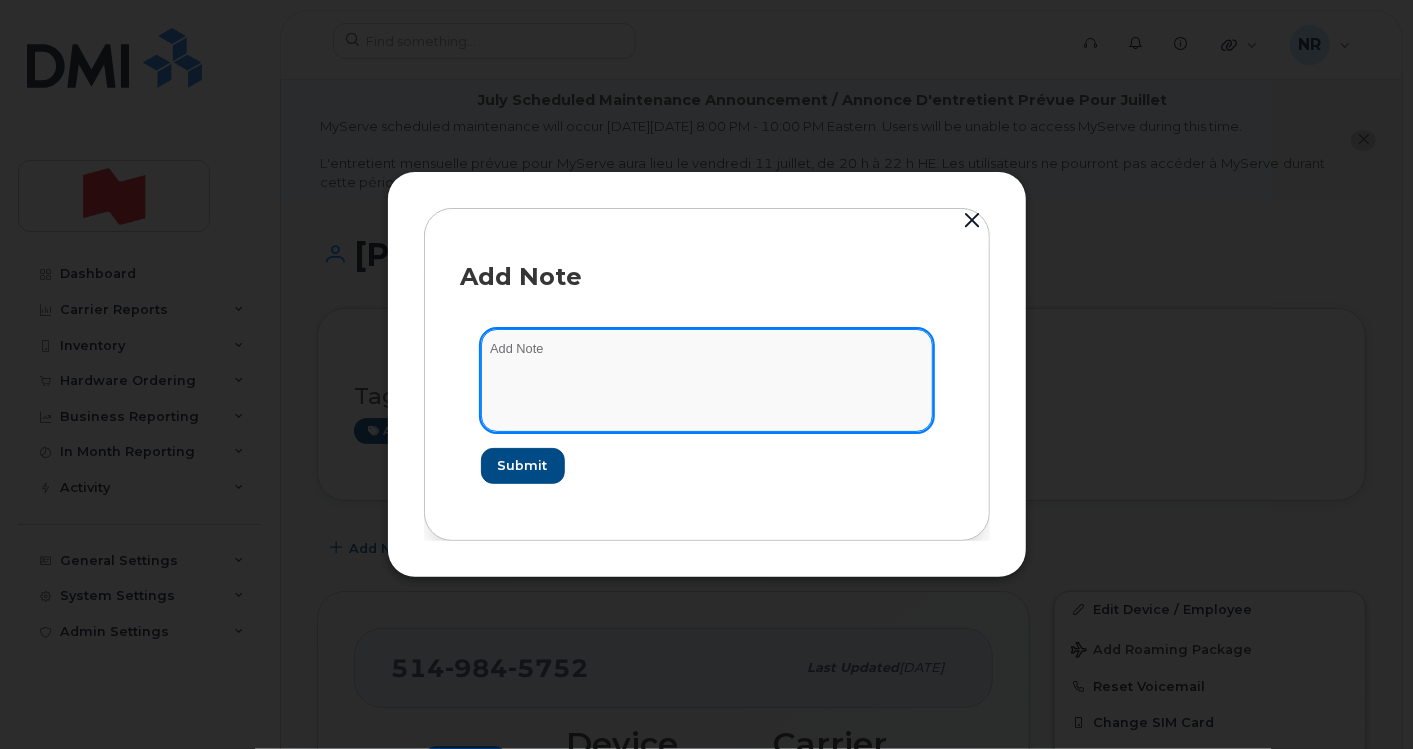 click at bounding box center [707, 380] 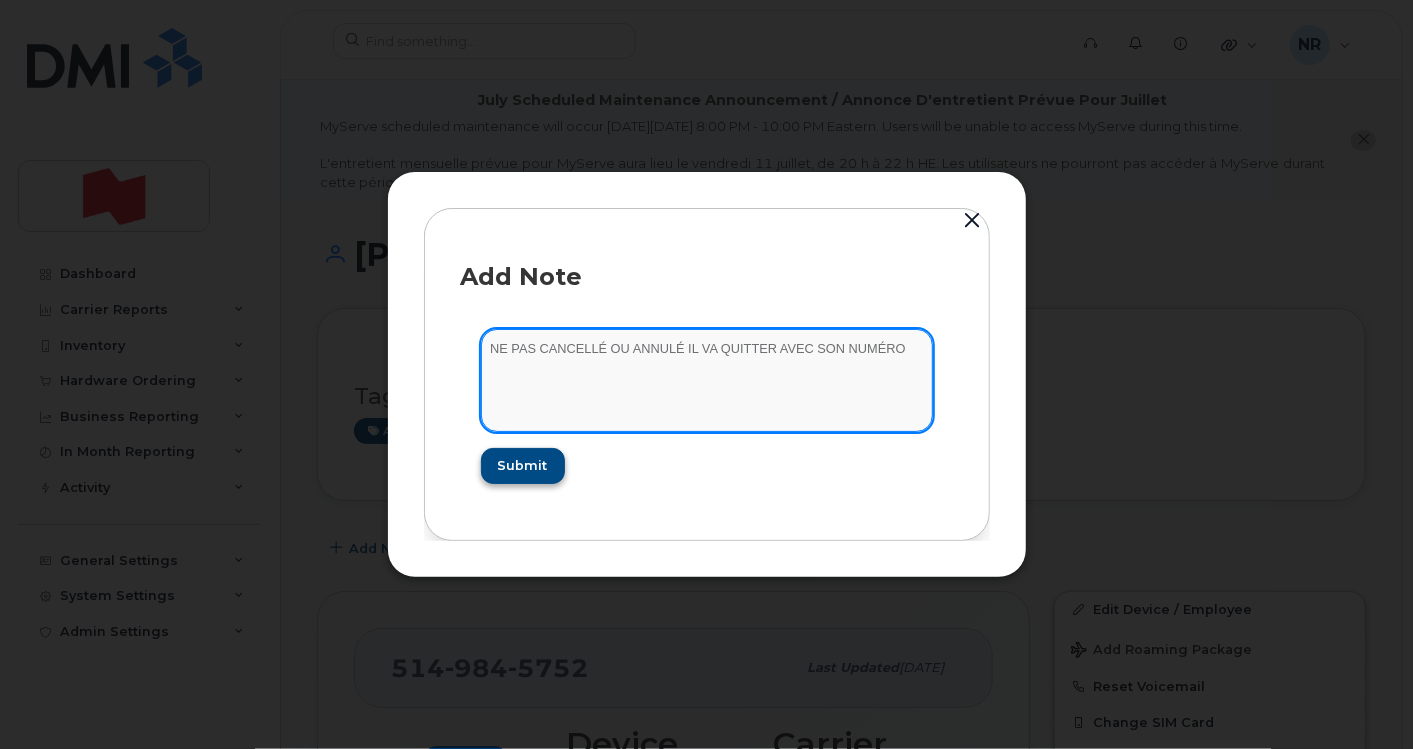 type on "NE PAS CANCELLÉ OU ANNULÉ IL VA QUITTER AVEC SON NUMÉRO" 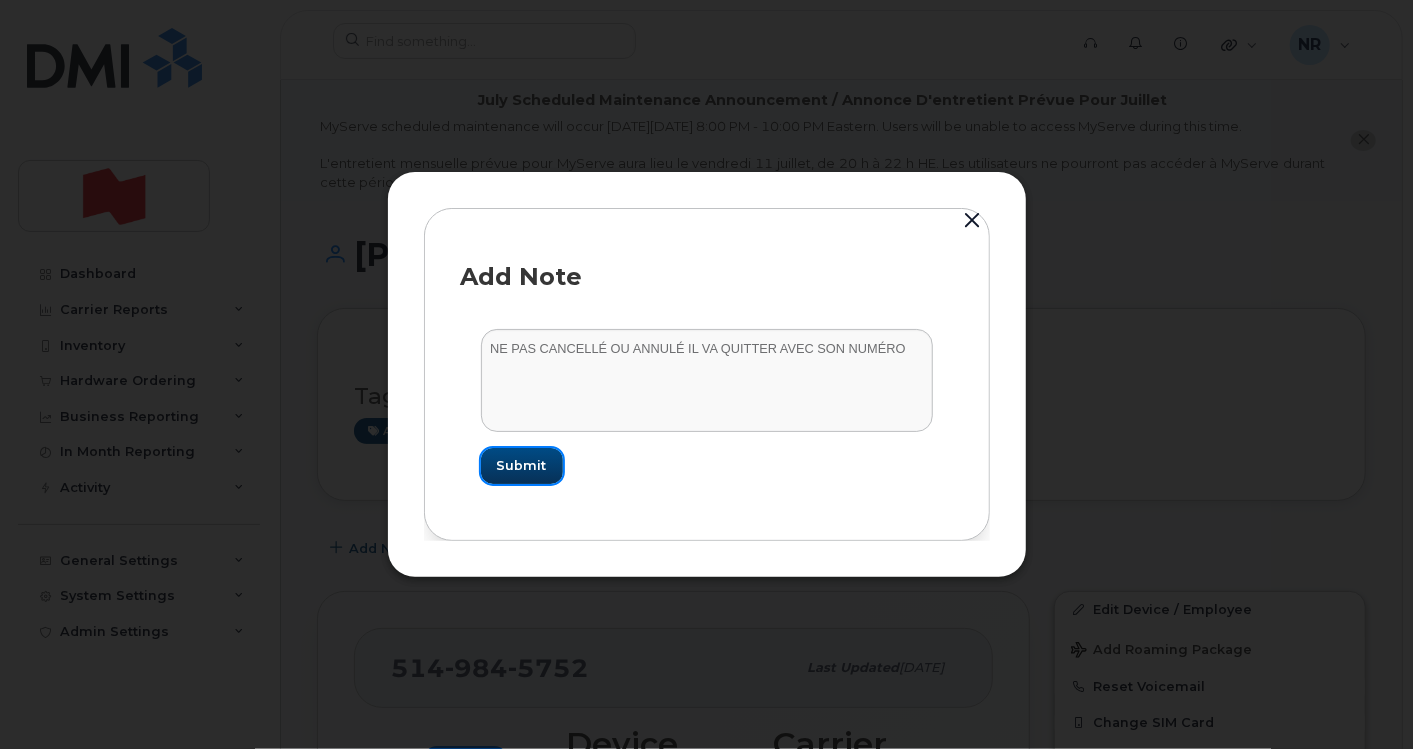 click on "Submit" at bounding box center [522, 466] 